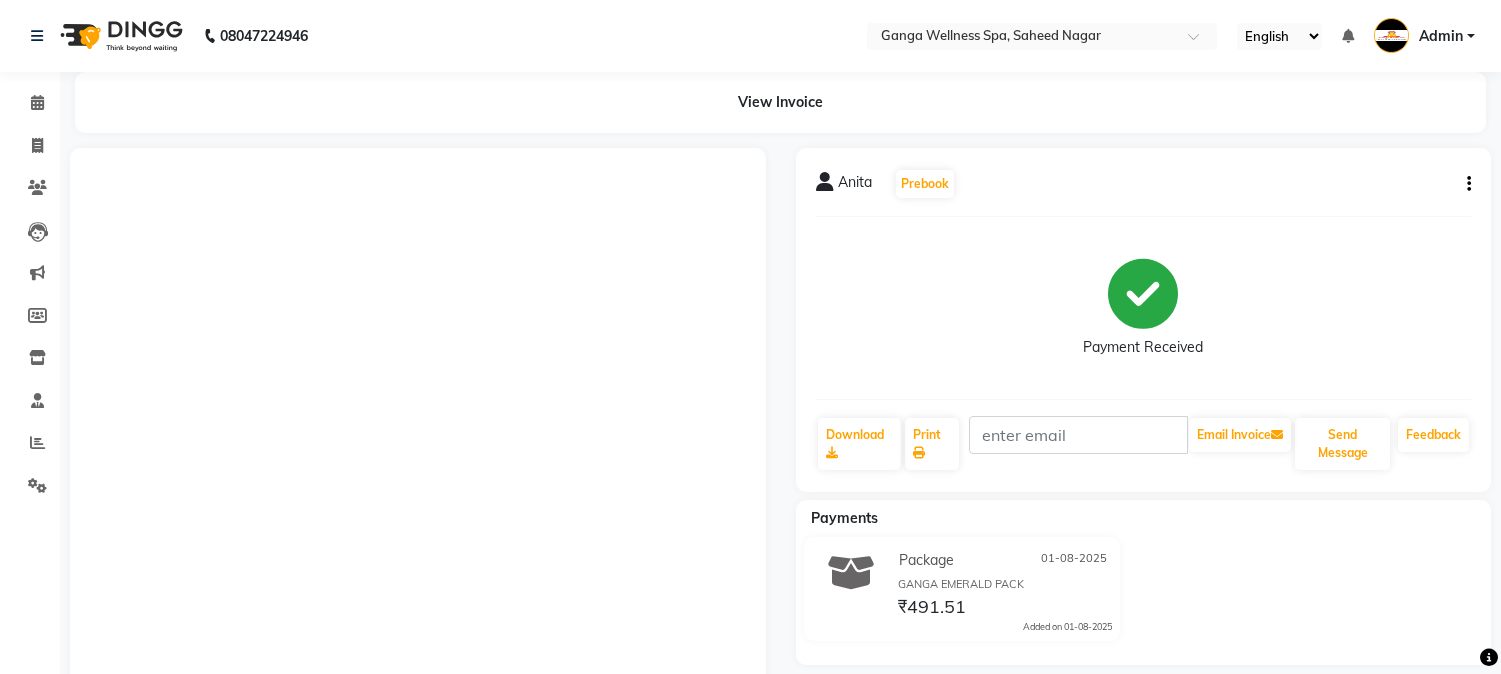 scroll, scrollTop: 0, scrollLeft: 0, axis: both 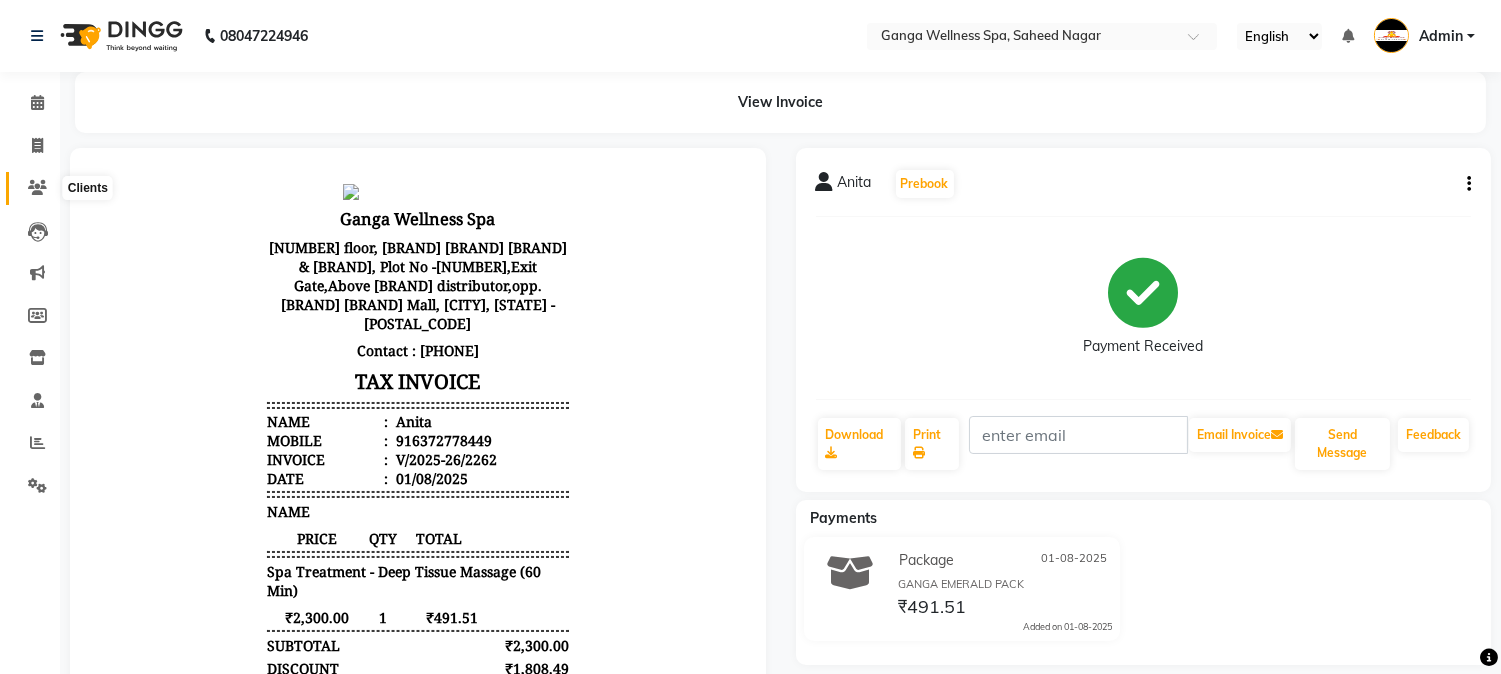 click 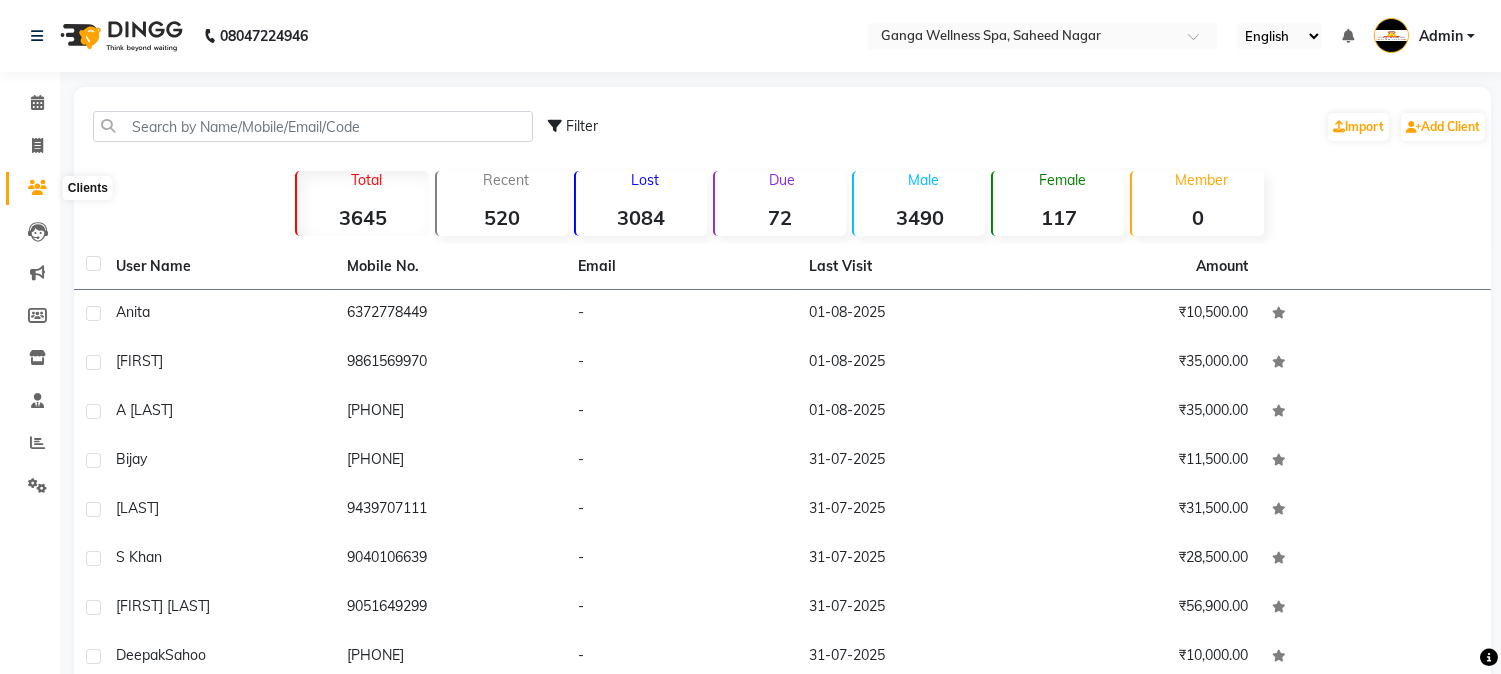 click 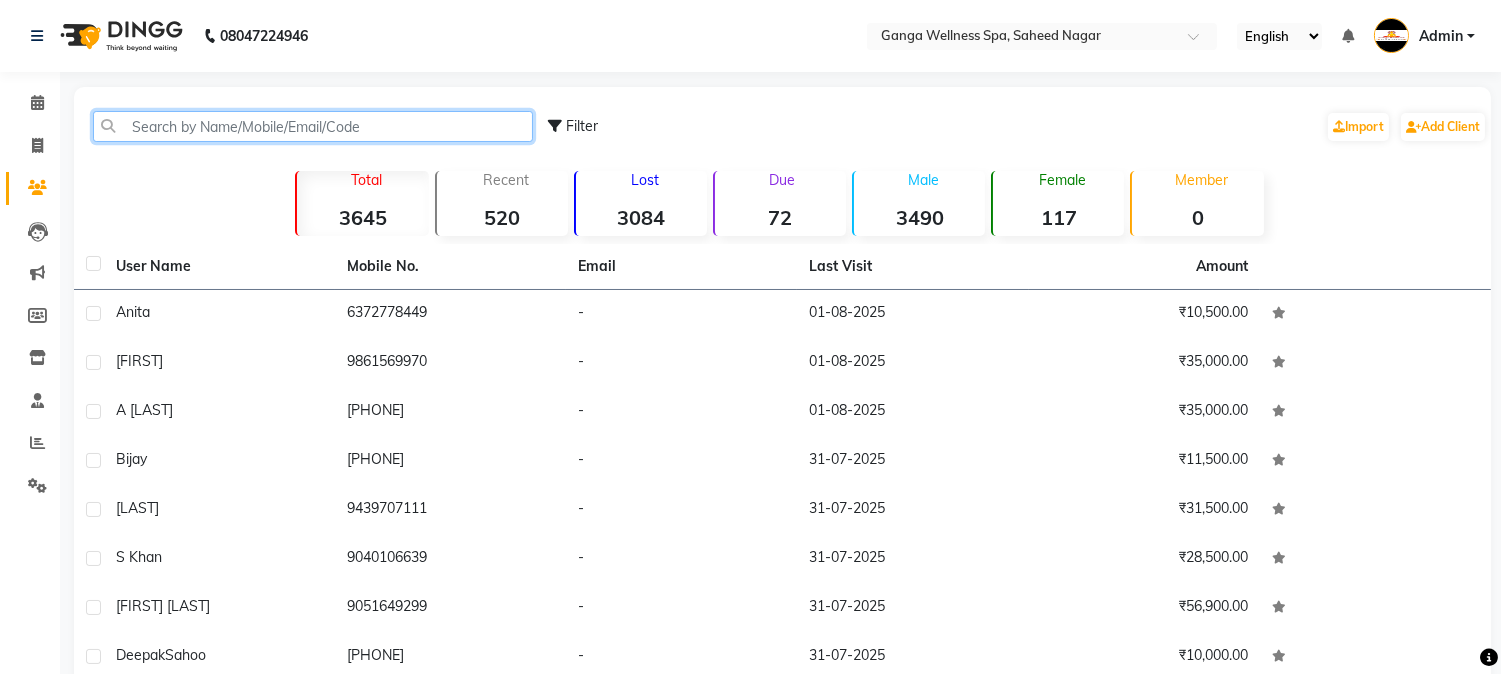 click 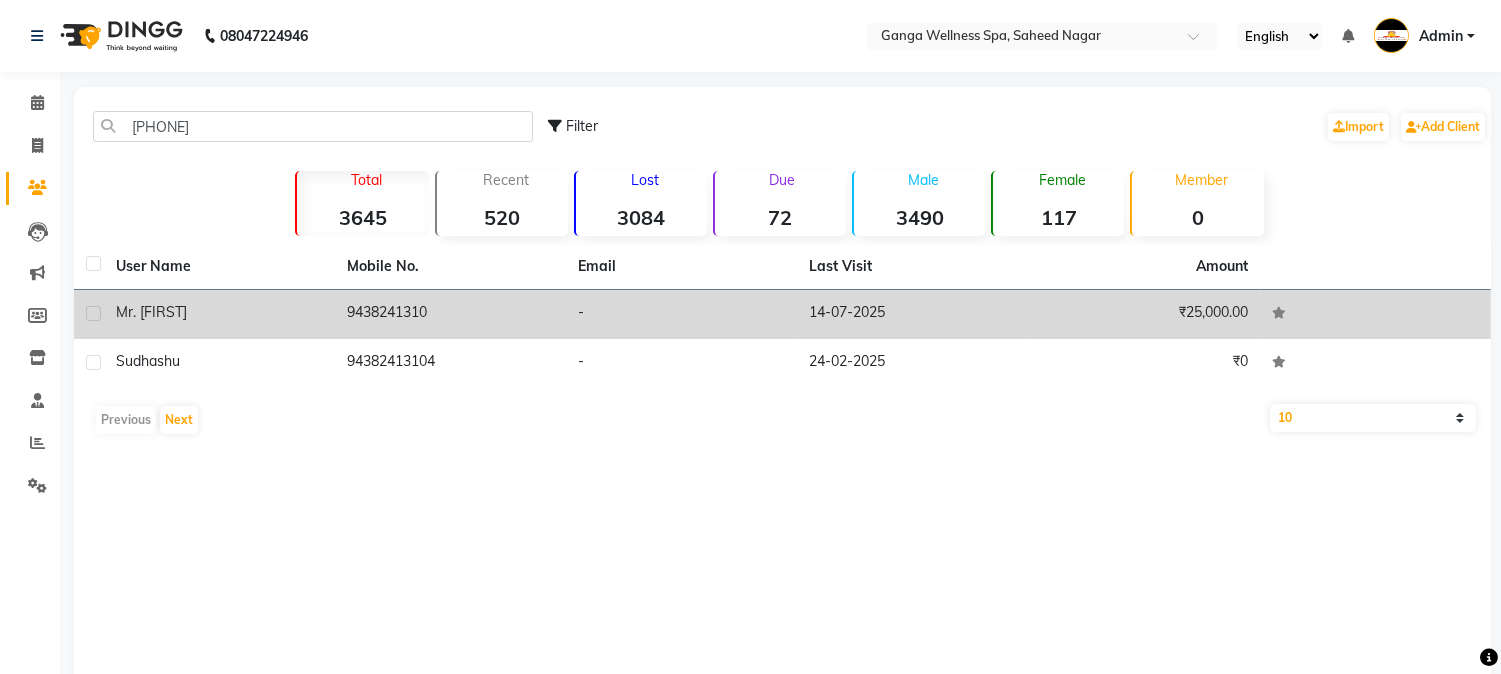 click on "9438241310" 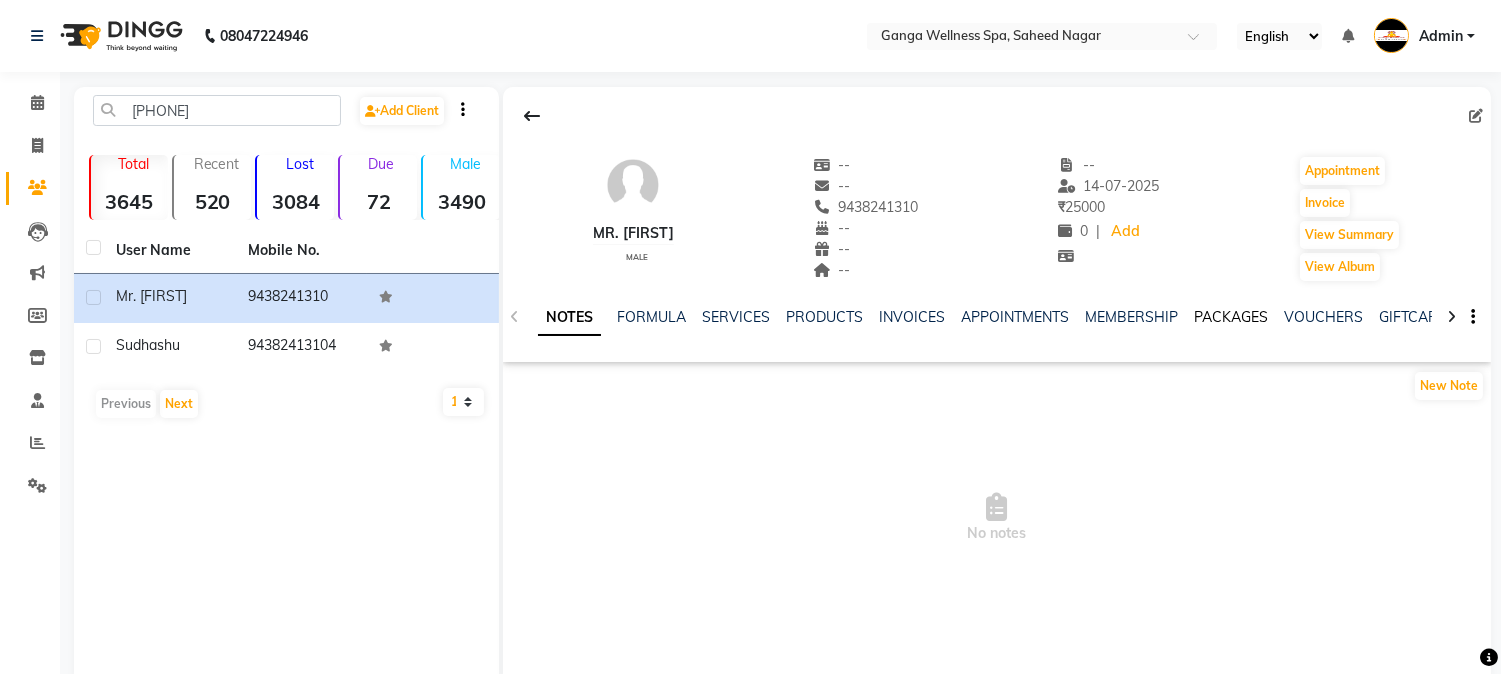 click on "PACKAGES" 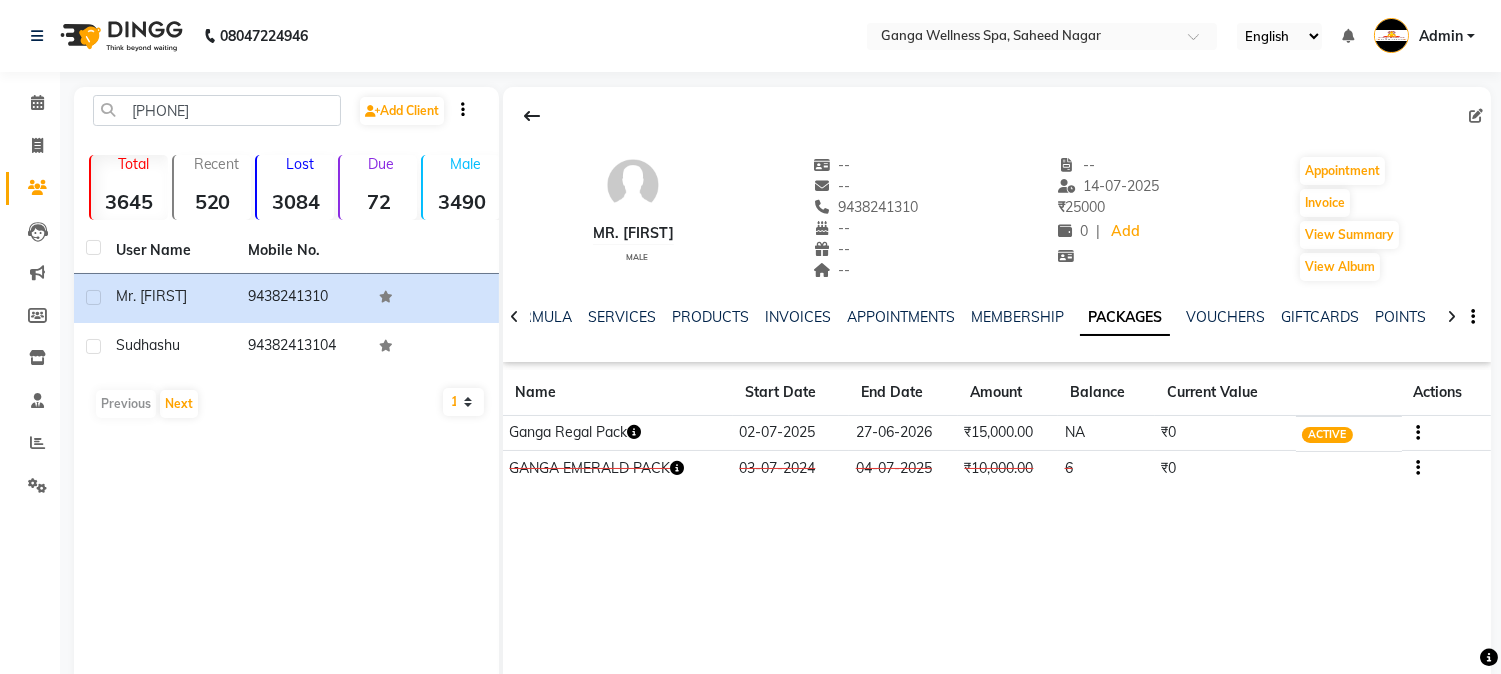 click 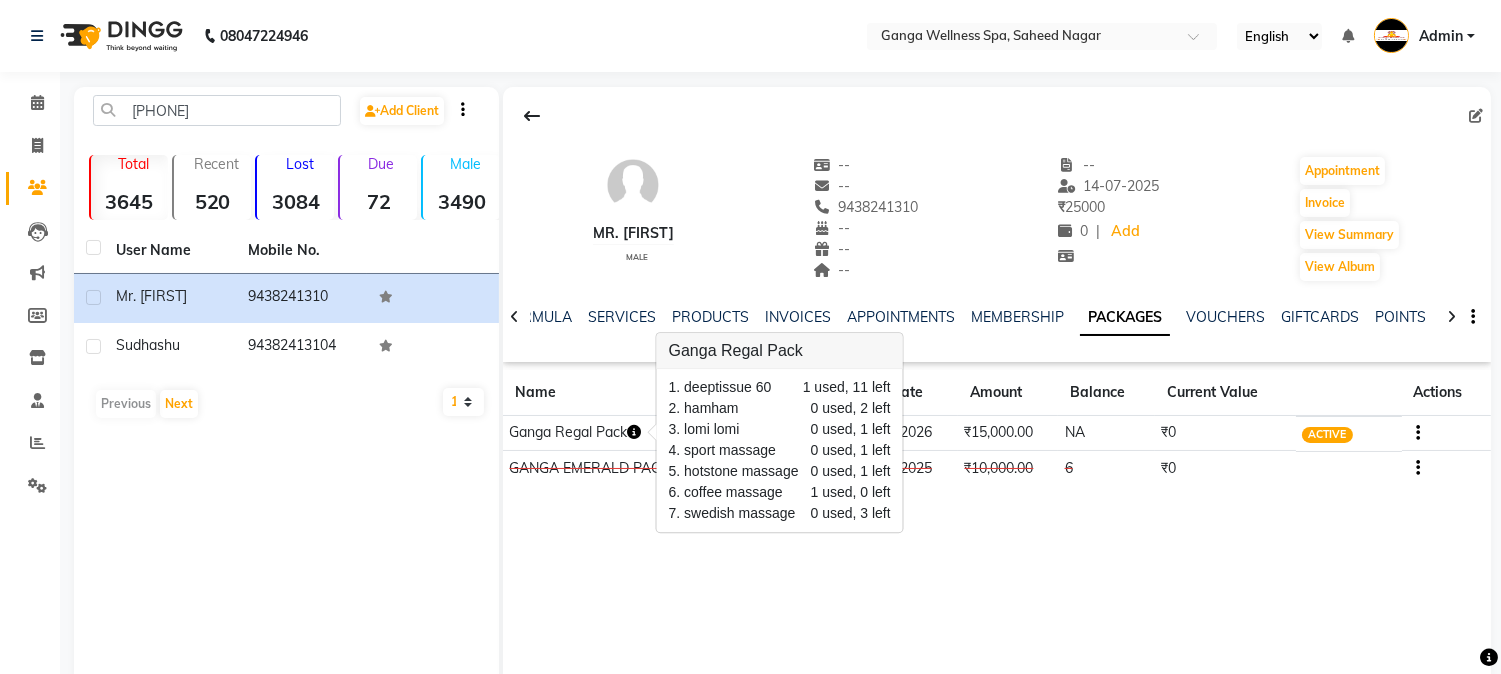 click on "Mr. [FIRST]    male  --   --   [PHONE]  --  --  --  -- [DATE] ₹    [NUMBER] 0 |  Add   Appointment   Invoice  View Summary  View Album  NOTES FORMULA SERVICES PRODUCTS INVOICES APPOINTMENTS MEMBERSHIP PACKAGES VOUCHERS GIFTCARDS POINTS FORMS FAMILY CARDS WALLET Name Start Date End Date Amount Balance Current Value Actions  [BRAND] [BRAND] Pack  [DATE] [DATE]  ₹[NUMBER].00   NA  ₹0 ACTIVE  [BRAND] [BRAND] PACK  [DATE] [DATE]  ₹[NUMBER].00   6  ₹0 CONSUMED" 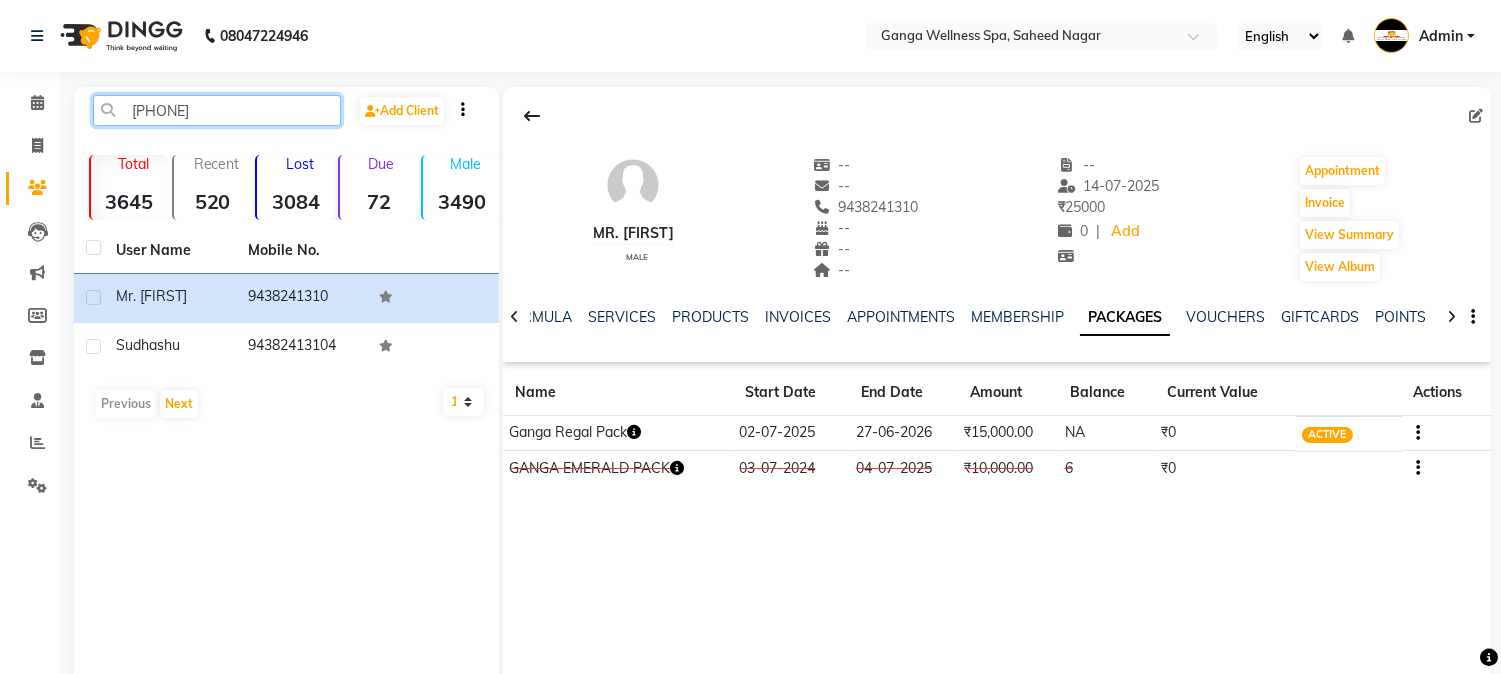 click on "[PHONE]" 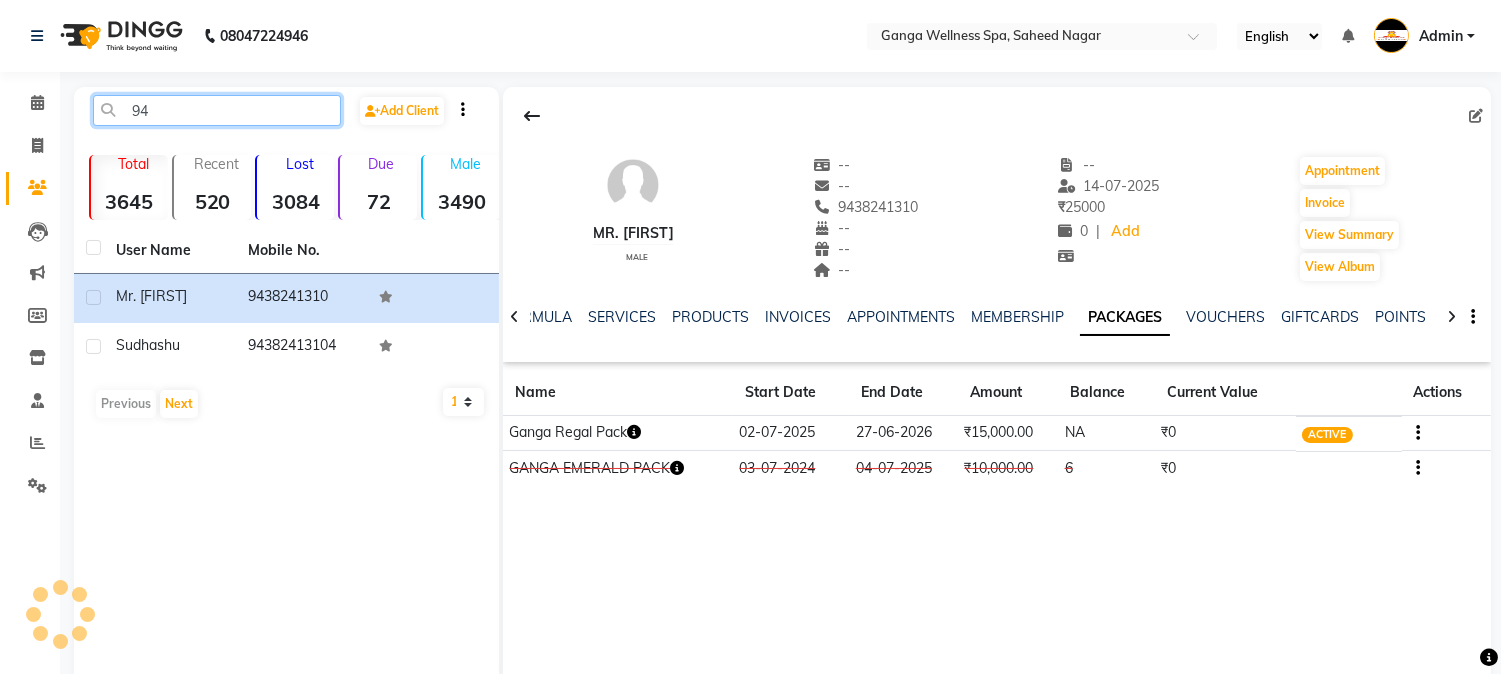 type on "9" 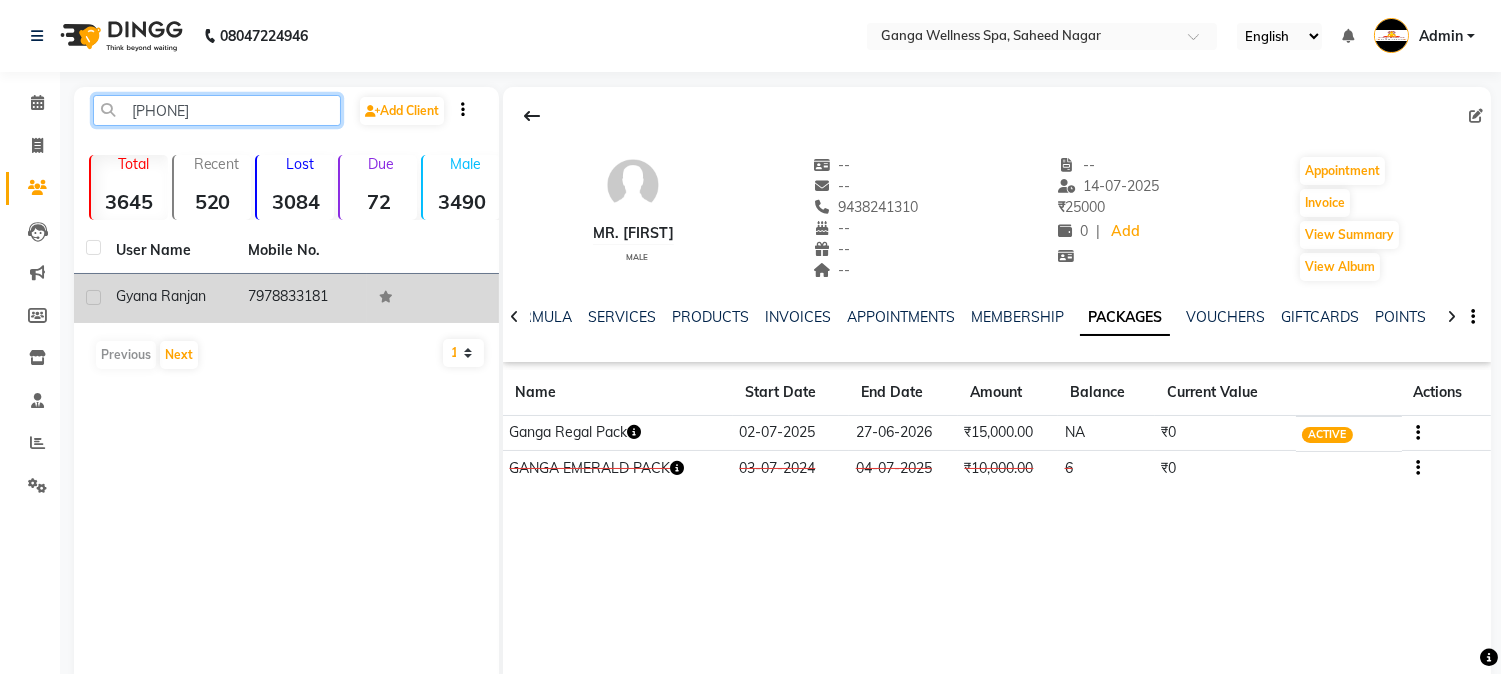 type on "[PHONE]" 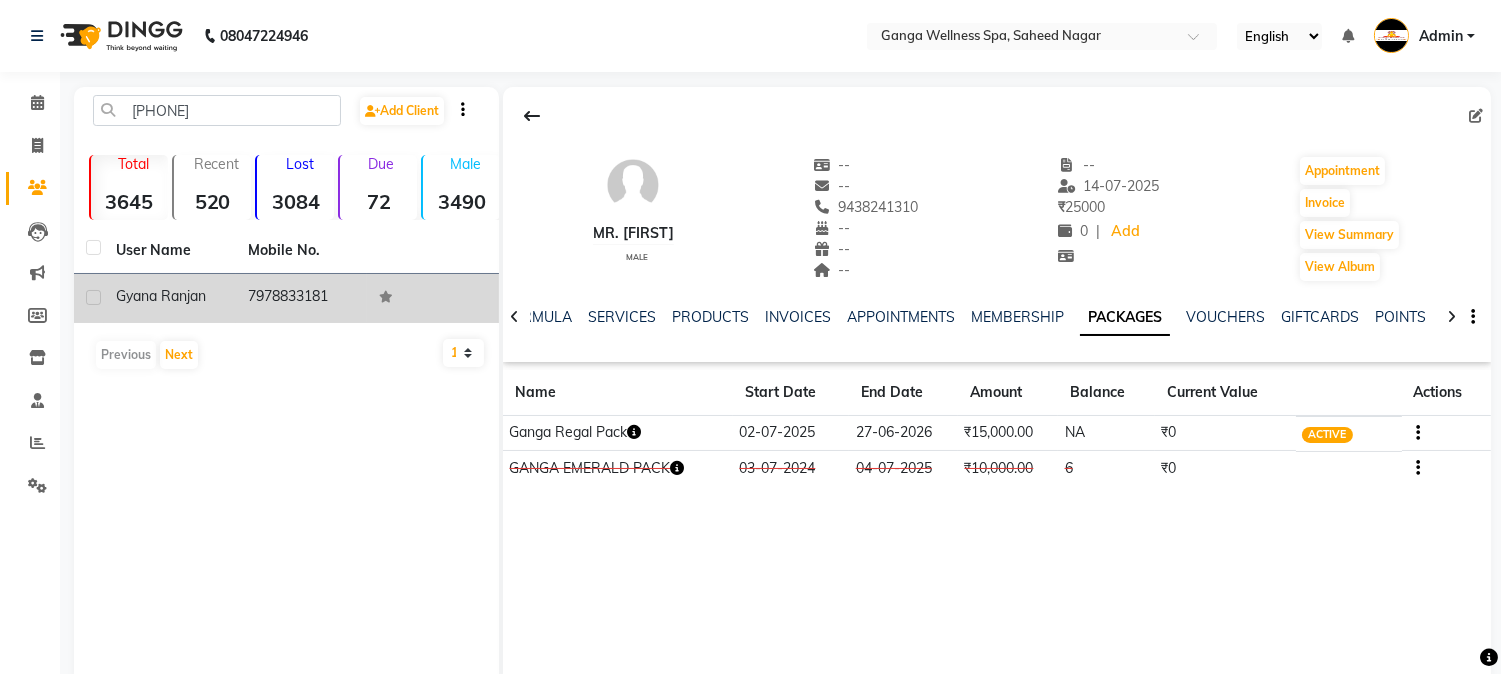 click on "7978833181" 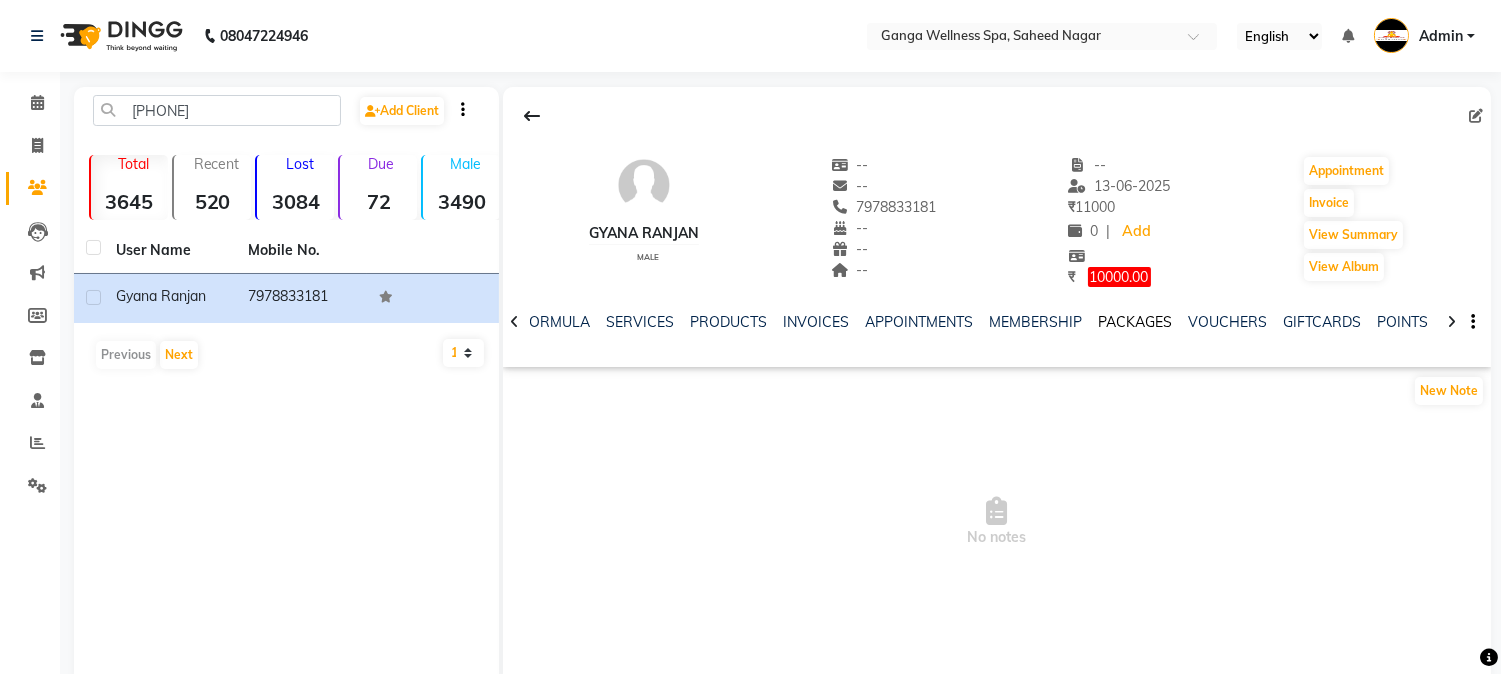 click on "PACKAGES" 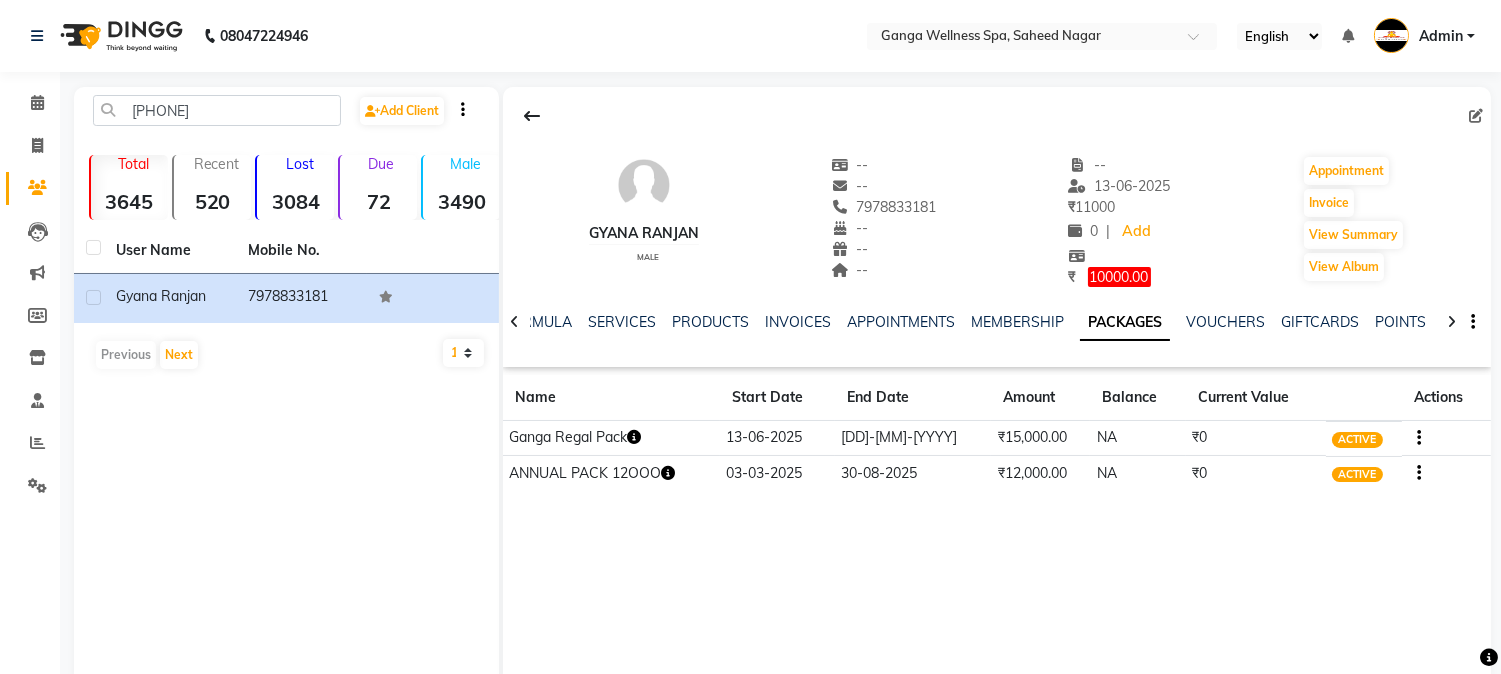 click 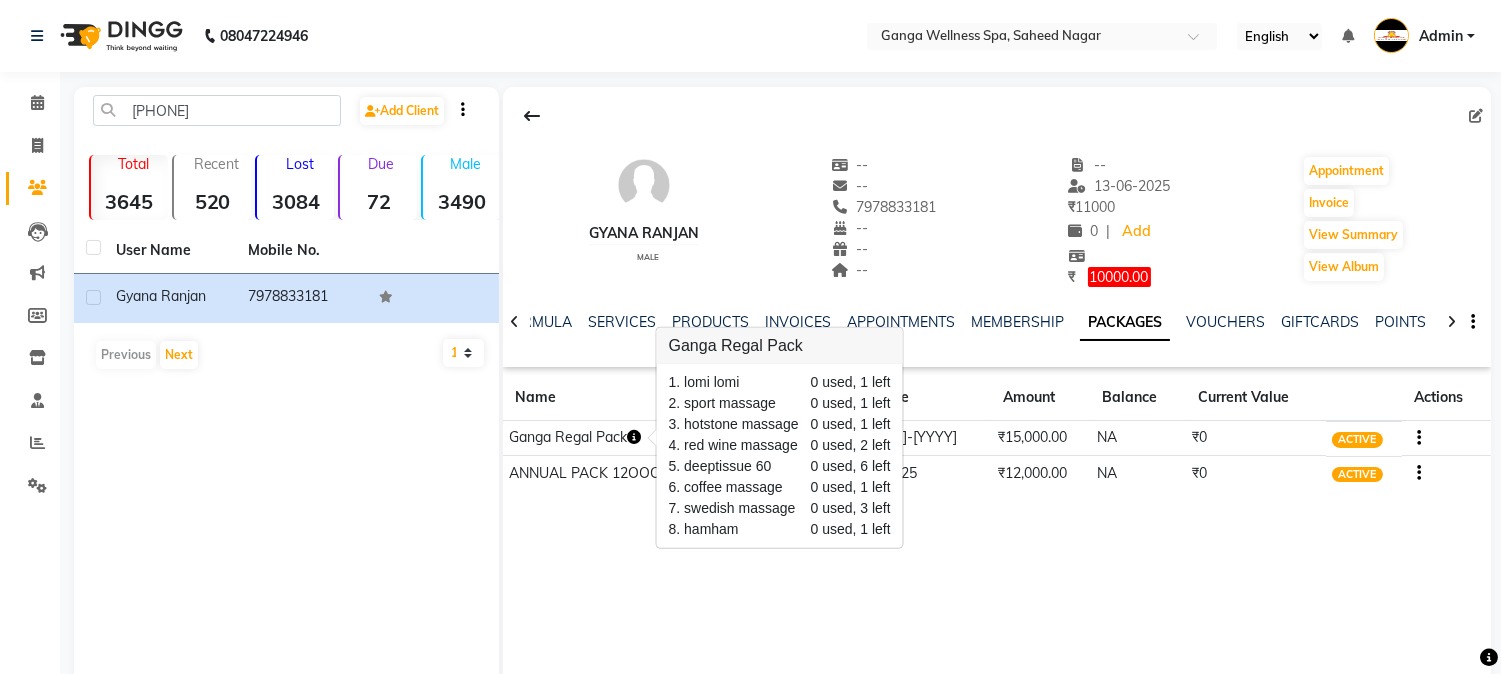 click on "gyana ranjan    male  --   --   7978833181  --  --  --  -- 13-06-2025 ₹    11000 0 |  Add  ₹     10000.00  Appointment   Invoice  View Summary  View Album  NOTES FORMULA SERVICES PRODUCTS INVOICES APPOINTMENTS MEMBERSHIP PACKAGES VOUCHERS GIFTCARDS POINTS FORMS FAMILY CARDS WALLET Name Start Date End Date Amount Balance Current Value Actions  Ganga Regal Pack  13-06-2025 08-06-2026  ₹15,000.00   NA  ₹0 ACTIVE  ANNUAL PACK 12OOO  03-03-2025 30-08-2025  ₹12,000.00   NA  ₹0 ACTIVE" 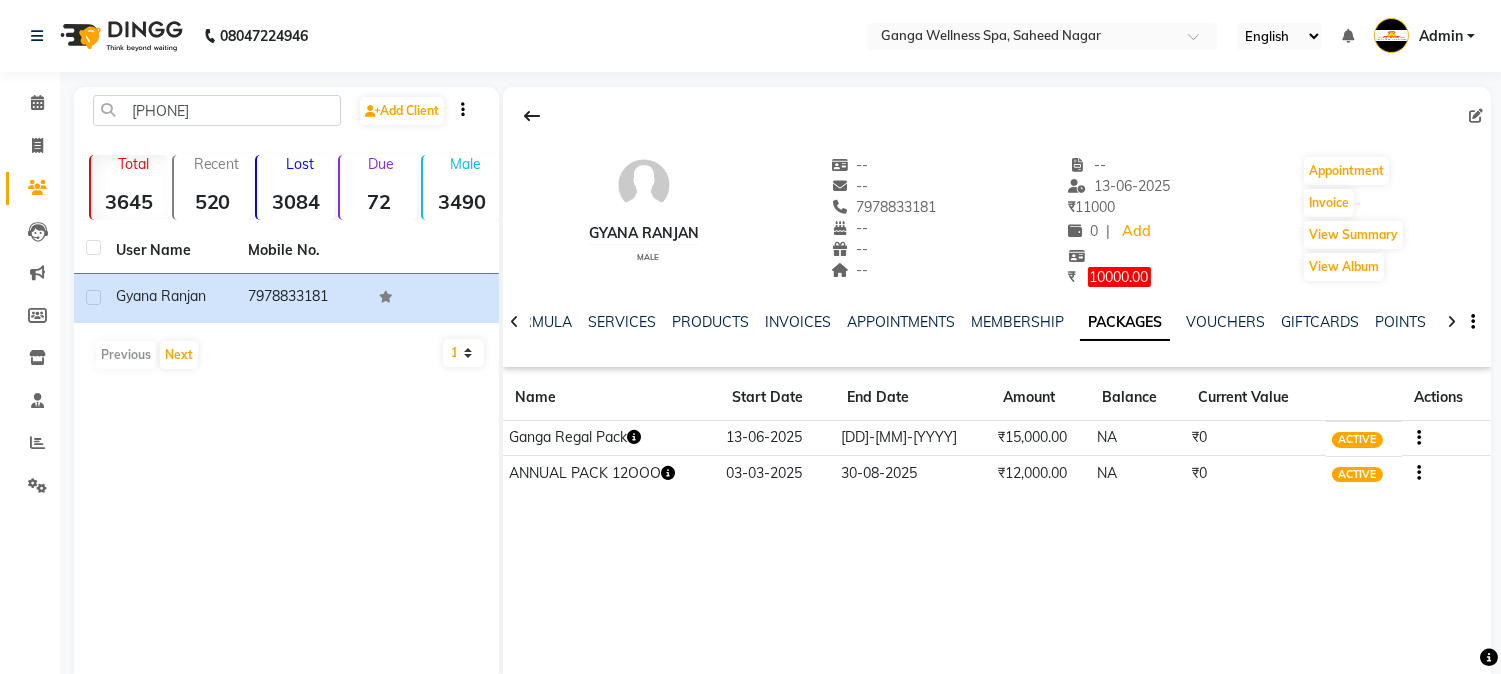 click 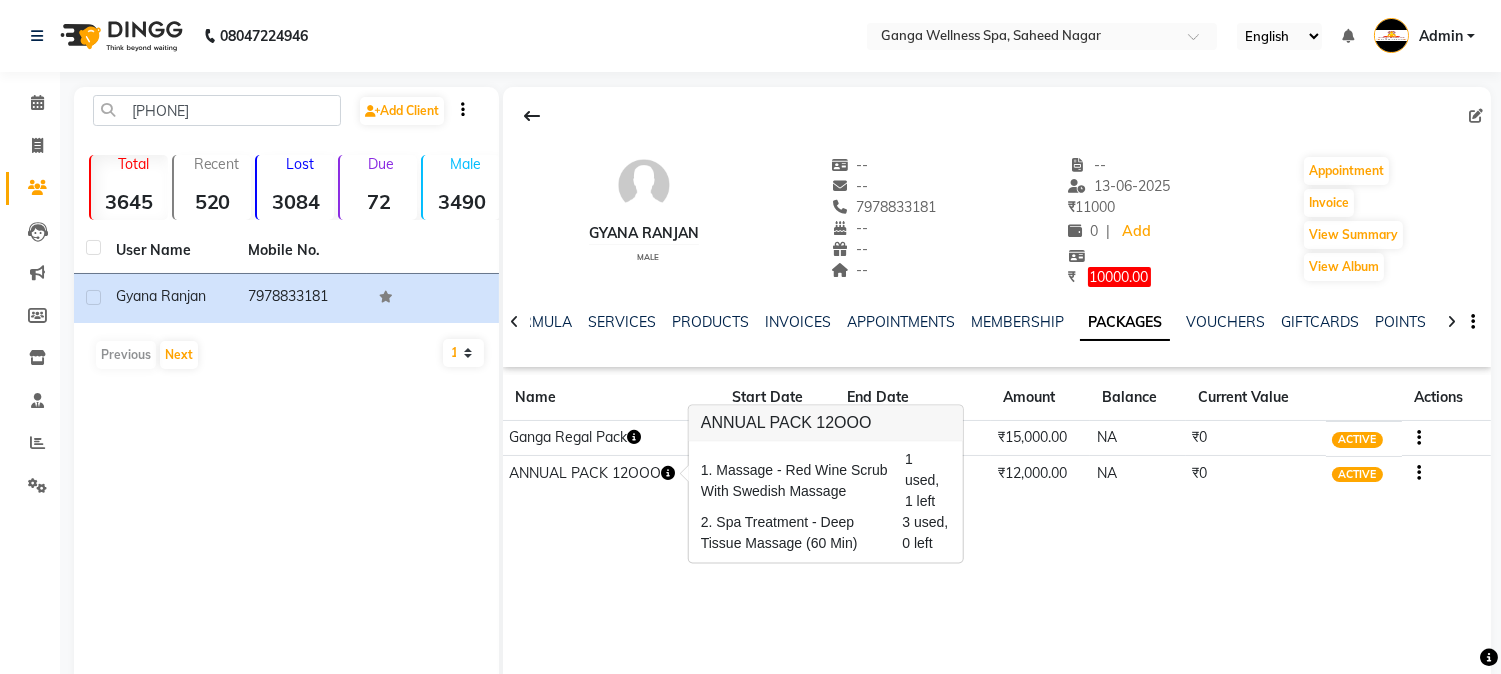 click on "gyana ranjan    male  --   --   7978833181  --  --  --  -- 13-06-2025 ₹    11000 0 |  Add  ₹     10000.00  Appointment   Invoice  View Summary  View Album  NOTES FORMULA SERVICES PRODUCTS INVOICES APPOINTMENTS MEMBERSHIP PACKAGES VOUCHERS GIFTCARDS POINTS FORMS FAMILY CARDS WALLET Name Start Date End Date Amount Balance Current Value Actions  Ganga Regal Pack  13-06-2025 08-06-2026  ₹15,000.00   NA  ₹0 ACTIVE  ANNUAL PACK 12OOO  03-03-2025 30-08-2025  ₹12,000.00   NA  ₹0 ACTIVE" 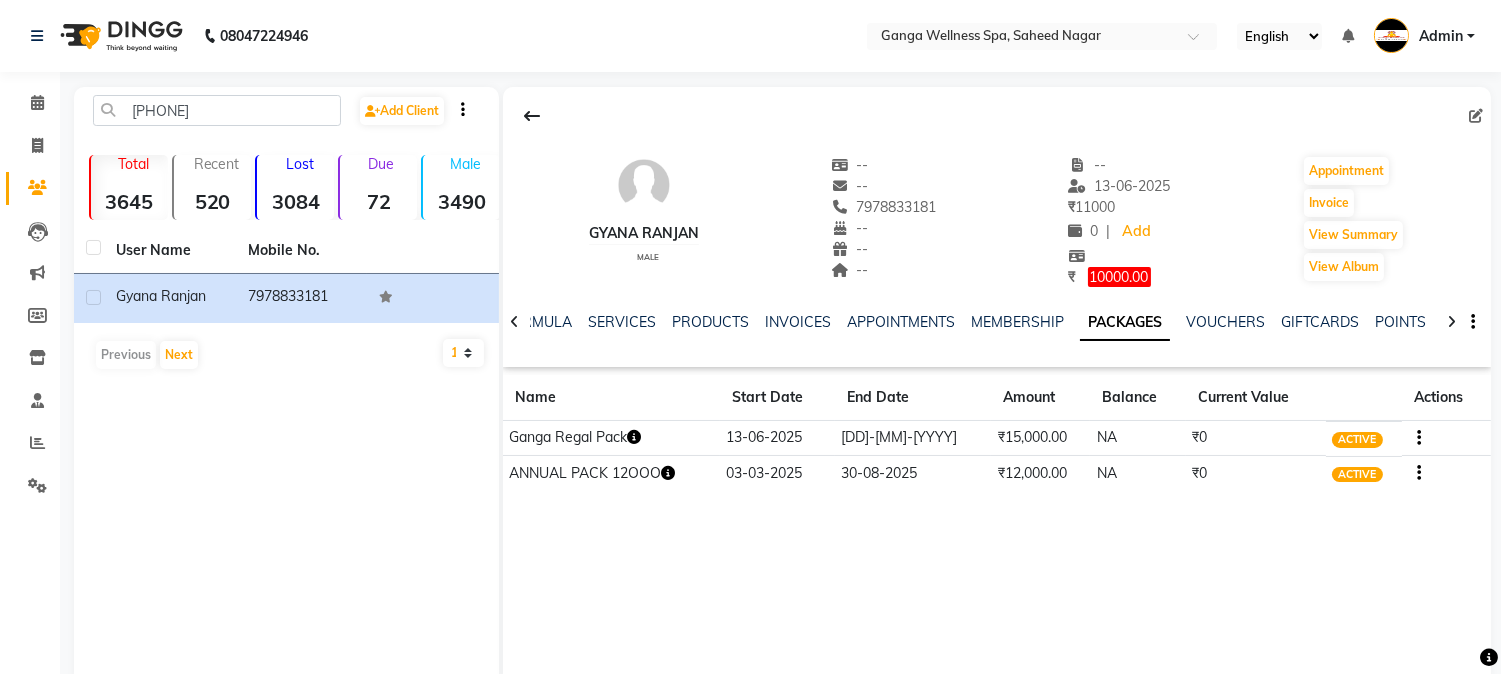 click 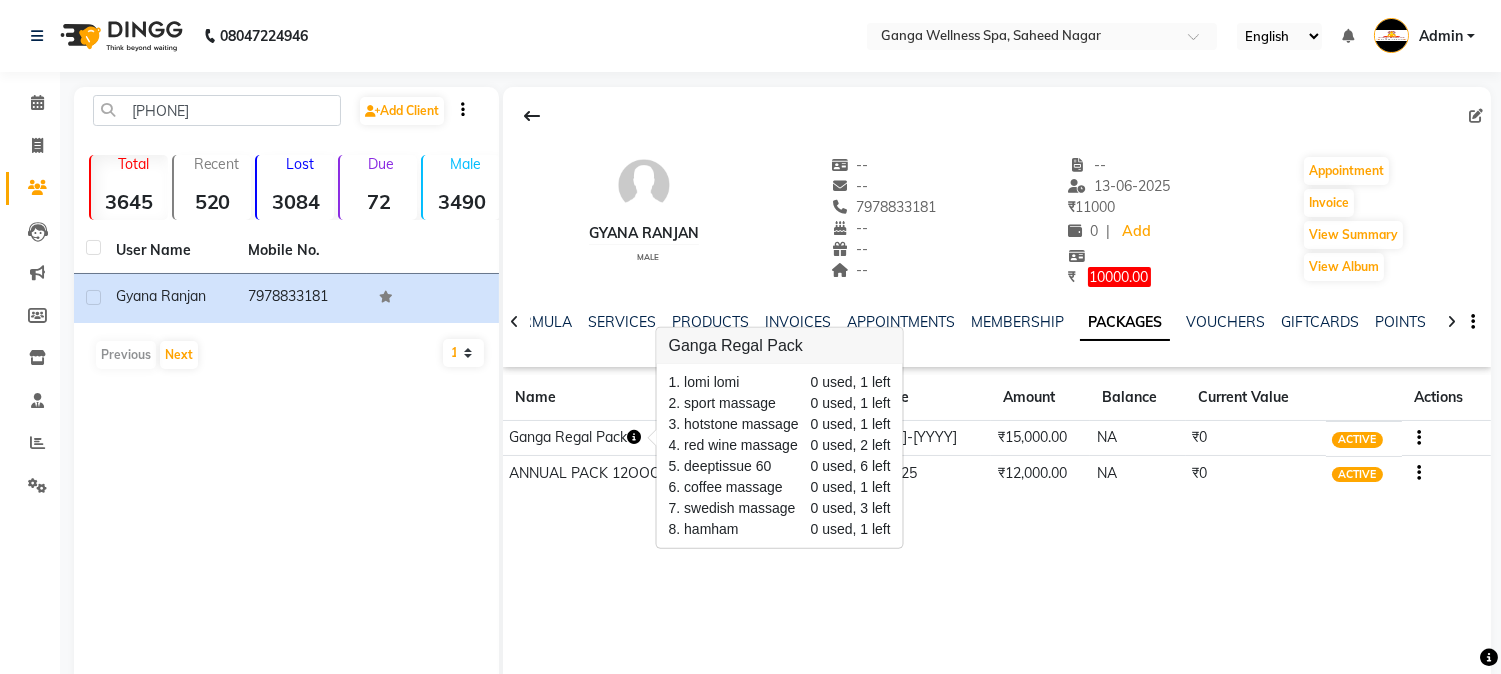 click 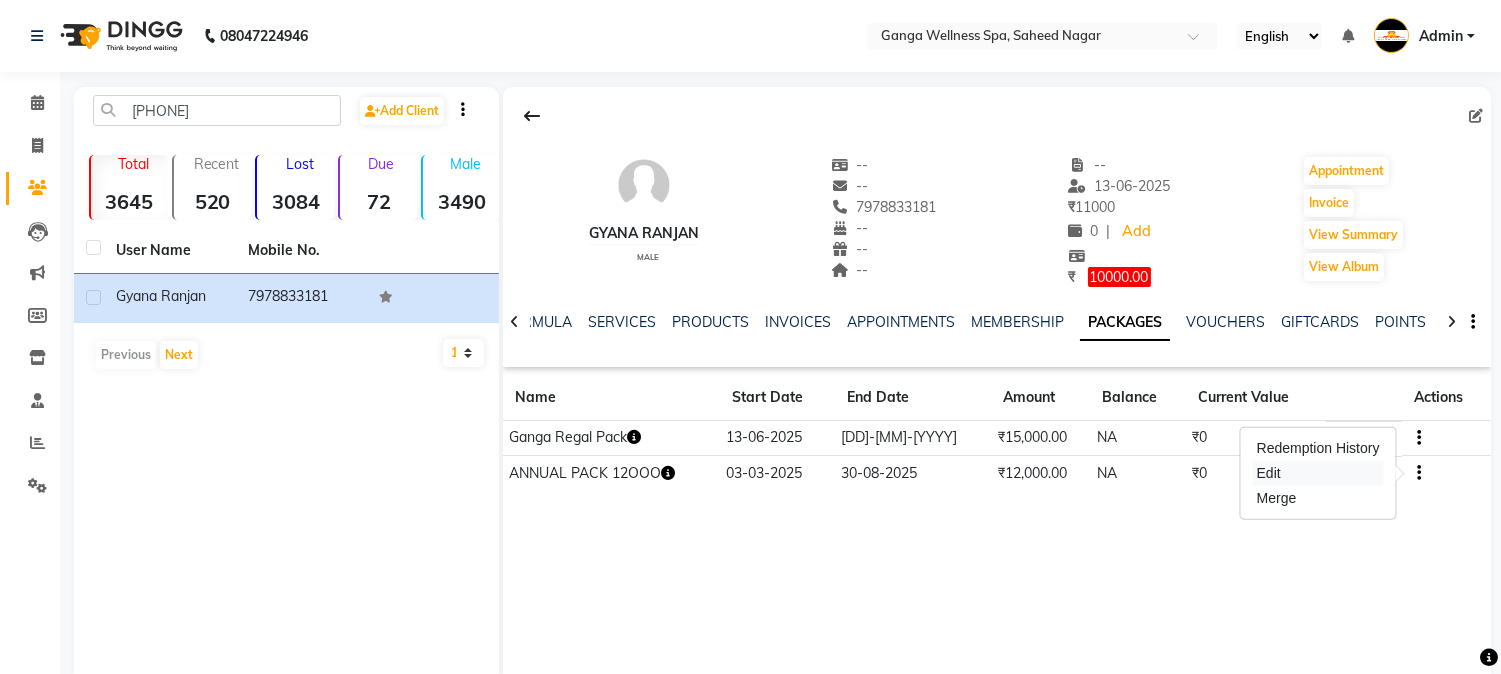 click on "Edit" at bounding box center [1318, 473] 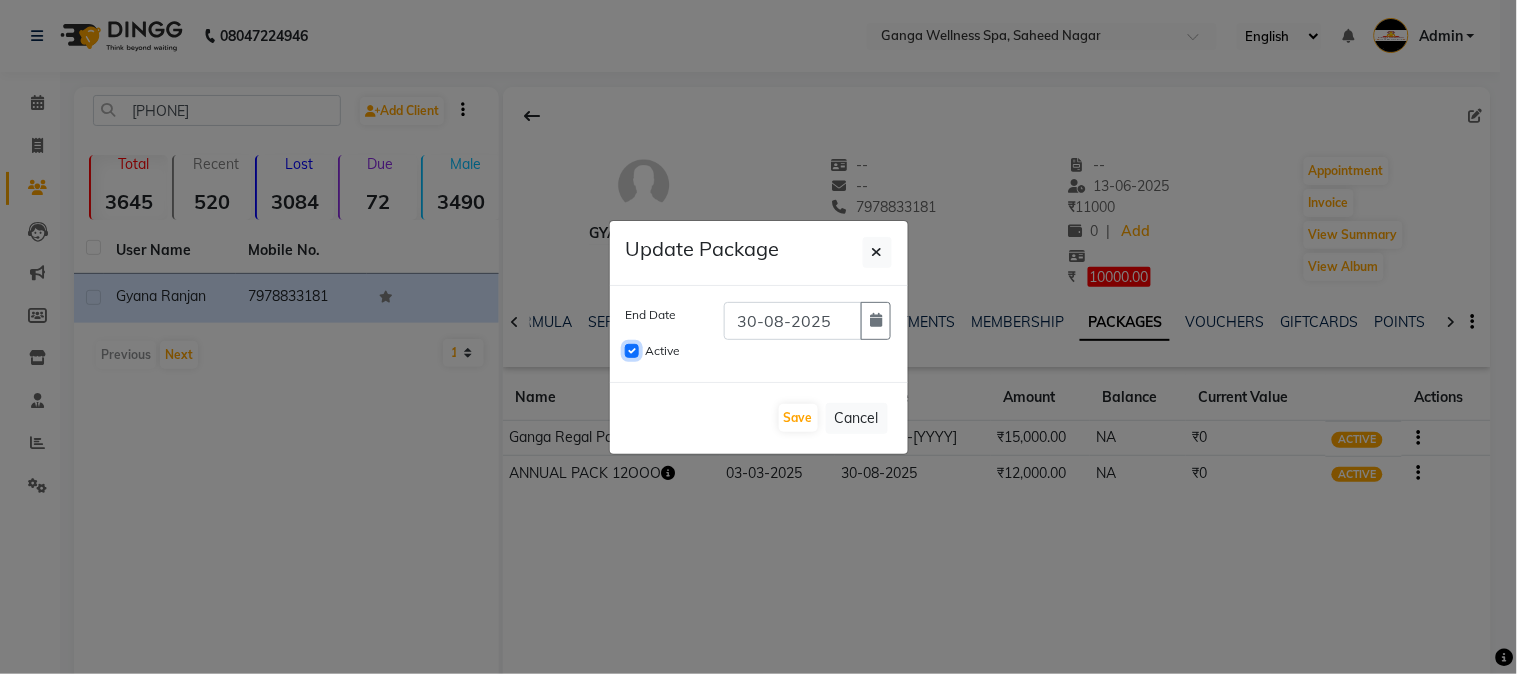 click on "Active" at bounding box center [632, 351] 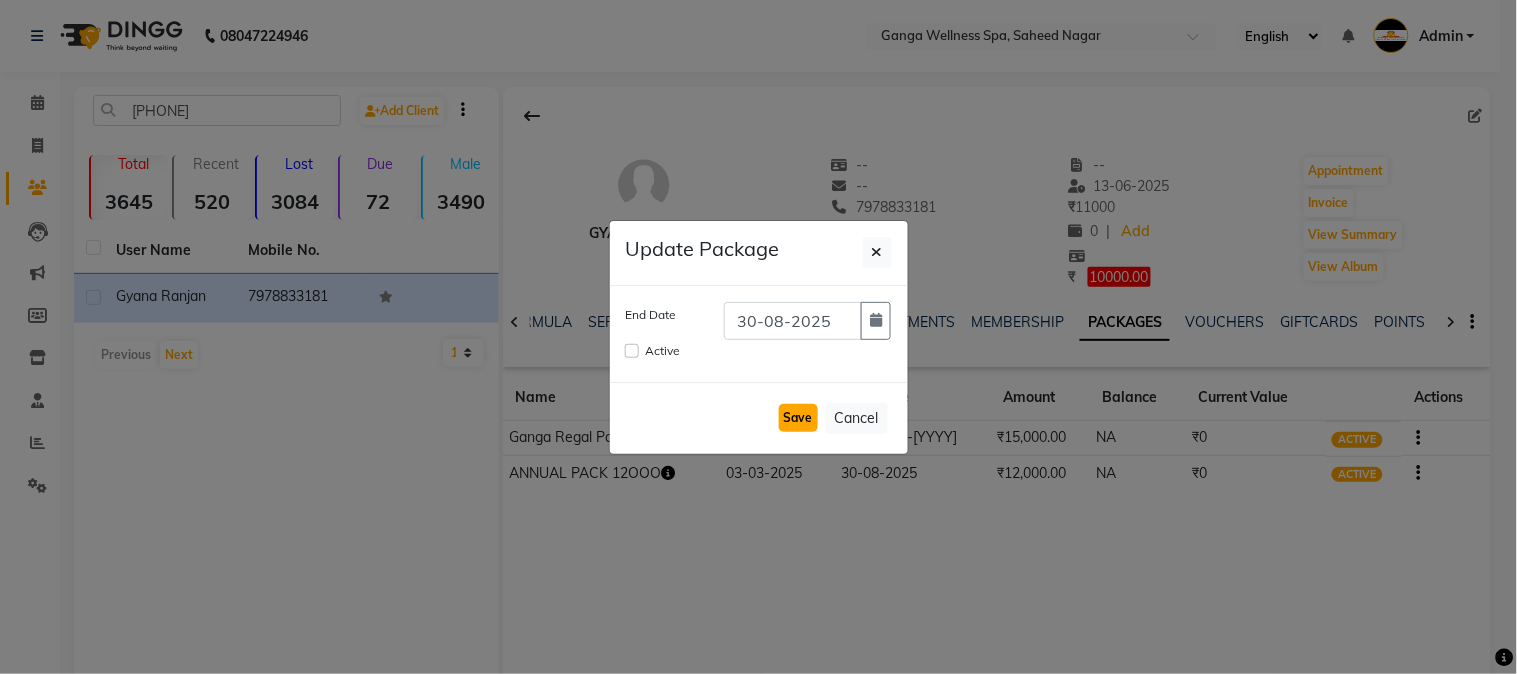 click on "Save" 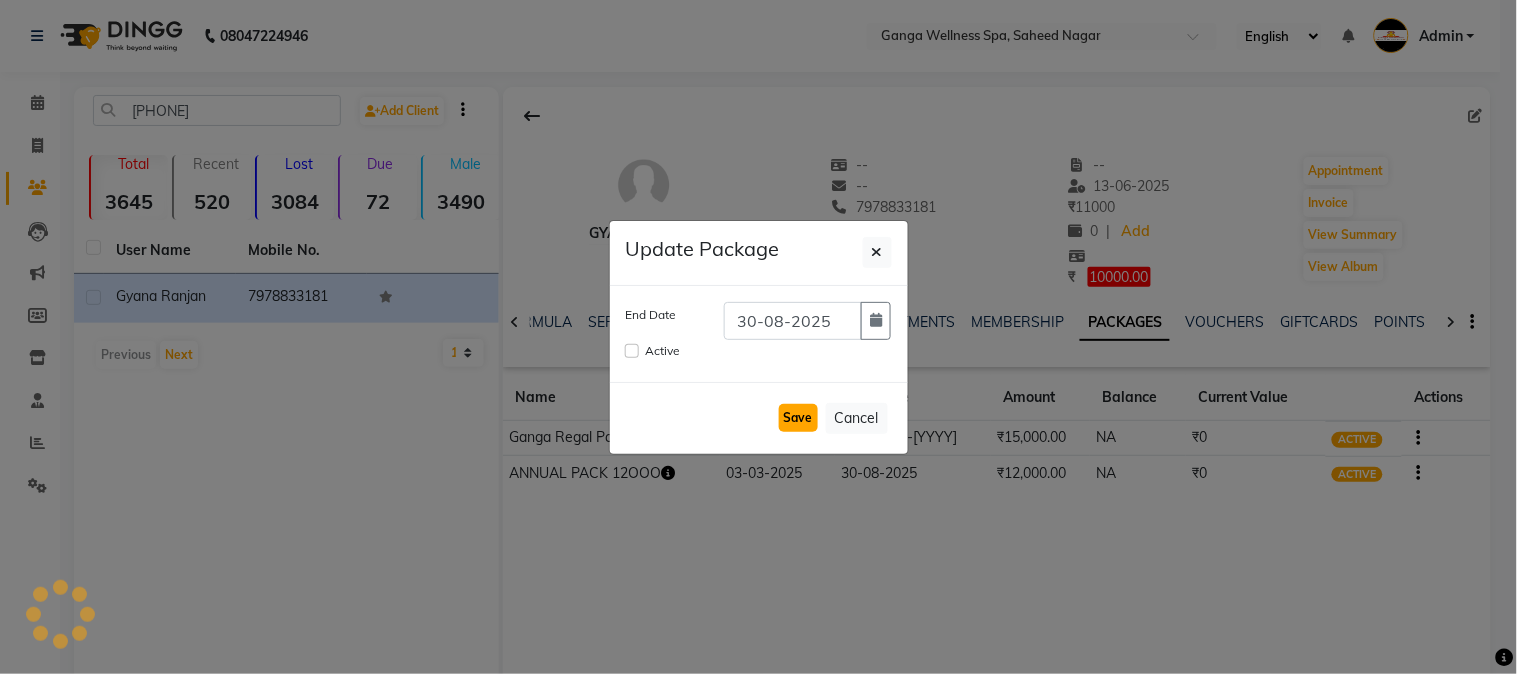 type 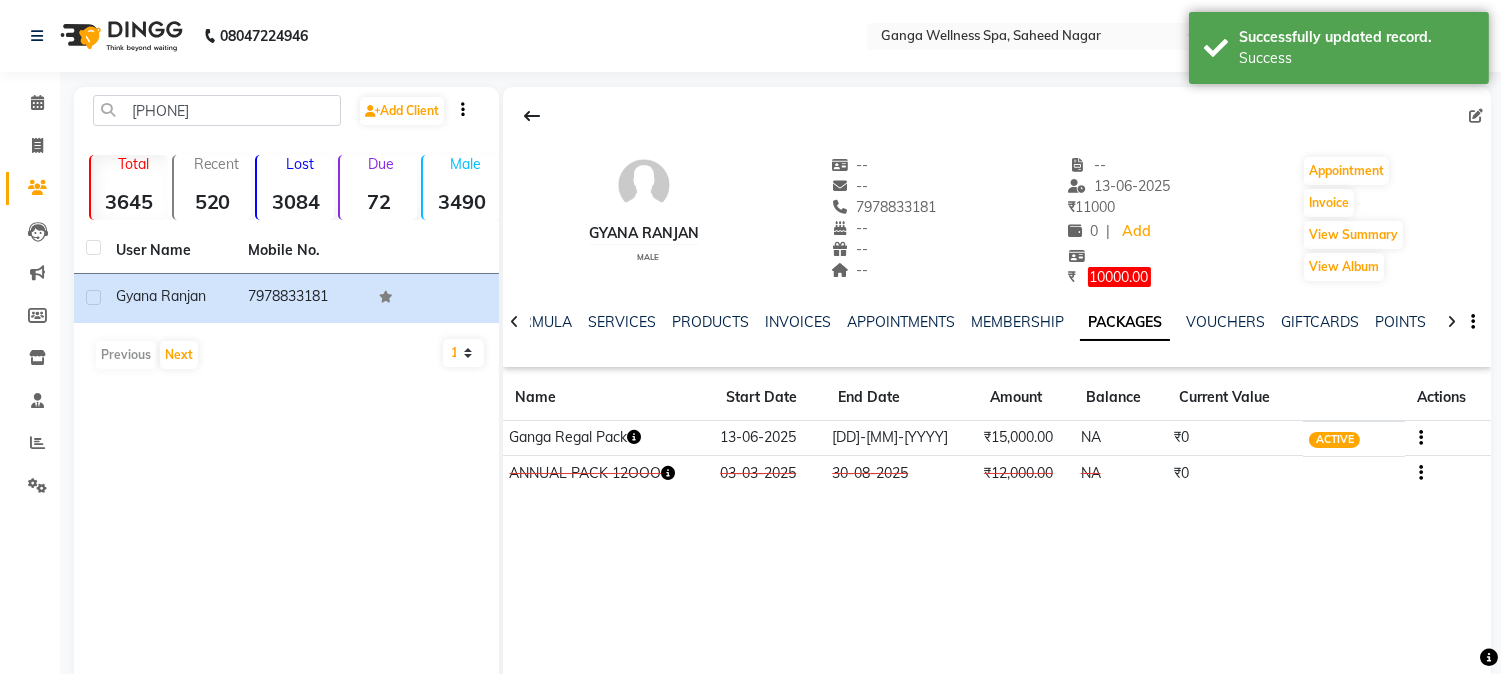 click on "gyana ranjan    male  --   --   7978833181  --  --  --  -- 13-06-2025 ₹    11000 0 |  Add  ₹     10000.00  Appointment   Invoice  View Summary  View Album  NOTES FORMULA SERVICES PRODUCTS INVOICES APPOINTMENTS MEMBERSHIP PACKAGES VOUCHERS GIFTCARDS POINTS FORMS FAMILY CARDS WALLET Name Start Date End Date Amount Balance Current Value Actions  Ganga Regal Pack  13-06-2025 08-06-2026  ₹15,000.00   NA  ₹0 ACTIVE  ANNUAL PACK 12OOO  03-03-2025 30-08-2025  ₹12,000.00   NA  ₹0 CONSUMED" 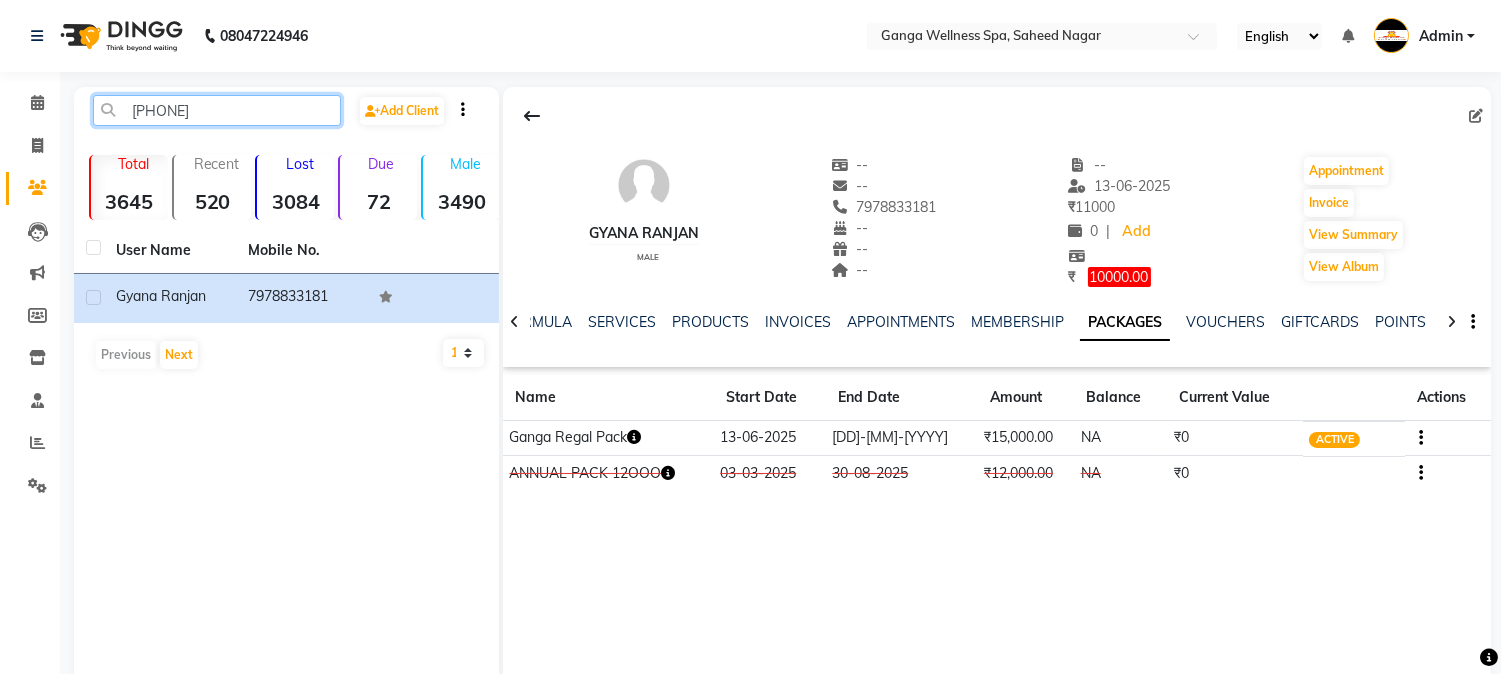 click on "7978833" 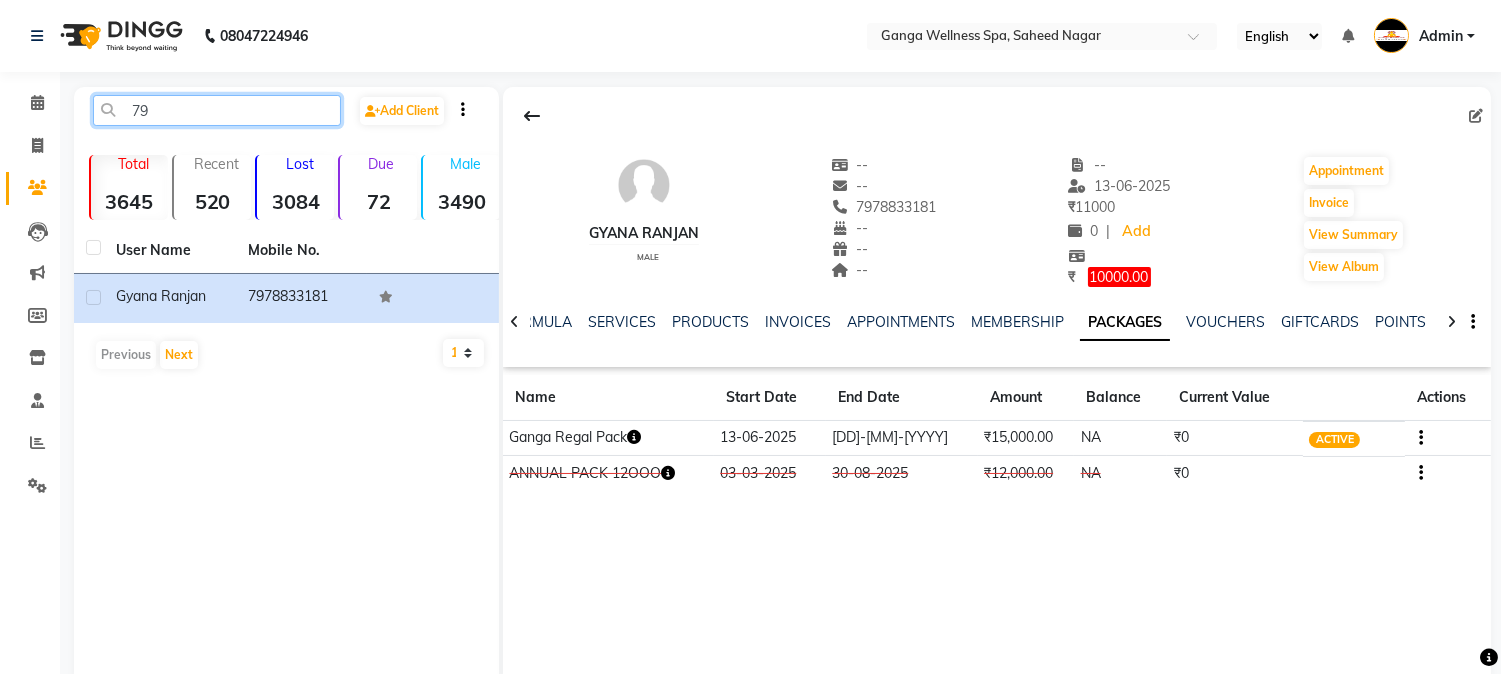 type on "7" 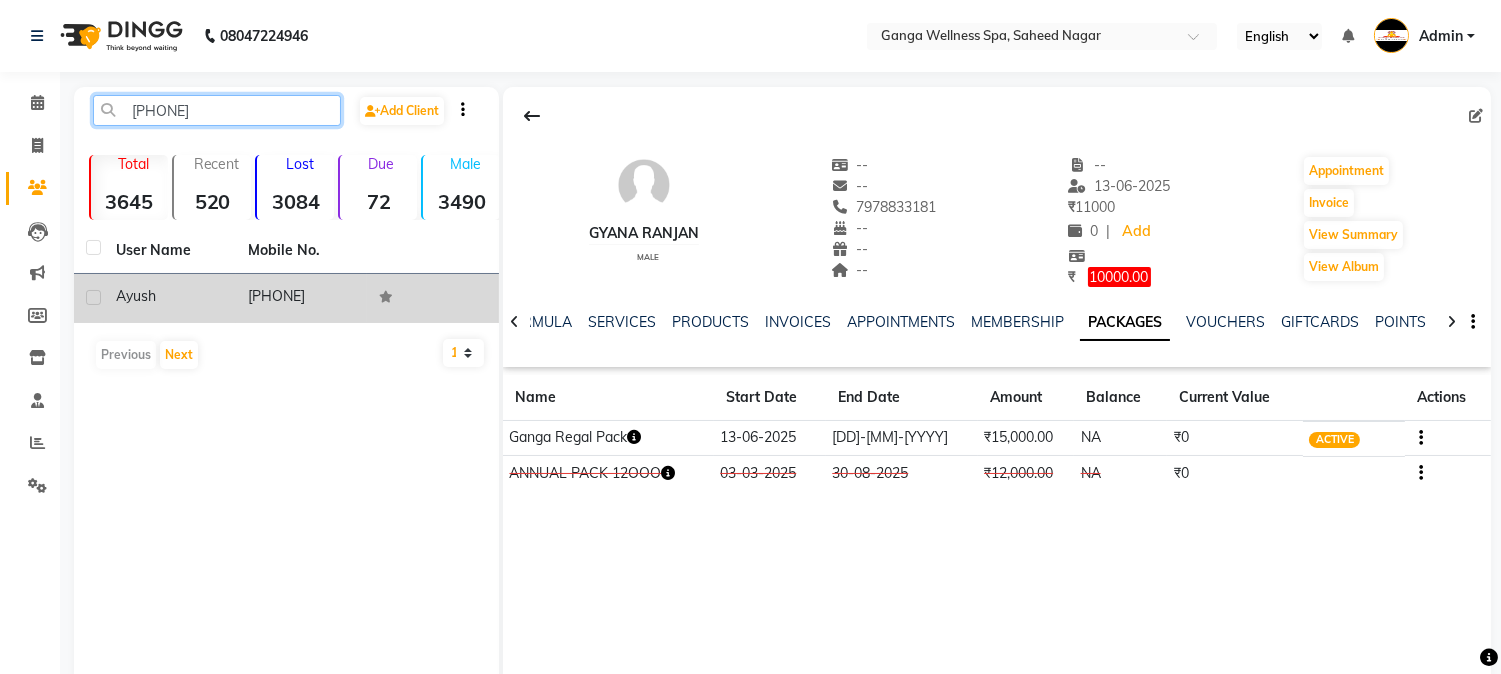 type on "9937959" 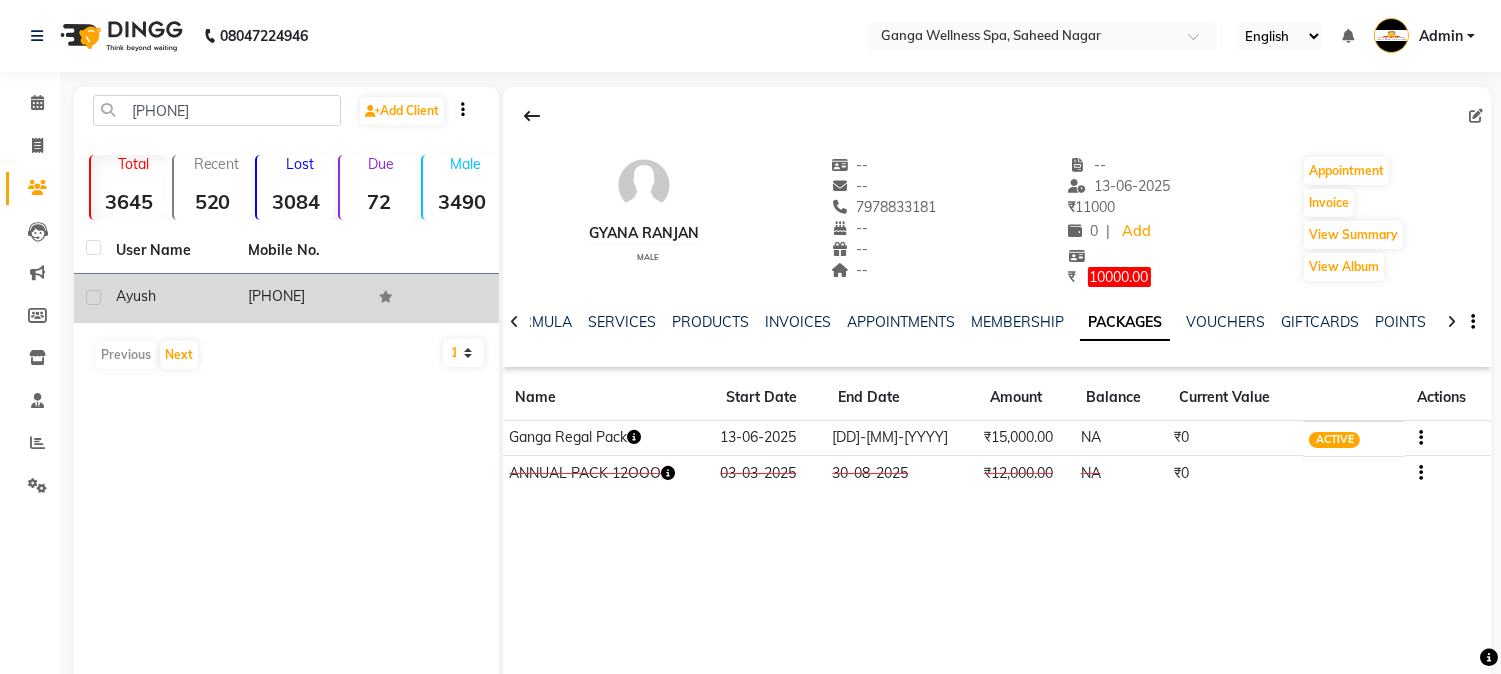 click on "[PHONE]" 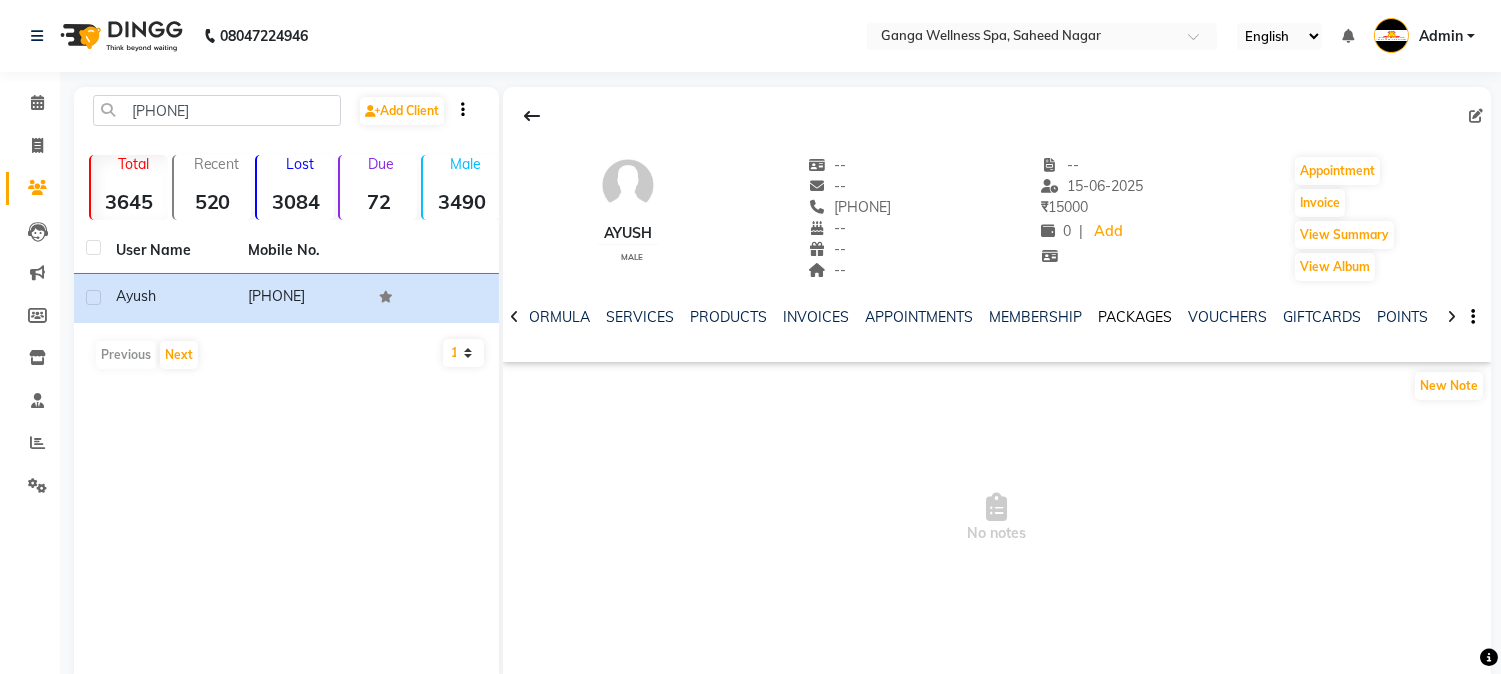 click on "PACKAGES" 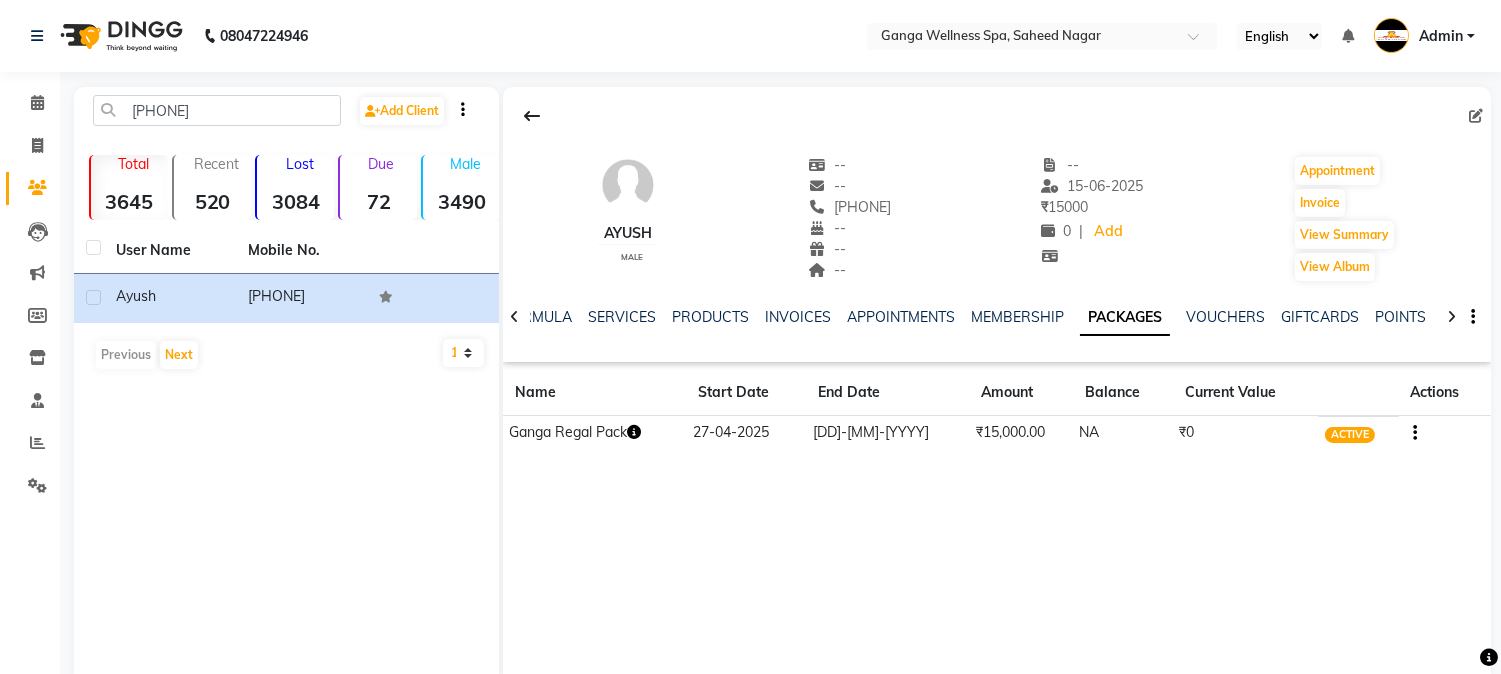 click 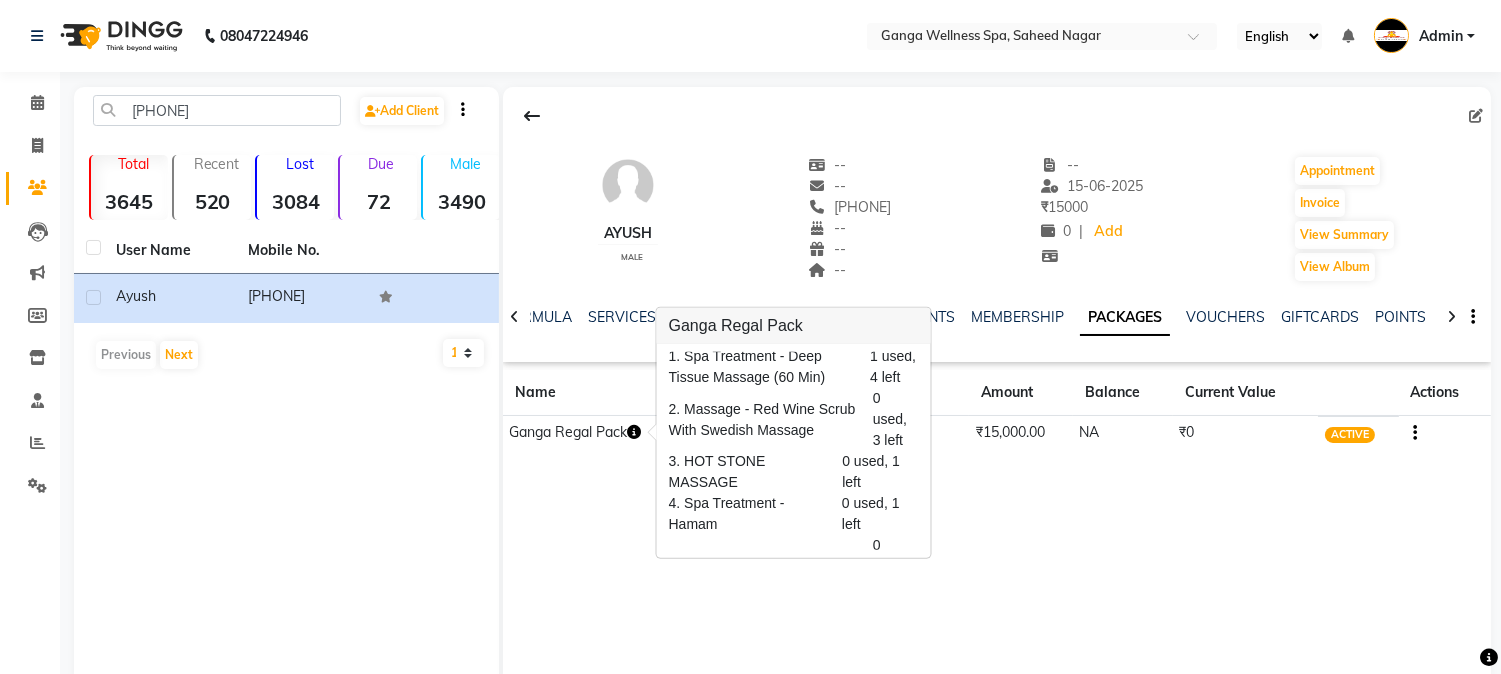 scroll, scrollTop: 0, scrollLeft: 0, axis: both 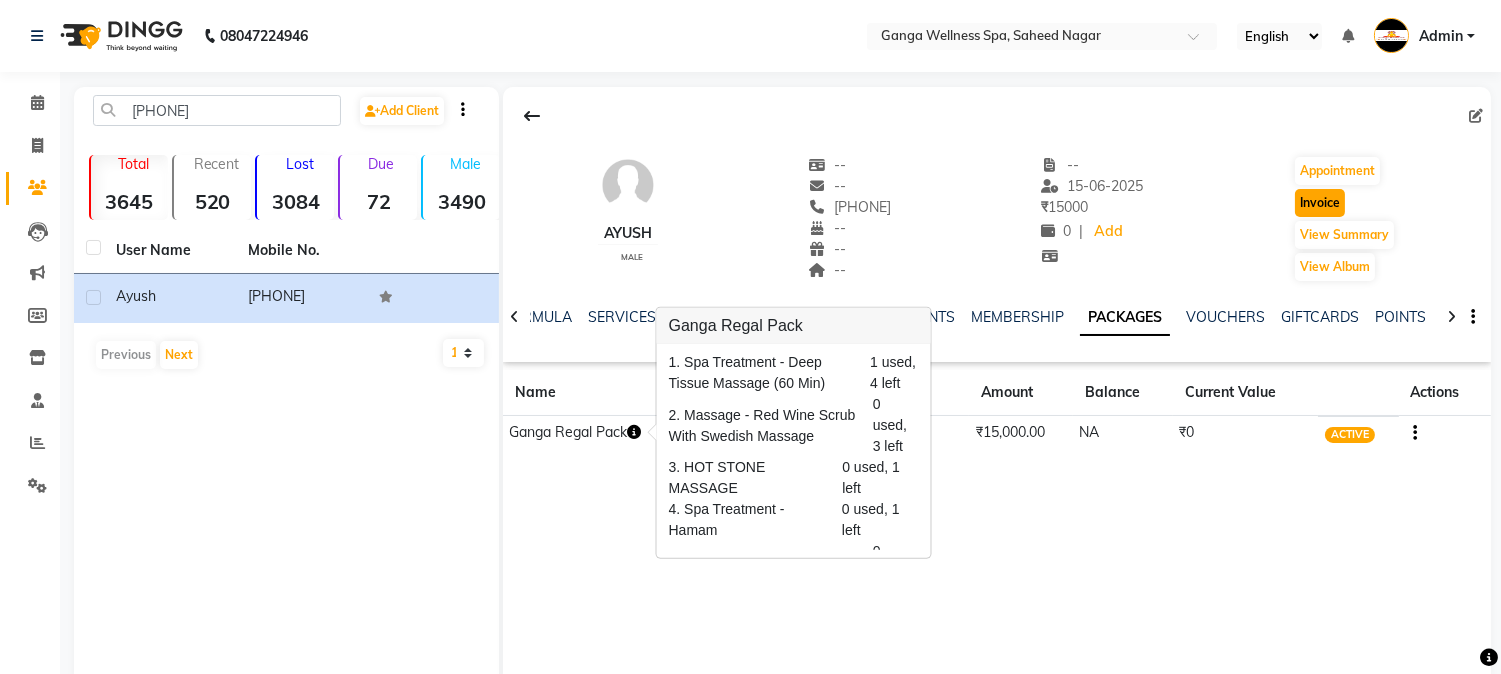click on "Invoice" 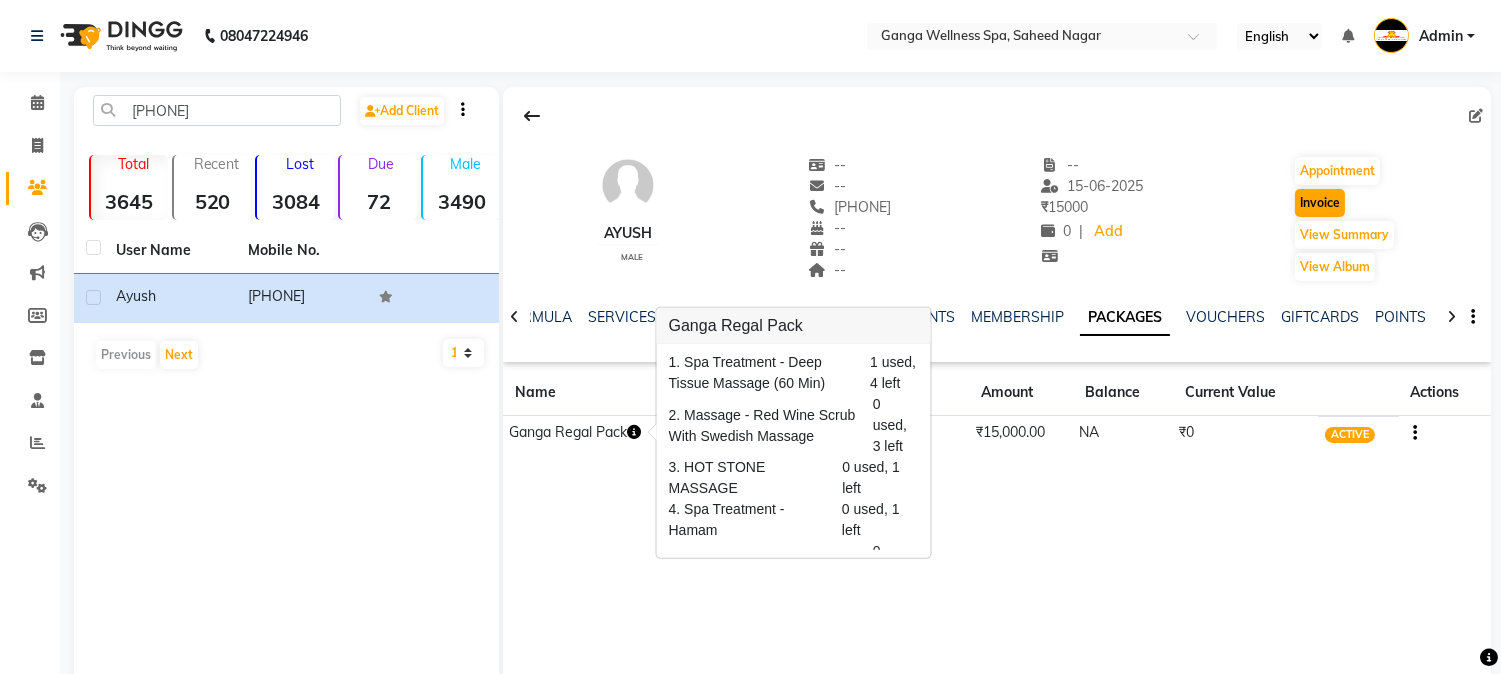 select on "service" 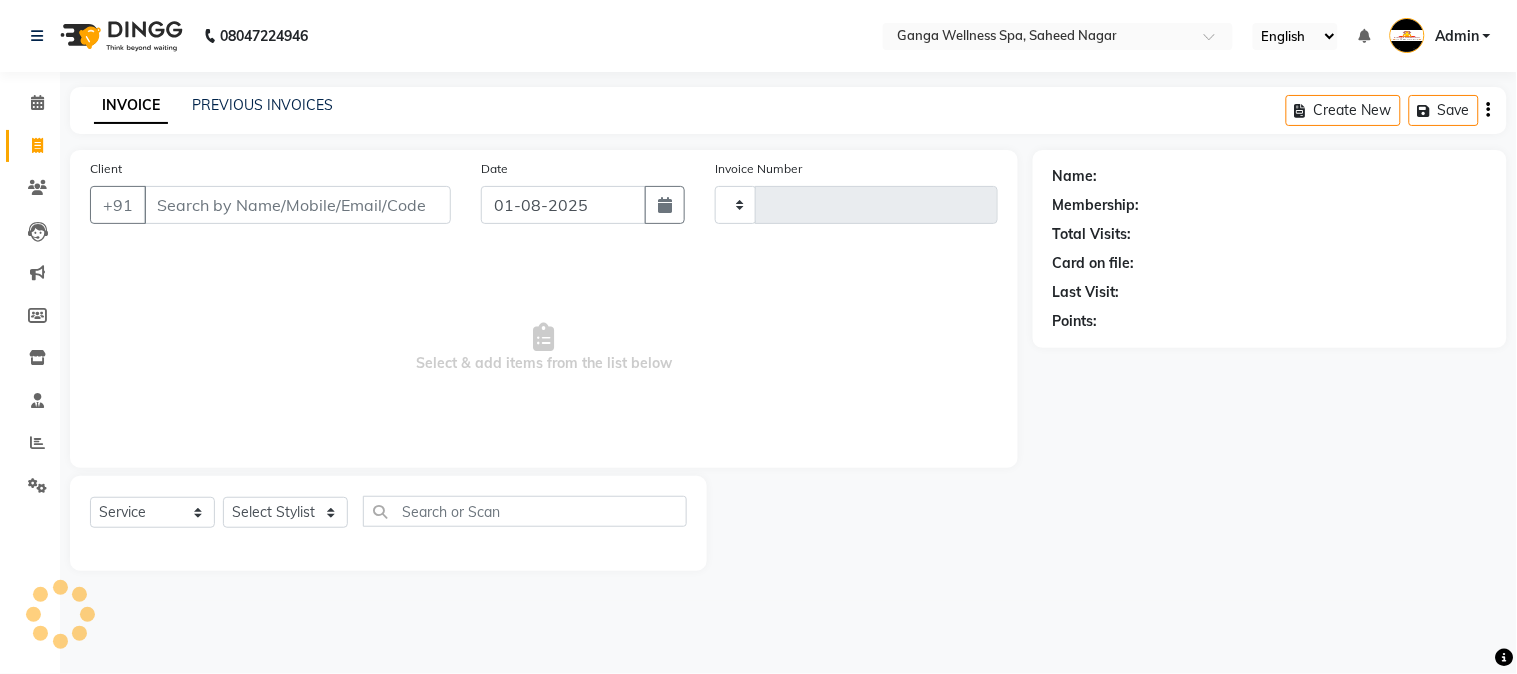 type on "2263" 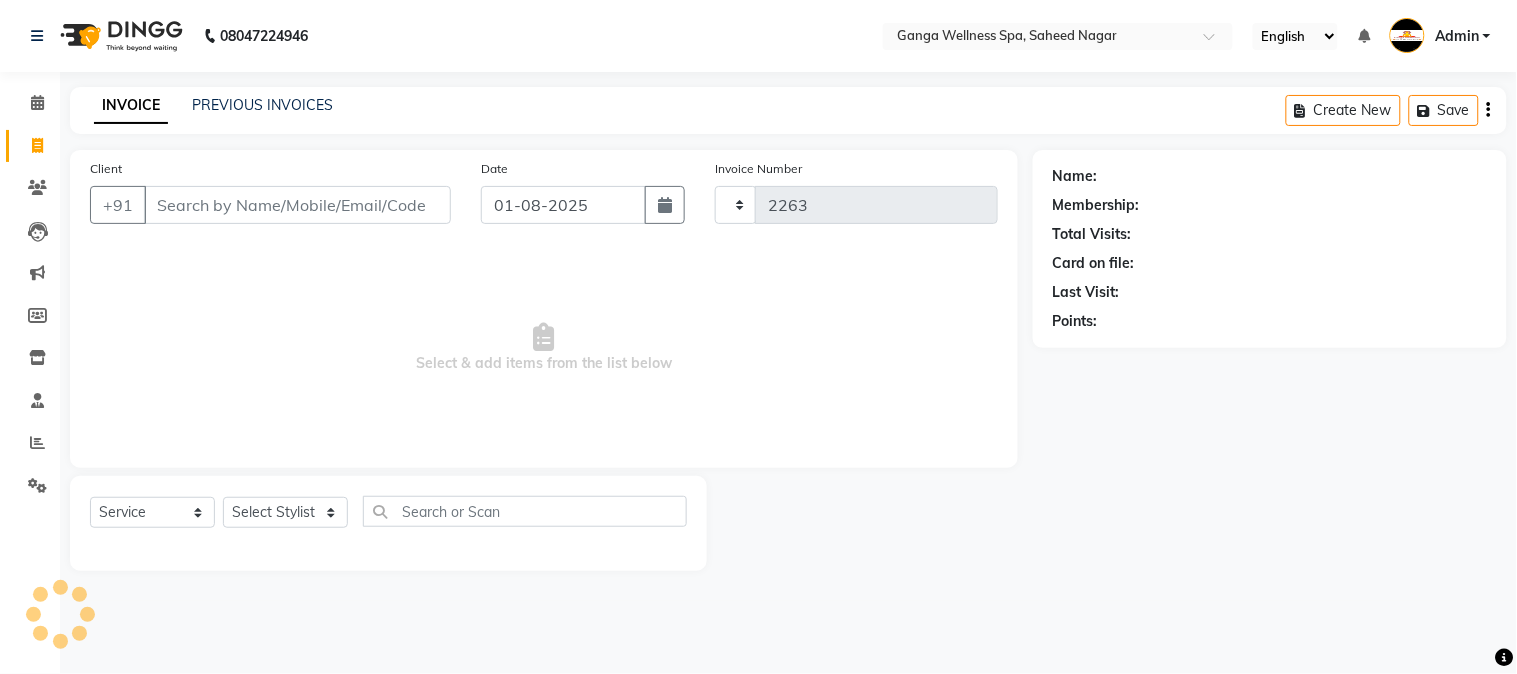 select on "762" 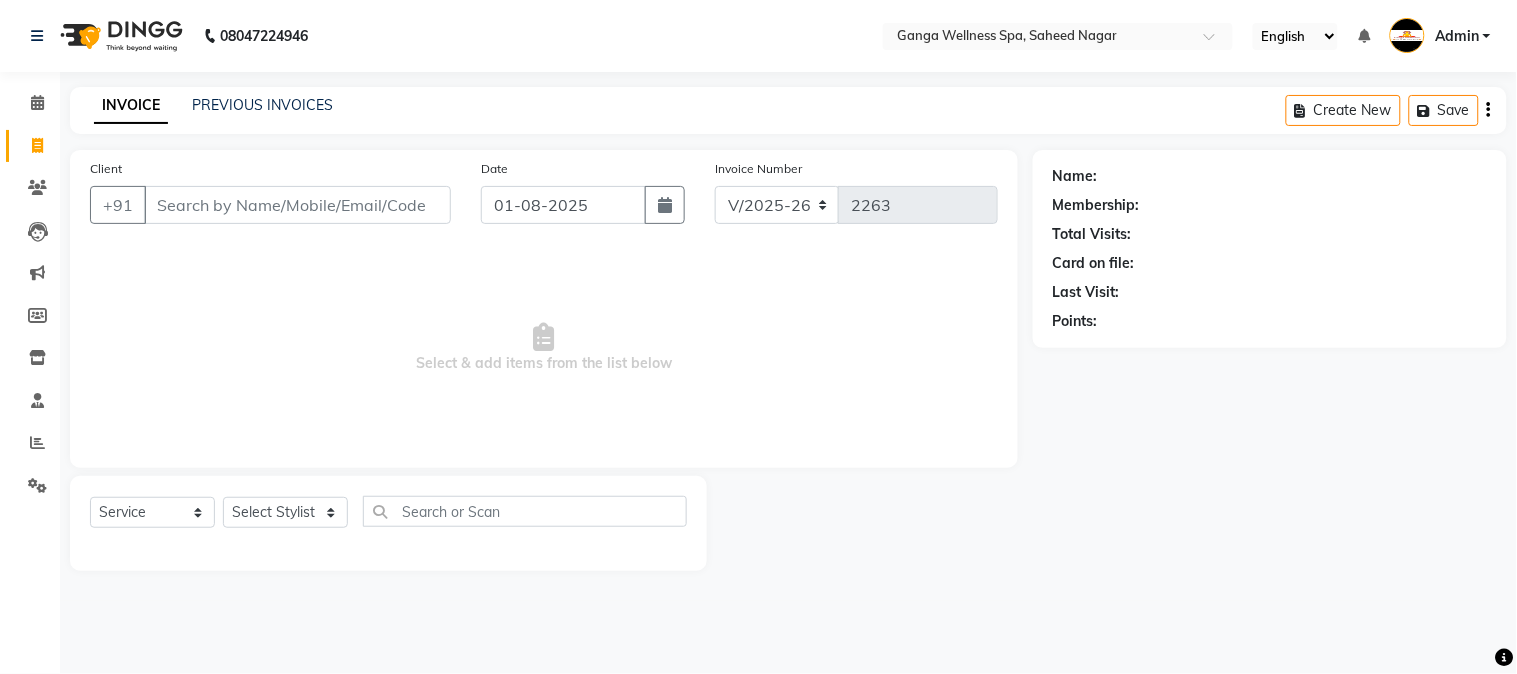 type on "[PHONE]" 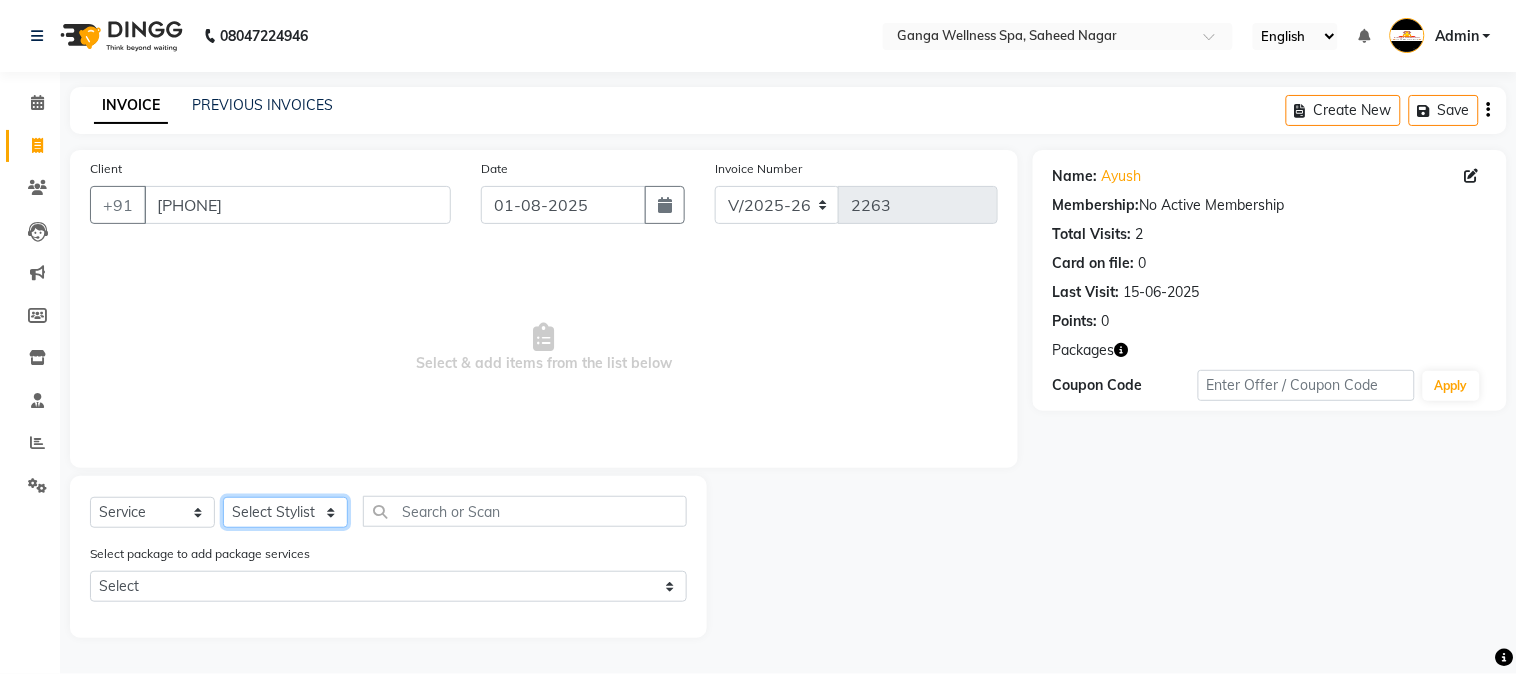click on "Select Stylist Abhi akhil Alexa AMMY AMMY Annie anya APPI Arohi  Ayen BANCHI Bina Bina CJ CRP 1 Daina ELINA ferjana G1 G1 ONE PLUS  G1 Salon G2 Helen JEENY Jhanka Jojo Kana KEMPI KEMPI Kim krishna KTI Lili Rout Lily LINDA LIZA Martha  MELODY MERRY  minu Moon nancy Noiny pinkey Pradeep Prity  Riya ROOZ  Sony steffy SUCHI  Surren Sir Sushree Swapna Umpi upashana Zouli" 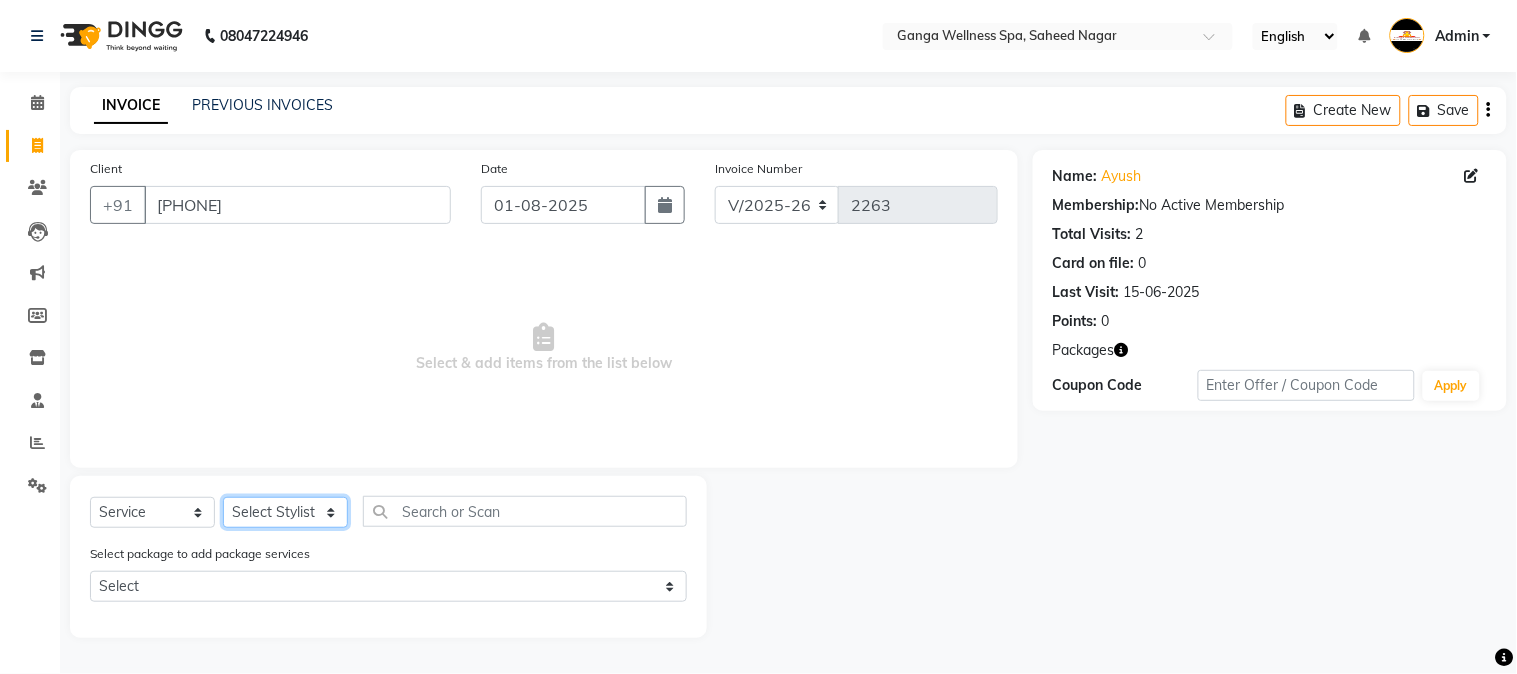 select on "41421" 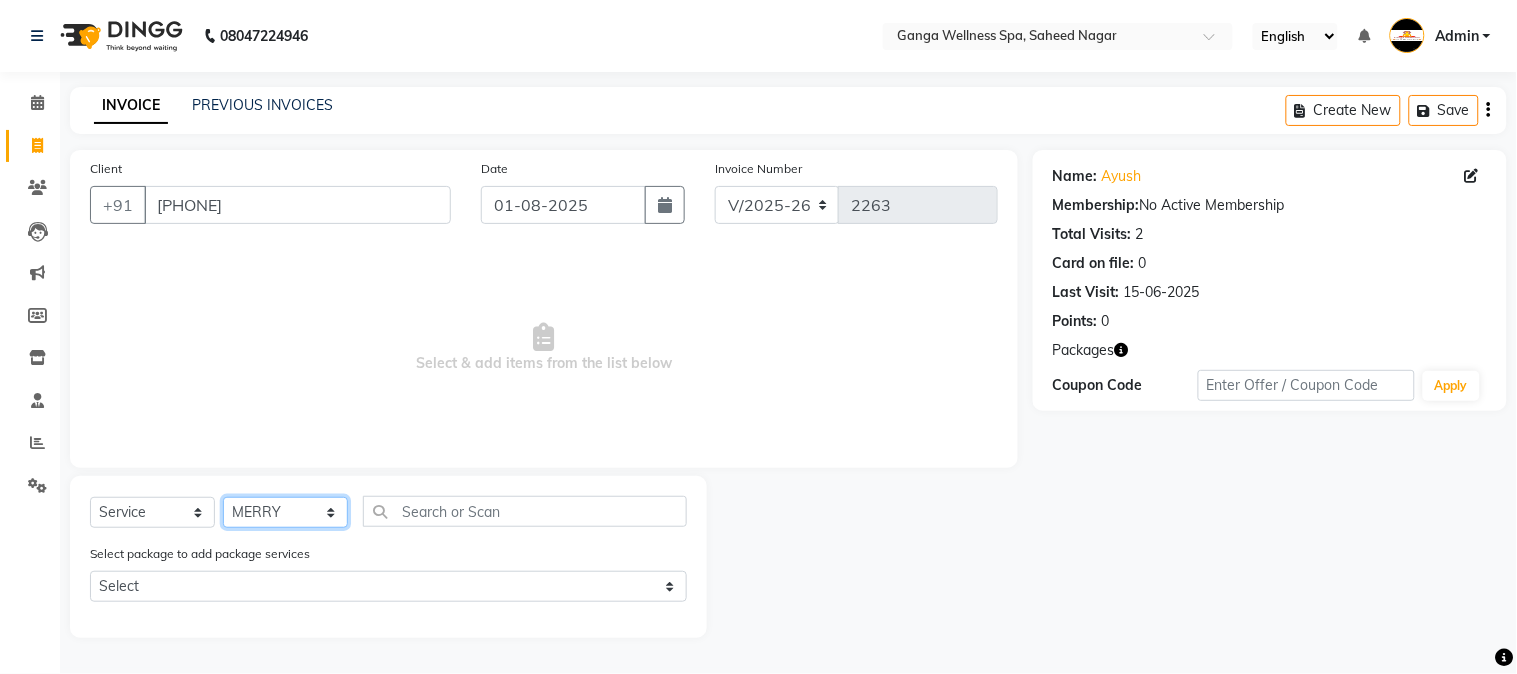click on "Select Stylist Abhi akhil Alexa AMMY AMMY Annie anya APPI Arohi  Ayen BANCHI Bina Bina CJ CRP 1 Daina ELINA ferjana G1 G1 ONE PLUS  G1 Salon G2 Helen JEENY Jhanka Jojo Kana KEMPI KEMPI Kim krishna KTI Lili Rout Lily LINDA LIZA Martha  MELODY MERRY  minu Moon nancy Noiny pinkey Pradeep Prity  Riya ROOZ  Sony steffy SUCHI  Surren Sir Sushree Swapna Umpi upashana Zouli" 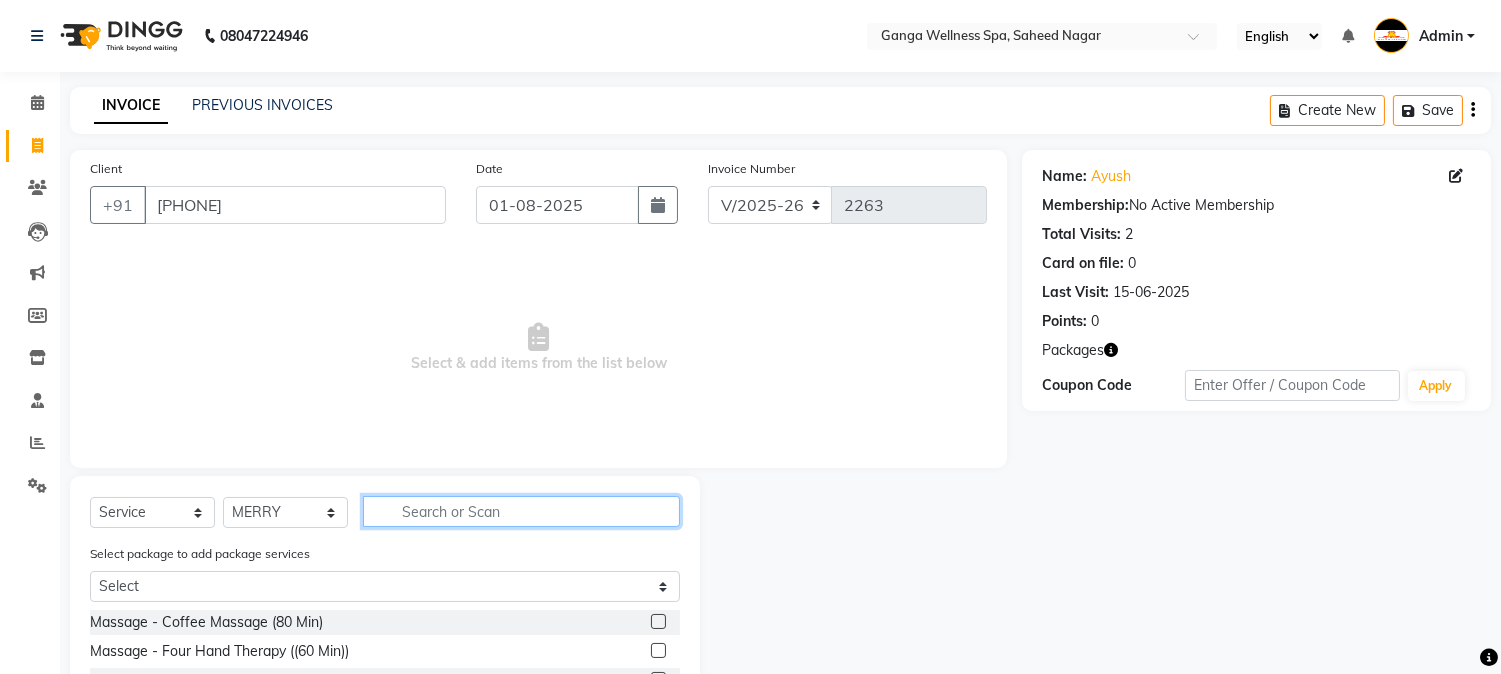 click 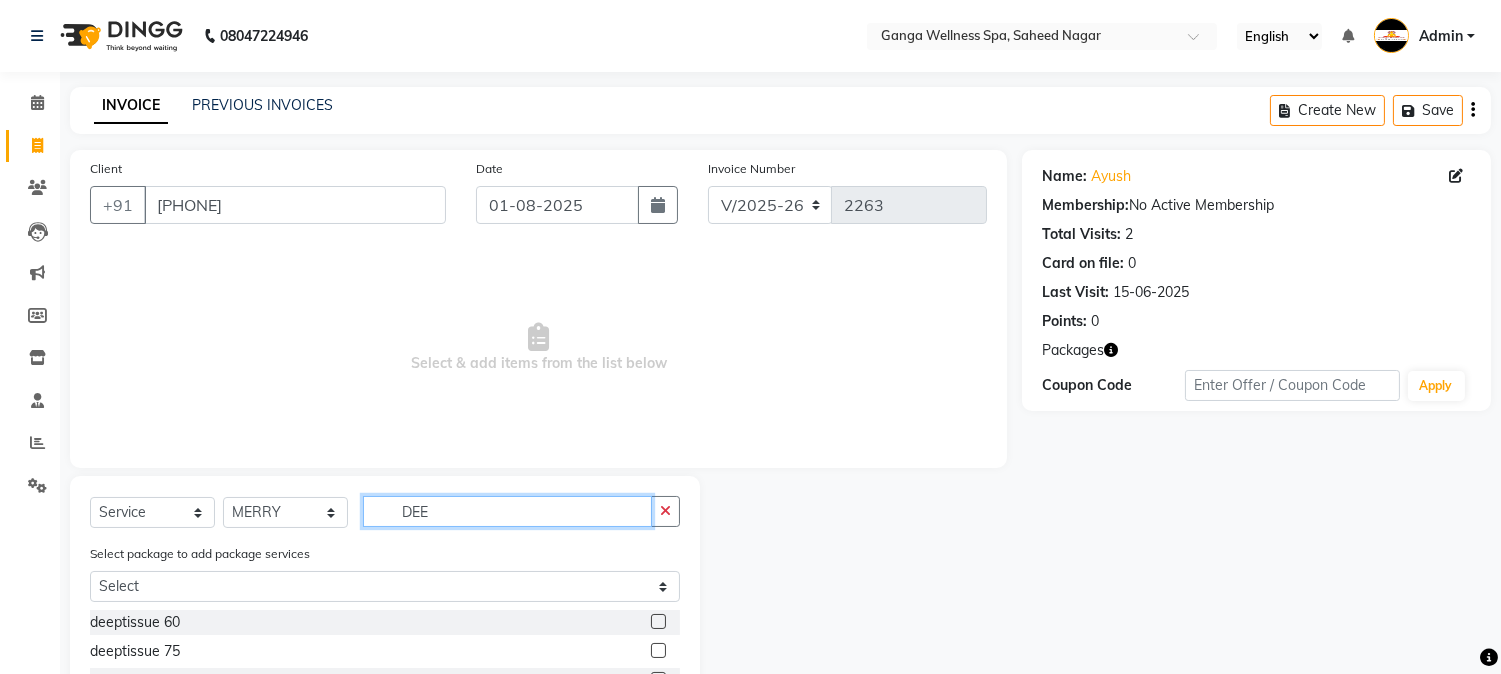 scroll, scrollTop: 167, scrollLeft: 0, axis: vertical 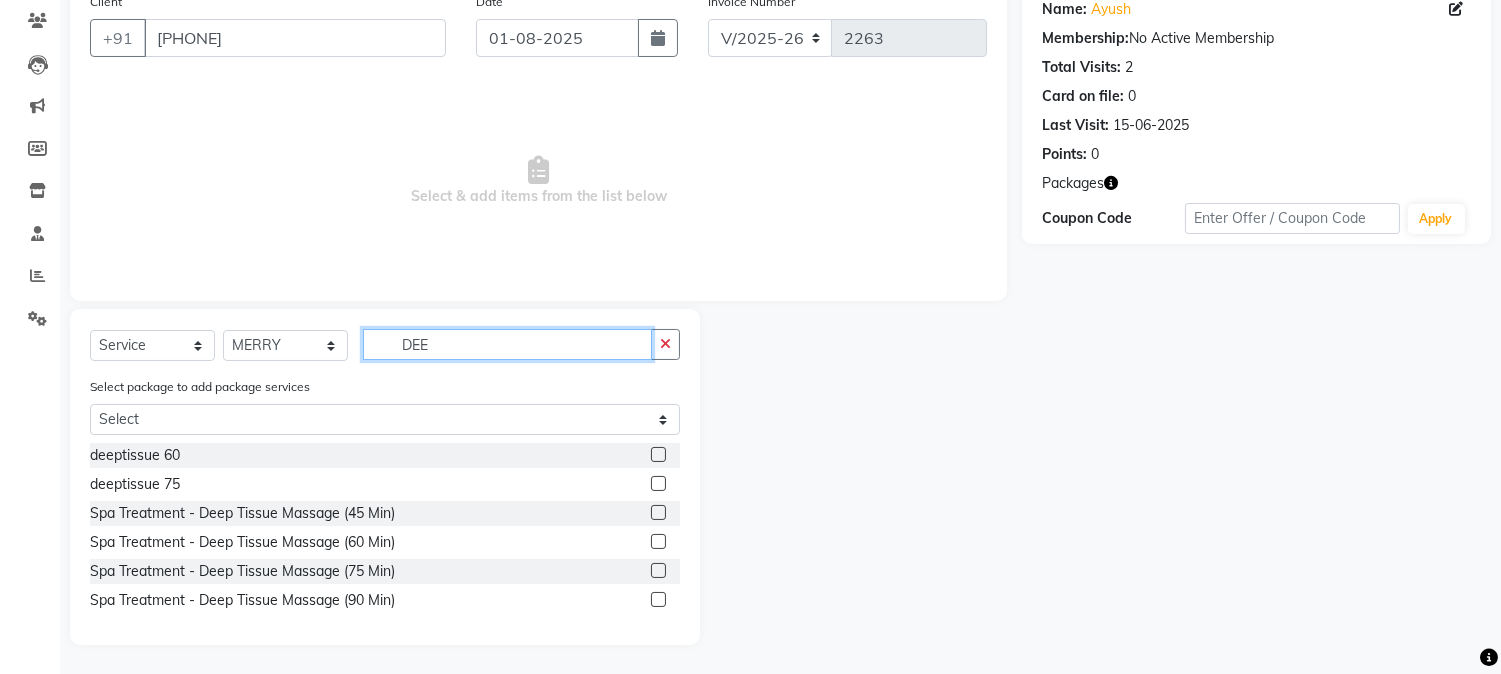type on "DEE" 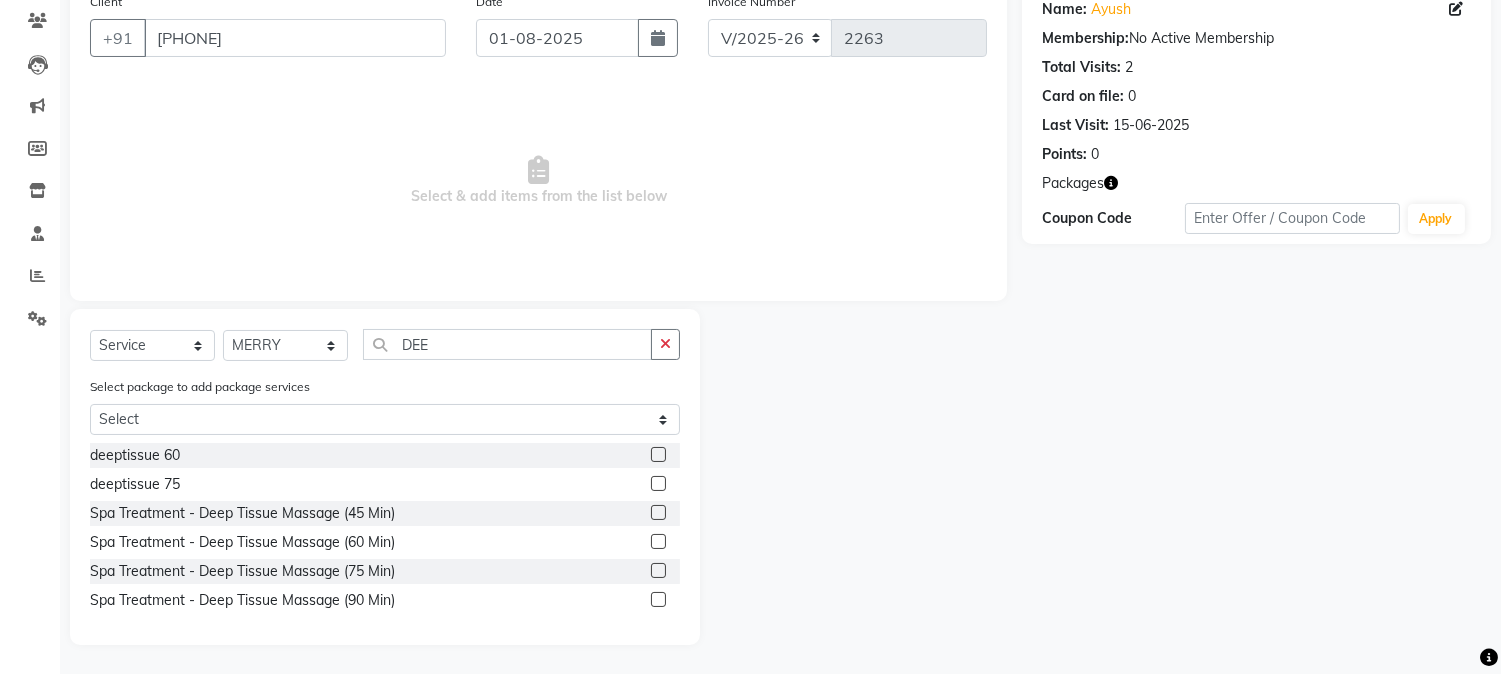 click 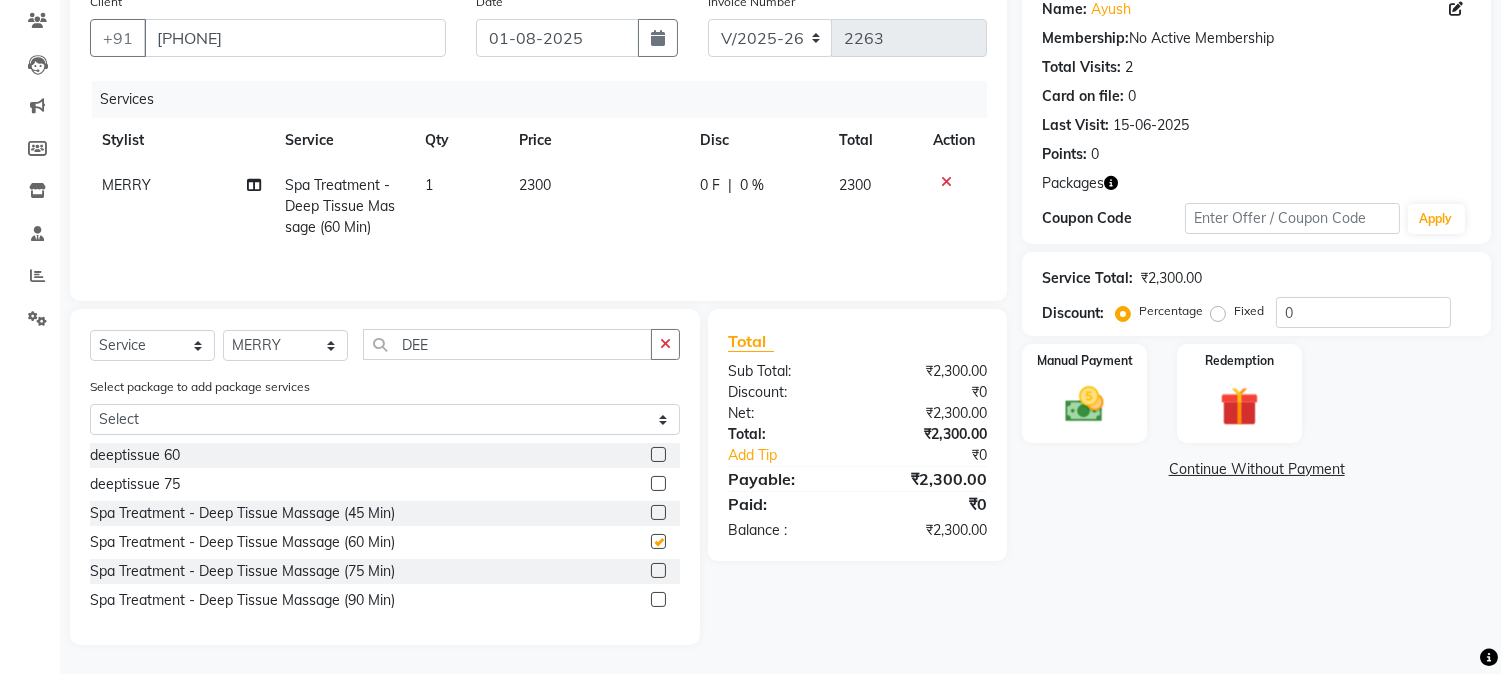 checkbox on "false" 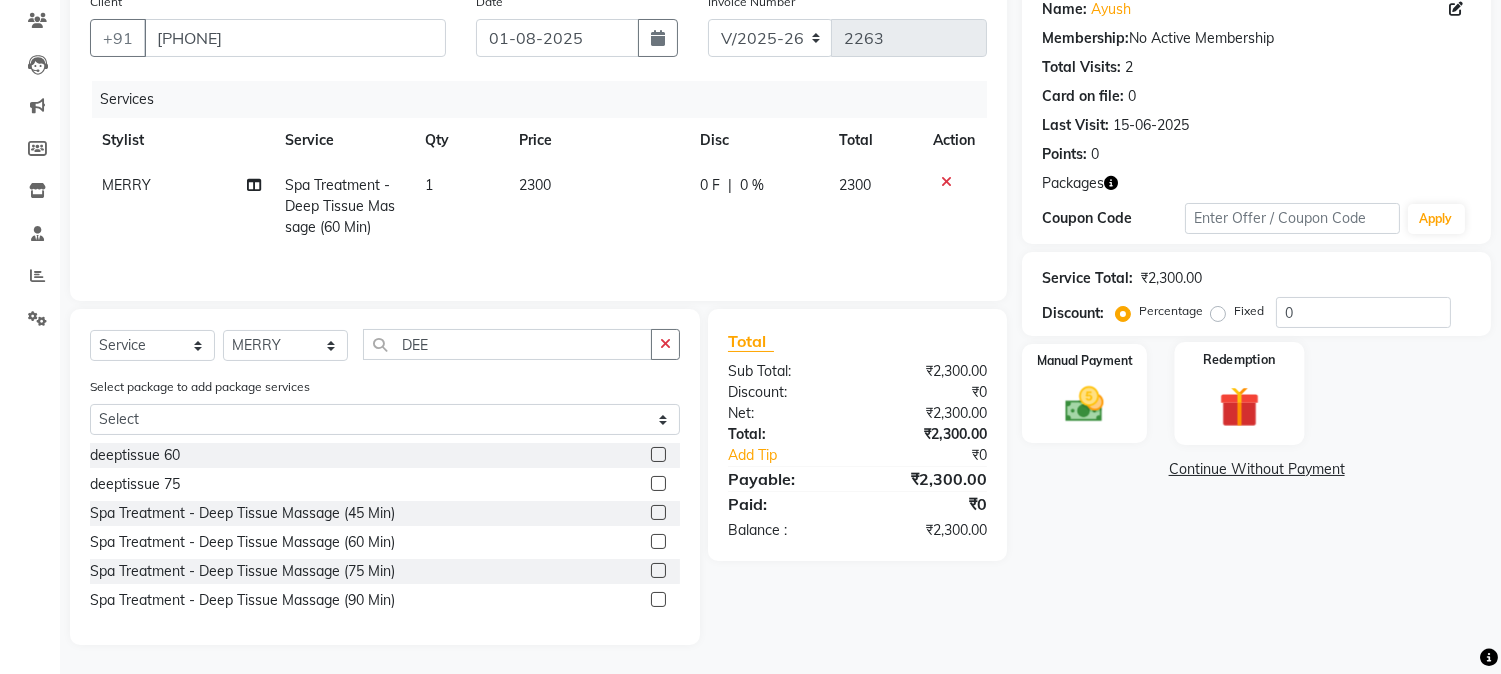 click 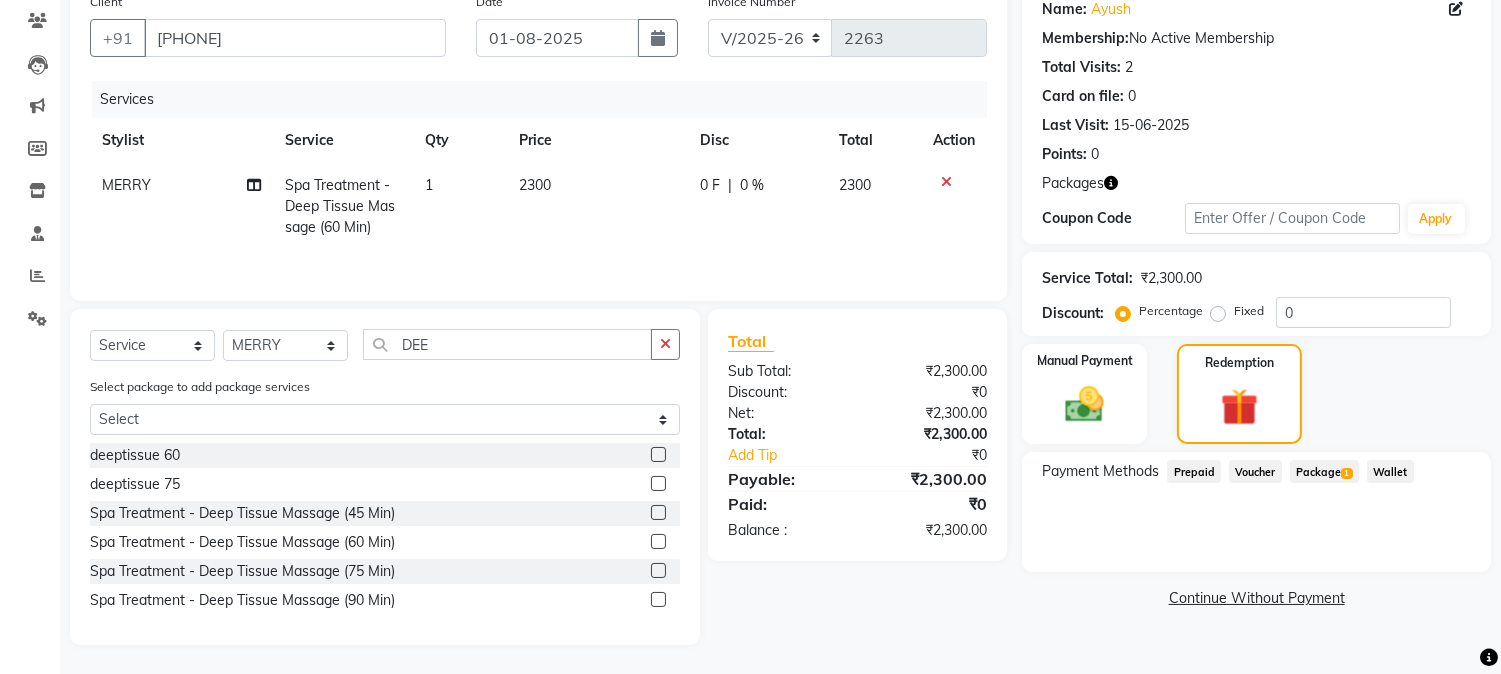 click on "Package  1" 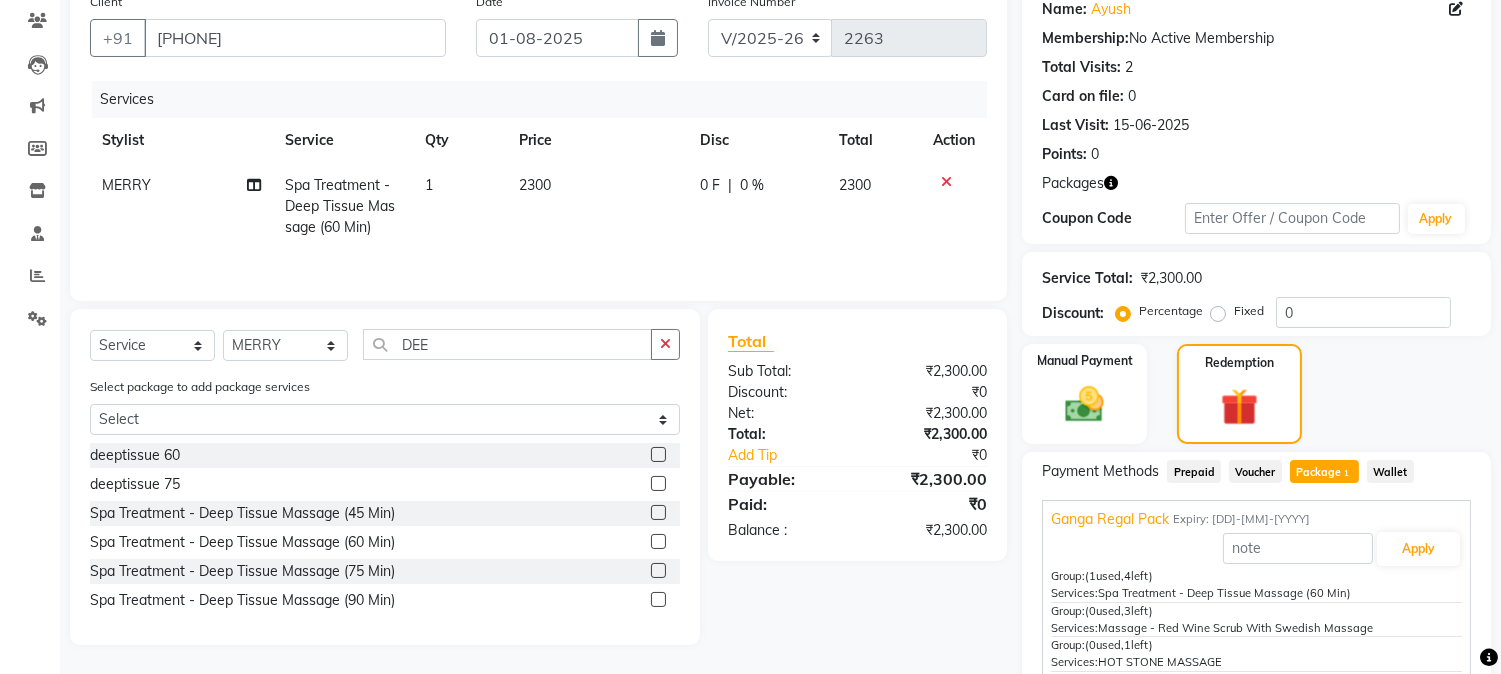 scroll, scrollTop: 0, scrollLeft: 0, axis: both 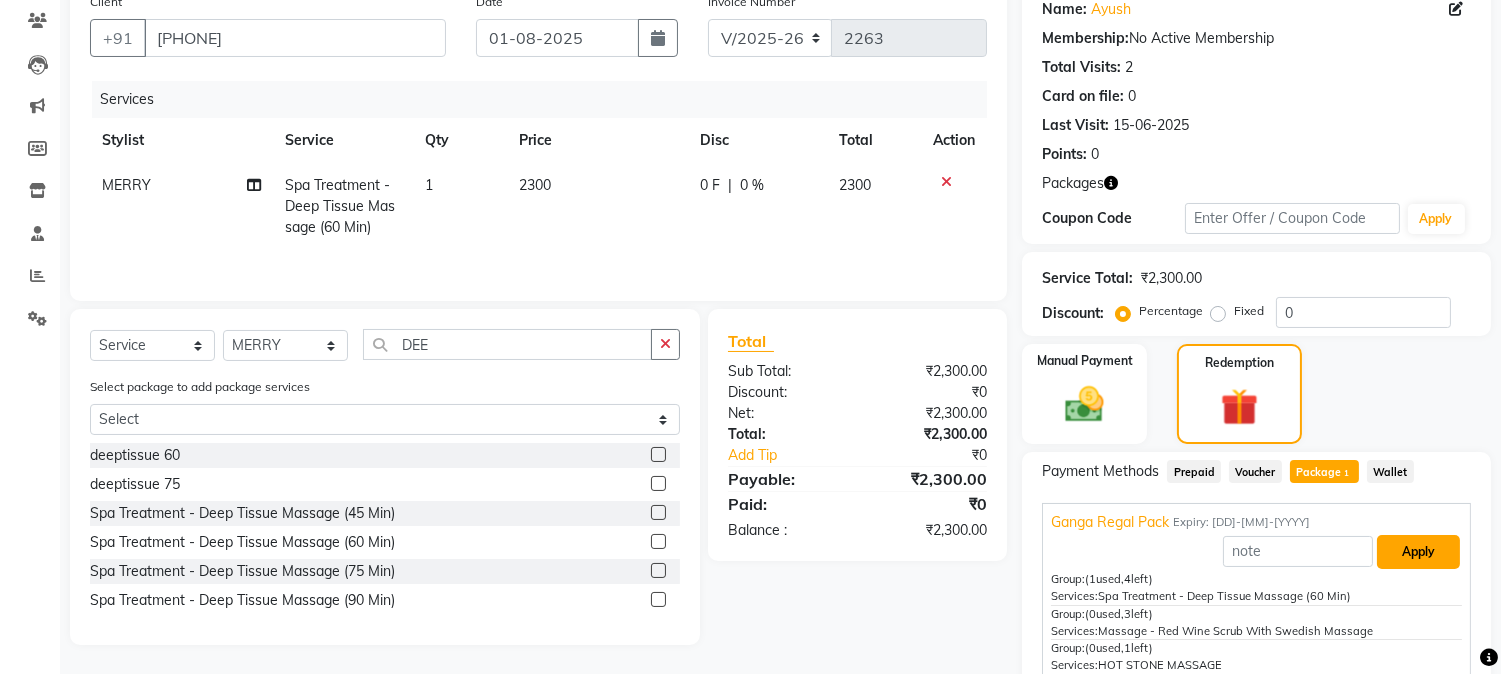 click on "Apply" at bounding box center [1418, 552] 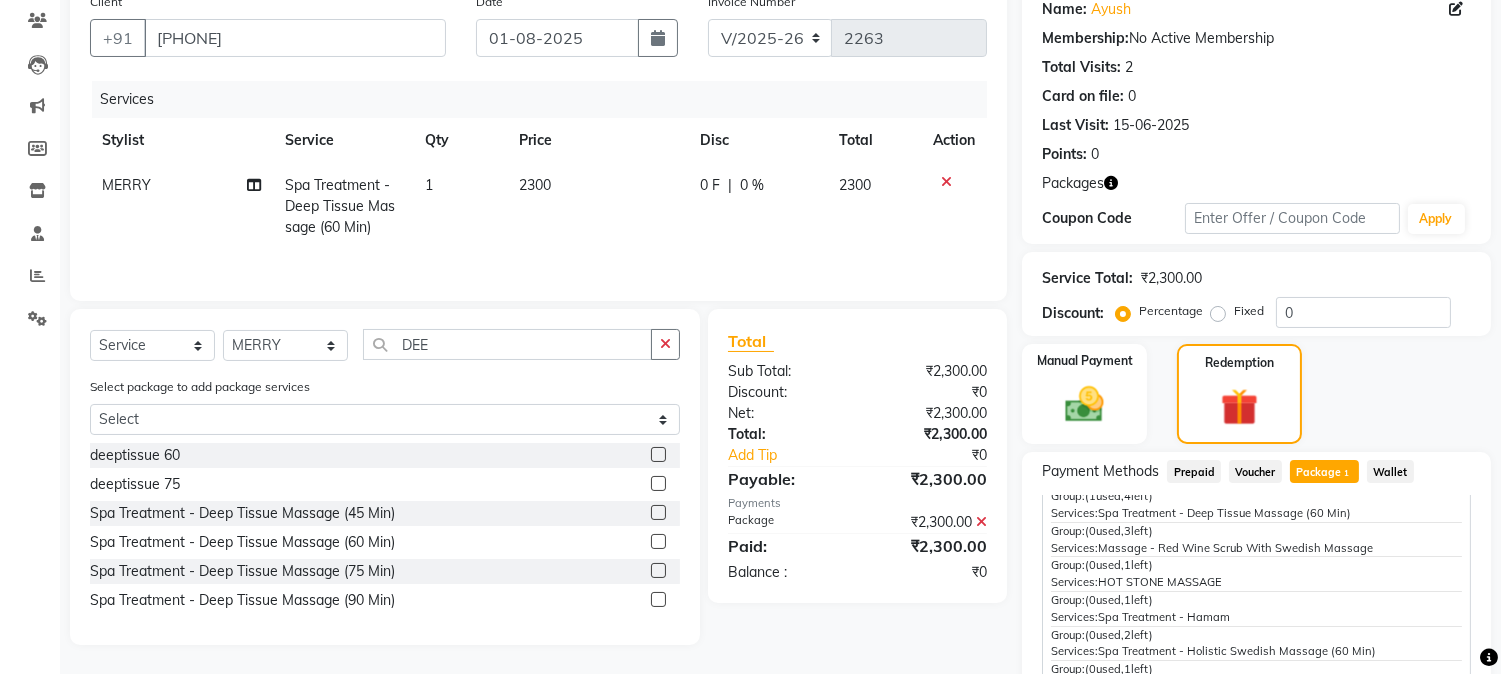 scroll, scrollTop: 96, scrollLeft: 0, axis: vertical 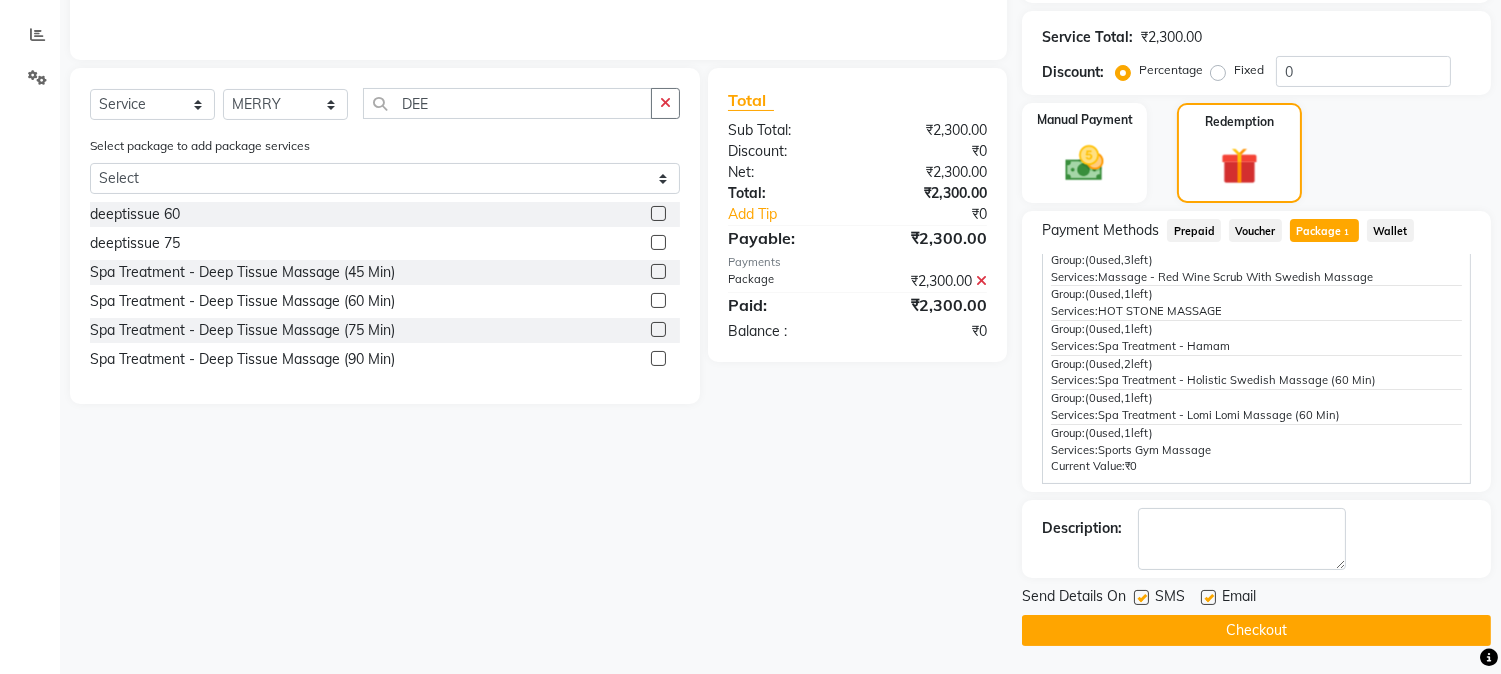 click on "Checkout" 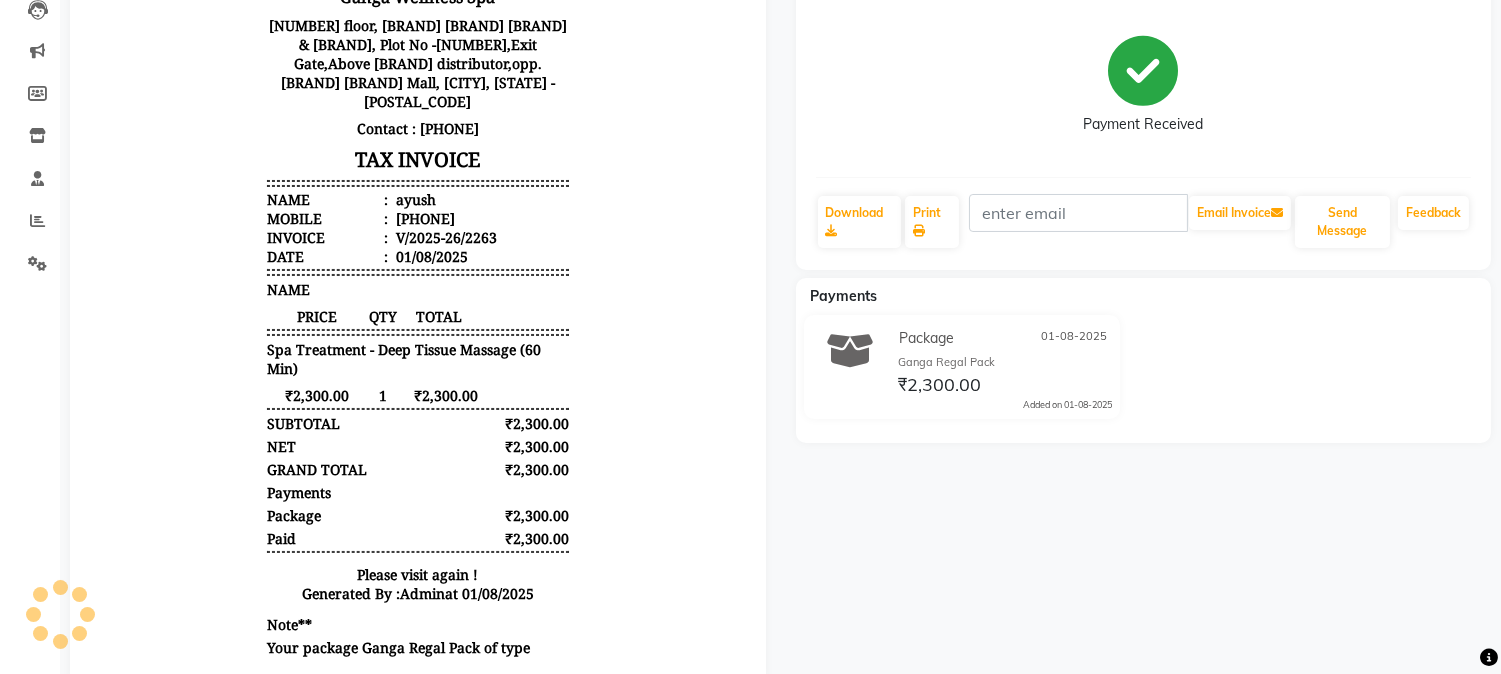 scroll, scrollTop: 0, scrollLeft: 0, axis: both 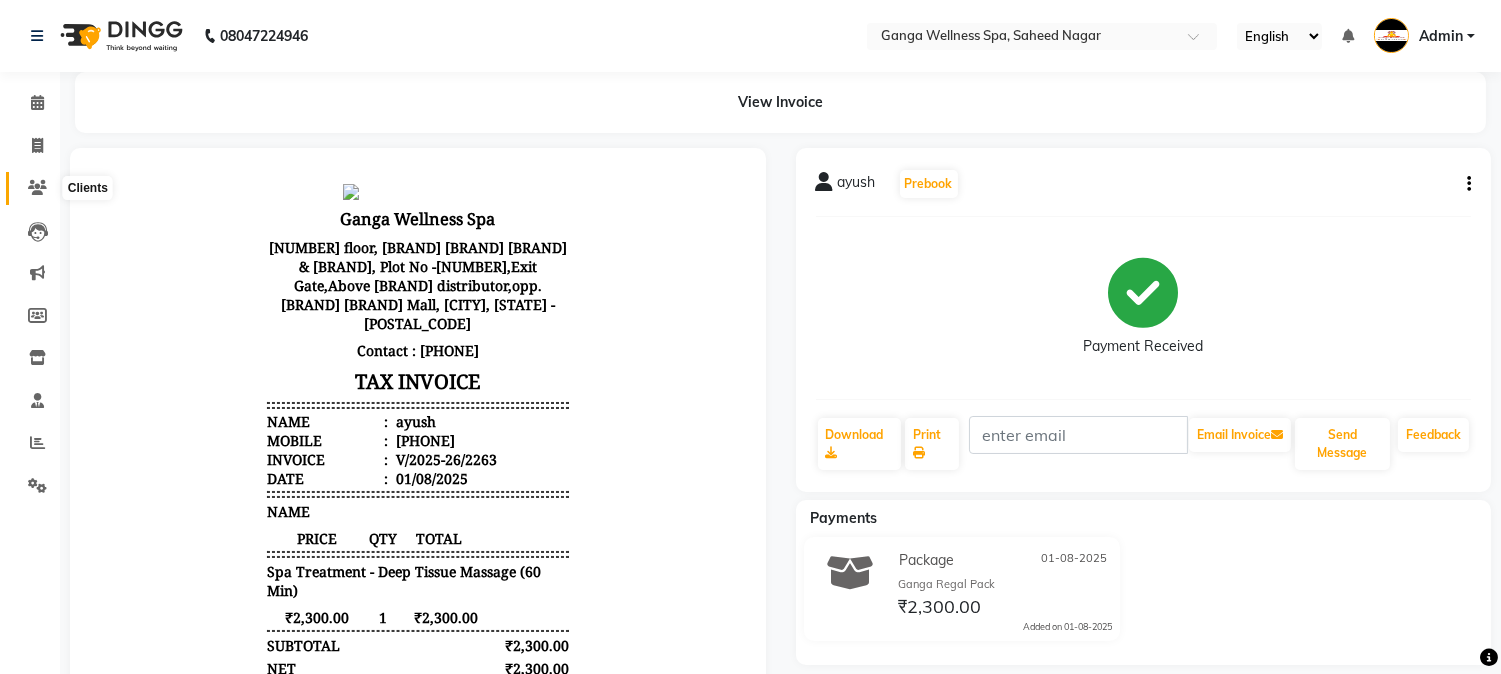 click 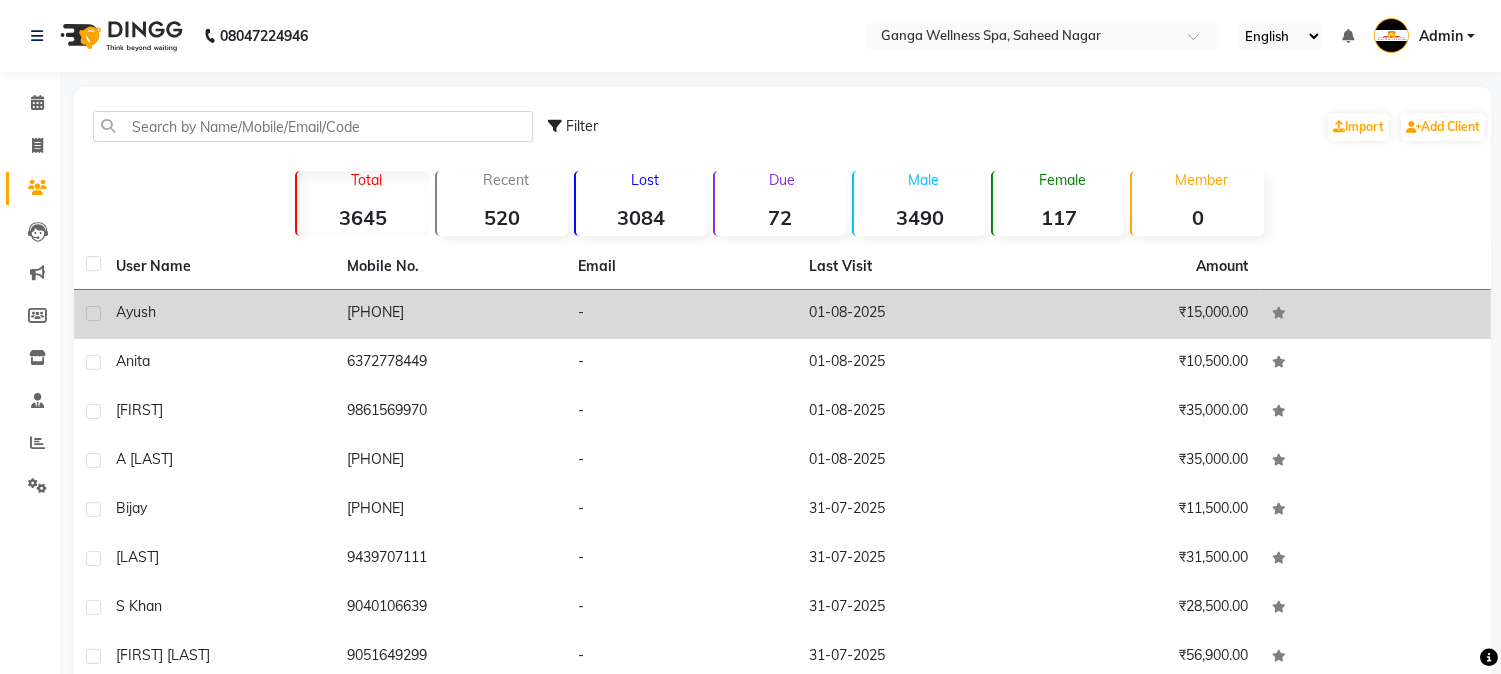 click on "[PHONE]" 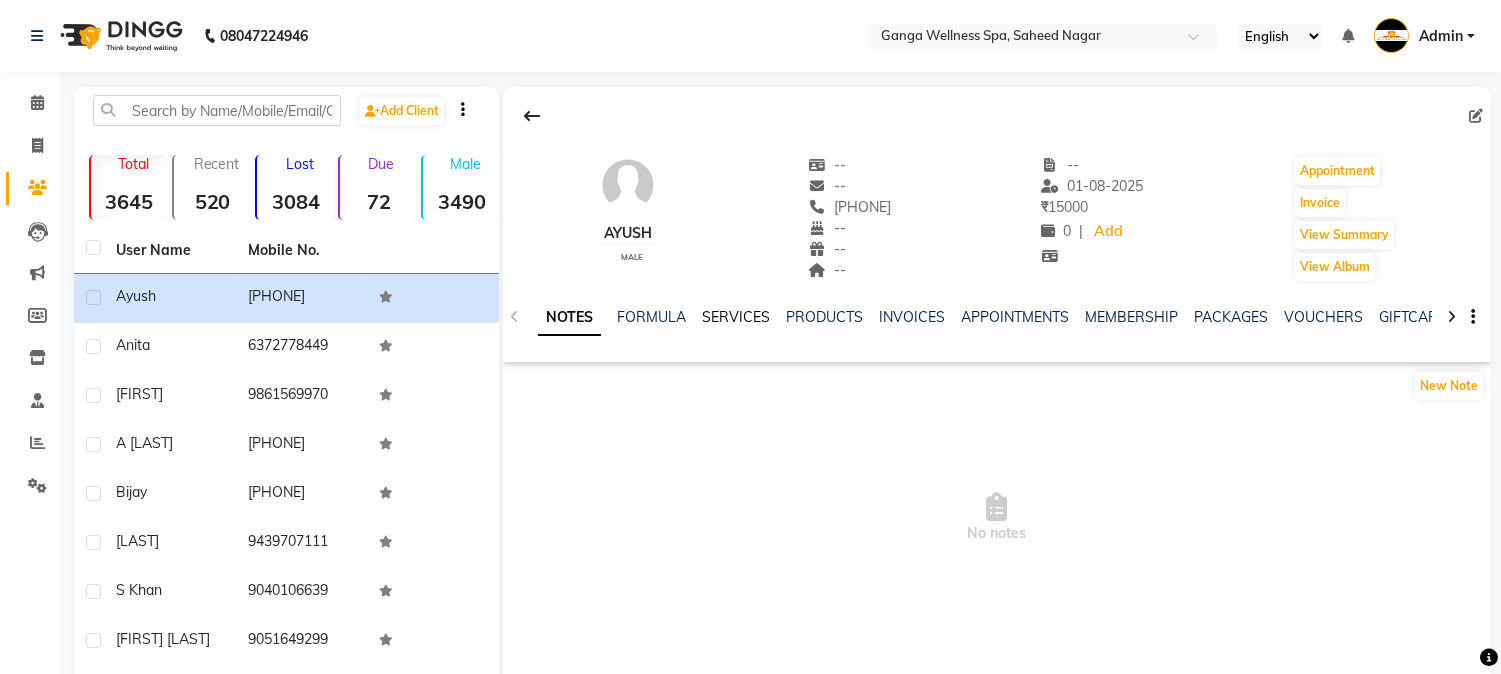 click on "SERVICES" 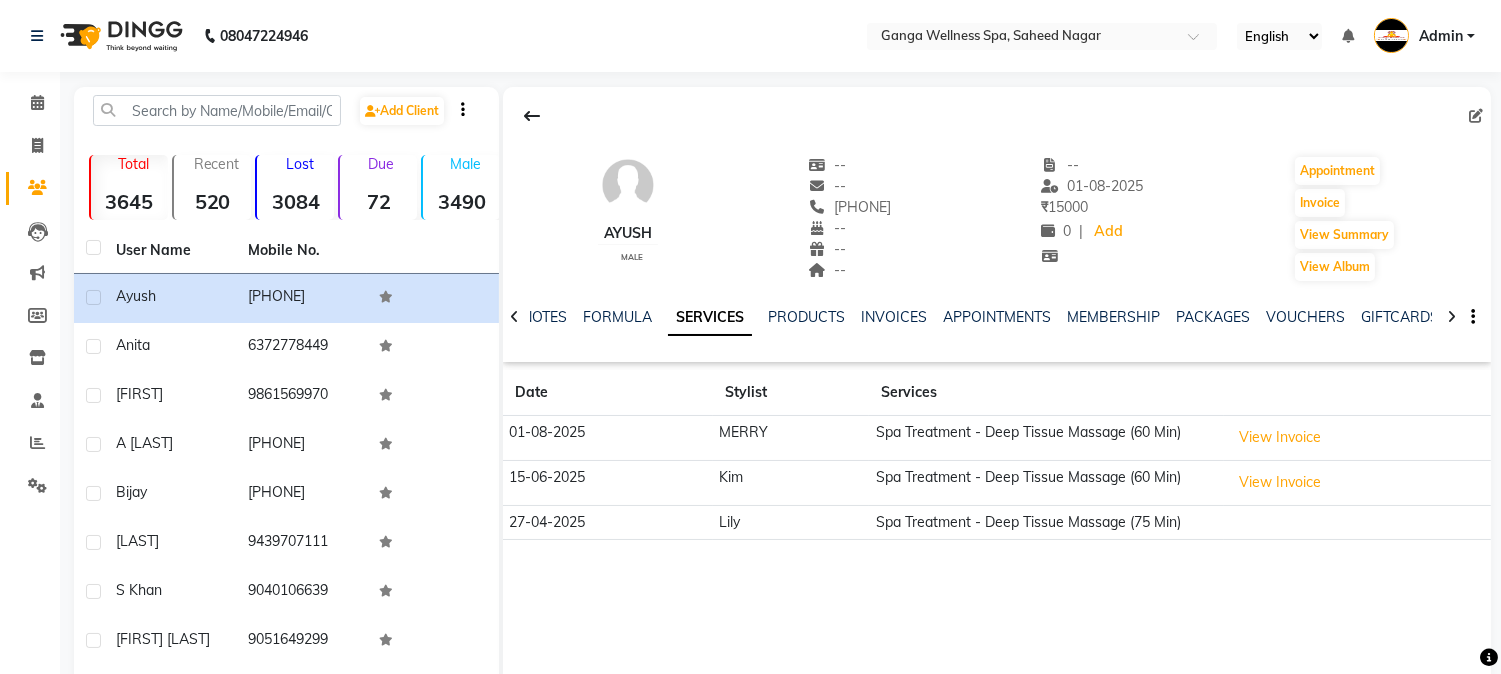 click on "Clients" 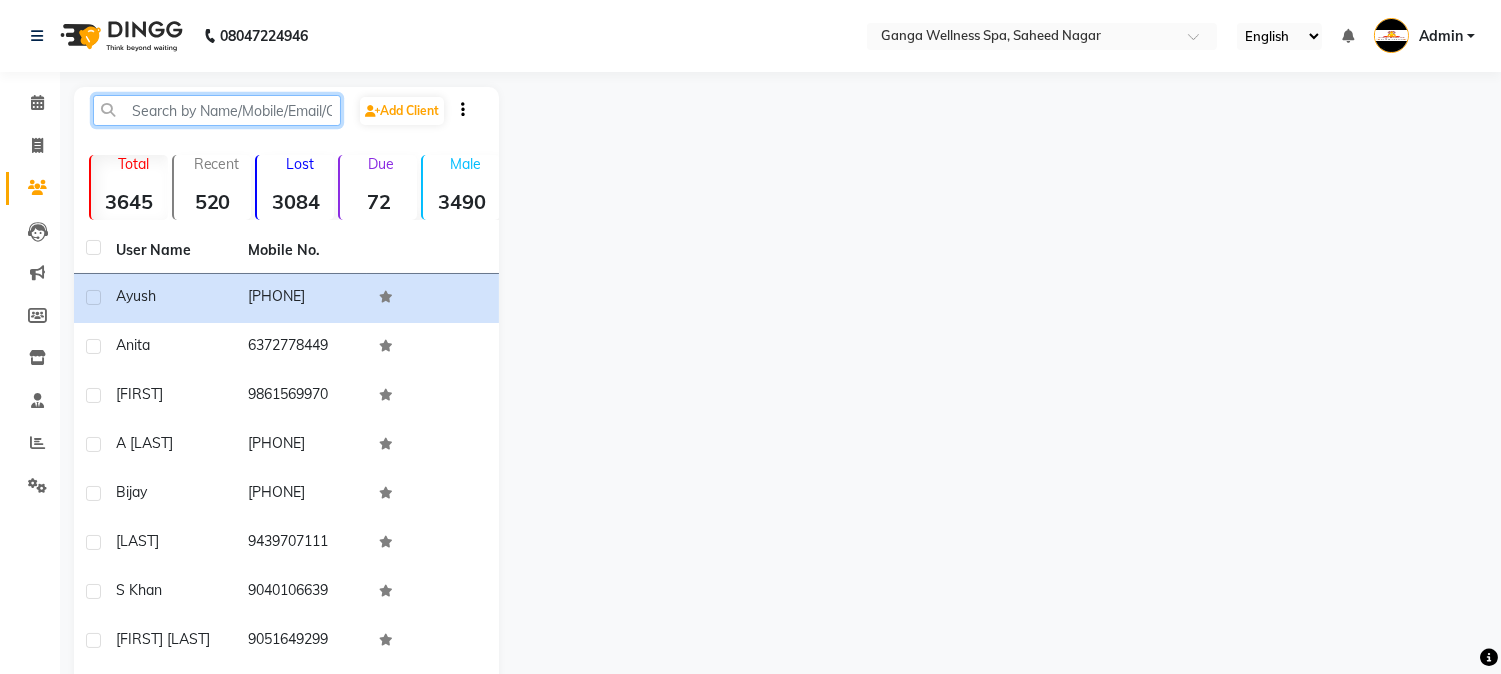click 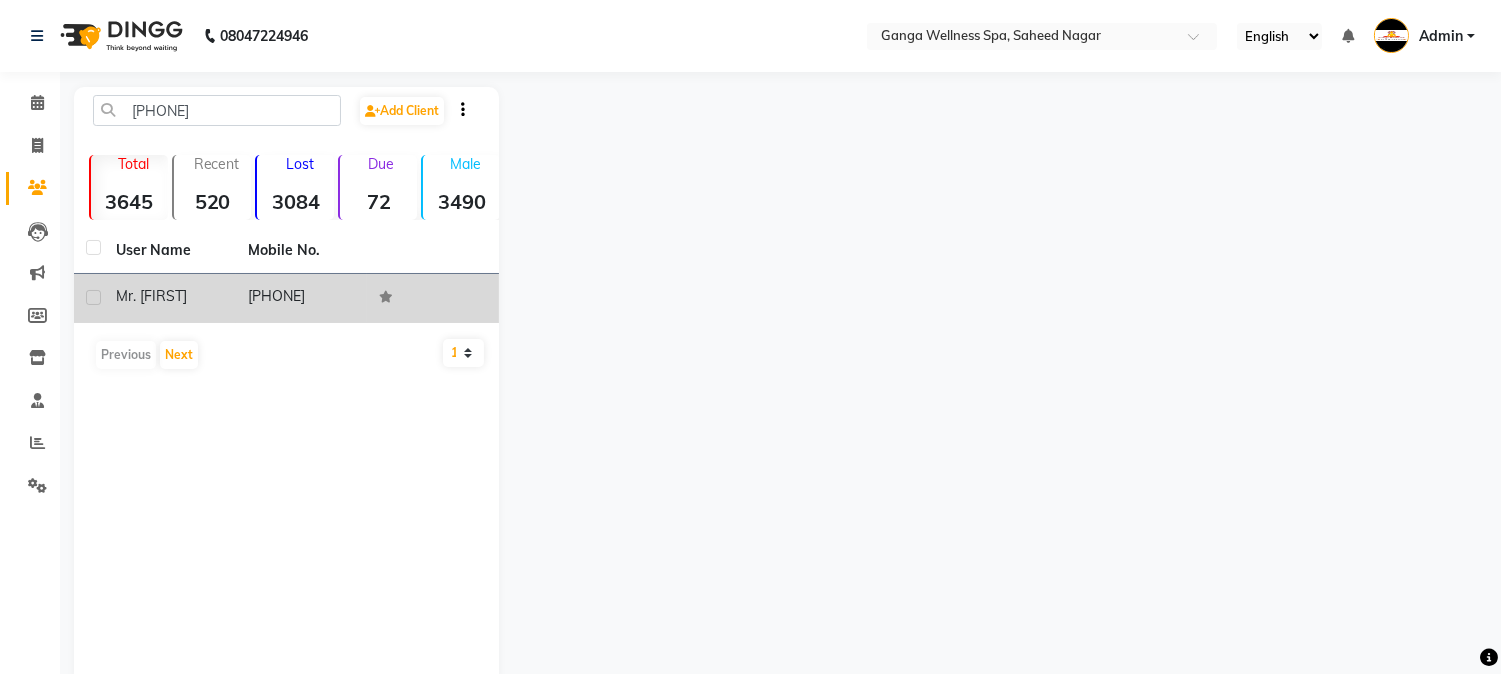 click on "9178496419" 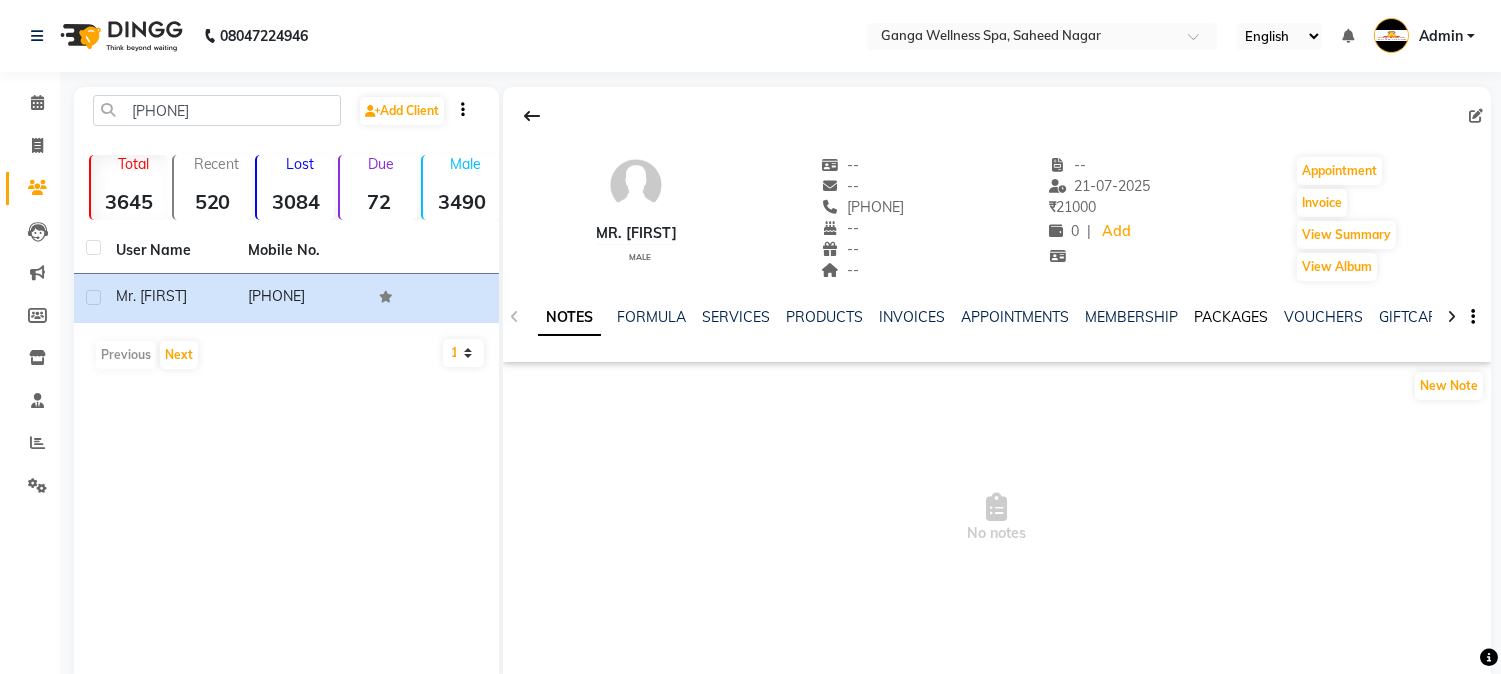 click on "PACKAGES" 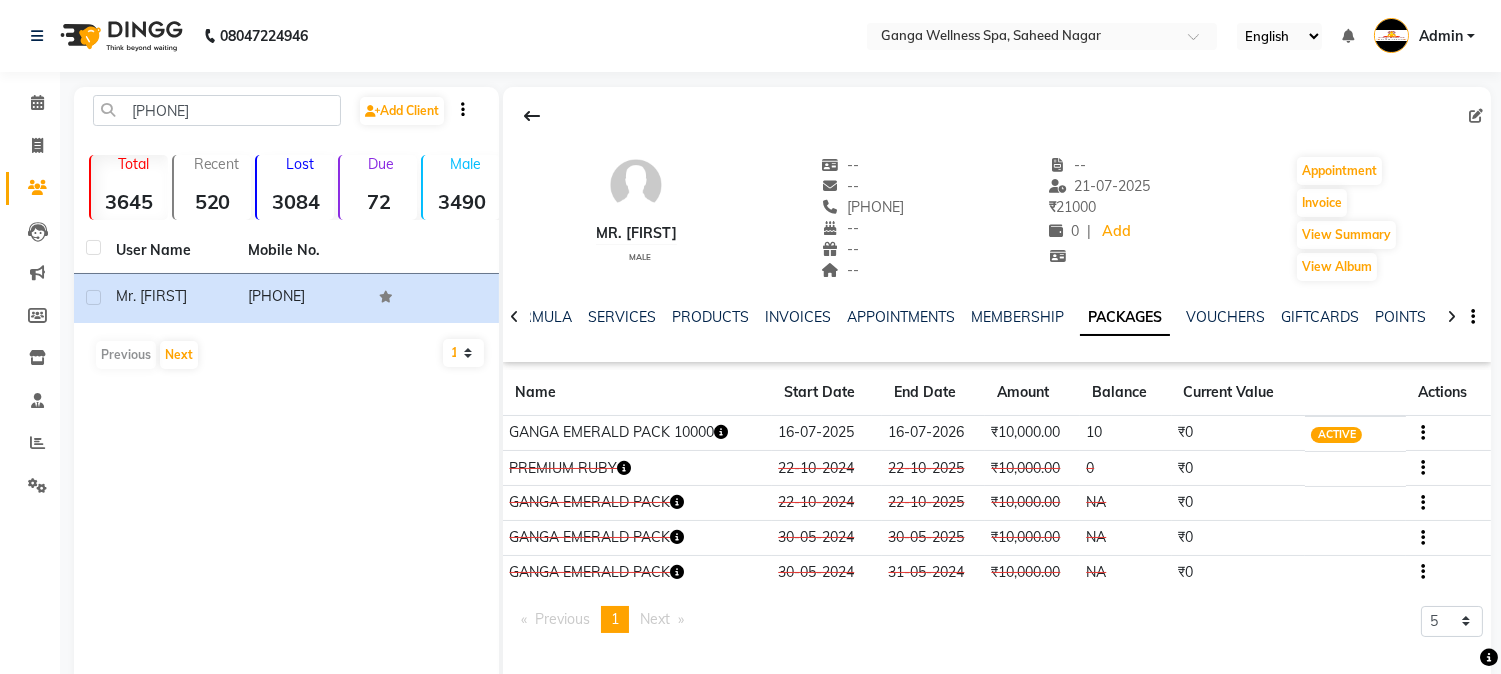 click 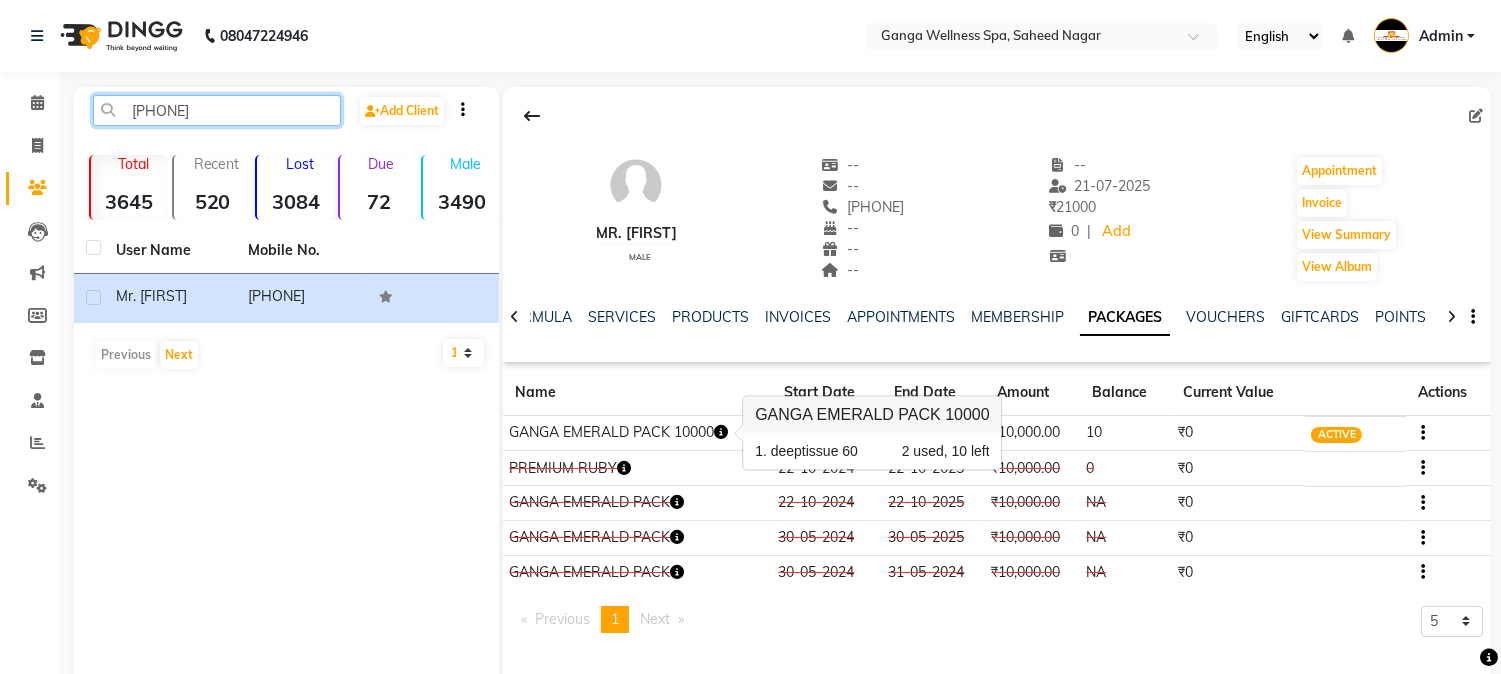 click on "9178496419" 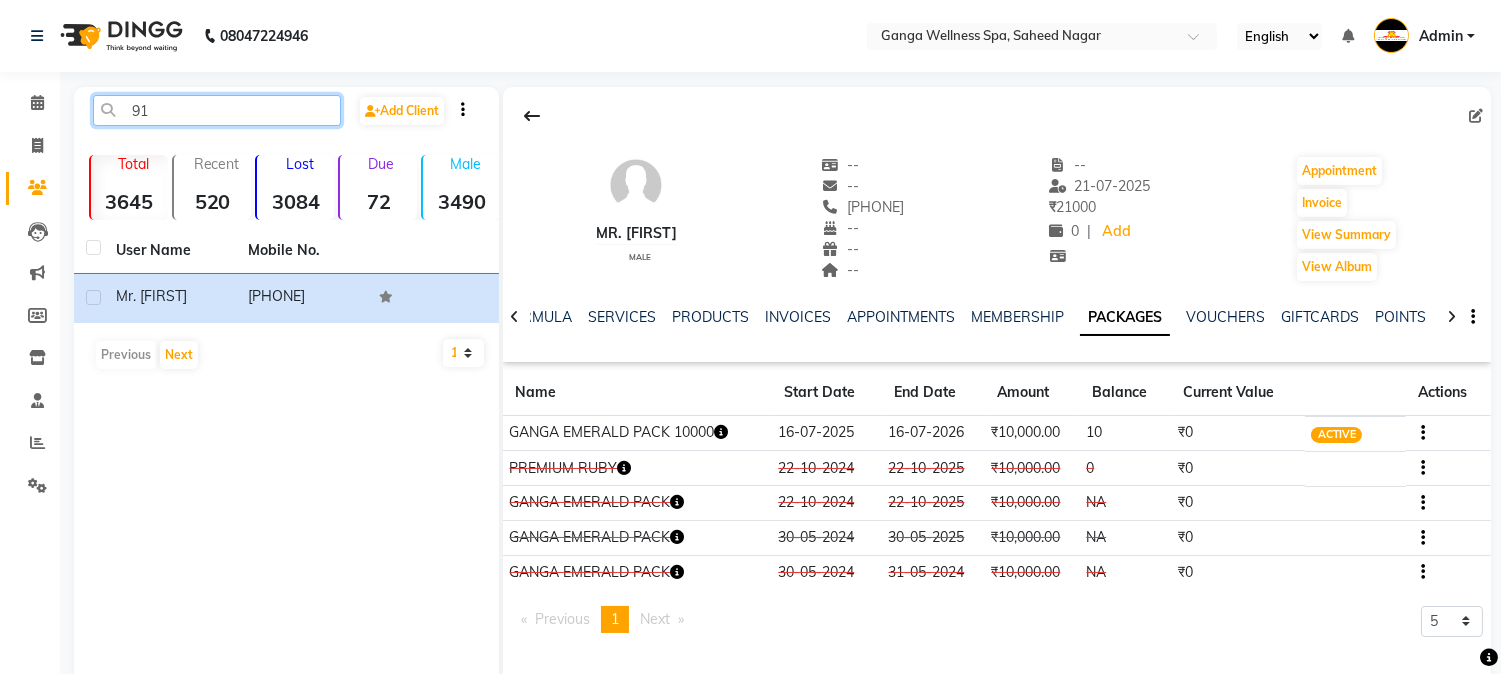type on "9" 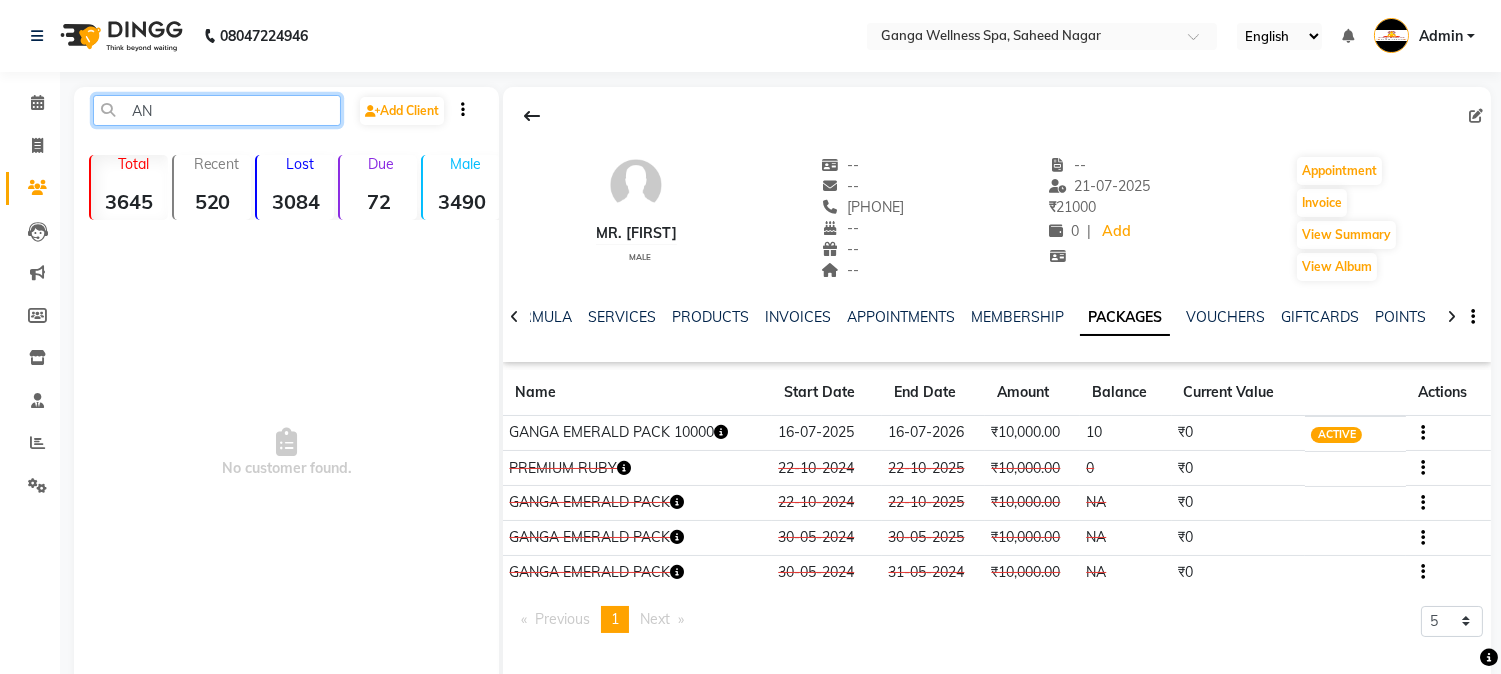 type on "A" 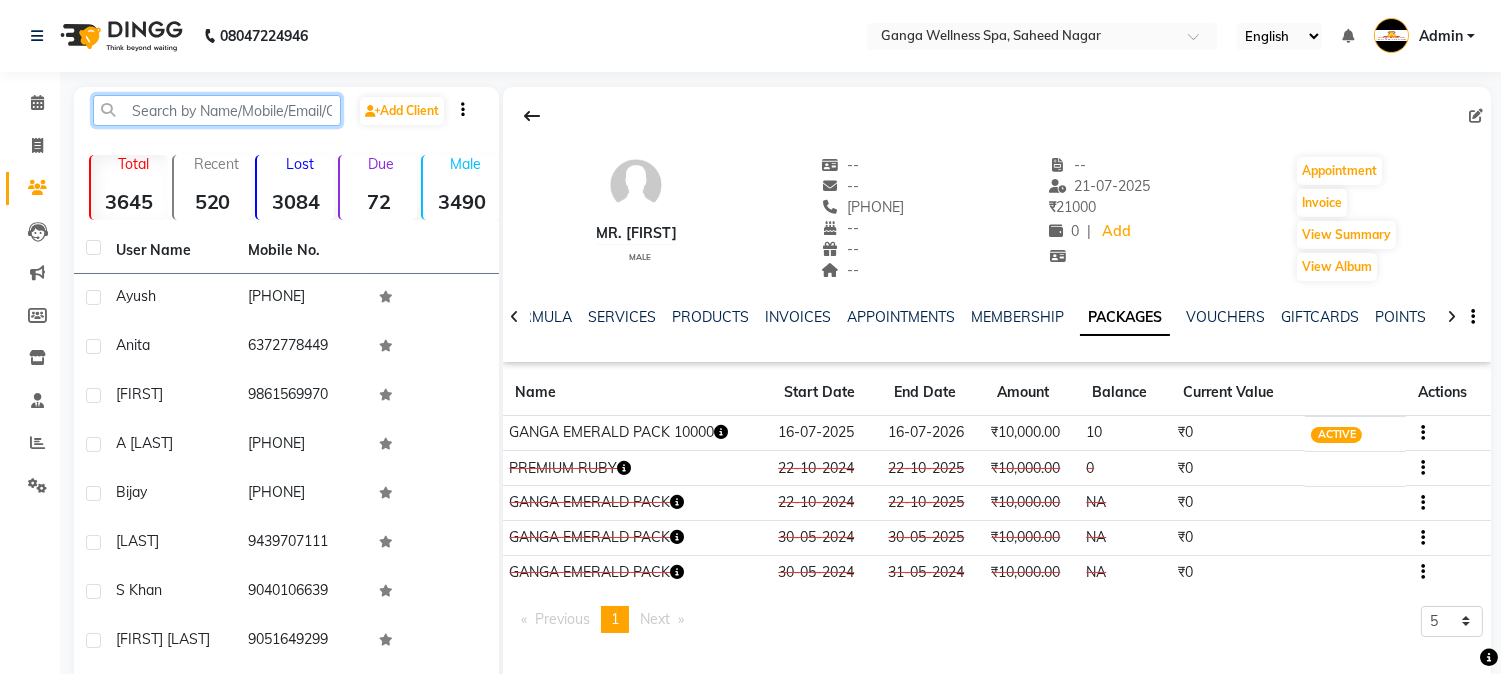 type 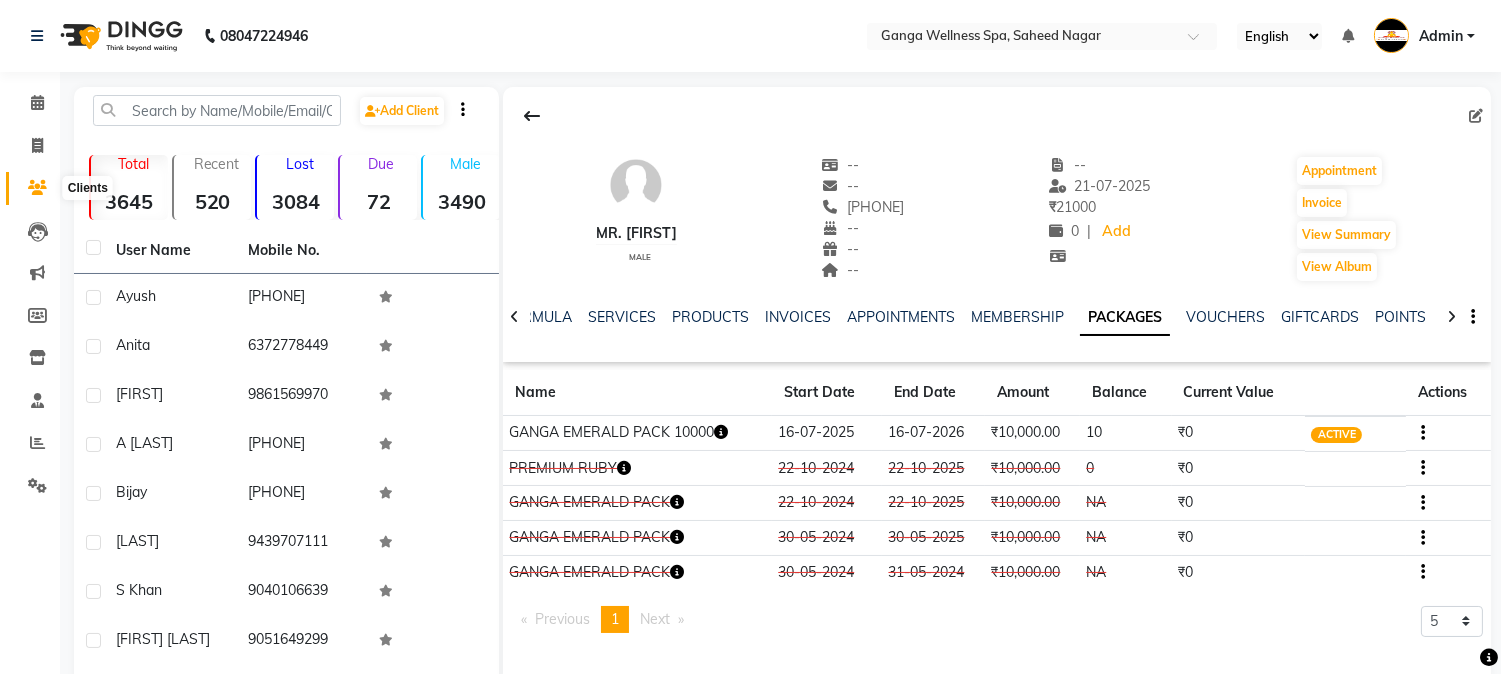 click 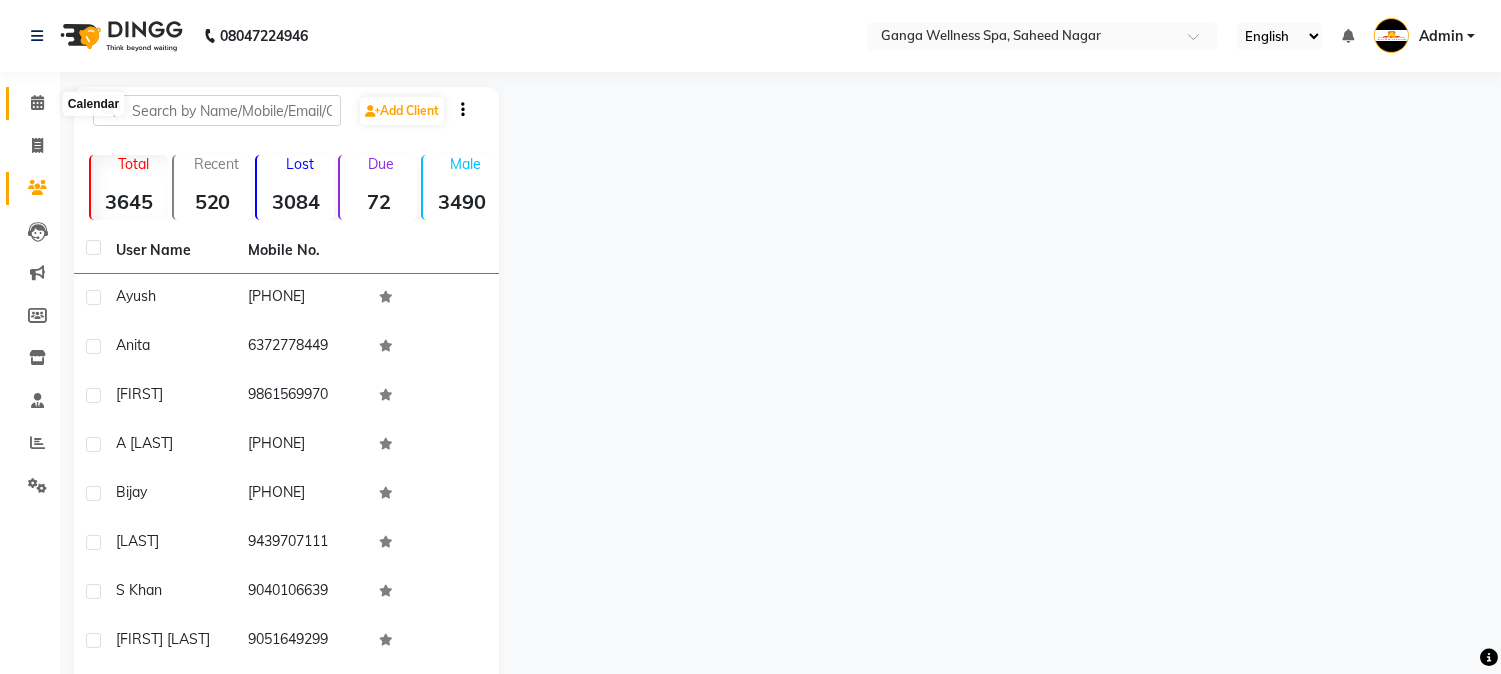click 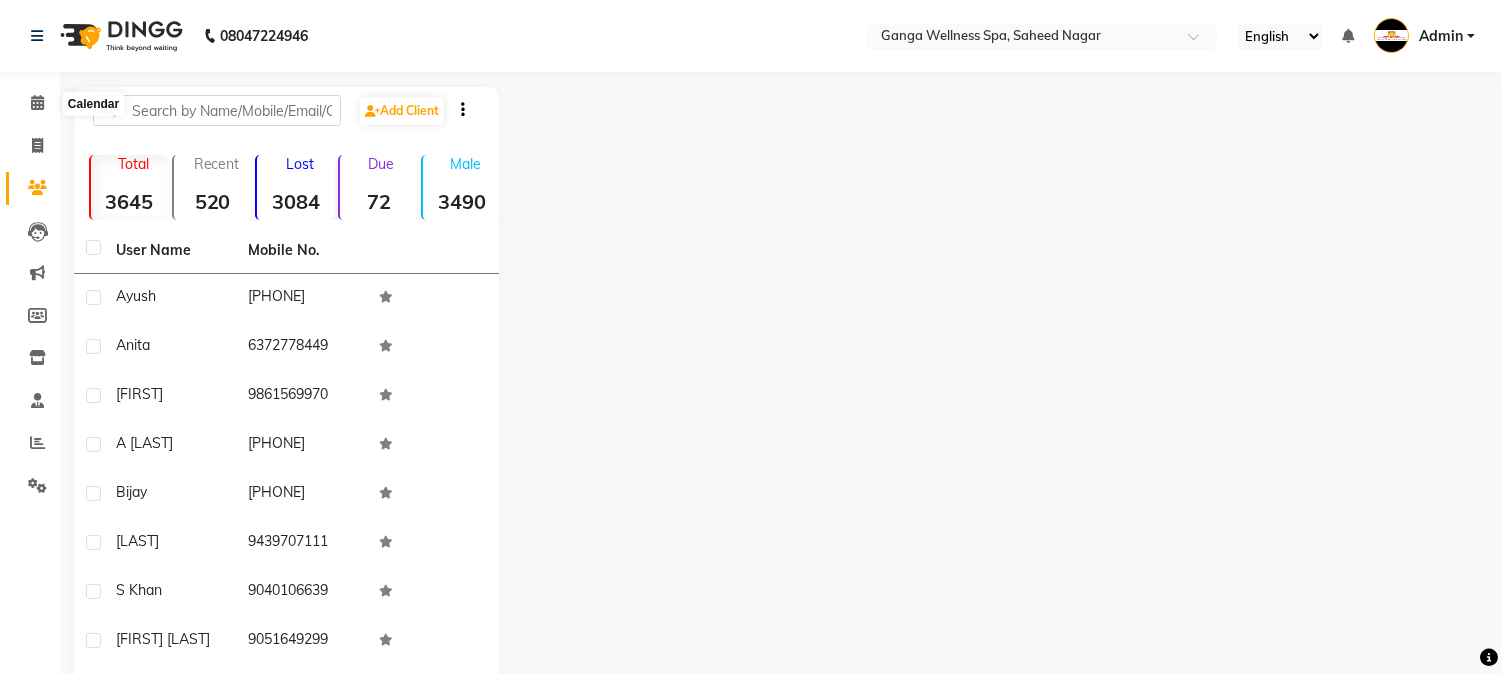 click 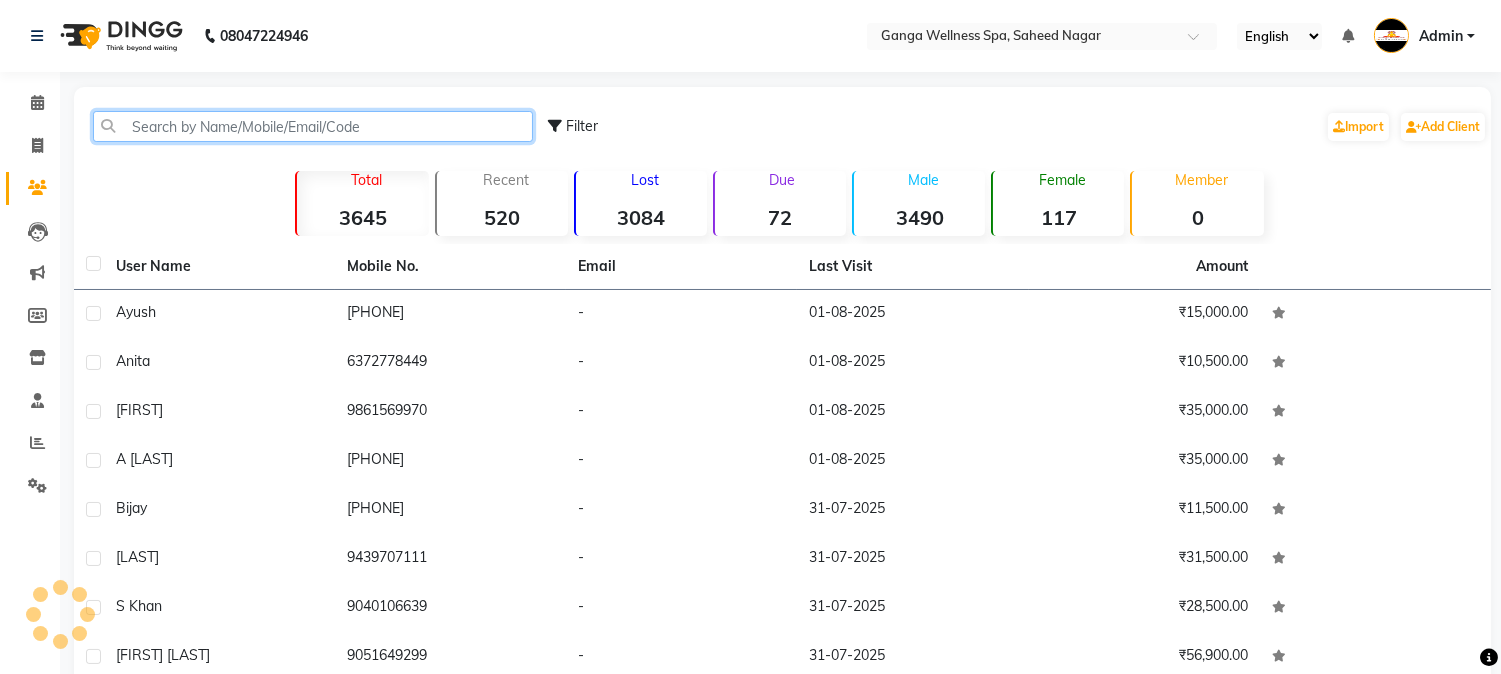 click 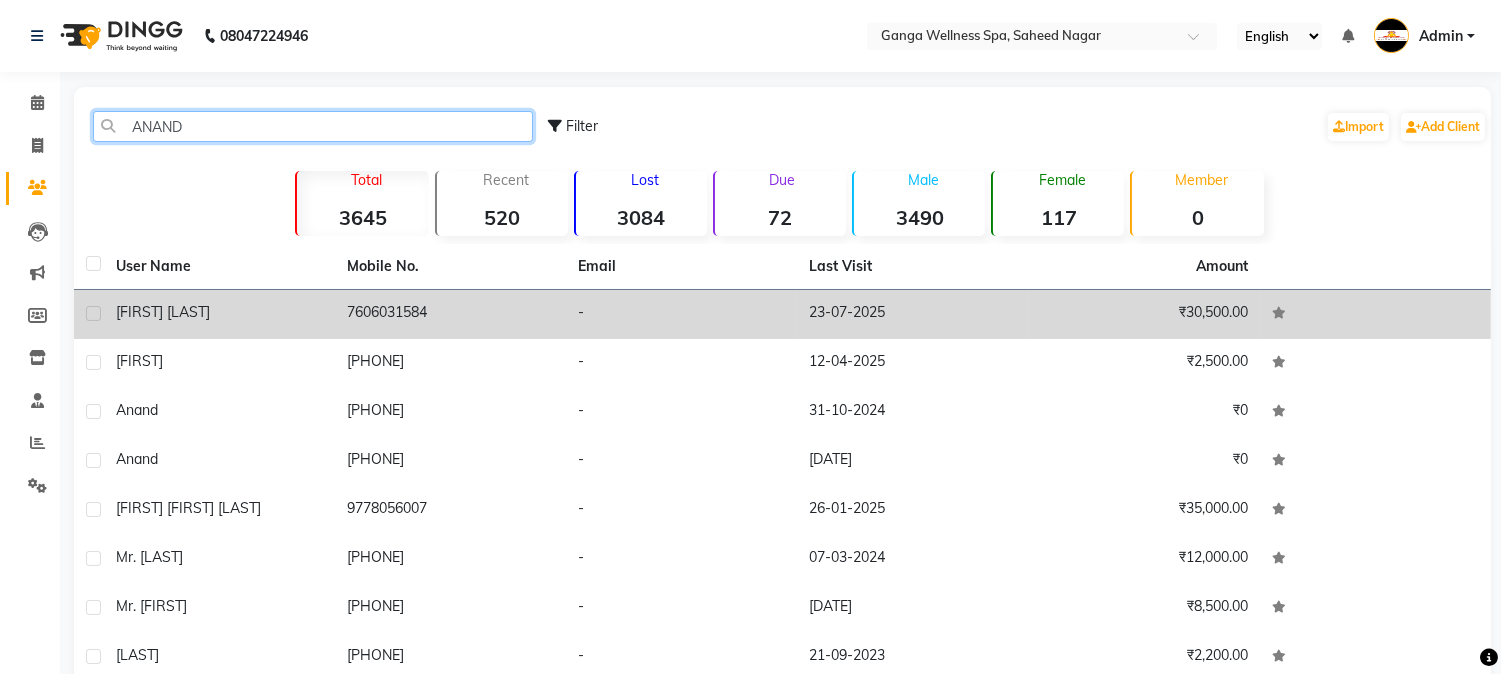 type on "ANAND" 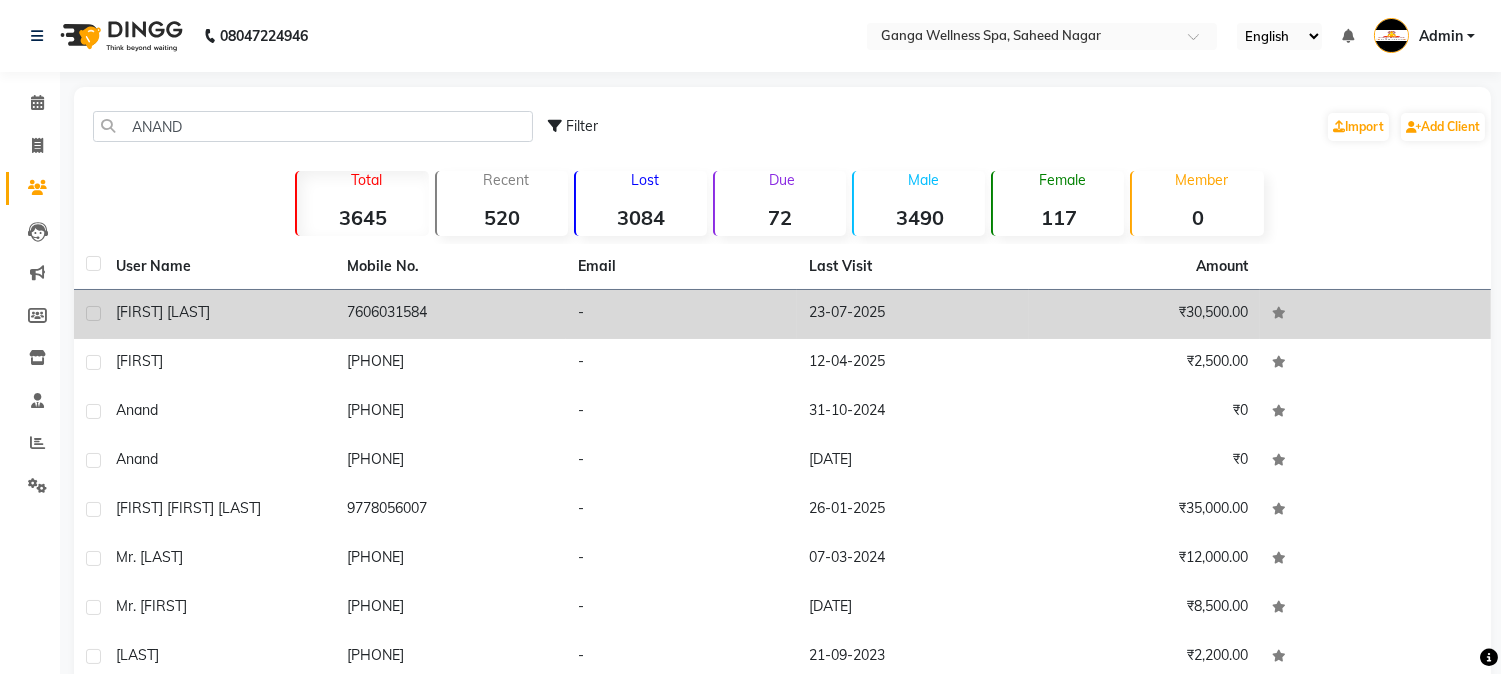 click on "7606031584" 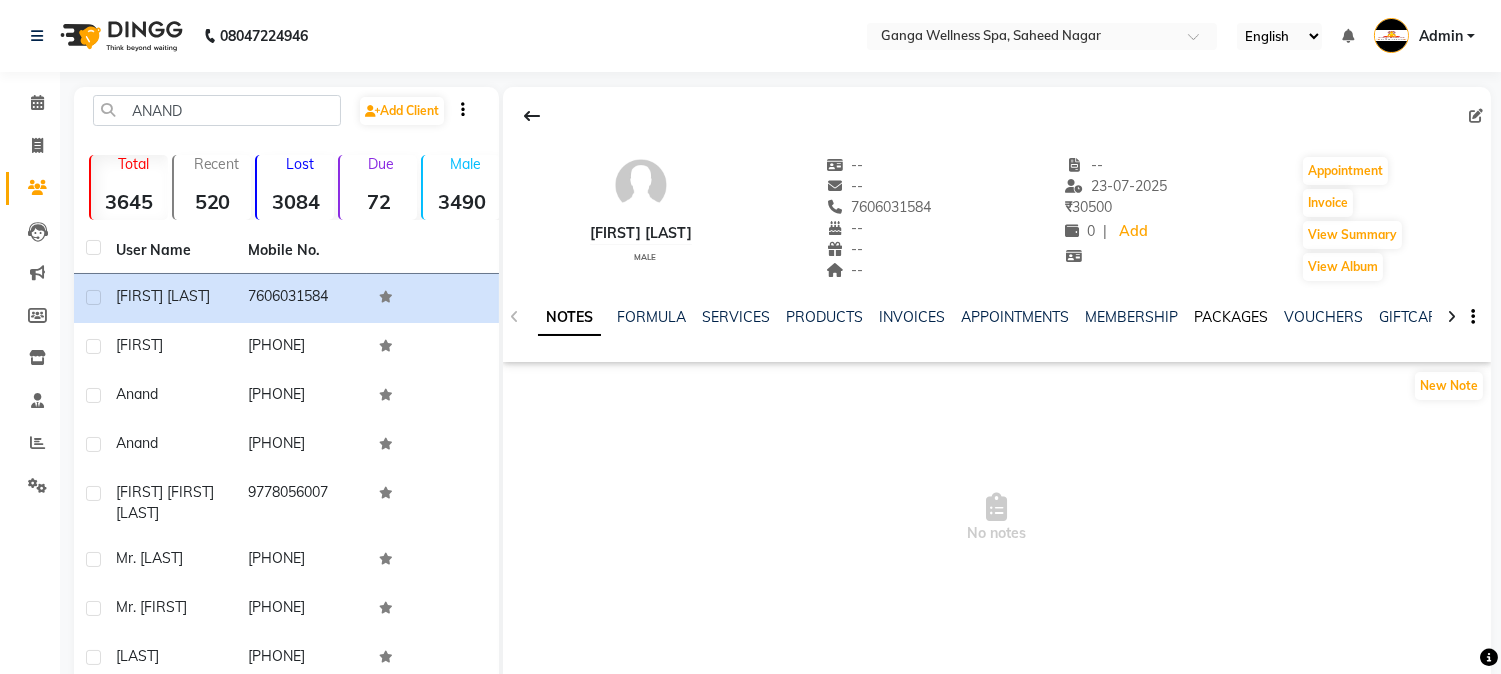 click on "PACKAGES" 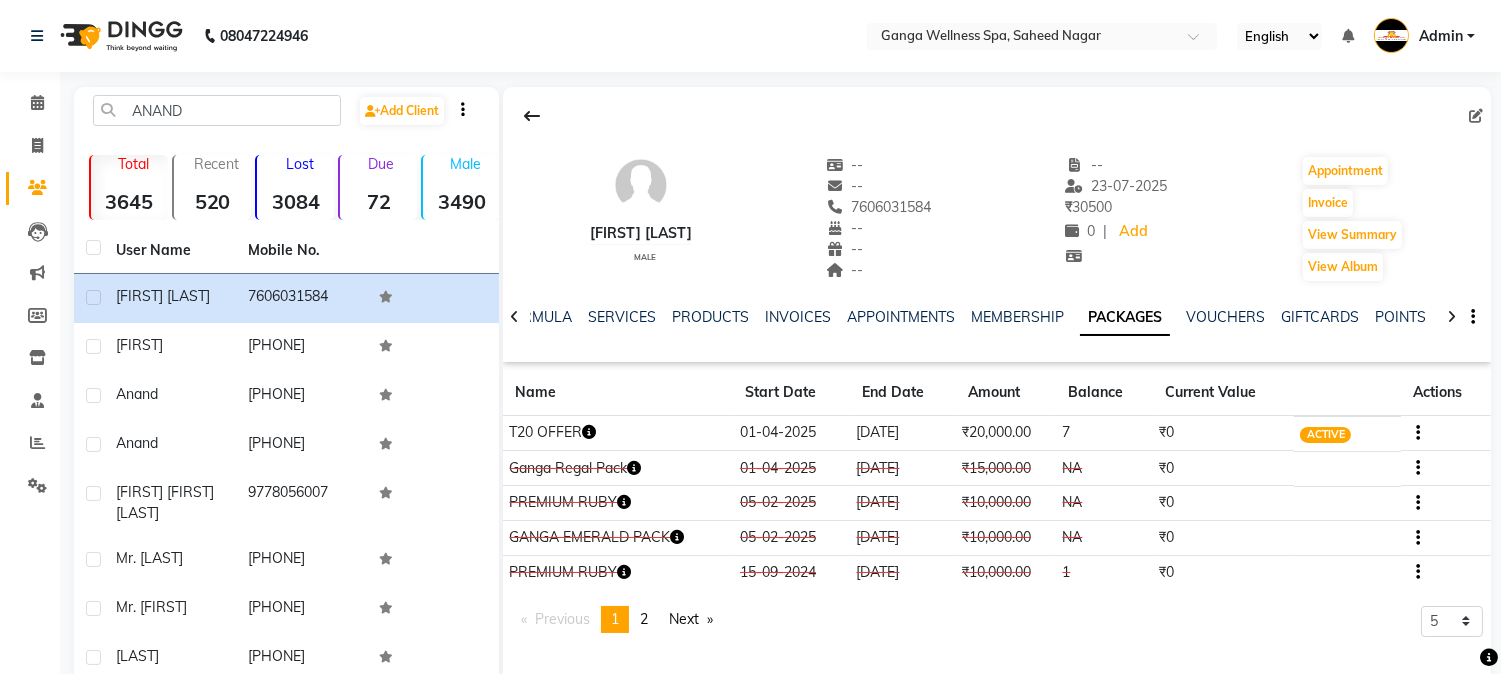 click 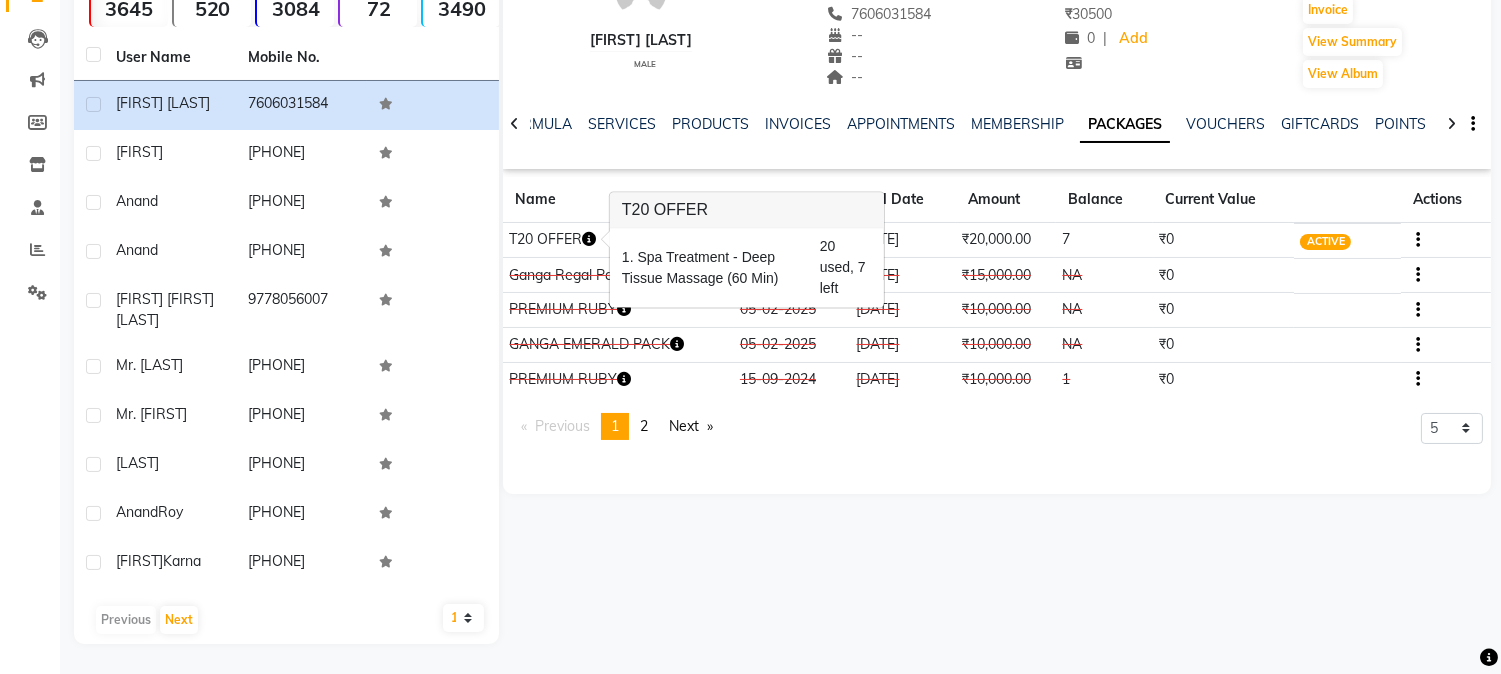 scroll, scrollTop: 0, scrollLeft: 0, axis: both 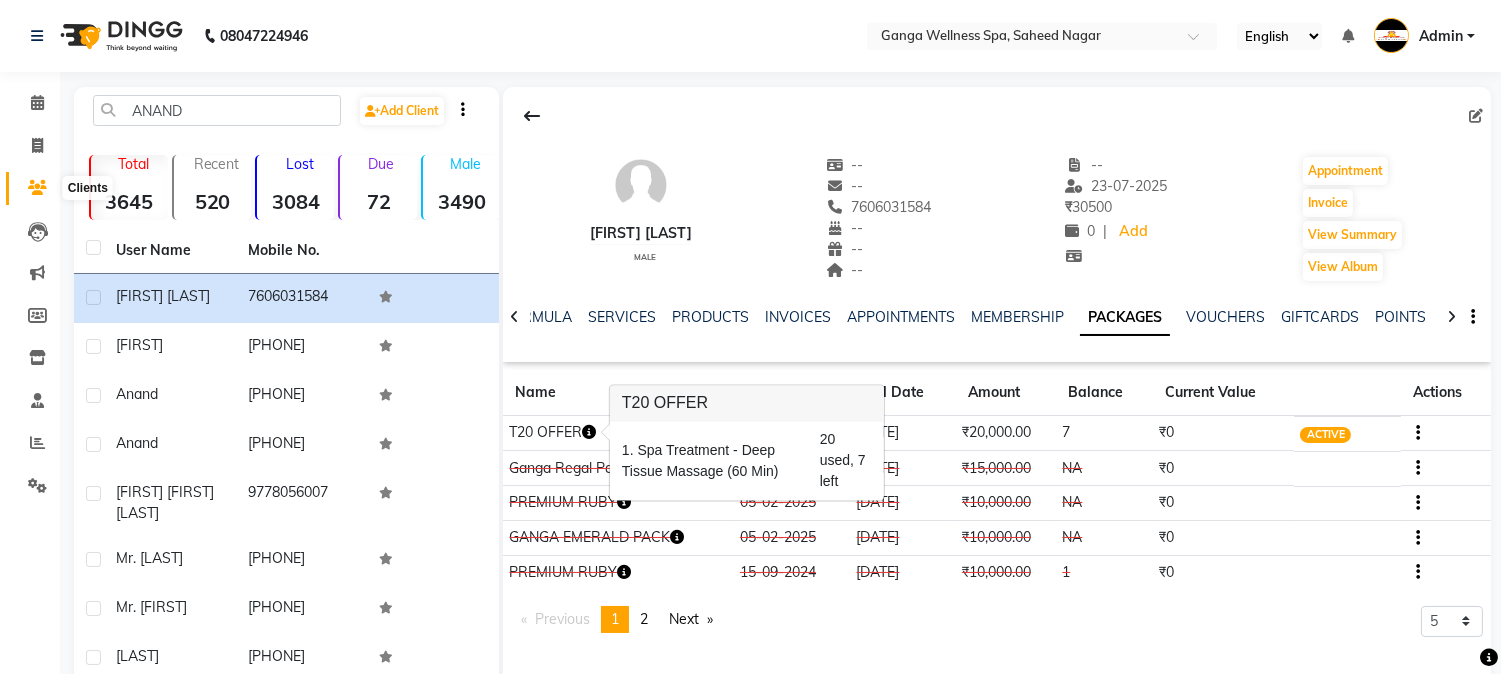 click 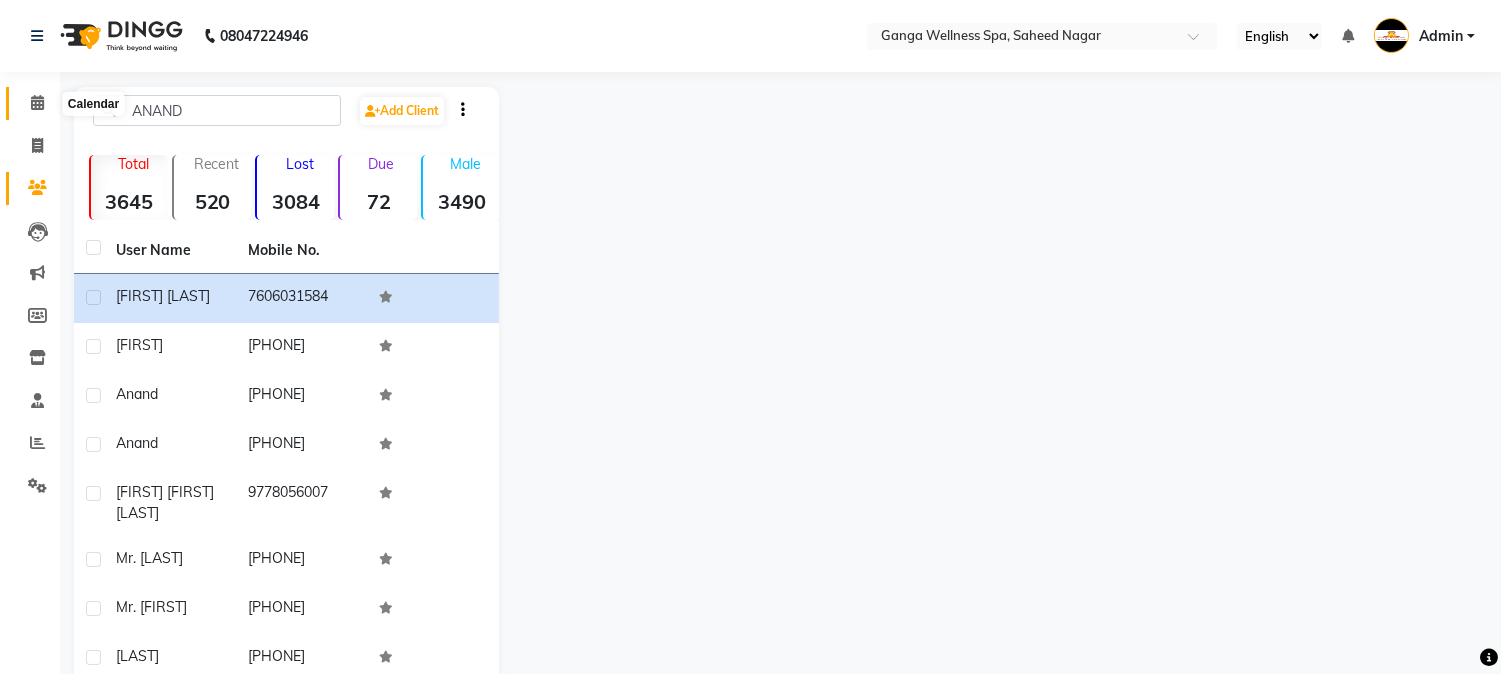 click 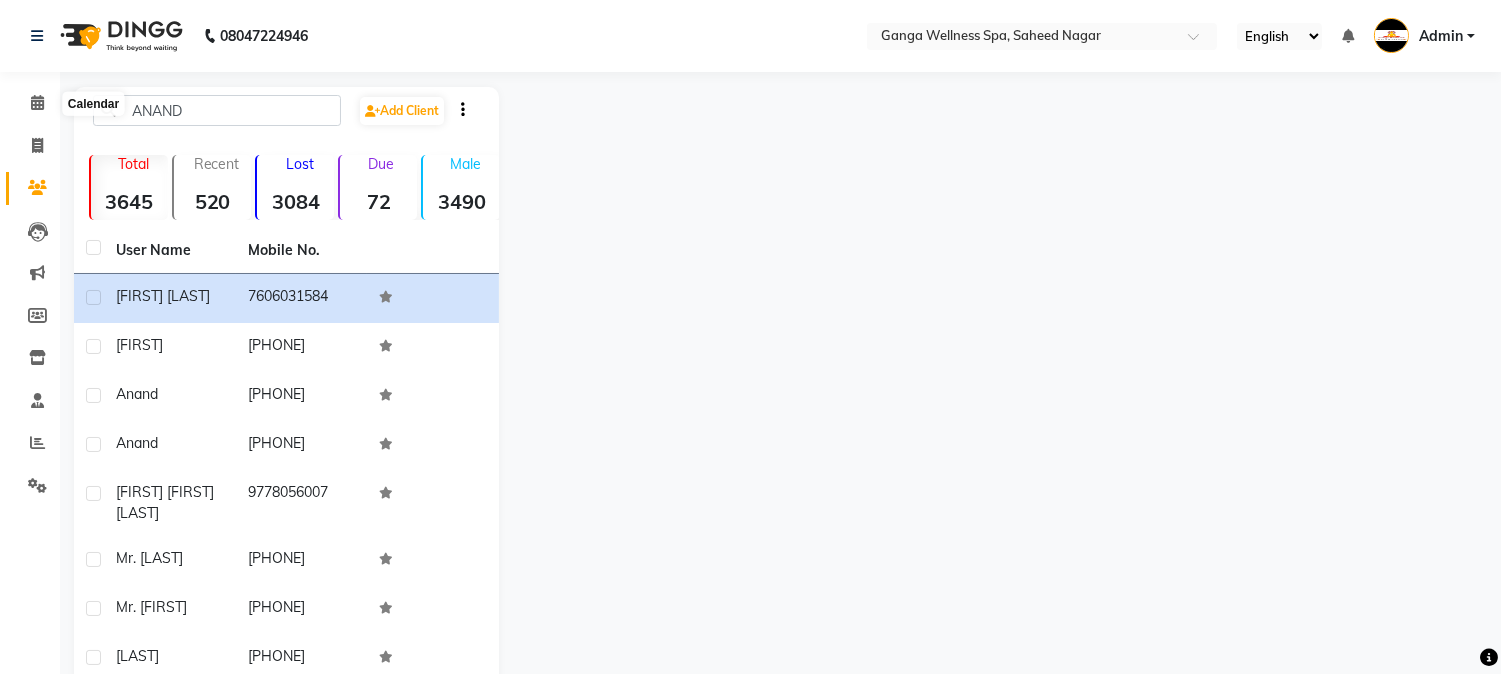 click 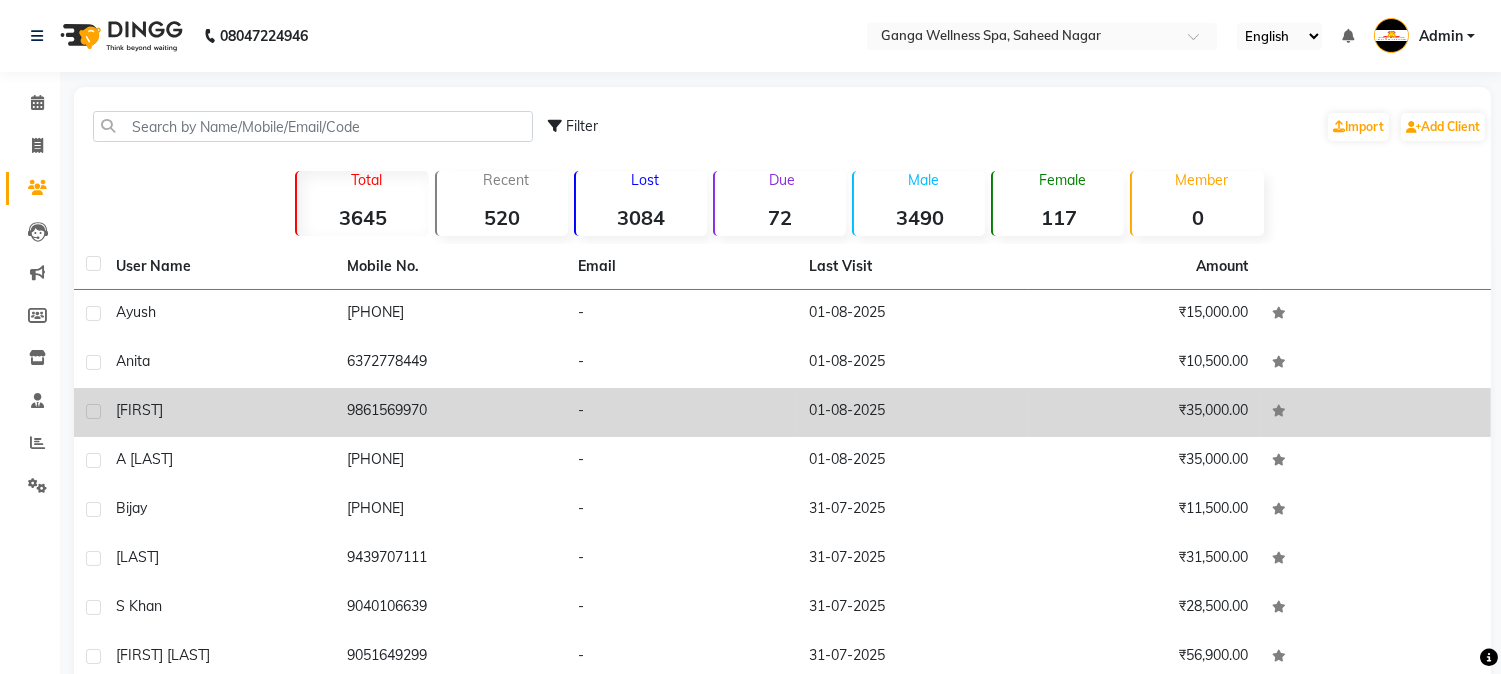 click on "9861569970" 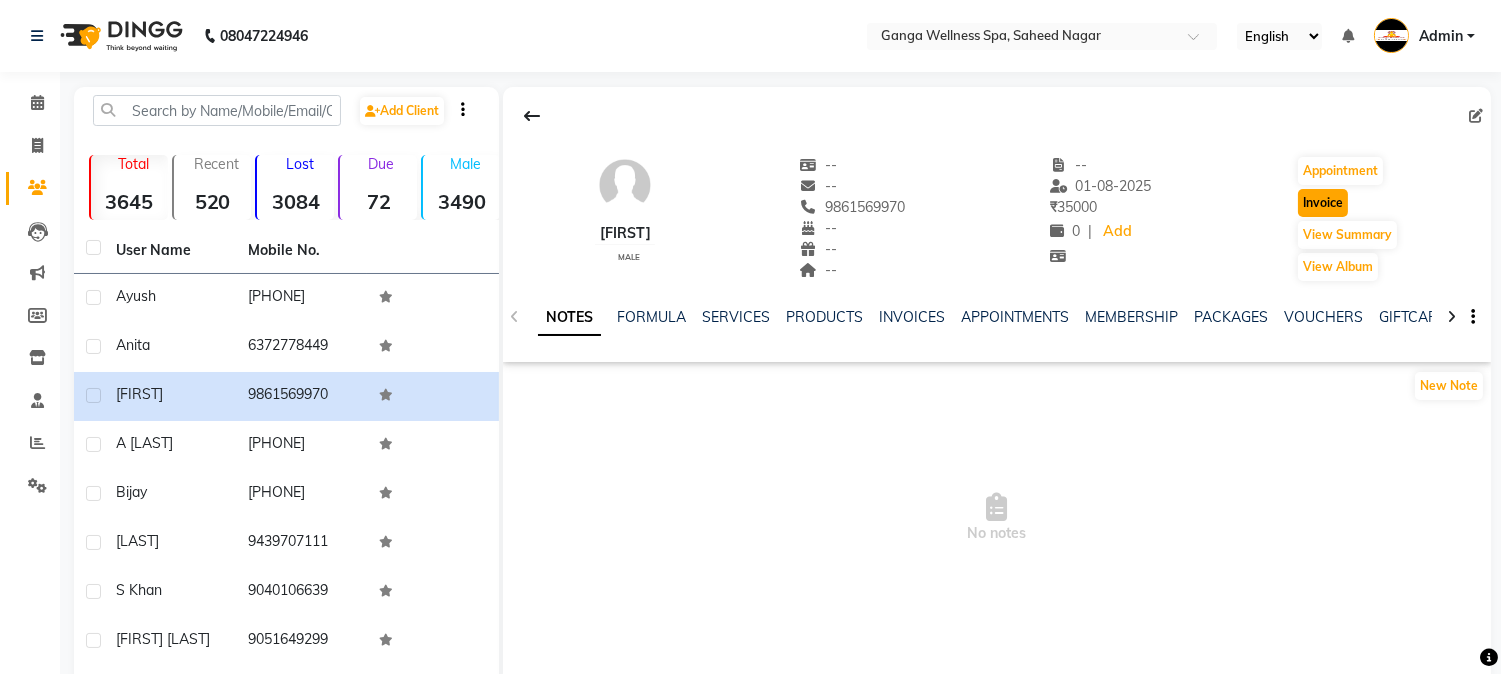click on "Invoice" 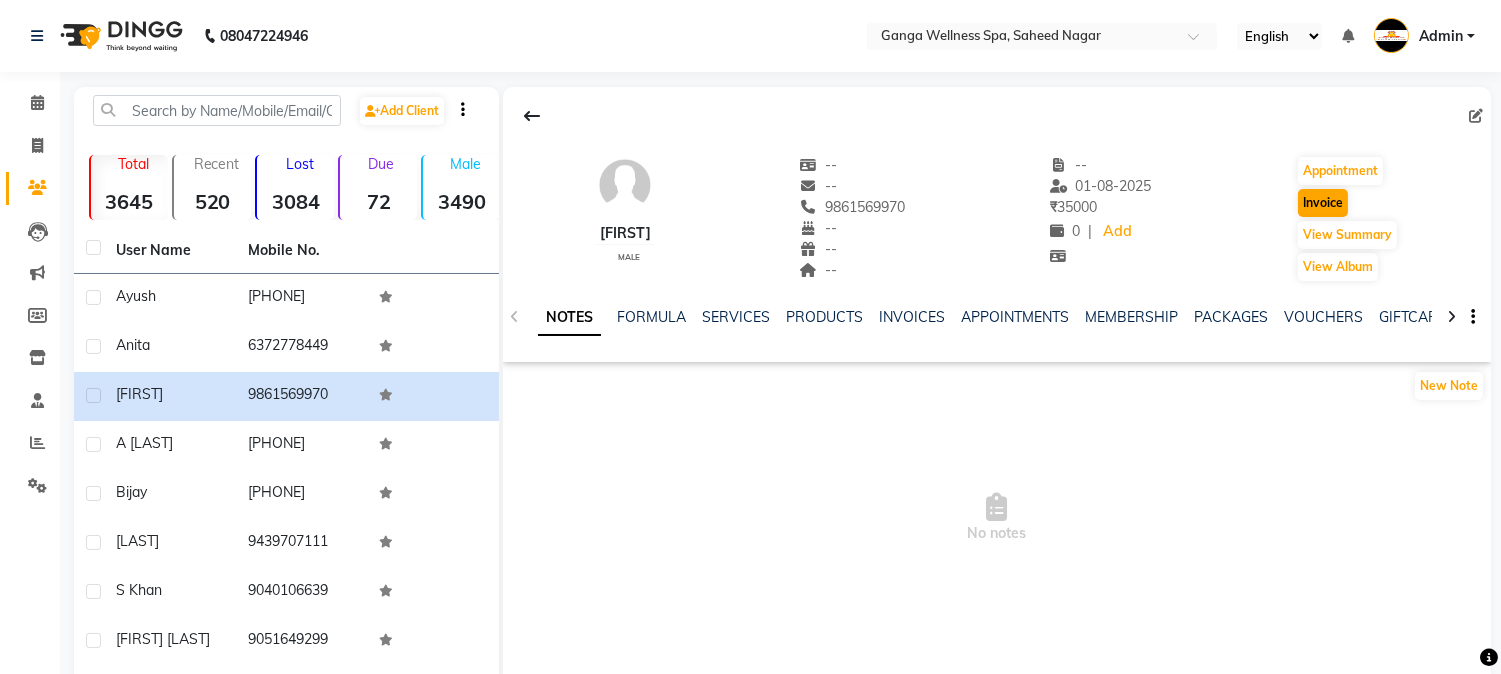 select on "service" 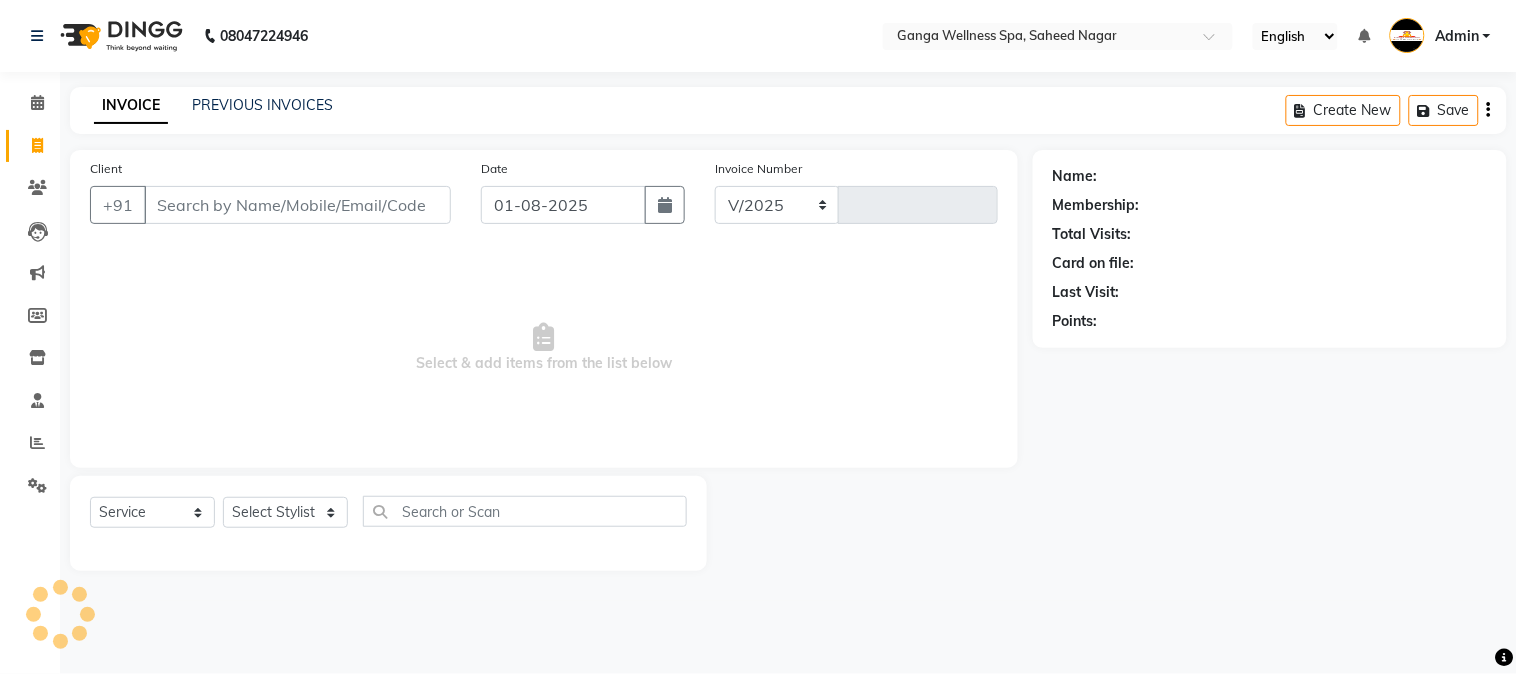 select on "762" 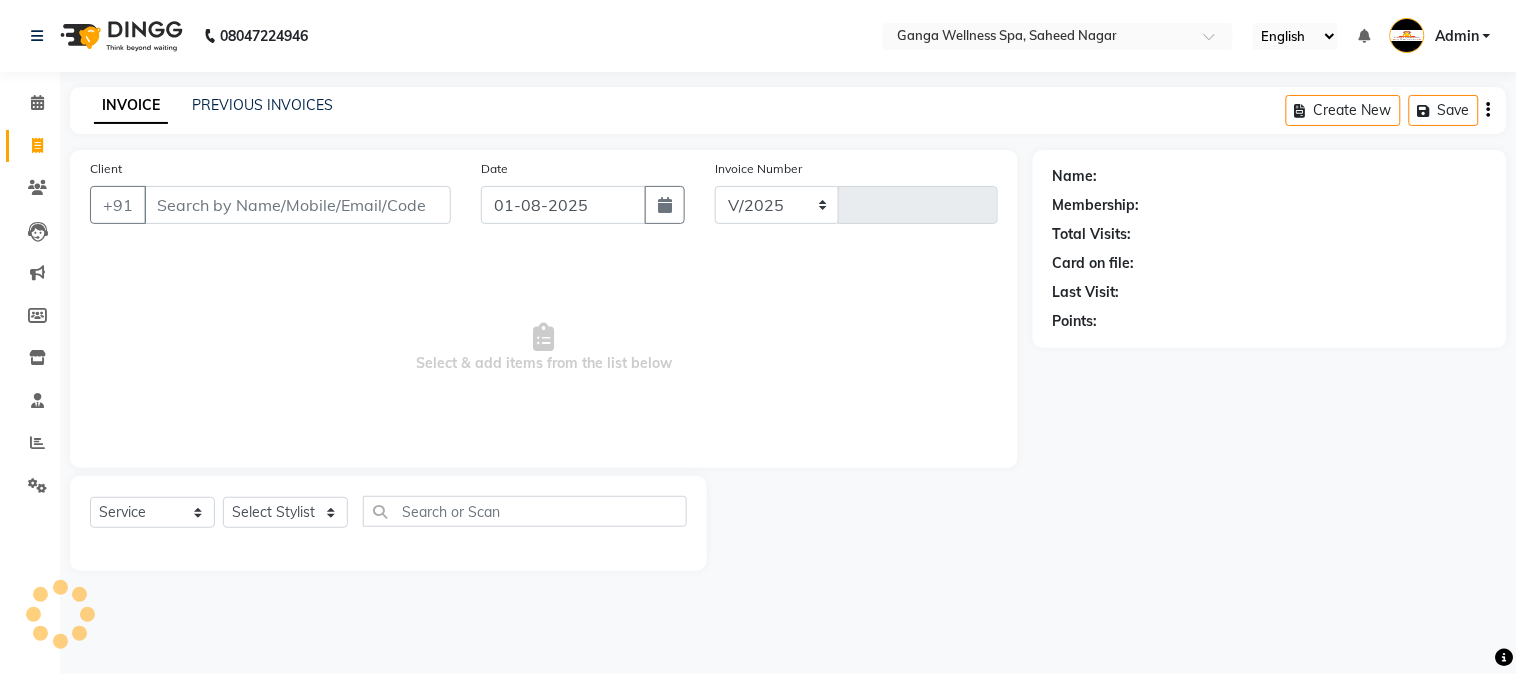 type on "2264" 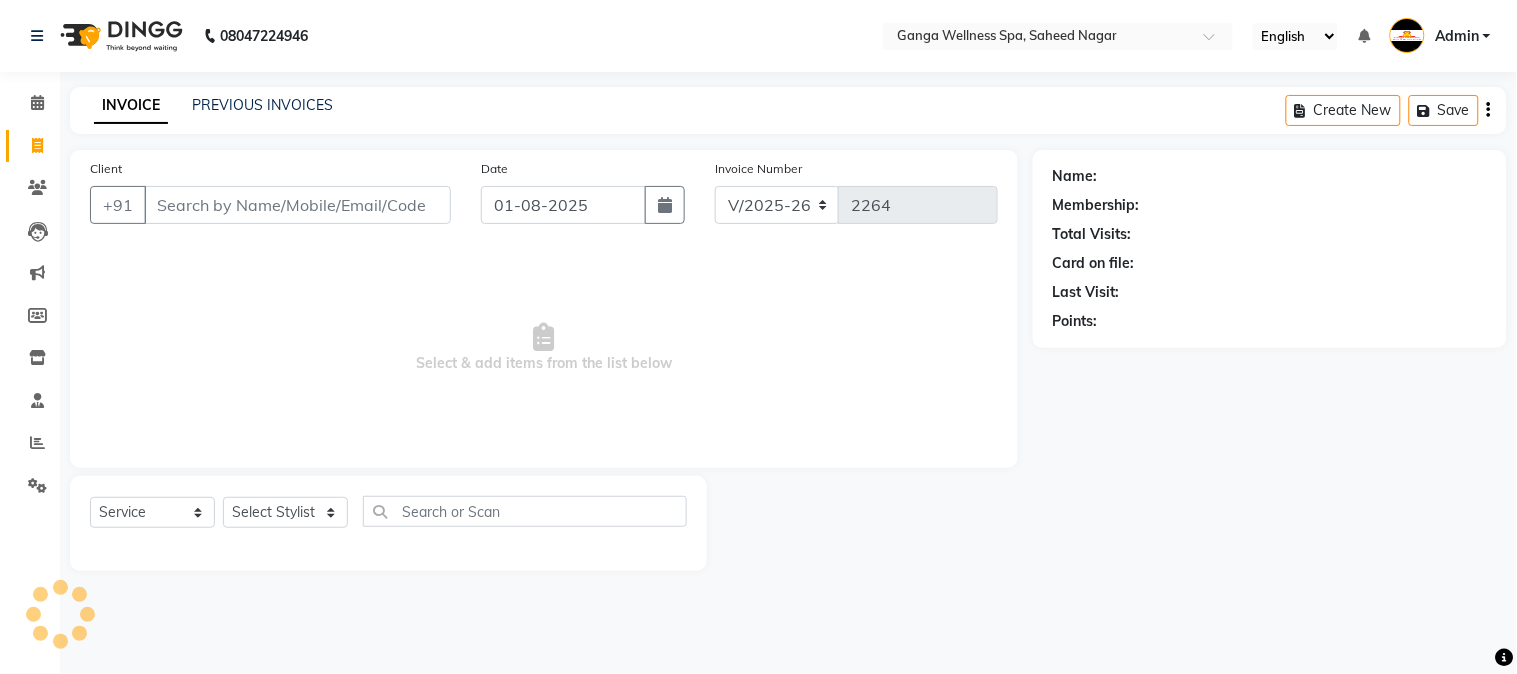 type on "9861569970" 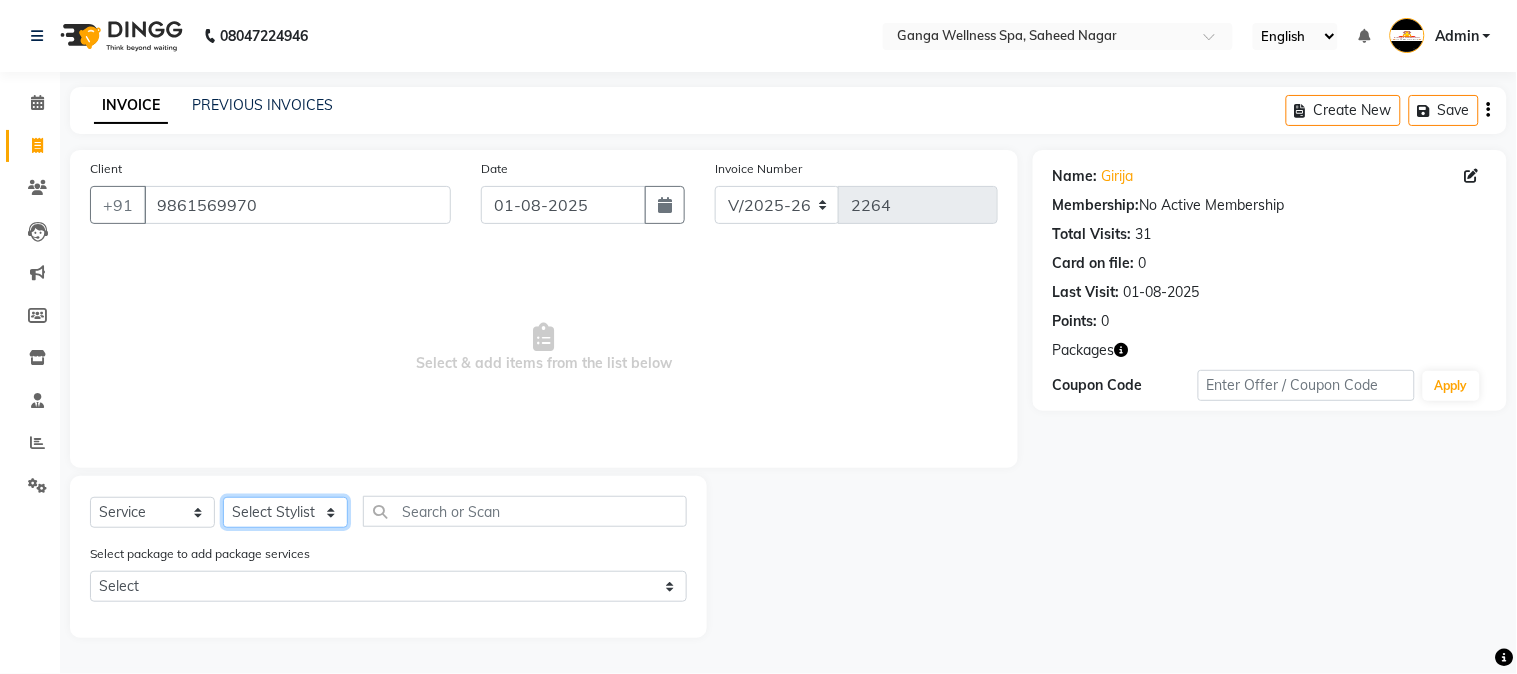 click on "Select Stylist Abhi akhil Alexa AMMY AMMY Annie anya APPI Arohi  Ayen BANCHI Bina Bina CJ CRP 1 Daina ELINA ferjana G1 G1 ONE PLUS  G1 Salon G2 Helen JEENY Jhanka Jojo Kana KEMPI KEMPI Kim krishna KTI Lili Rout Lily LINDA LIZA Martha  MELODY MERRY  minu Moon nancy Noiny pinkey Pradeep Prity  Riya ROOZ  Sony steffy SUCHI  Surren Sir Sushree Swapna Umpi upashana Zouli" 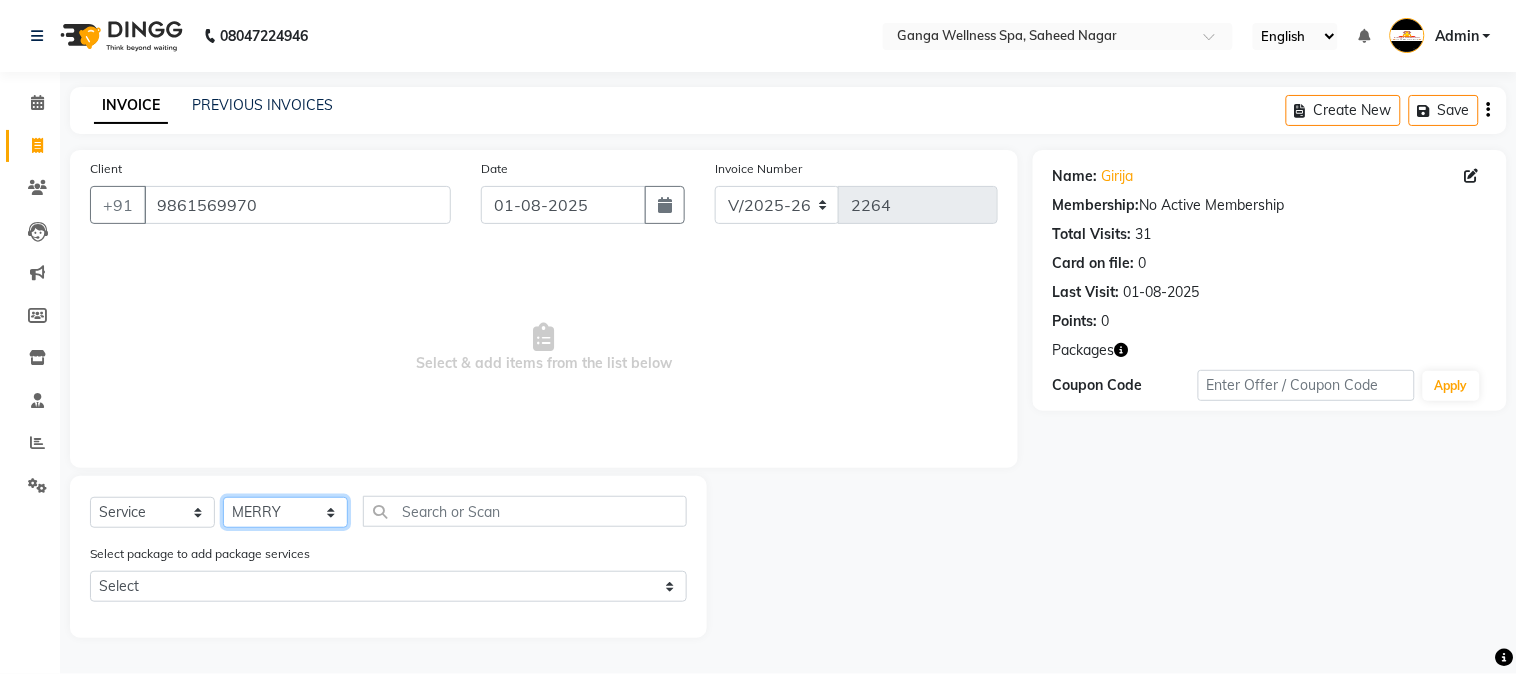 click on "Select Stylist Abhi akhil Alexa AMMY AMMY Annie anya APPI Arohi  Ayen BANCHI Bina Bina CJ CRP 1 Daina ELINA ferjana G1 G1 ONE PLUS  G1 Salon G2 Helen JEENY Jhanka Jojo Kana KEMPI KEMPI Kim krishna KTI Lili Rout Lily LINDA LIZA Martha  MELODY MERRY  minu Moon nancy Noiny pinkey Pradeep Prity  Riya ROOZ  Sony steffy SUCHI  Surren Sir Sushree Swapna Umpi upashana Zouli" 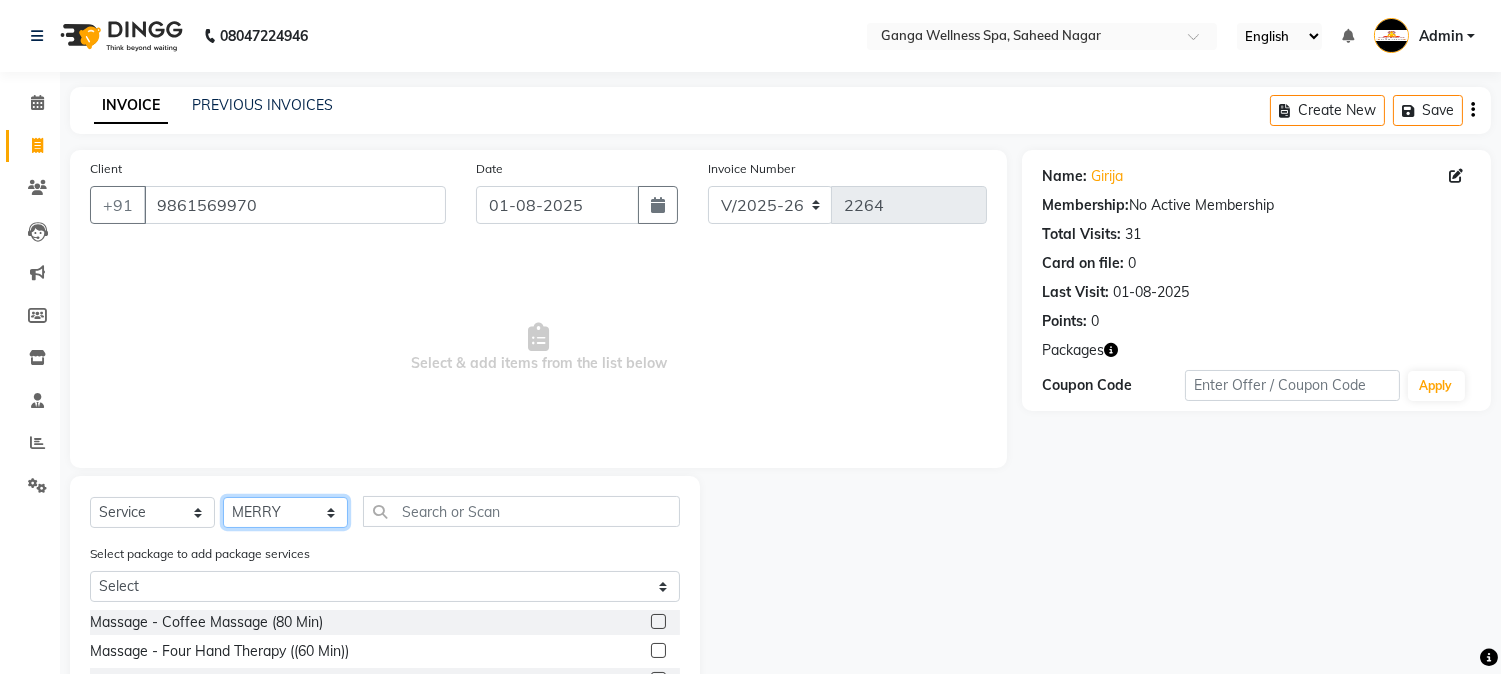 click on "Select Stylist Abhi akhil Alexa AMMY AMMY Annie anya APPI Arohi  Ayen BANCHI Bina Bina CJ CRP 1 Daina ELINA ferjana G1 G1 ONE PLUS  G1 Salon G2 Helen JEENY Jhanka Jojo Kana KEMPI KEMPI Kim krishna KTI Lili Rout Lily LINDA LIZA Martha  MELODY MERRY  minu Moon nancy Noiny pinkey Pradeep Prity  Riya ROOZ  Sony steffy SUCHI  Surren Sir Sushree Swapna Umpi upashana Zouli" 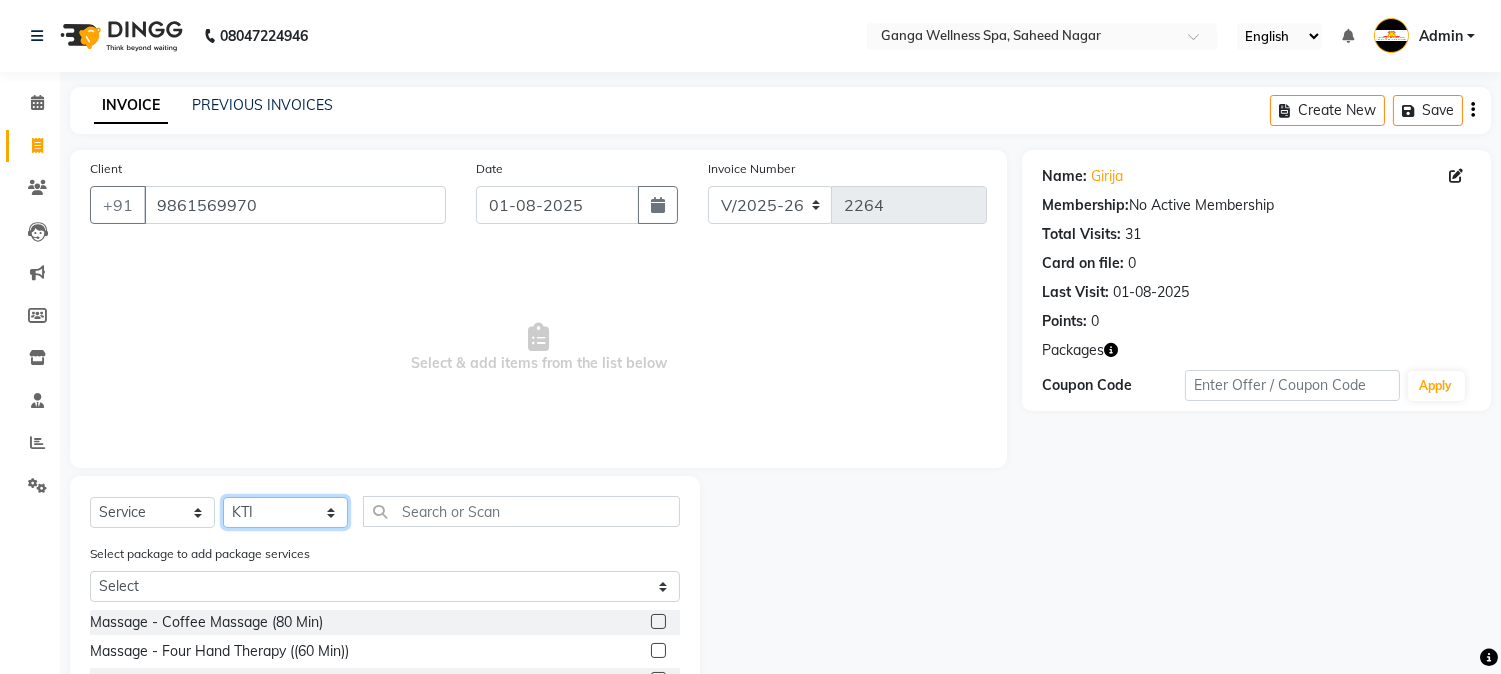 click on "Select Stylist Abhi akhil Alexa AMMY AMMY Annie anya APPI Arohi  Ayen BANCHI Bina Bina CJ CRP 1 Daina ELINA ferjana G1 G1 ONE PLUS  G1 Salon G2 Helen JEENY Jhanka Jojo Kana KEMPI KEMPI Kim krishna KTI Lili Rout Lily LINDA LIZA Martha  MELODY MERRY  minu Moon nancy Noiny pinkey Pradeep Prity  Riya ROOZ  Sony steffy SUCHI  Surren Sir Sushree Swapna Umpi upashana Zouli" 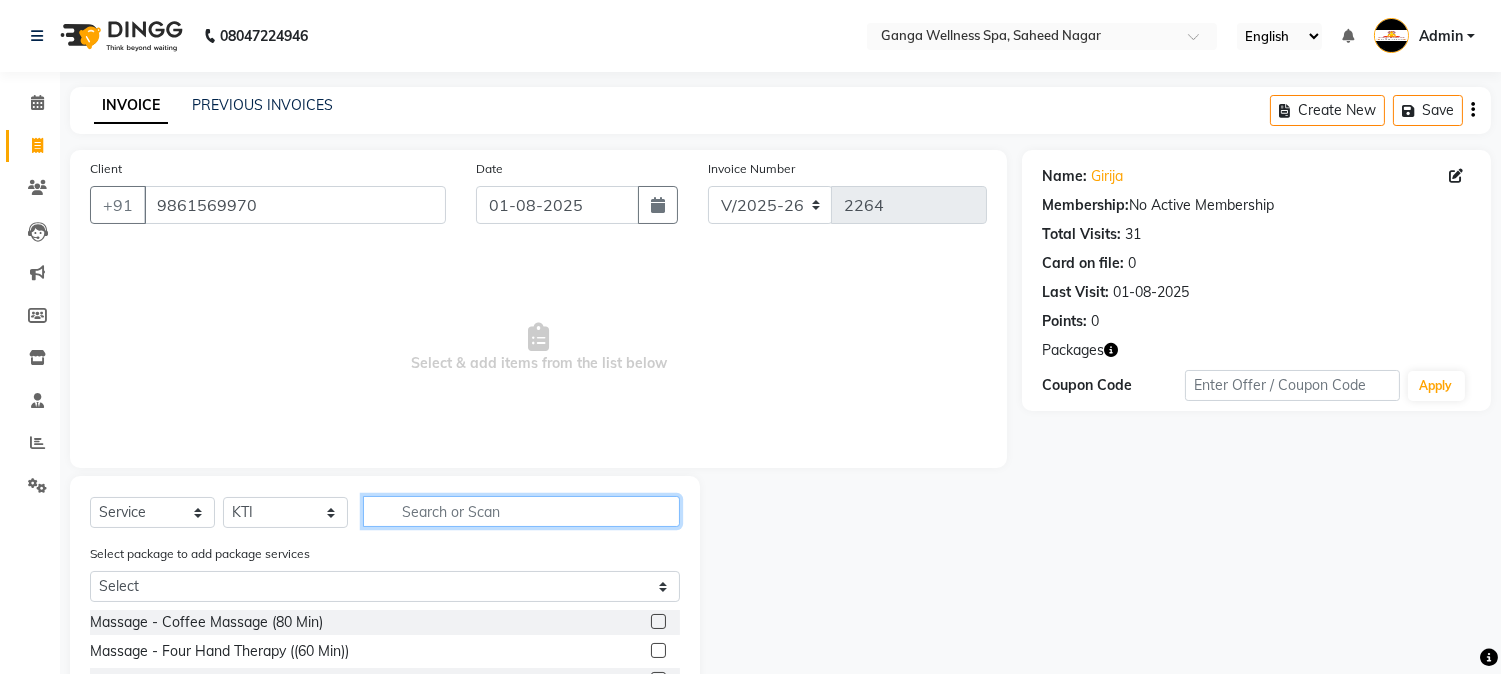 click 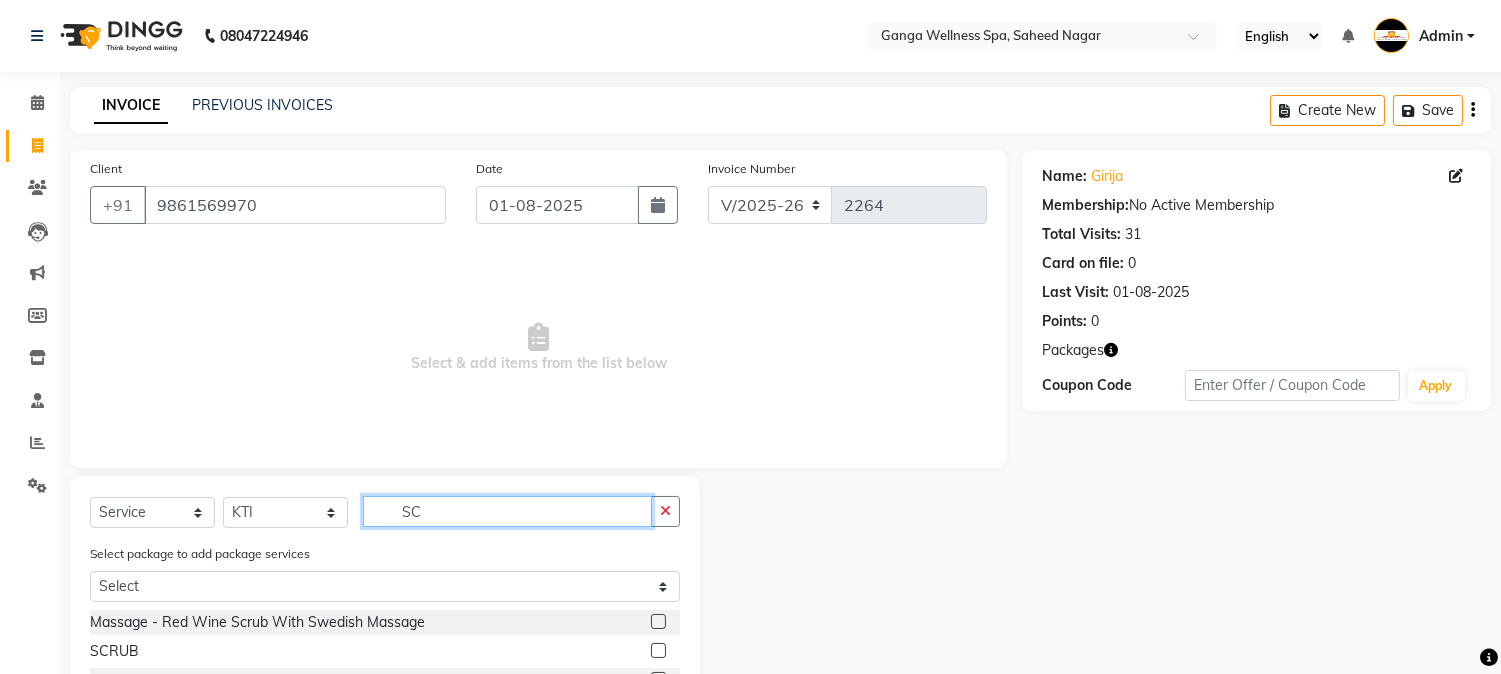 scroll, scrollTop: 81, scrollLeft: 0, axis: vertical 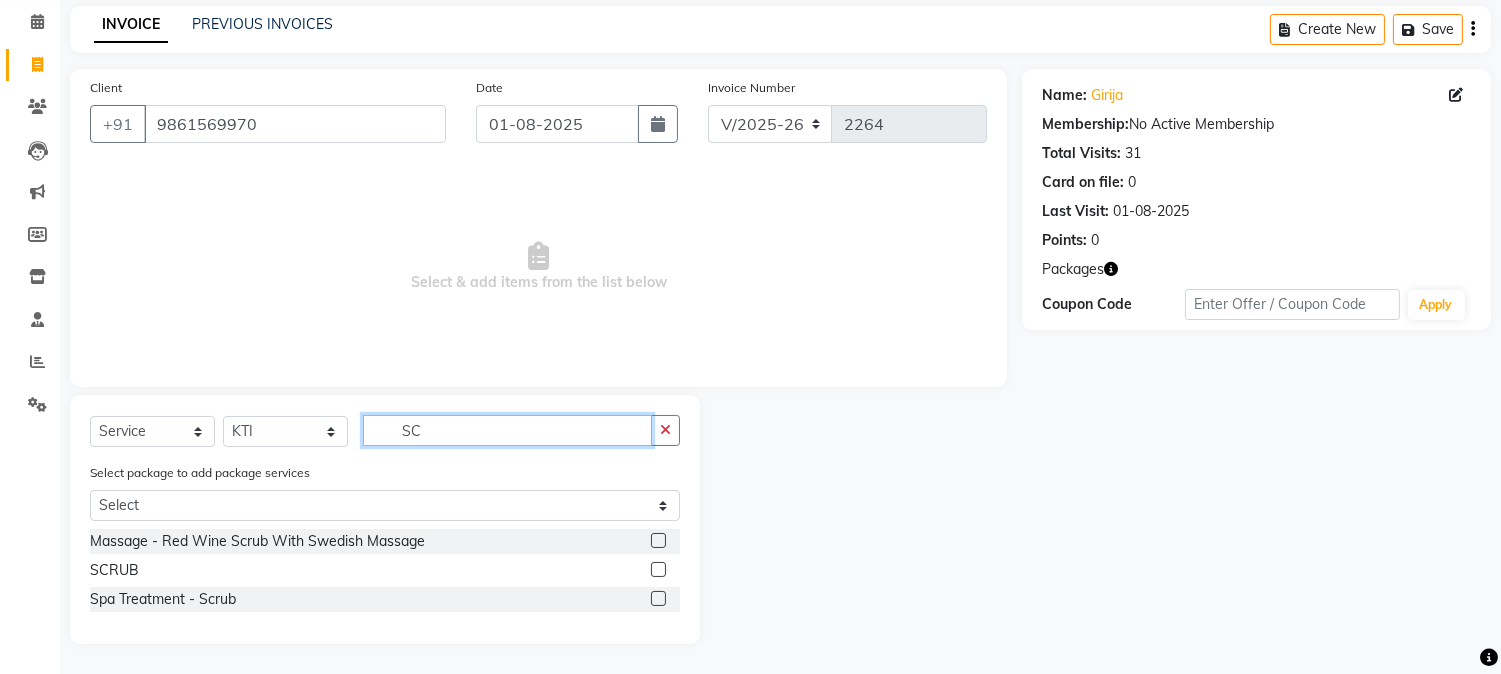 type on "SC" 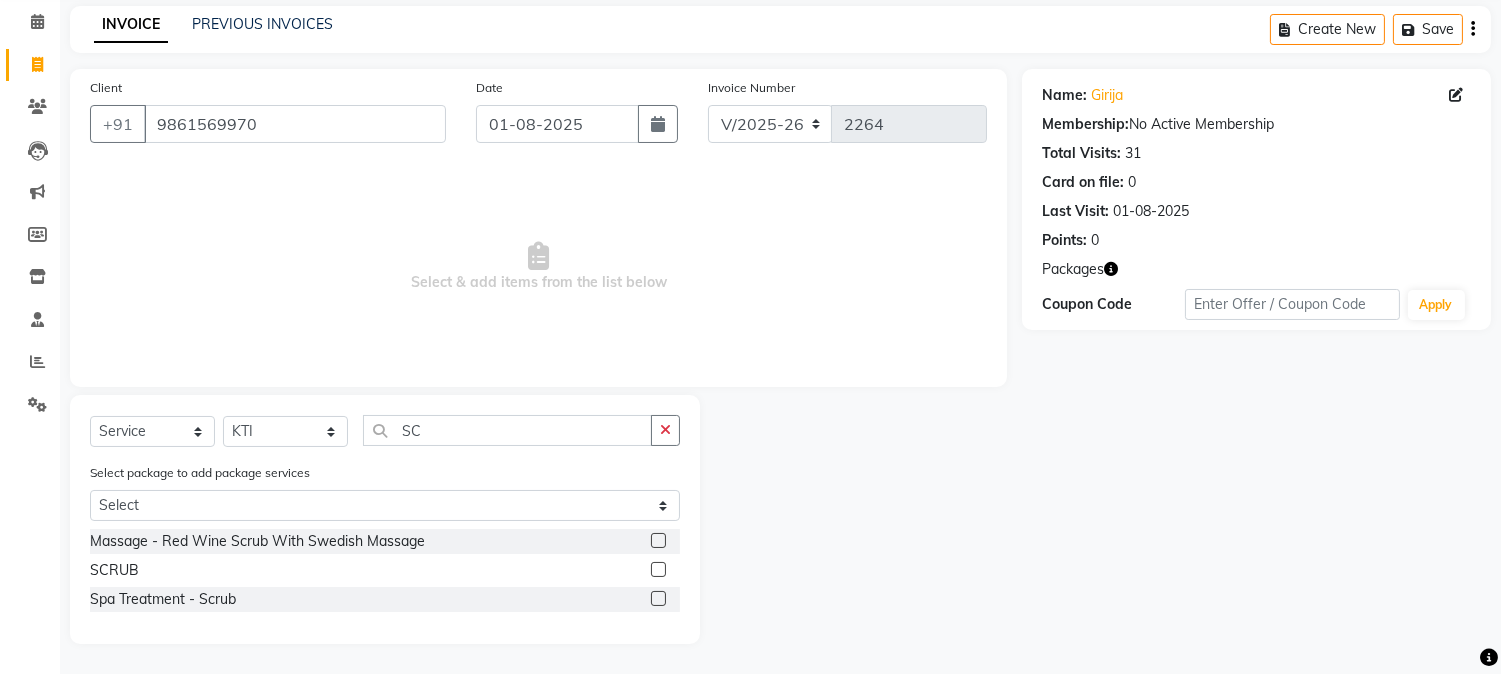click 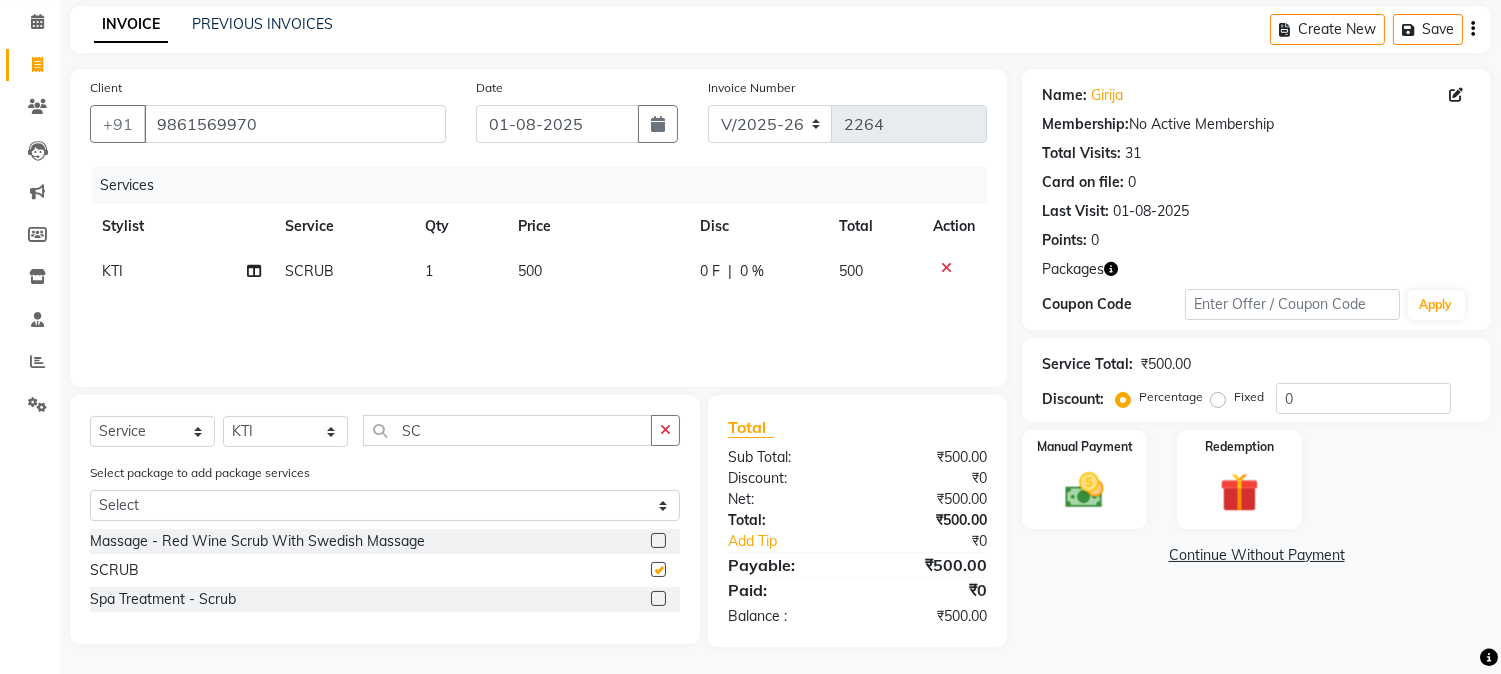 checkbox on "false" 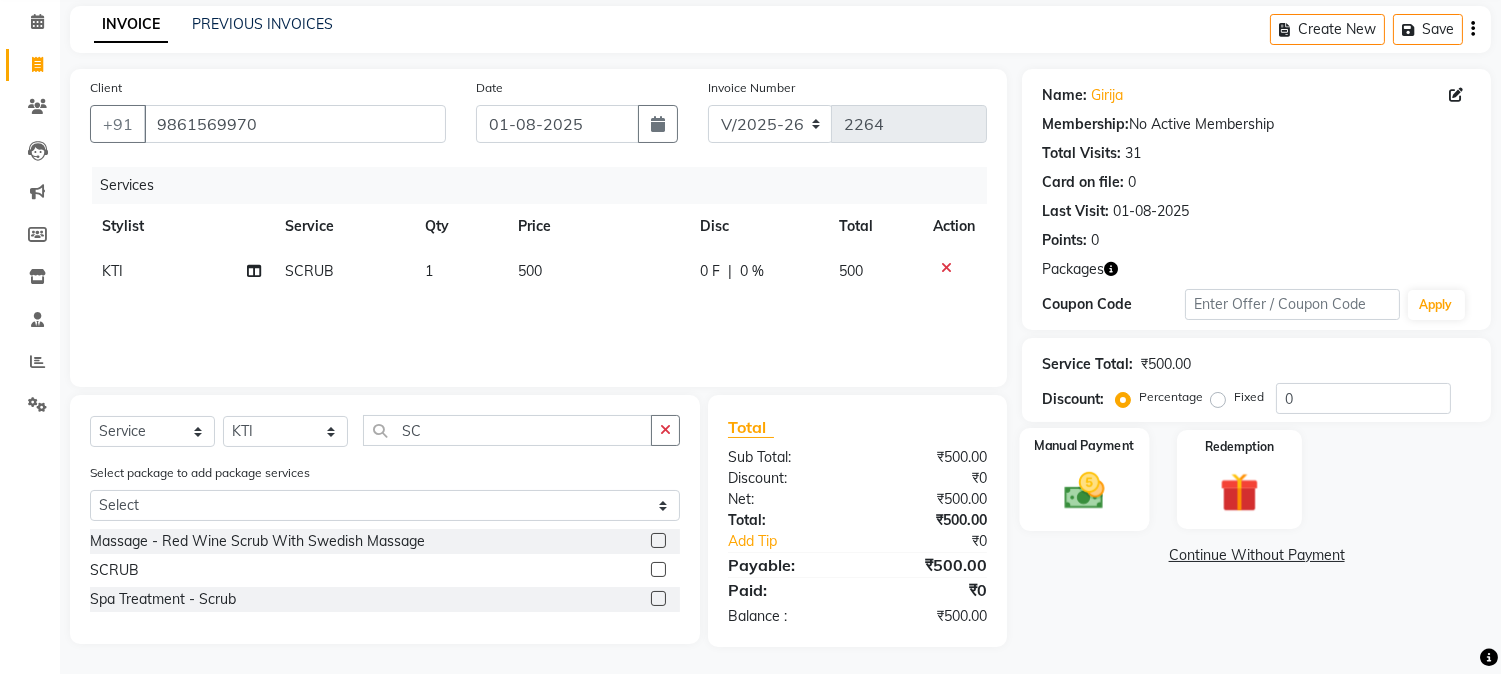 click 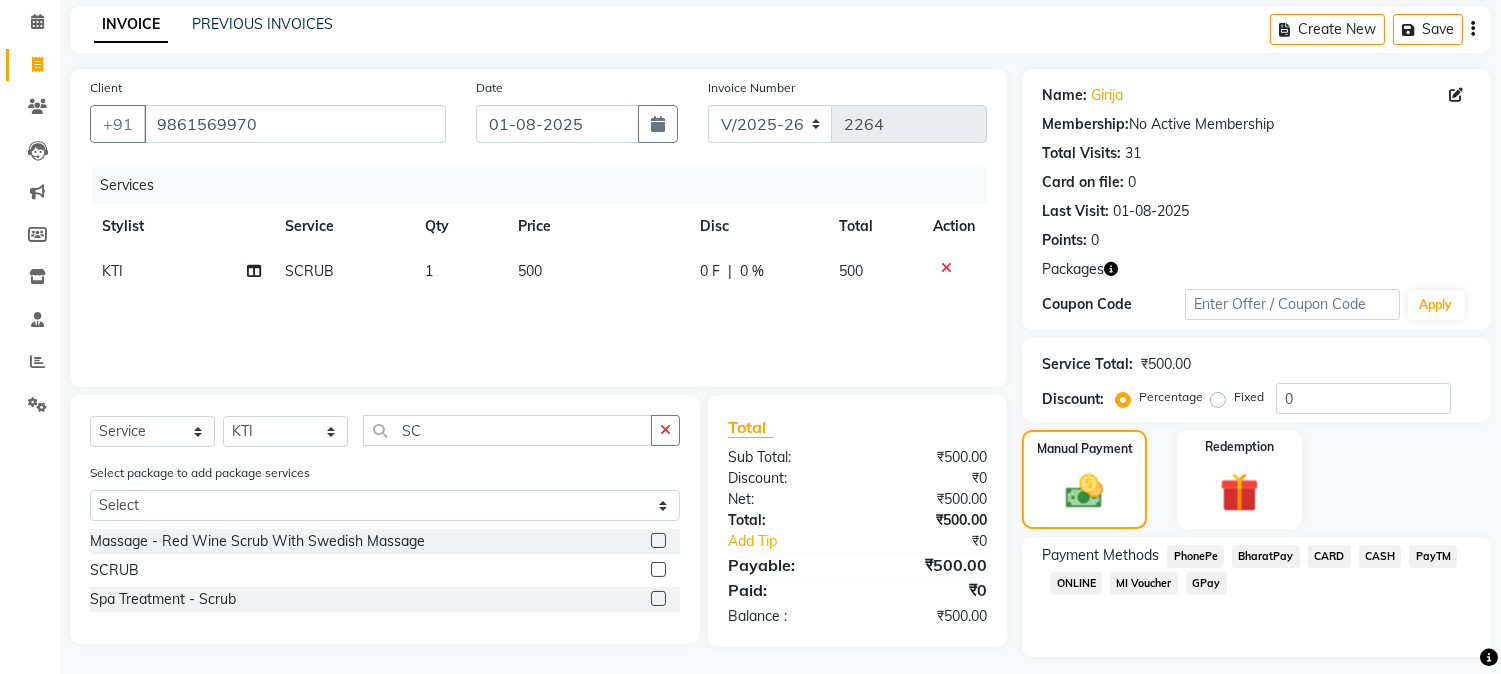 click on "PhonePe" 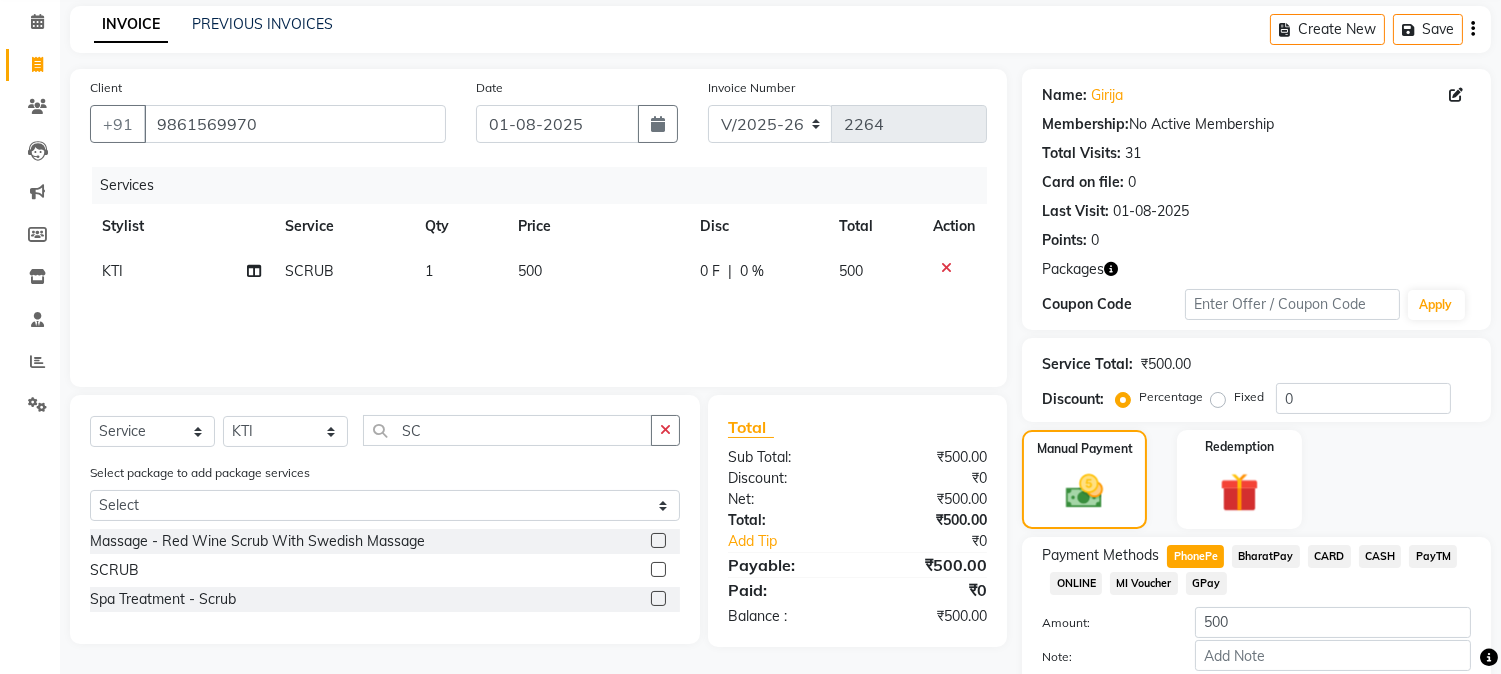 scroll, scrollTop: 191, scrollLeft: 0, axis: vertical 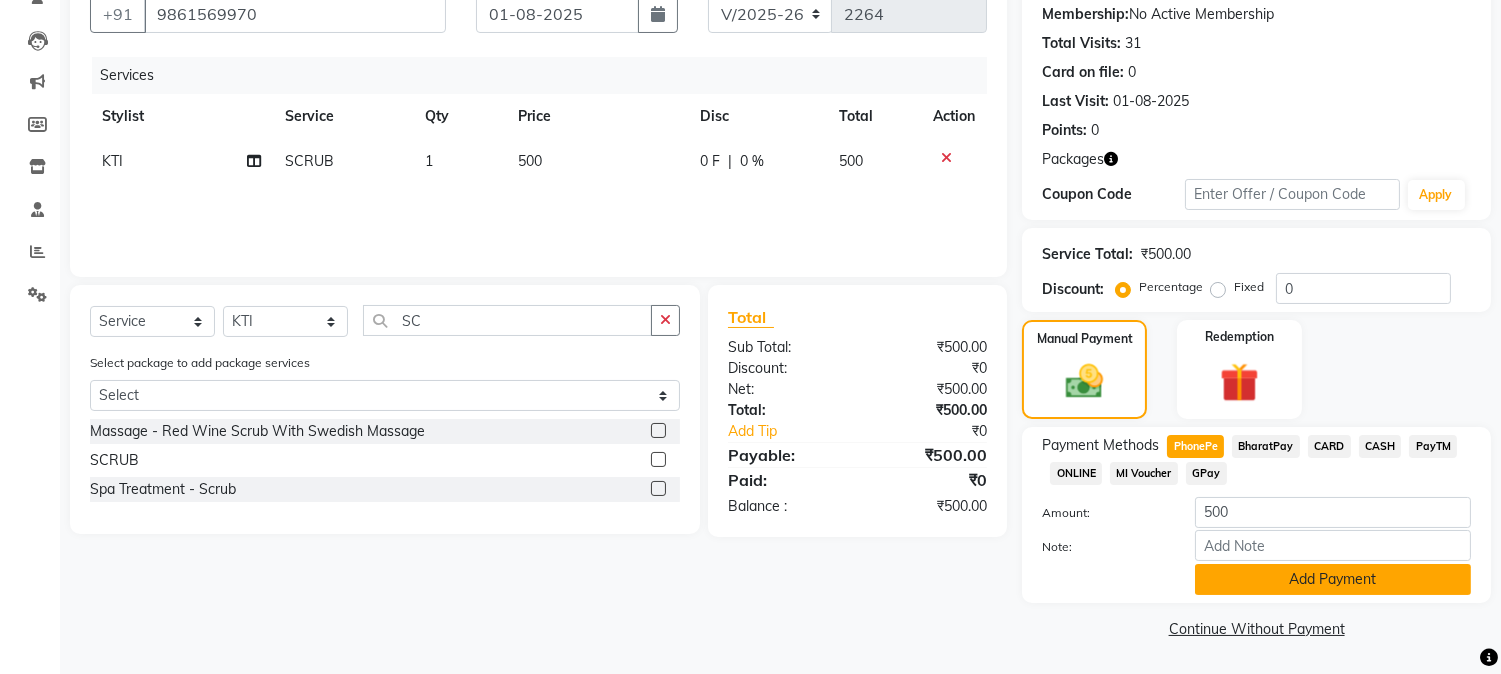 click on "Add Payment" 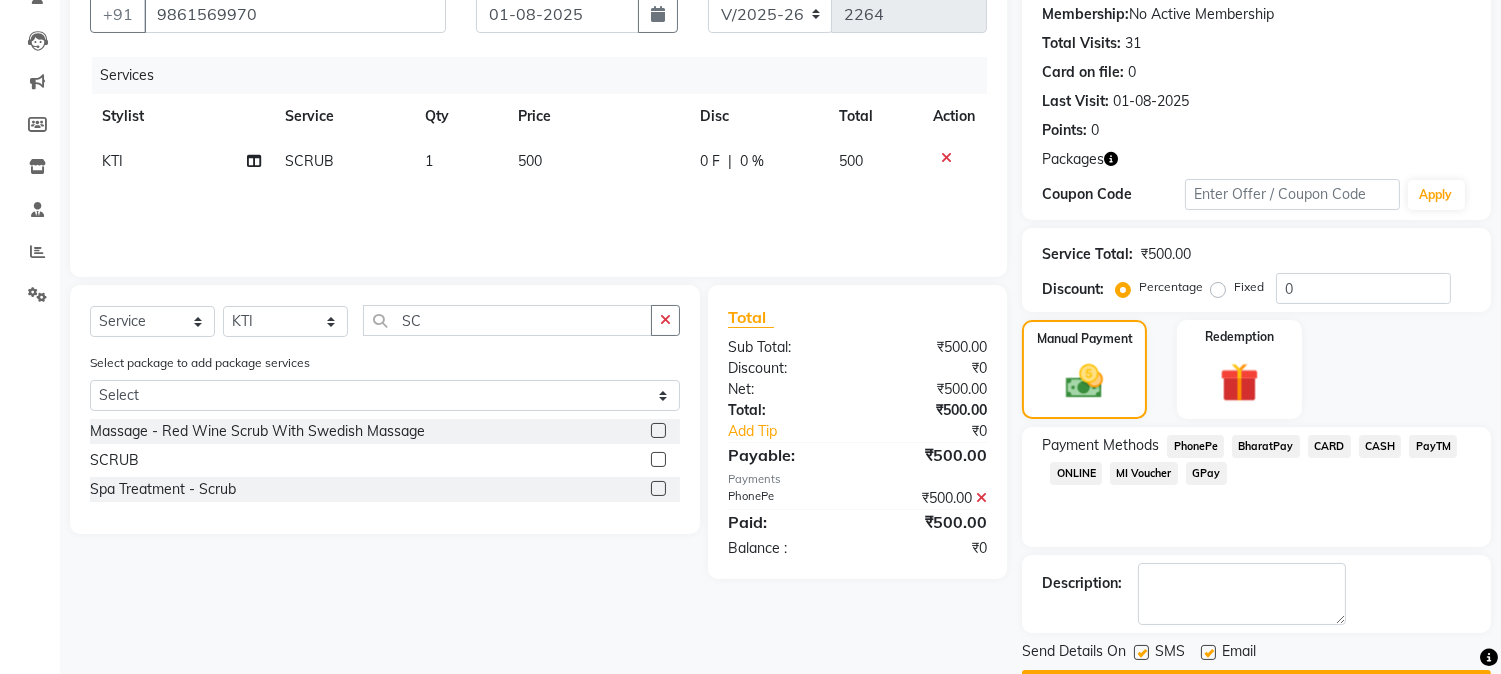 scroll, scrollTop: 246, scrollLeft: 0, axis: vertical 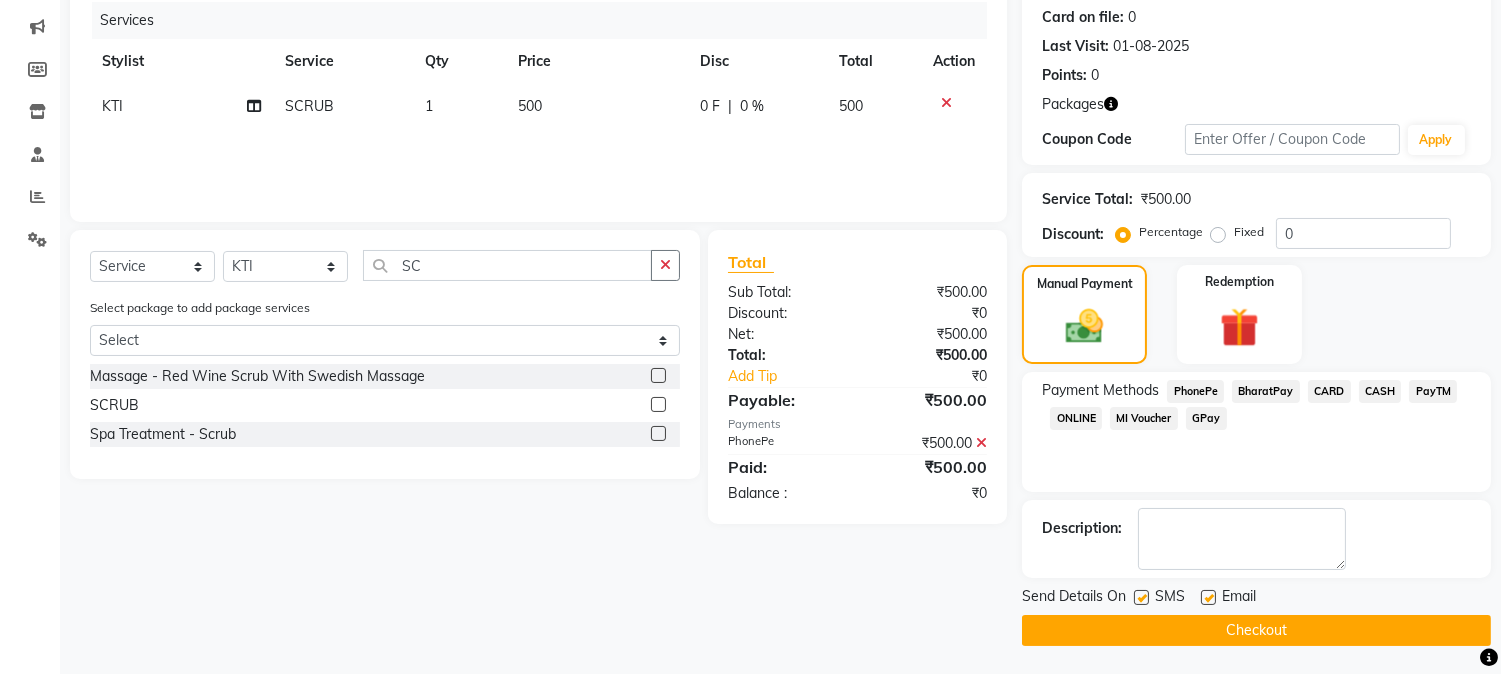 click 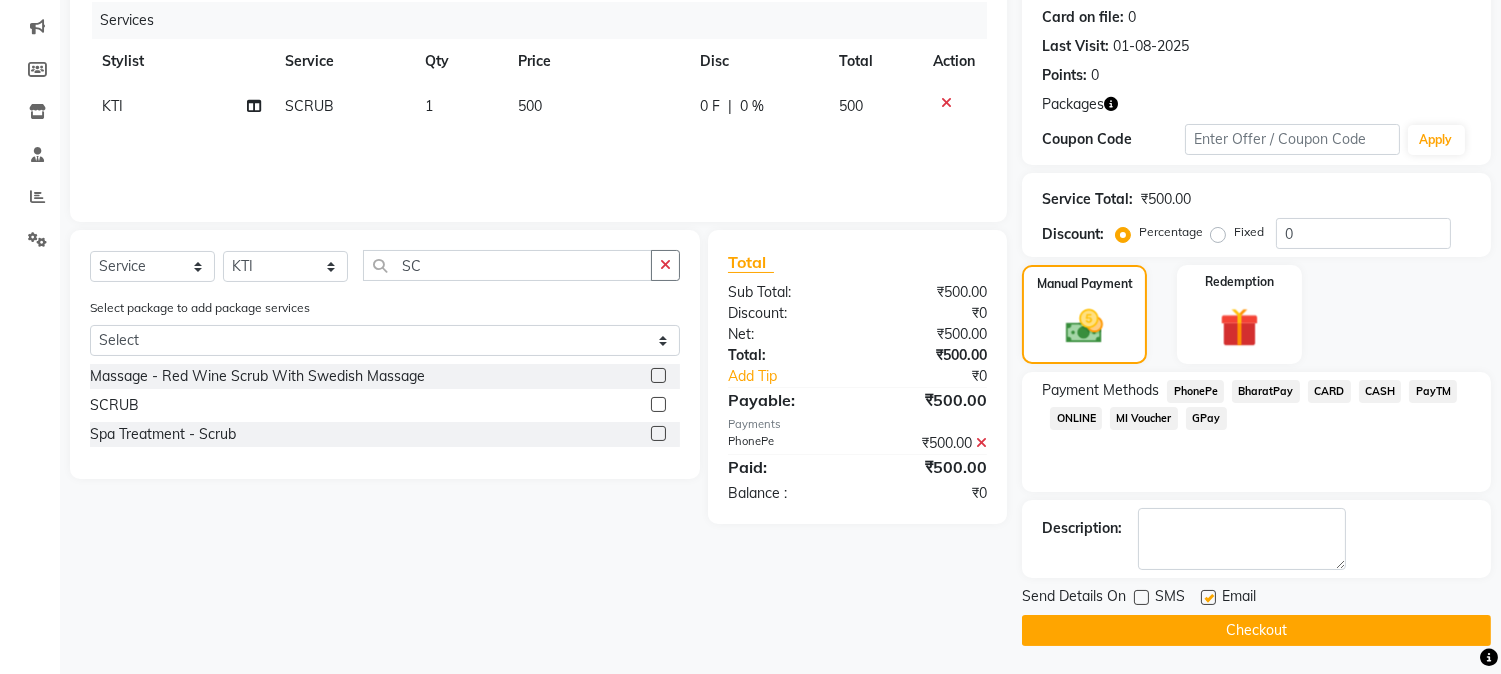 click on "Checkout" 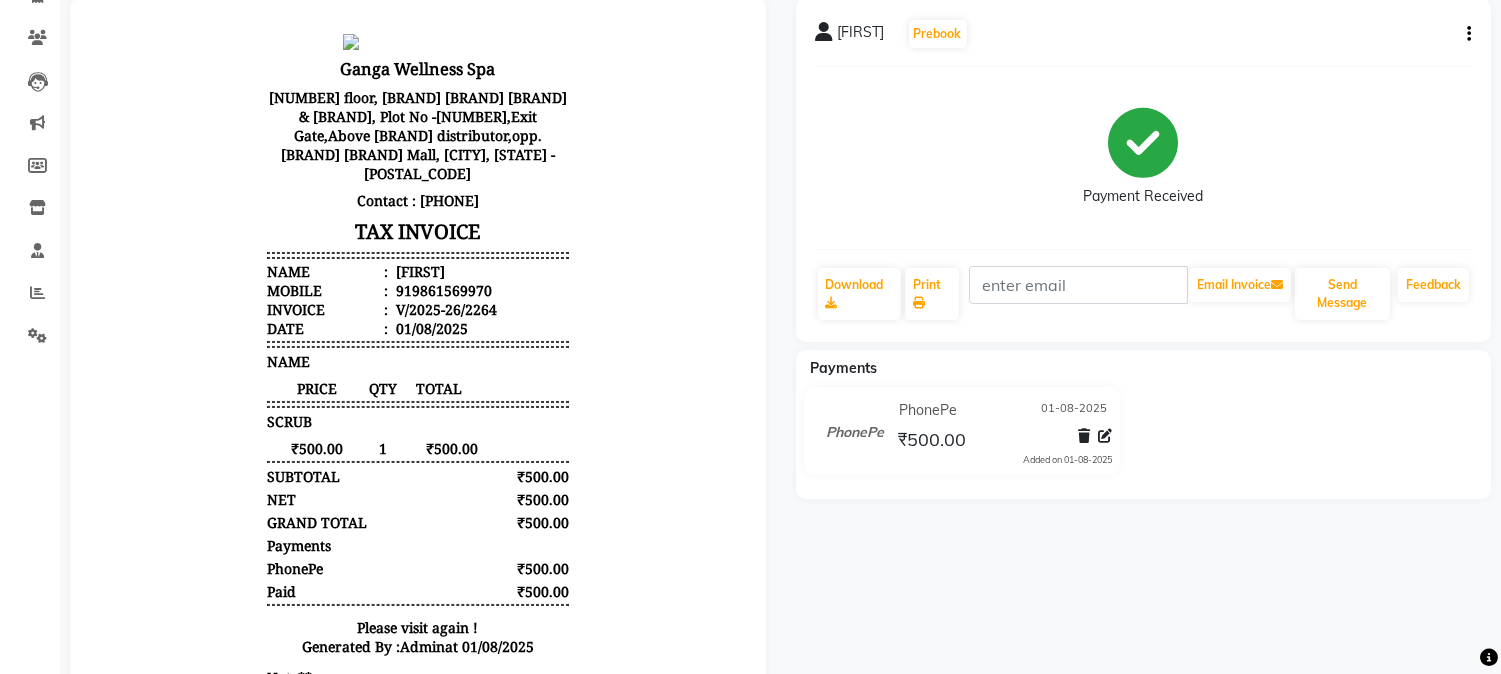 scroll, scrollTop: 0, scrollLeft: 0, axis: both 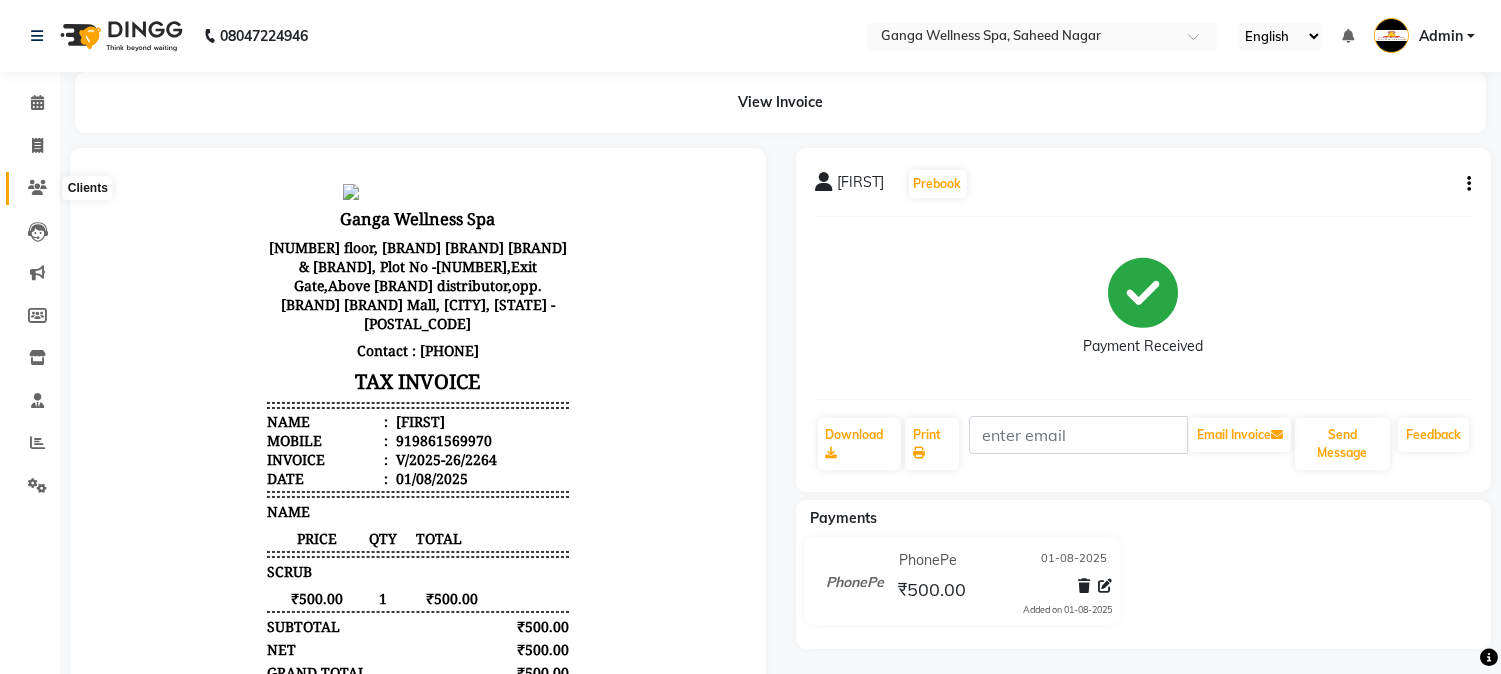 click 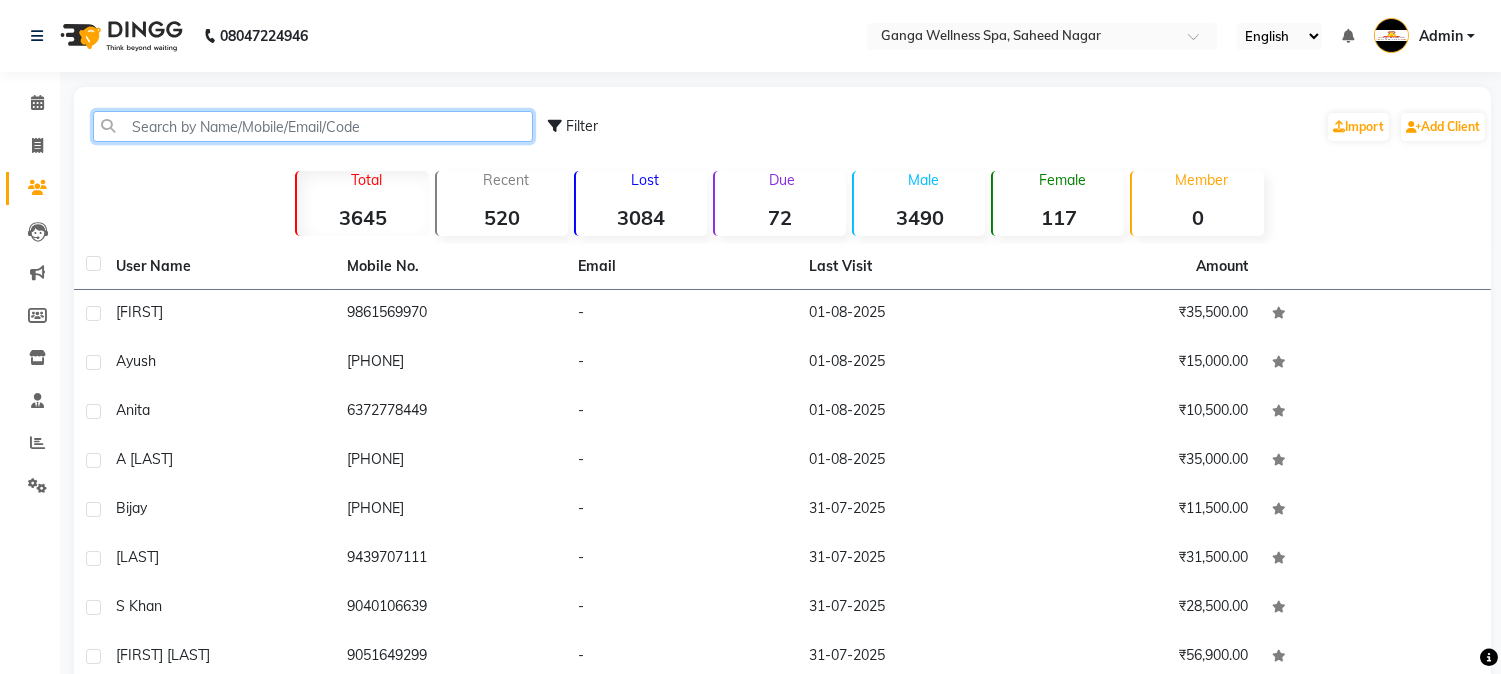 click 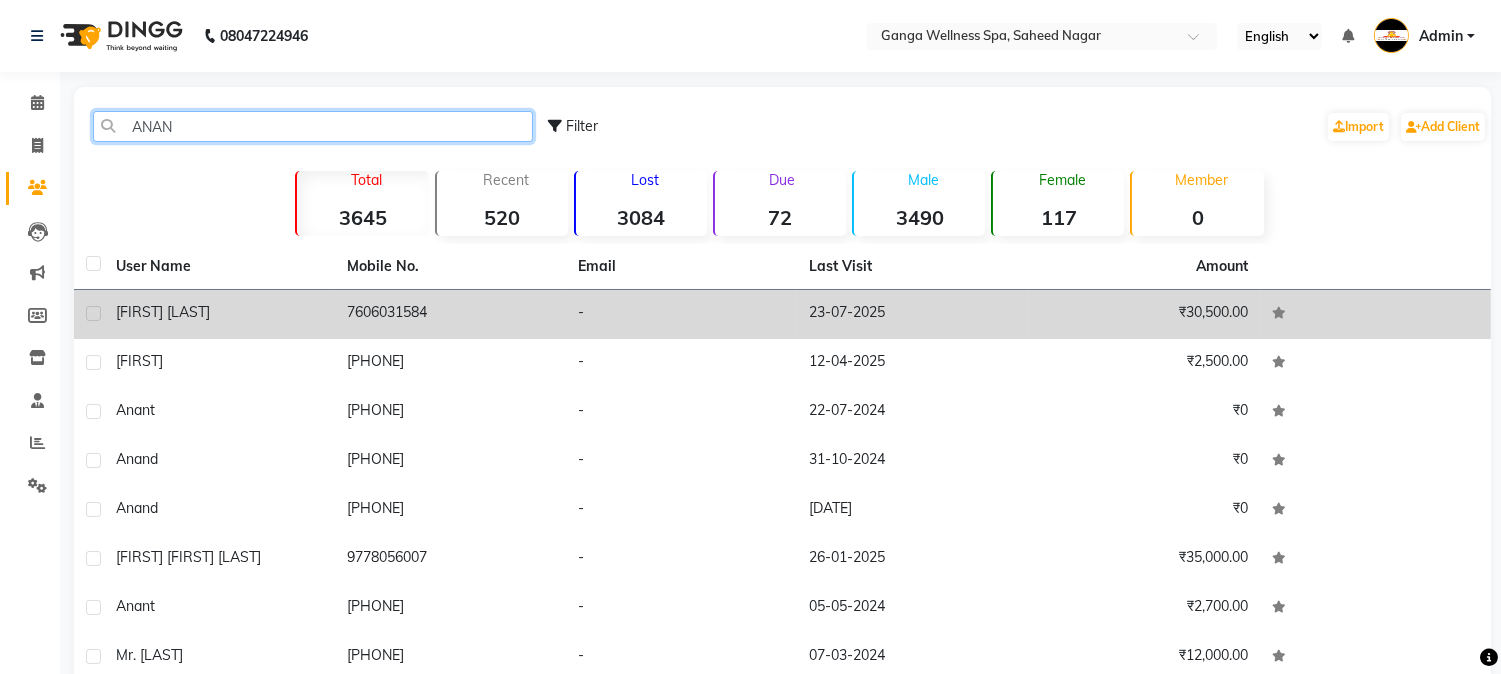 type on "ANAN" 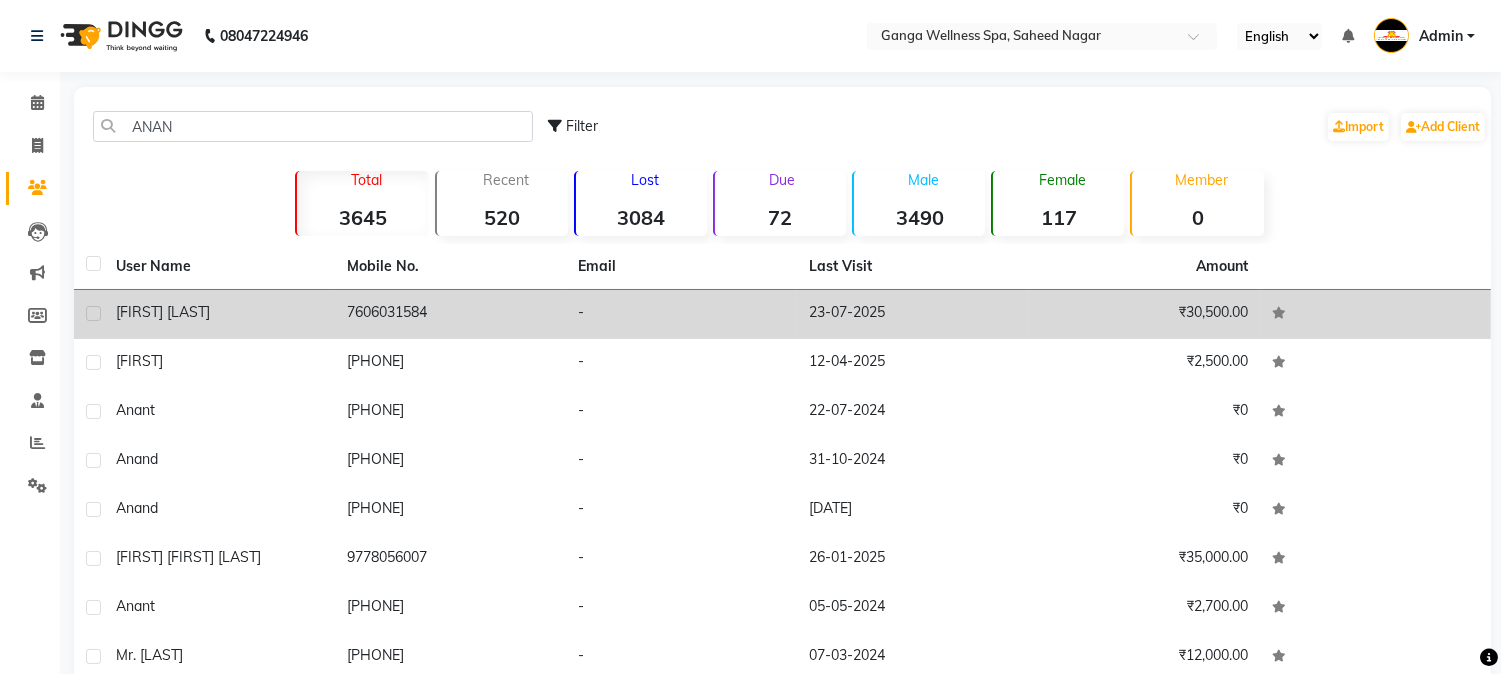 click on "7606031584" 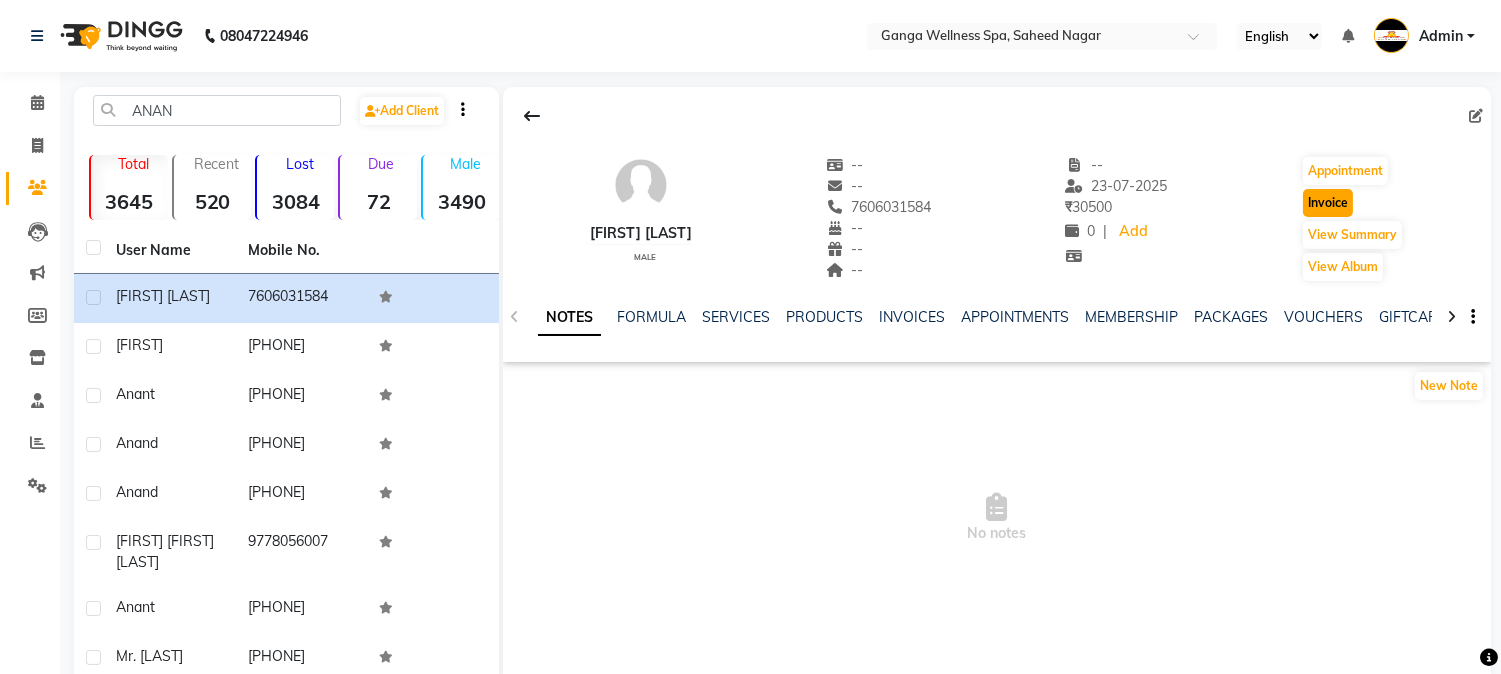 click on "Invoice" 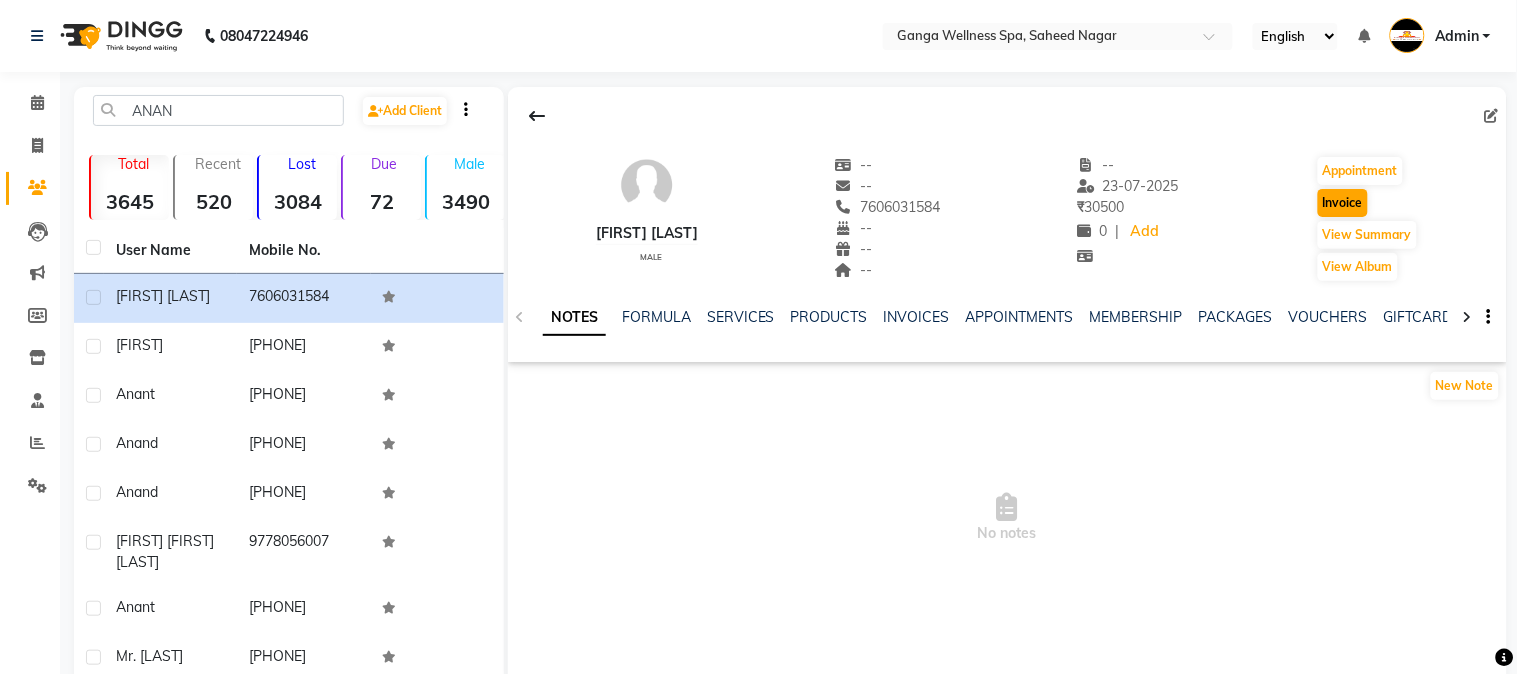 select on "service" 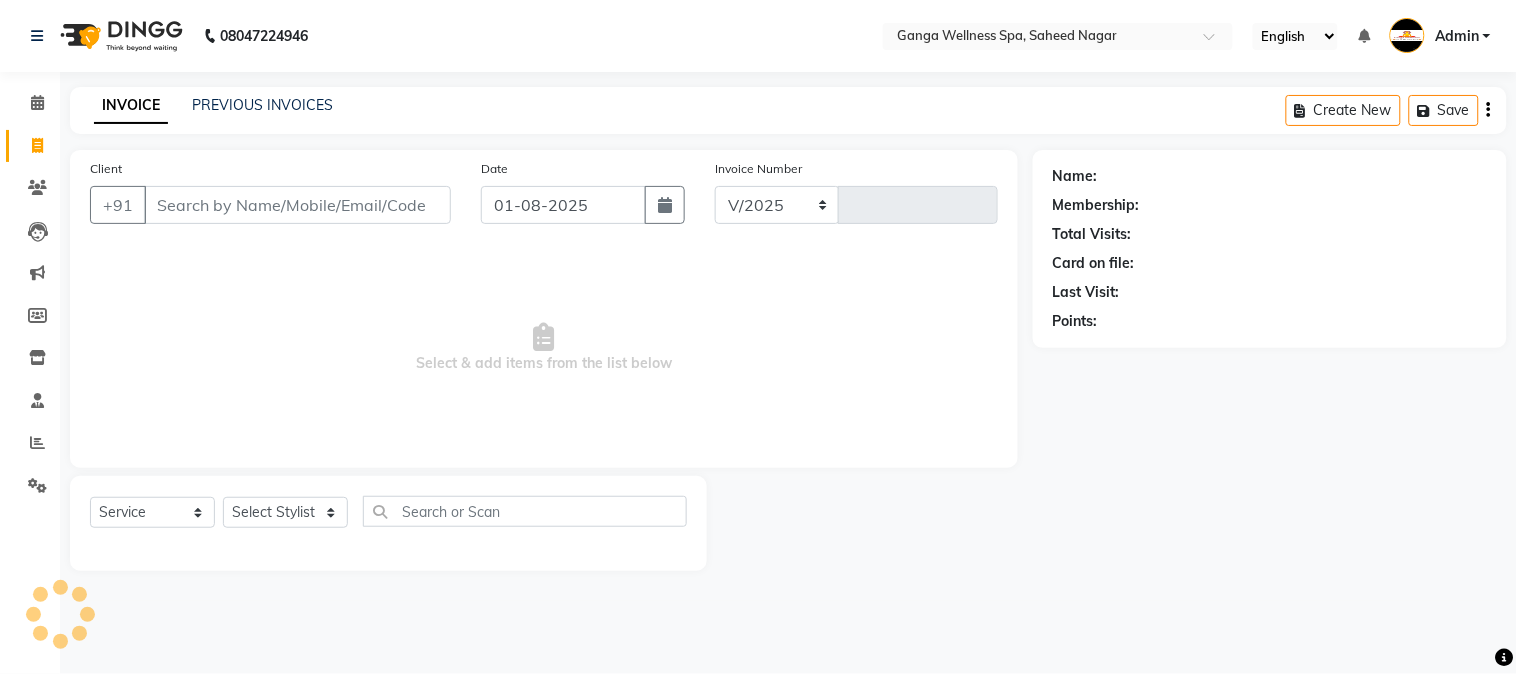 select on "762" 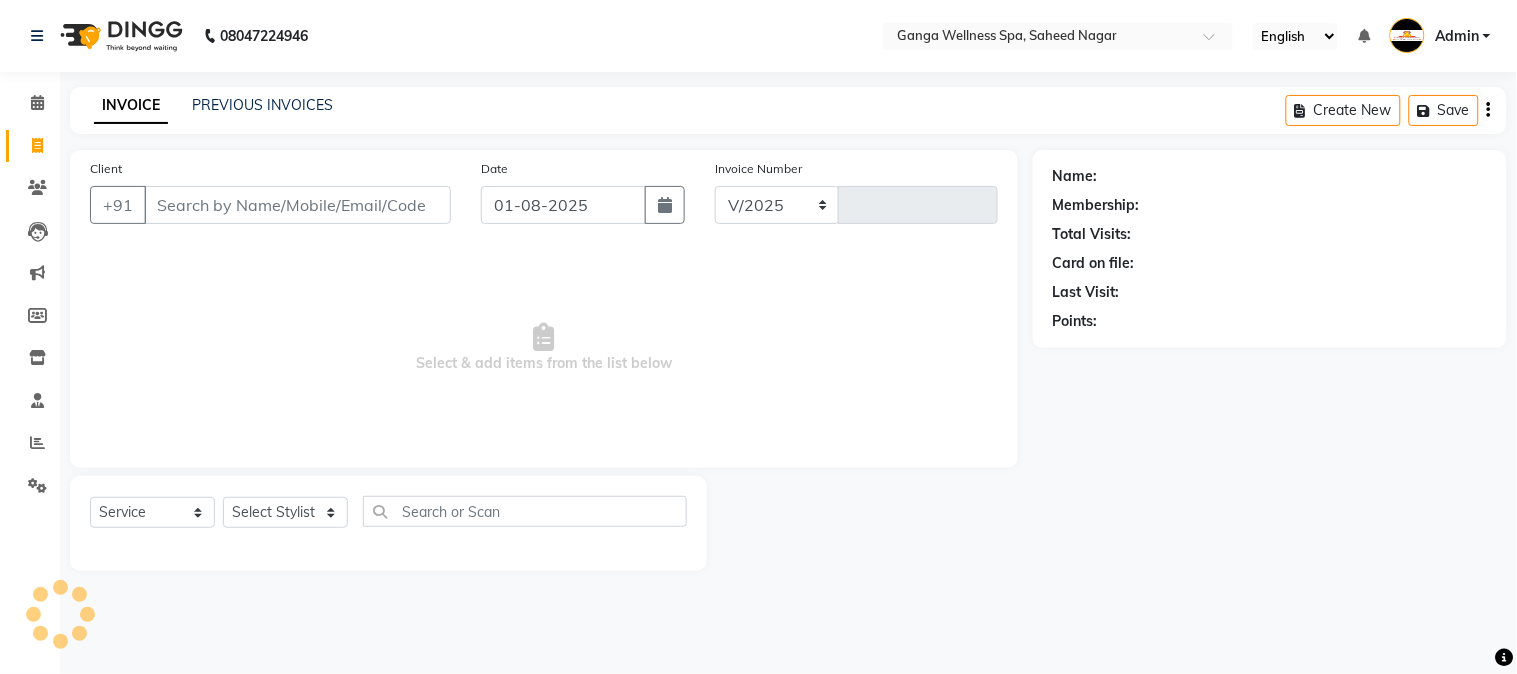 type on "2265" 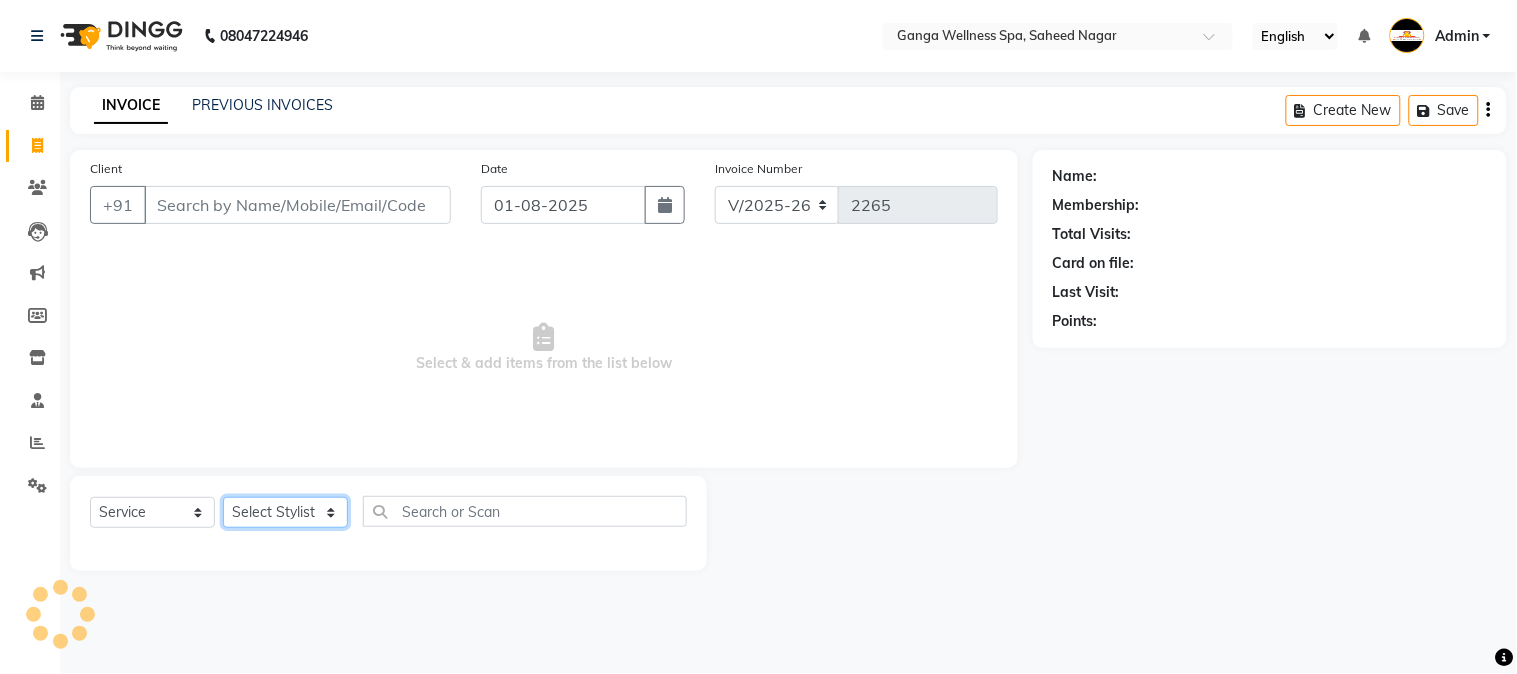 click on "Select Stylist" 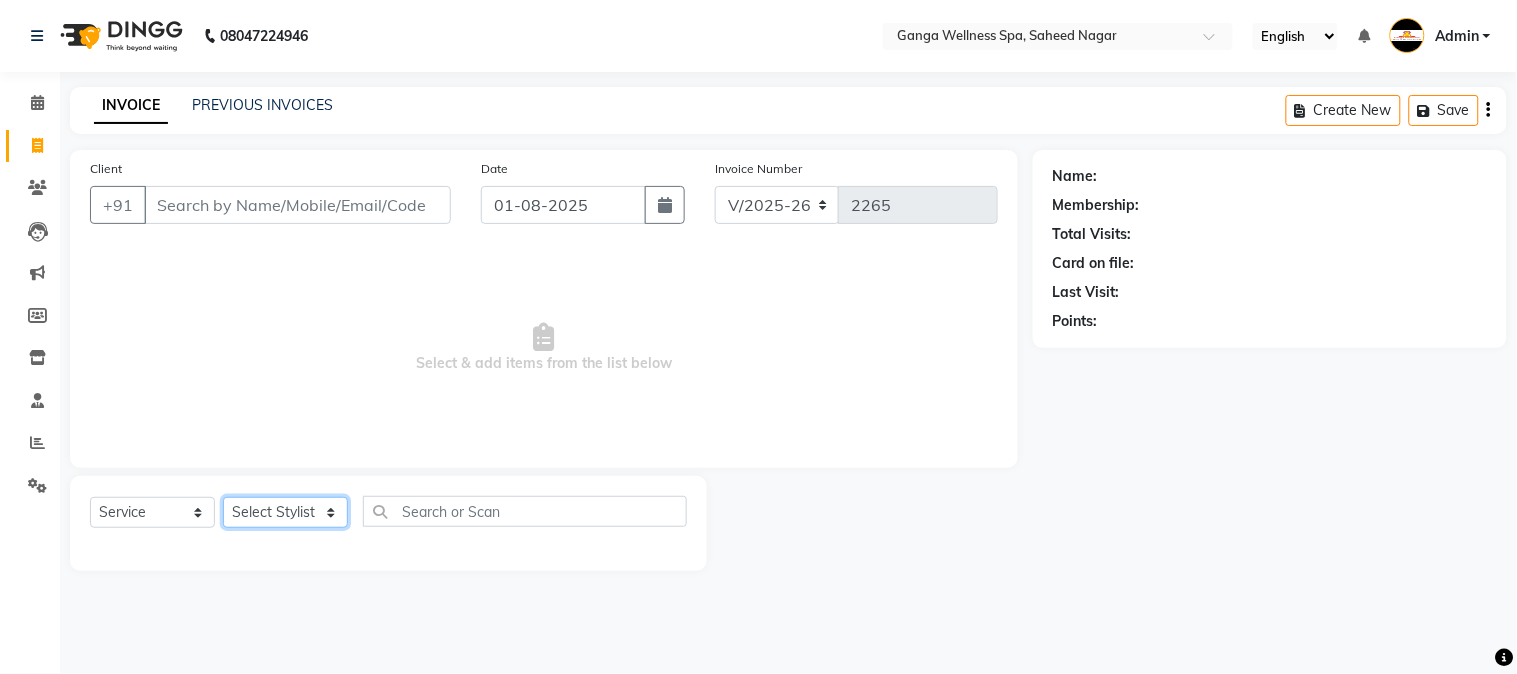 type on "7606031584" 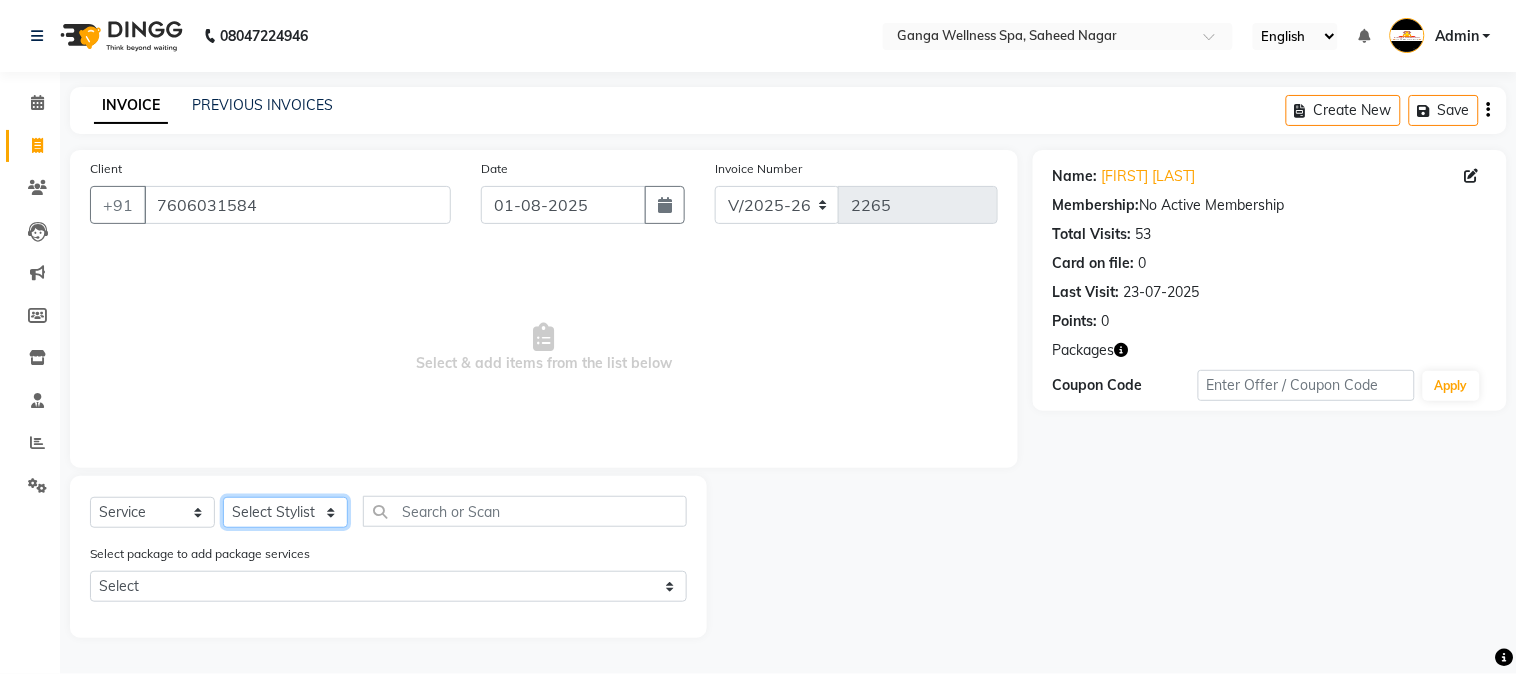 select on "79105" 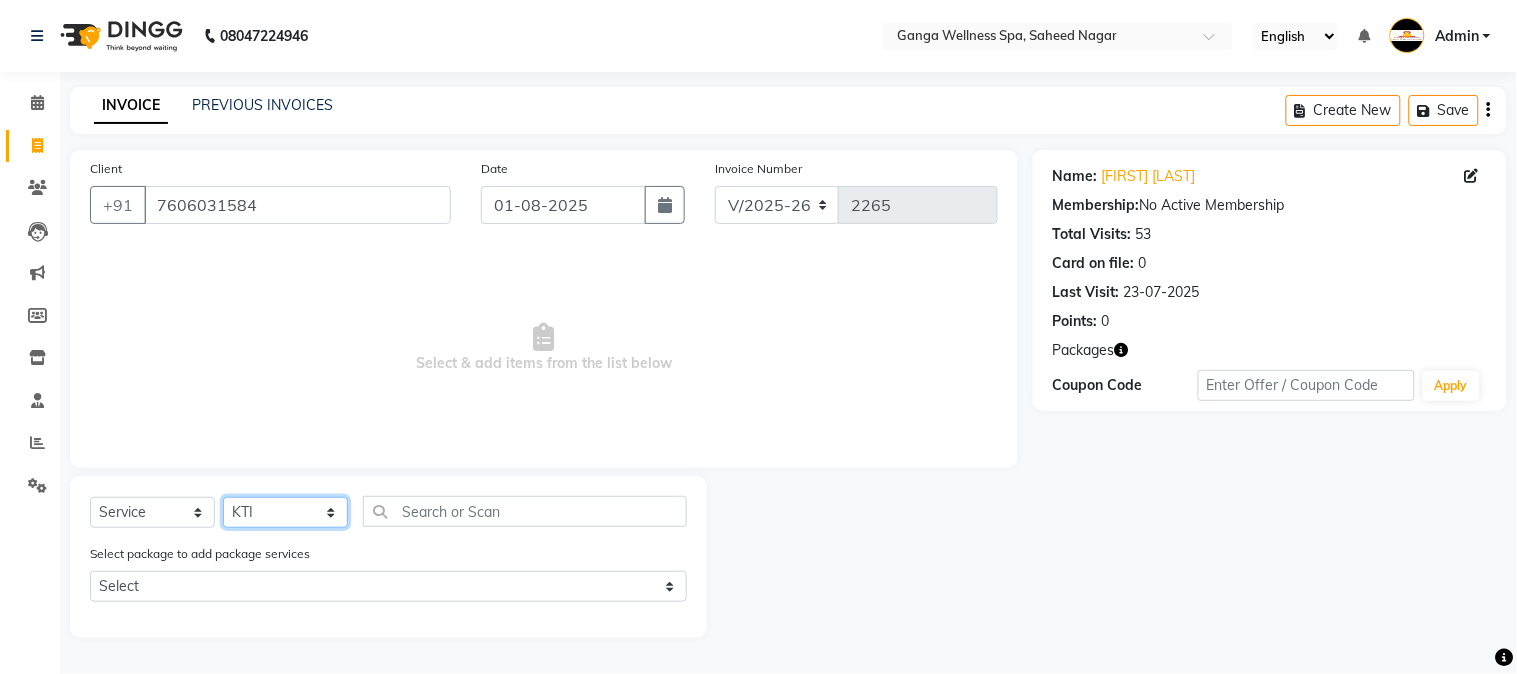 click on "Select Stylist Abhi akhil Alexa AMMY AMMY Annie anya APPI Arohi  Ayen BANCHI Bina Bina CJ CRP 1 Daina ELINA ferjana G1 G1 ONE PLUS  G1 Salon G2 Helen JEENY Jhanka Jojo Kana KEMPI KEMPI Kim krishna KTI Lili Rout Lily LINDA LIZA Martha  MELODY MERRY  minu Moon nancy Noiny pinkey Pradeep Prity  Riya ROOZ  Sony steffy SUCHI  Surren Sir Sushree Swapna Umpi upashana Zouli" 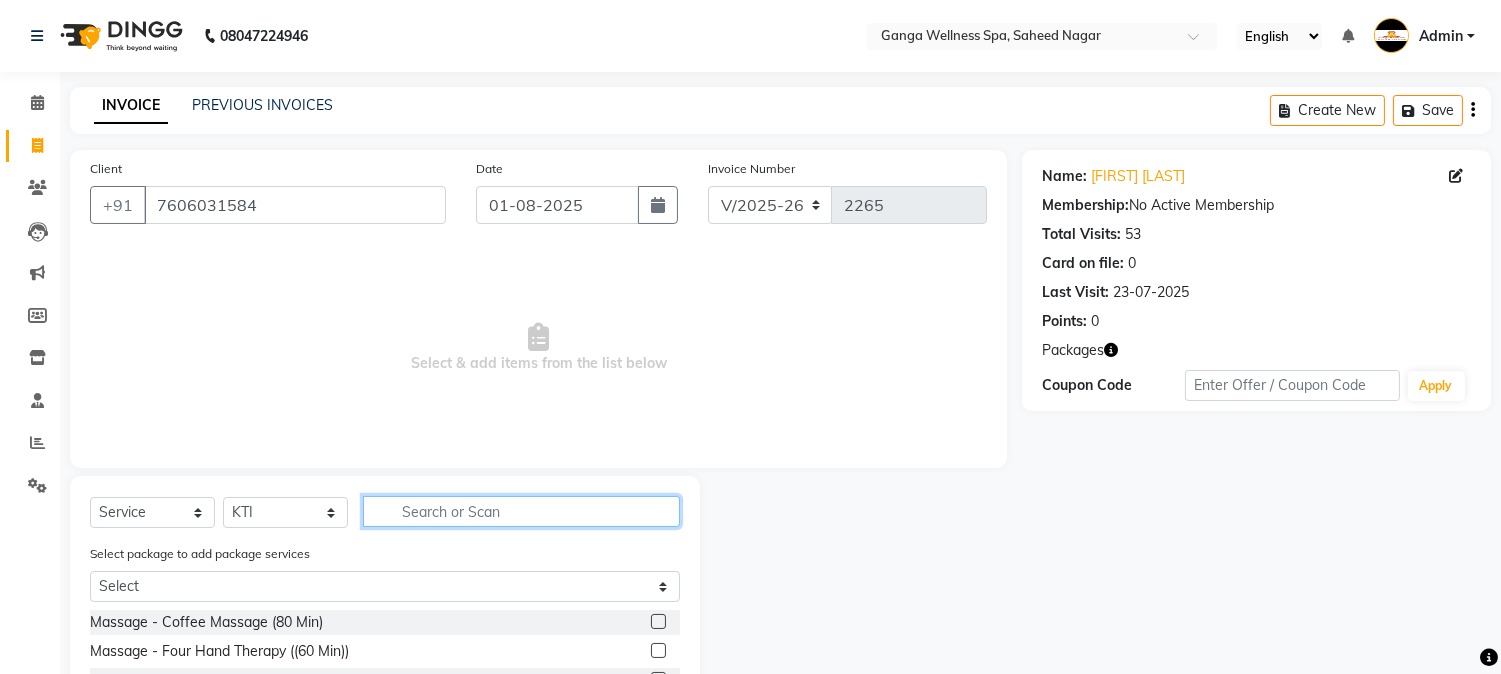click 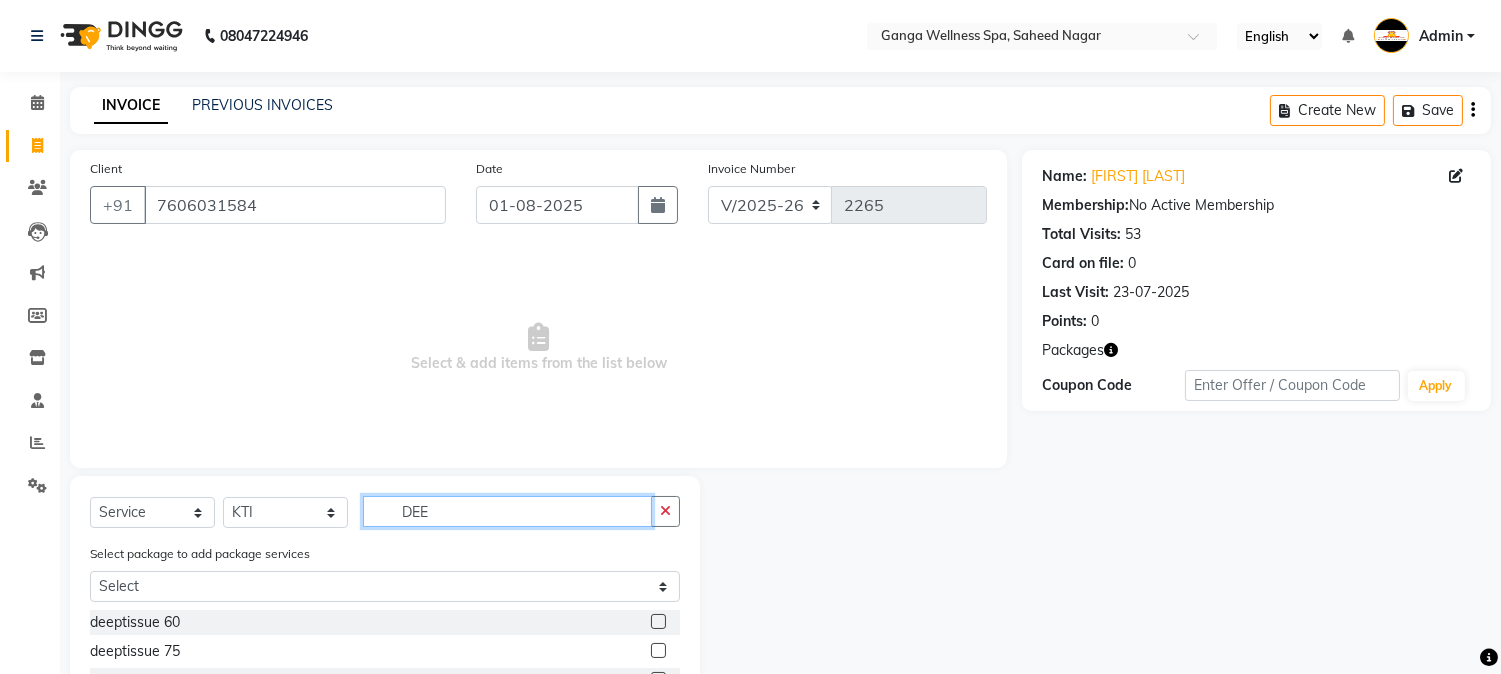 scroll, scrollTop: 167, scrollLeft: 0, axis: vertical 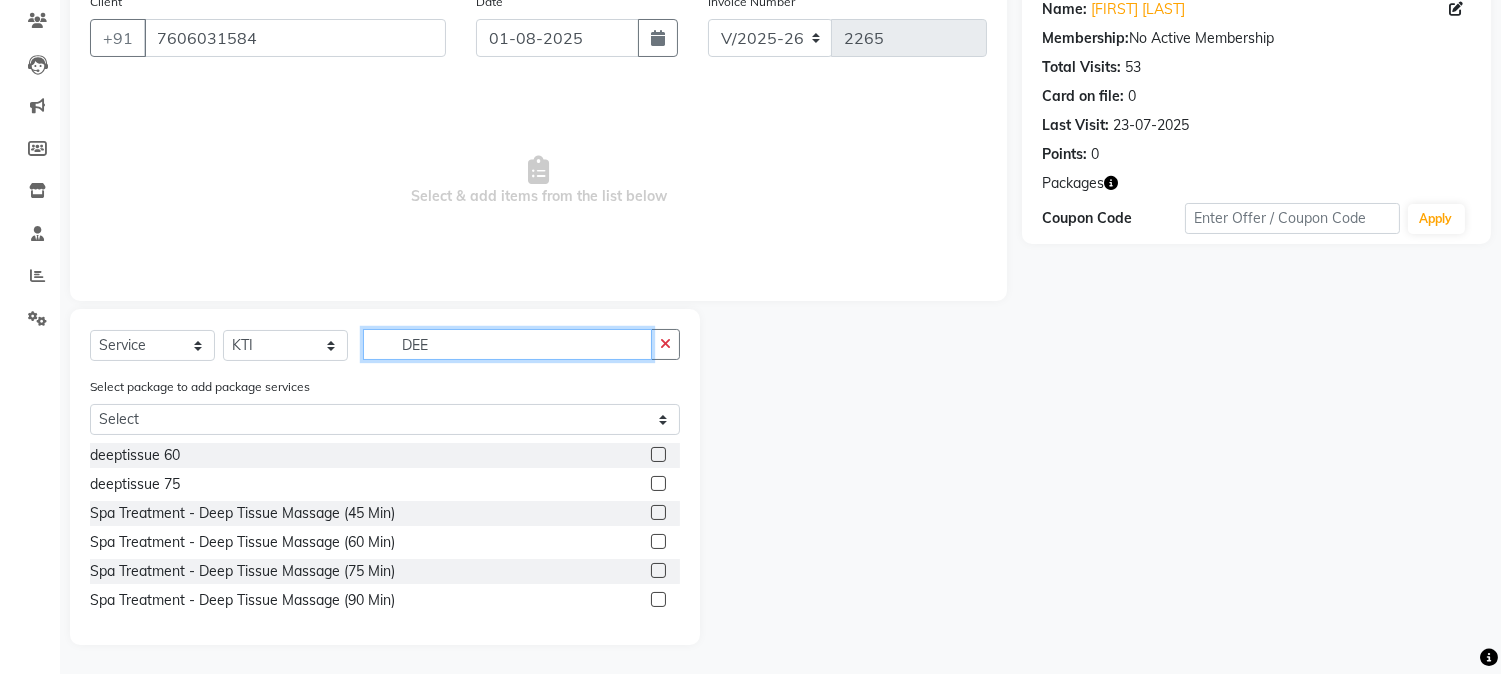 type on "DEE" 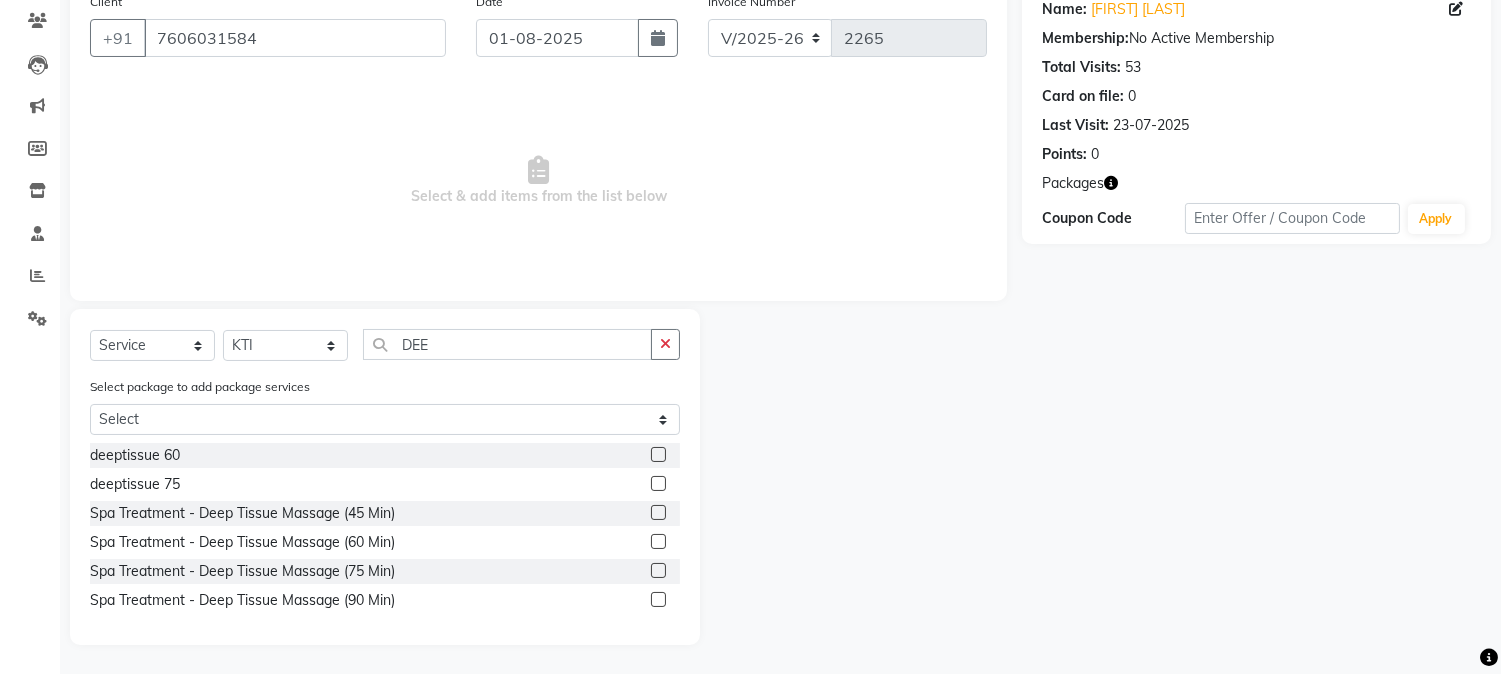 click 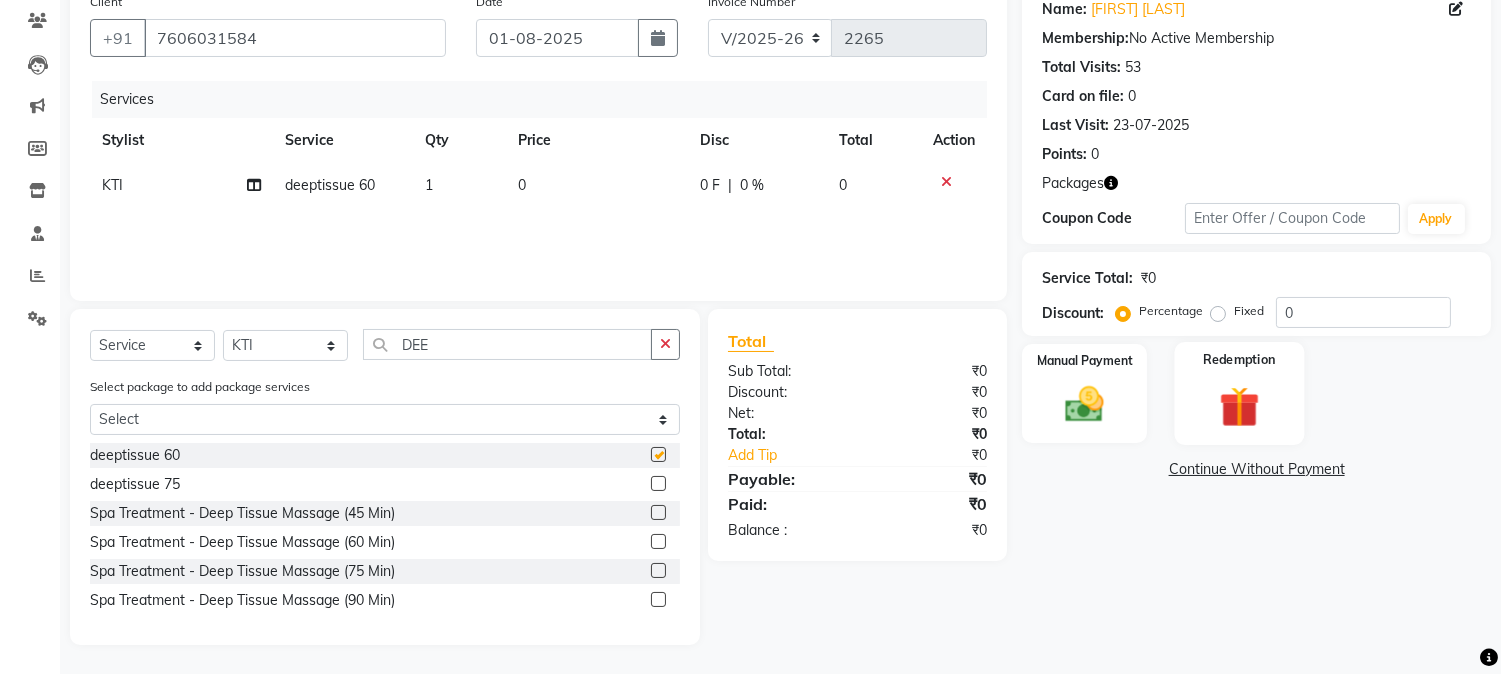 checkbox on "false" 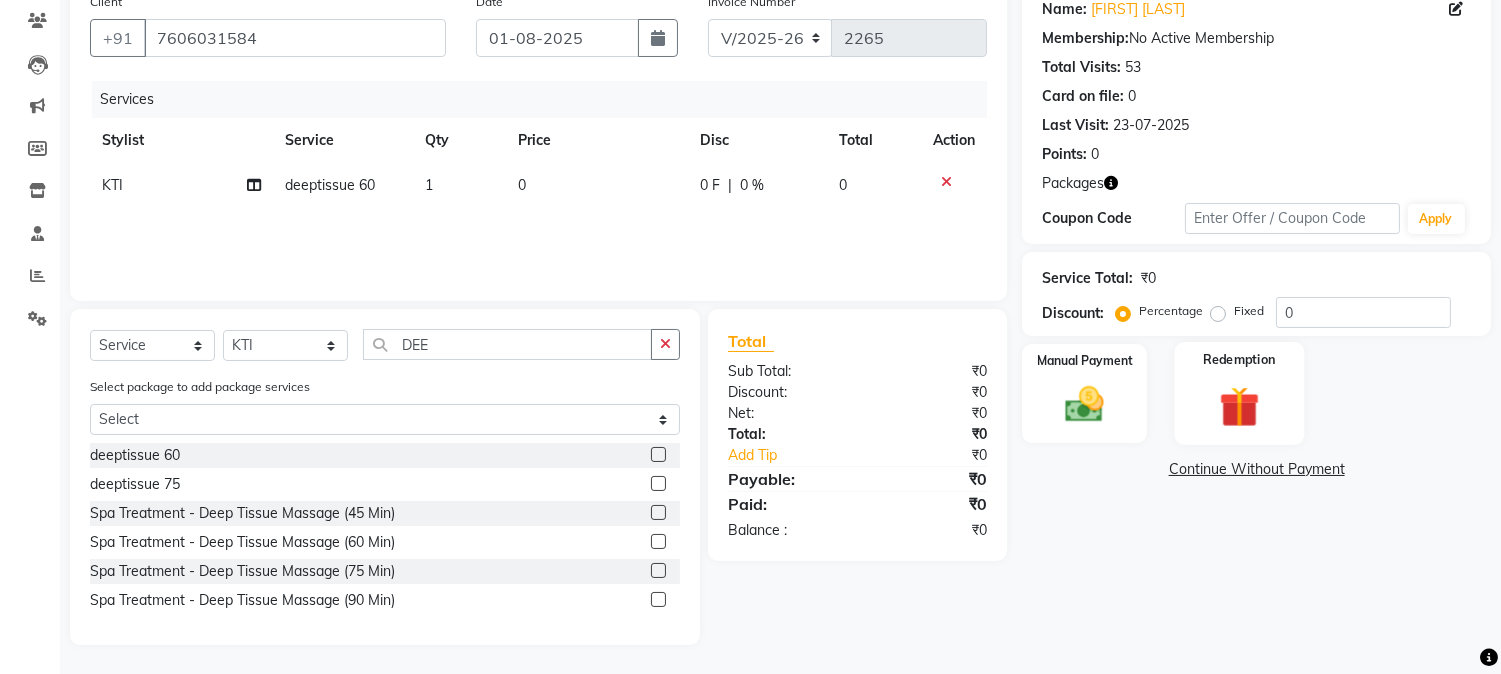 click 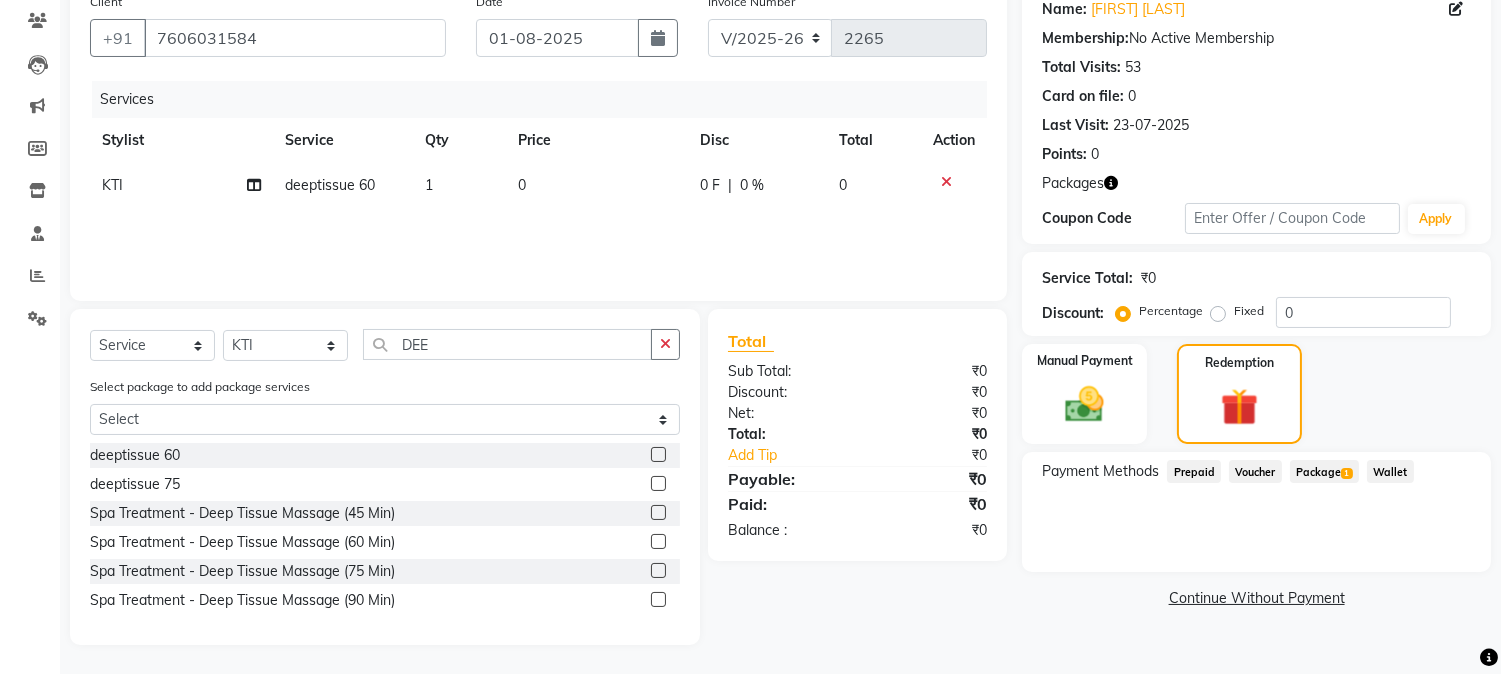 click on "Package  1" 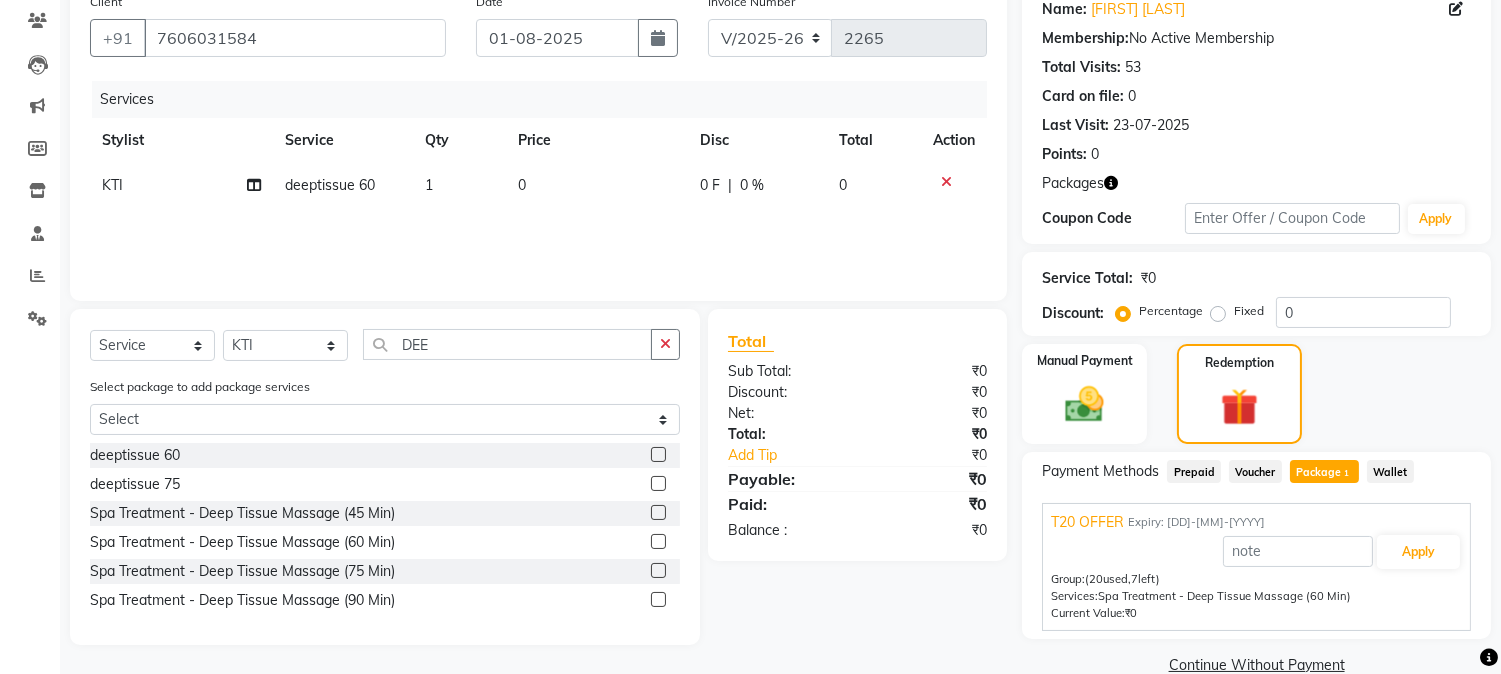 scroll, scrollTop: 201, scrollLeft: 0, axis: vertical 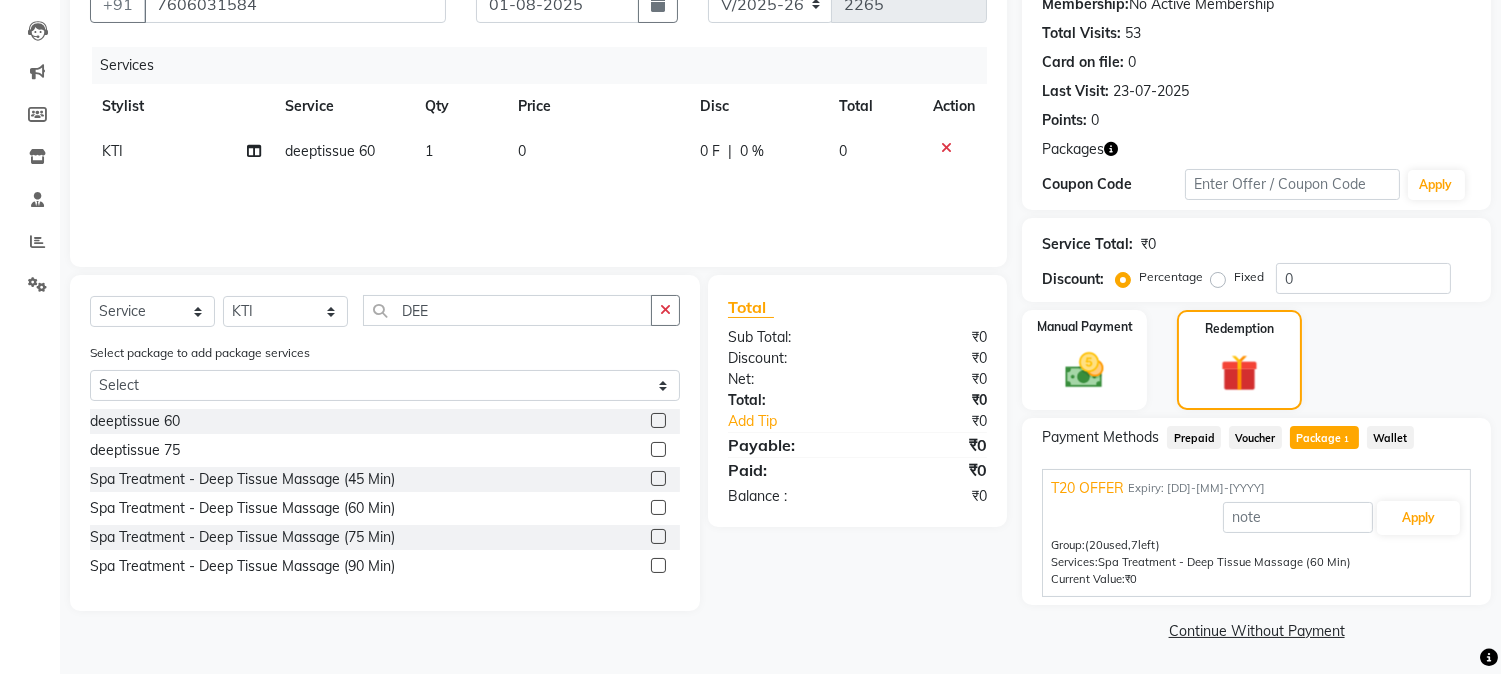 click on "Apply" at bounding box center [1256, 518] 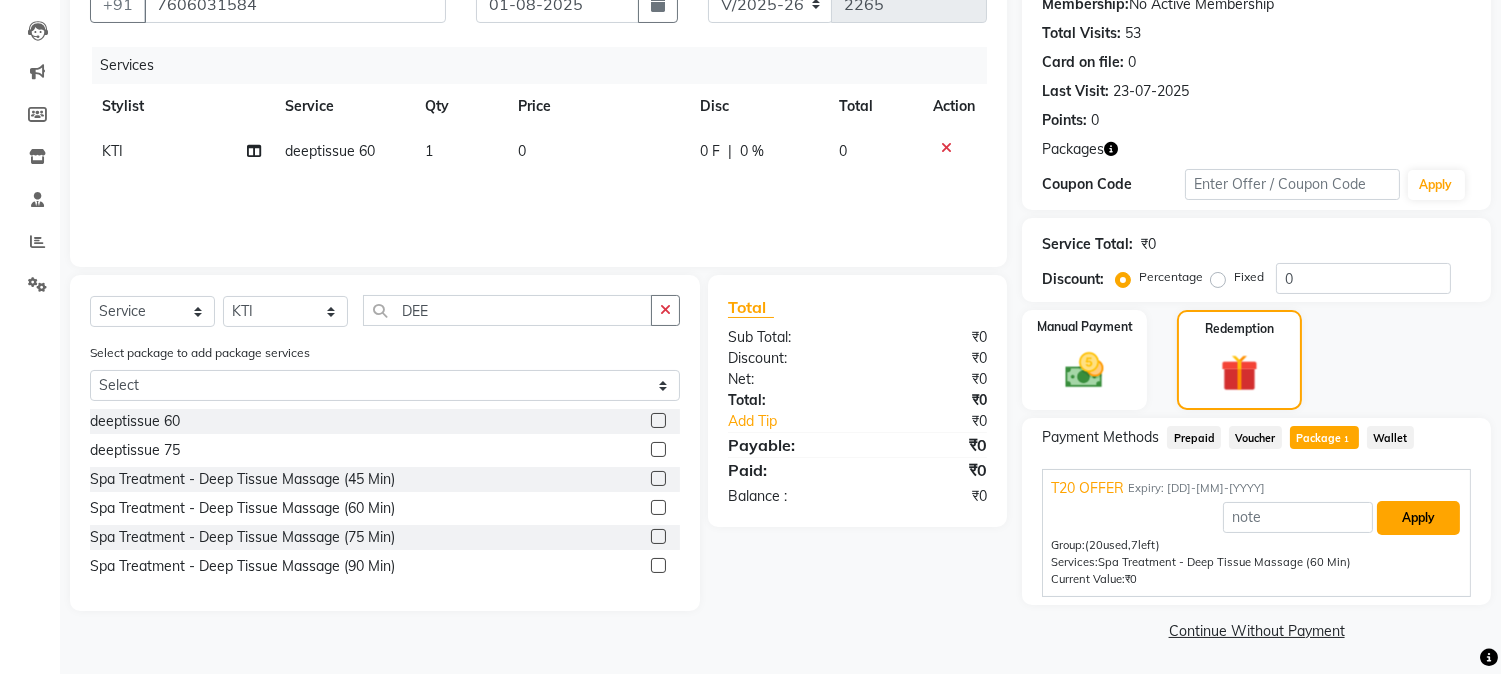click on "Apply" at bounding box center [1418, 518] 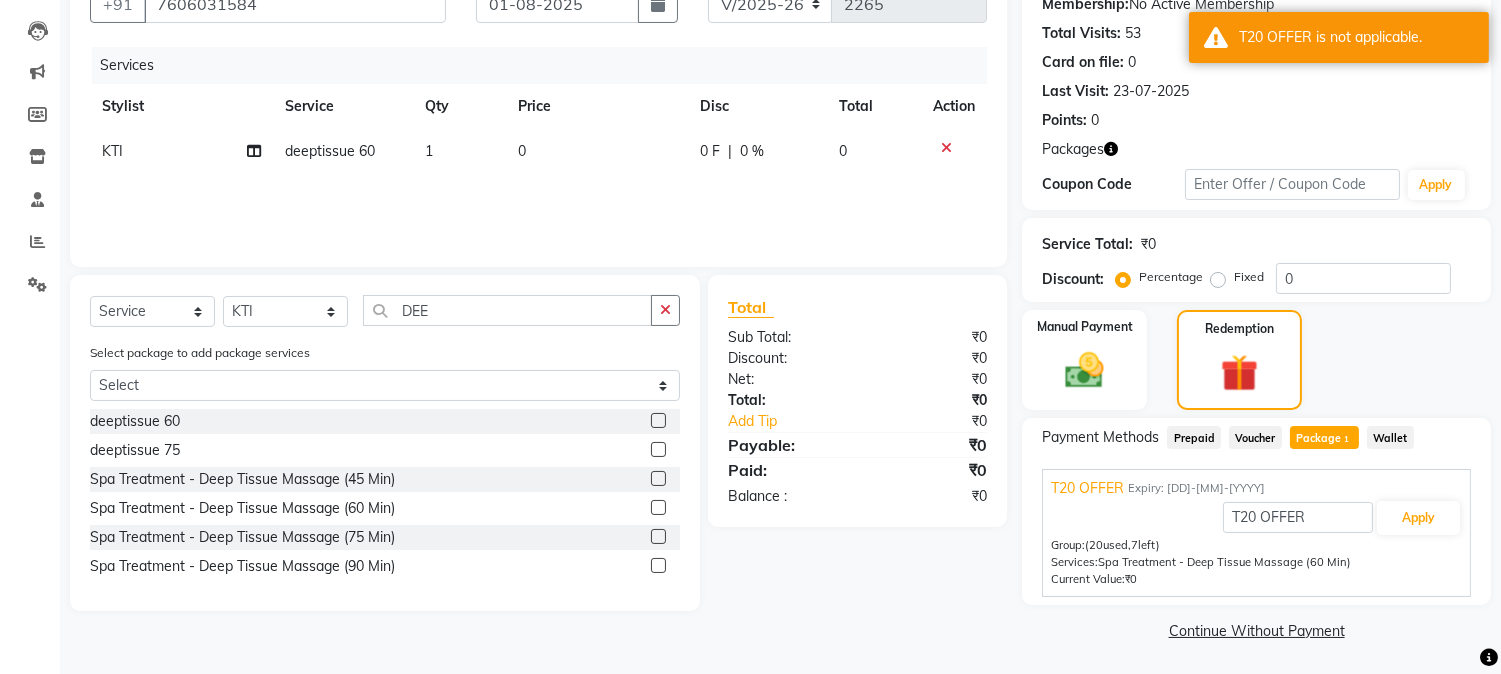 click 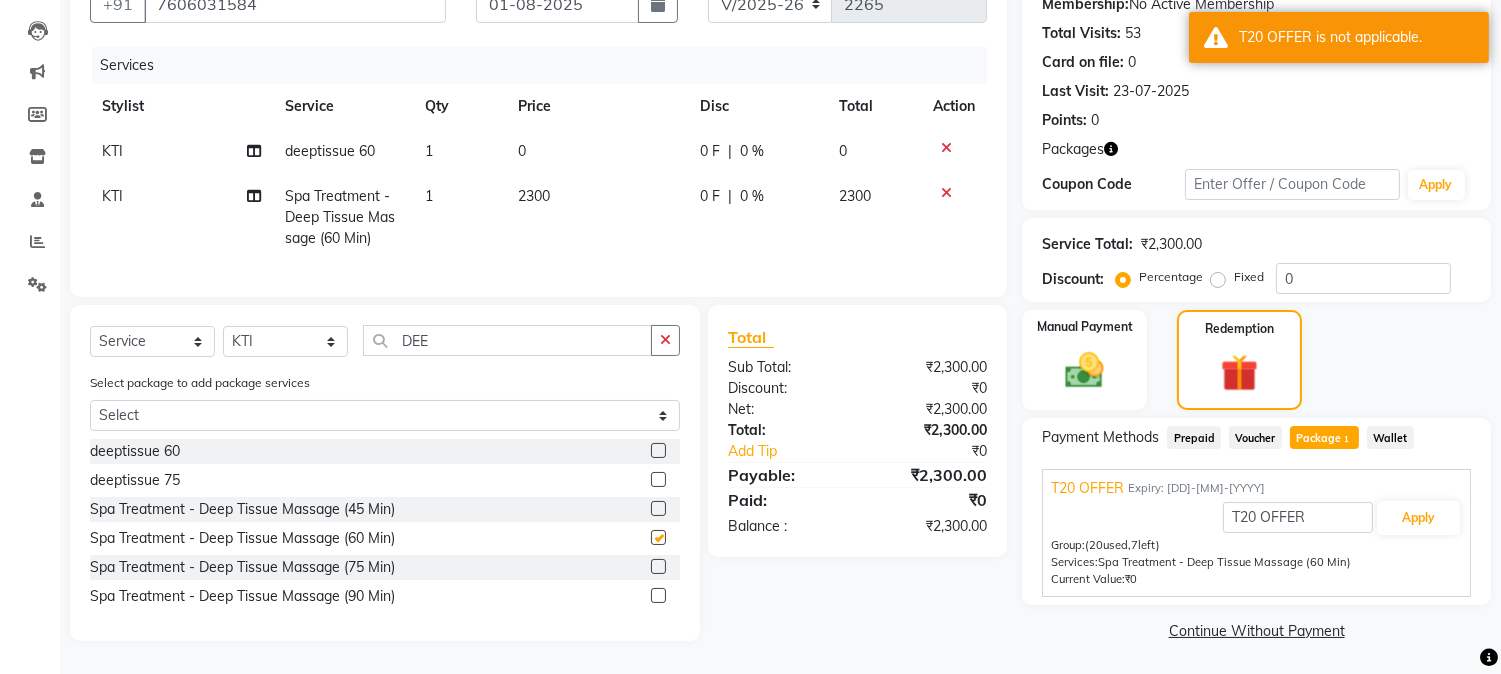 checkbox on "false" 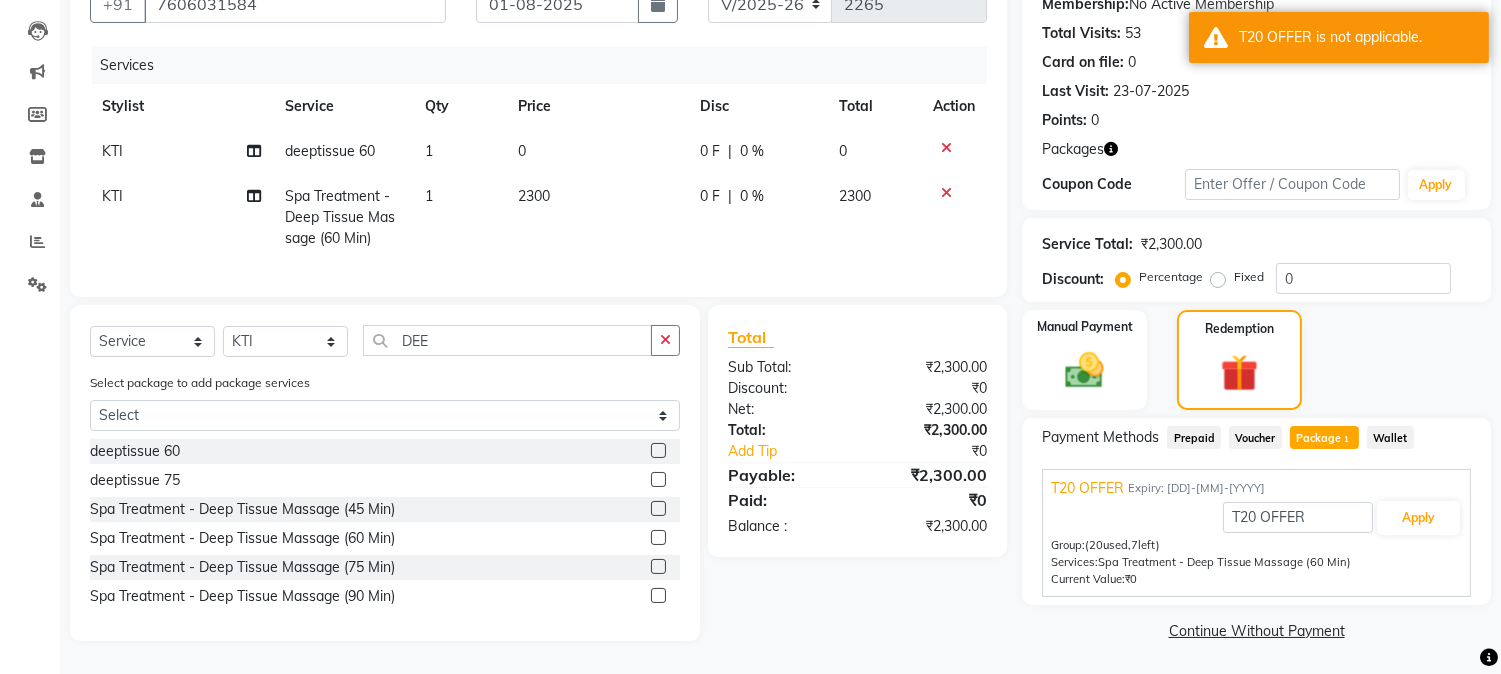 click 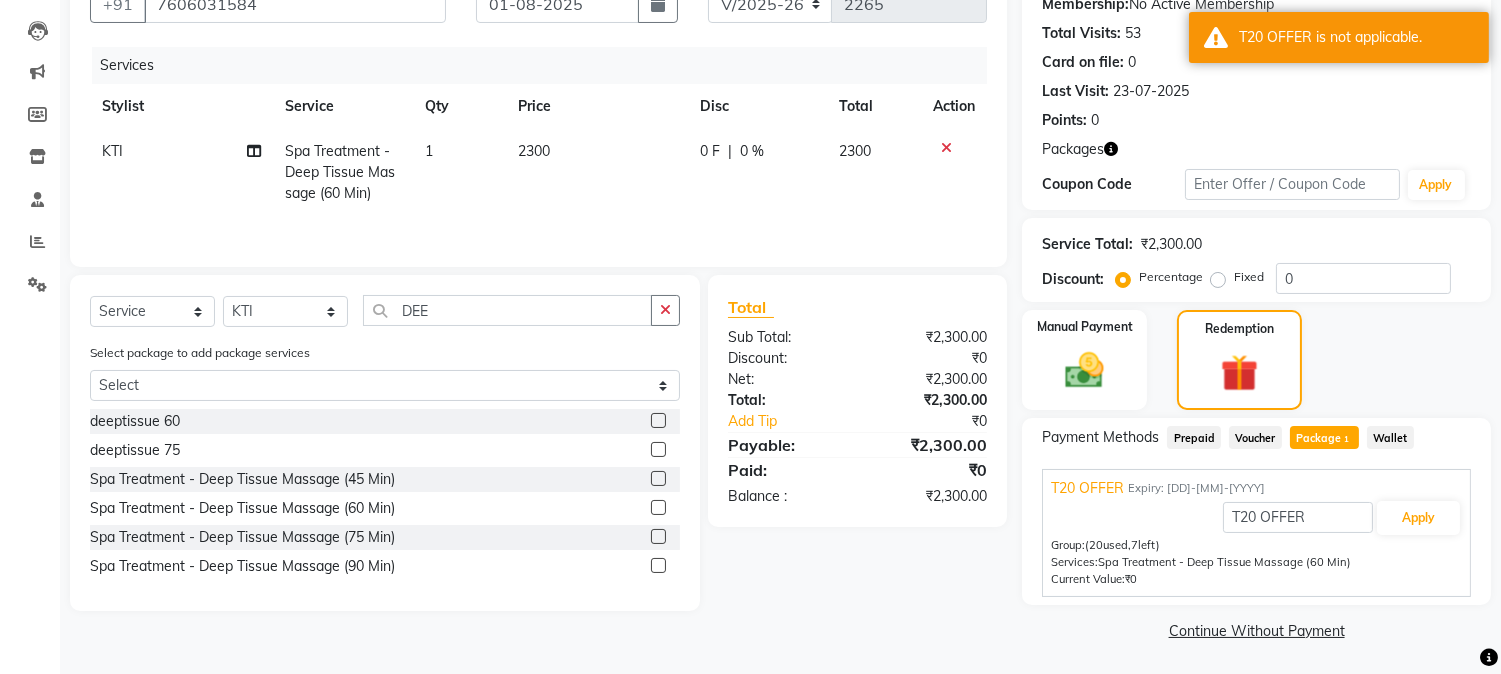 click on "Package  1" 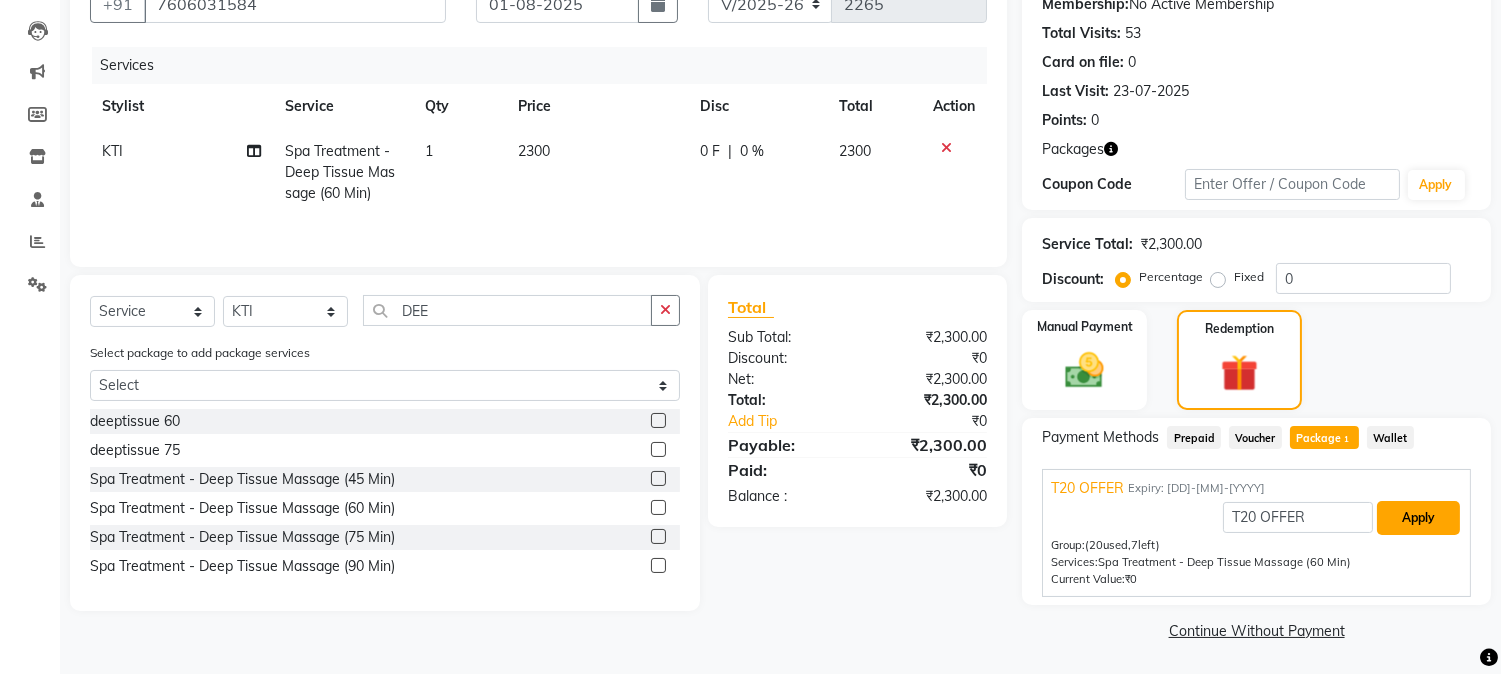 click on "Apply" at bounding box center (1418, 518) 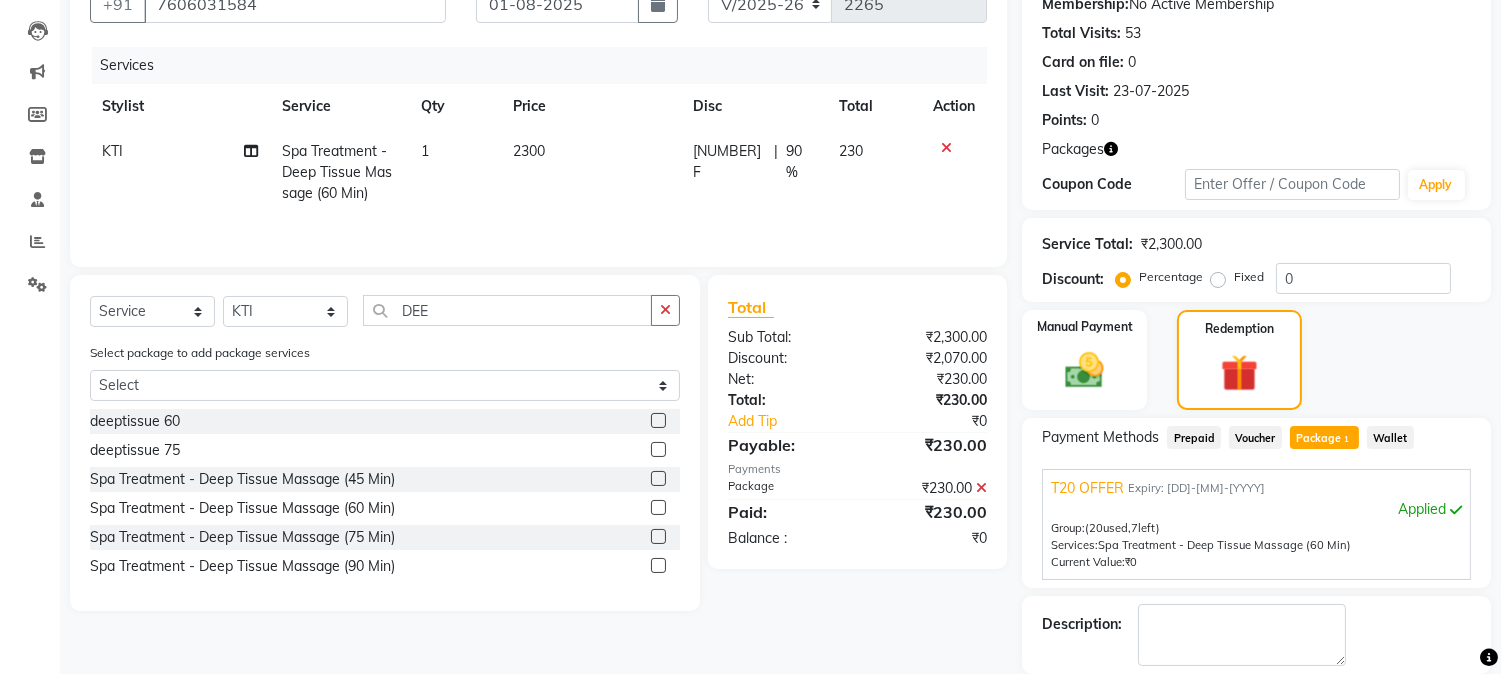 scroll, scrollTop: 297, scrollLeft: 0, axis: vertical 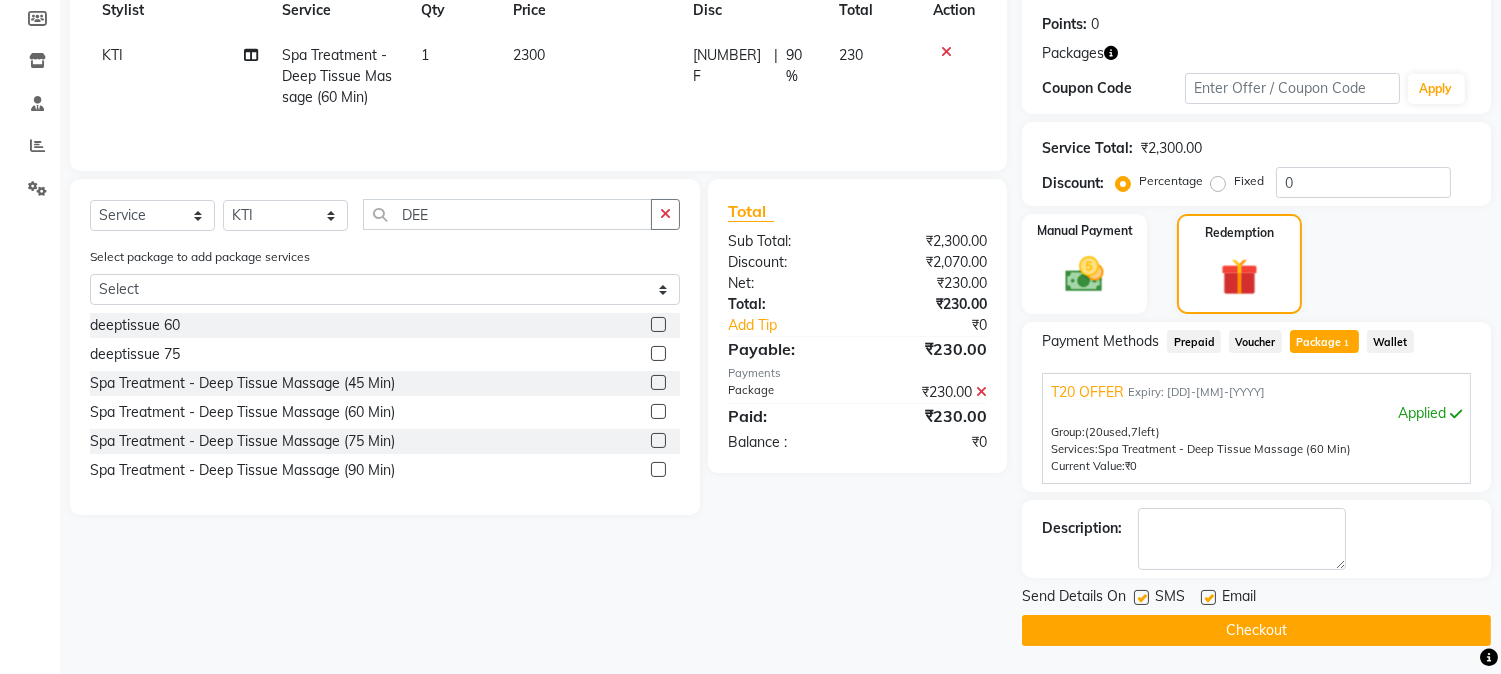 click on "Checkout" 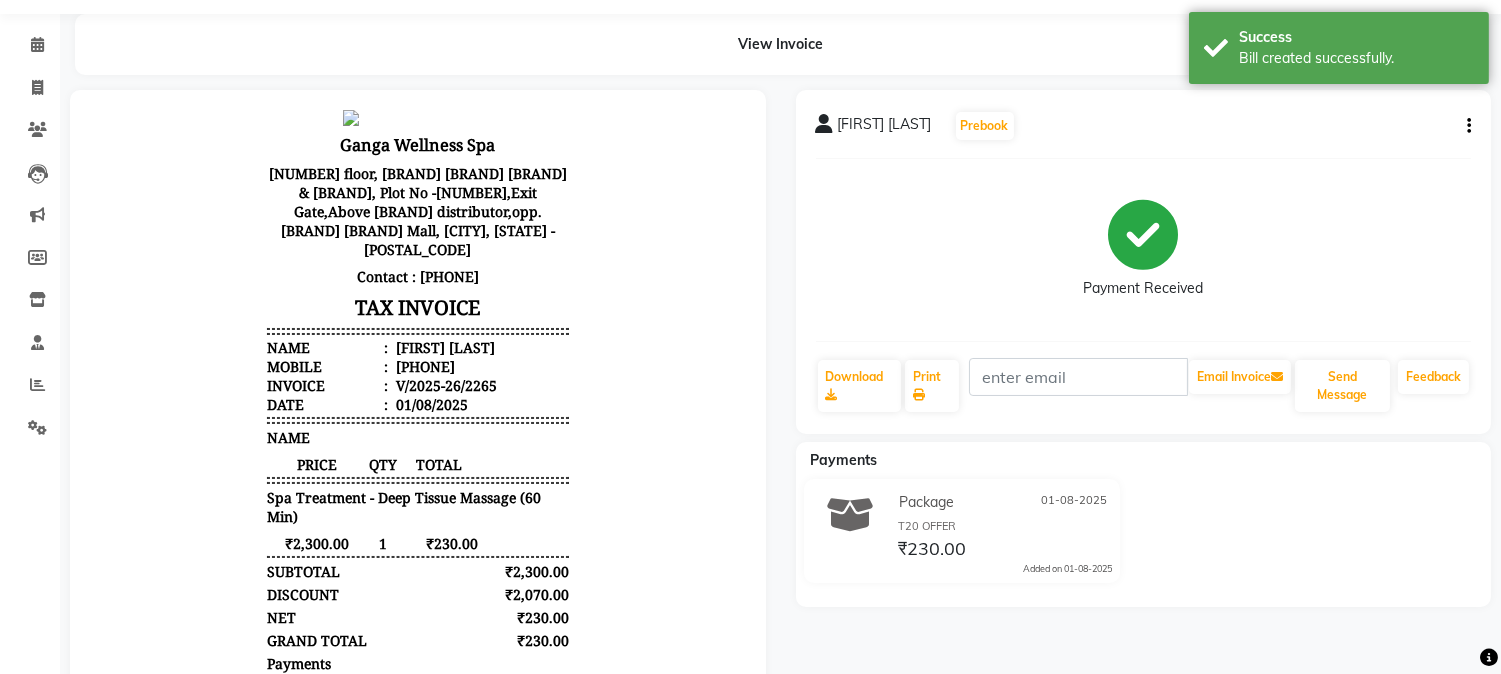scroll, scrollTop: 111, scrollLeft: 0, axis: vertical 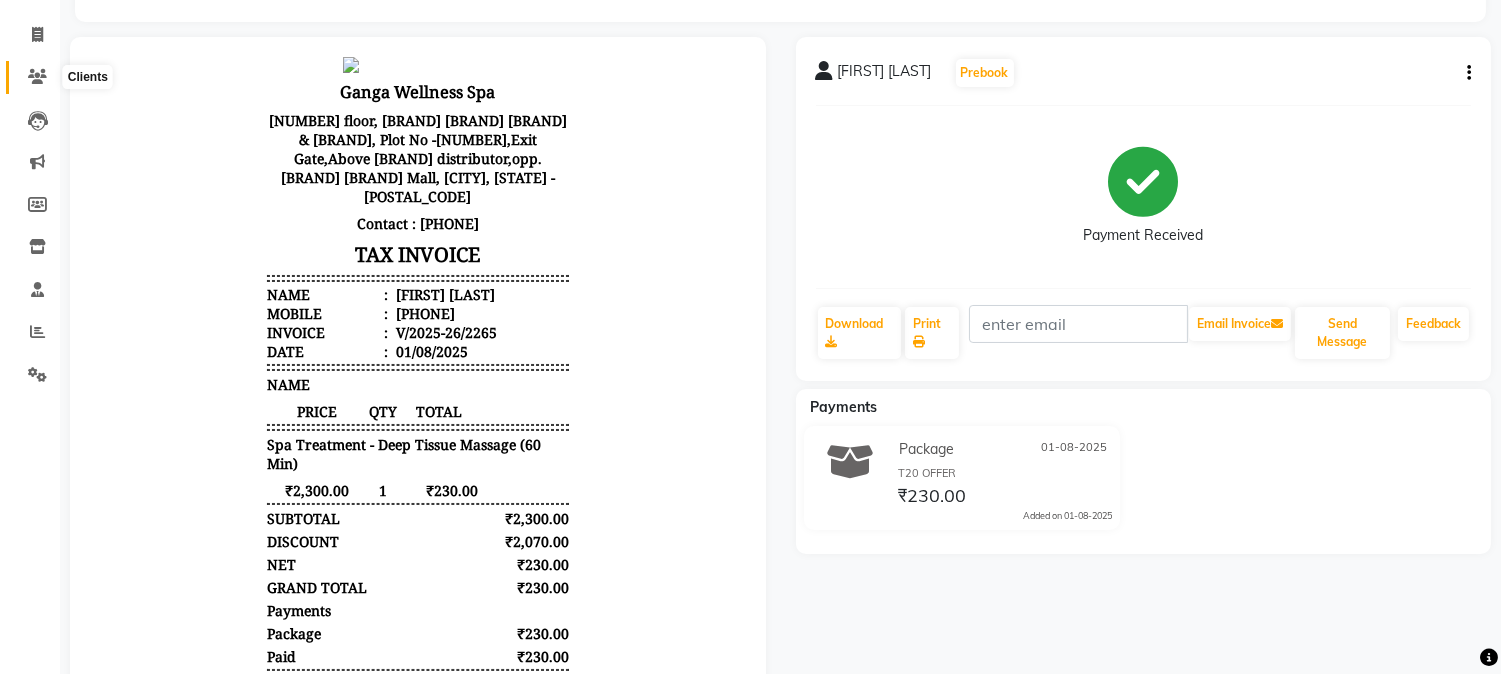 click 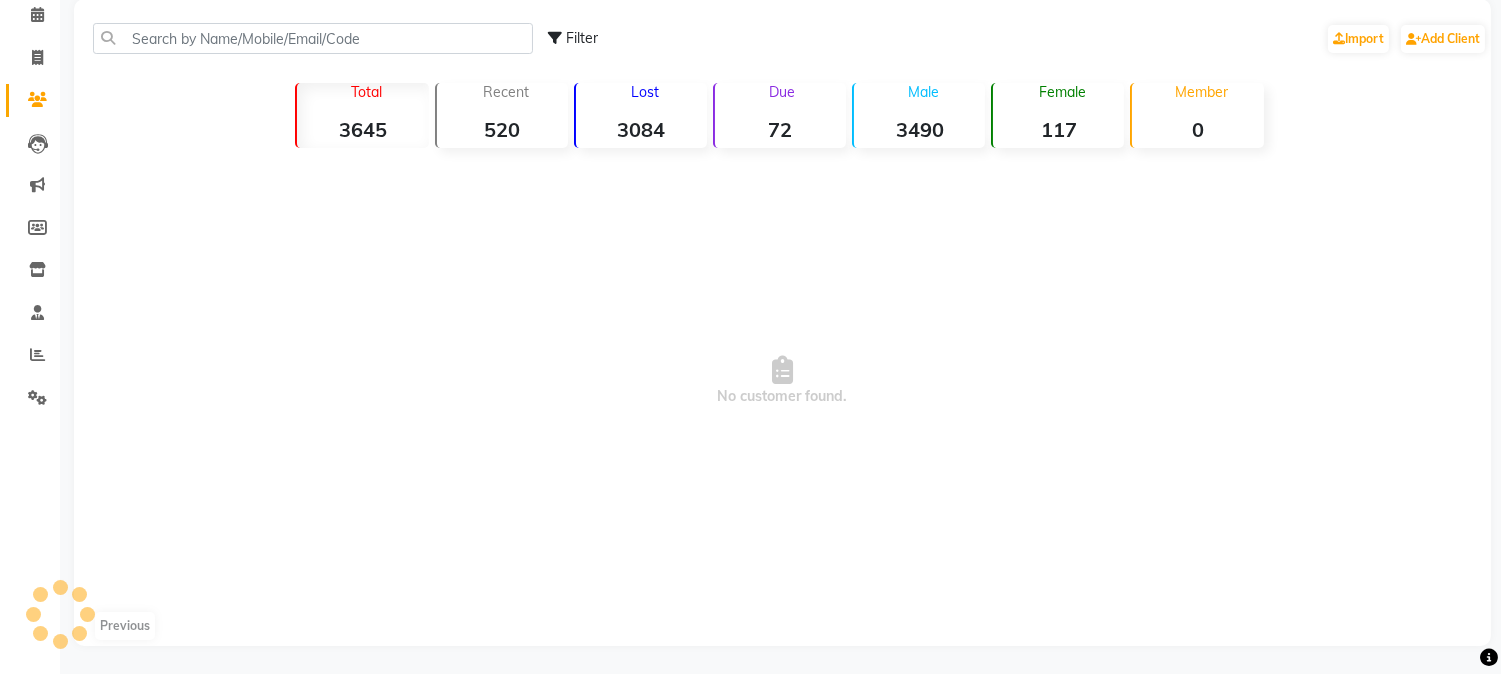 scroll, scrollTop: 0, scrollLeft: 0, axis: both 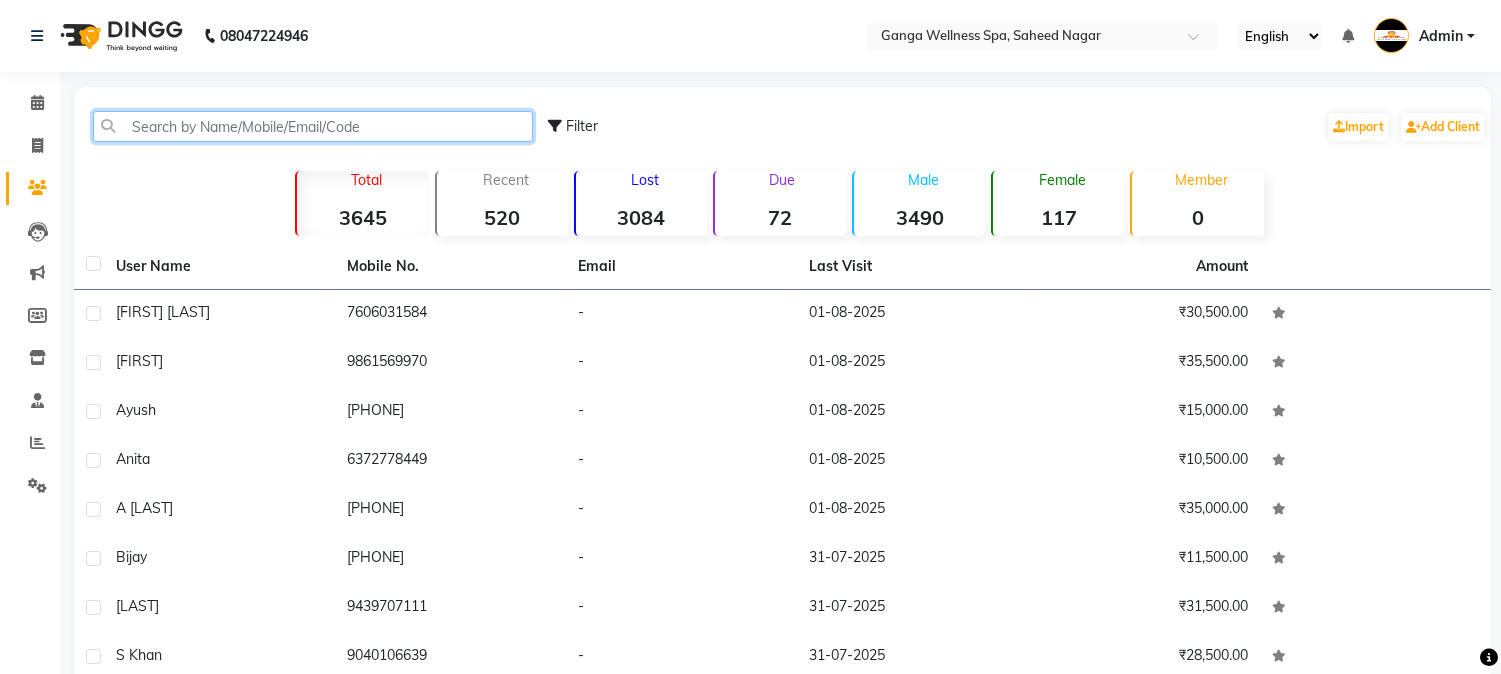 click 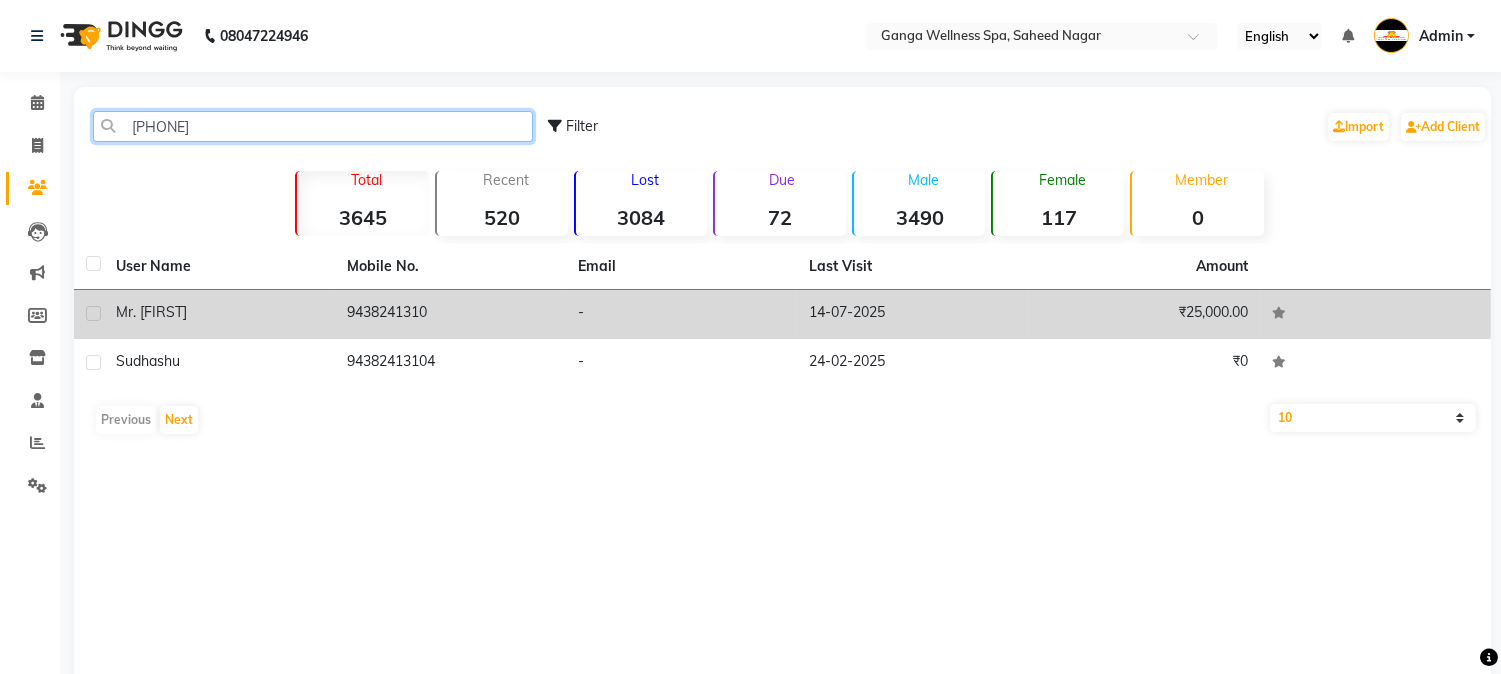 type on "943824131" 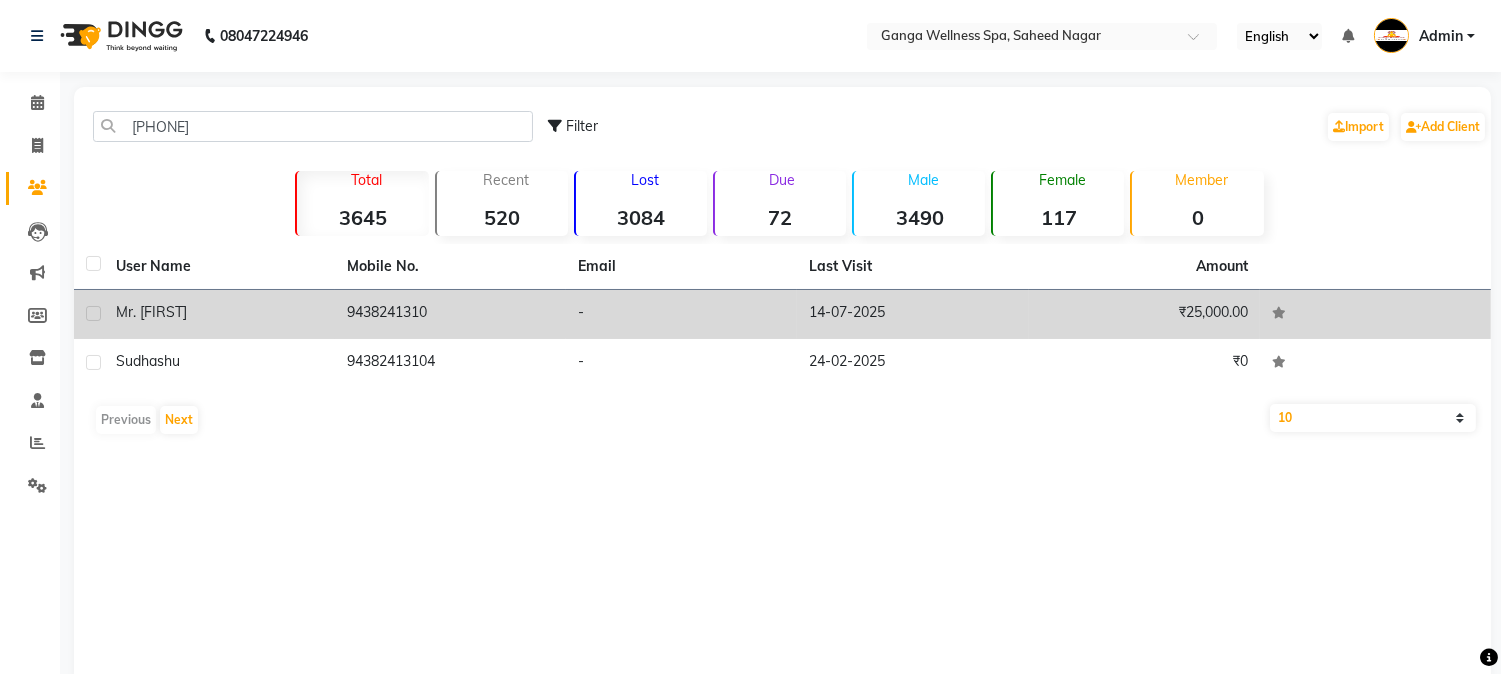 click on "9438241310" 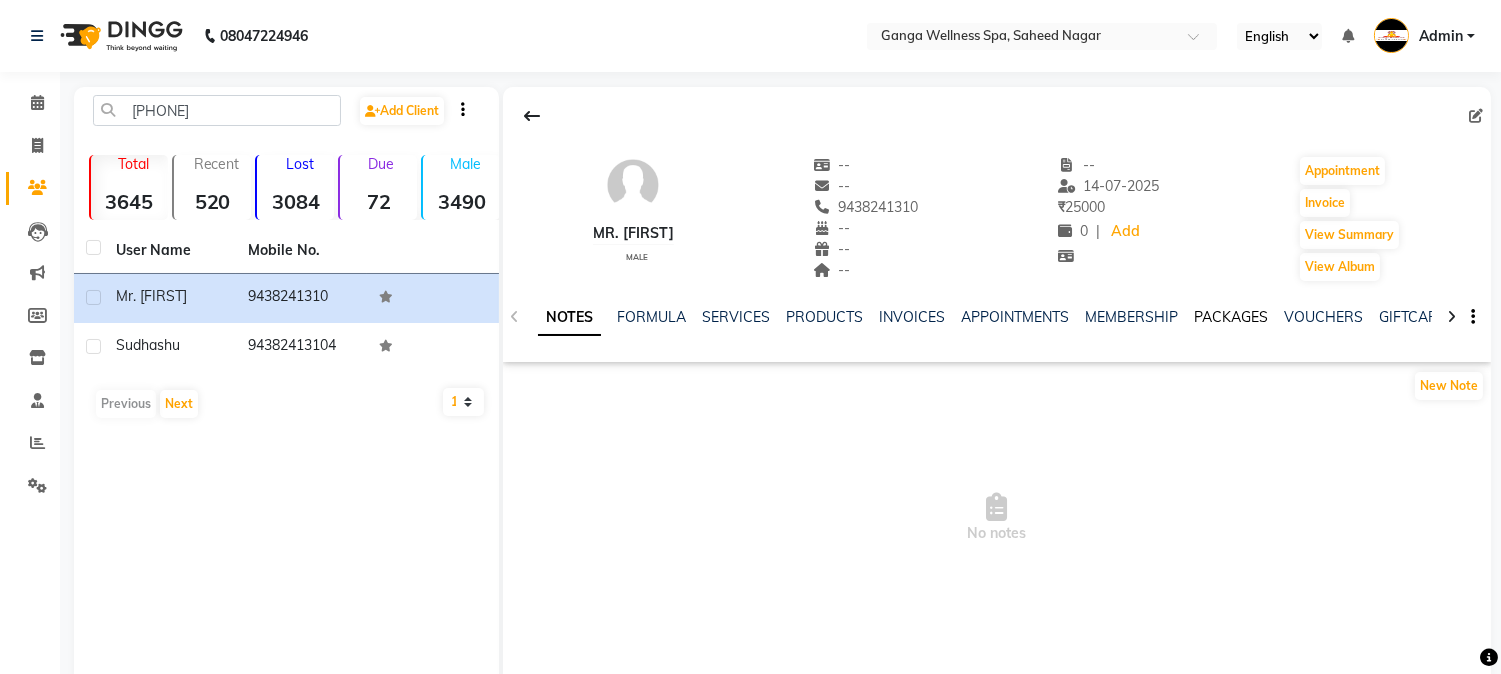 click on "PACKAGES" 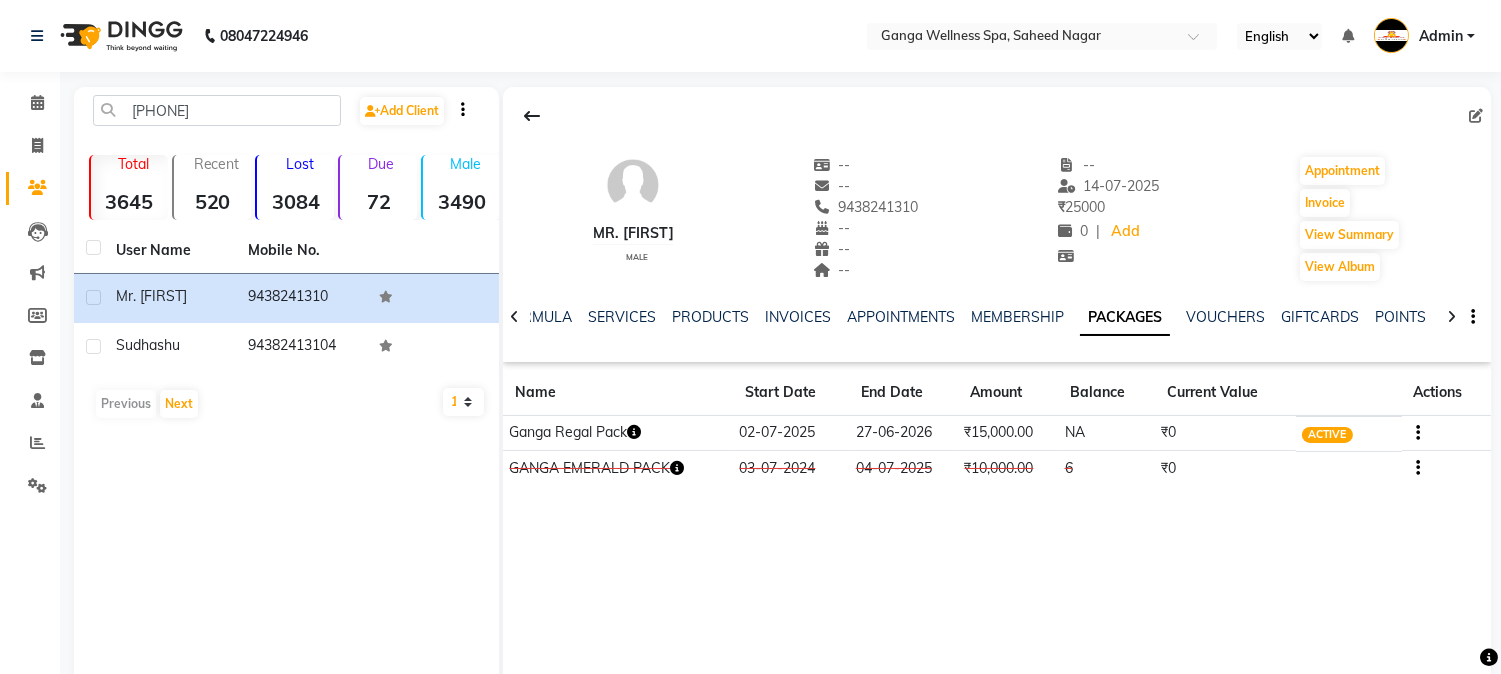 click 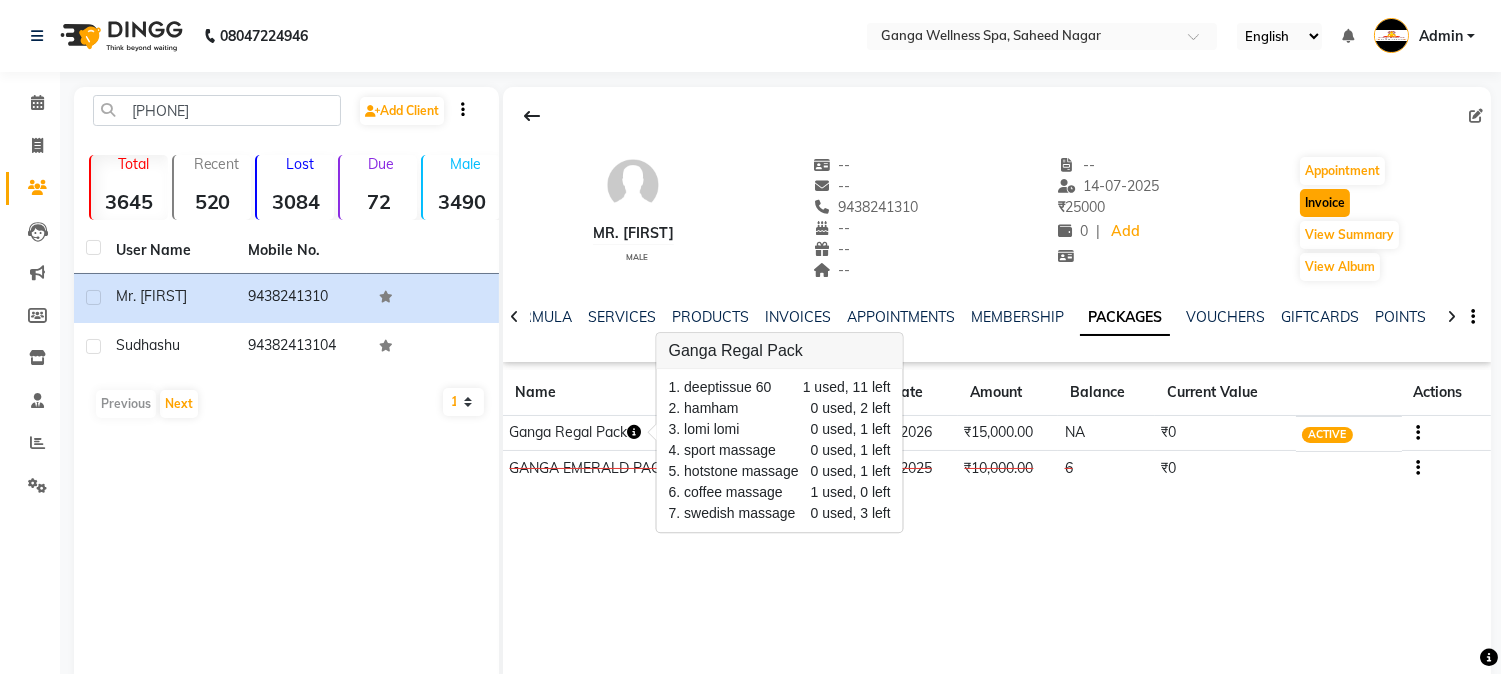 click on "Invoice" 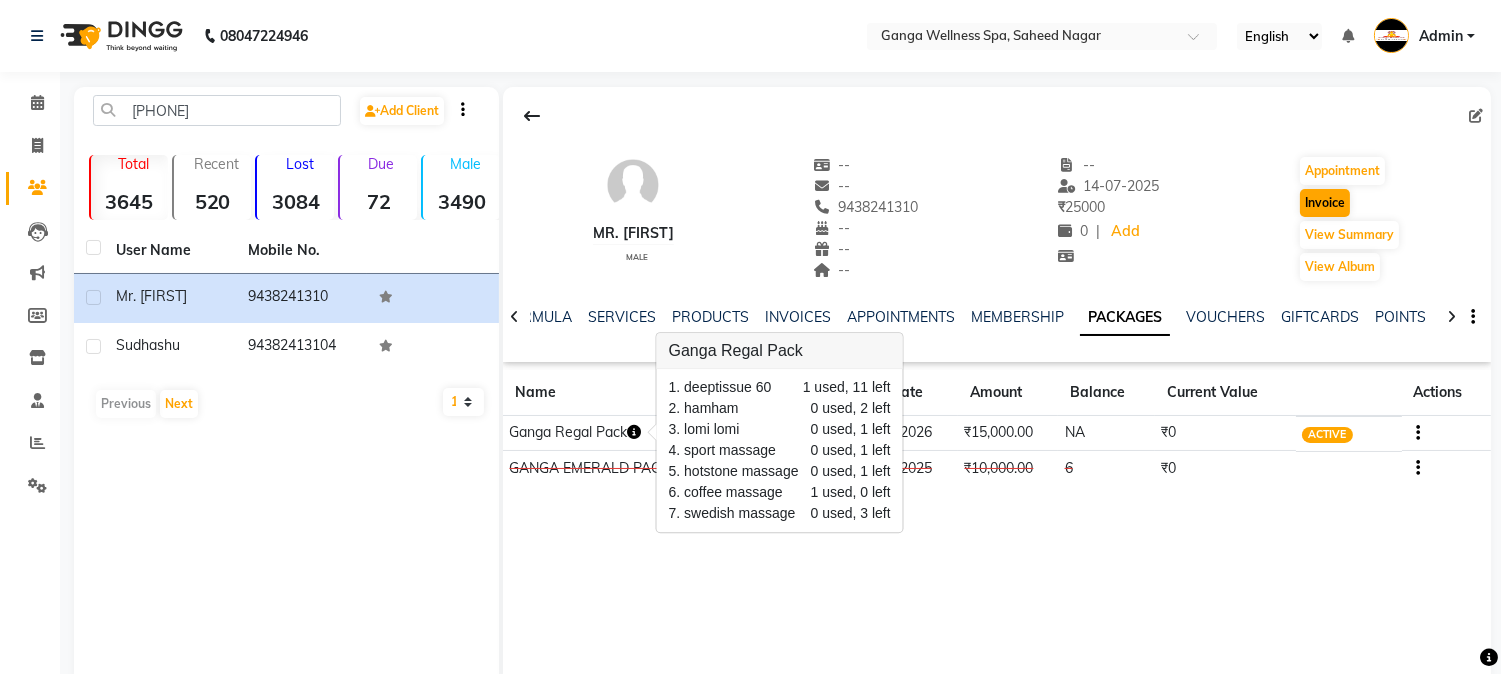 select on "service" 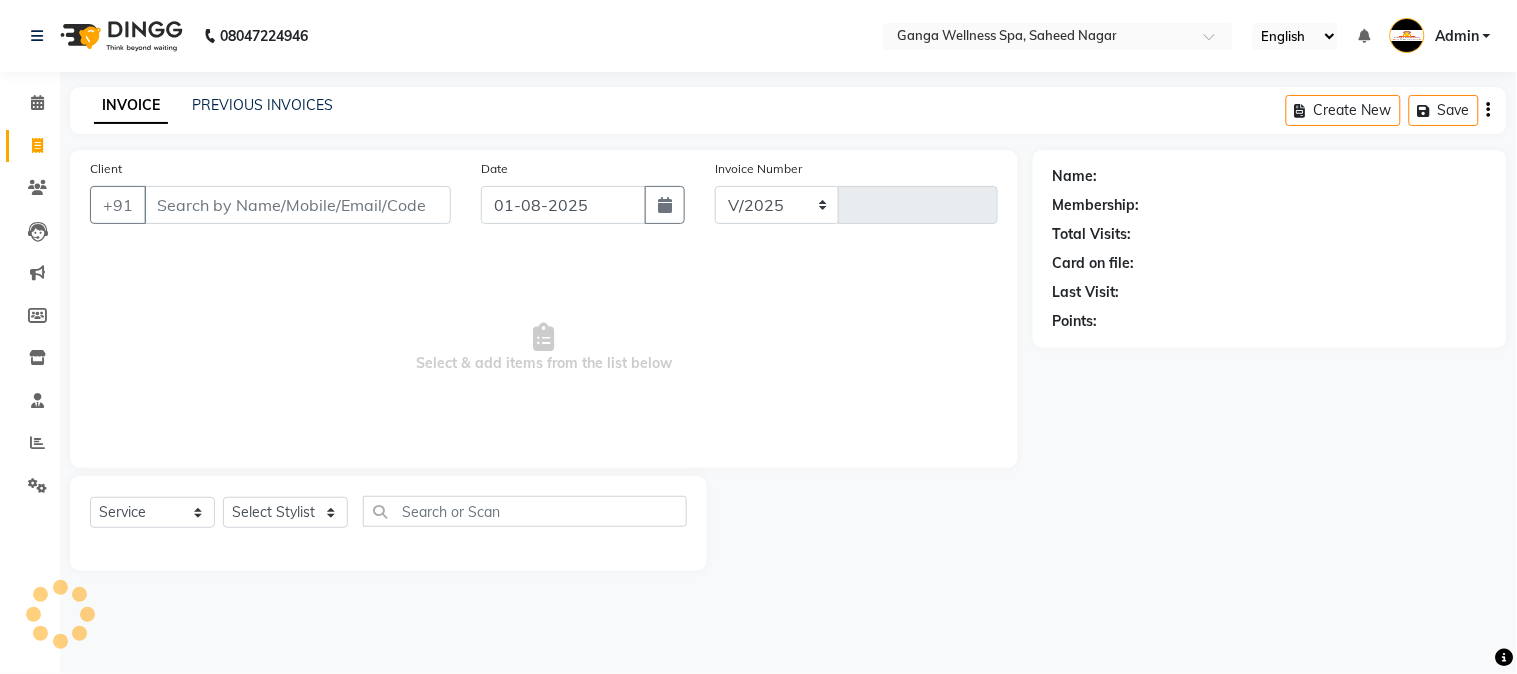 select on "762" 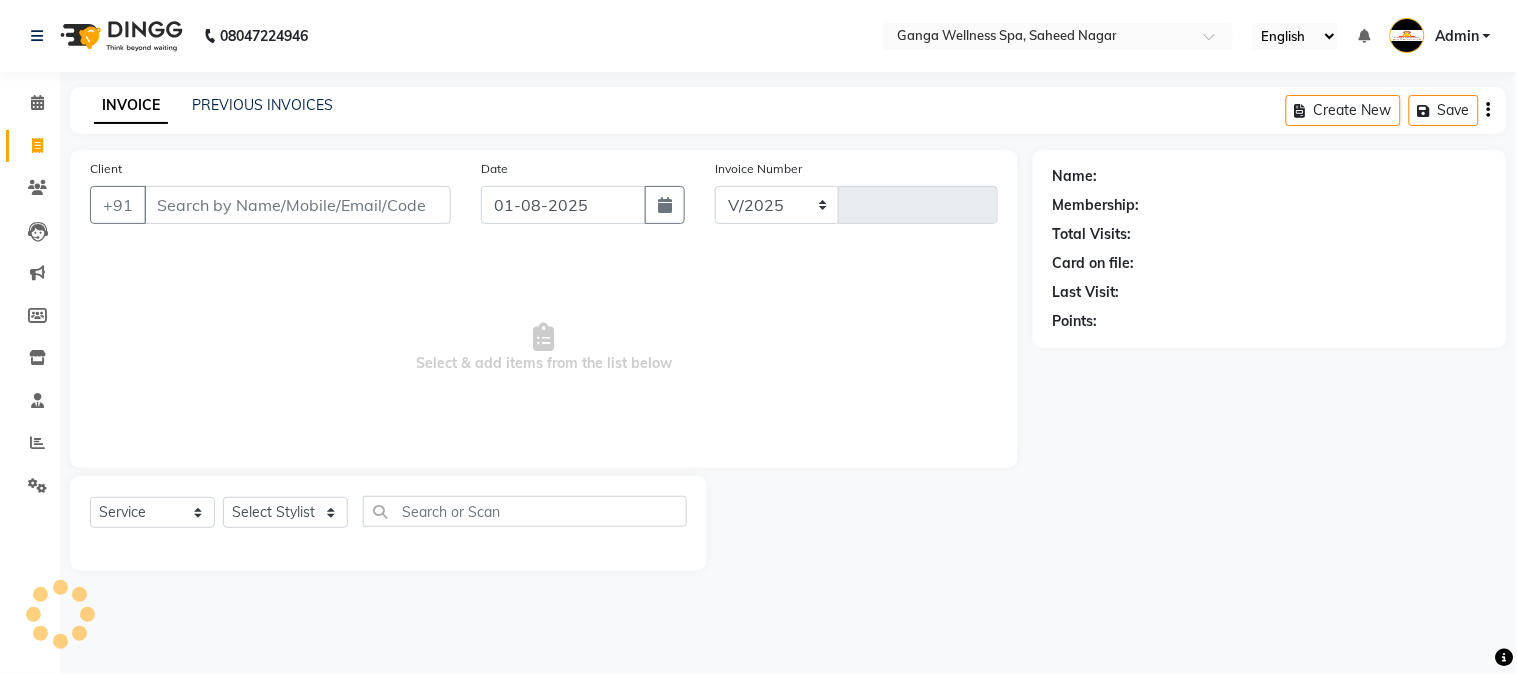 type on "2266" 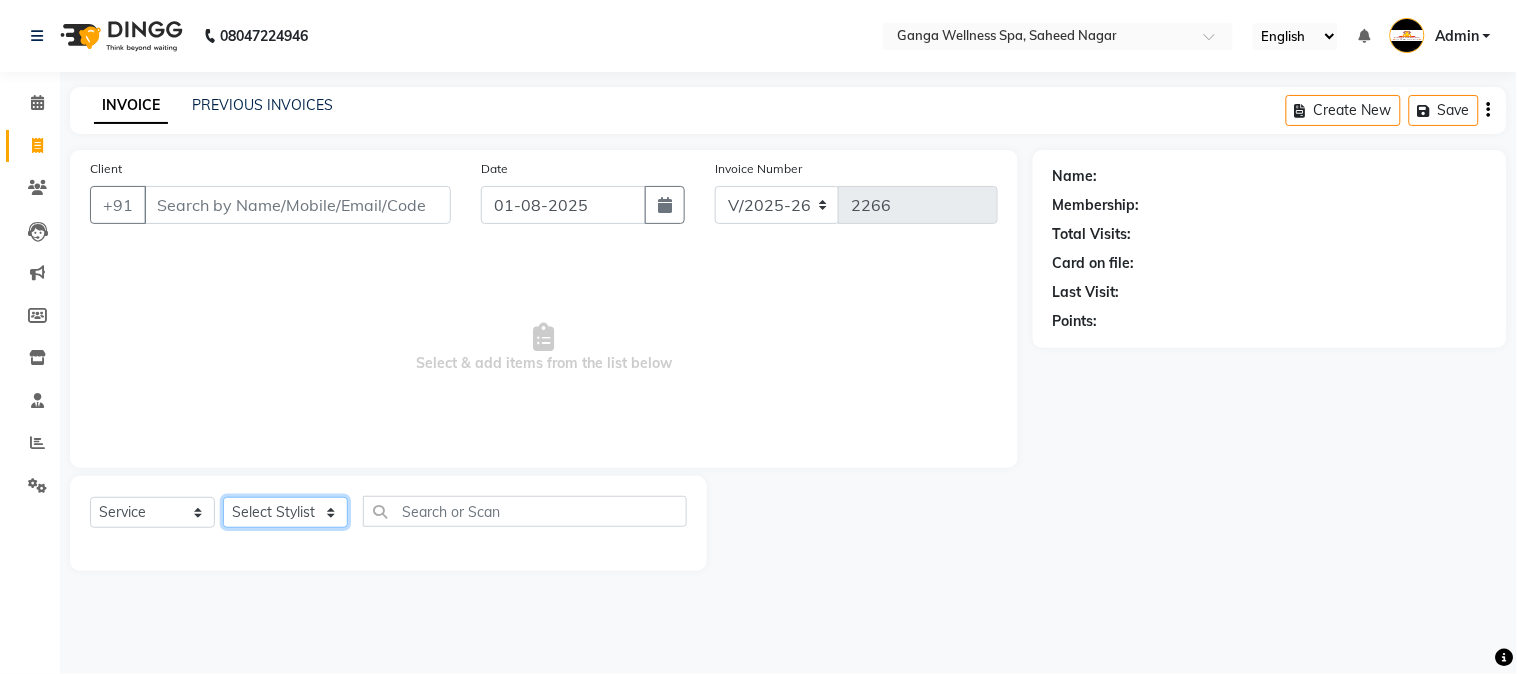 click on "Select Stylist" 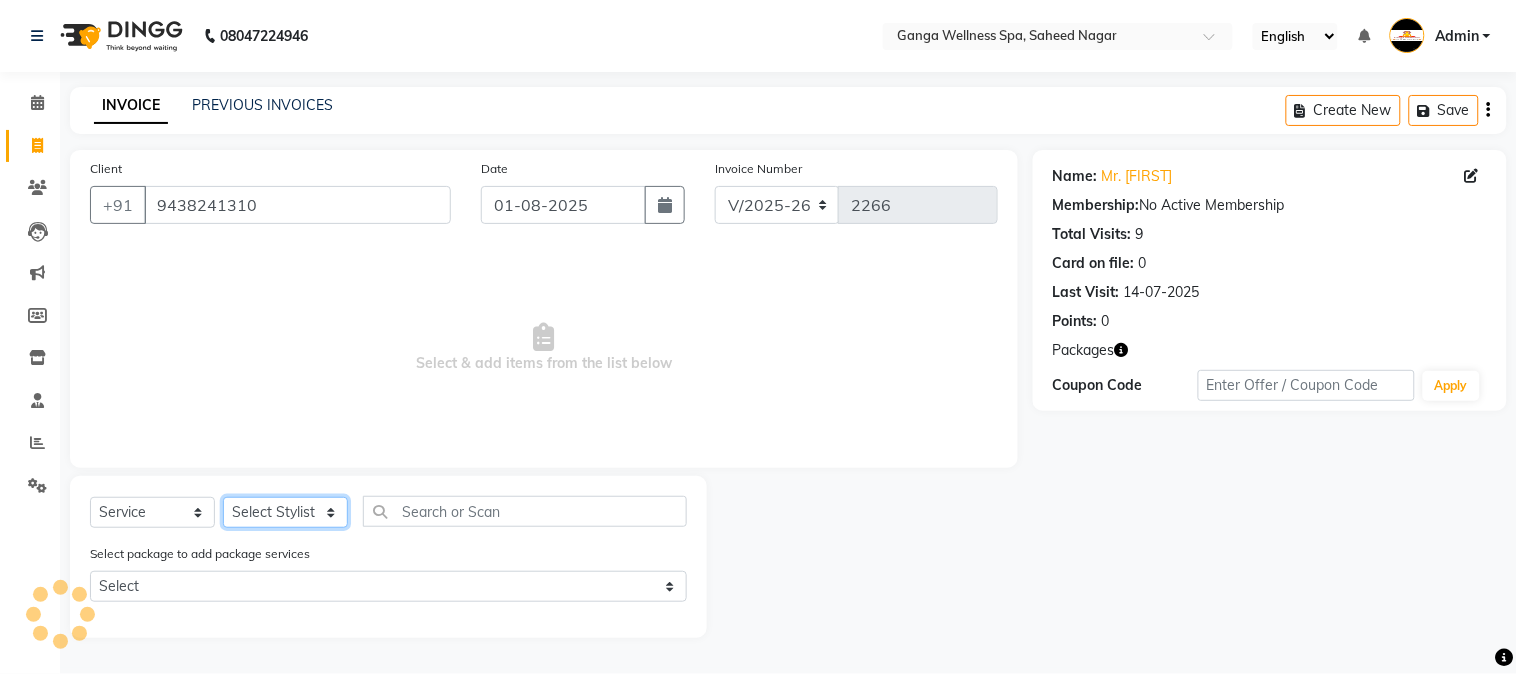select on "18373" 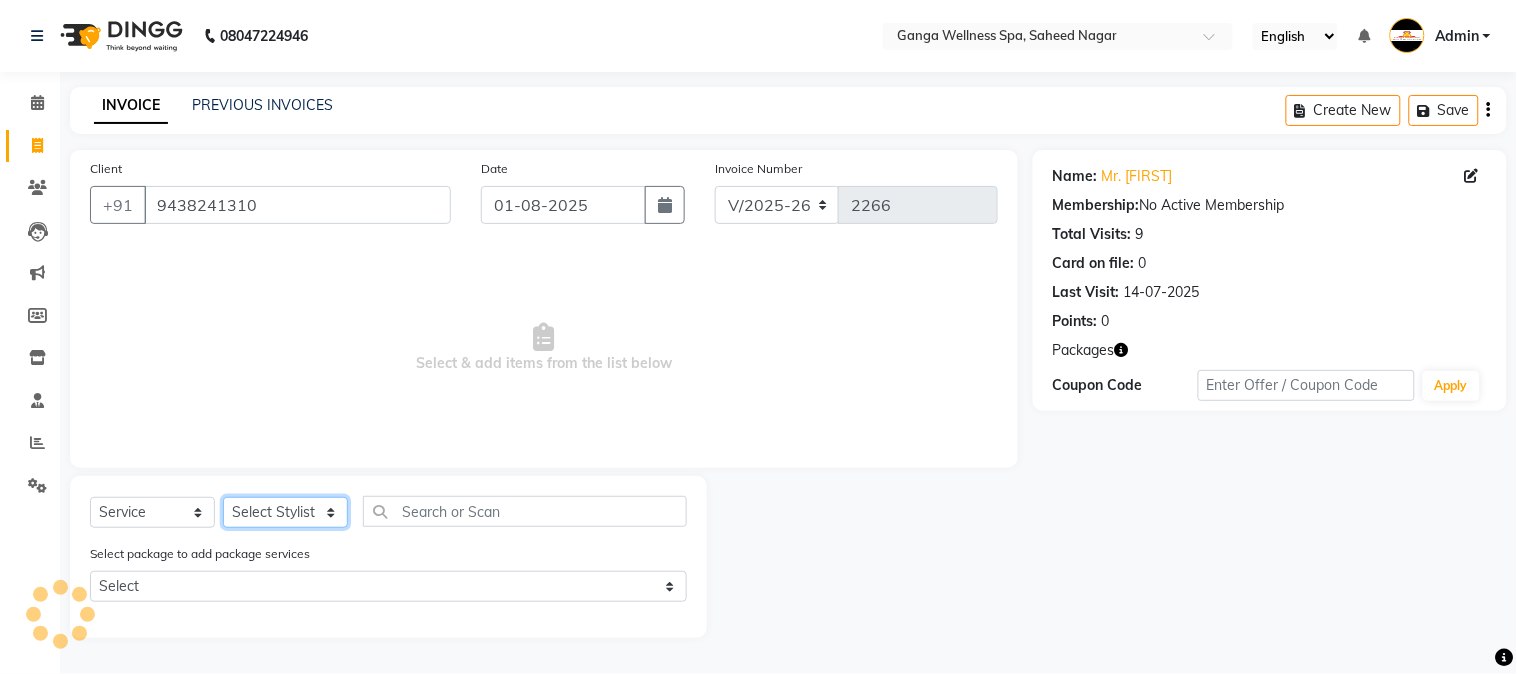 click on "Select Stylist Abhi akhil Alexa AMMY AMMY Annie anya APPI Arohi  Ayen BANCHI Bina Bina CJ CRP 1 Daina ELINA ferjana G1 G1 ONE PLUS  G1 Salon G2 Helen JEENY Jhanka Jojo Kana KEMPI KEMPI Kim krishna KTI Lili Rout Lily LINDA LIZA Martha  MELODY MERRY  minu Moon nancy Noiny pinkey Pradeep Prity  Riya ROOZ  Sony steffy SUCHI  Surren Sir Sushree Swapna Umpi upashana Zouli" 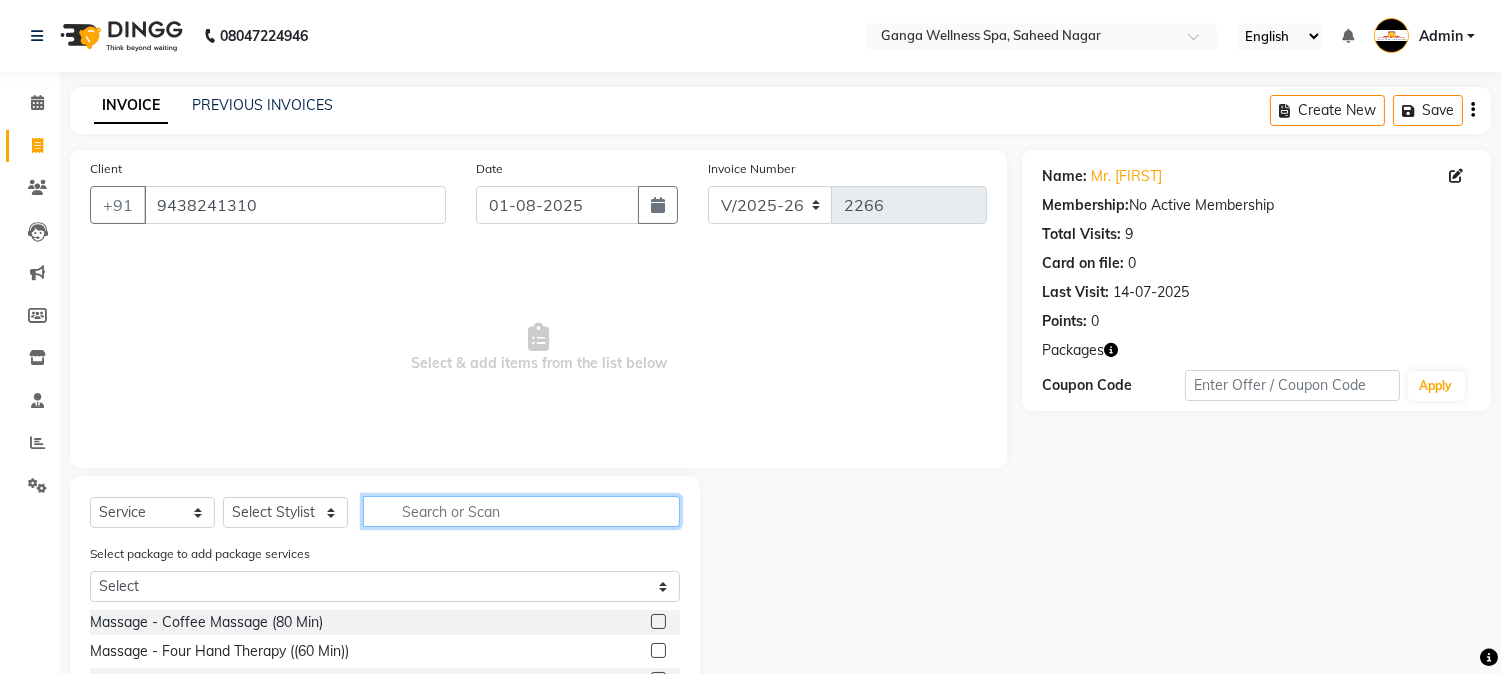 click 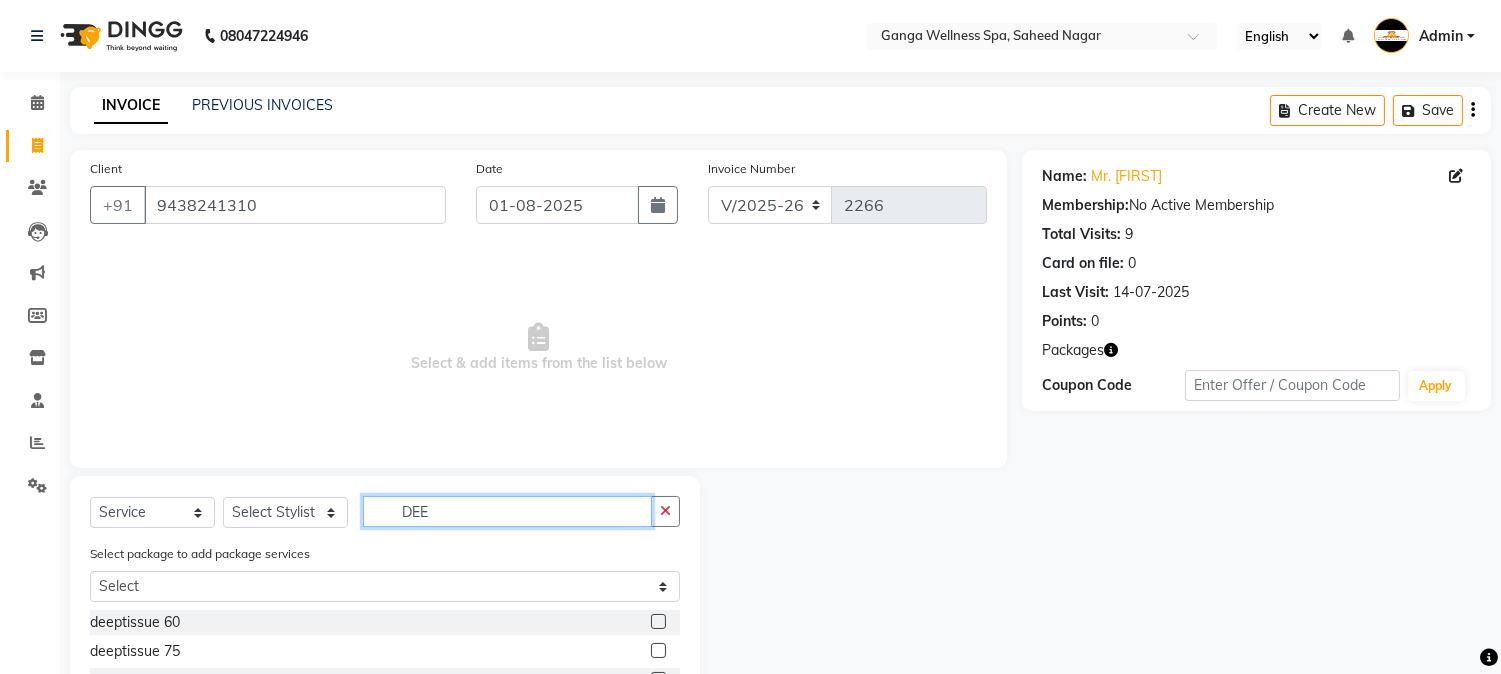 scroll, scrollTop: 167, scrollLeft: 0, axis: vertical 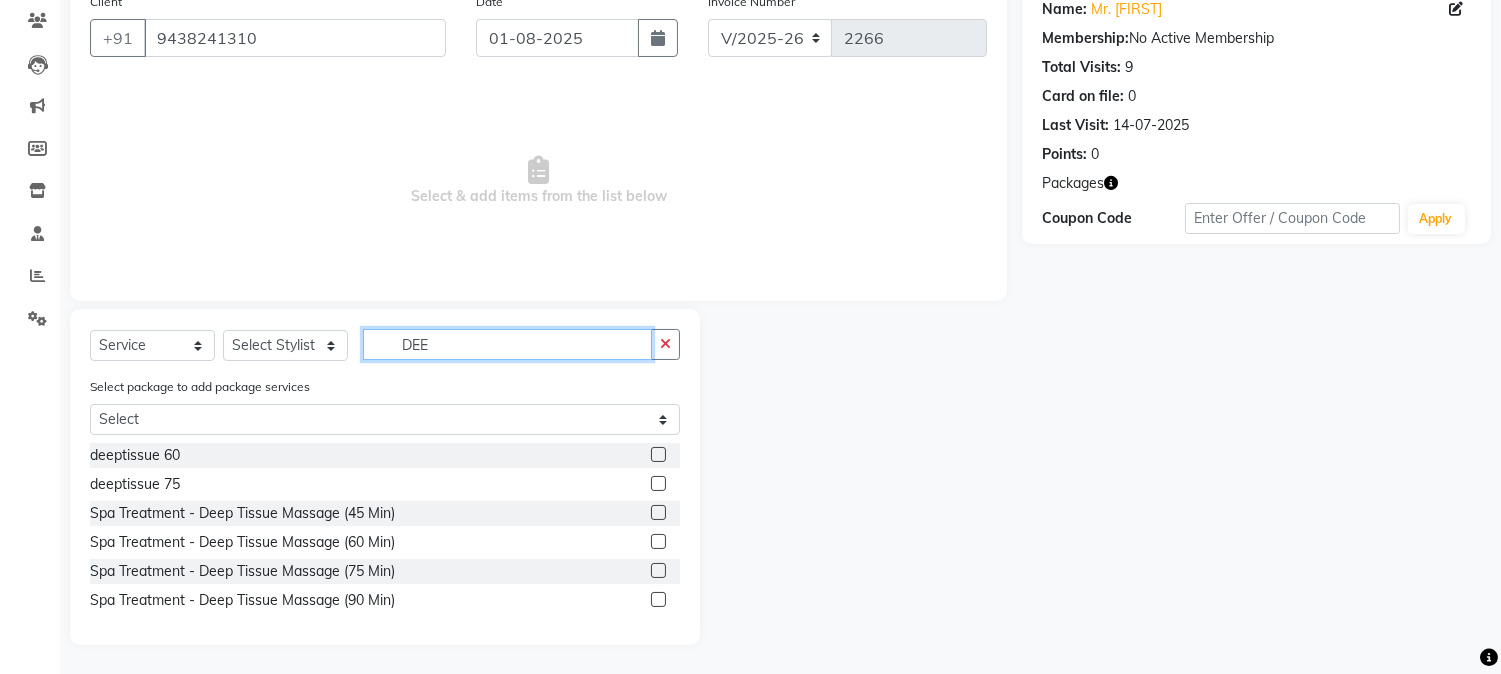 type on "DEE" 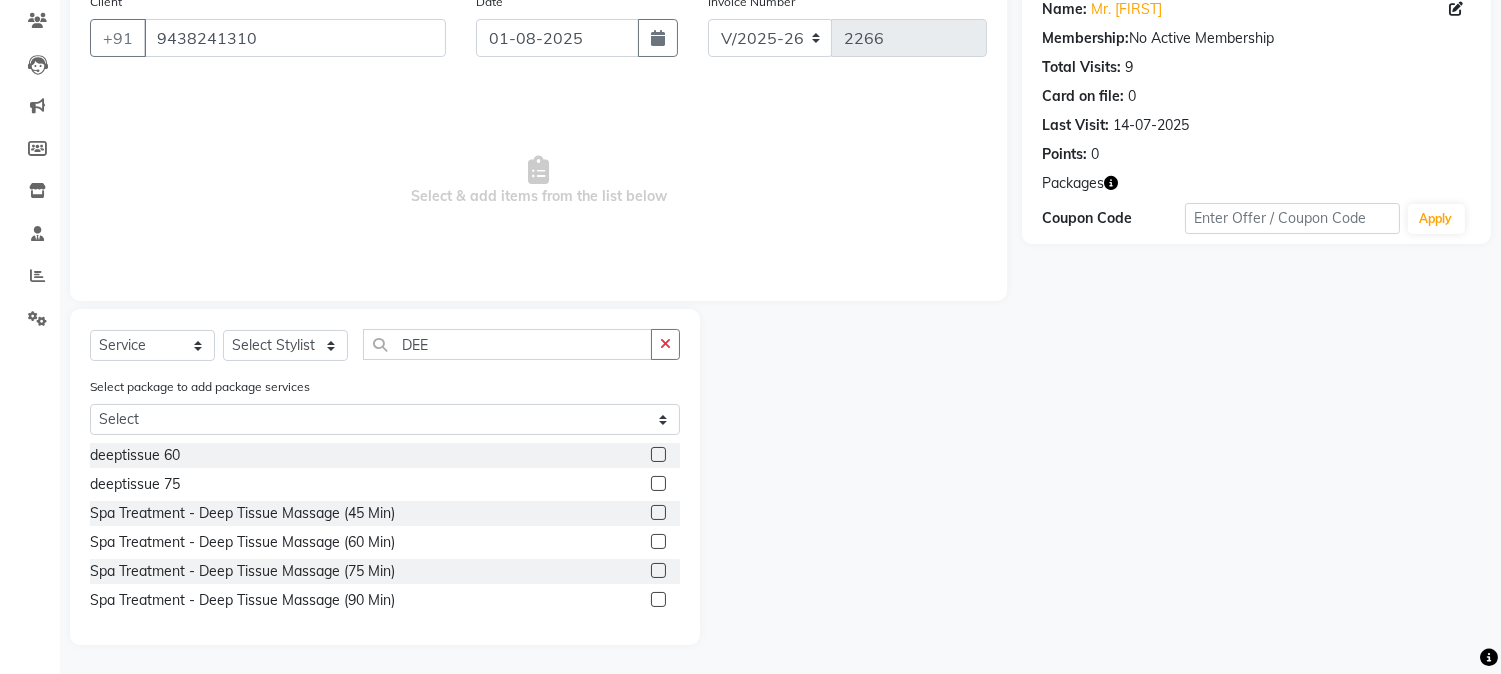 drag, startPoint x: 658, startPoint y: 456, endPoint x: 680, endPoint y: 453, distance: 22.203604 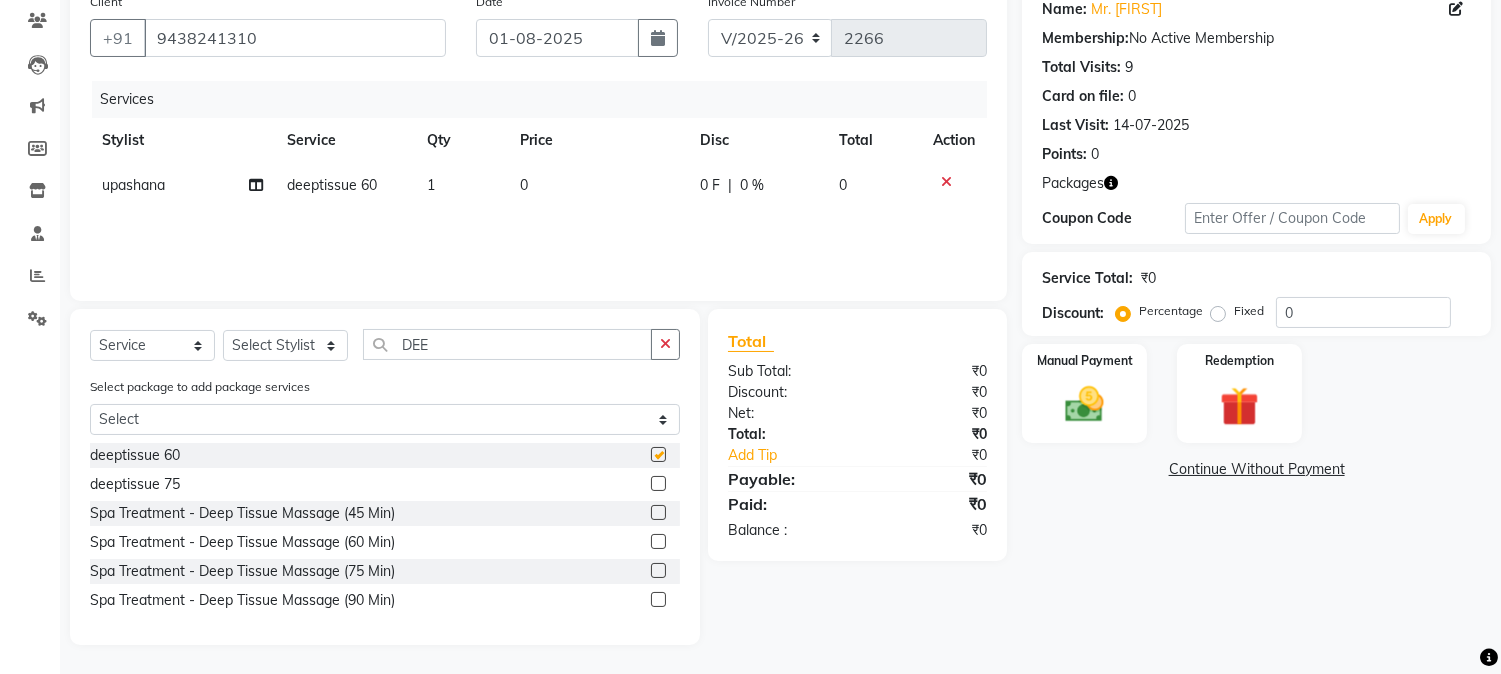 checkbox on "false" 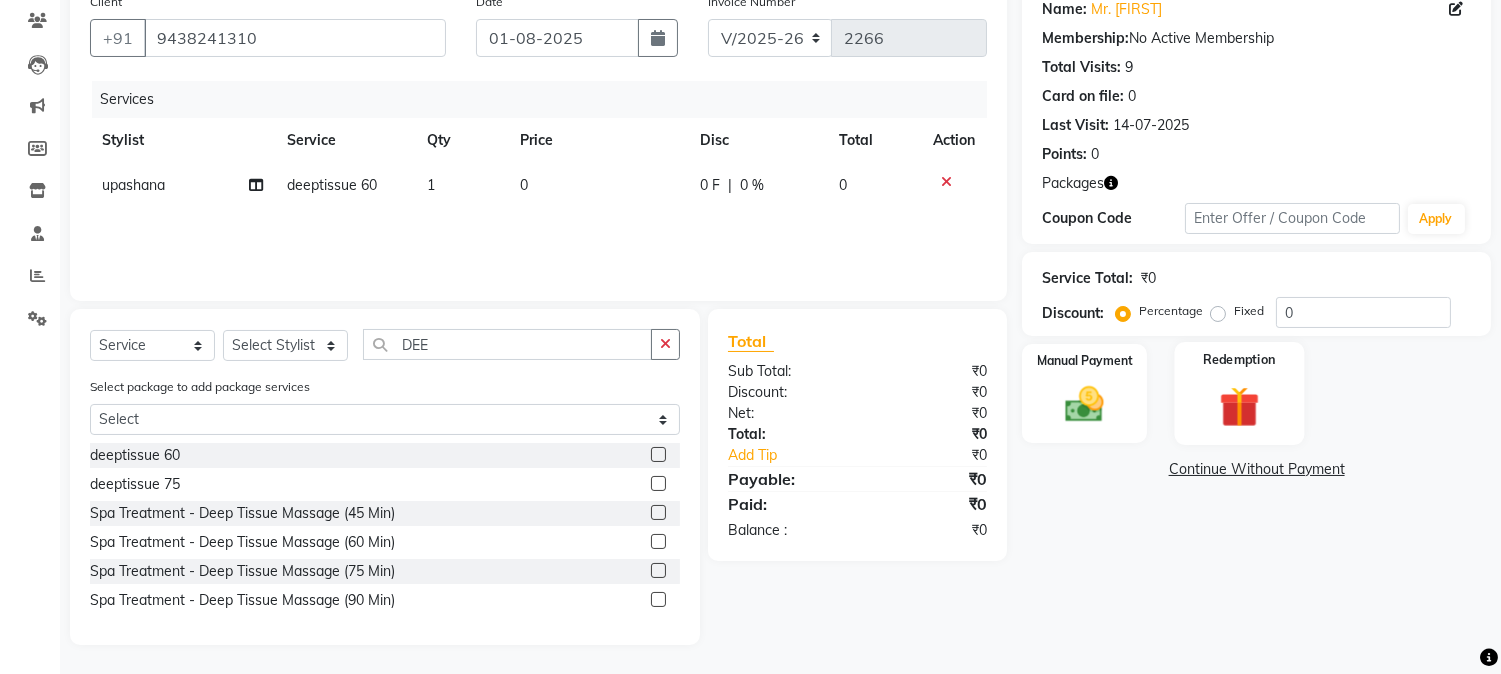 click 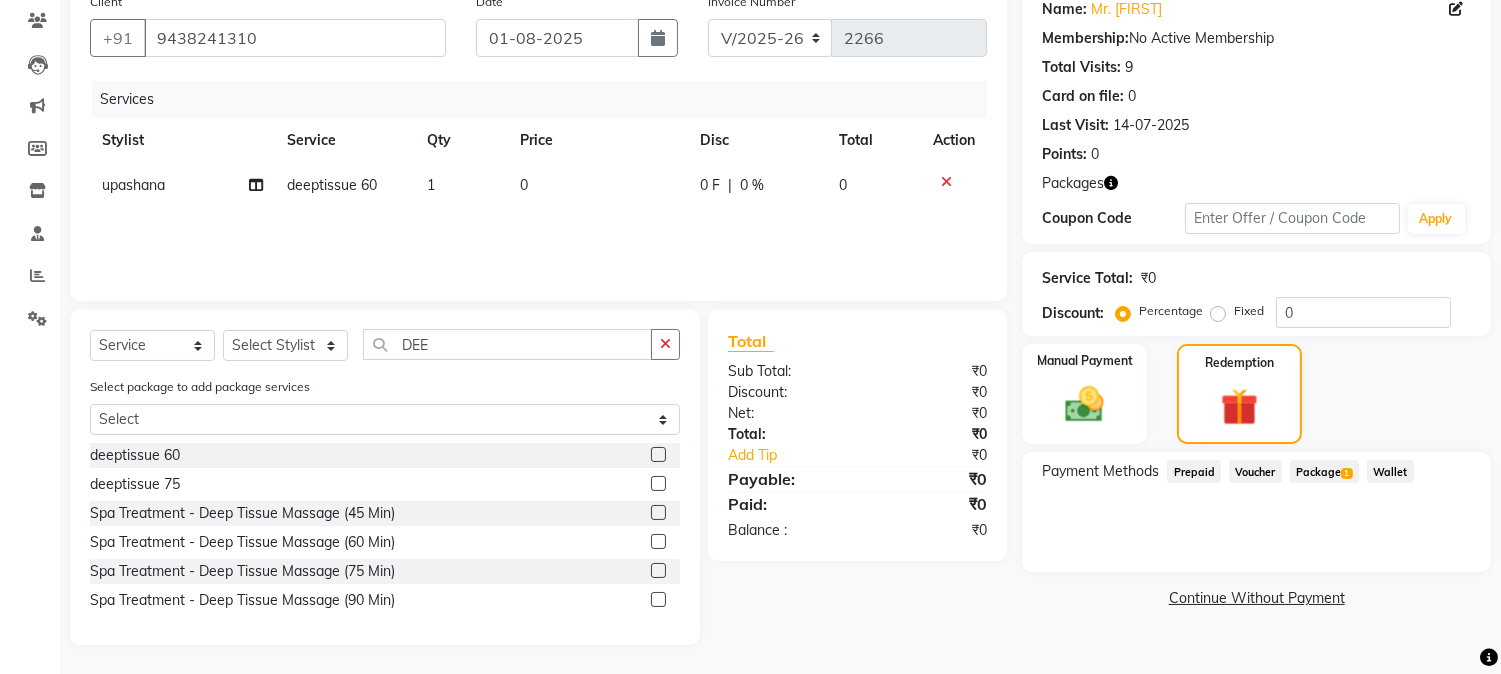 click on "Package  1" 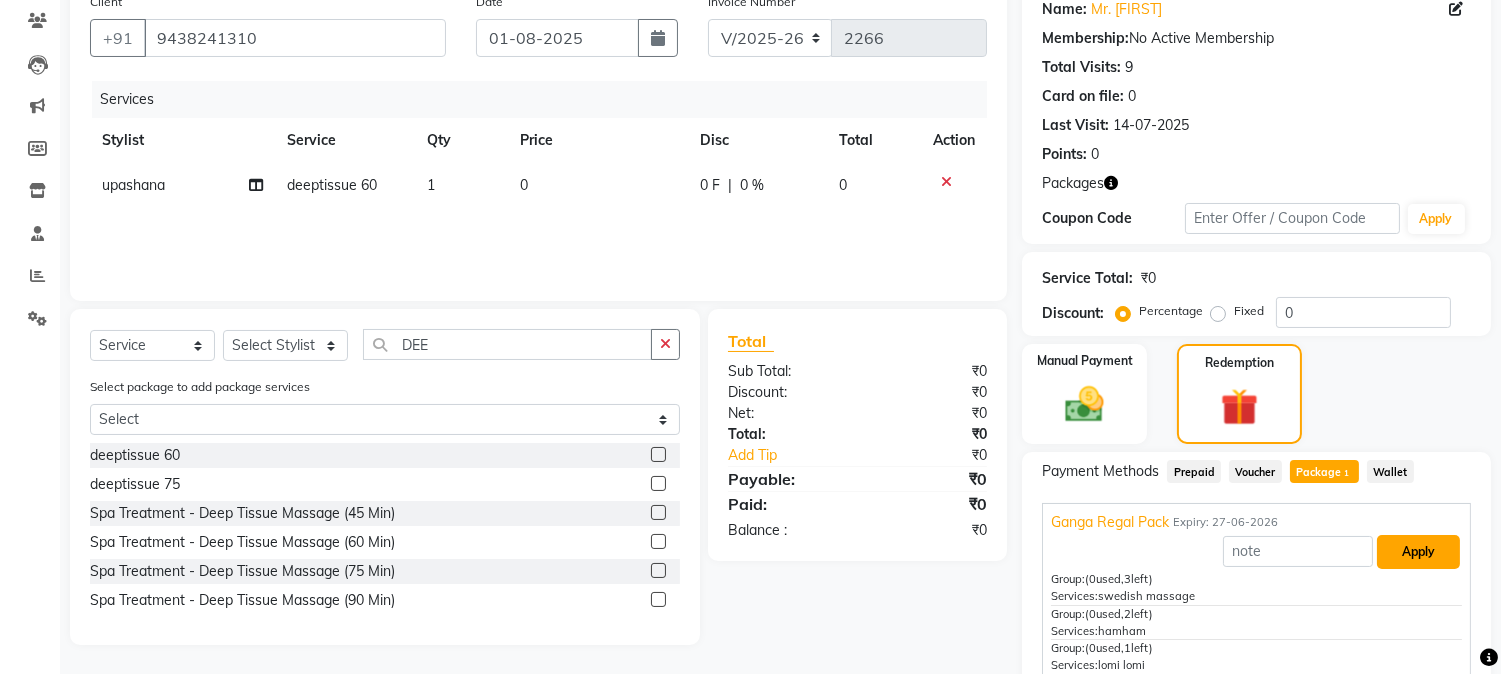 click on "Apply" at bounding box center (1418, 552) 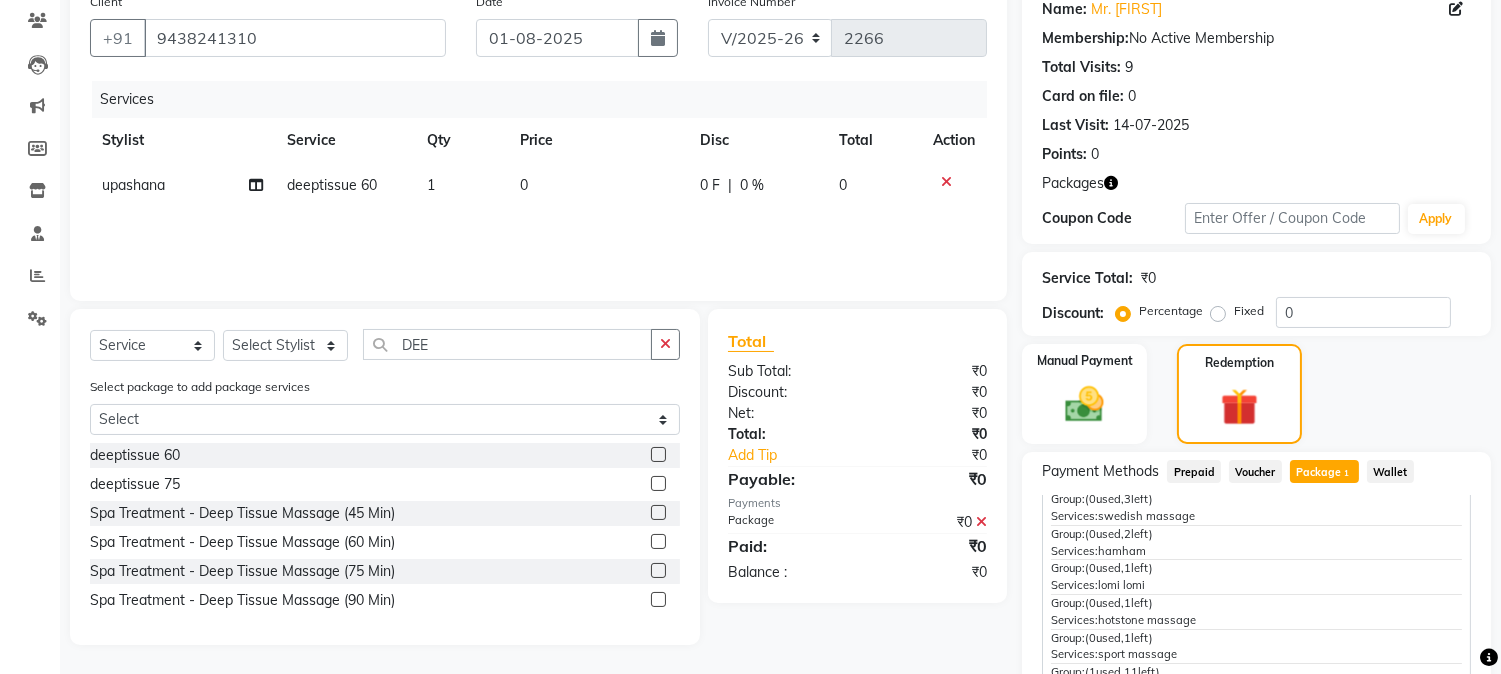 scroll, scrollTop: 96, scrollLeft: 0, axis: vertical 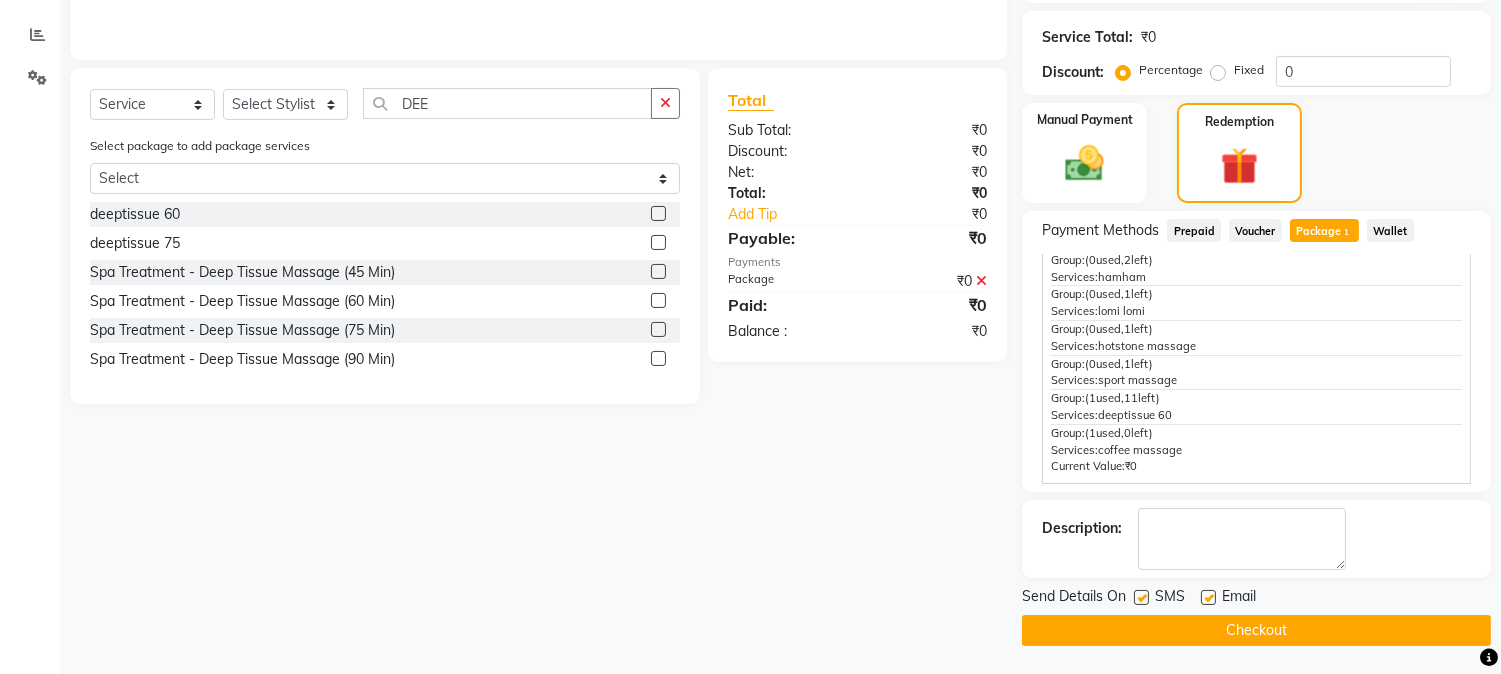 click on "Checkout" 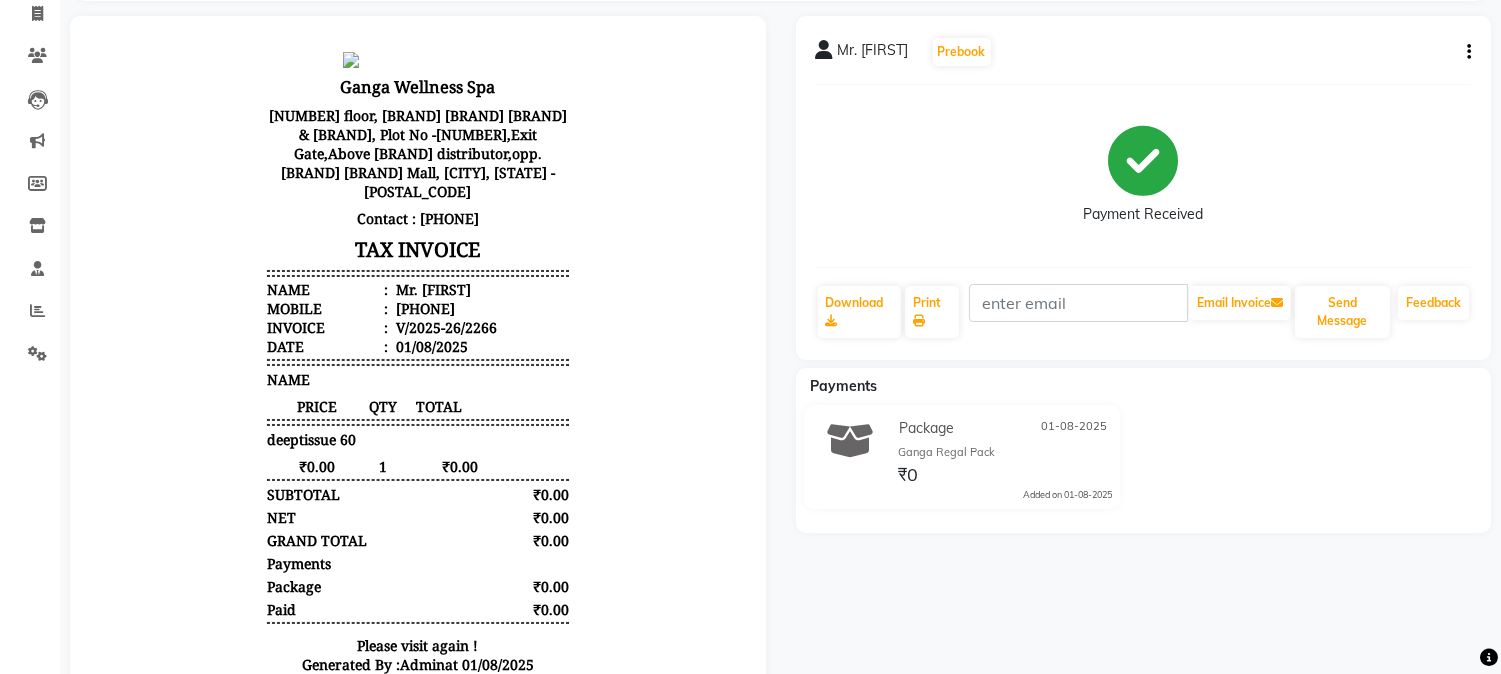 scroll, scrollTop: 0, scrollLeft: 0, axis: both 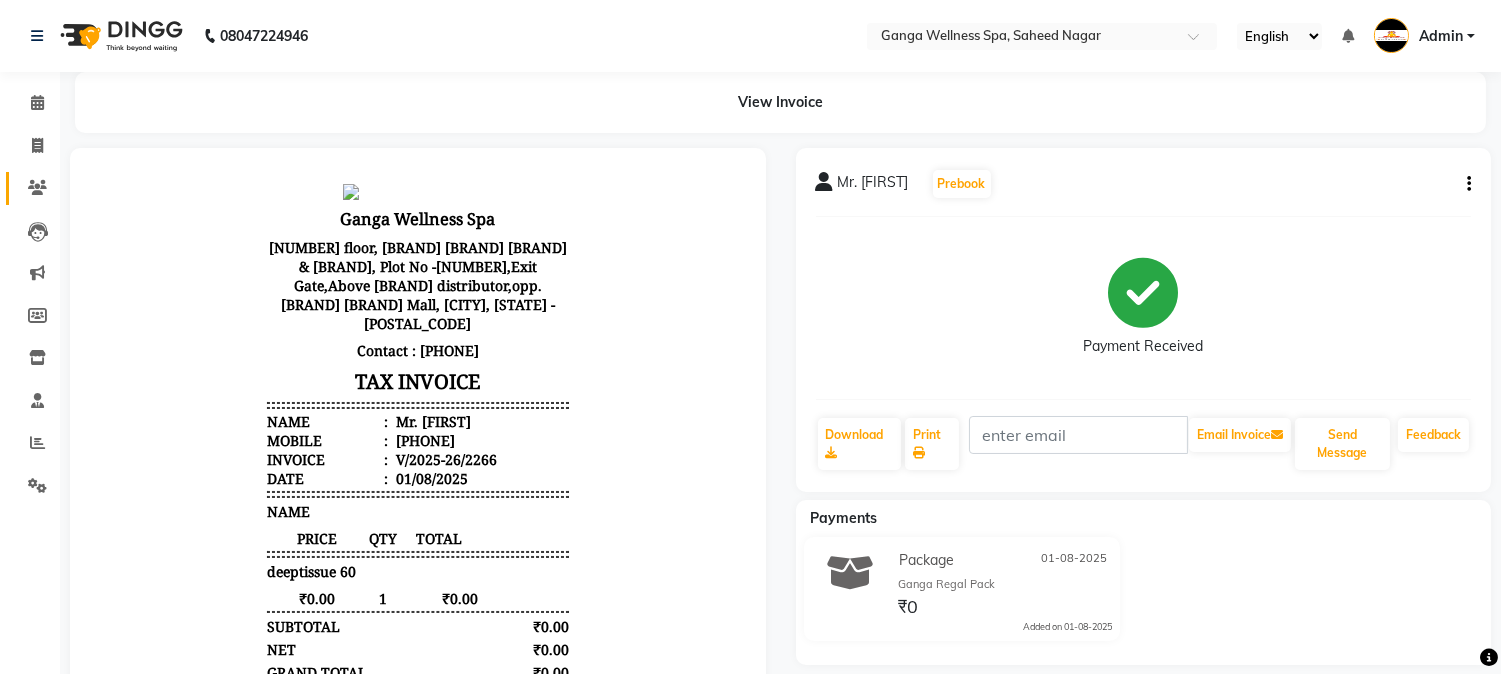 click 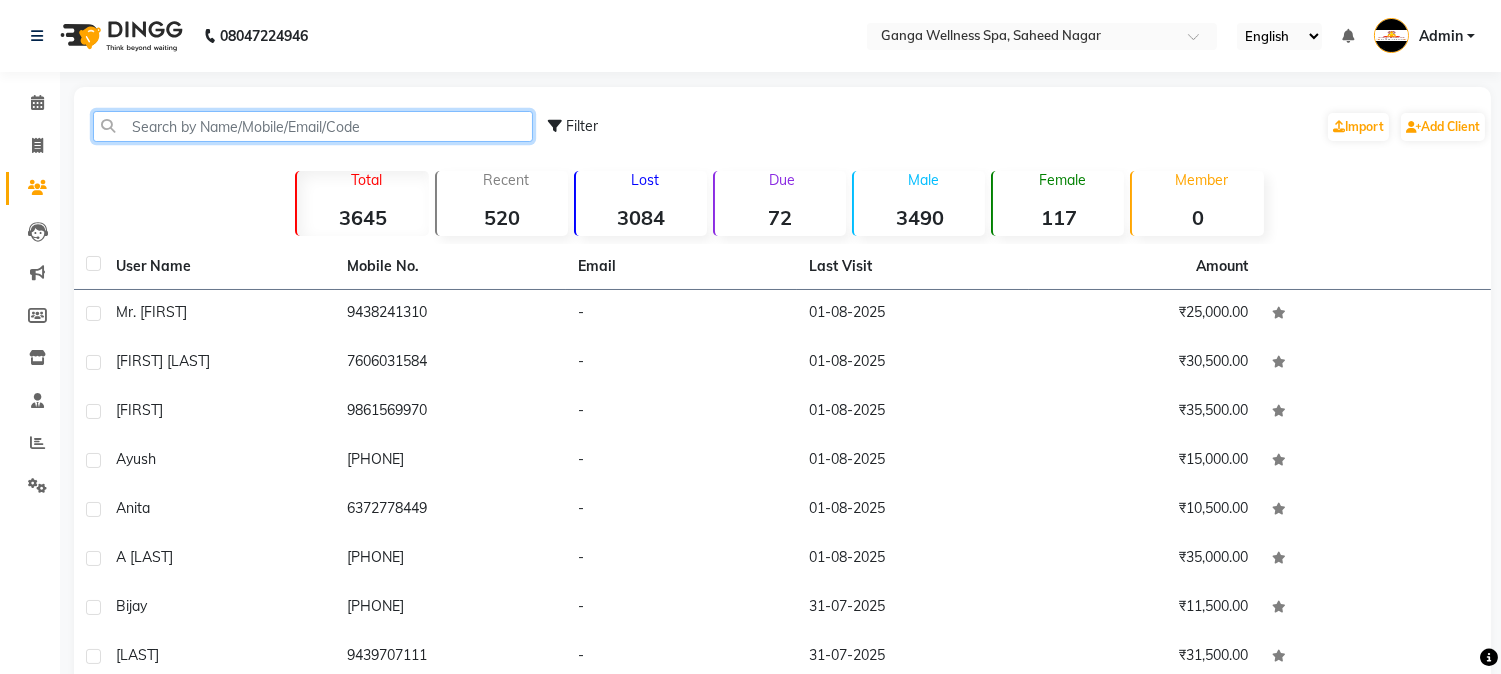 click 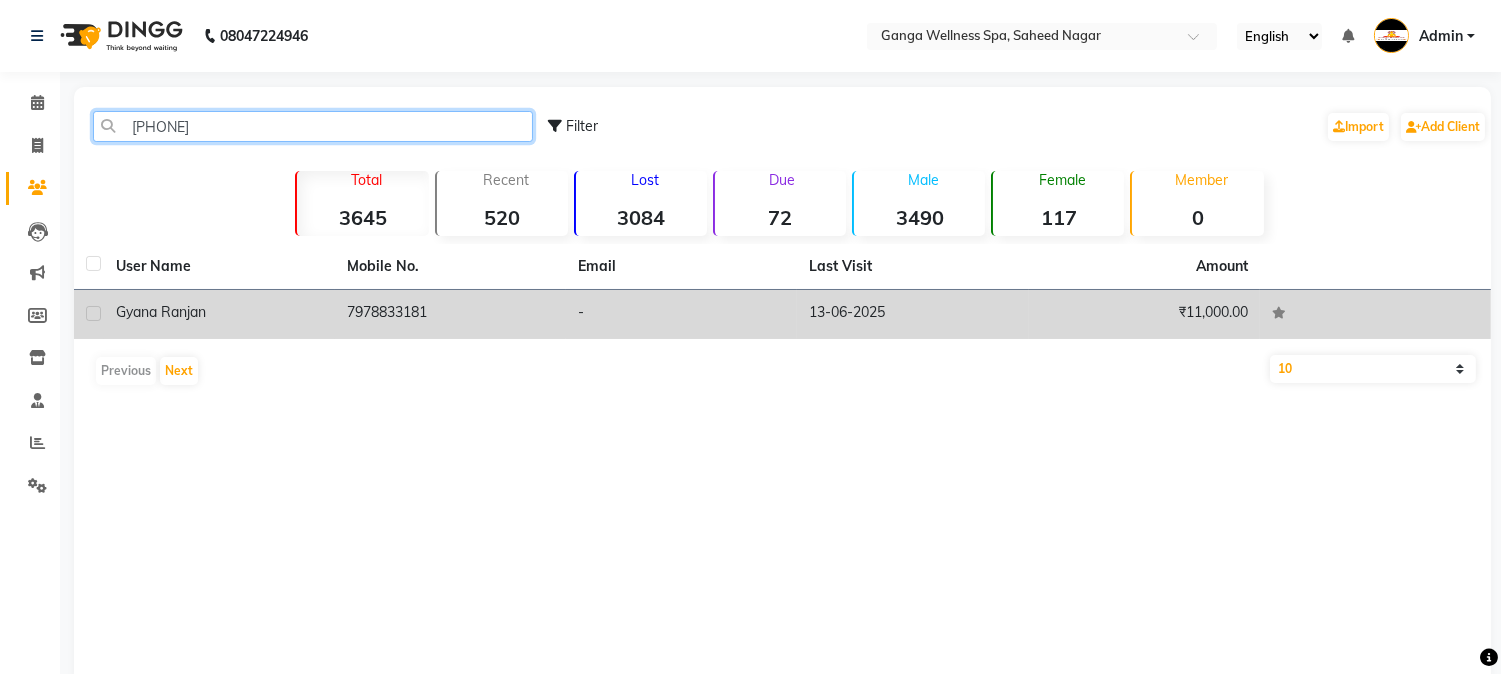 type on "7978833" 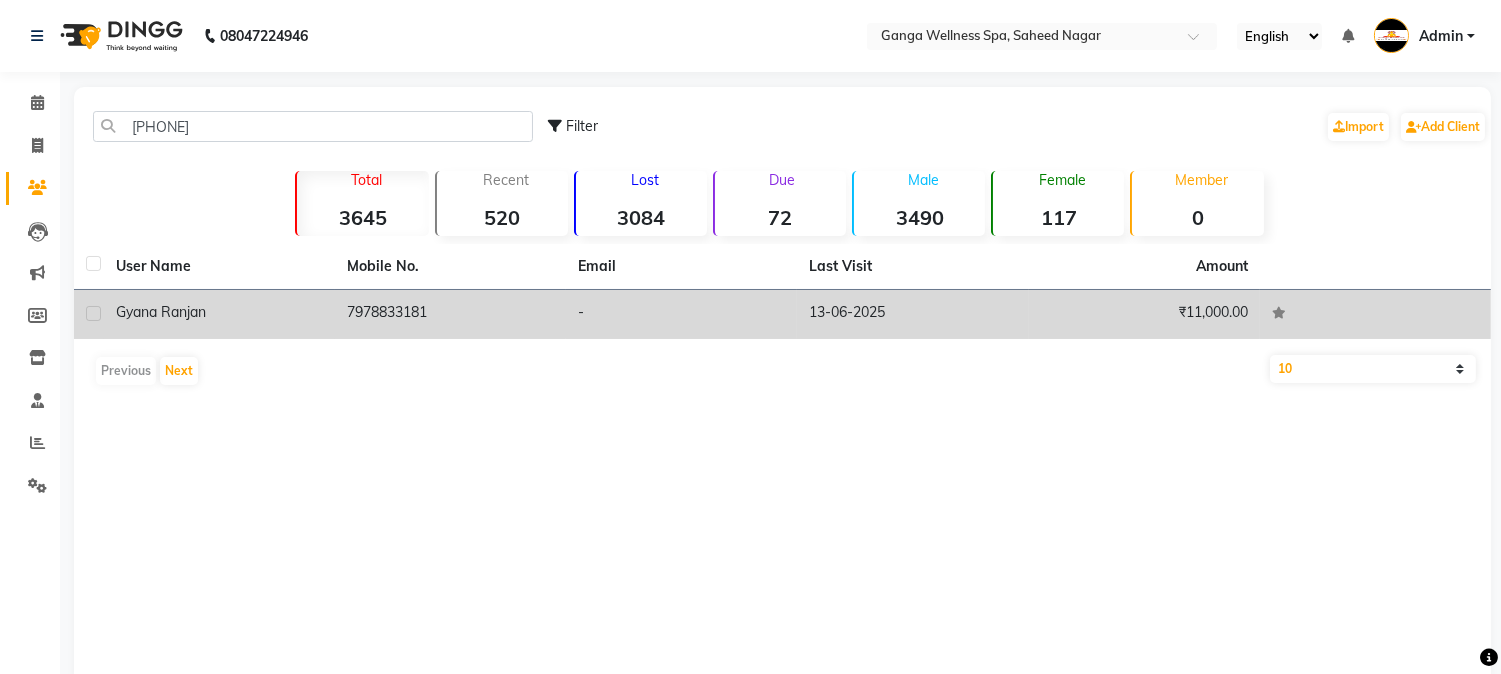 click on "7978833181" 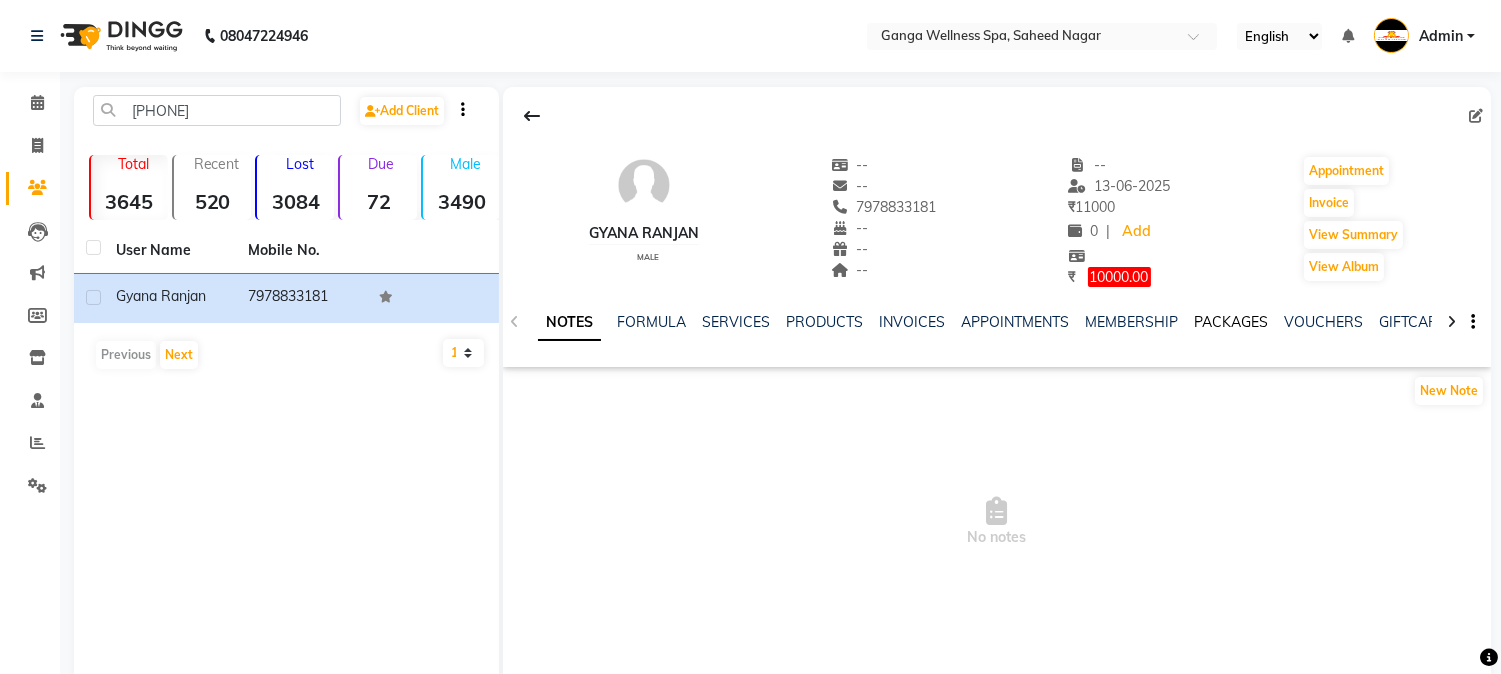 click on "PACKAGES" 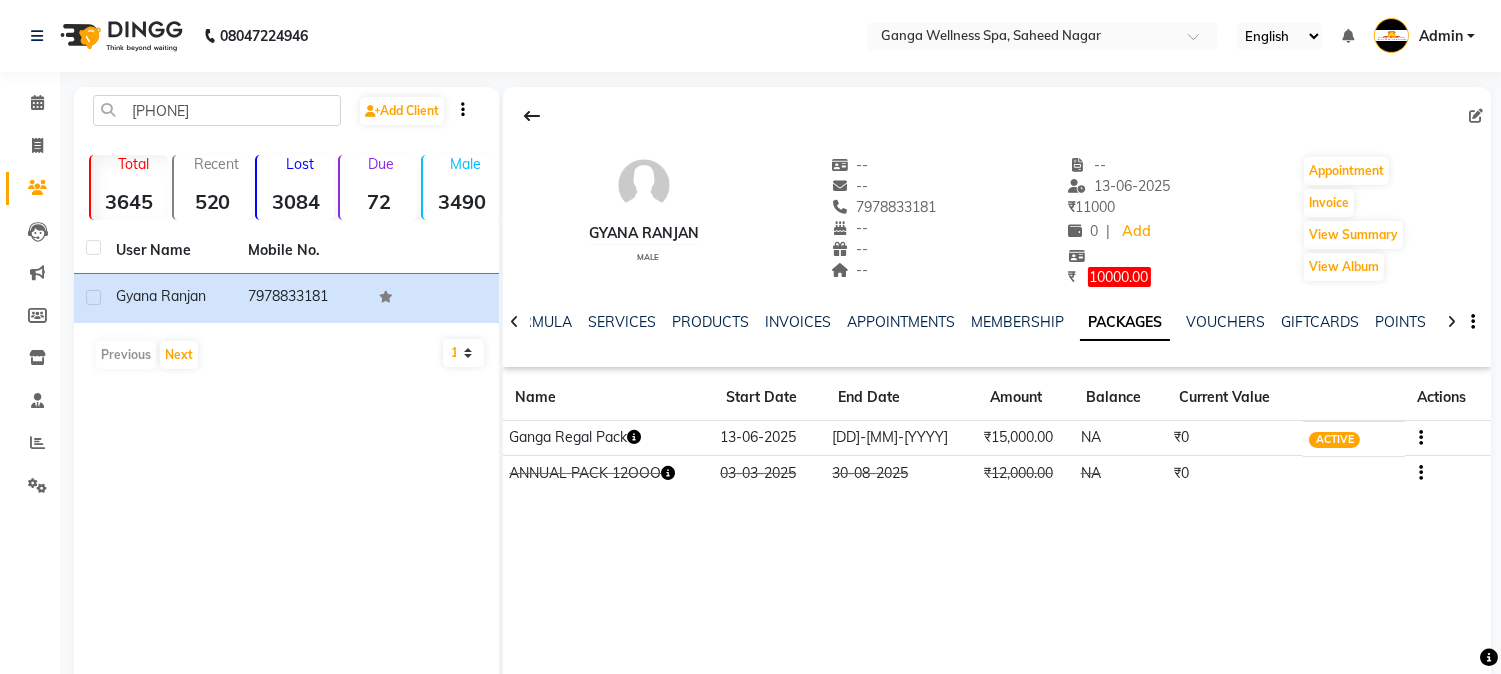 click 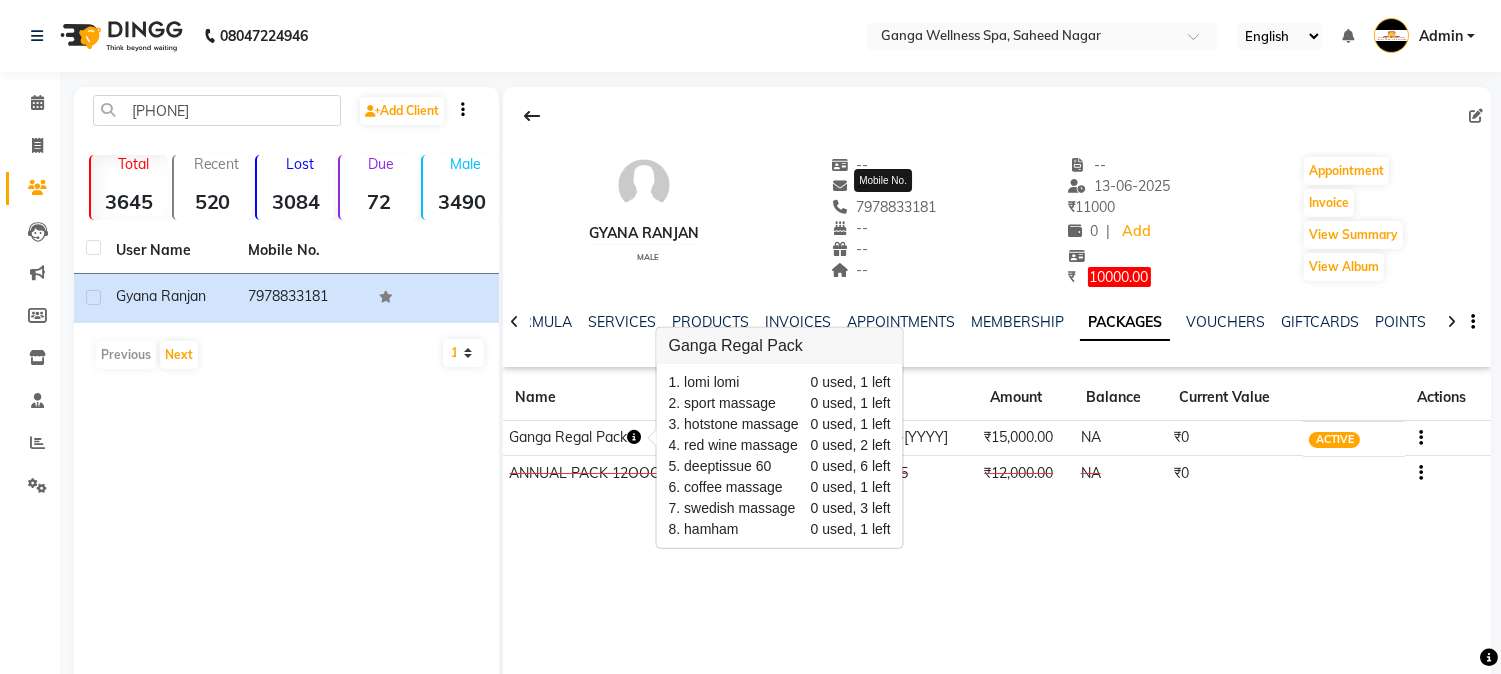 click on "7978833181" 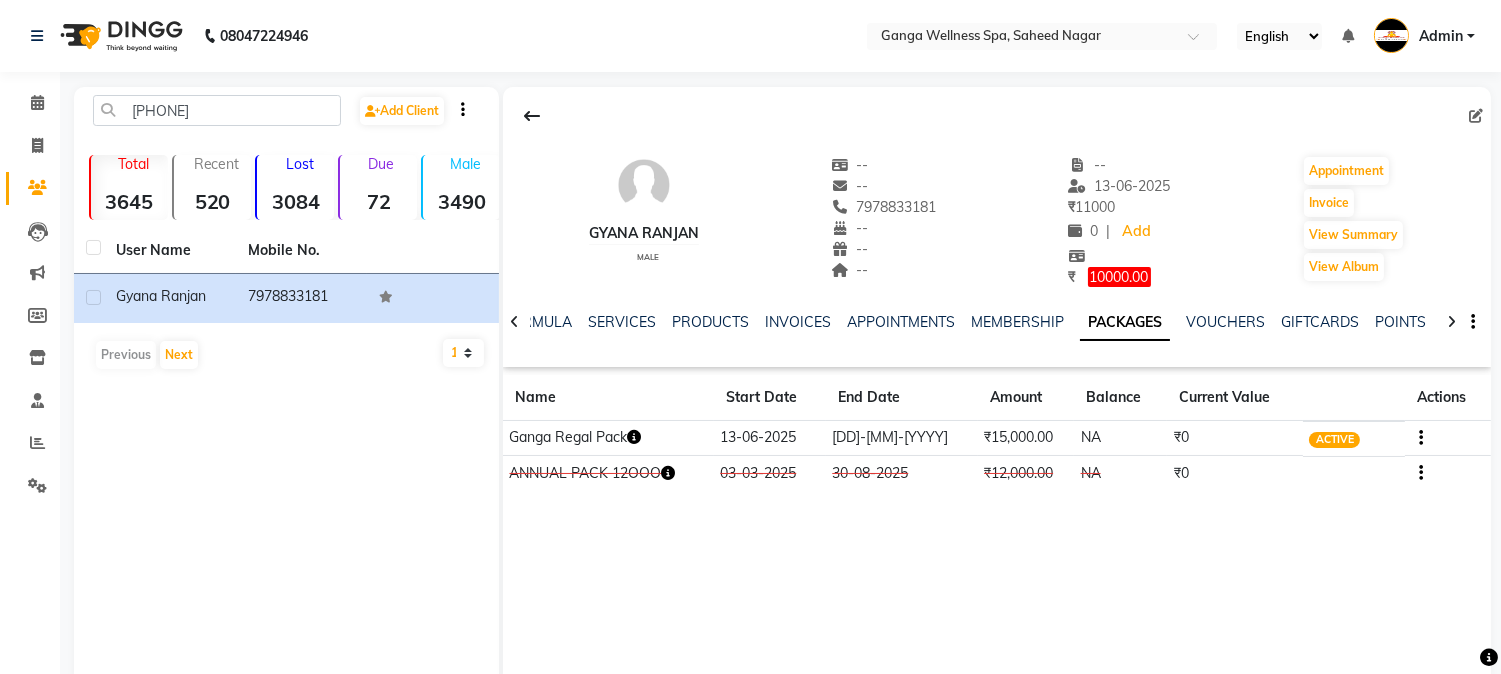 click on "7978833181" 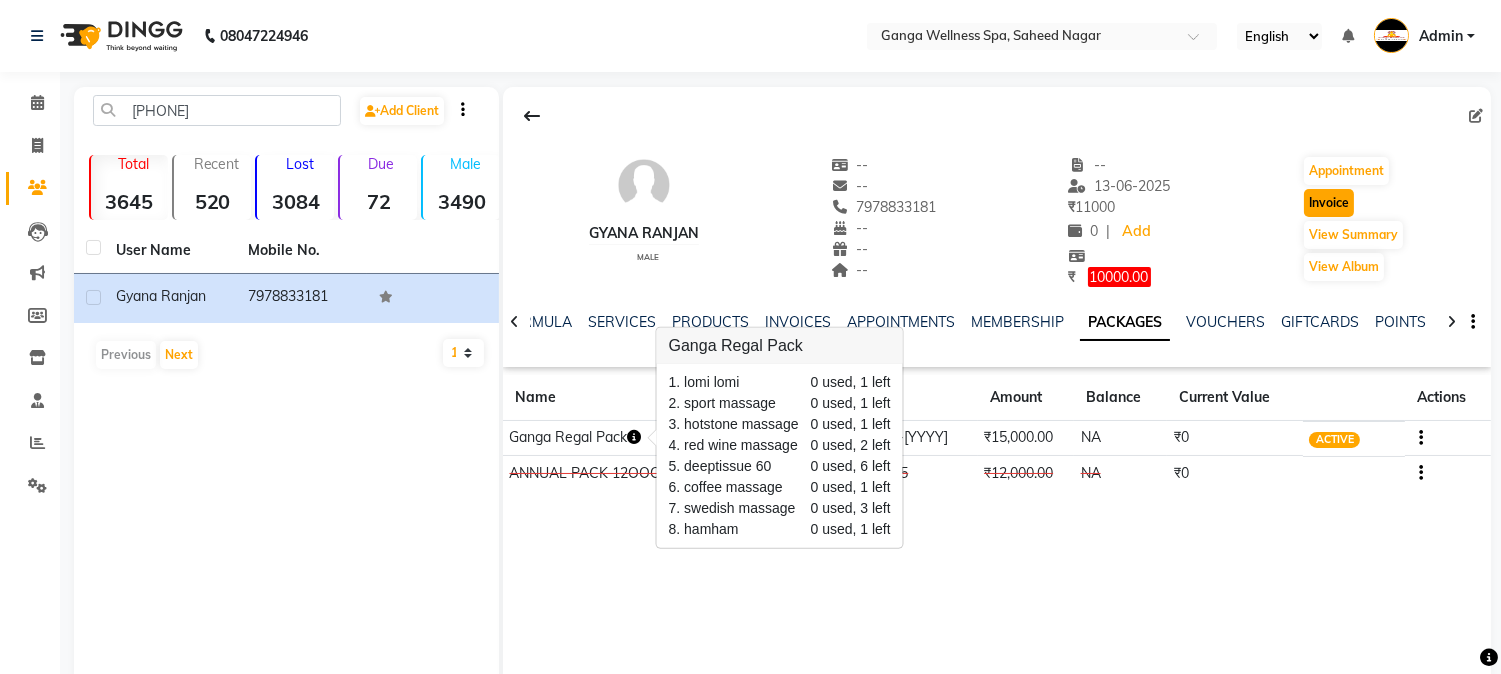 click on "Invoice" 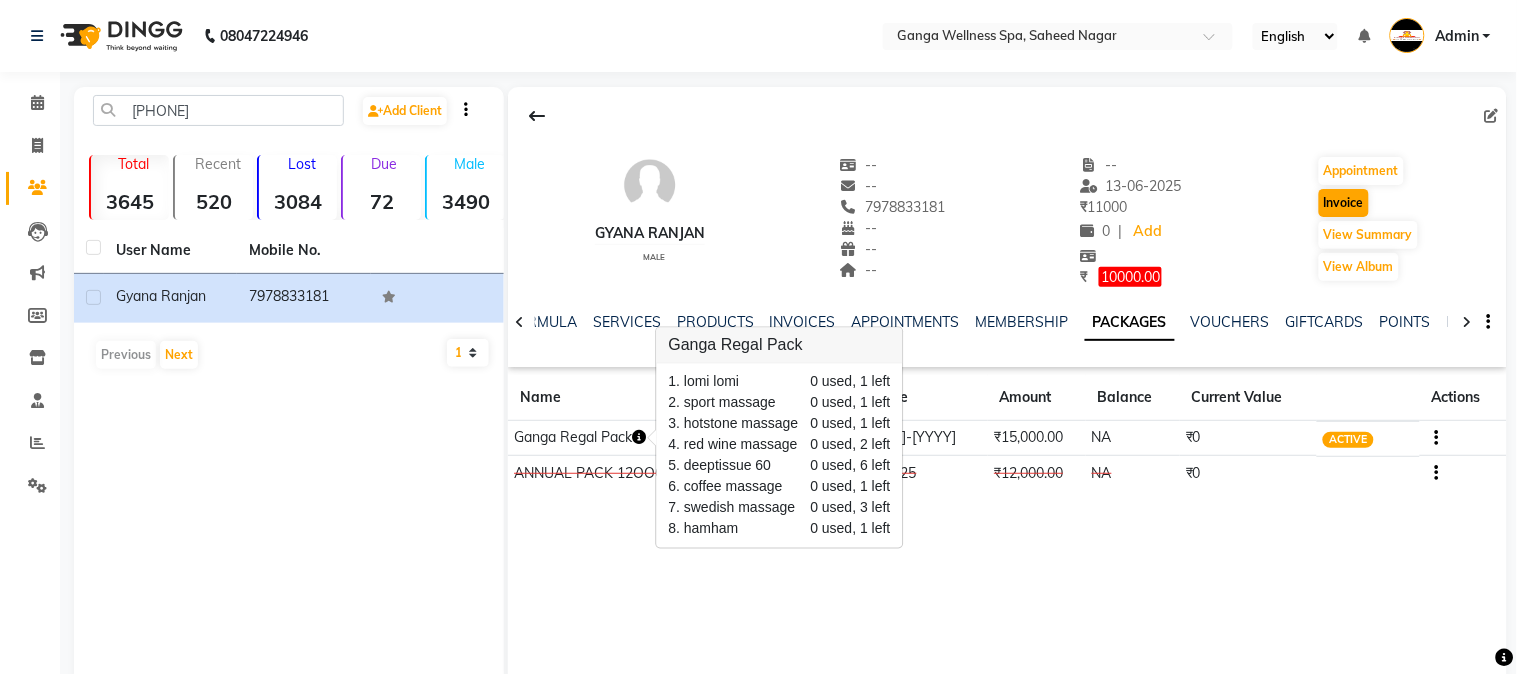 select on "service" 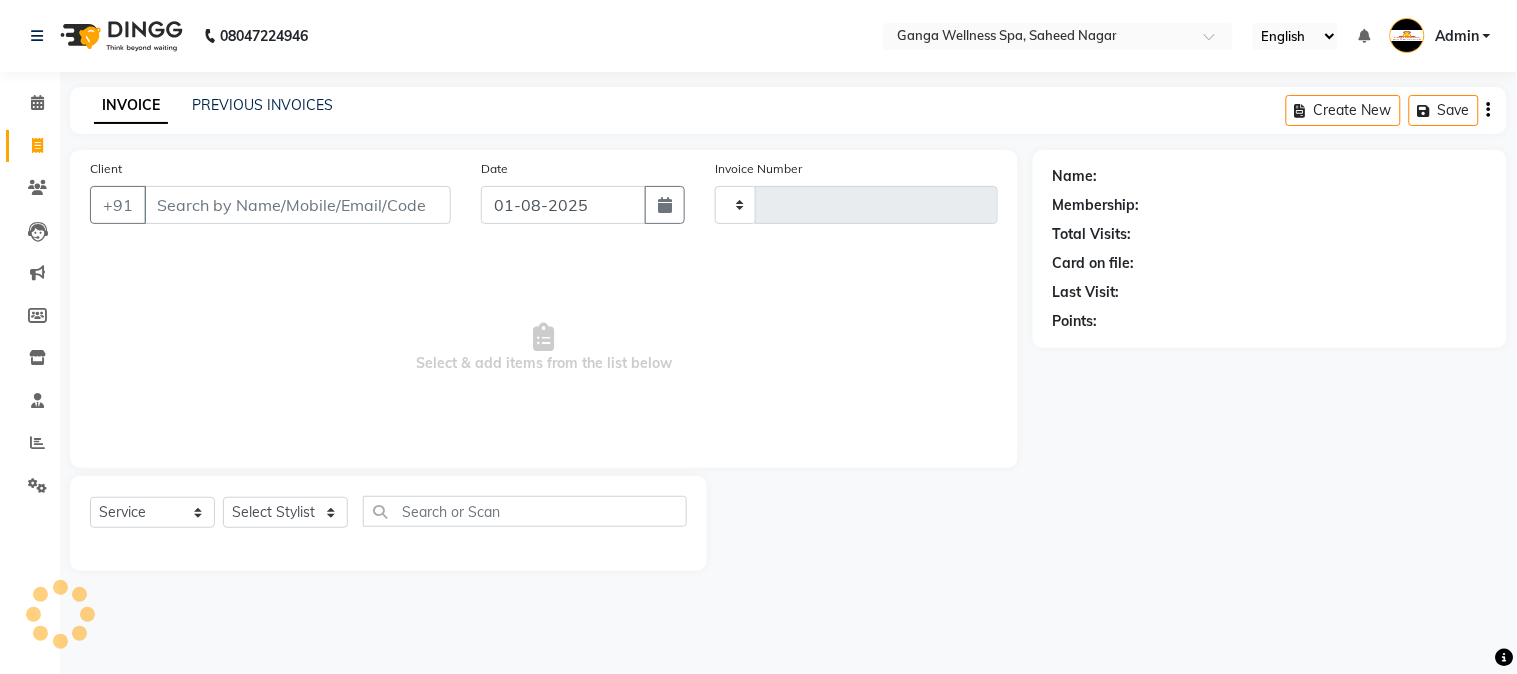 type on "2267" 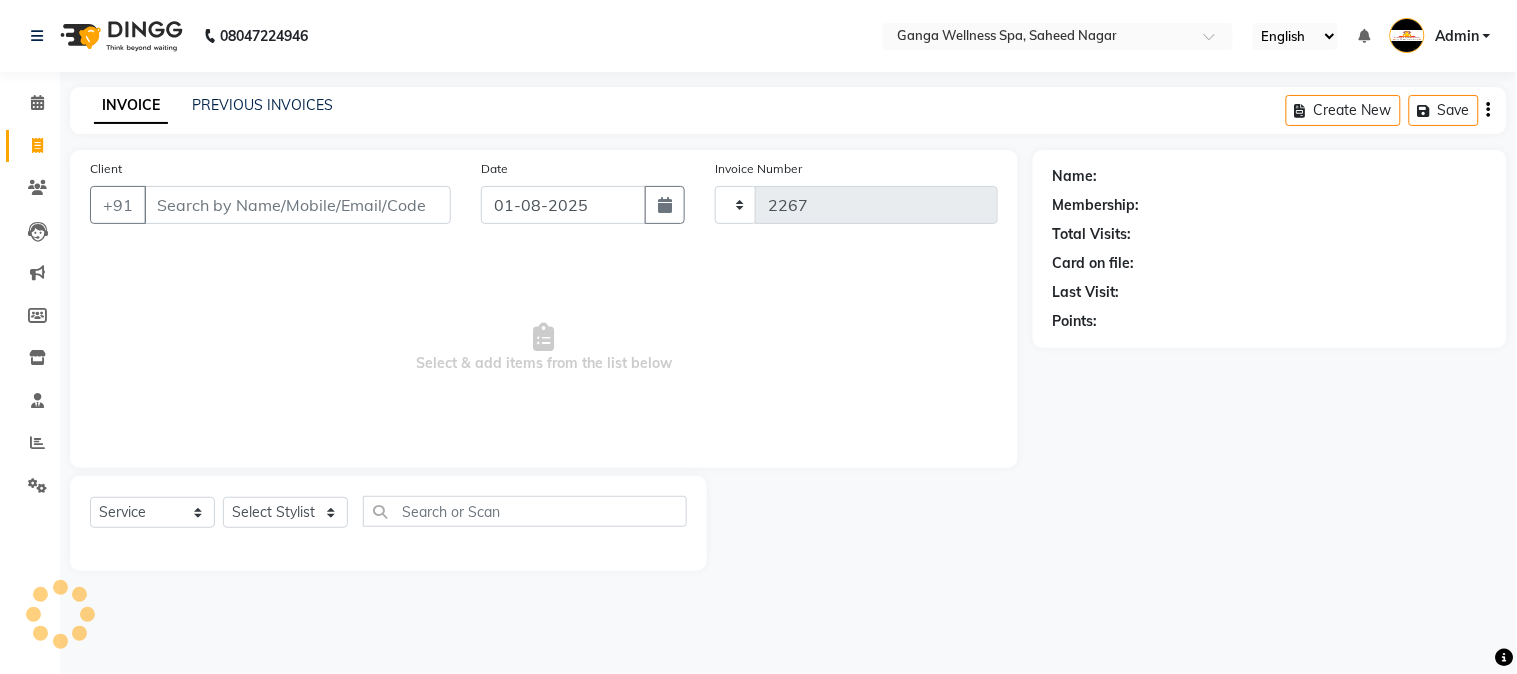 select on "762" 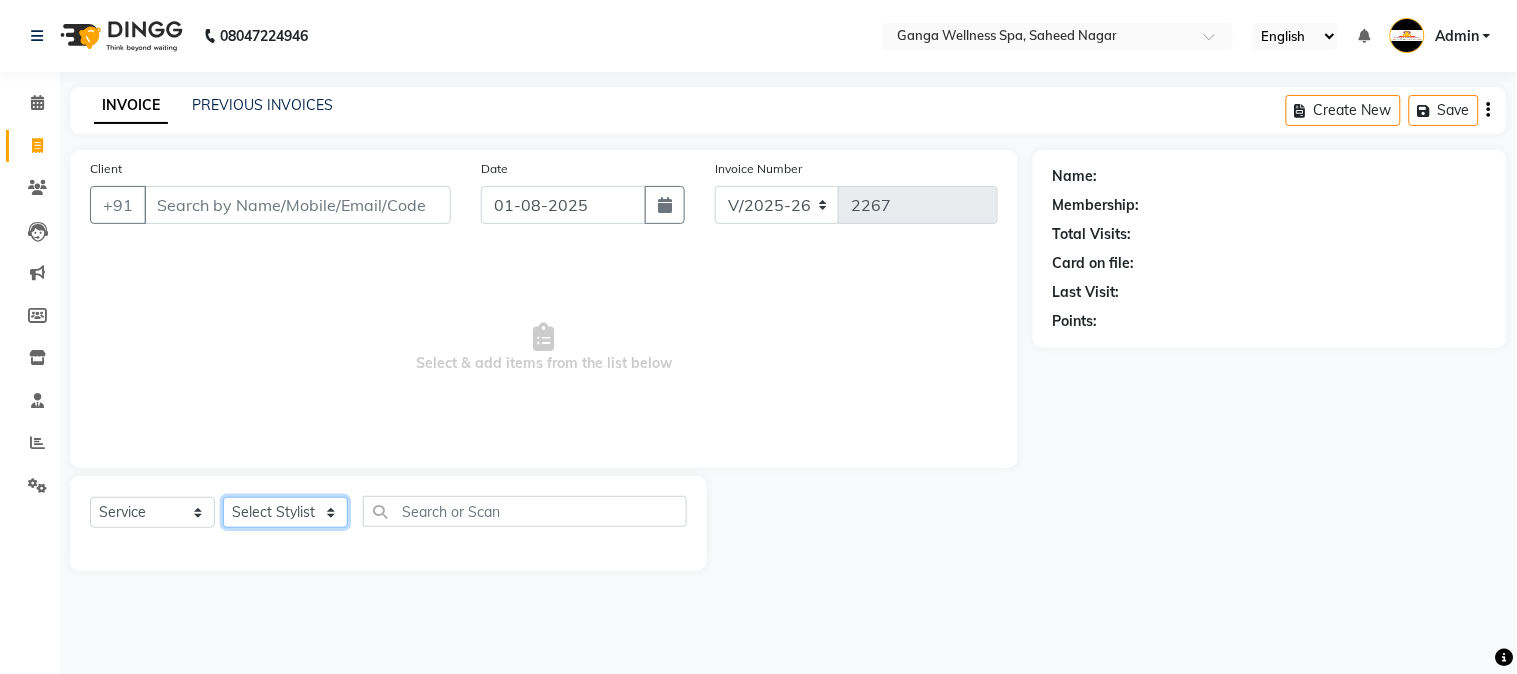 click on "Select Stylist" 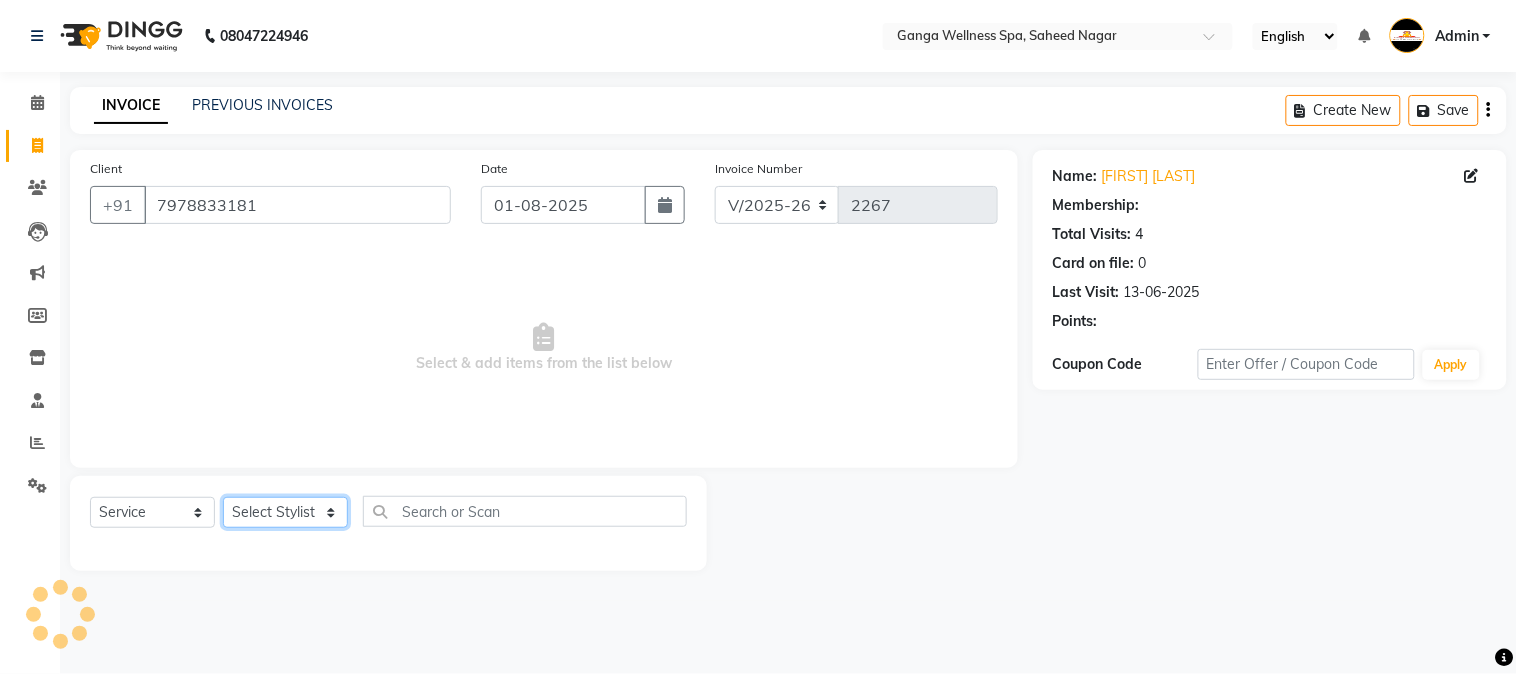 click on "Select Stylist Abhi akhil Alexa AMMY AMMY Annie anya APPI Arohi  Ayen BANCHI Bina Bina CJ CRP 1 Daina ELINA ferjana G1 G1 ONE PLUS  G1 Salon G2 Helen JEENY Jhanka Jojo Kana KEMPI KEMPI Kim krishna KTI Lili Rout Lily LINDA LIZA Martha  MELODY MERRY  minu Moon nancy Noiny pinkey Pradeep Prity  Riya ROOZ  Sony steffy SUCHI  Surren Sir Sushree Swapna Umpi upashana Zouli" 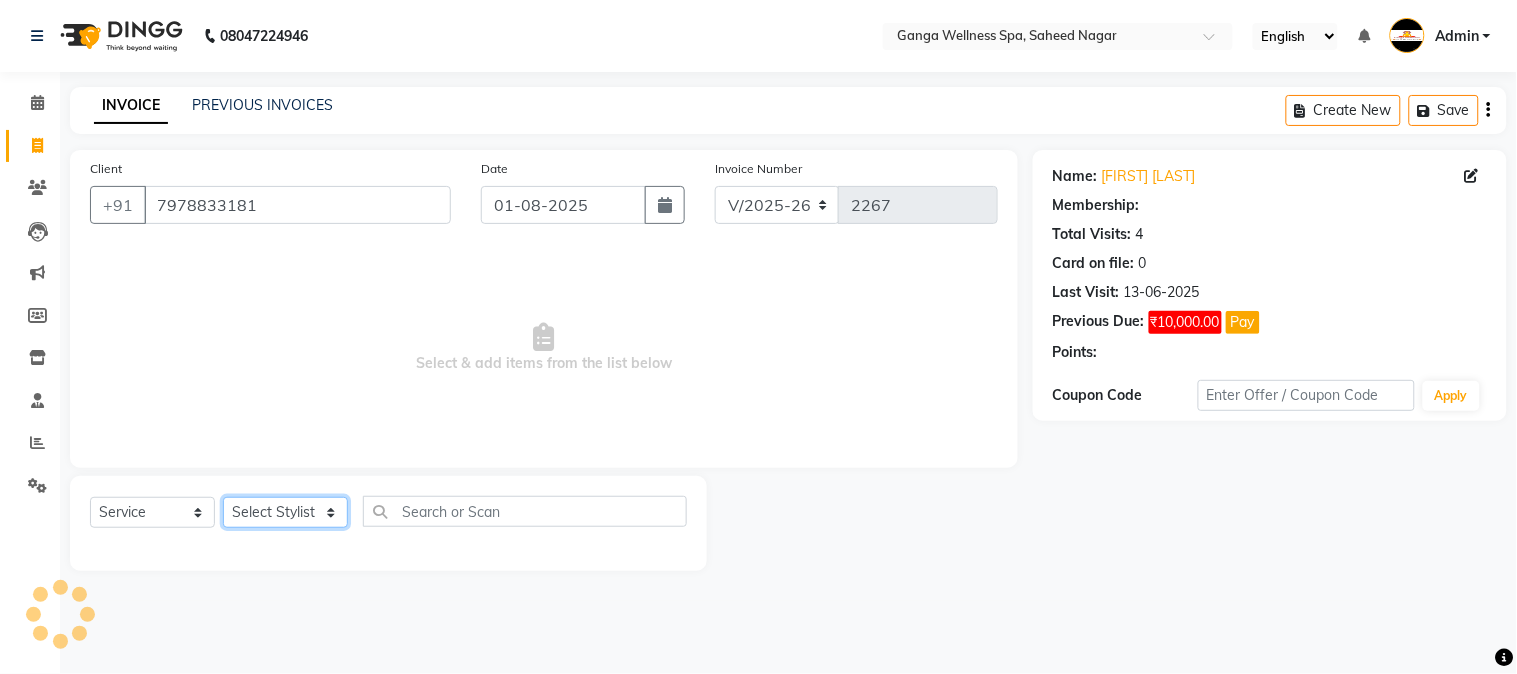 click on "Select Stylist Abhi akhil Alexa AMMY AMMY Annie anya APPI Arohi  Ayen BANCHI Bina Bina CJ CRP 1 Daina ELINA ferjana G1 G1 ONE PLUS  G1 Salon G2 Helen JEENY Jhanka Jojo Kana KEMPI KEMPI Kim krishna KTI Lili Rout Lily LINDA LIZA Martha  MELODY MERRY  minu Moon nancy Noiny pinkey Pradeep Prity  Riya ROOZ  Sony steffy SUCHI  Surren Sir Sushree Swapna Umpi upashana Zouli" 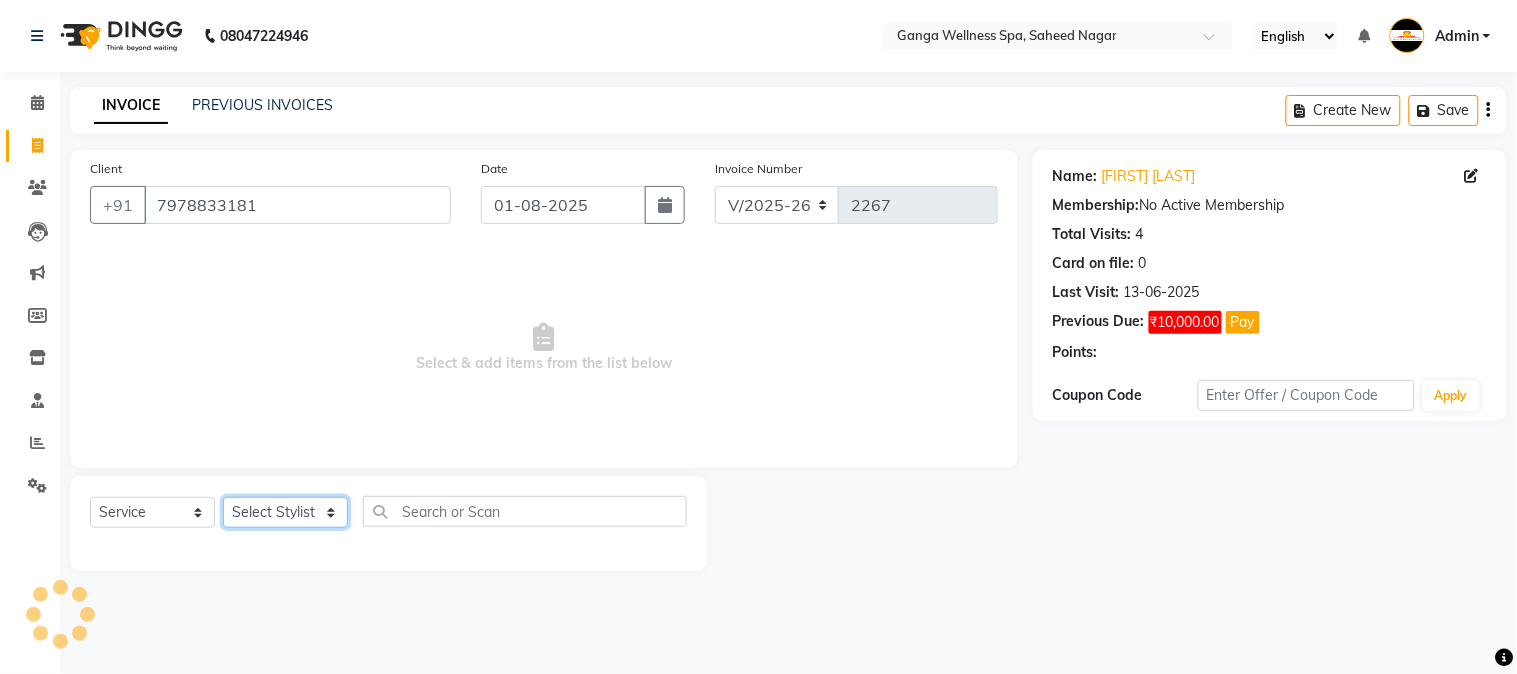 click on "Select Stylist Abhi akhil Alexa AMMY AMMY Annie anya APPI Arohi  Ayen BANCHI Bina Bina CJ CRP 1 Daina ELINA ferjana G1 G1 ONE PLUS  G1 Salon G2 Helen JEENY Jhanka Jojo Kana KEMPI KEMPI Kim krishna KTI Lili Rout Lily LINDA LIZA Martha  MELODY MERRY  minu Moon nancy Noiny pinkey Pradeep Prity  Riya ROOZ  Sony steffy SUCHI  Surren Sir Sushree Swapna Umpi upashana Zouli" 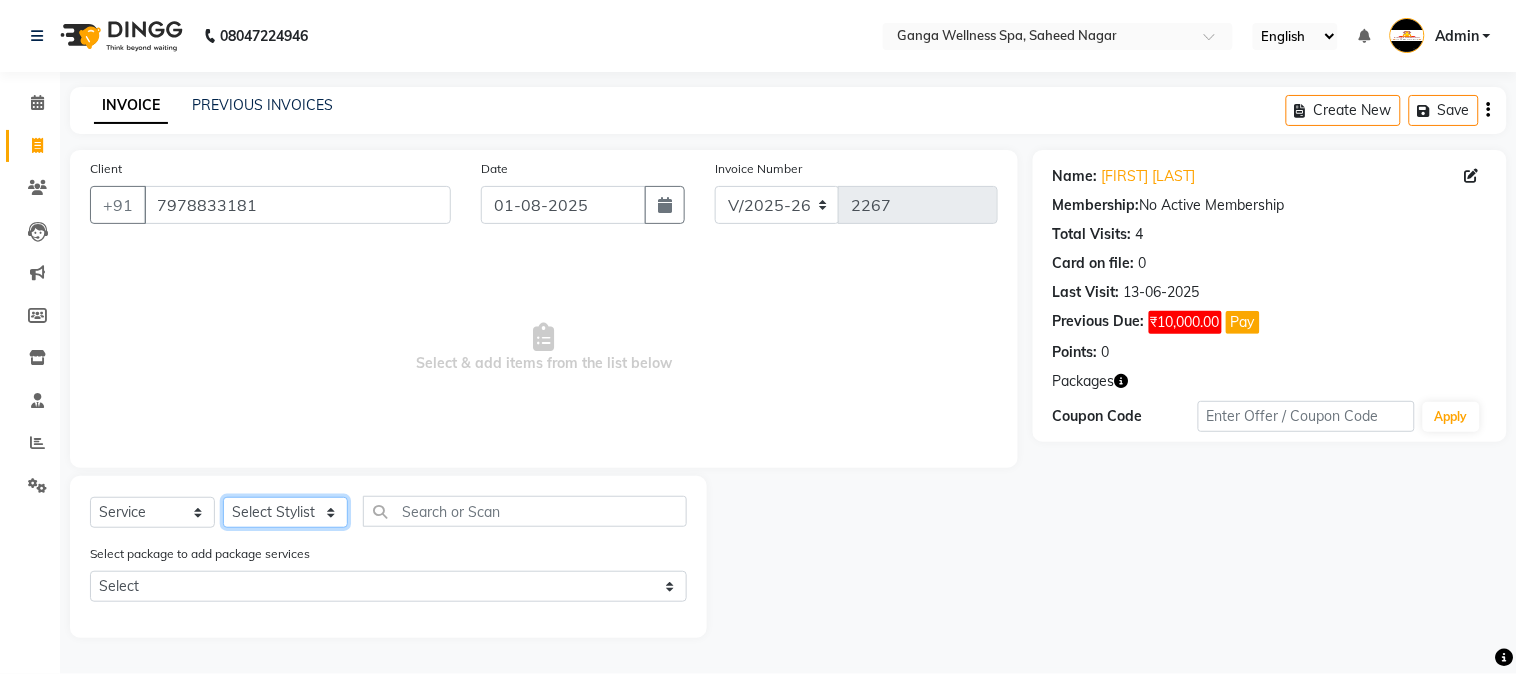 click on "Select Stylist Abhi akhil Alexa AMMY AMMY Annie anya APPI Arohi  Ayen BANCHI Bina Bina CJ CRP 1 Daina ELINA ferjana G1 G1 ONE PLUS  G1 Salon G2 Helen JEENY Jhanka Jojo Kana KEMPI KEMPI Kim krishna KTI Lili Rout Lily LINDA LIZA Martha  MELODY MERRY  minu Moon nancy Noiny pinkey Pradeep Prity  Riya ROOZ  Sony steffy SUCHI  Surren Sir Sushree Swapna Umpi upashana Zouli" 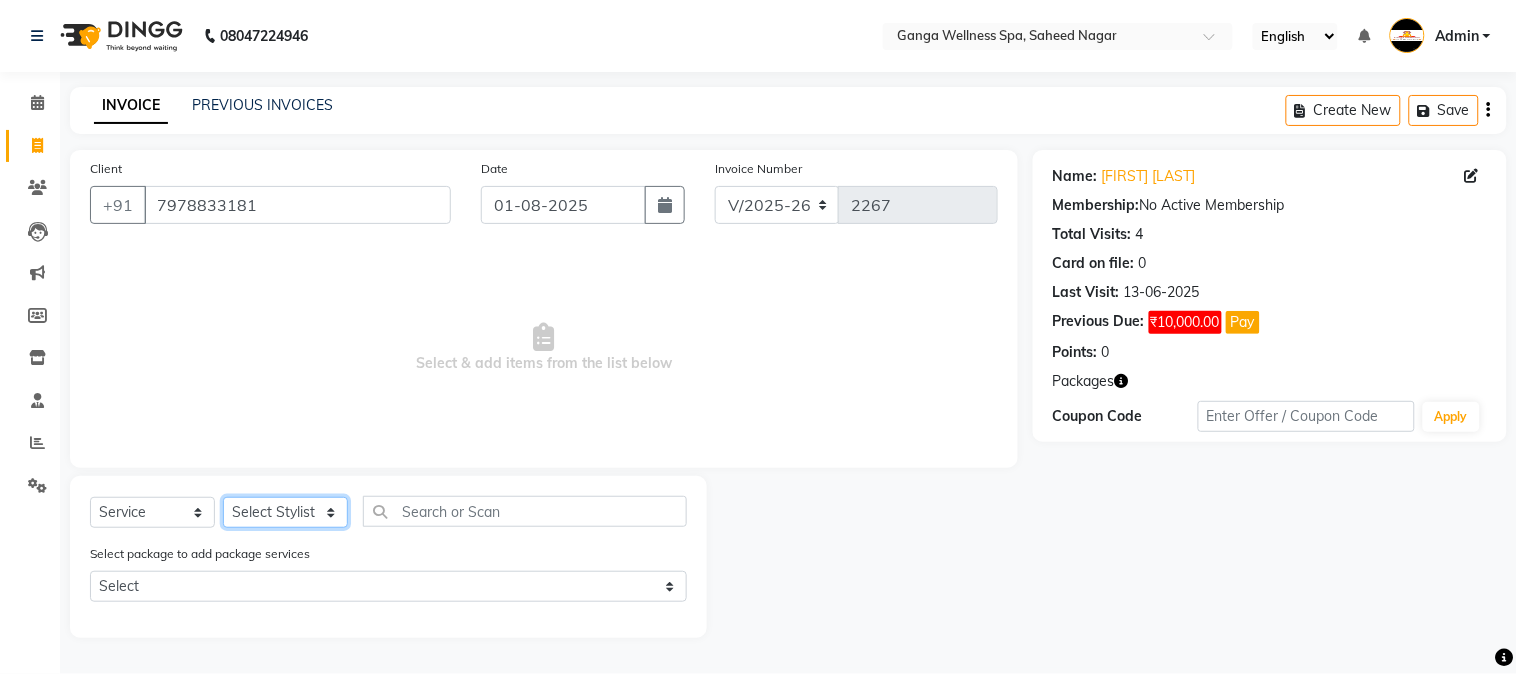 select on "41421" 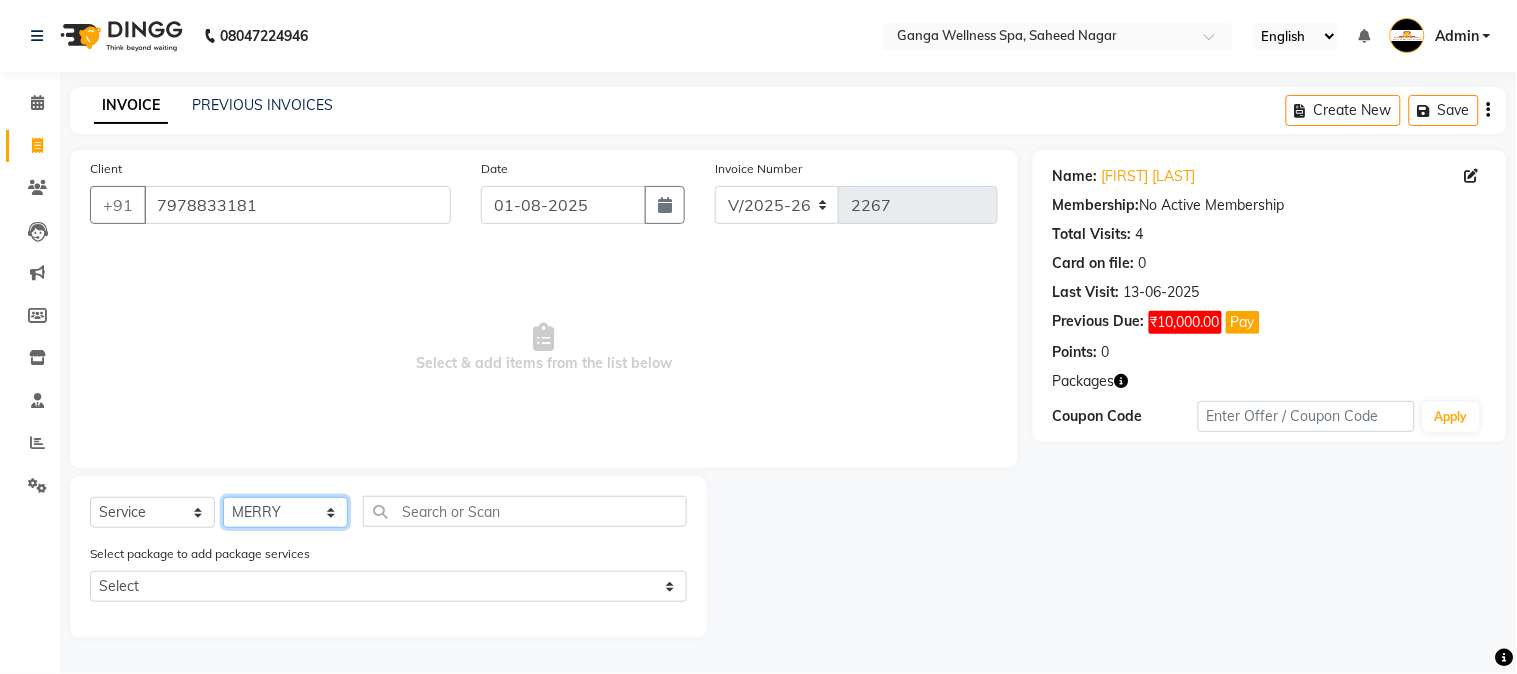 click on "Select Stylist Abhi akhil Alexa AMMY AMMY Annie anya APPI Arohi  Ayen BANCHI Bina Bina CJ CRP 1 Daina ELINA ferjana G1 G1 ONE PLUS  G1 Salon G2 Helen JEENY Jhanka Jojo Kana KEMPI KEMPI Kim krishna KTI Lili Rout Lily LINDA LIZA Martha  MELODY MERRY  minu Moon nancy Noiny pinkey Pradeep Prity  Riya ROOZ  Sony steffy SUCHI  Surren Sir Sushree Swapna Umpi upashana Zouli" 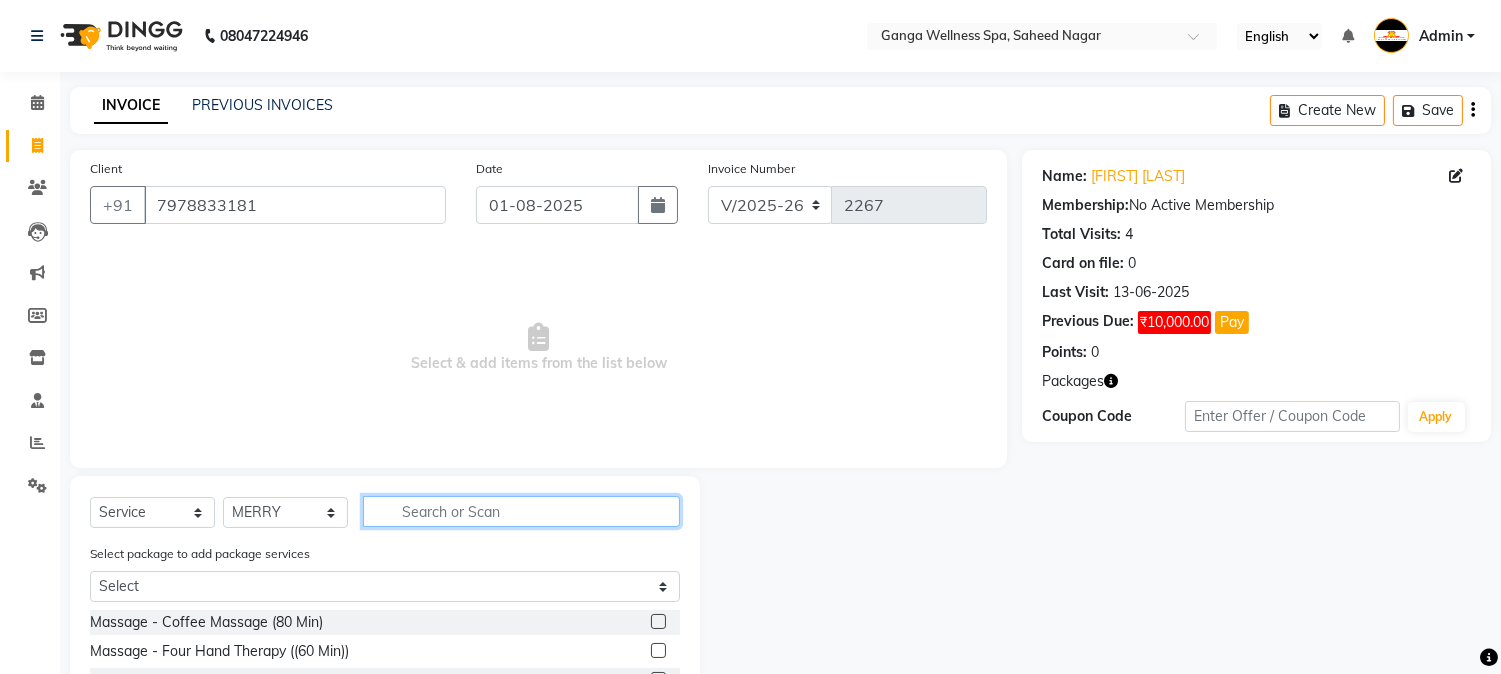 click 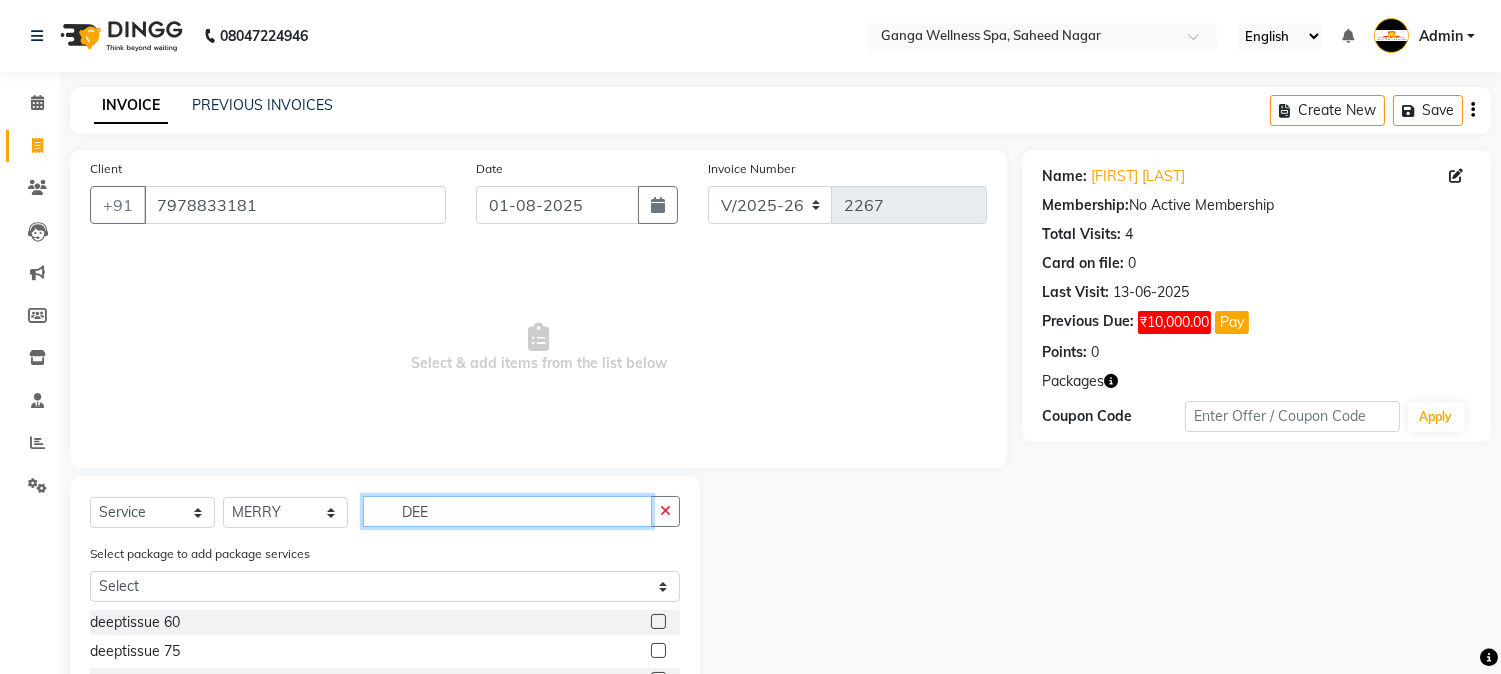 scroll, scrollTop: 167, scrollLeft: 0, axis: vertical 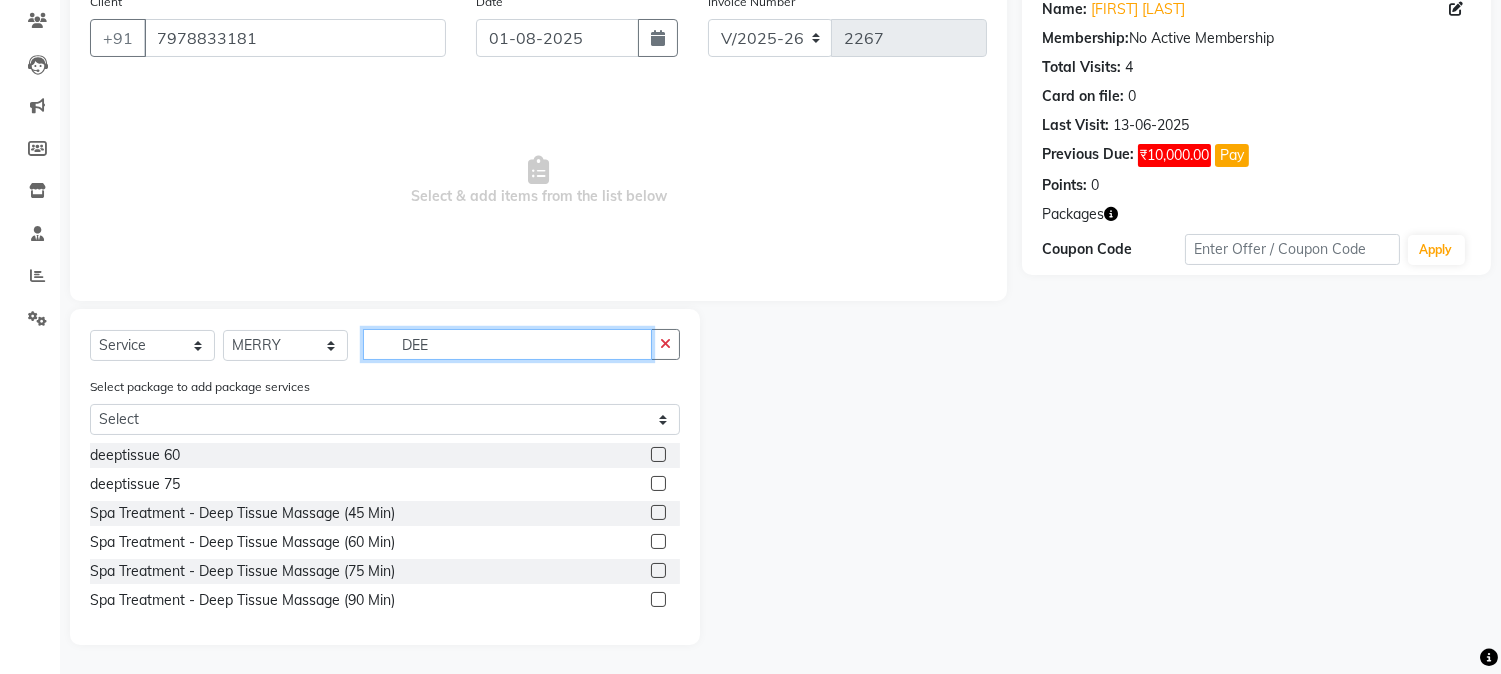 type on "DEE" 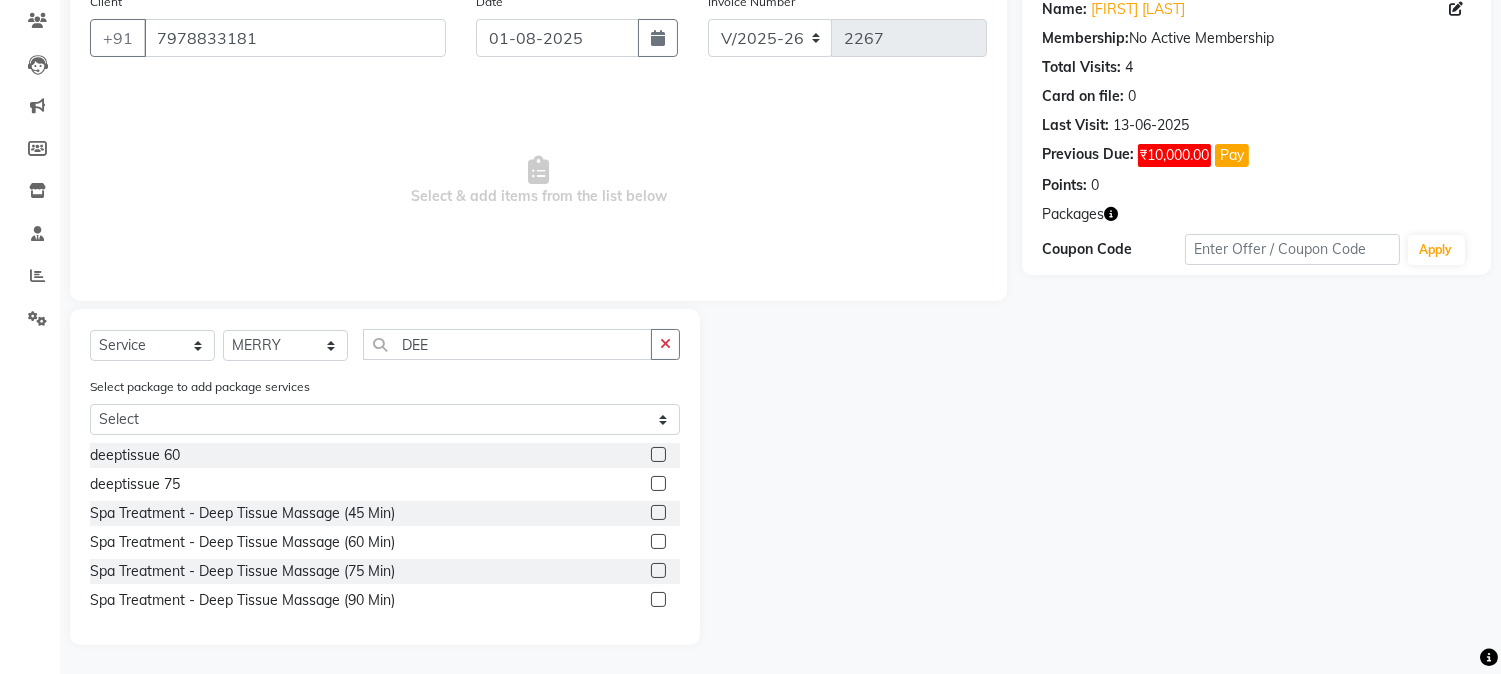 click 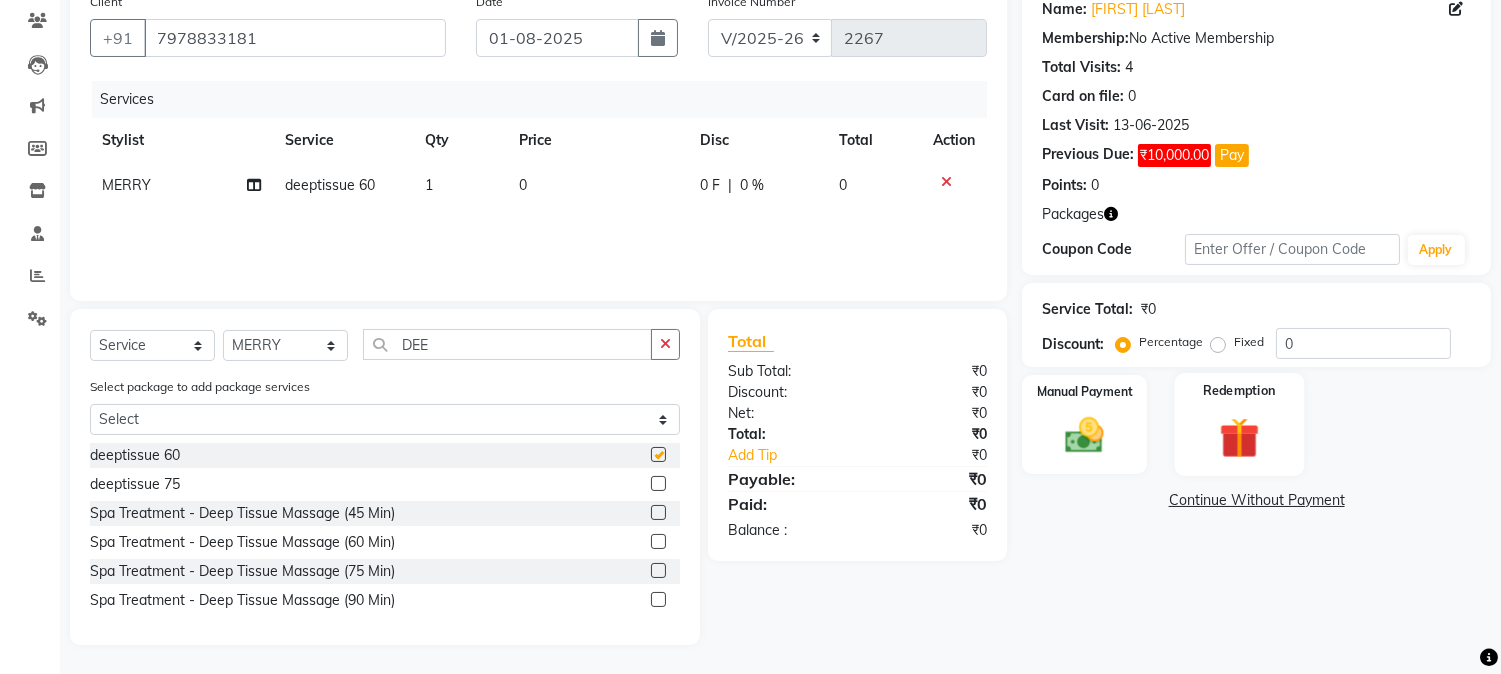 checkbox on "false" 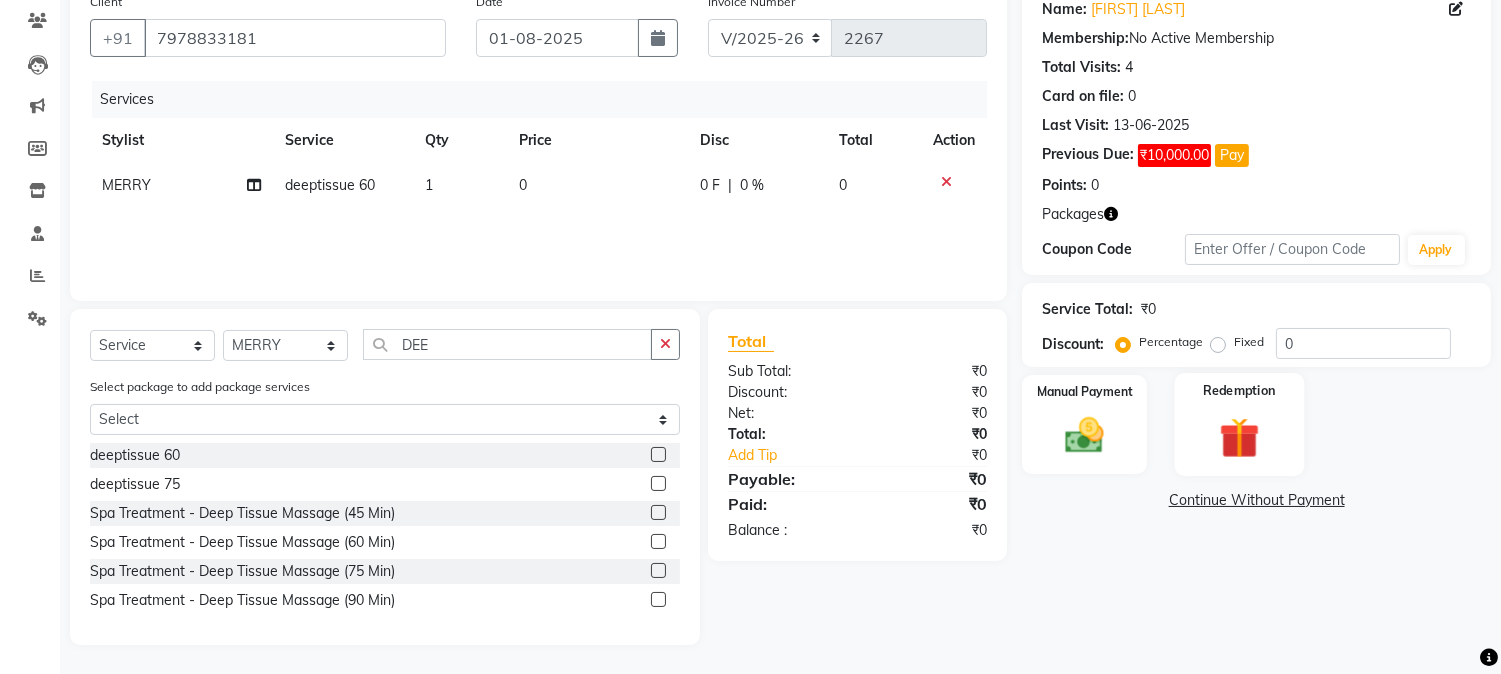 click 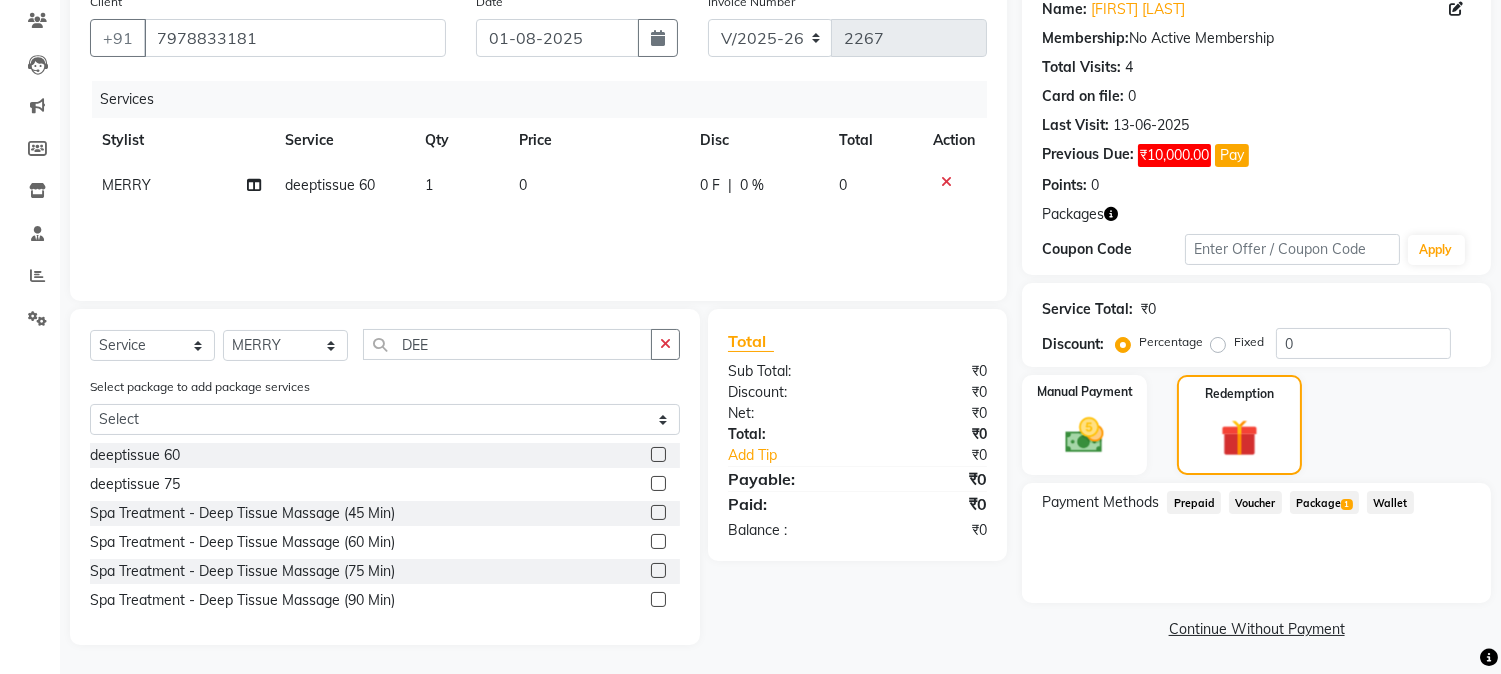 click on "1" 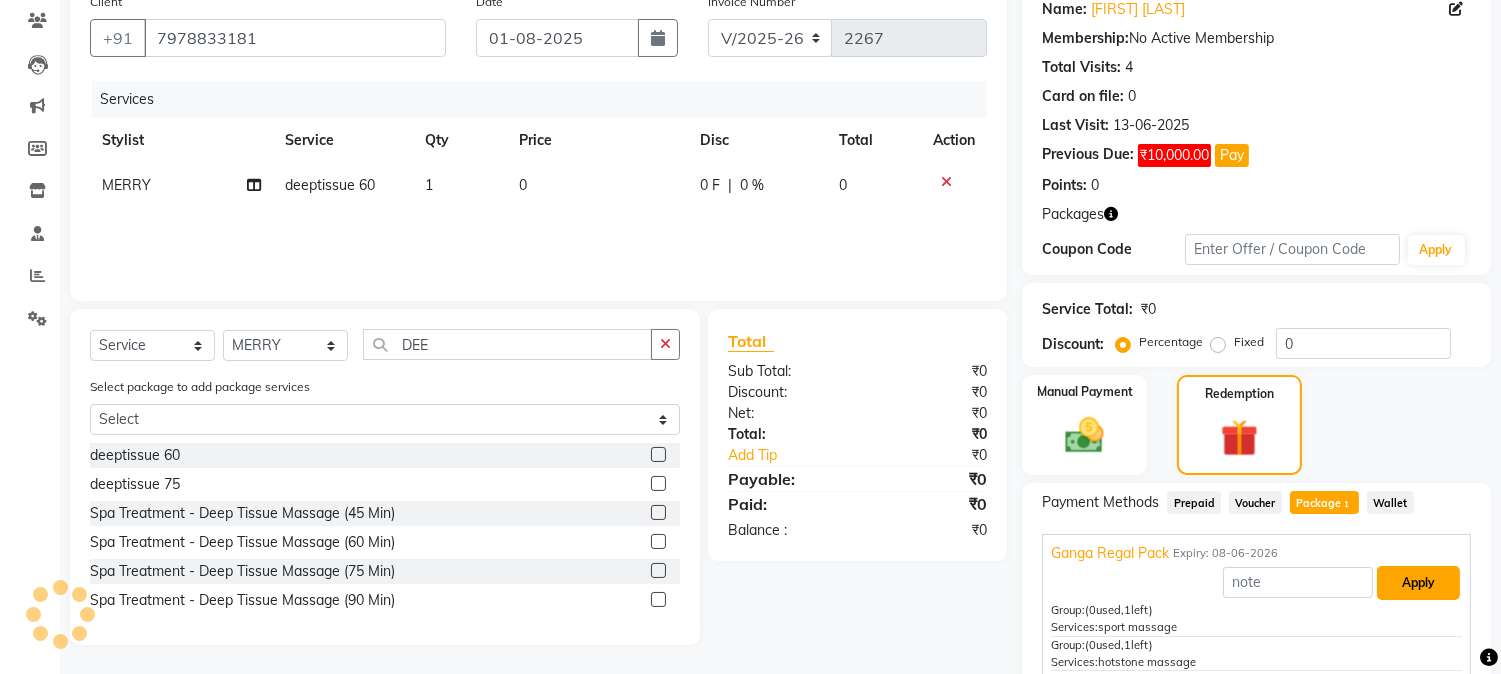 click on "Apply" at bounding box center (1418, 583) 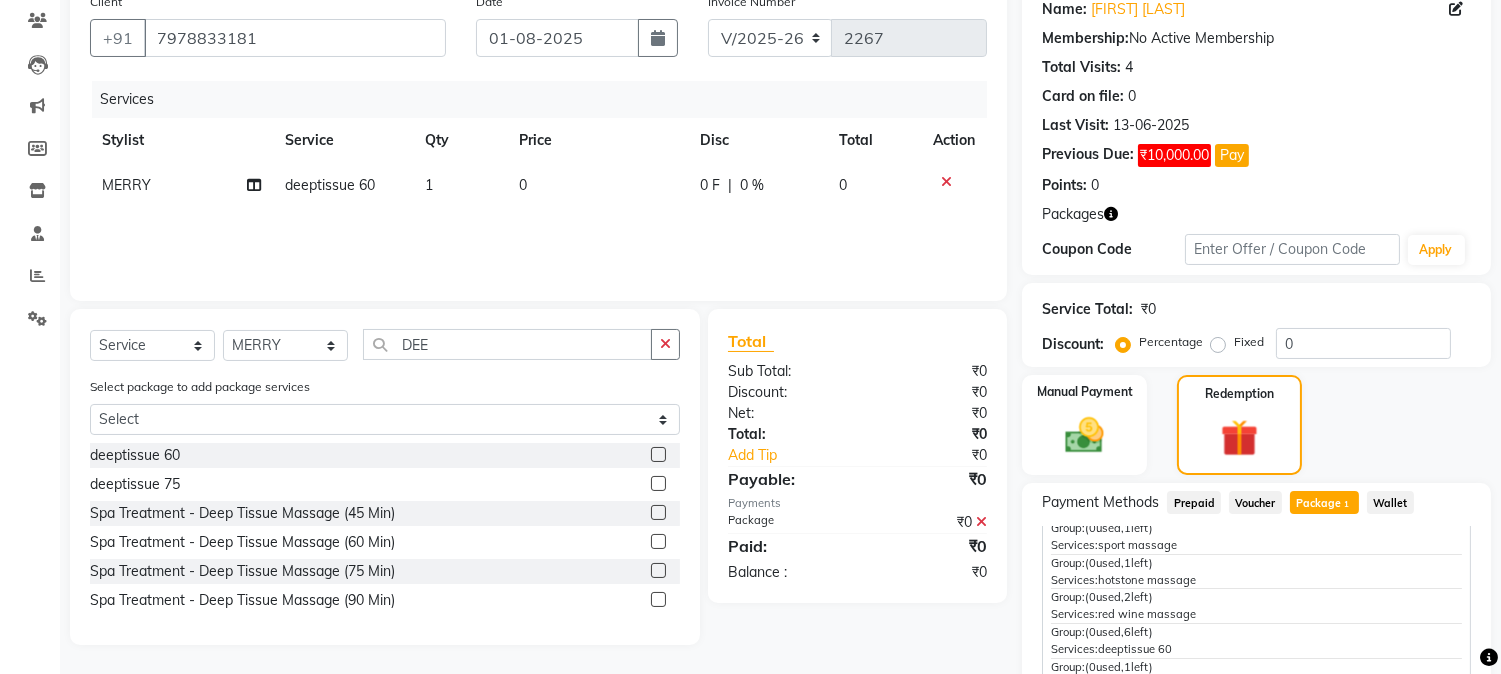 scroll, scrollTop: 131, scrollLeft: 0, axis: vertical 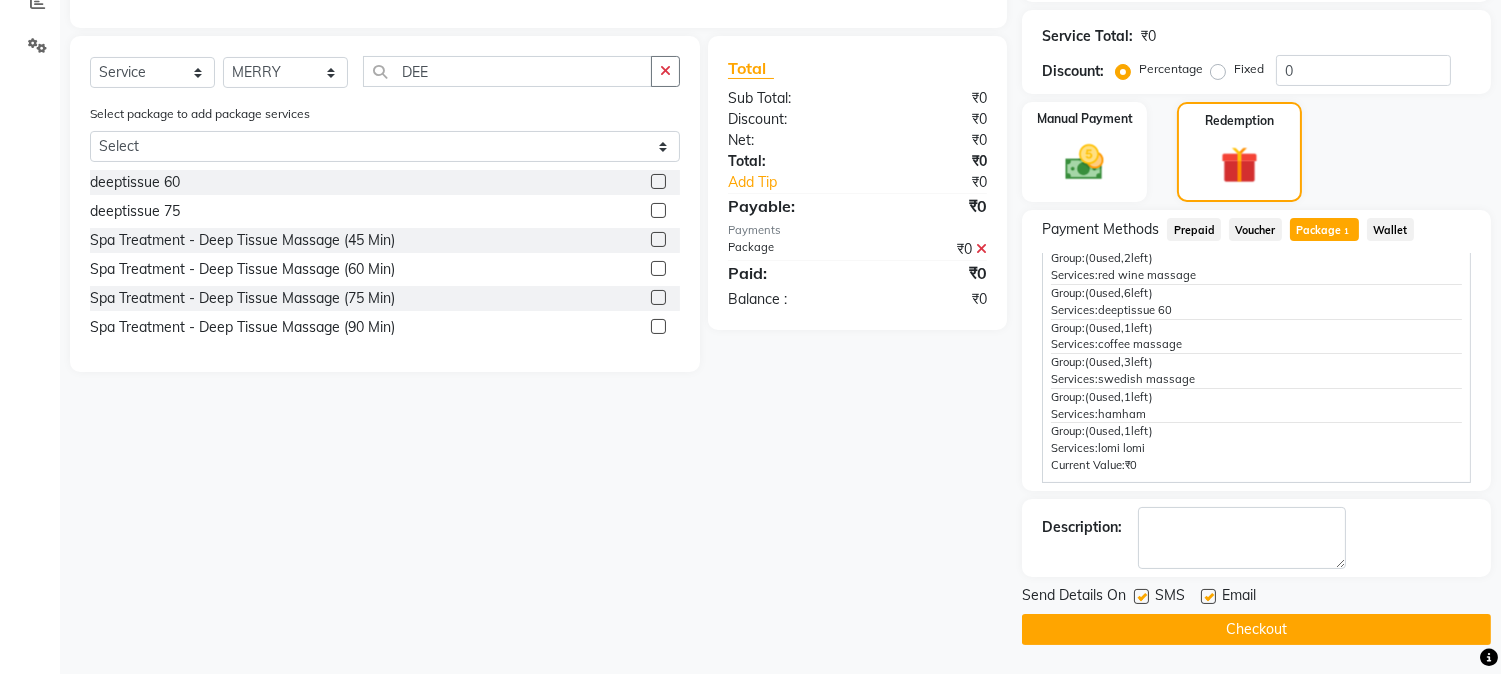 click on "Checkout" 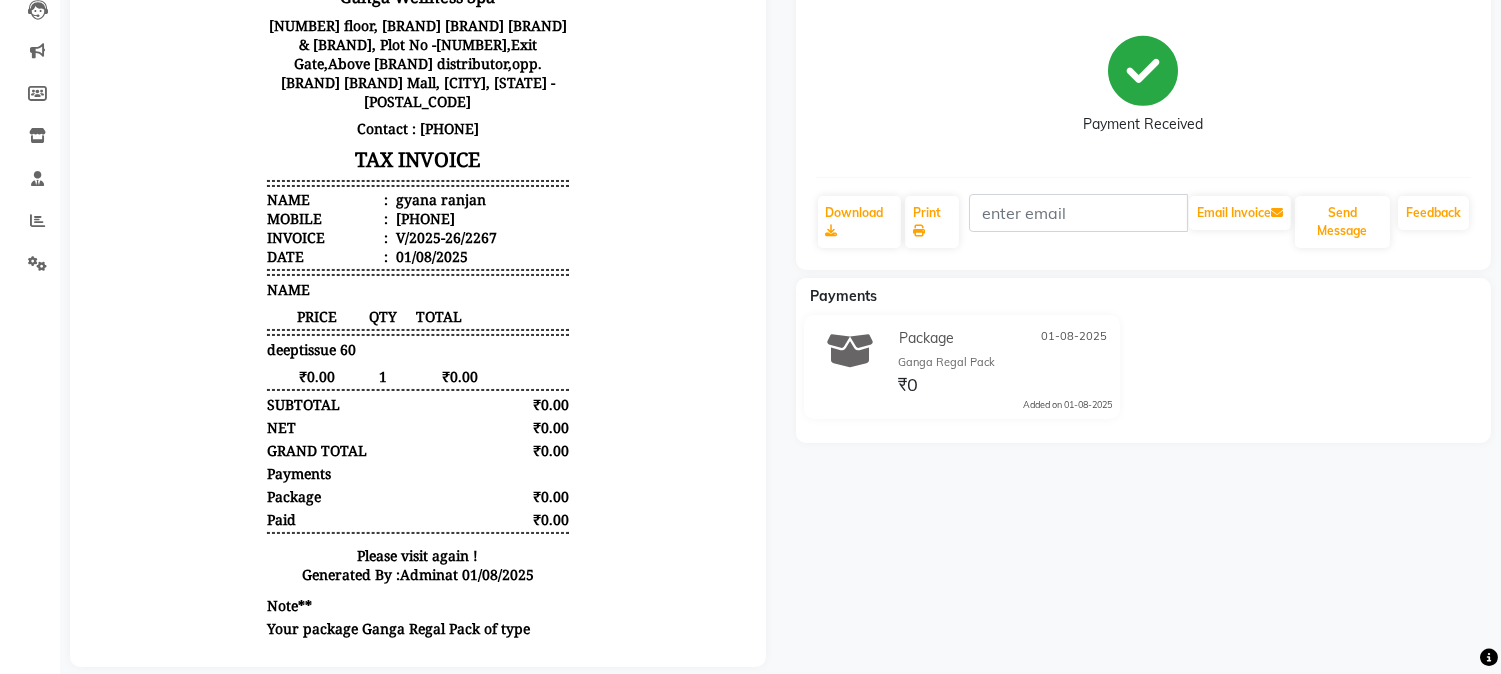 scroll, scrollTop: 0, scrollLeft: 0, axis: both 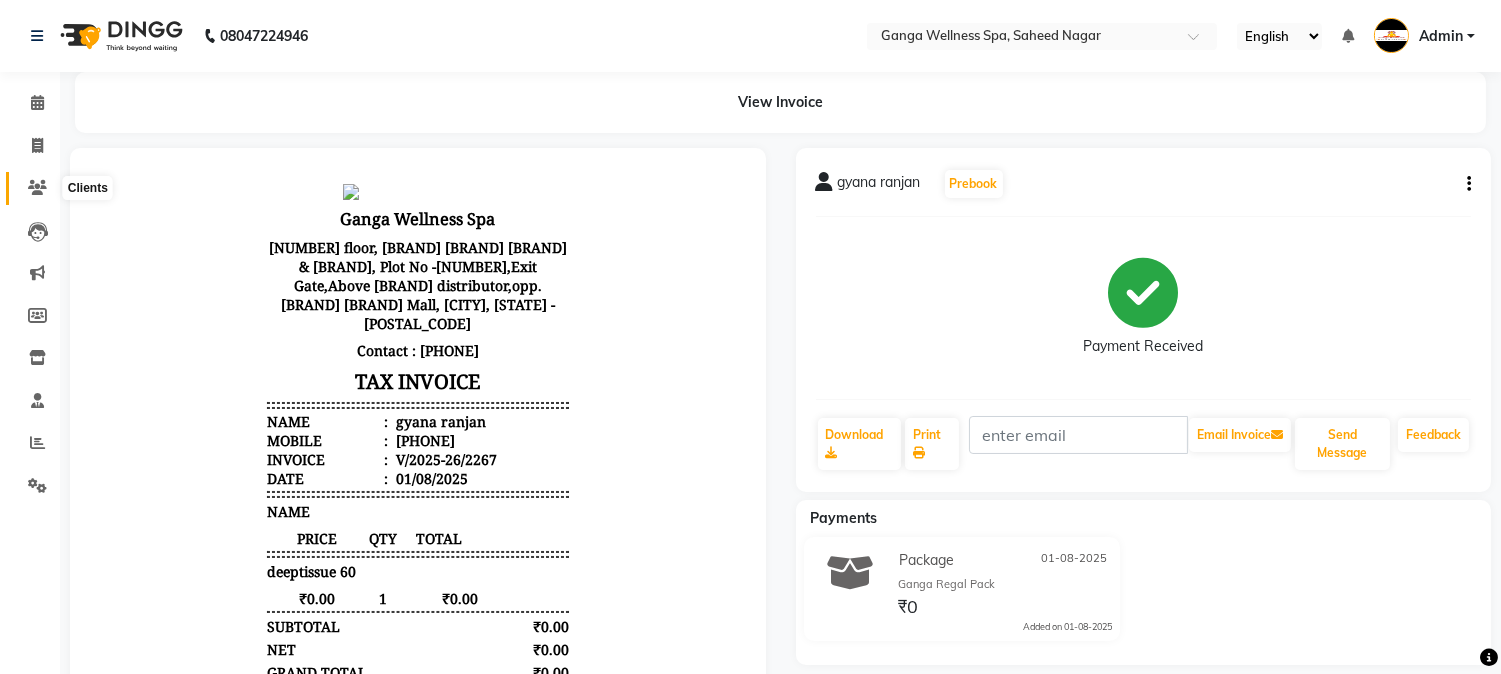 click 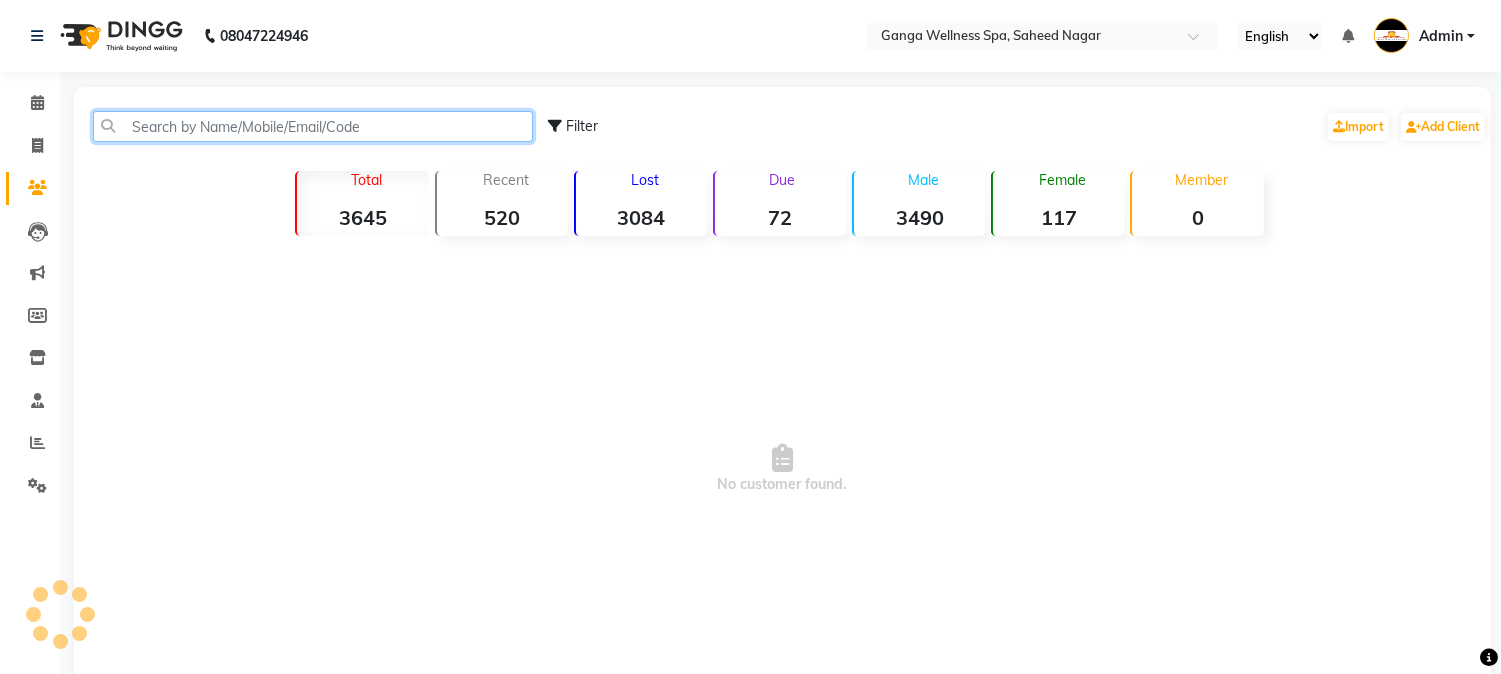 click 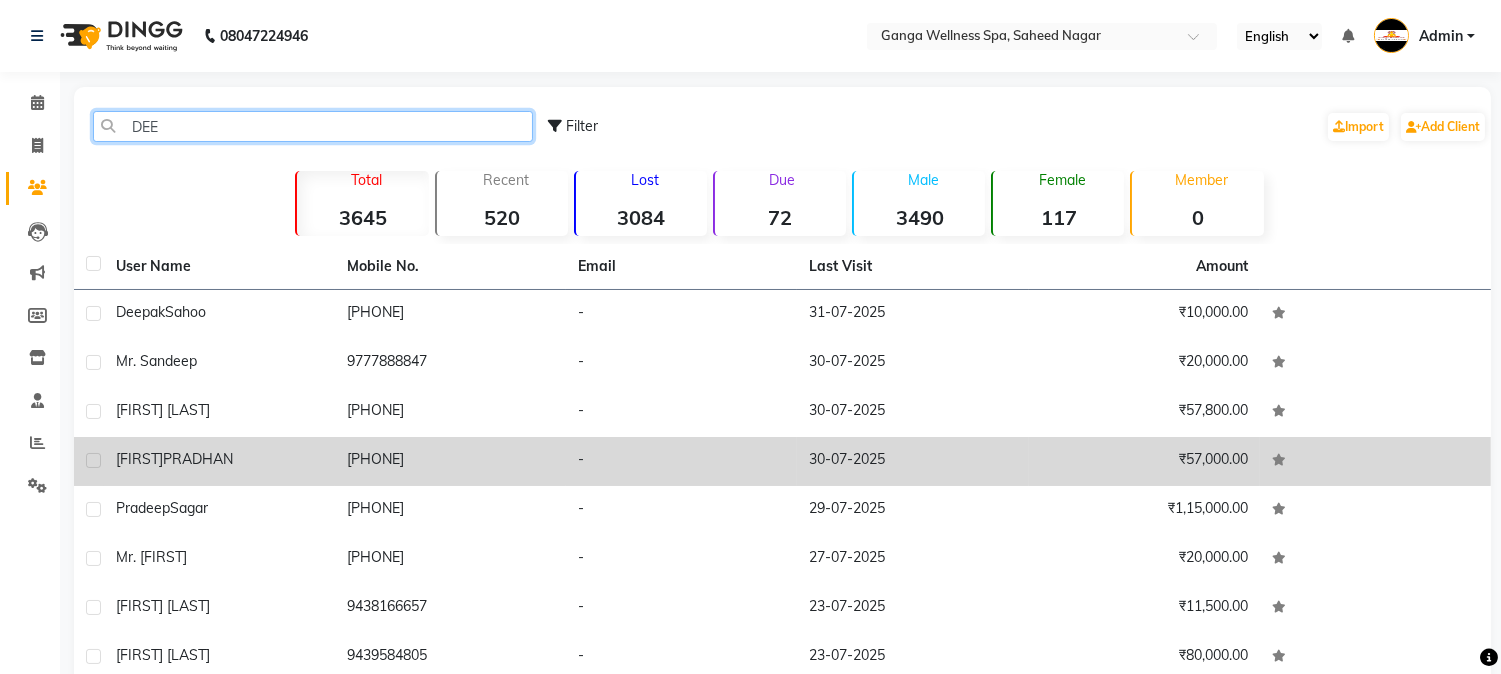 type on "DEE" 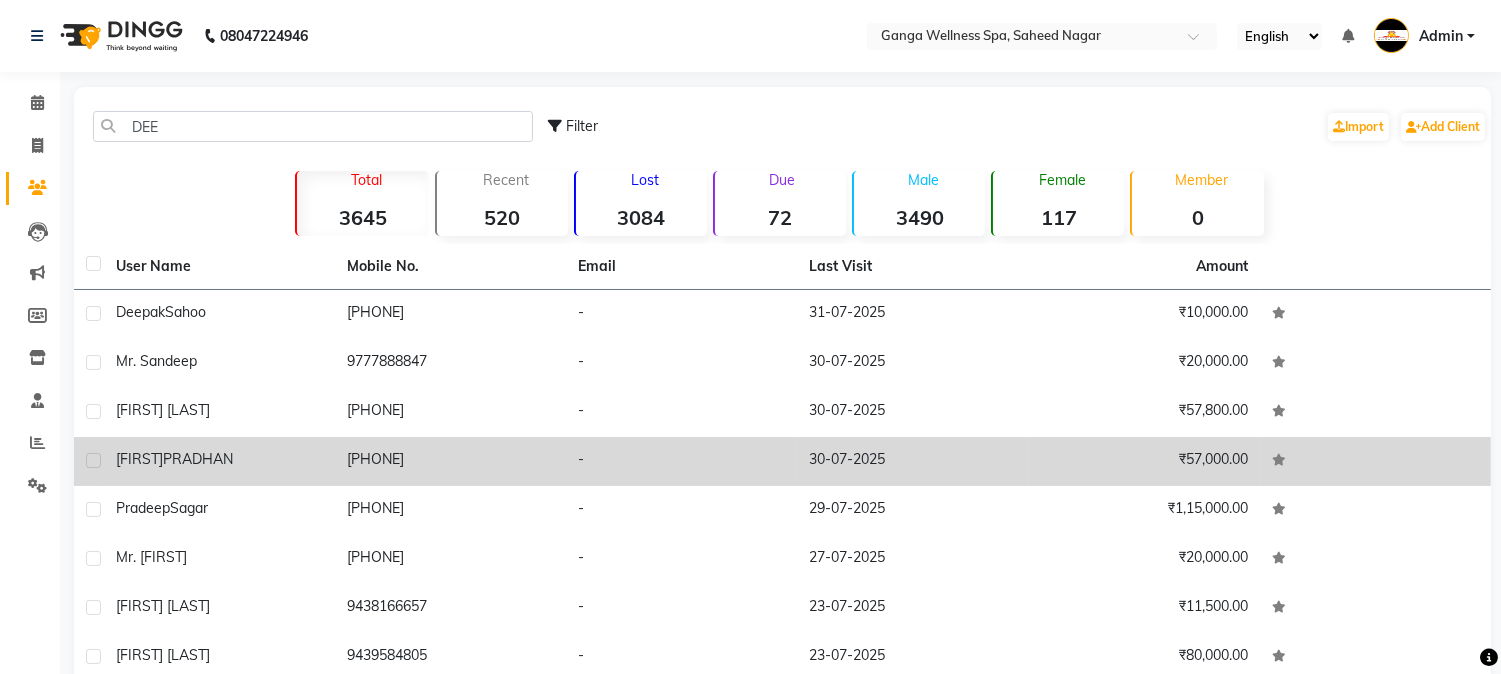 click on "[PHONE]" 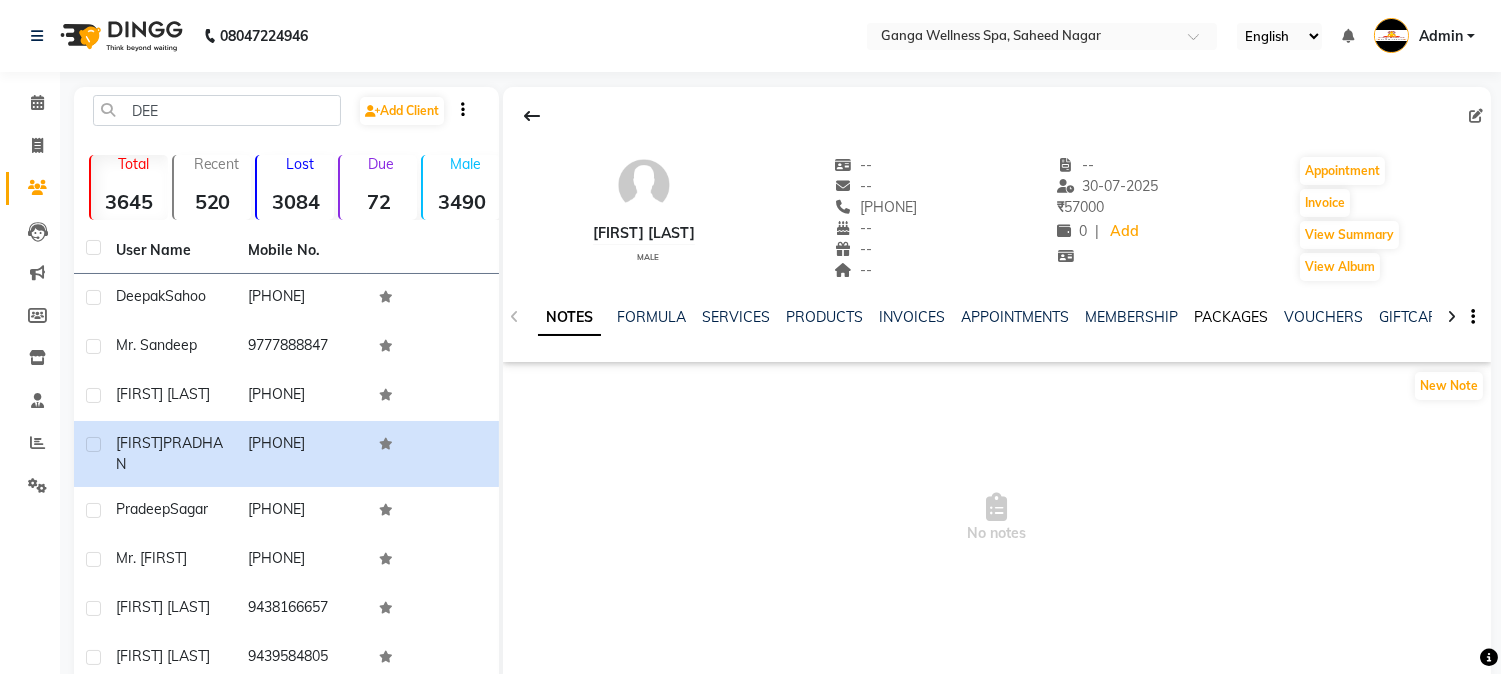 click on "PACKAGES" 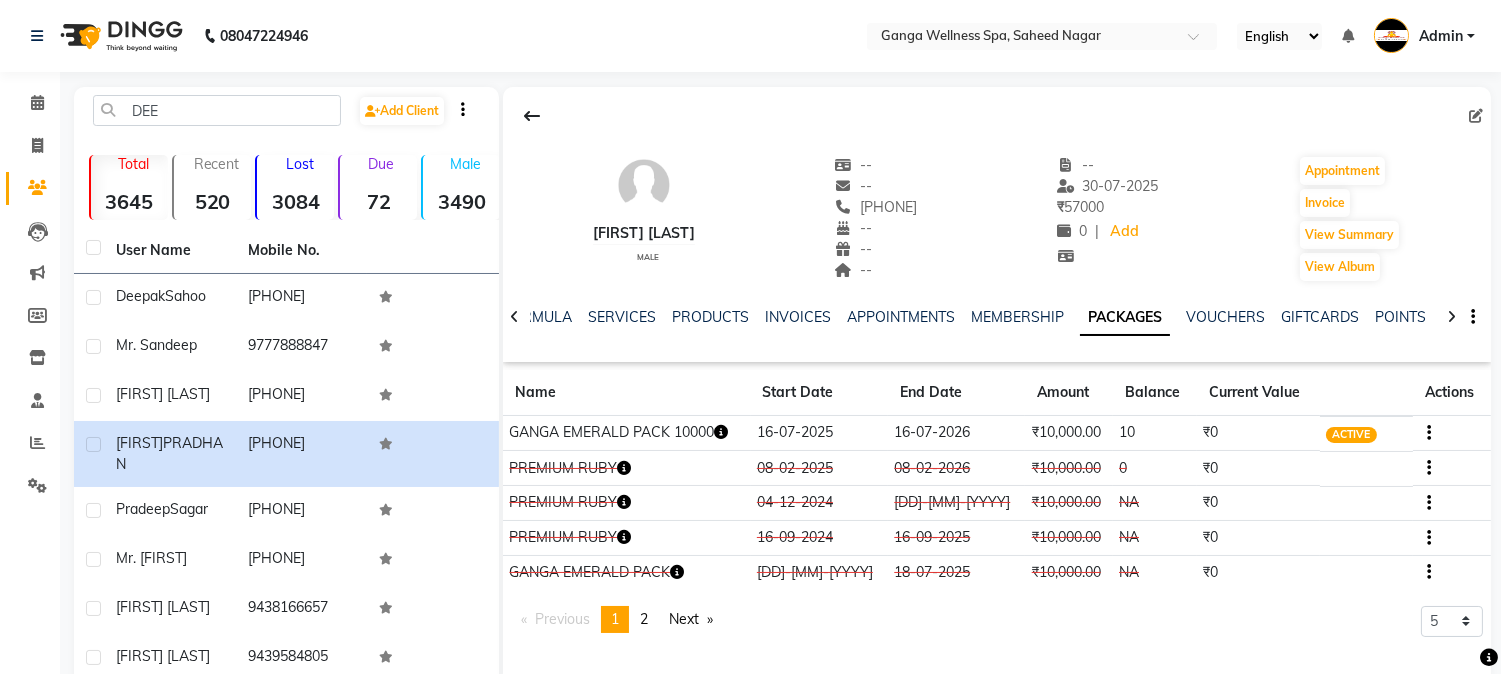 click 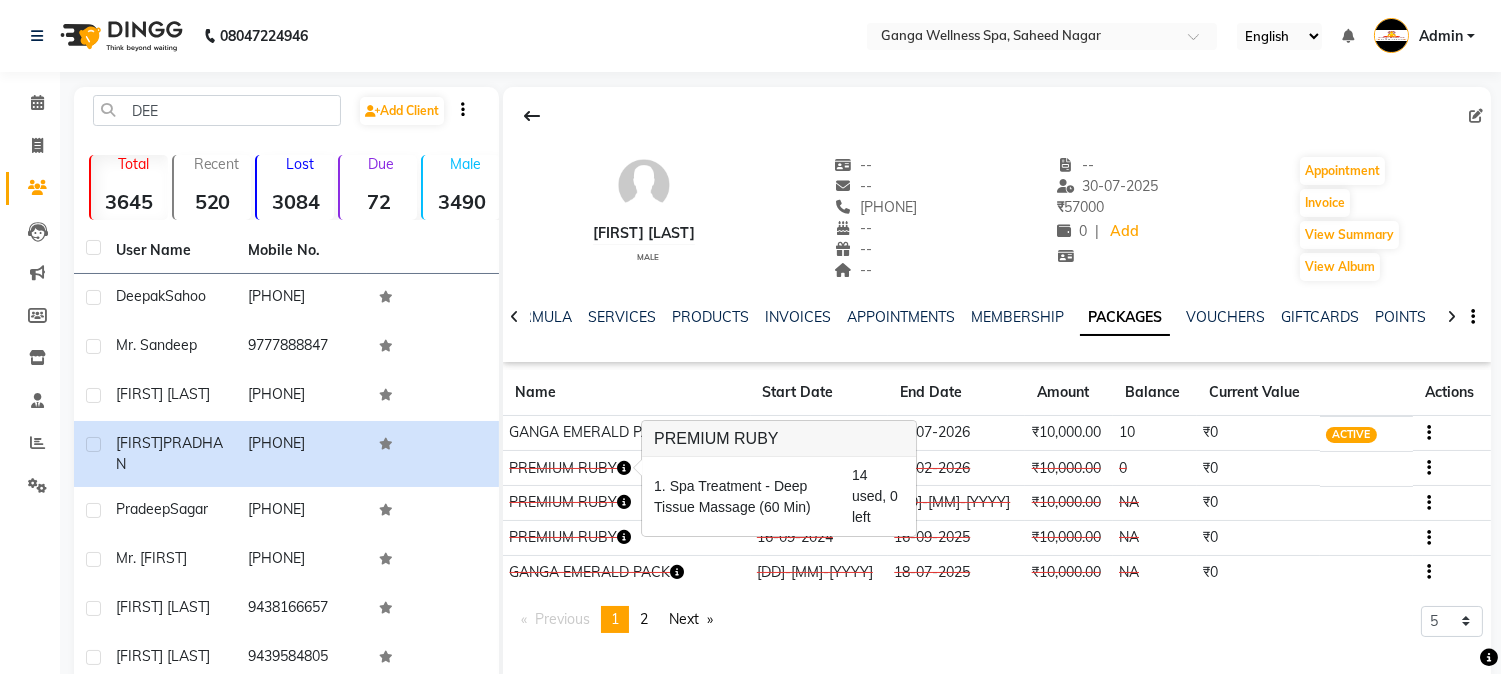 click on "DEEPTIMAN PRADHAN   male  --   --   7978849573  --  --  --  -- 30-07-2025 ₹    57000 0 |  Add   Appointment   Invoice  View Summary  View Album  NOTES FORMULA SERVICES PRODUCTS INVOICES APPOINTMENTS MEMBERSHIP PACKAGES VOUCHERS GIFTCARDS POINTS FORMS FAMILY CARDS WALLET Name Start Date End Date Amount Balance Current Value Actions  GANGA EMERALD PACK 10000  16-07-2025 16-07-2026  ₹10,000.00   10  ₹0 ACTIVE  PREMIUM RUBY  08-02-2025 08-02-2026  ₹10,000.00   0  ₹0 CONSUMED  PREMIUM RUBY  04-12-2024 04-12-2025  ₹10,000.00   NA  ₹0 CANCELLED  PREMIUM RUBY  16-09-2024 16-09-2025  ₹10,000.00   NA  ₹0 CANCELLED  GANGA EMERALD PACK  17-07-2024 18-07-2025  ₹10,000.00   NA  ₹0 CANCELLED  Previous  page  1 / 2  You're on page  1 page  2  Next  page 5 10 50 100 500" 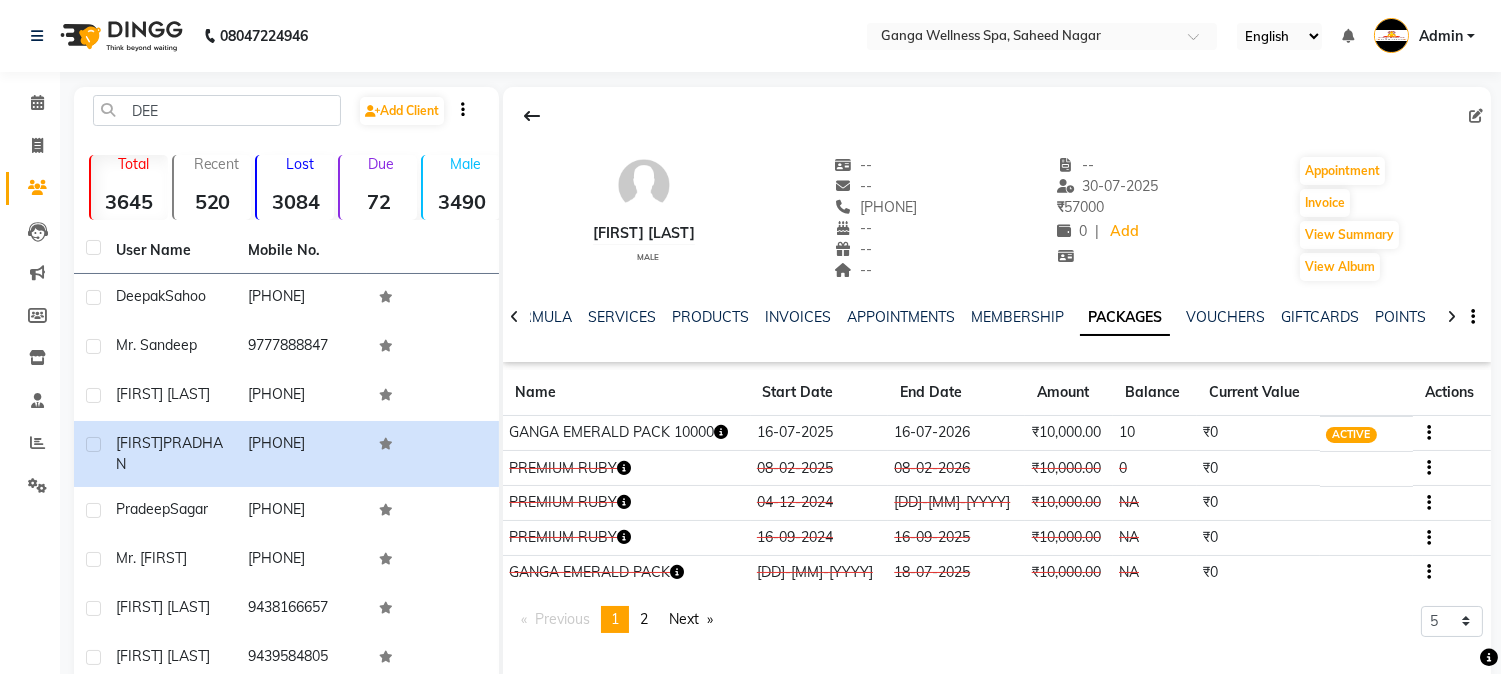 click 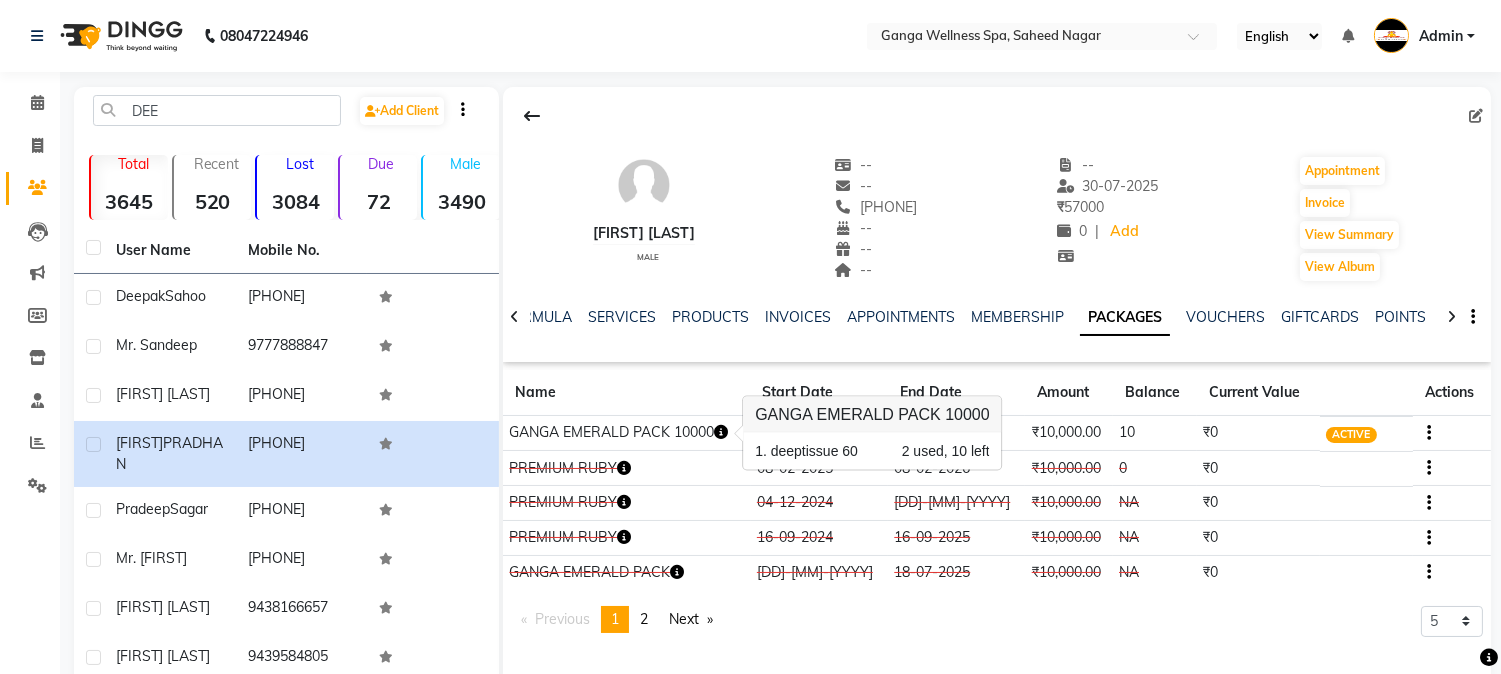 click on "Balance" 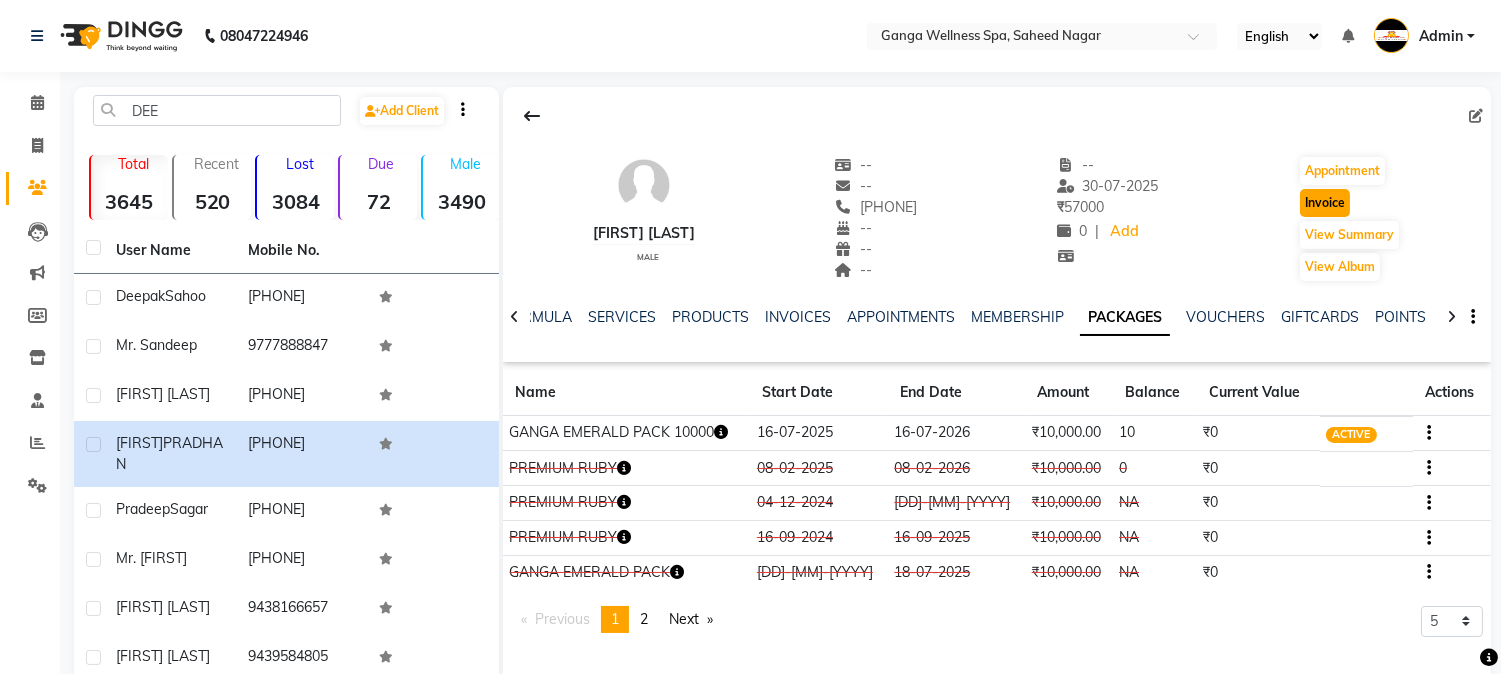 click on "Invoice" 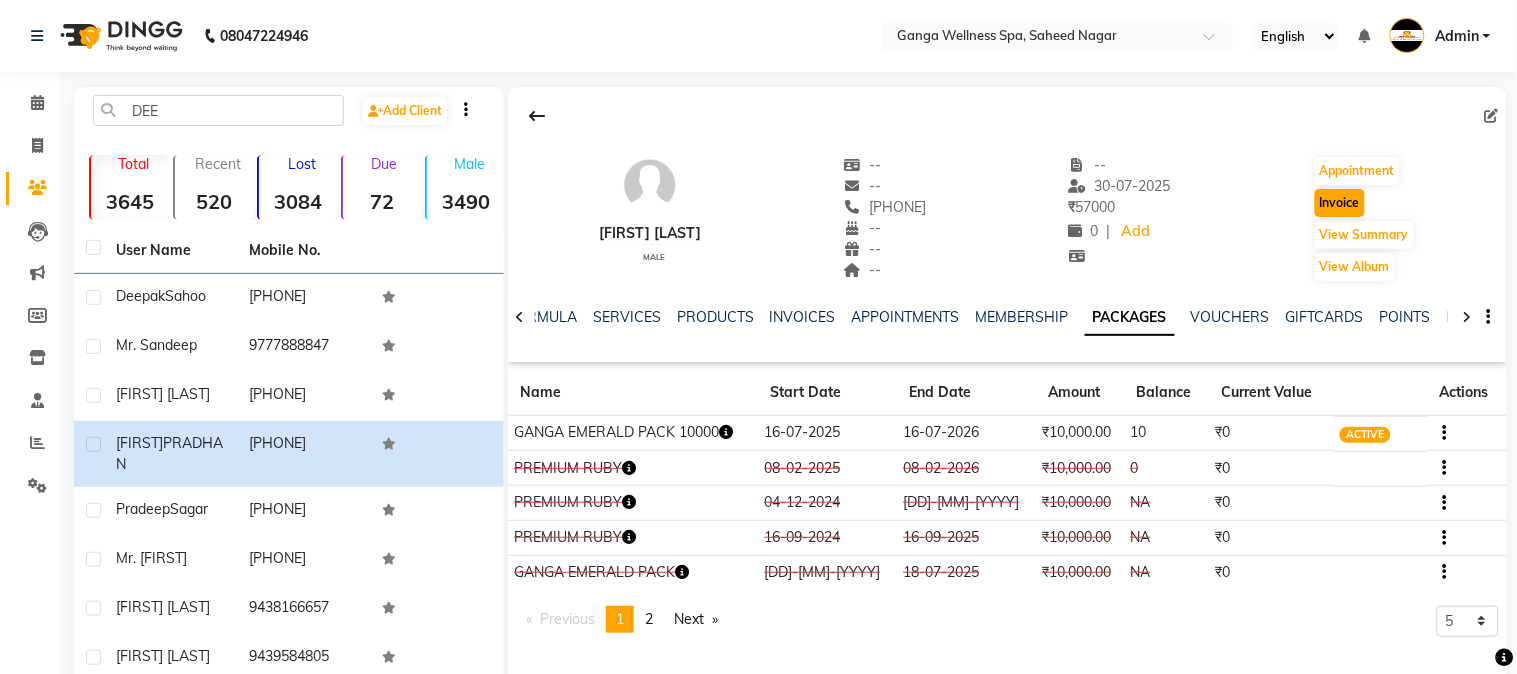 select on "service" 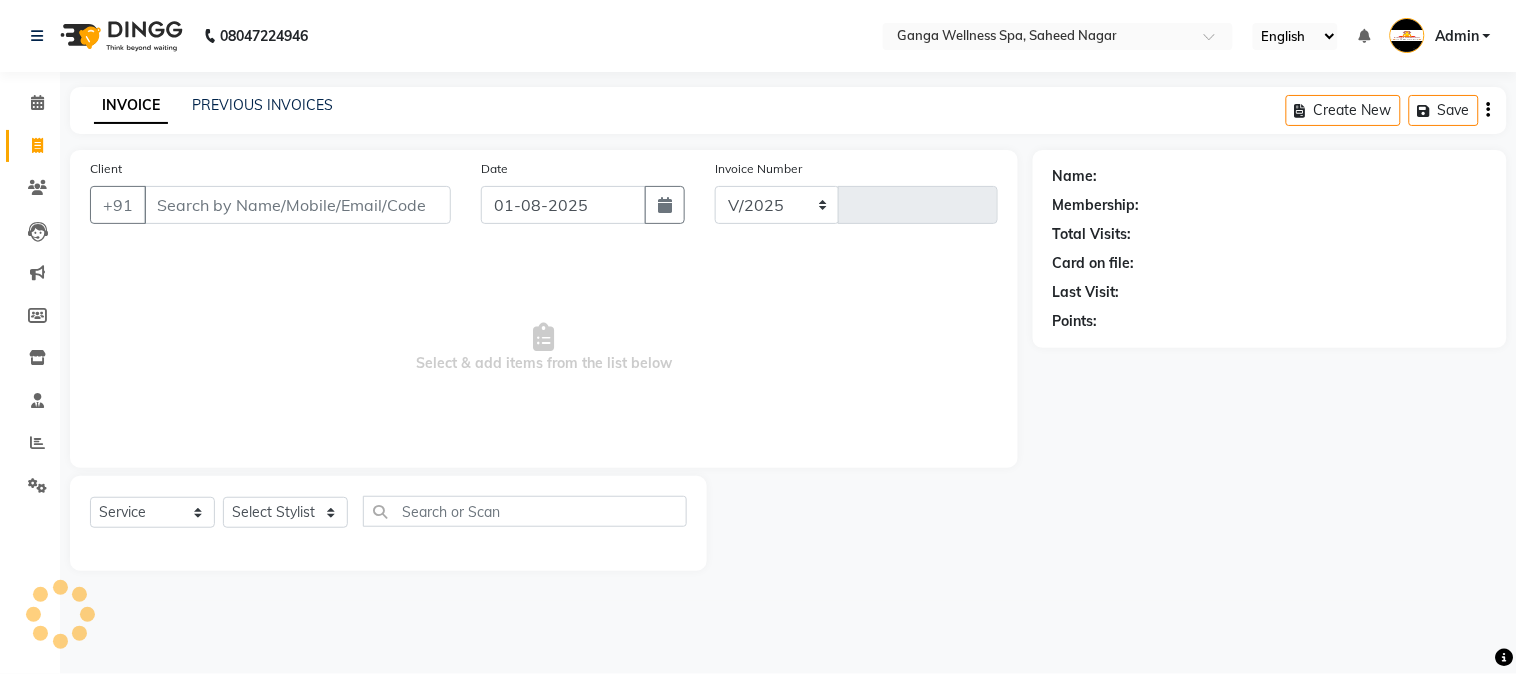 select on "762" 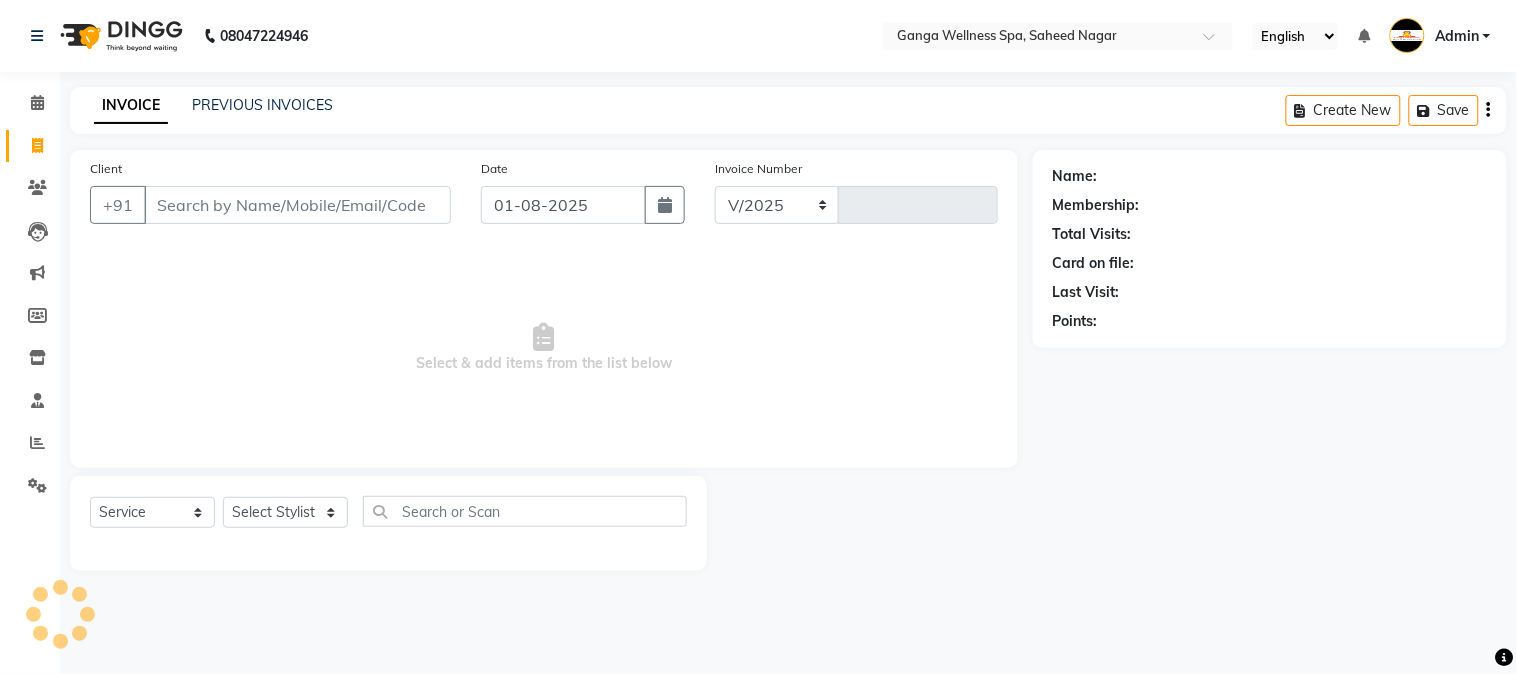 type on "2268" 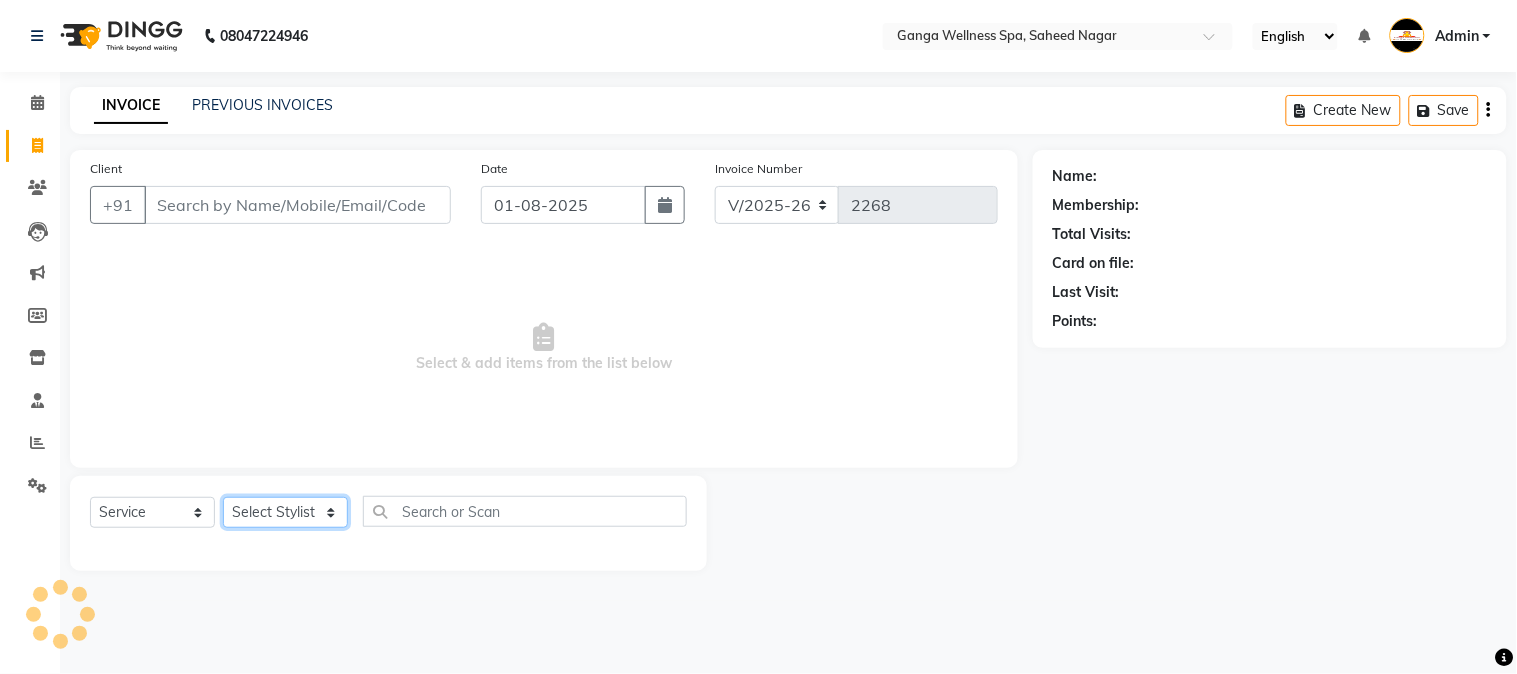 click on "Select Stylist" 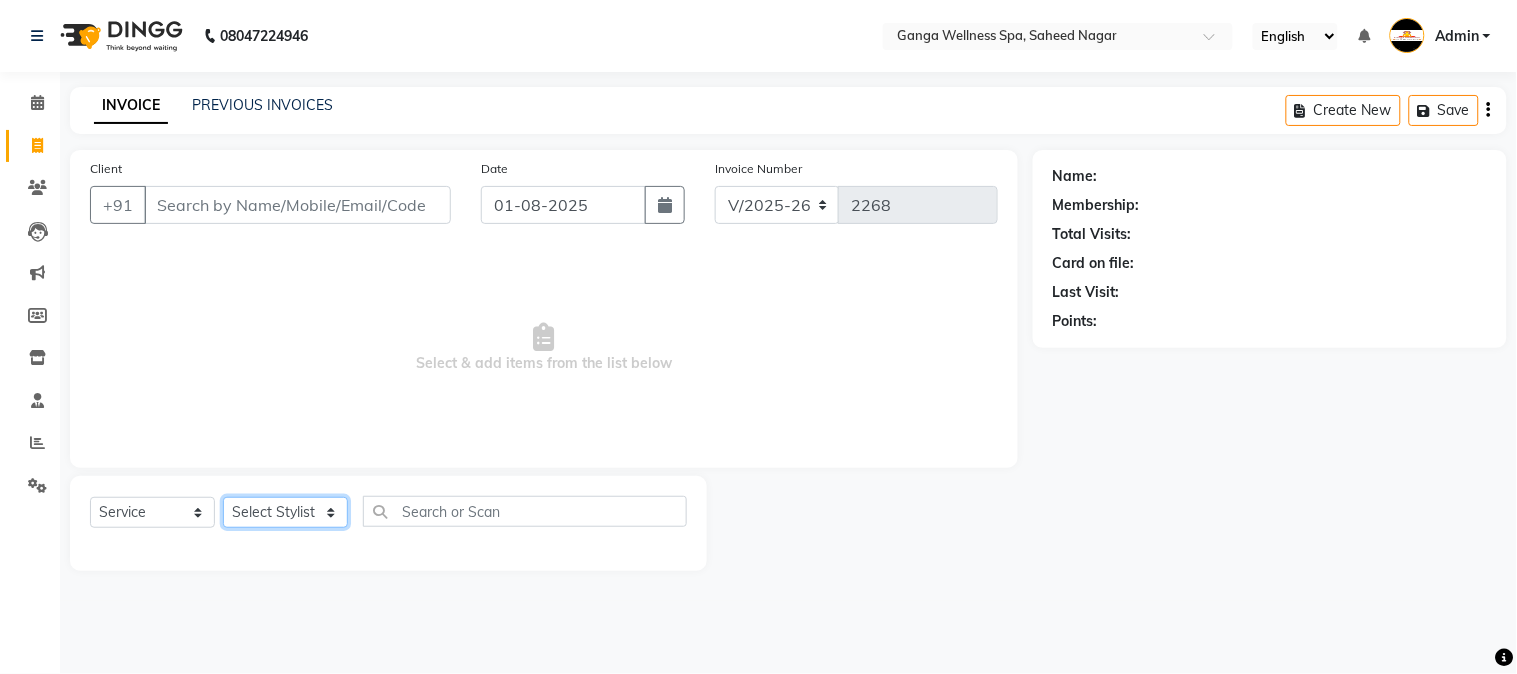 type on "[PHONE]" 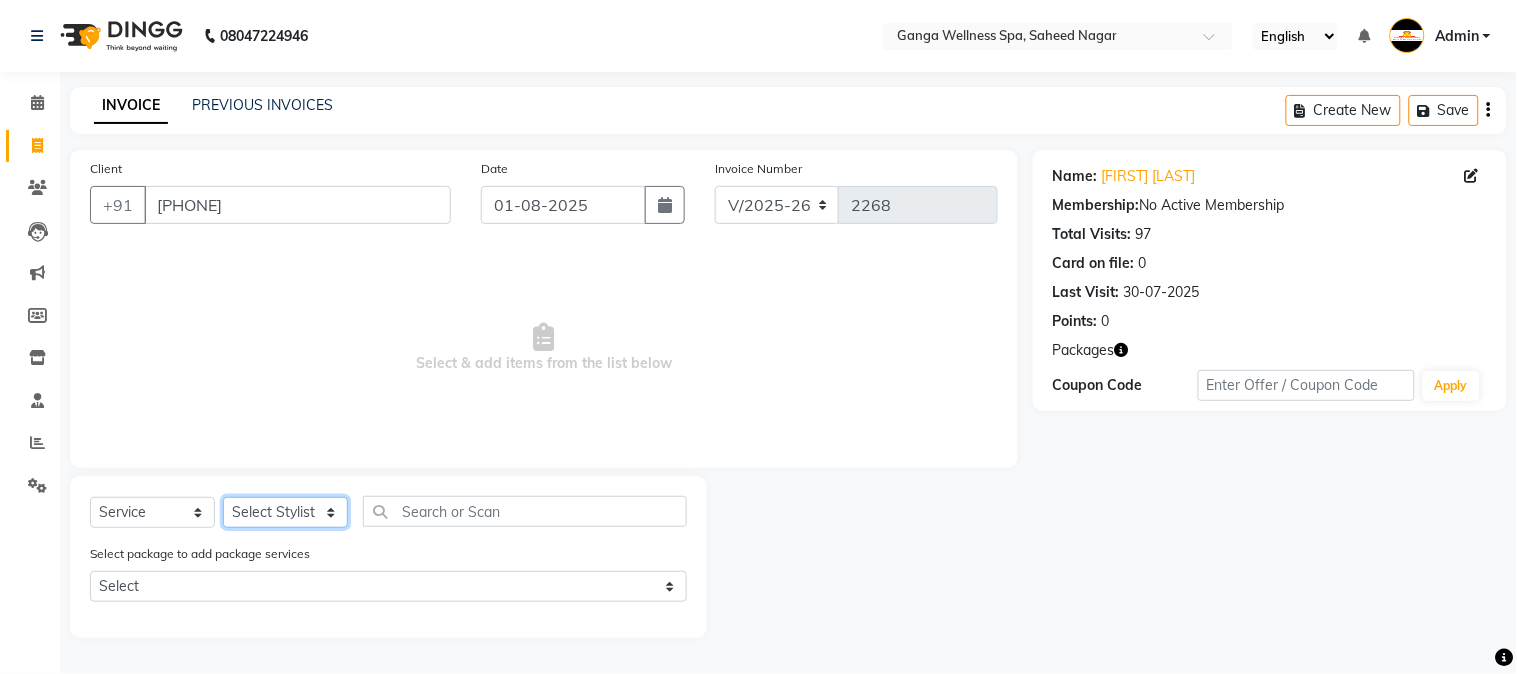 select on "16952" 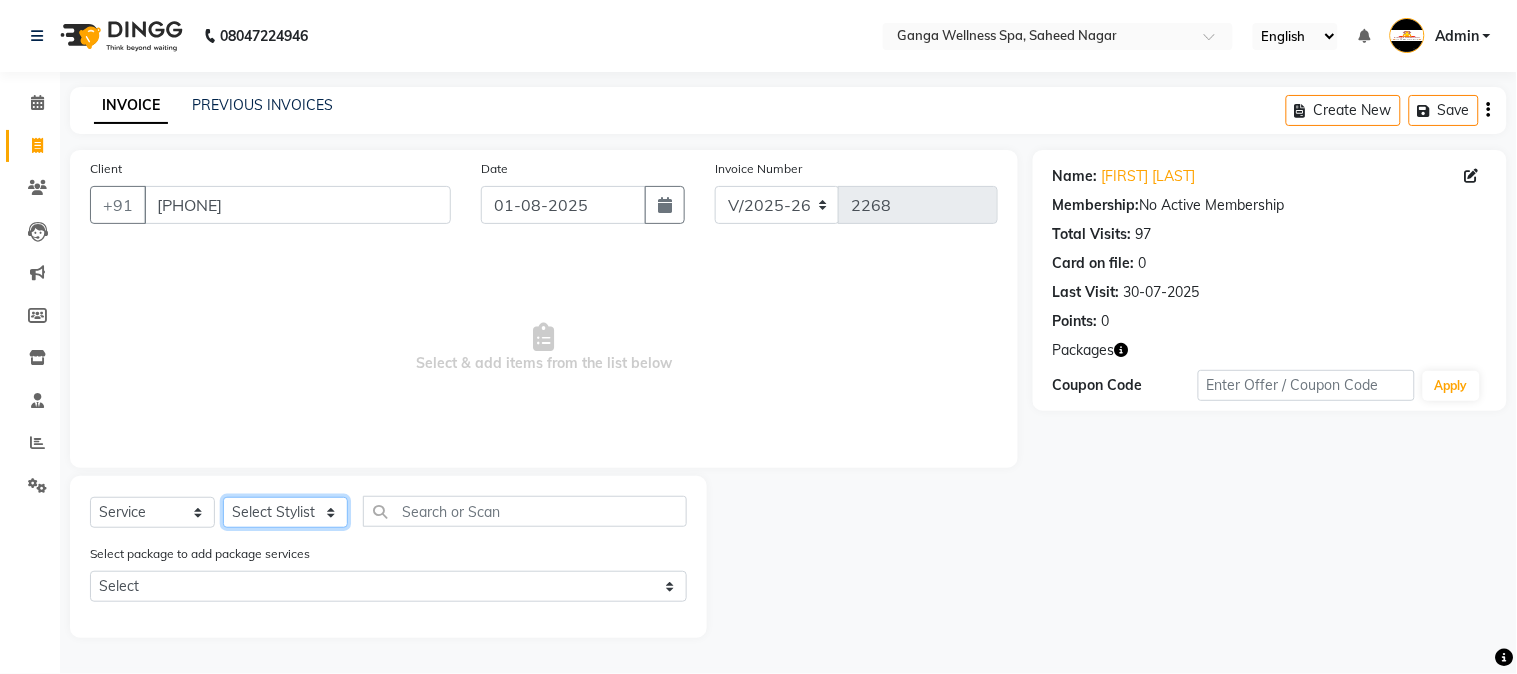 click on "Select Stylist Abhi akhil Alexa AMMY AMMY Annie anya APPI Arohi  Ayen BANCHI Bina Bina CJ CRP 1 Daina ELINA ferjana G1 G1 ONE PLUS  G1 Salon G2 Helen JEENY Jhanka Jojo Kana KEMPI KEMPI Kim krishna KTI Lili Rout Lily LINDA LIZA Martha  MELODY MERRY  minu Moon nancy Noiny pinkey Pradeep Prity  Riya ROOZ  Sony steffy SUCHI  Surren Sir Sushree Swapna Umpi upashana Zouli" 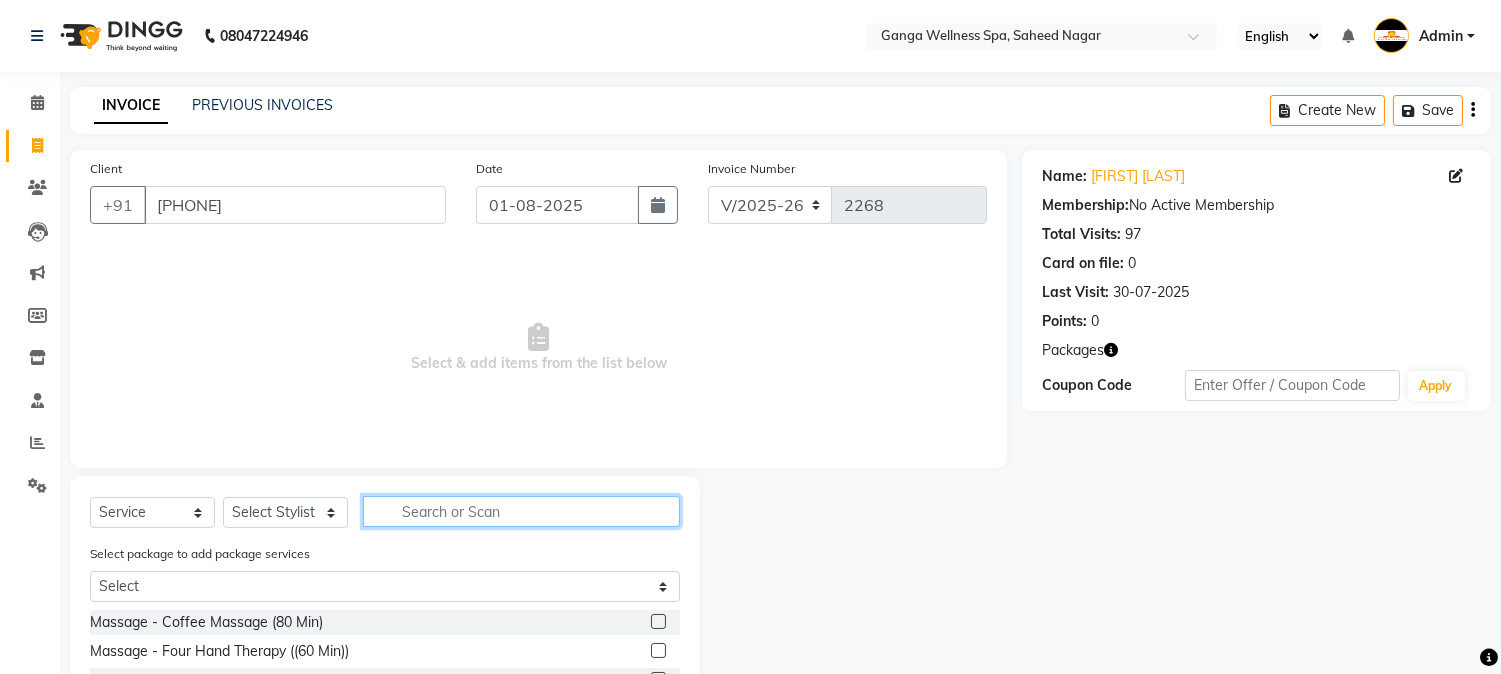 click 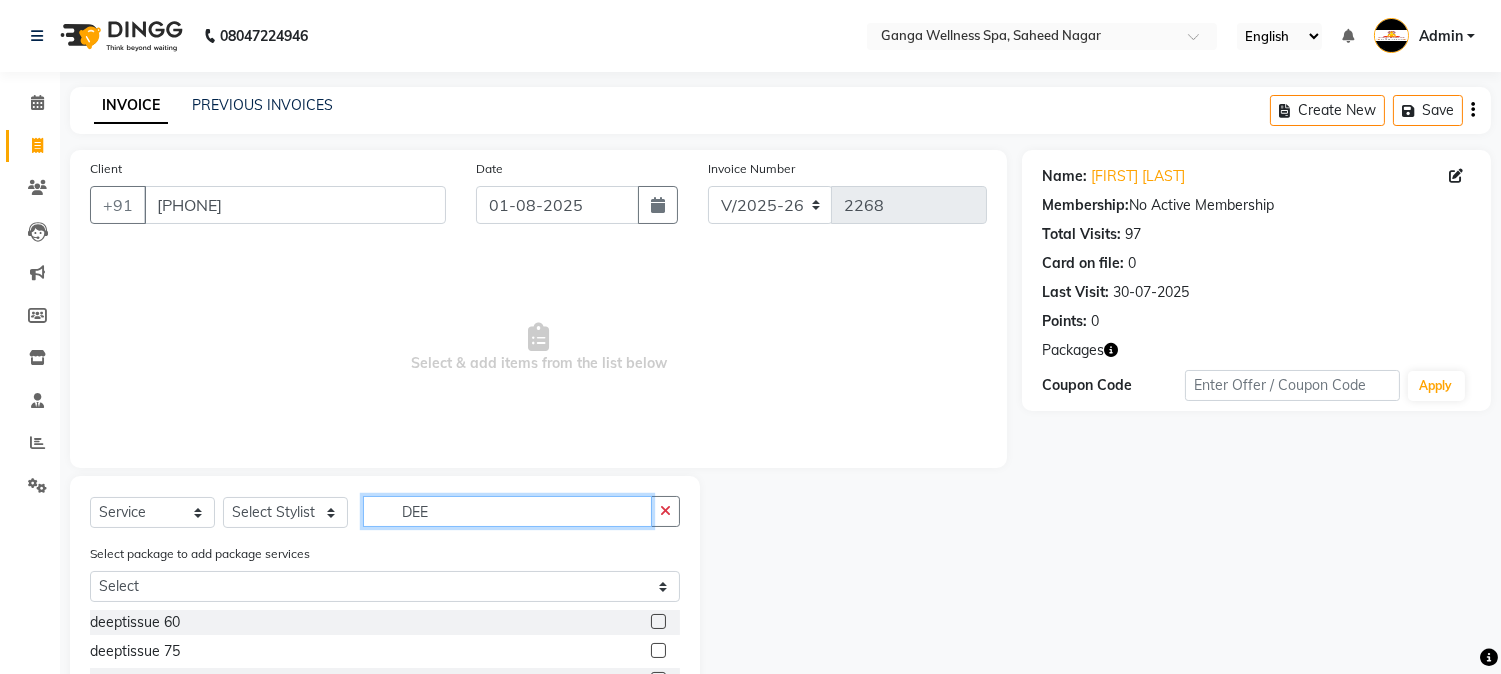 type on "DEE" 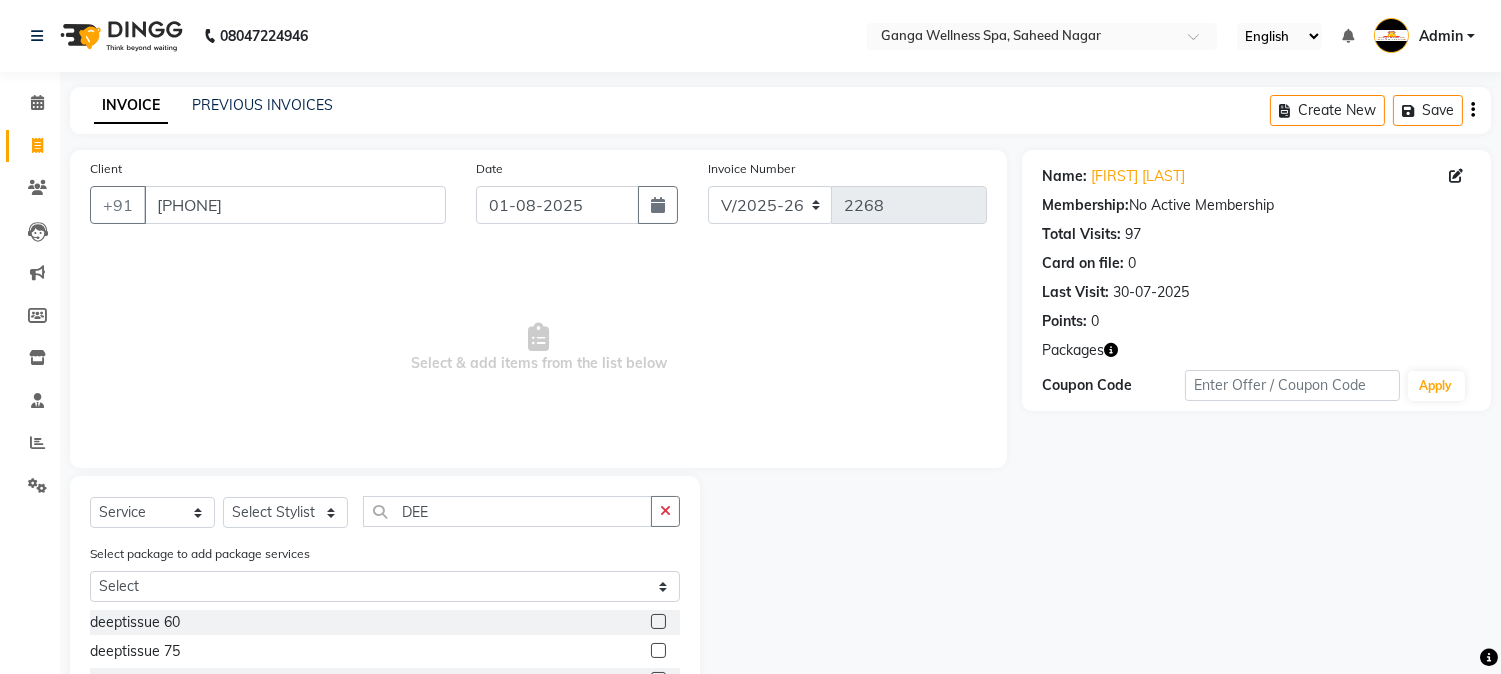click 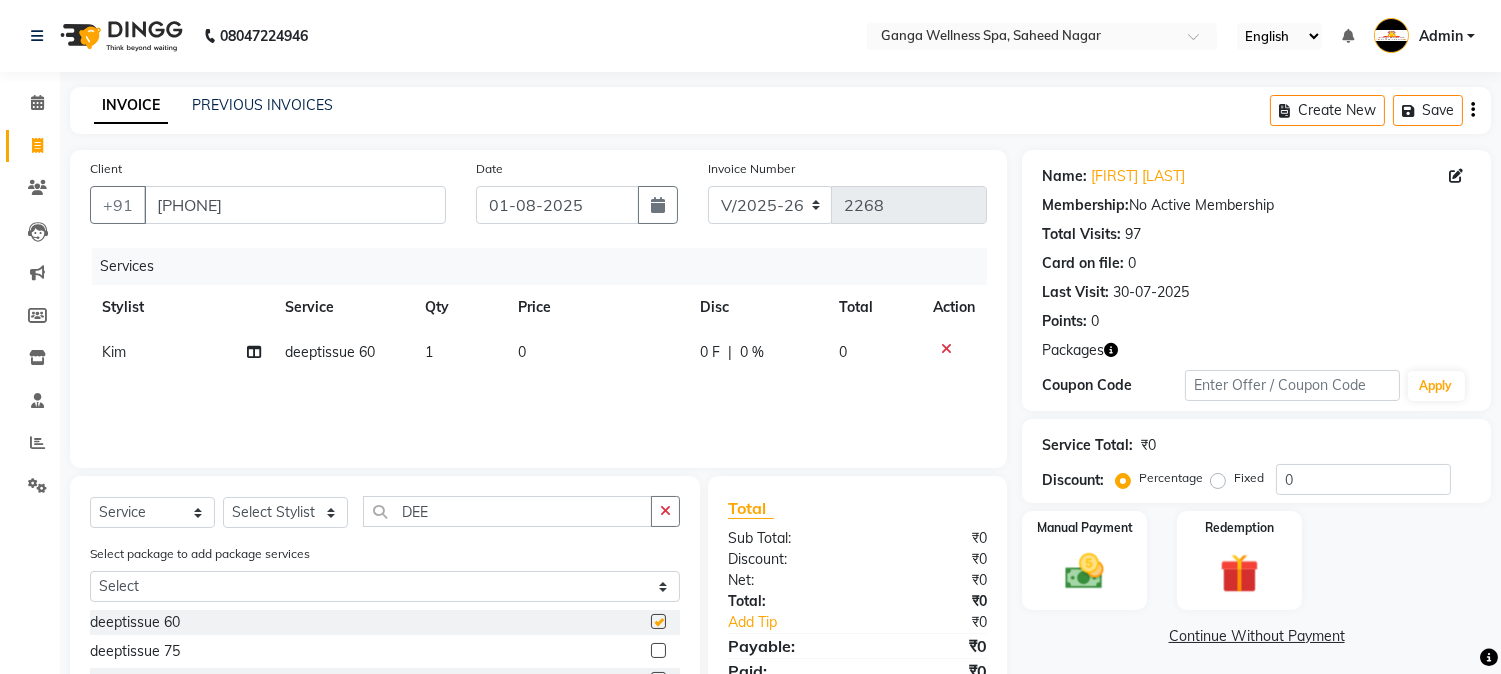 checkbox on "false" 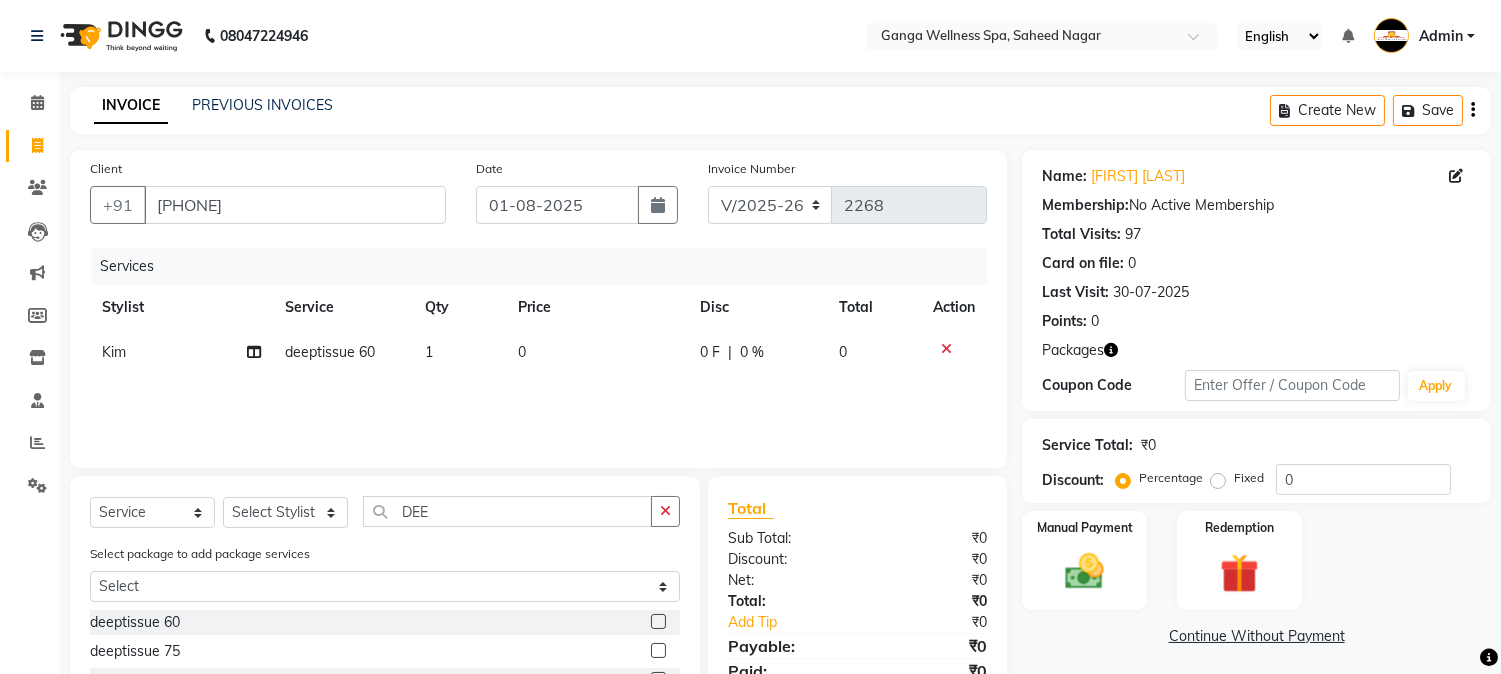 click on "1" 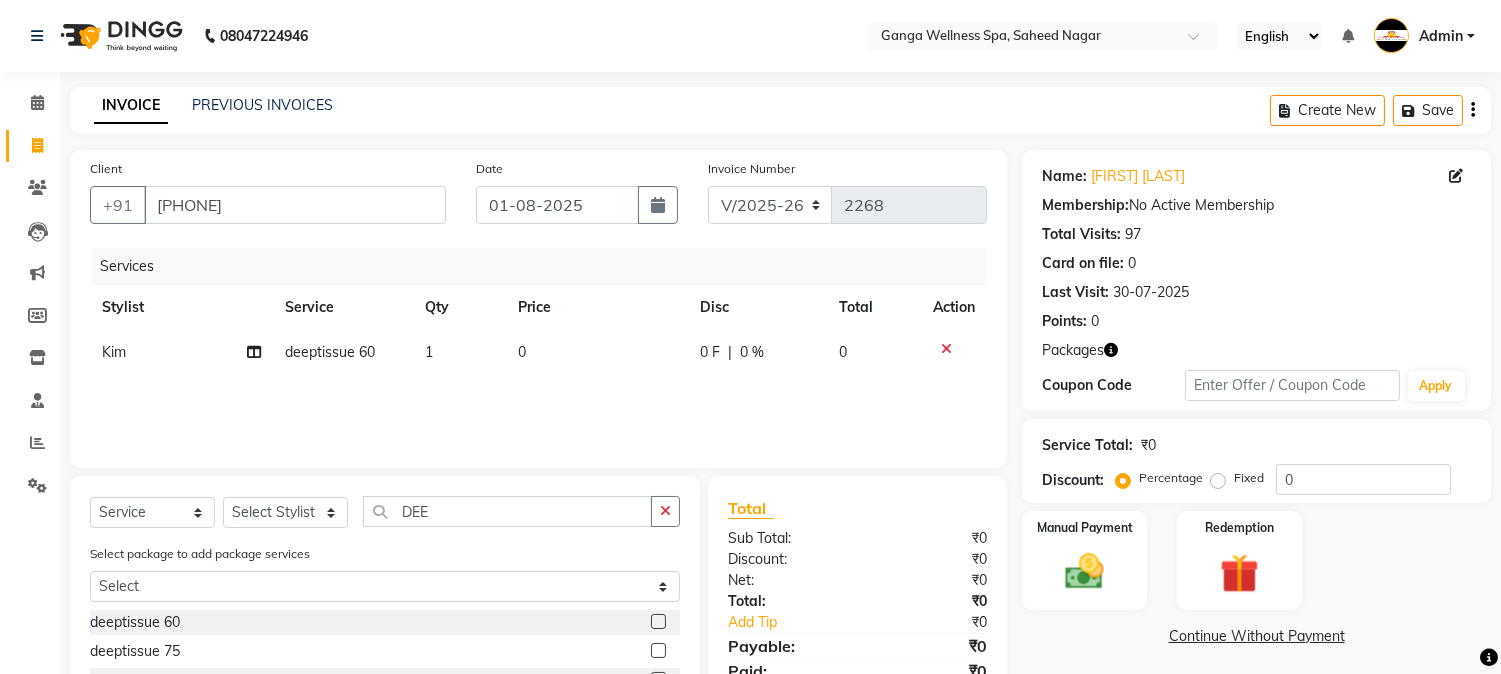 select on "16952" 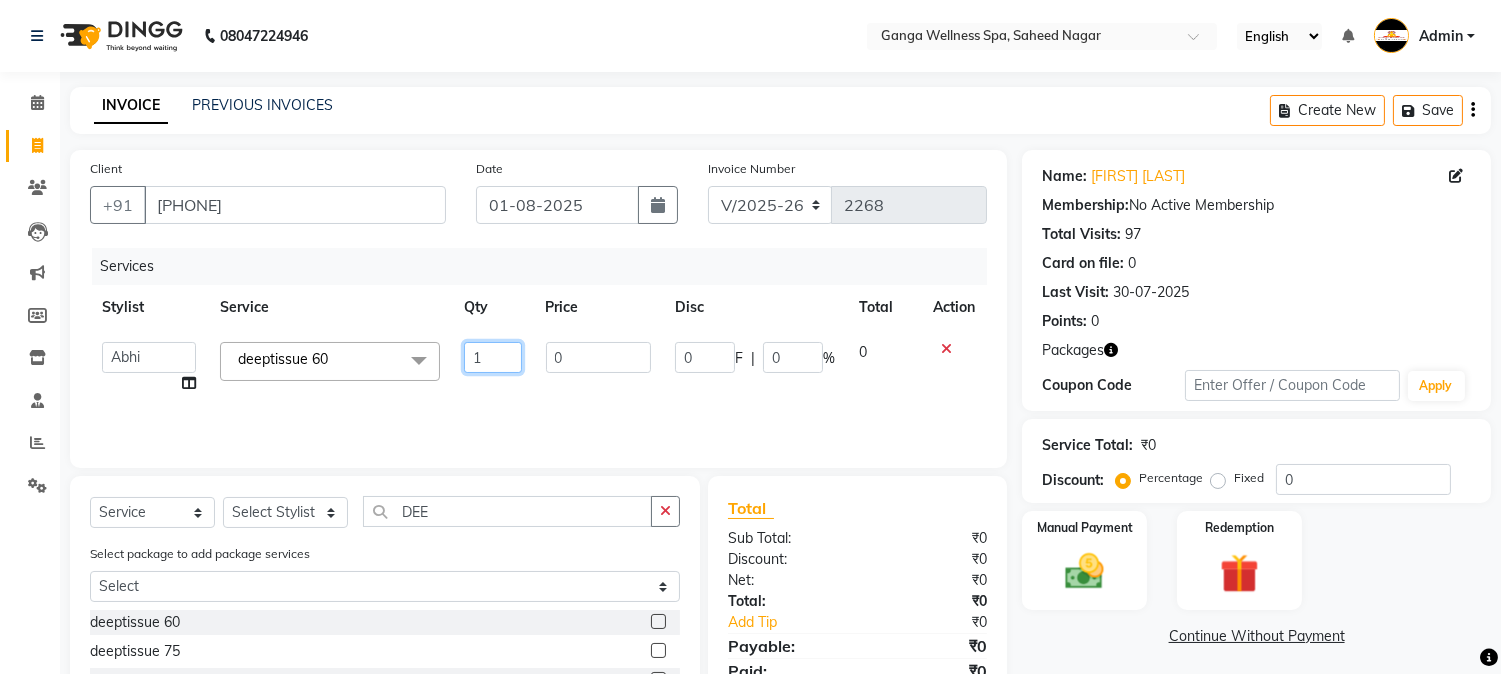 click on "1" 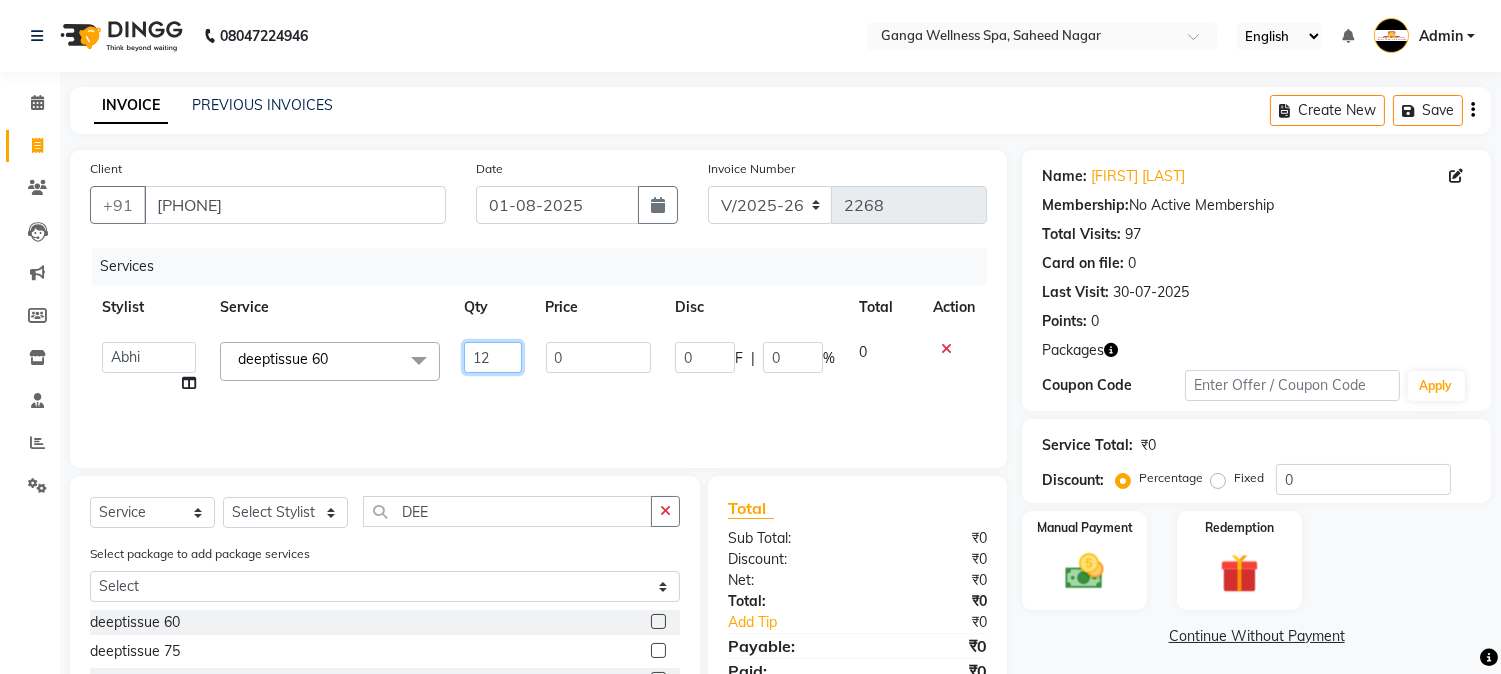 type on "1" 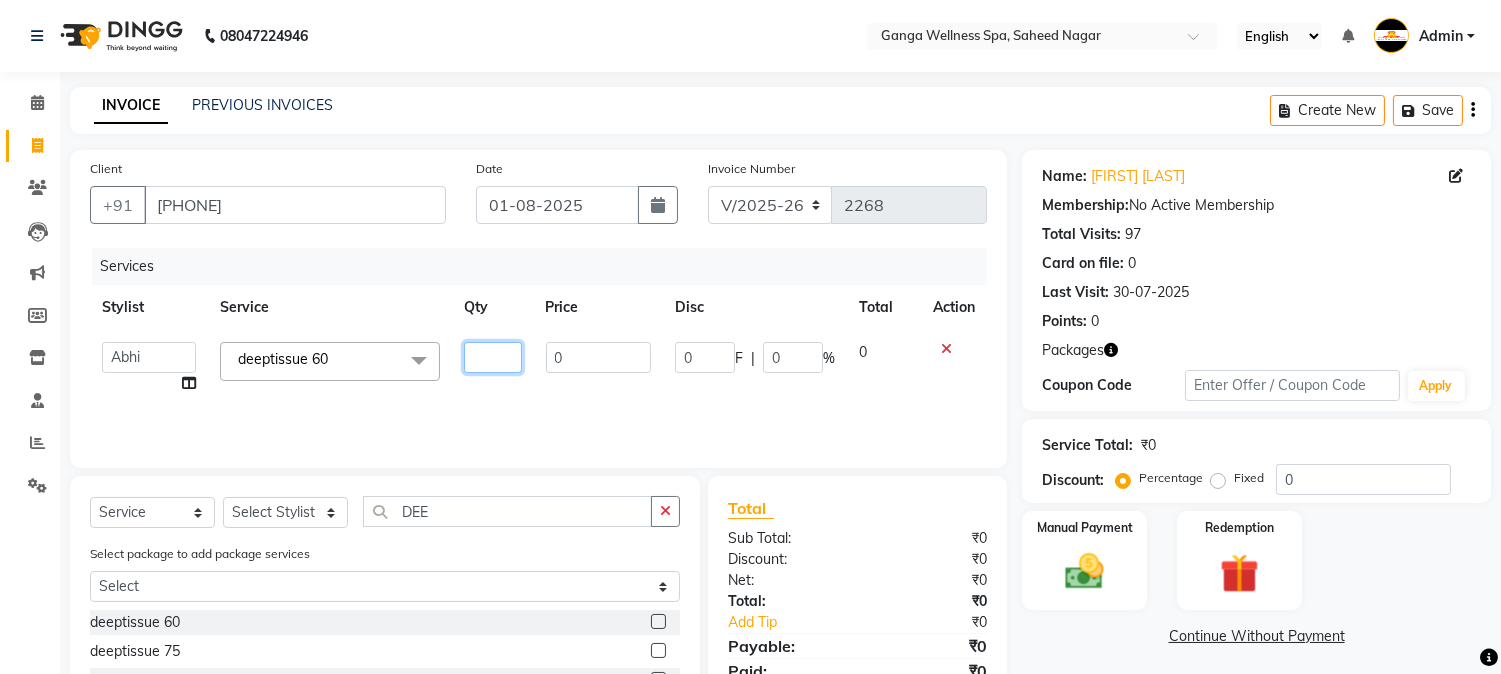 type on "2" 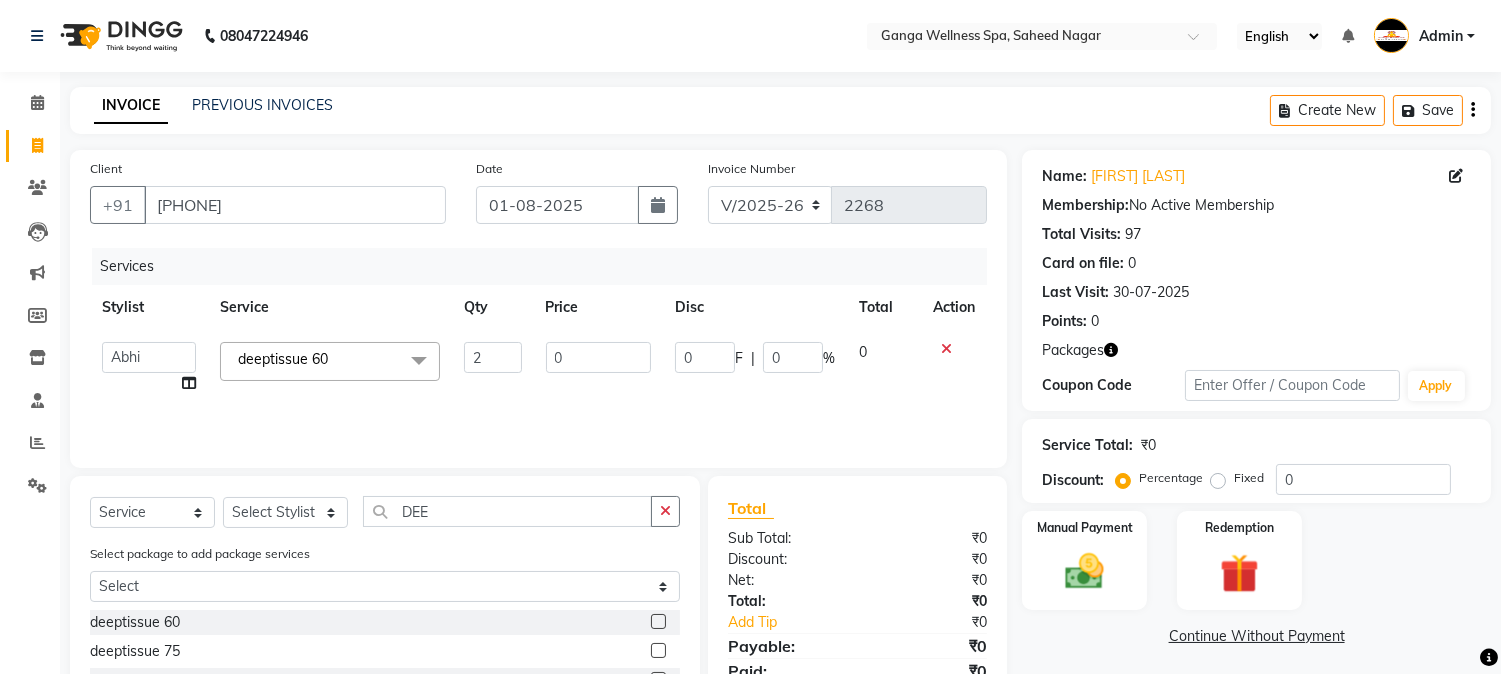 click on "Services Stylist Service Qty Price Disc Total Action  Abhi   akhil   Alexa   AMMY   AMMY   Annie   anya   APPI   Arohi    Ayen   BANCHI   Bina   Bina   CJ   CRP 1   Daina   ELINA   ferjana   G1   G1 ONE PLUS    G1 Salon   G2   Helen   JEENY   Jhanka   Jojo   Kana   KEMPI   KEMPI   Kim   krishna   KTI   Lili Rout   Lily   LINDA   LIZA   Martha    MELODY   MERRY    minu   Moon   nancy   Noiny   pinkey   Pradeep   Prity    Riya   ROOZ    Sony   steffy   SUCHI    Surren Sir   Sushree   Swapna   Umpi   upashana   Zouli  deeptissue 60  x Massage - Coffee Massage (80 Min) Massage - Four Hand Therapy ((60 Min)) Massage - Cold Cream Massage ((60 Min)) Massage - Red Wine Scrub With Swedish Massage aroma hamham SCRUB Bolm oil Balinish couple massage Sports Gym Massage CLEOPATRA BATH MASSAGE HOT STONE MASSAGE SIRODHARA THAI OIL MASSAGE Candle  deeptissue 60 hamham sirodhara hotstone massage swedish massage  sport massage lomi lomi balm oil coffee massage  red wine massage  deeptissue 75 Sirodhara oil fourhand  2 0 0 F |" 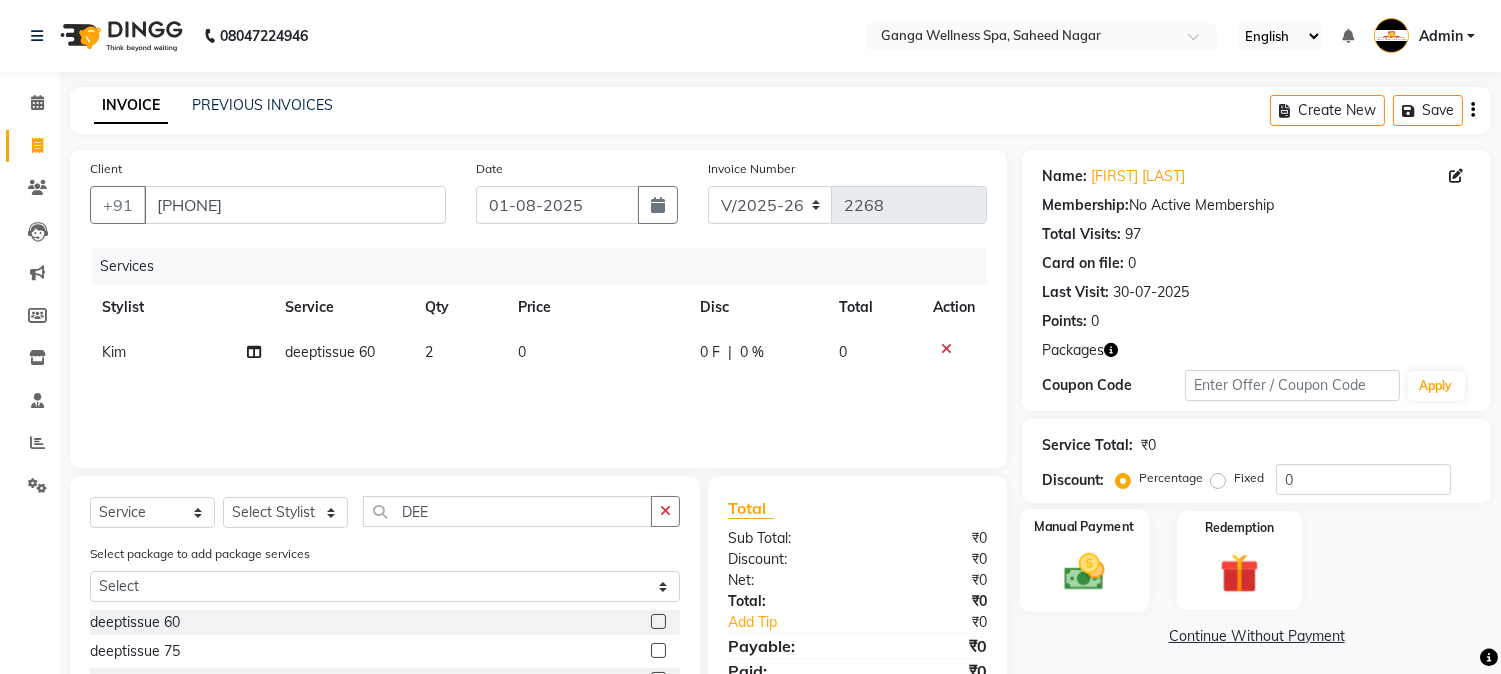 scroll, scrollTop: 167, scrollLeft: 0, axis: vertical 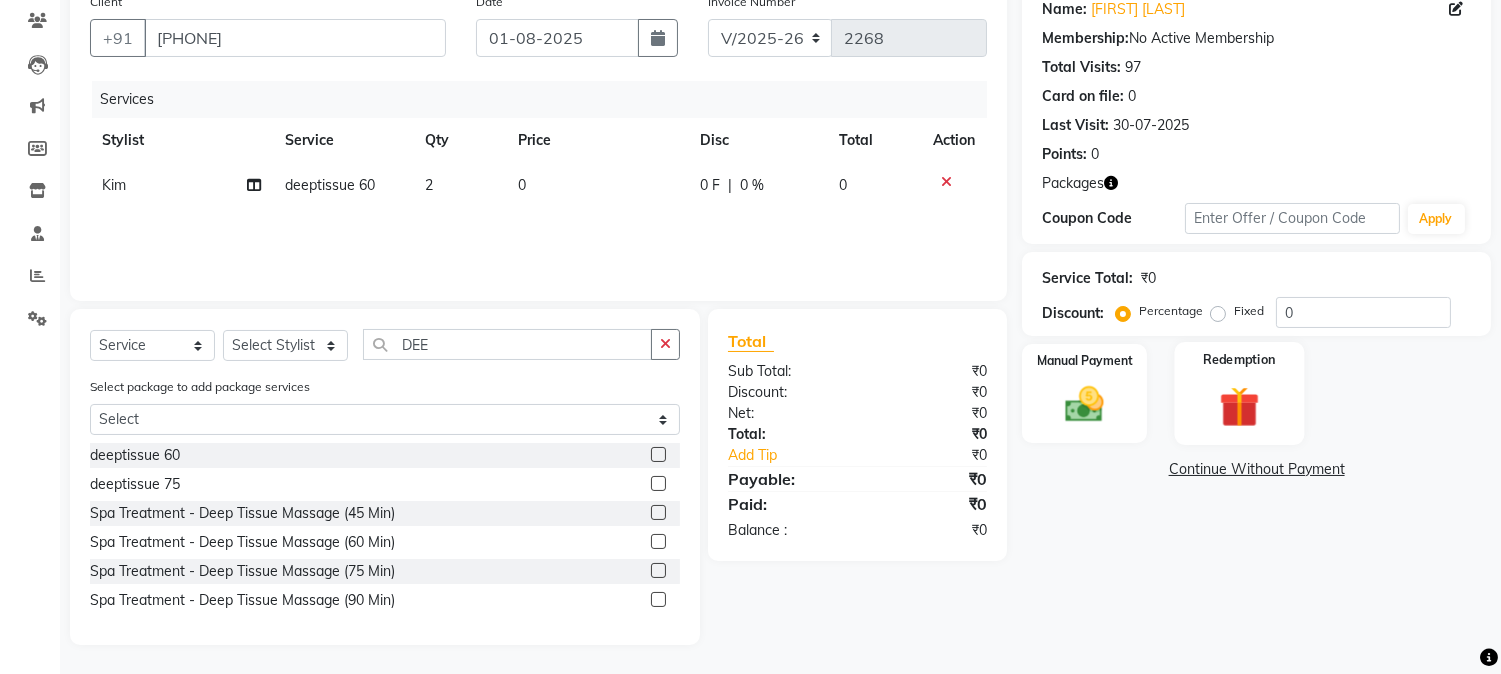 click 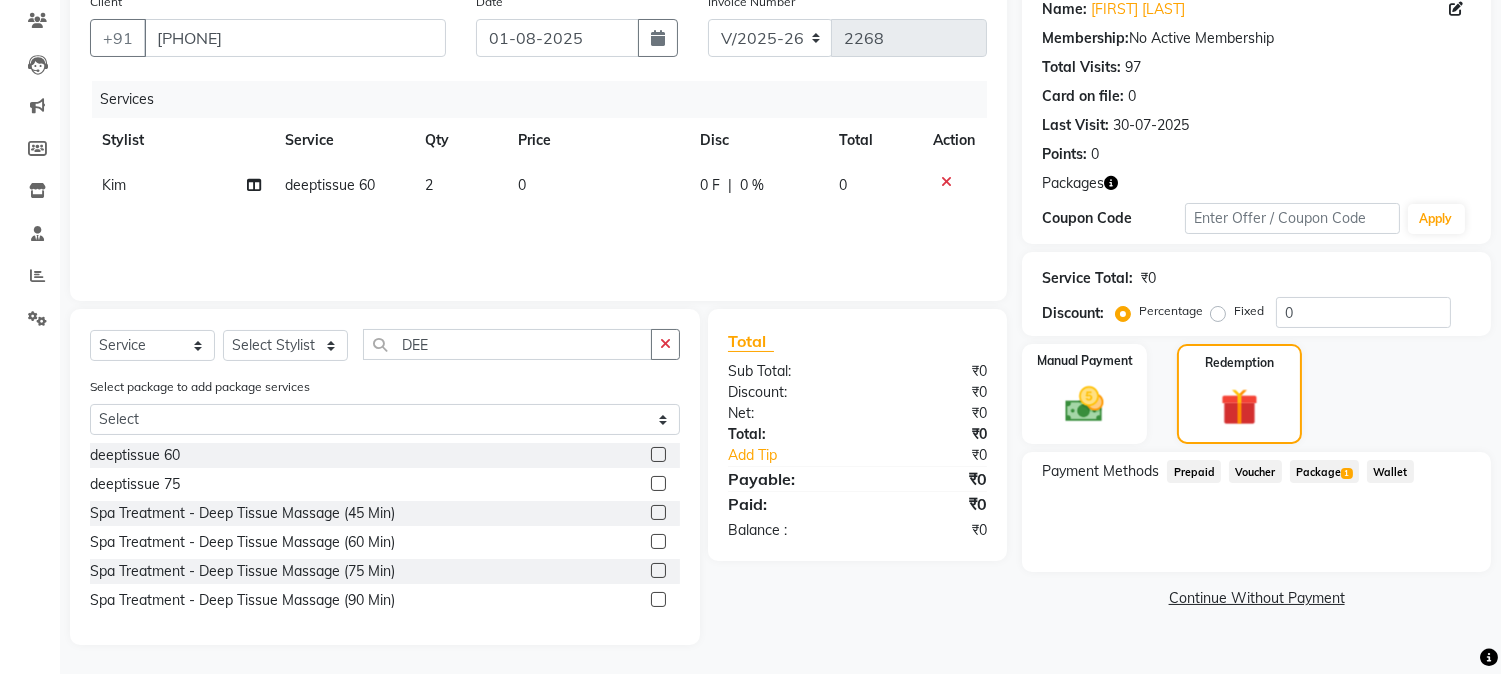 click on "Package  1" 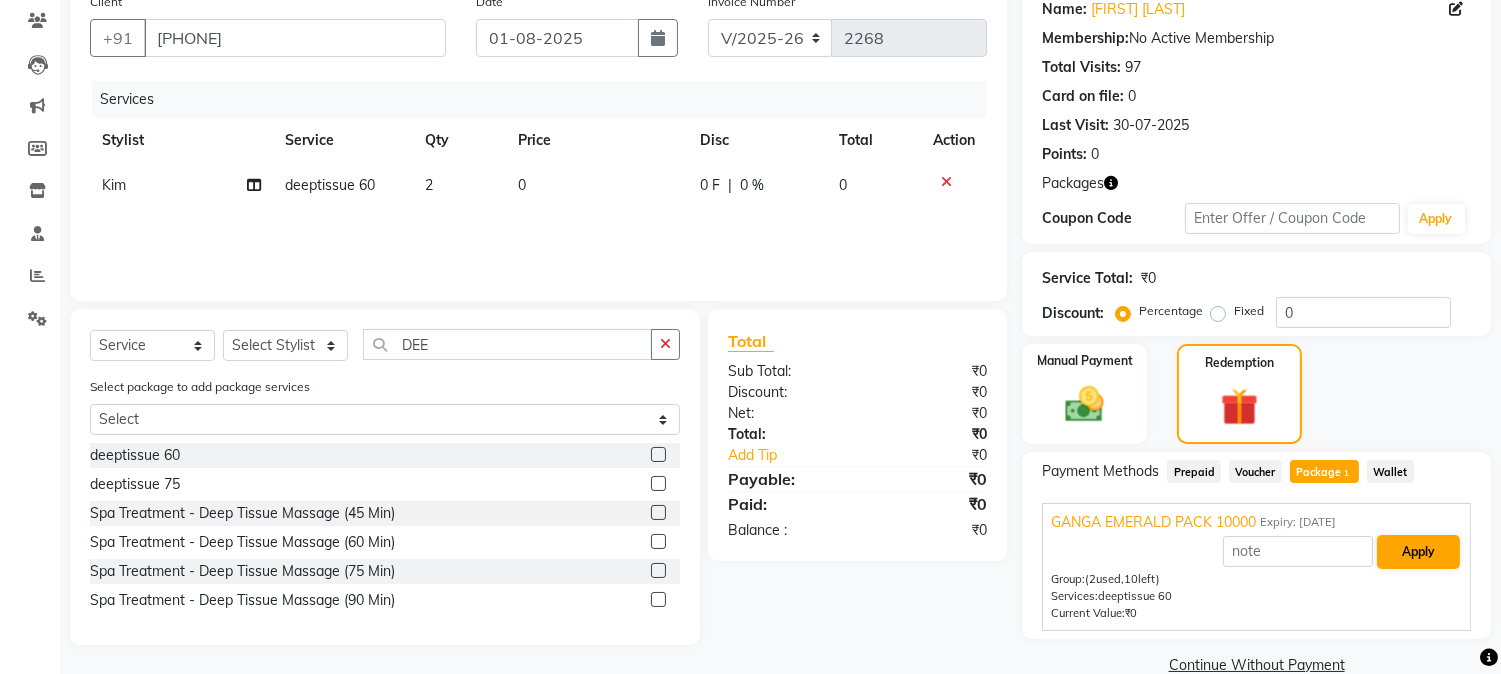 scroll, scrollTop: 201, scrollLeft: 0, axis: vertical 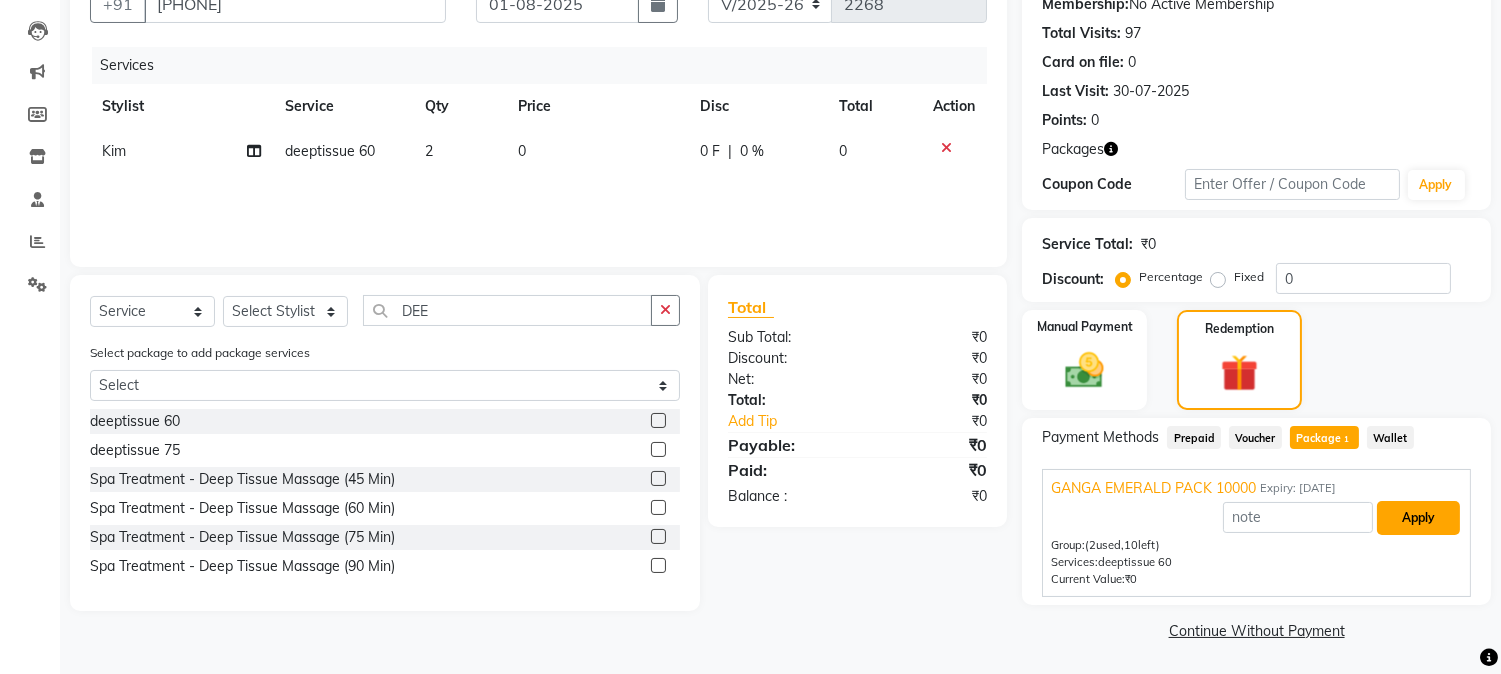 click on "Apply" at bounding box center [1418, 518] 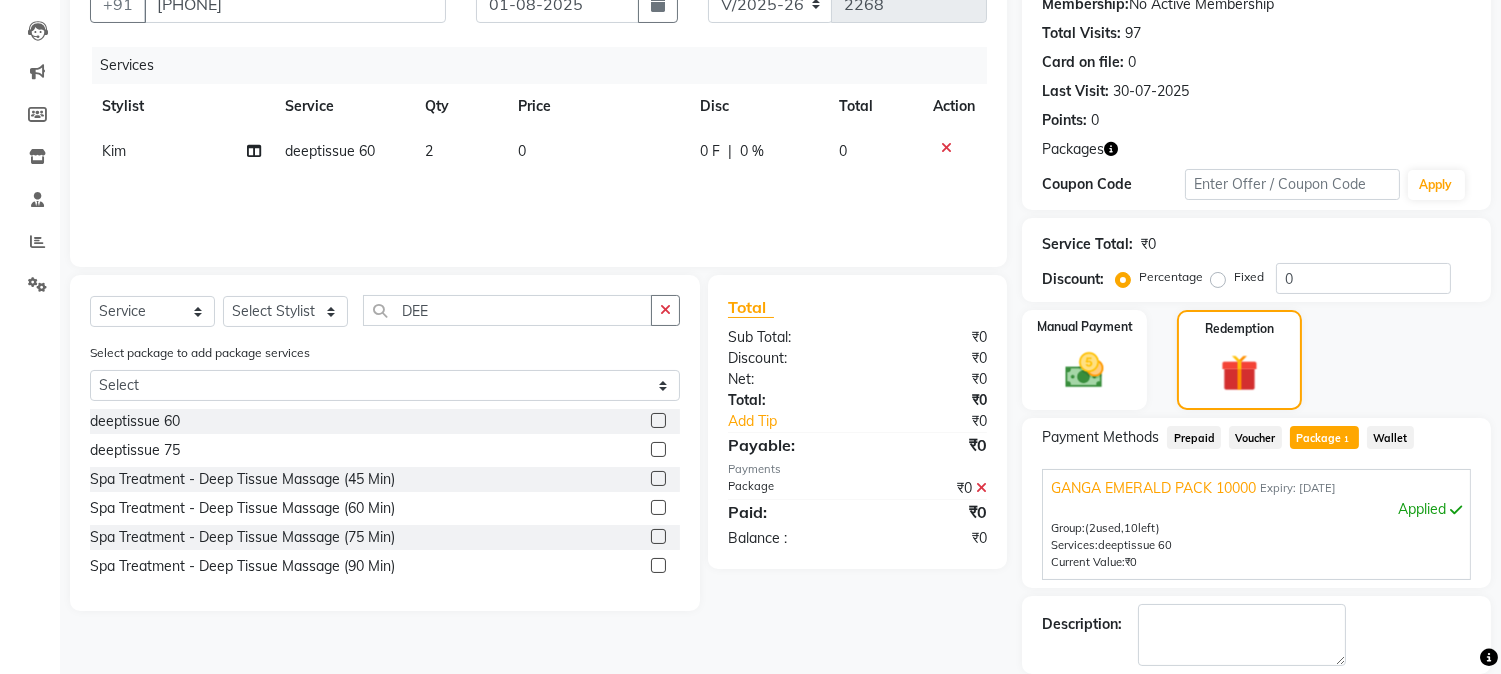scroll, scrollTop: 297, scrollLeft: 0, axis: vertical 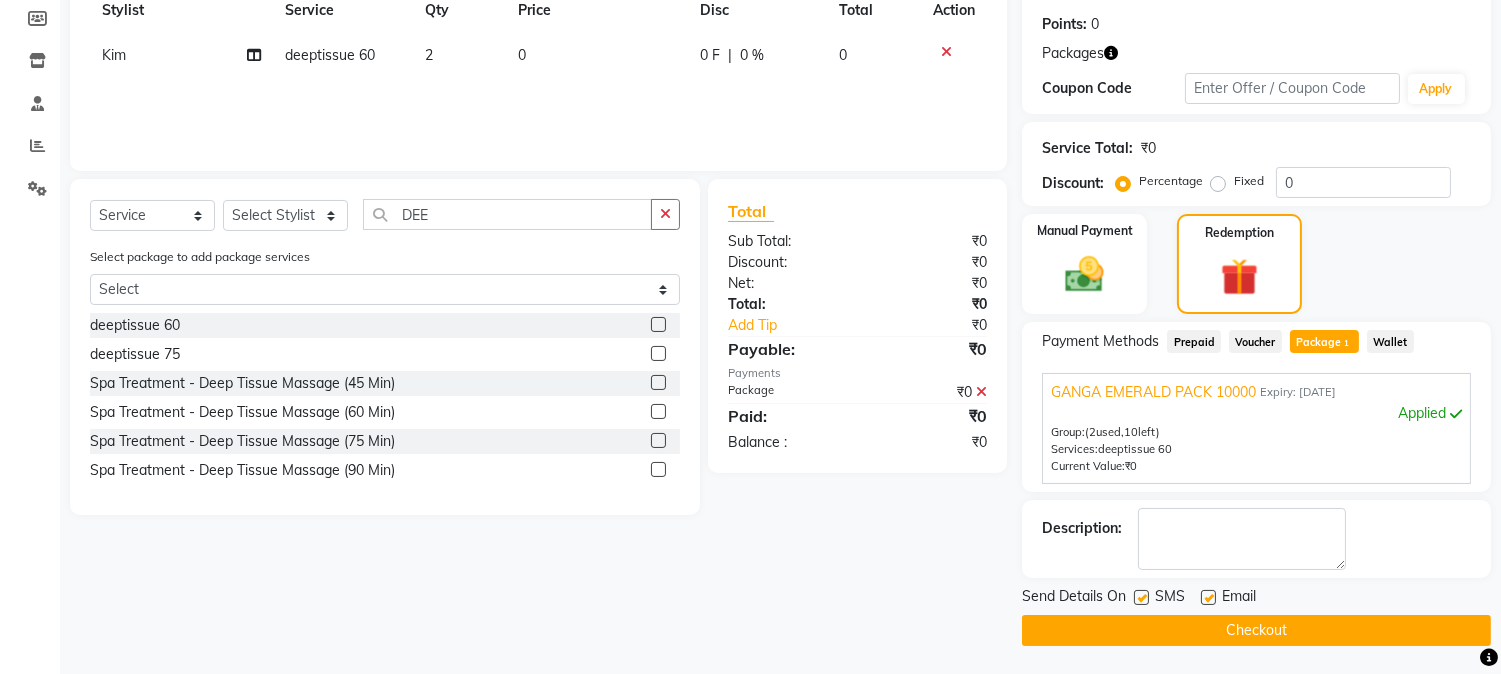 click on "Checkout" 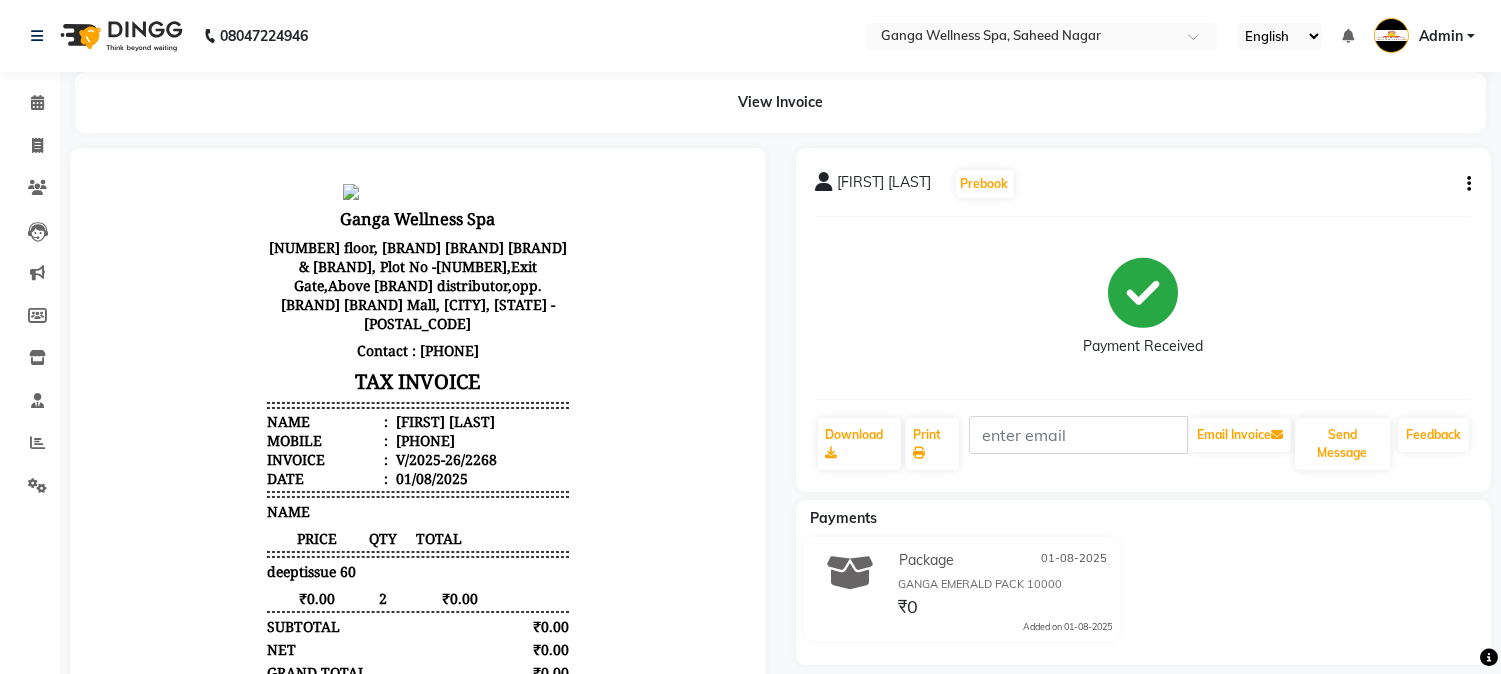 scroll, scrollTop: 15, scrollLeft: 0, axis: vertical 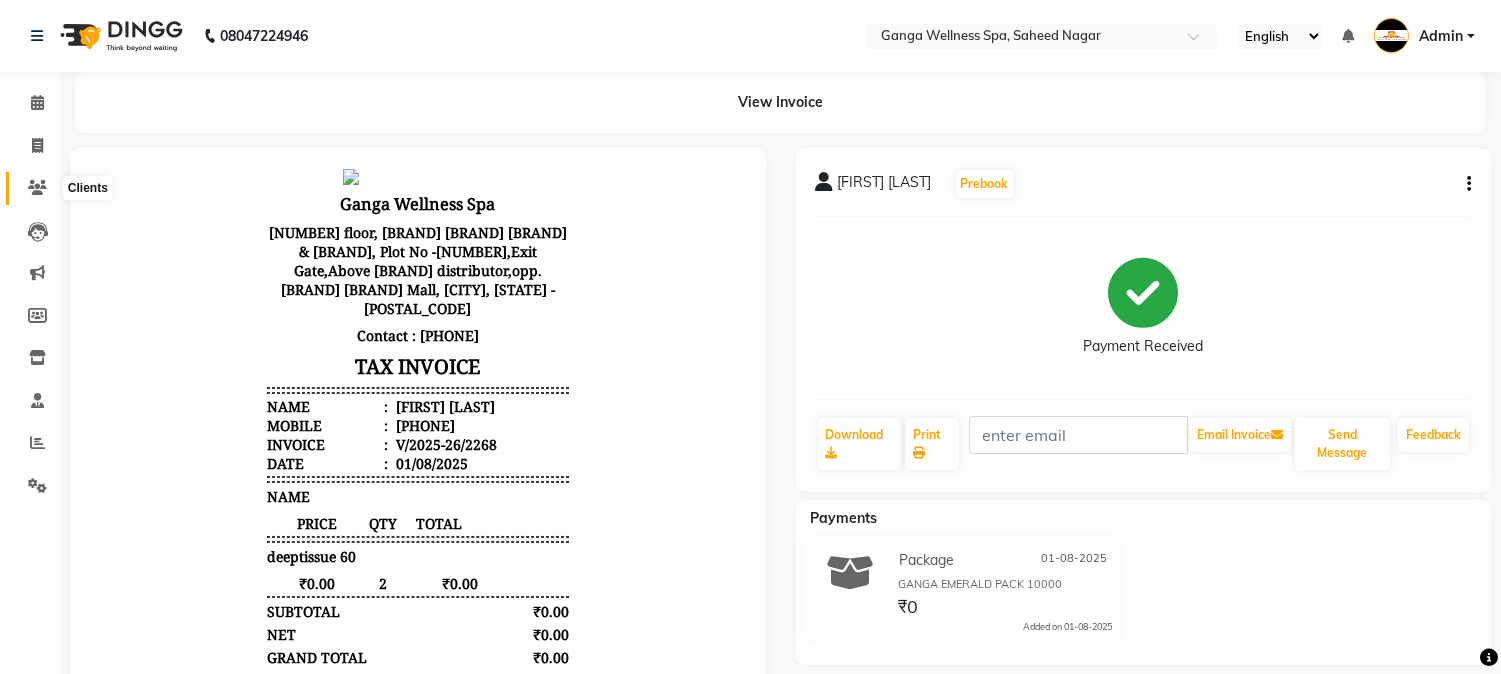 click 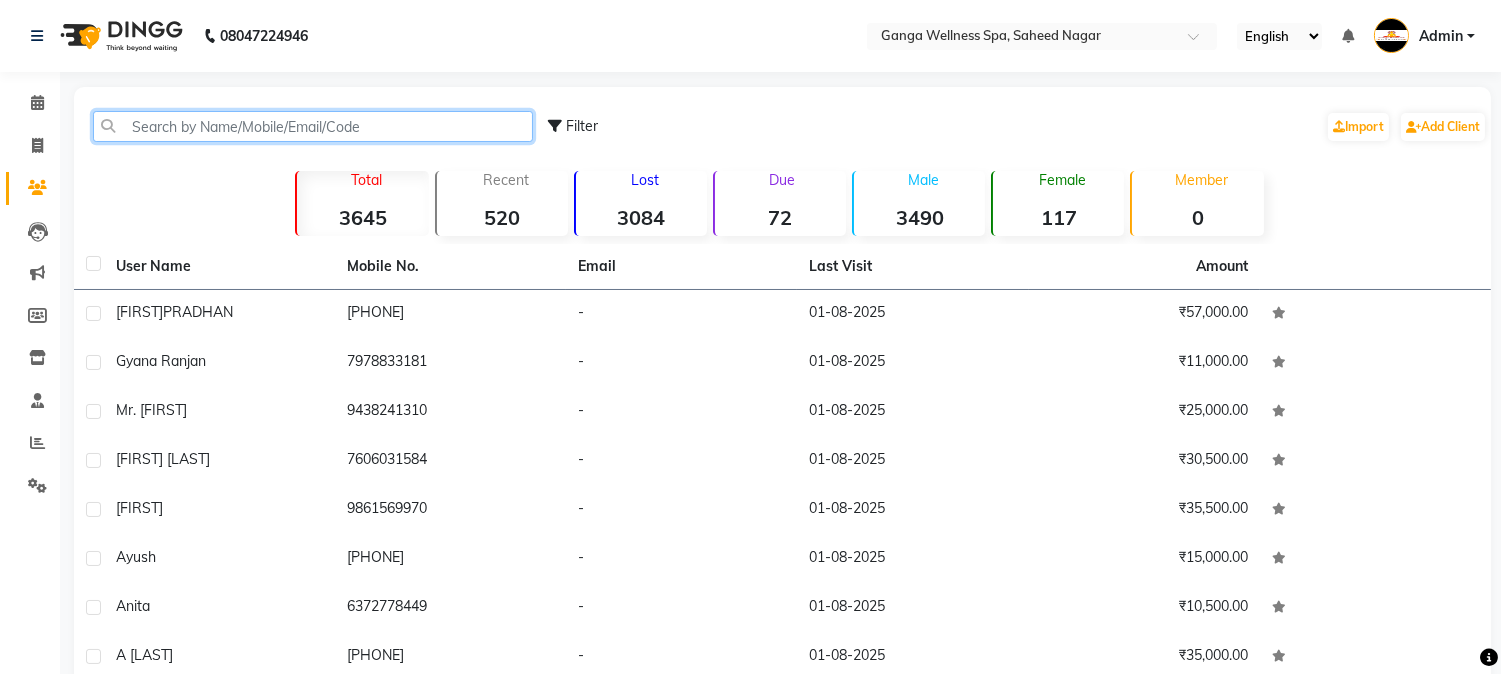 click 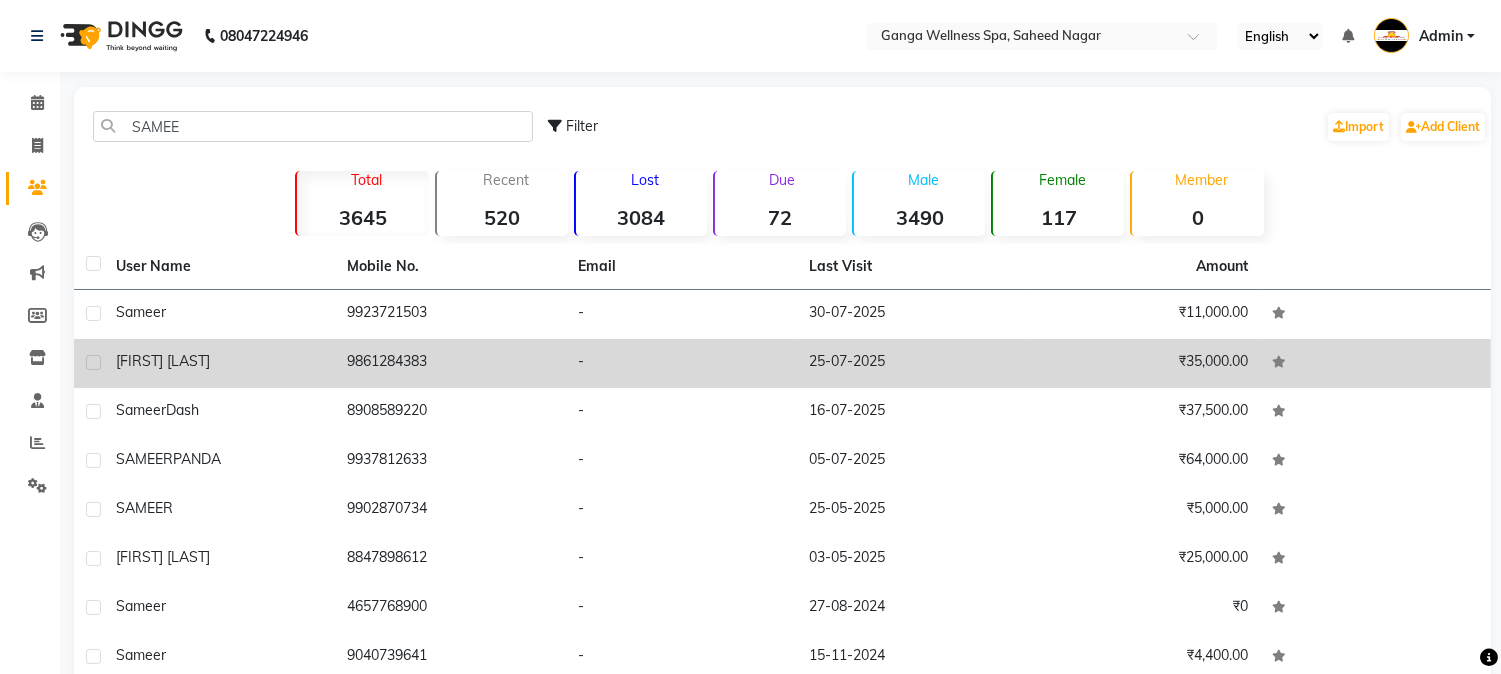 click on "9923721503" 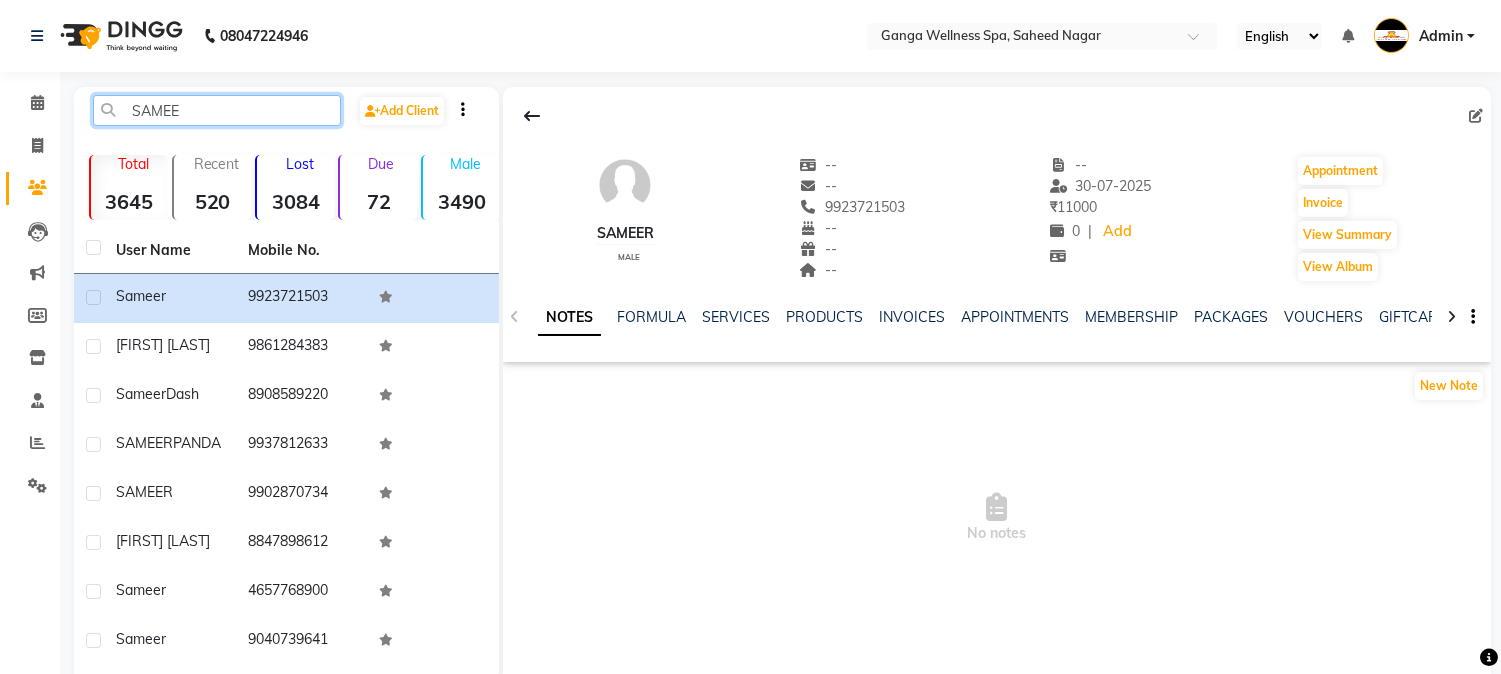 click on "SAMEE" 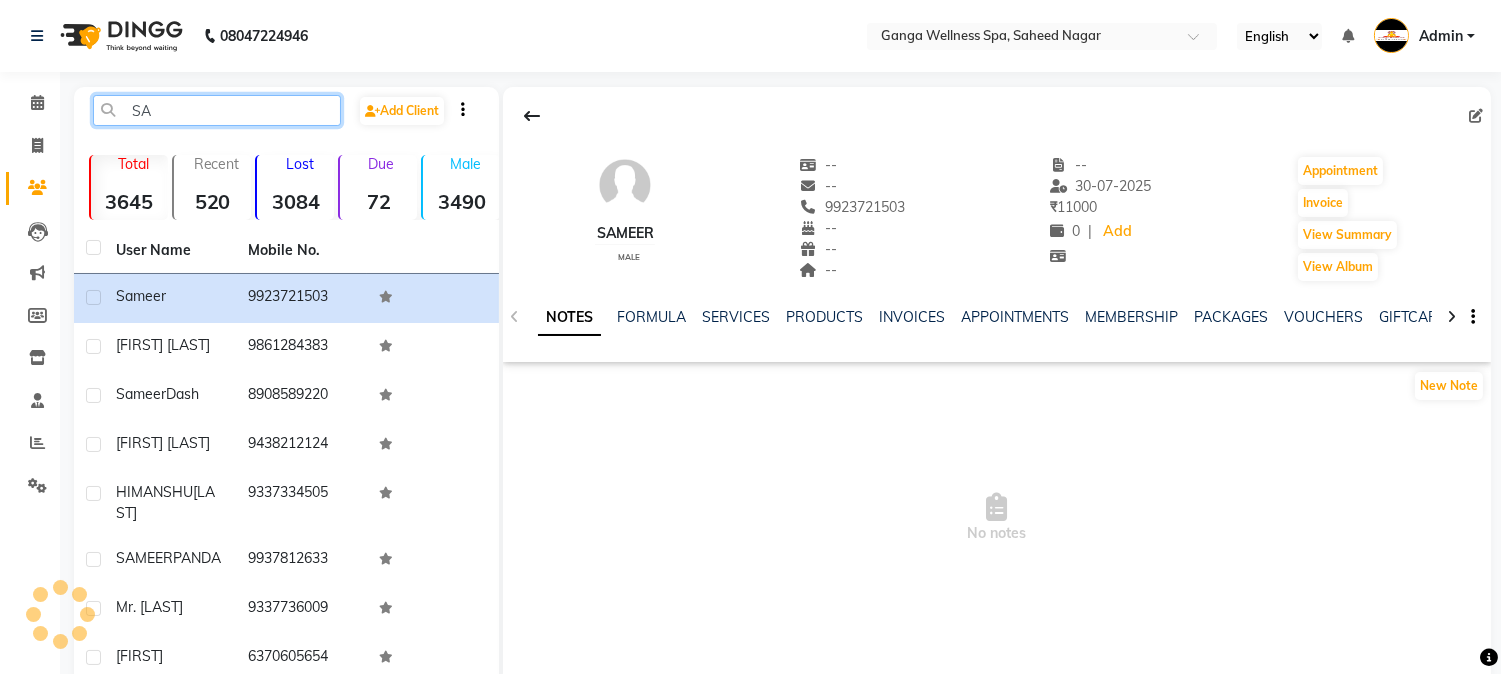 type on "S" 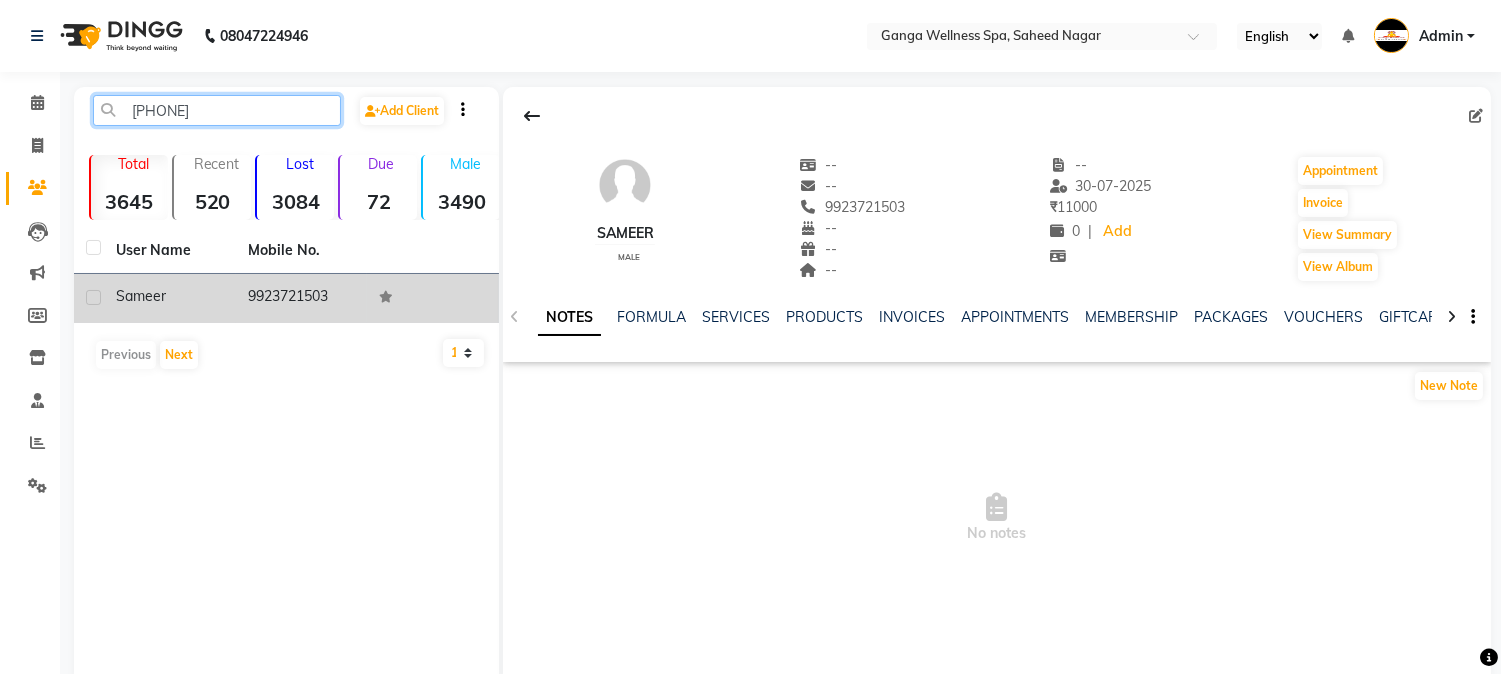 type on "99237215" 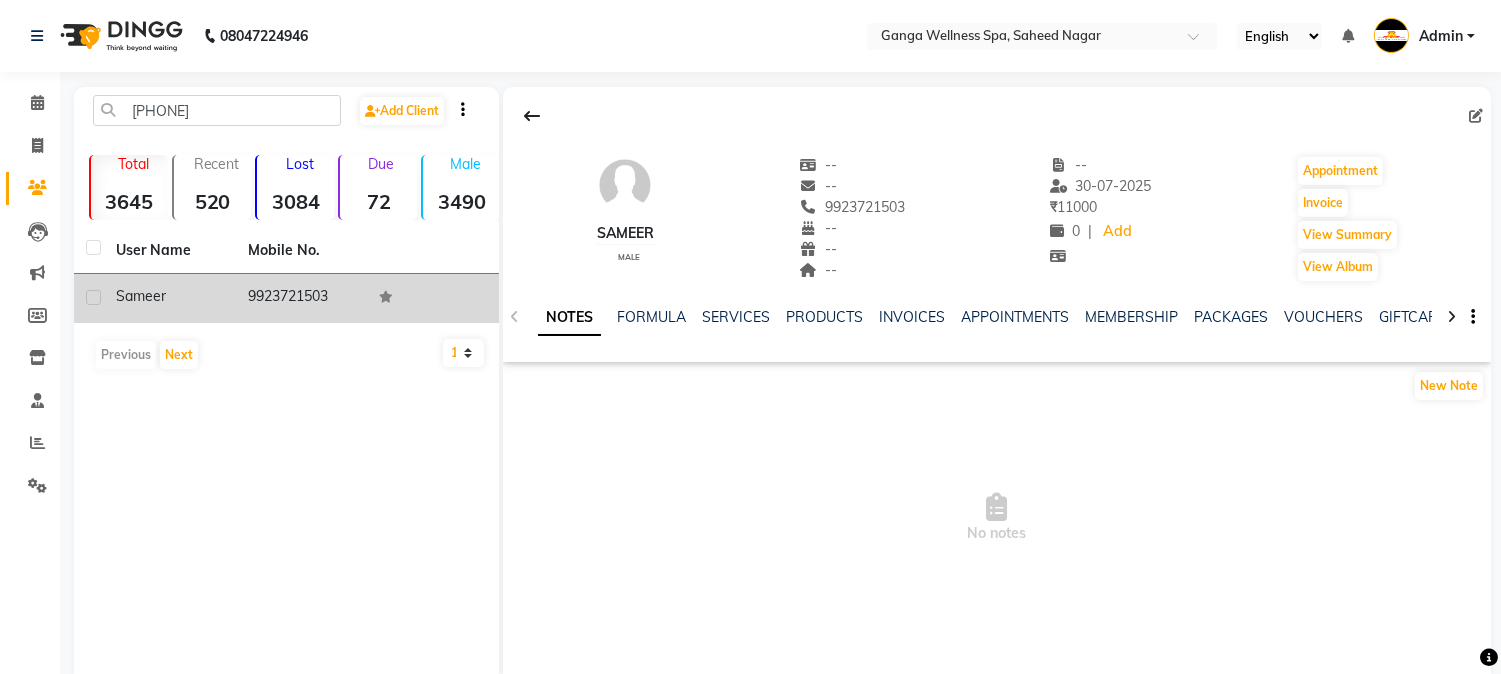 click on "9923721503" 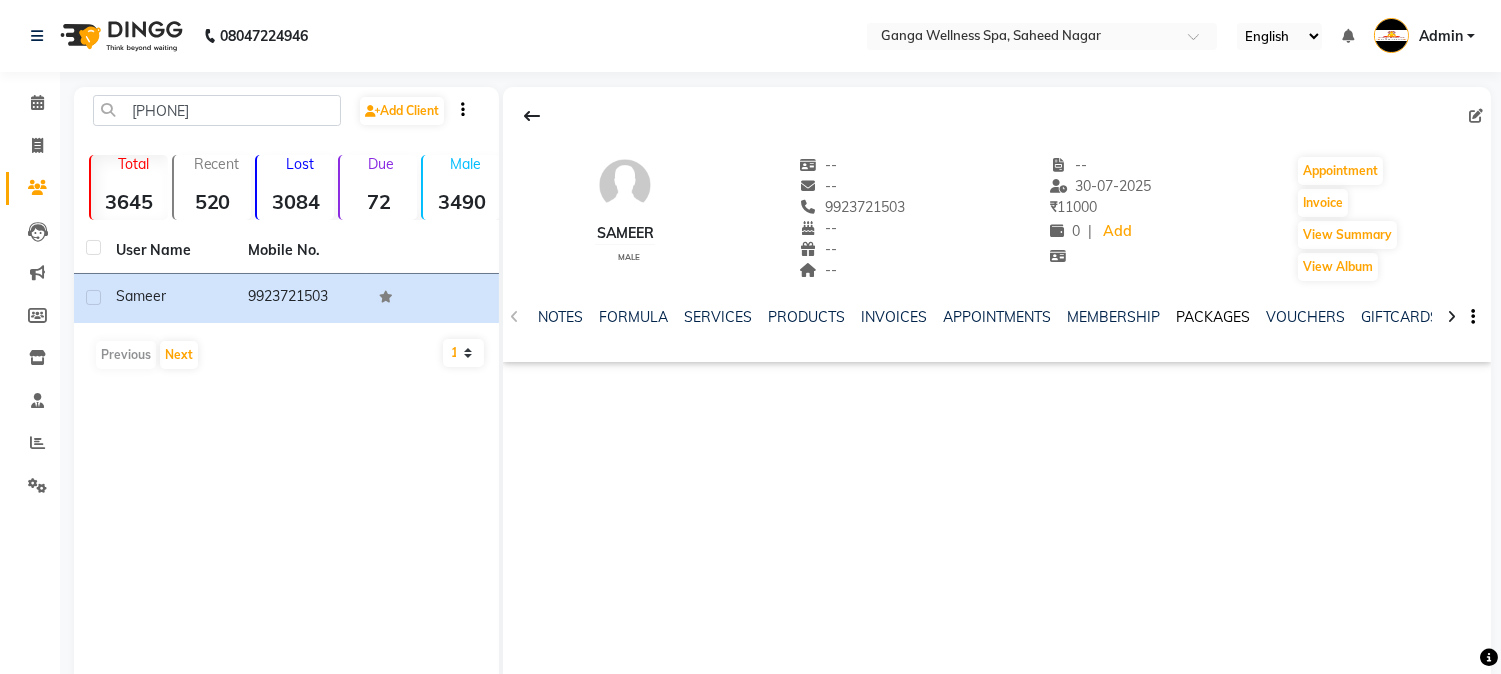 click on "PACKAGES" 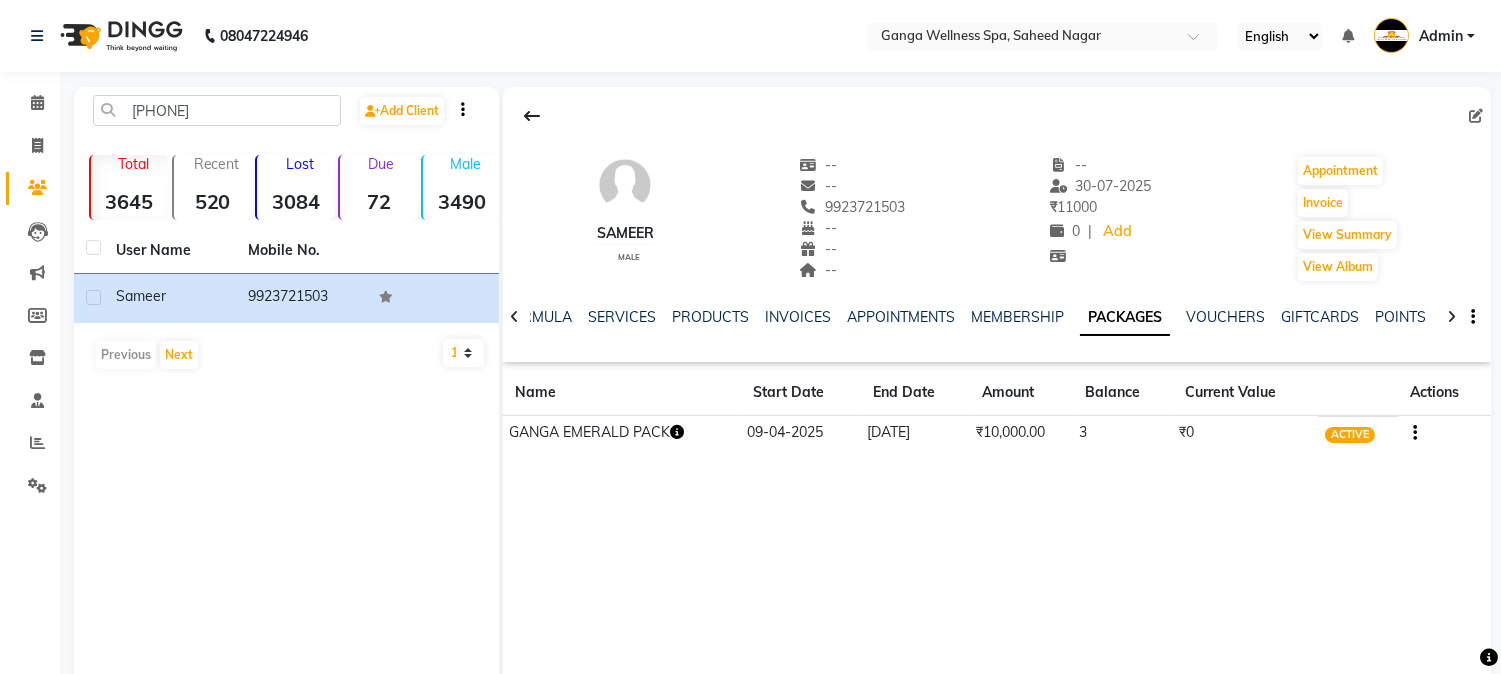 click 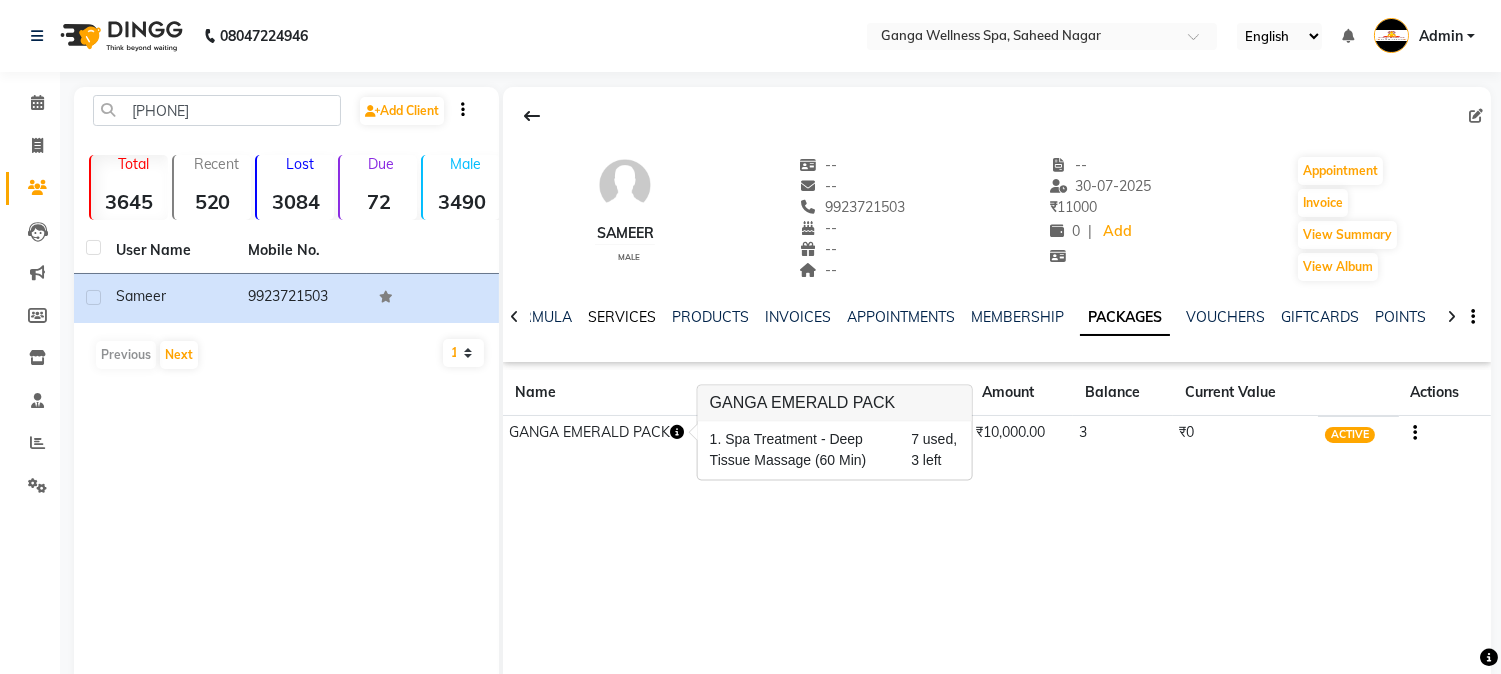 click on "SERVICES" 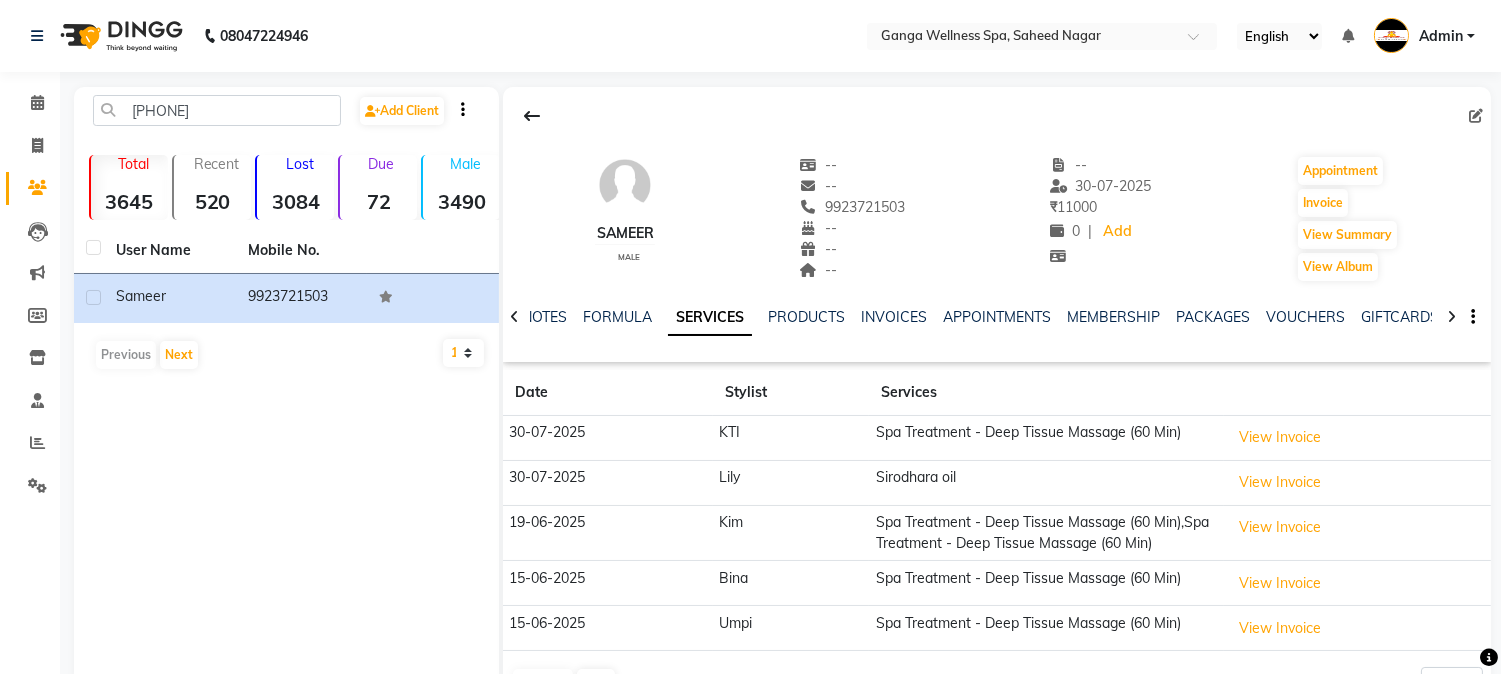 scroll, scrollTop: 63, scrollLeft: 0, axis: vertical 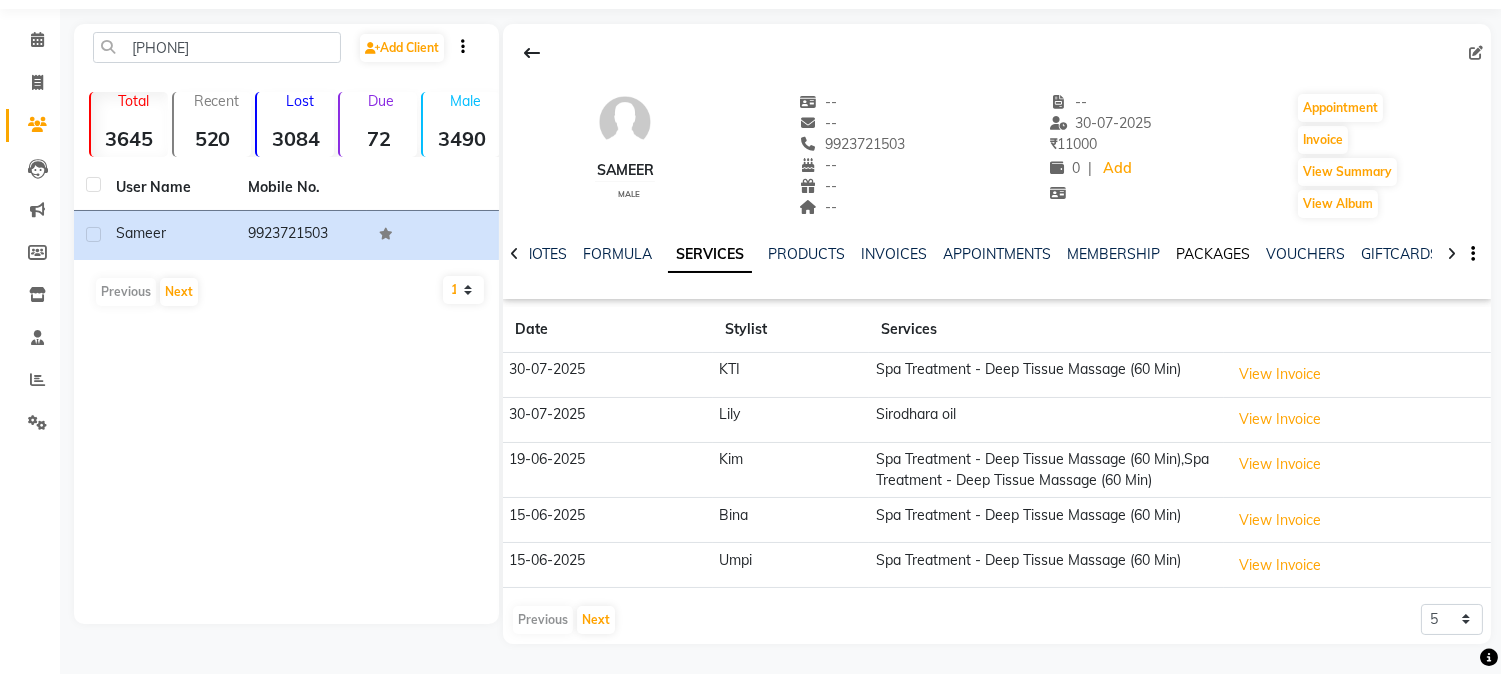 click on "PACKAGES" 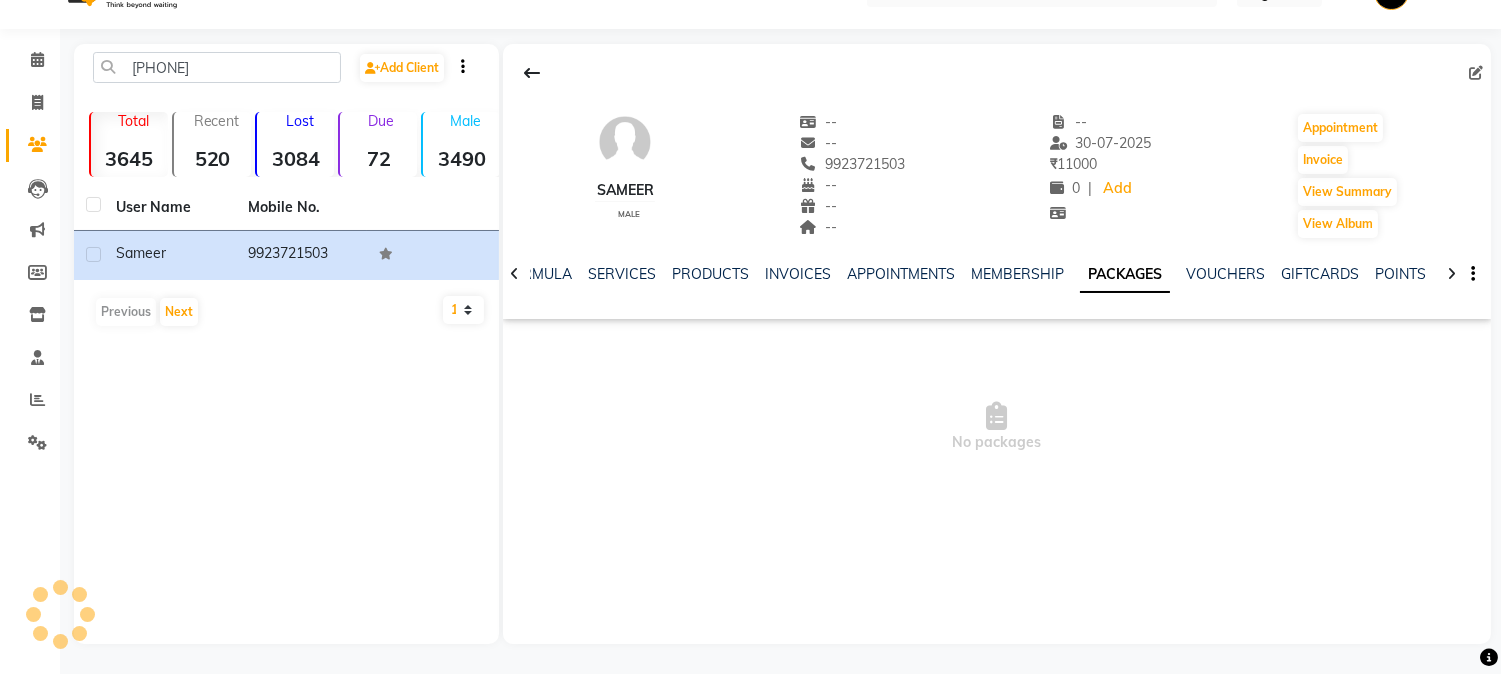 scroll, scrollTop: 42, scrollLeft: 0, axis: vertical 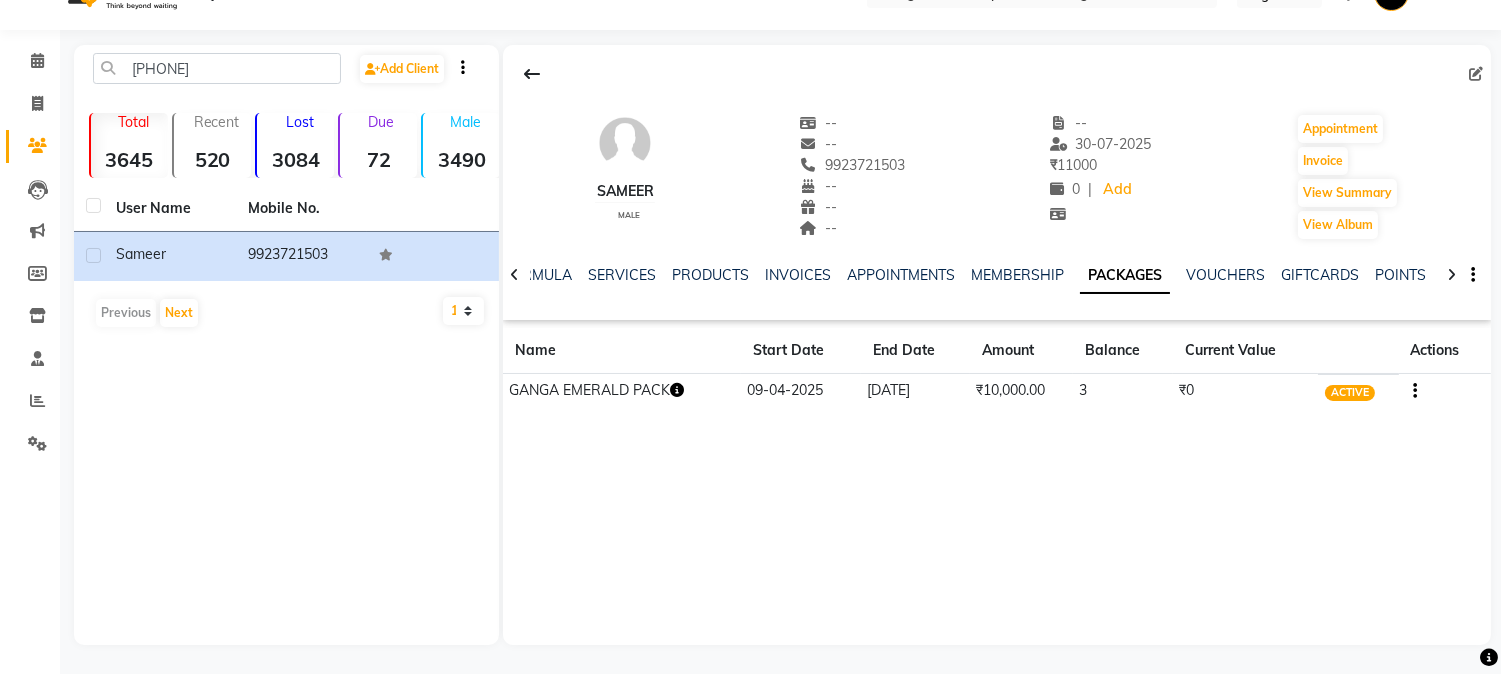 click 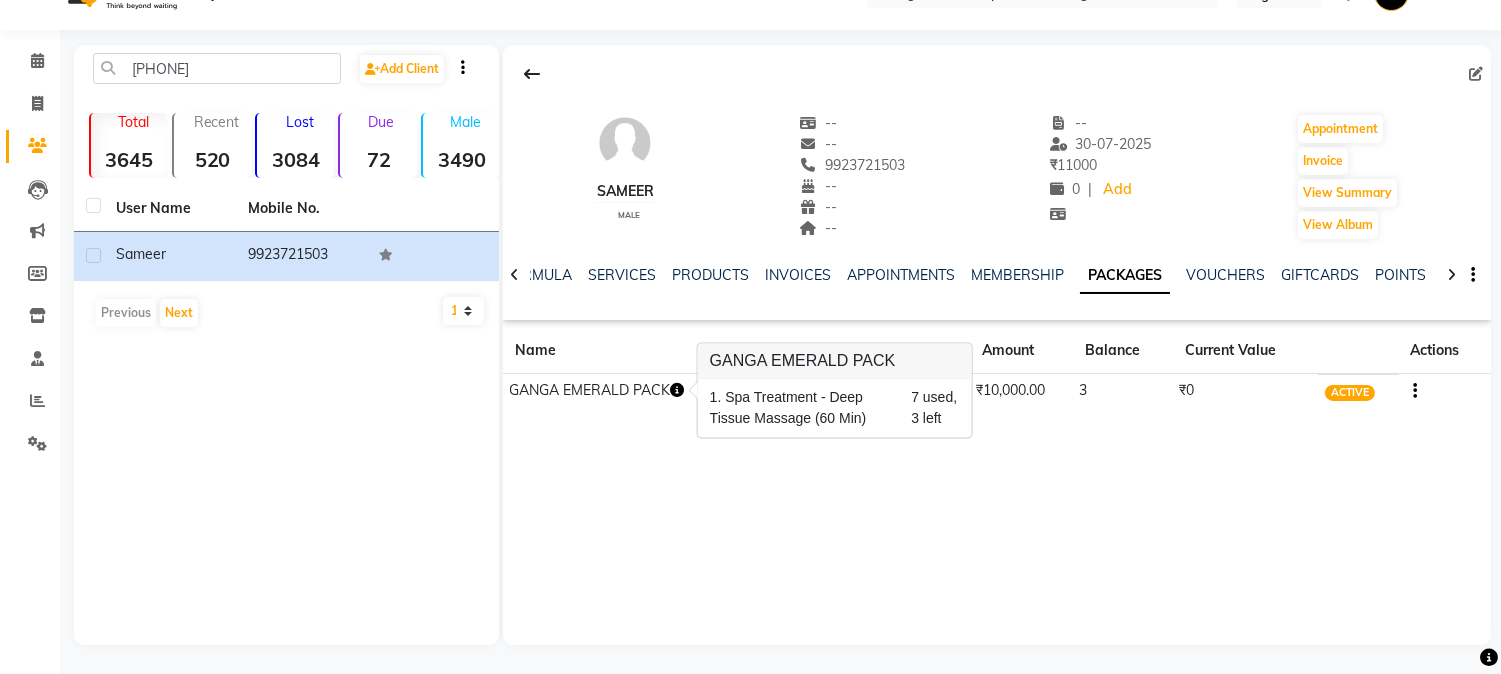 drag, startPoint x: 1012, startPoint y: 466, endPoint x: 1066, endPoint y: 430, distance: 64.899925 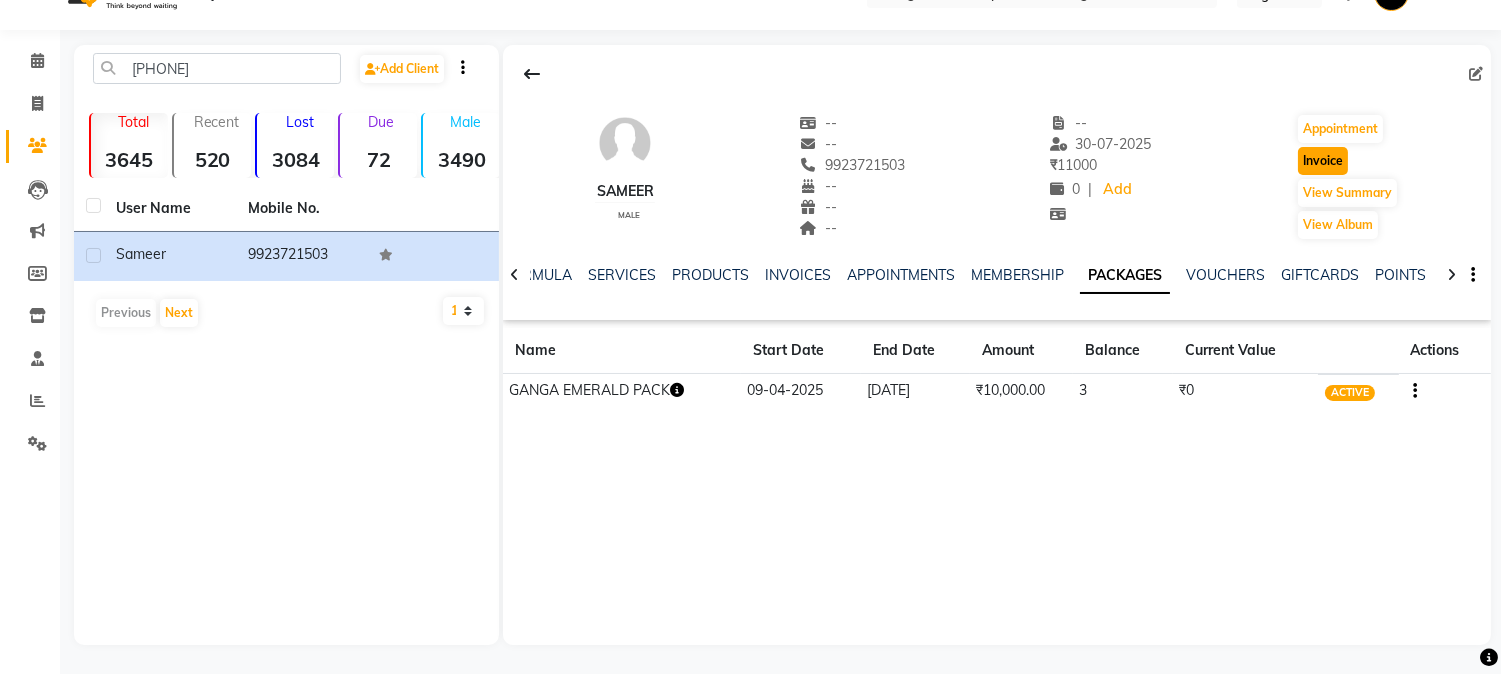 click on "Invoice" 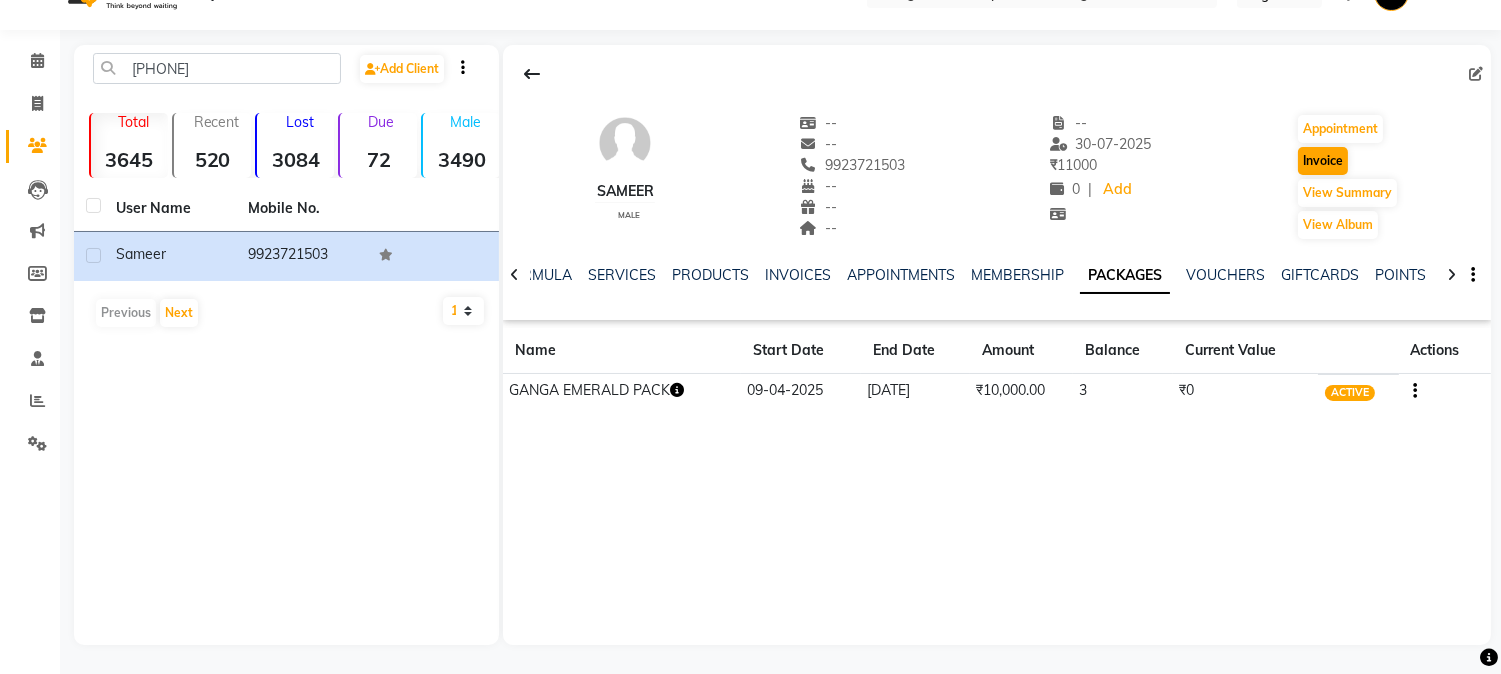 select on "service" 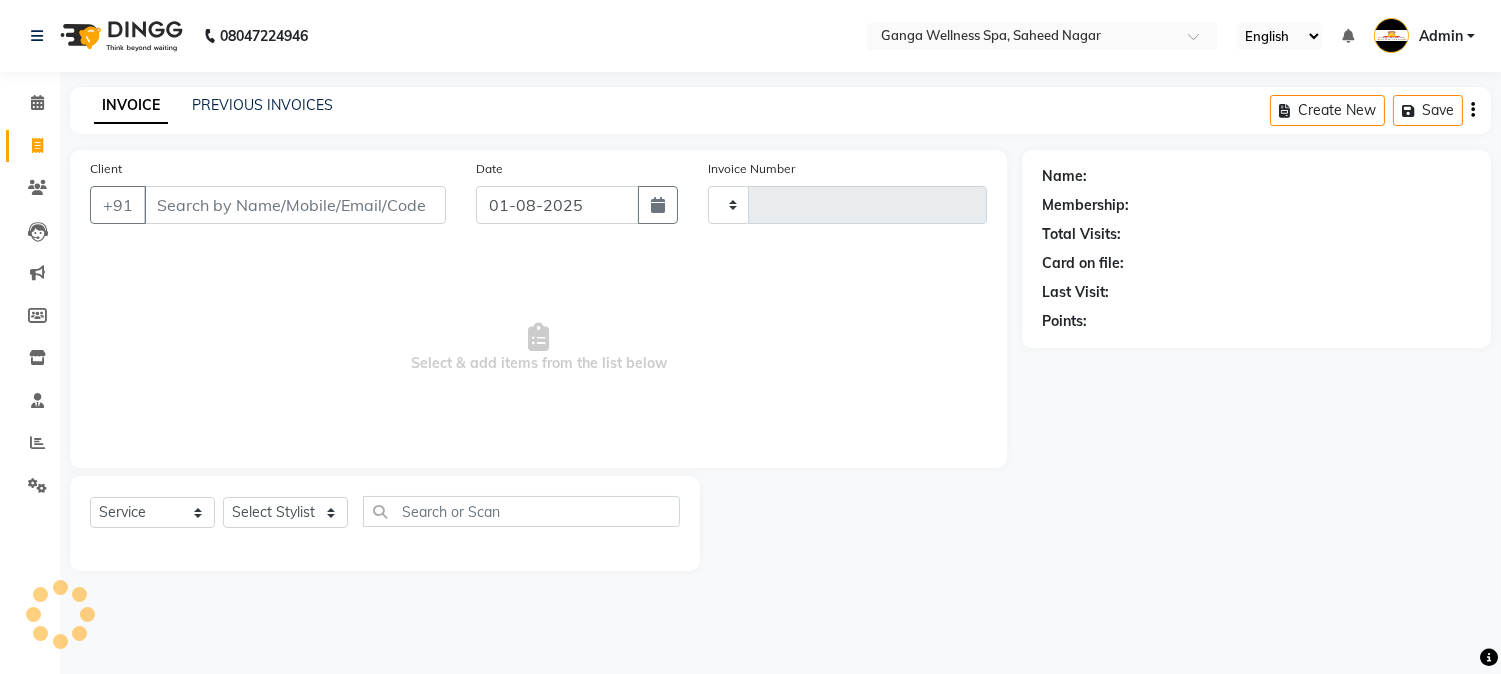 scroll, scrollTop: 0, scrollLeft: 0, axis: both 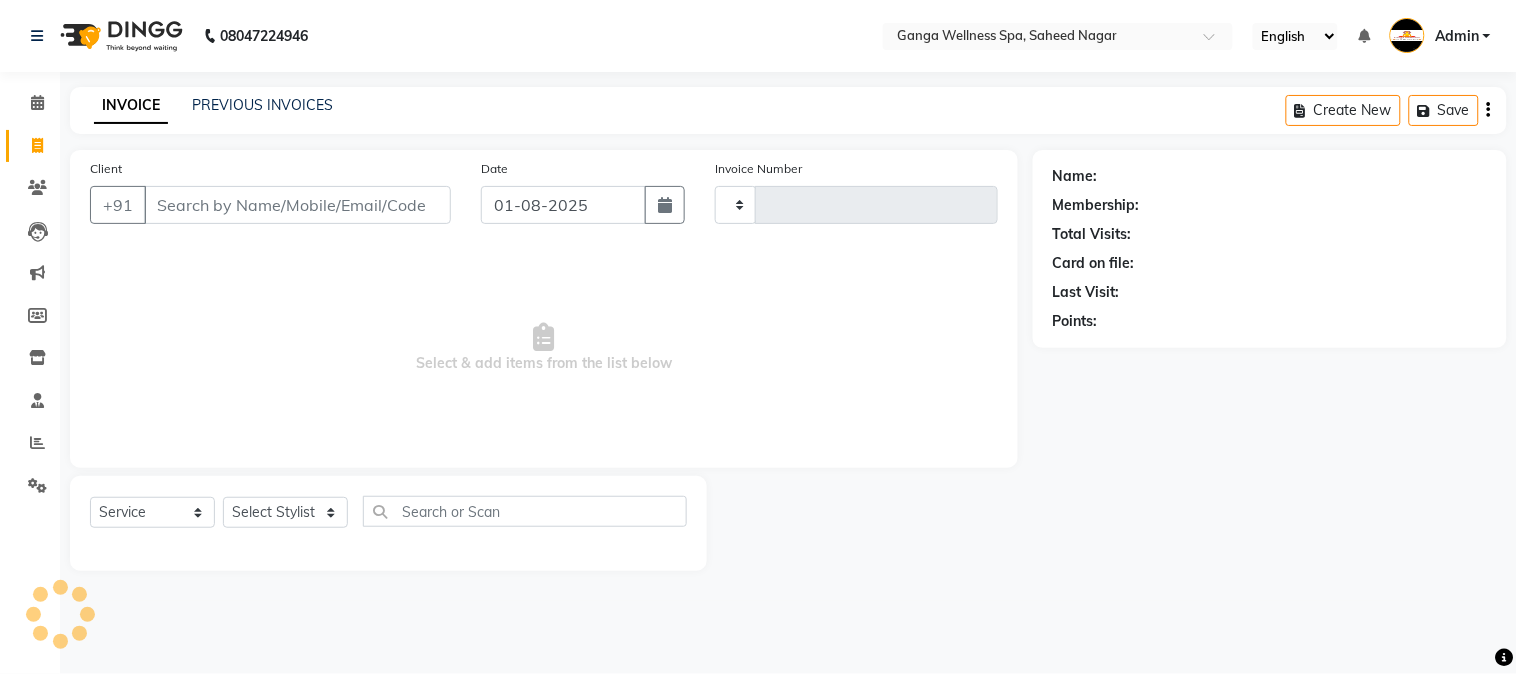 type on "2269" 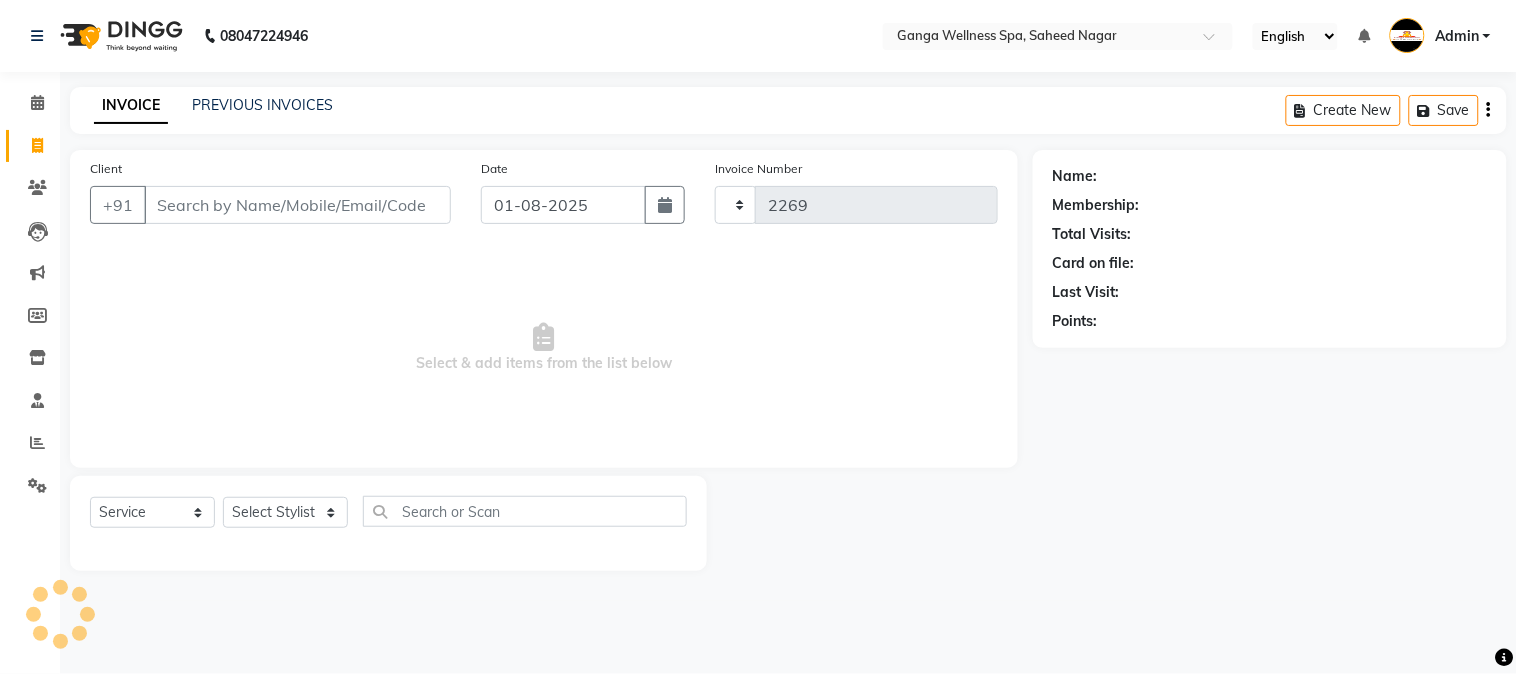 select on "762" 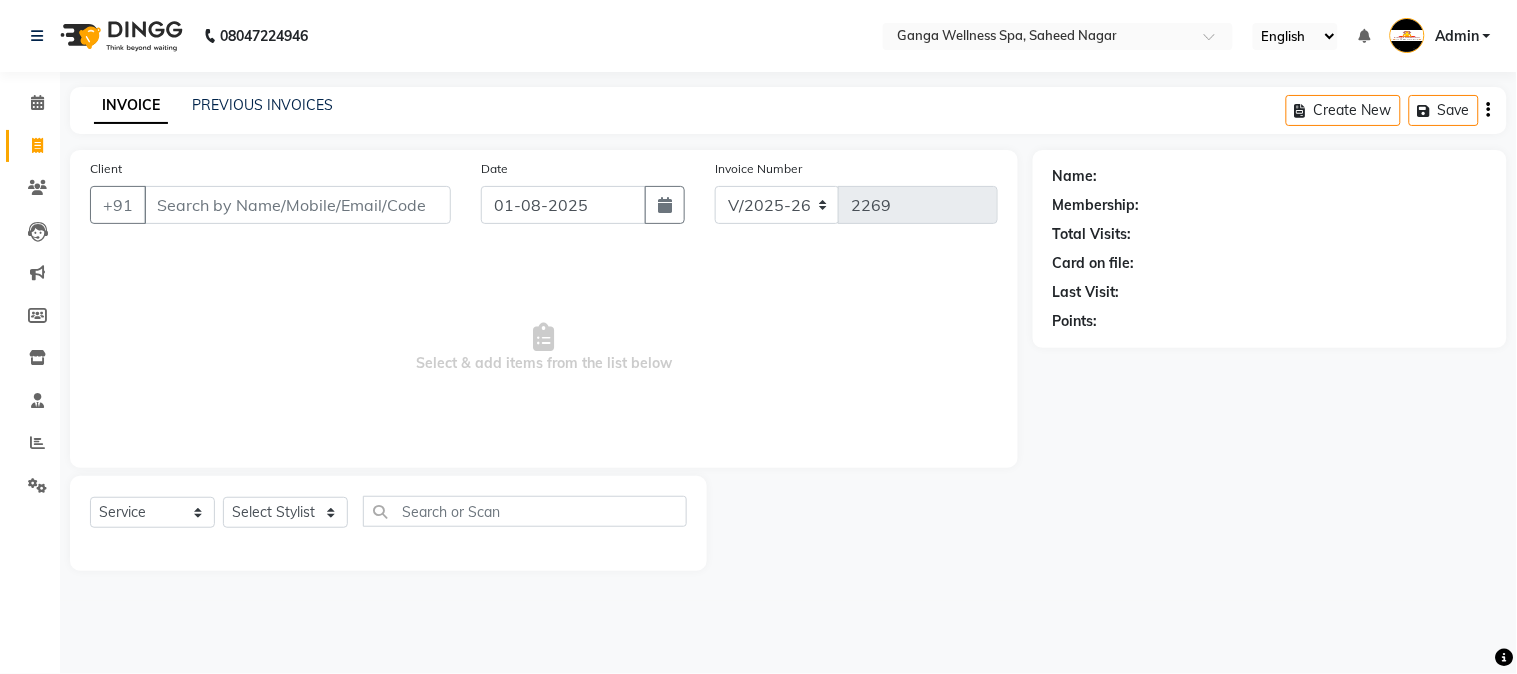 type on "9923721503" 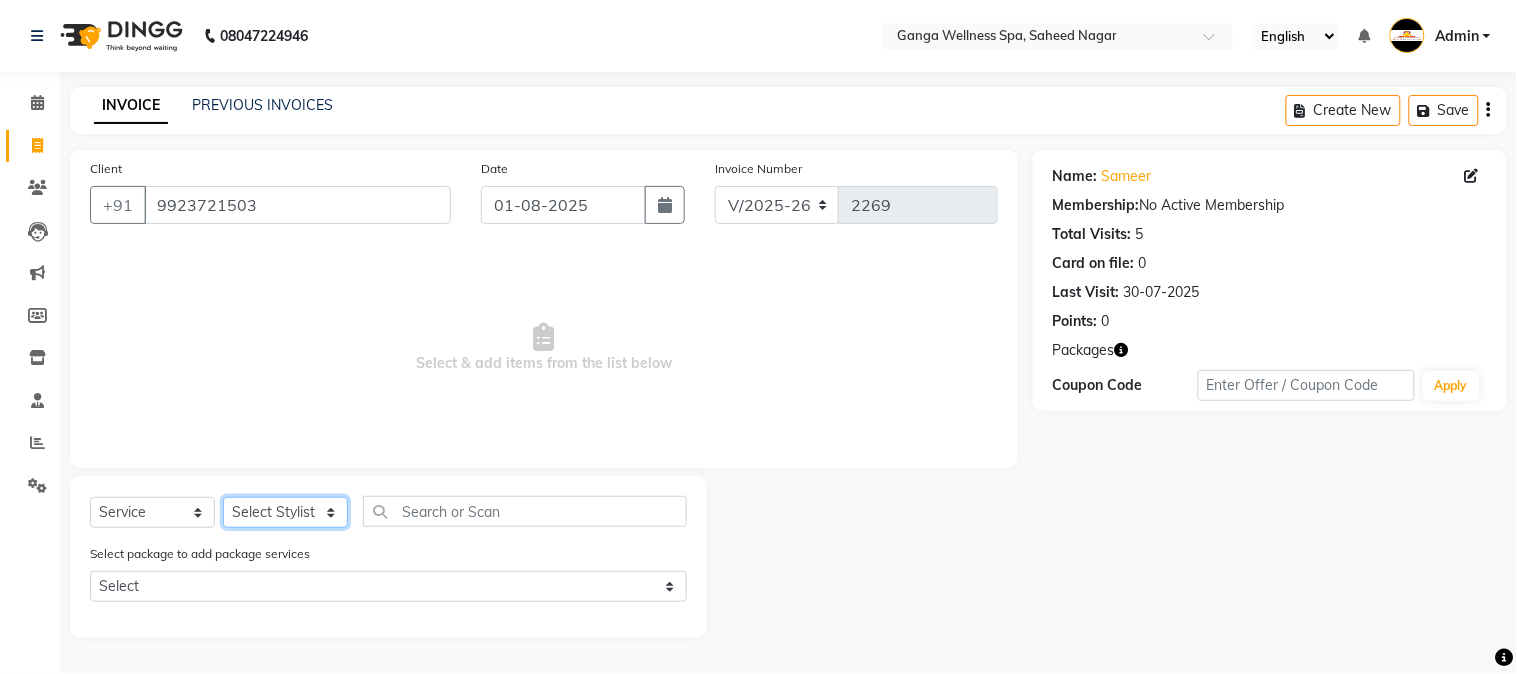 click on "Select Stylist Abhi akhil Alexa AMMY AMMY Annie anya APPI Arohi  Ayen BANCHI Bina Bina CJ CRP 1 Daina ELINA ferjana G1 G1 ONE PLUS  G1 Salon G2 Helen JEENY Jhanka Jojo Kana KEMPI KEMPI Kim krishna KTI Lili Rout Lily LINDA LIZA Martha  MELODY MERRY  minu Moon nancy Noiny pinkey Pradeep Prity  Riya ROOZ  Sony steffy SUCHI  Surren Sir Sushree Swapna Umpi upashana Zouli" 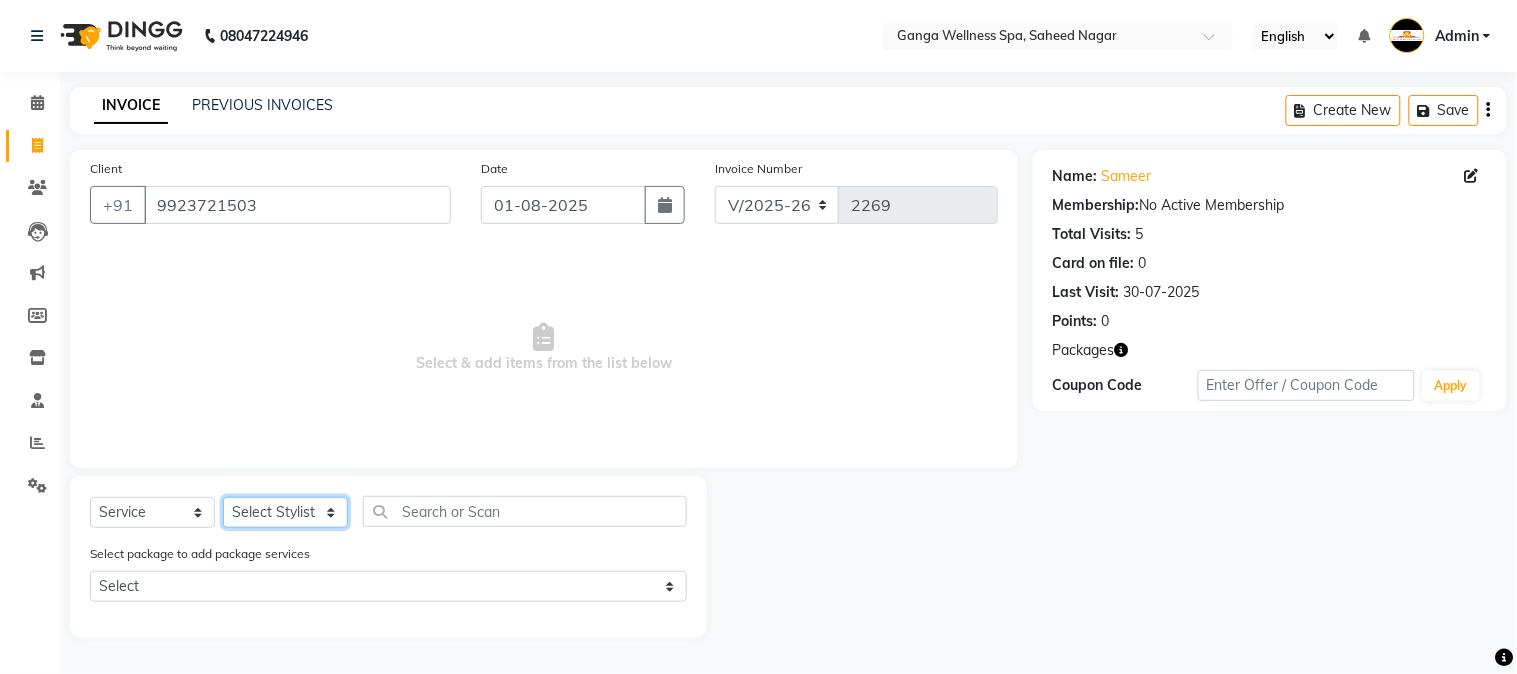 select on "41421" 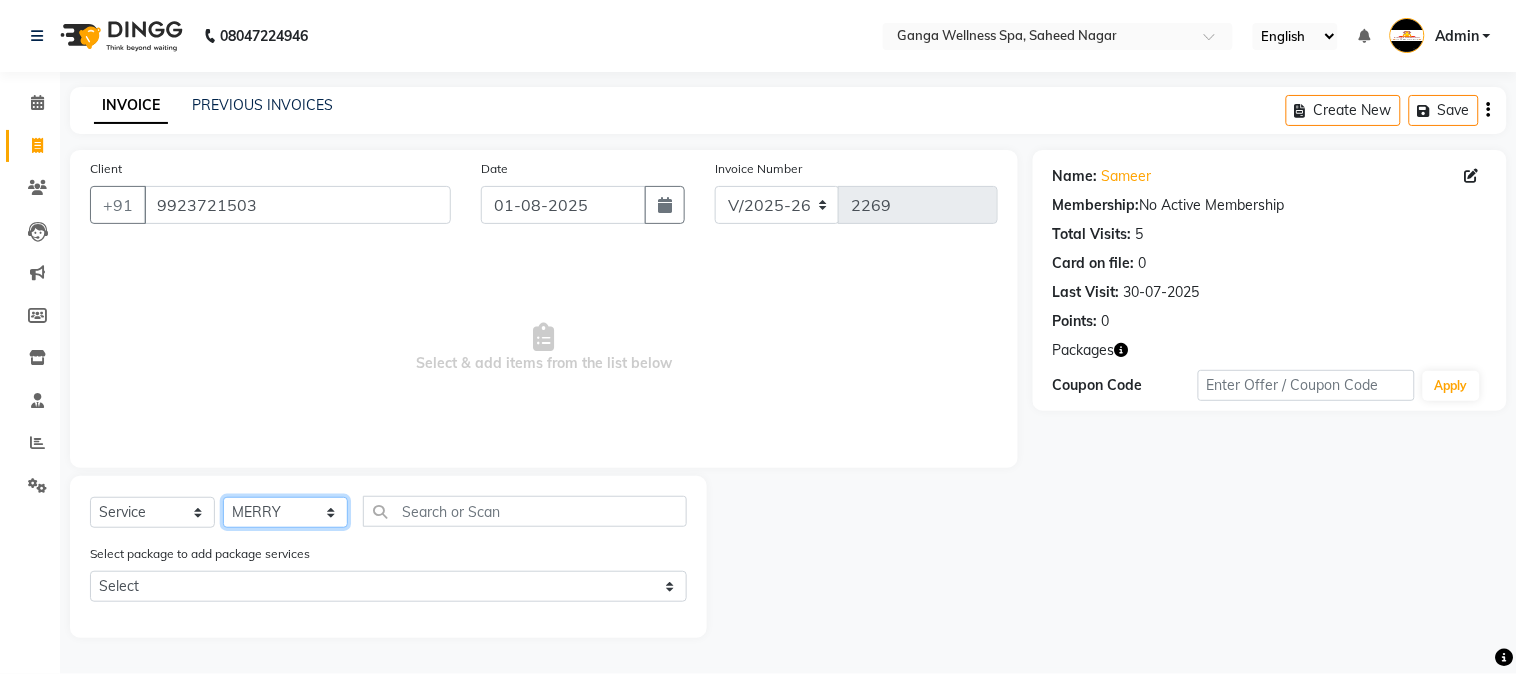 click on "Select Stylist Abhi akhil Alexa AMMY AMMY Annie anya APPI Arohi  Ayen BANCHI Bina Bina CJ CRP 1 Daina ELINA ferjana G1 G1 ONE PLUS  G1 Salon G2 Helen JEENY Jhanka Jojo Kana KEMPI KEMPI Kim krishna KTI Lili Rout Lily LINDA LIZA Martha  MELODY MERRY  minu Moon nancy Noiny pinkey Pradeep Prity  Riya ROOZ  Sony steffy SUCHI  Surren Sir Sushree Swapna Umpi upashana Zouli" 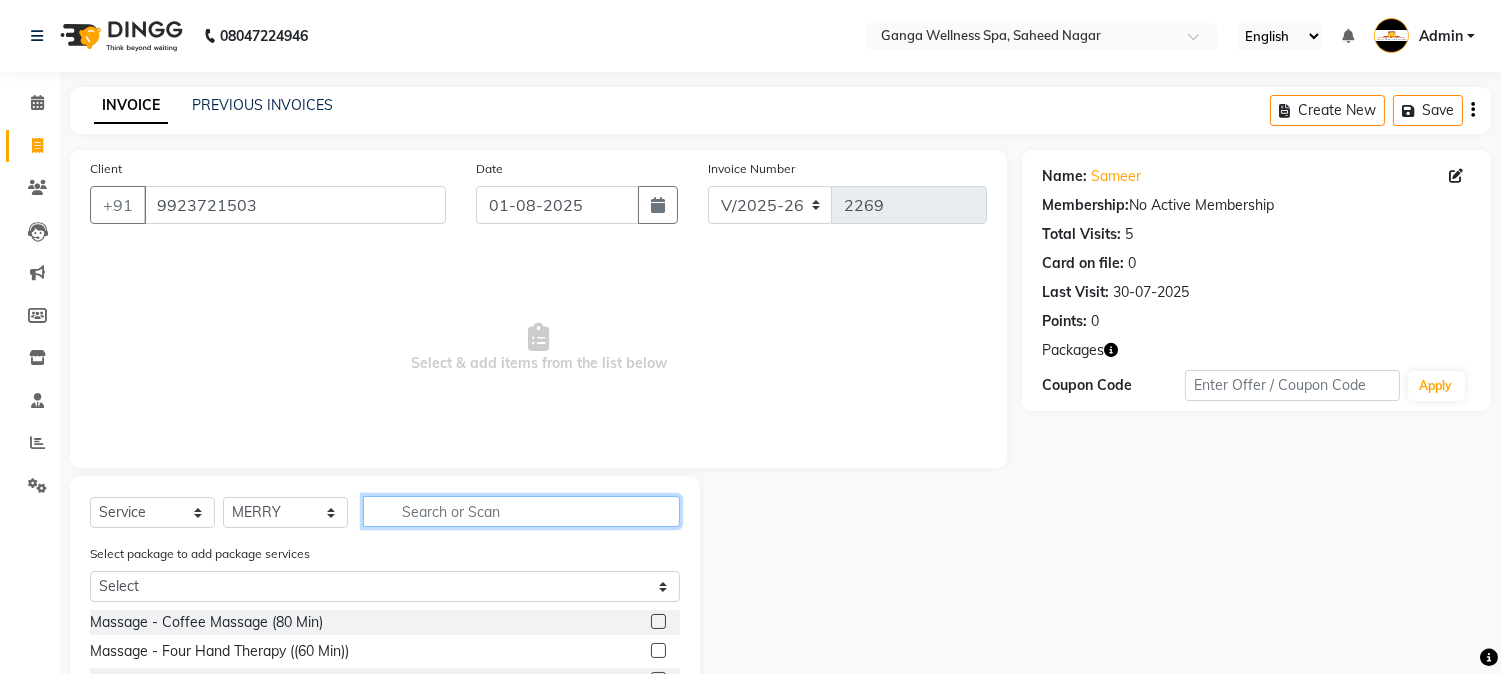 click 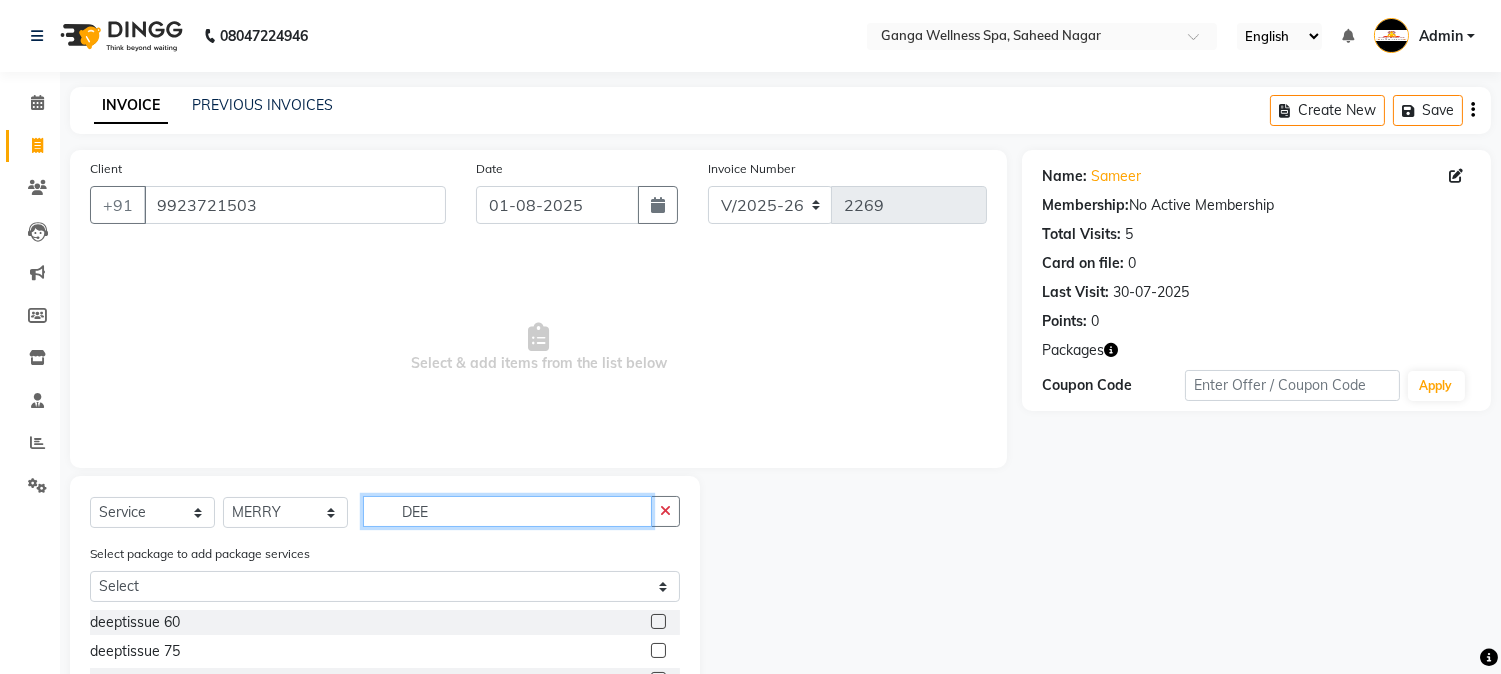 type on "DEE" 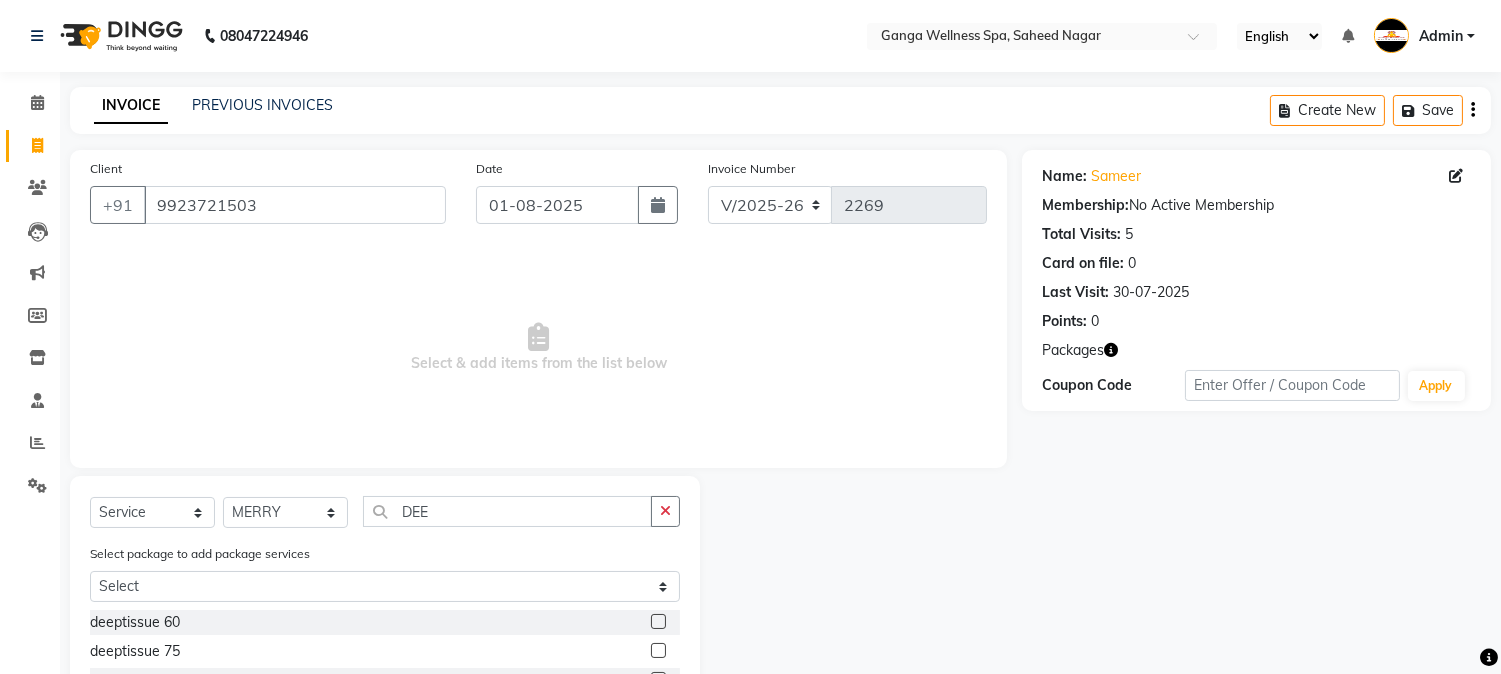 click 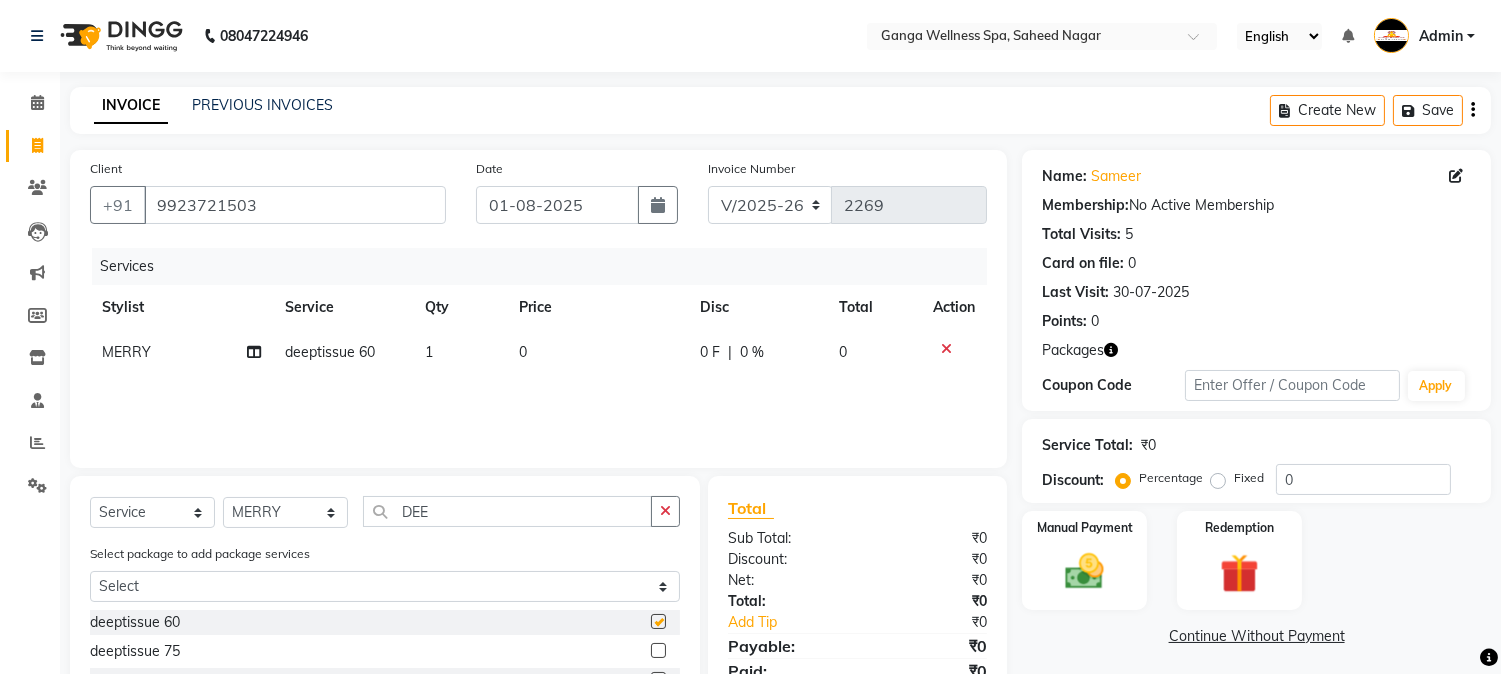 checkbox on "false" 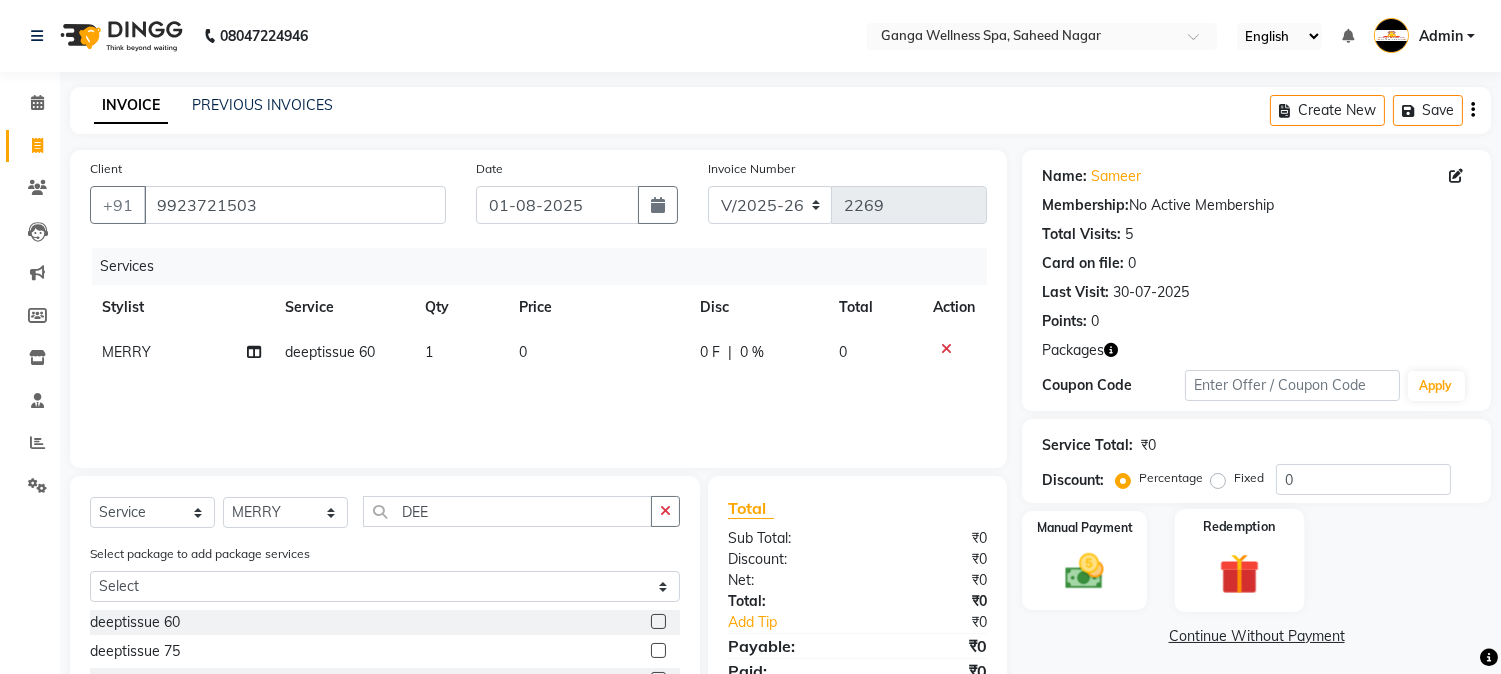click 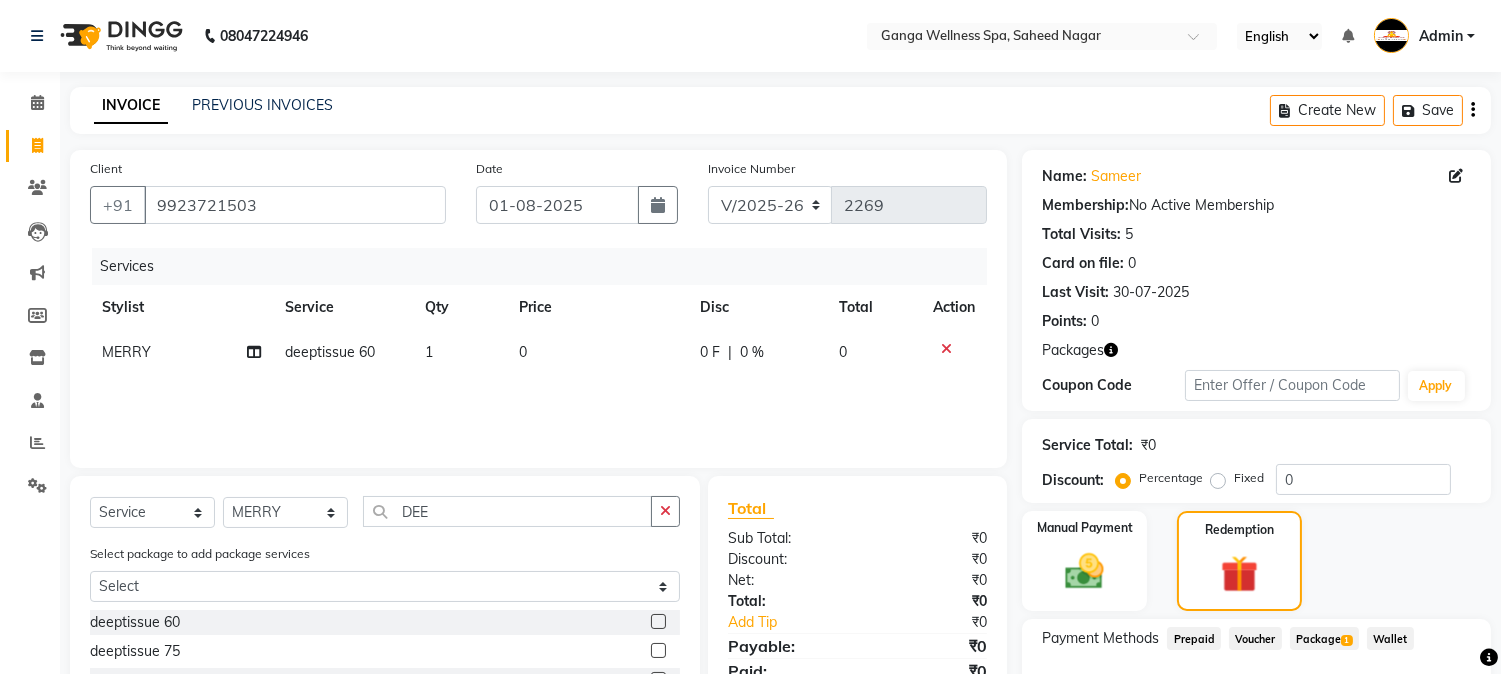 scroll, scrollTop: 167, scrollLeft: 0, axis: vertical 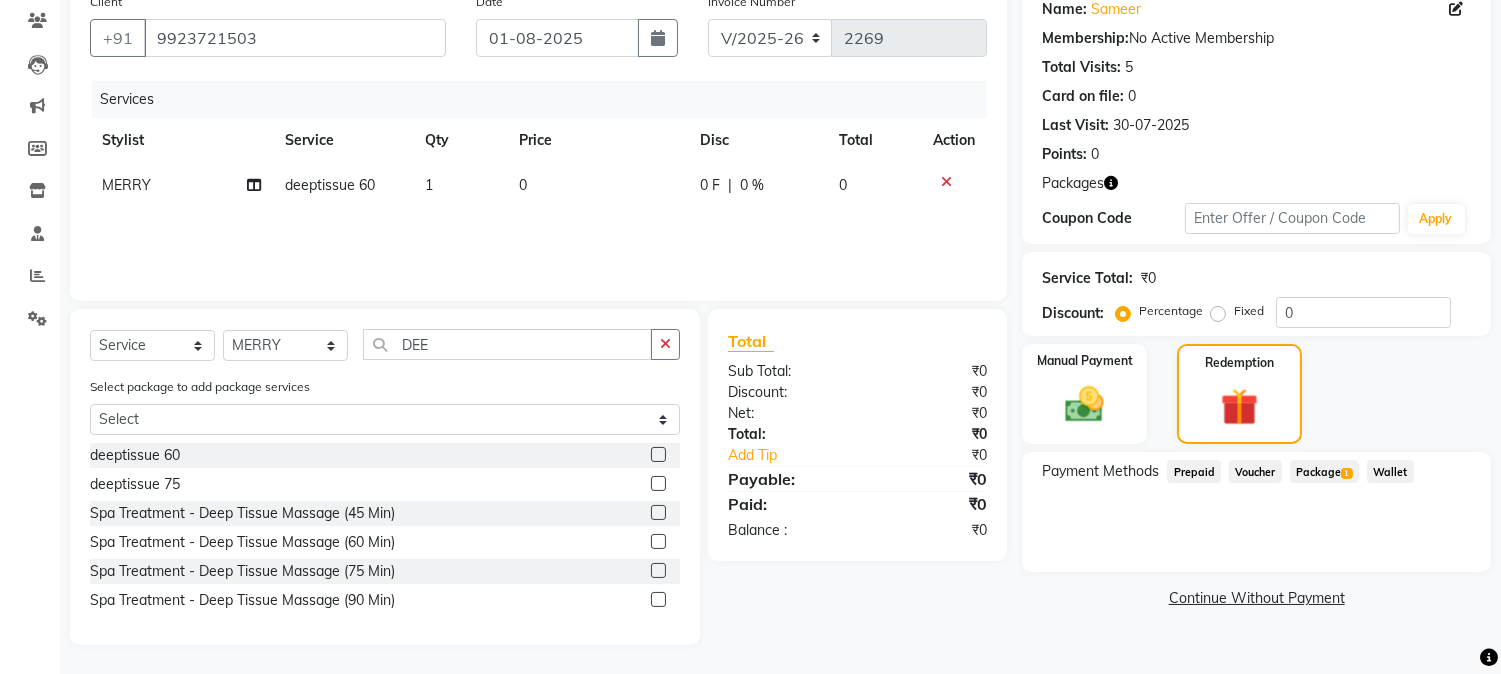 click on "Package  1" 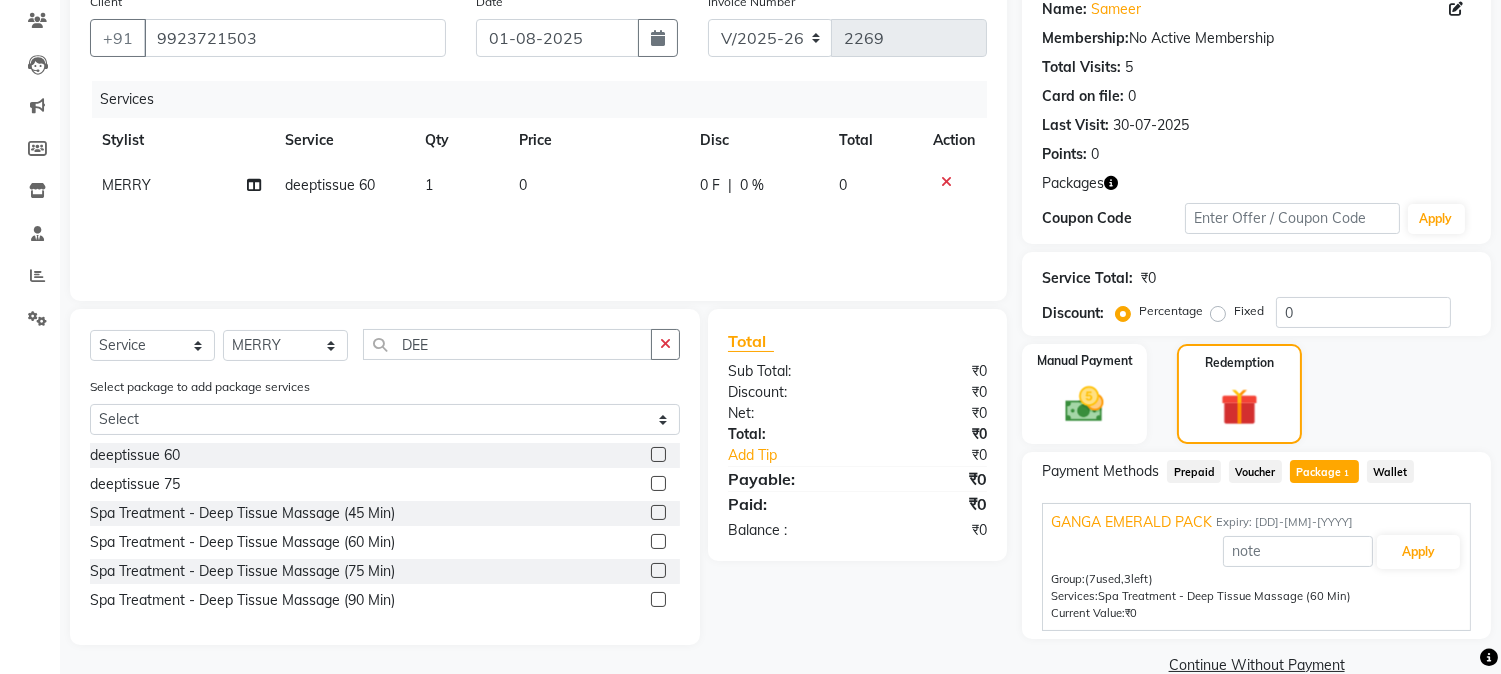 click on "1" 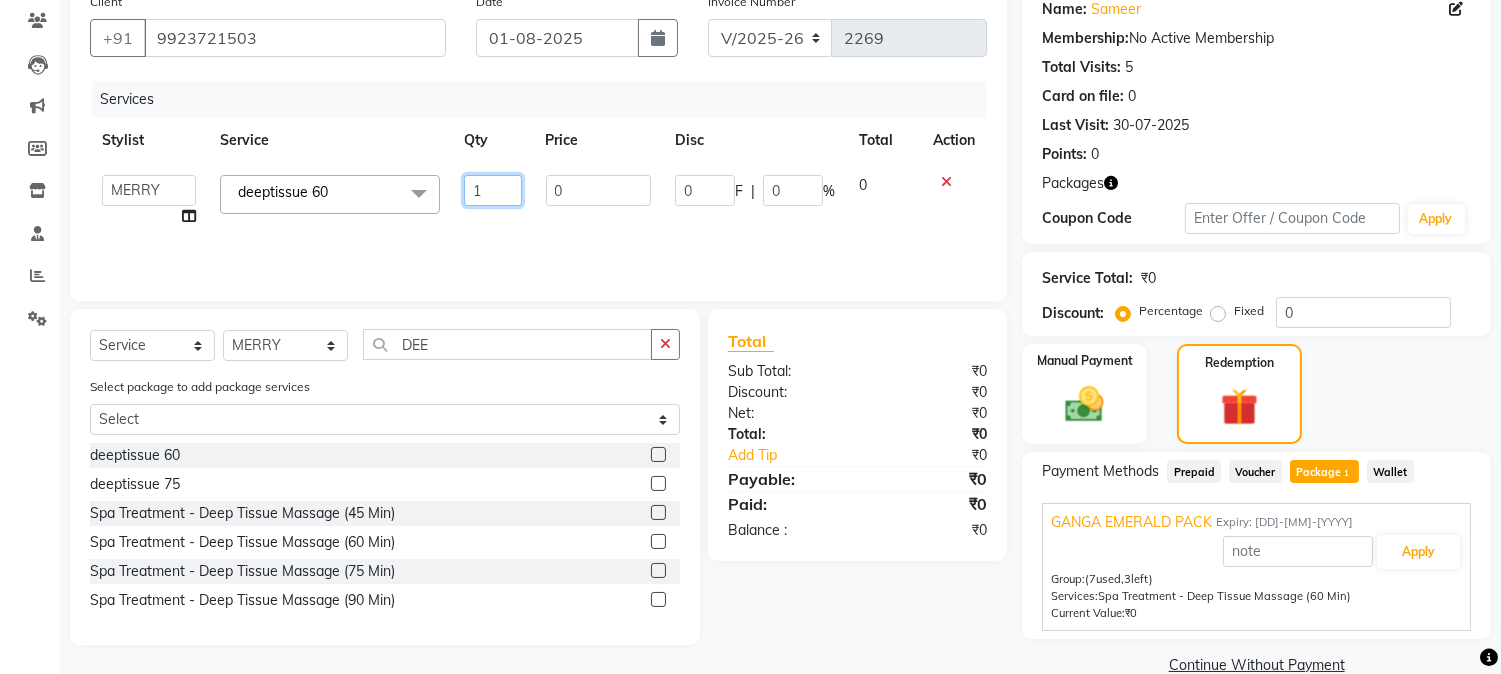 click on "1" 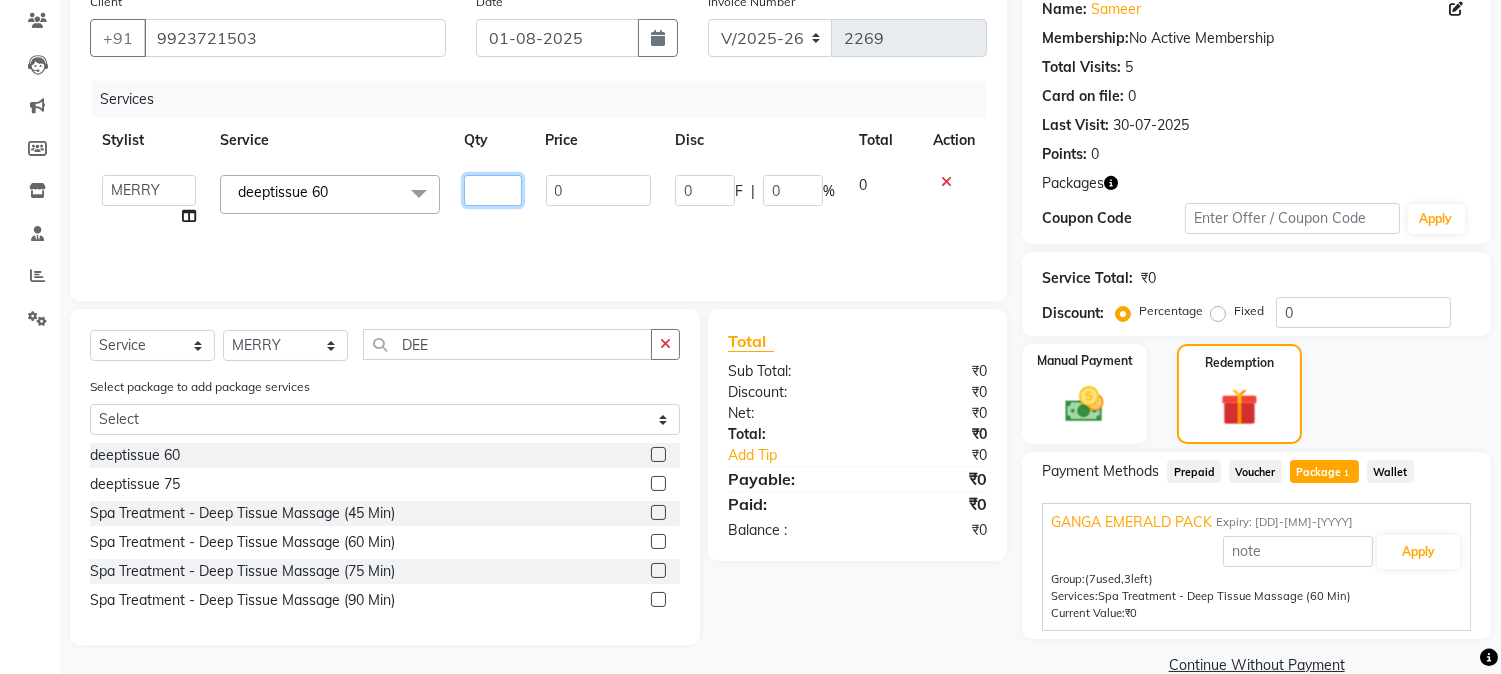type on "2" 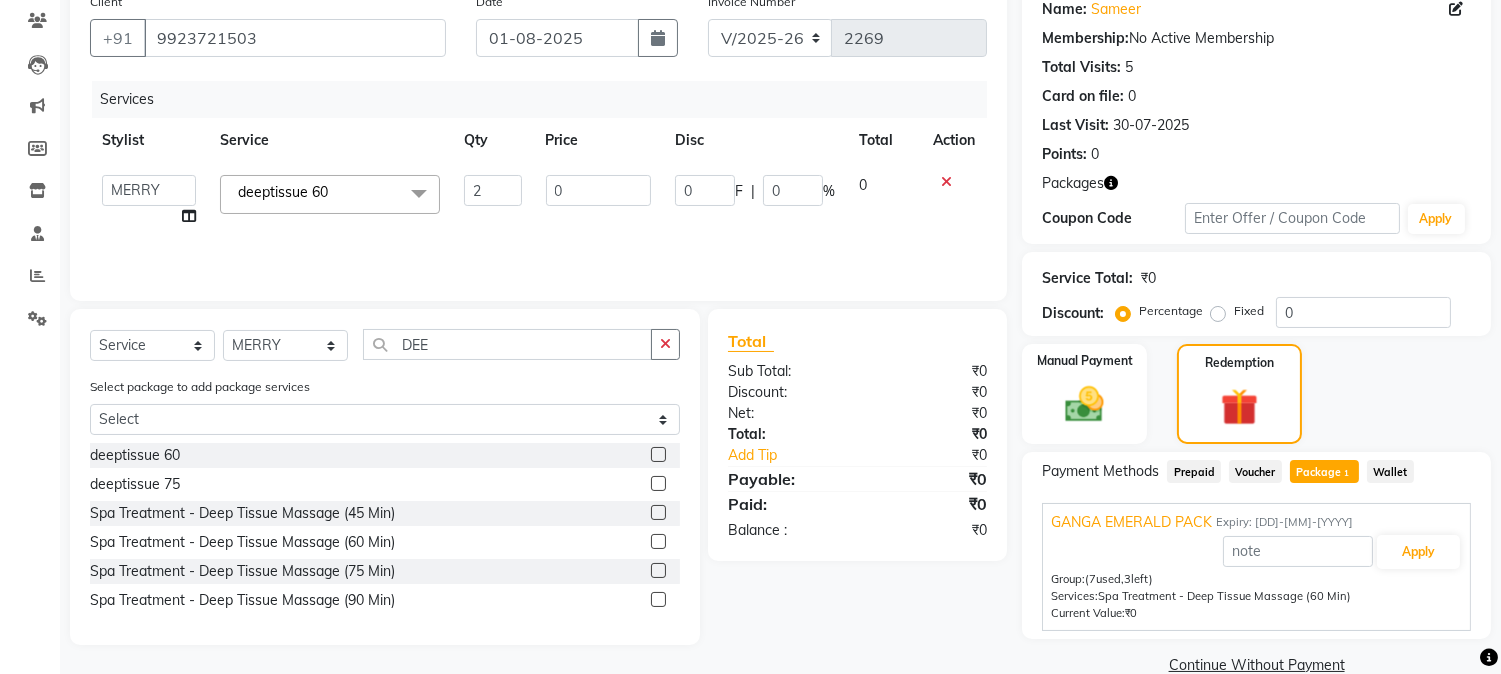 click on "Services Stylist Service Qty Price Disc Total Action  Abhi   akhil   Alexa   AMMY   AMMY   Annie   anya   APPI   Arohi    Ayen   BANCHI   Bina   Bina   CJ   CRP 1   Daina   ELINA   ferjana   G1   G1 ONE PLUS    G1 Salon   G2   Helen   JEENY   Jhanka   Jojo   Kana   KEMPI   KEMPI   Kim   krishna   KTI   Lili Rout   Lily   LINDA   LIZA   Martha    MELODY   MERRY    minu   Moon   nancy   Noiny   pinkey   Pradeep   Prity    Riya   ROOZ    Sony   steffy   SUCHI    Surren Sir   Sushree   Swapna   Umpi   upashana   Zouli  deeptissue 60  x Massage - Coffee Massage (80 Min) Massage - Four Hand Therapy ((60 Min)) Massage - Cold Cream Massage ((60 Min)) Massage - Red Wine Scrub With Swedish Massage aroma hamham SCRUB Bolm oil Balinish couple massage Sports Gym Massage CLEOPATRA BATH MASSAGE HOT STONE MASSAGE SIRODHARA THAI OIL MASSAGE Candle  deeptissue 60 hamham sirodhara hotstone massage swedish massage  sport massage lomi lomi balm oil coffee massage  red wine massage  deeptissue 75 Sirodhara oil fourhand  2 0 0 F |" 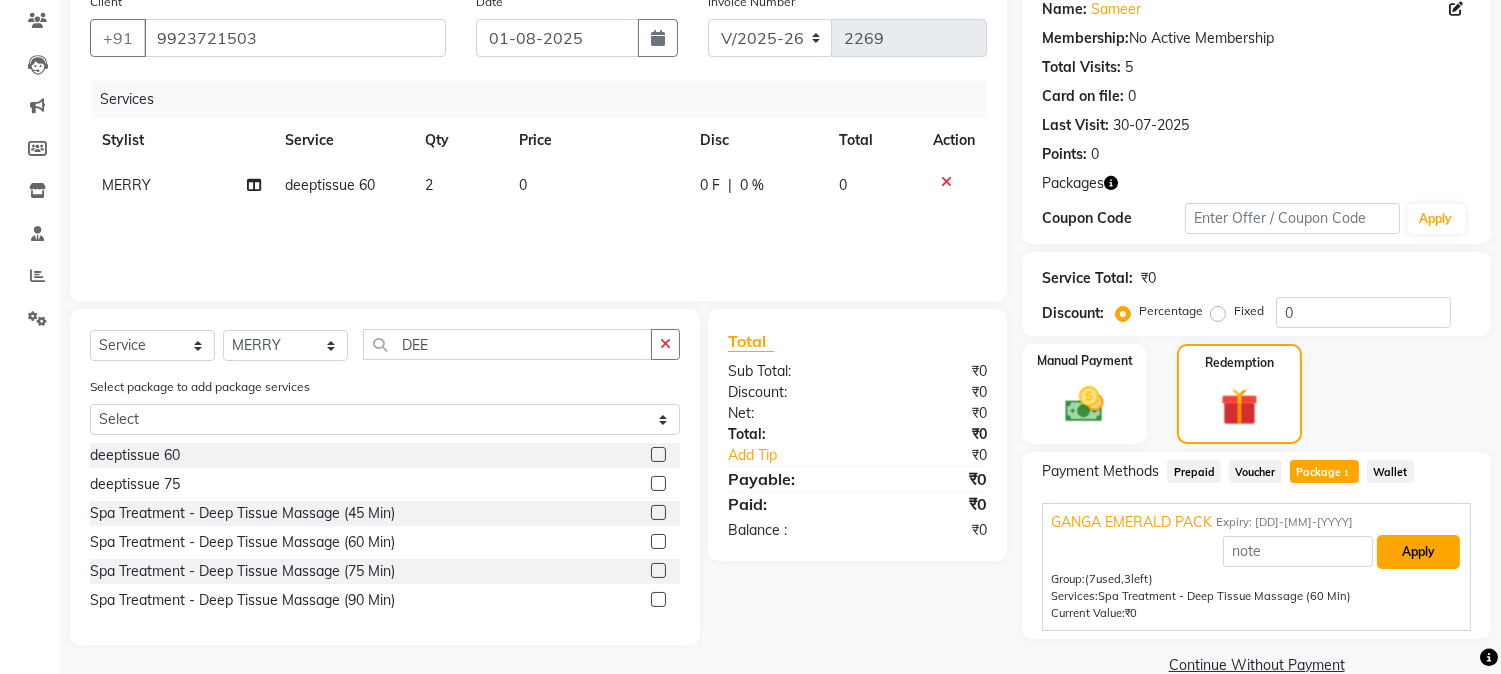 click on "Apply" at bounding box center (1418, 552) 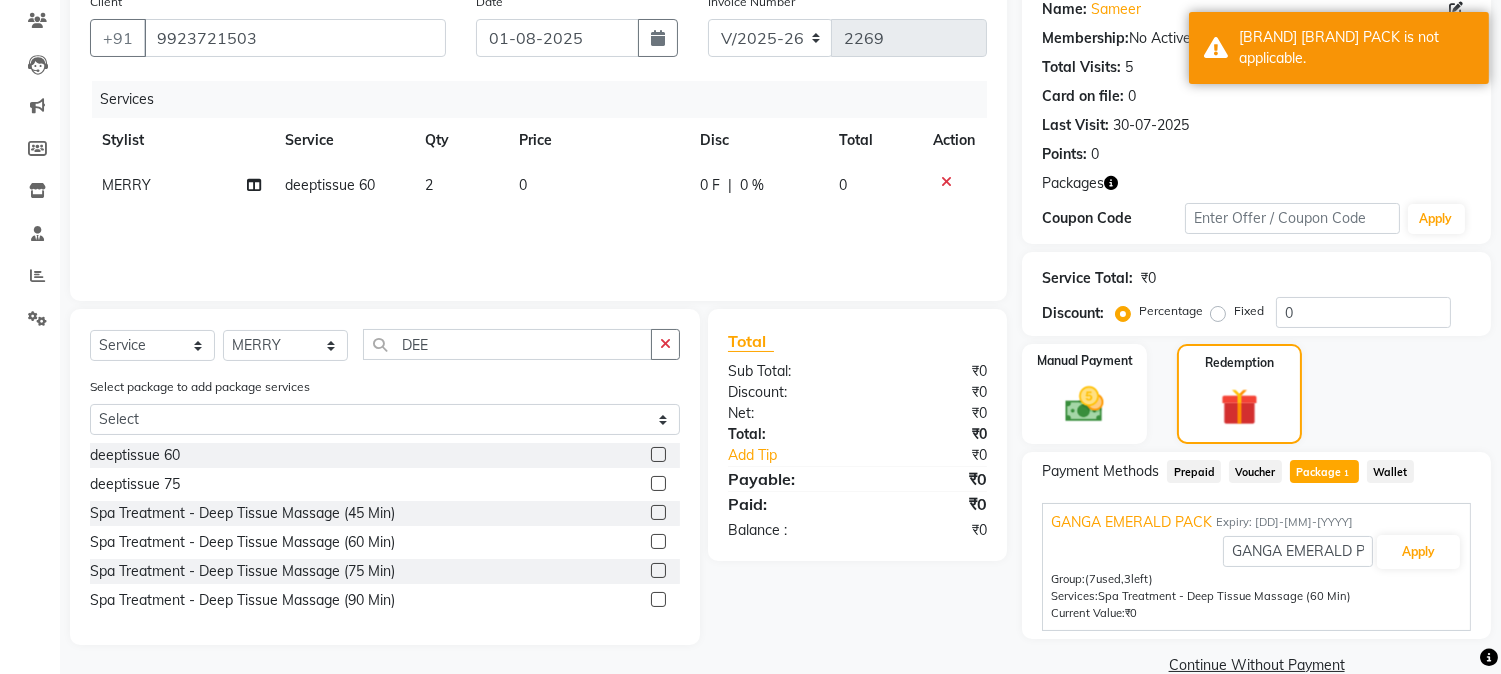 click 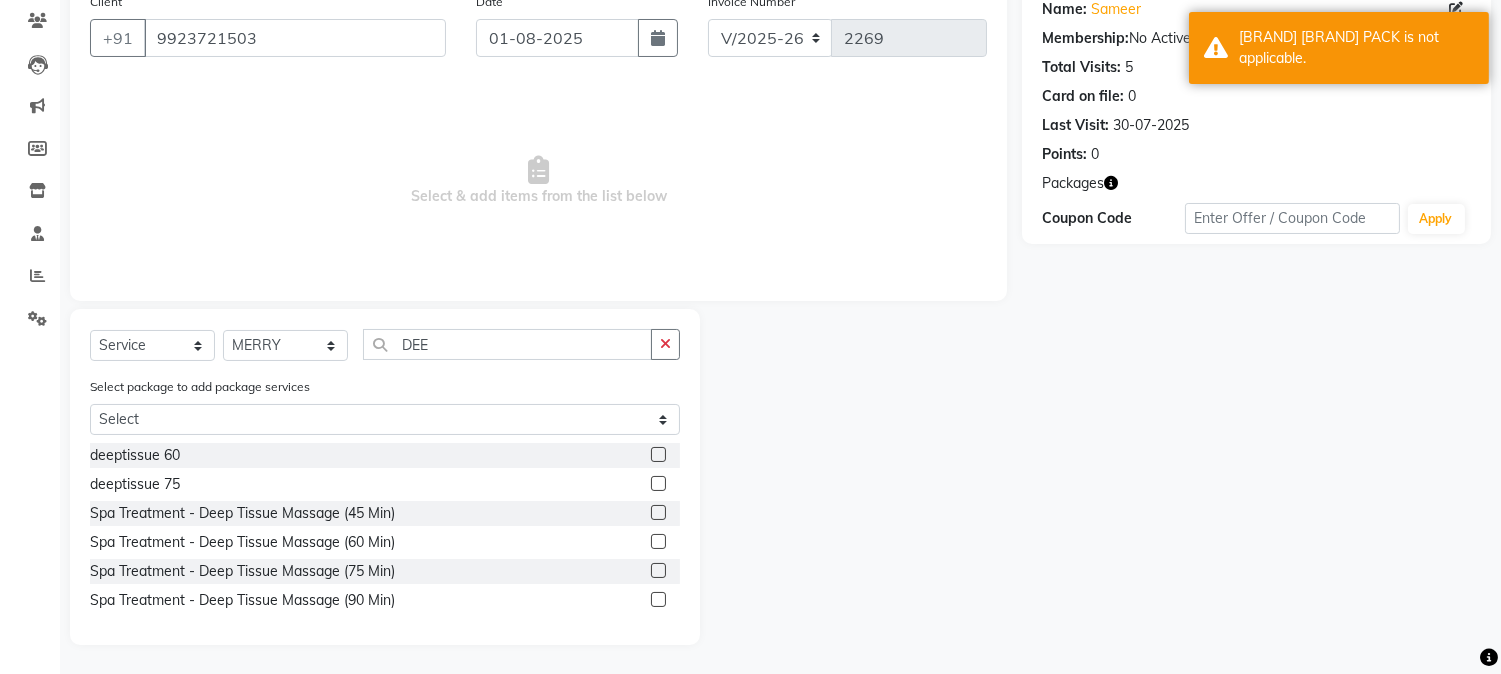 scroll, scrollTop: 0, scrollLeft: 0, axis: both 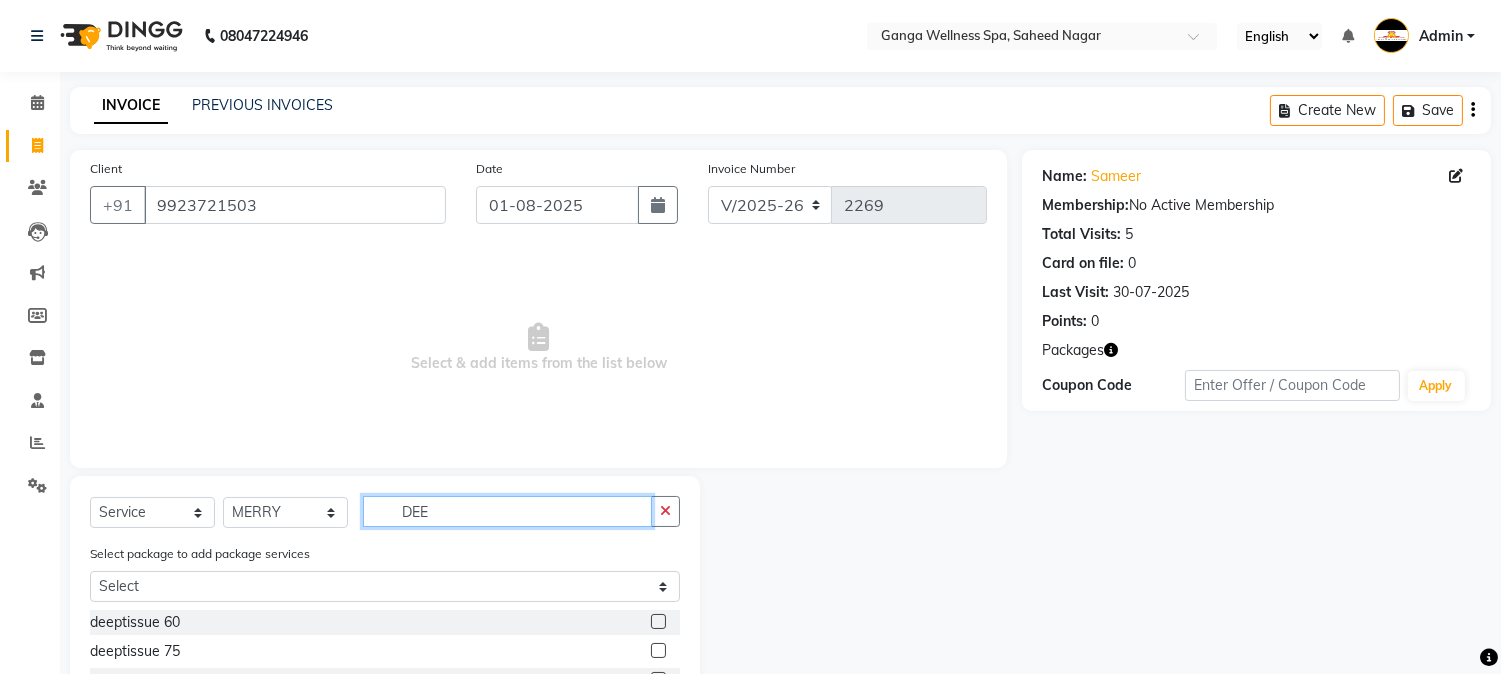 click on "DEE" 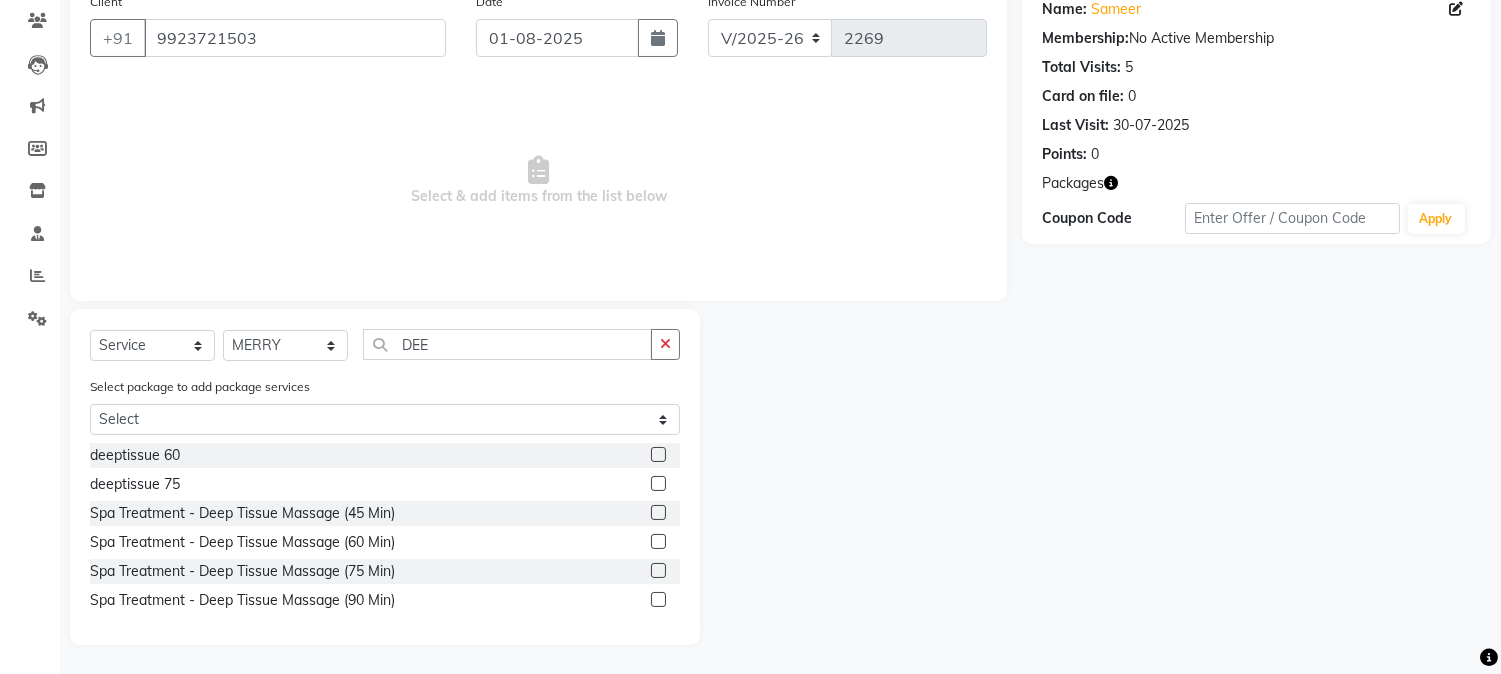 click 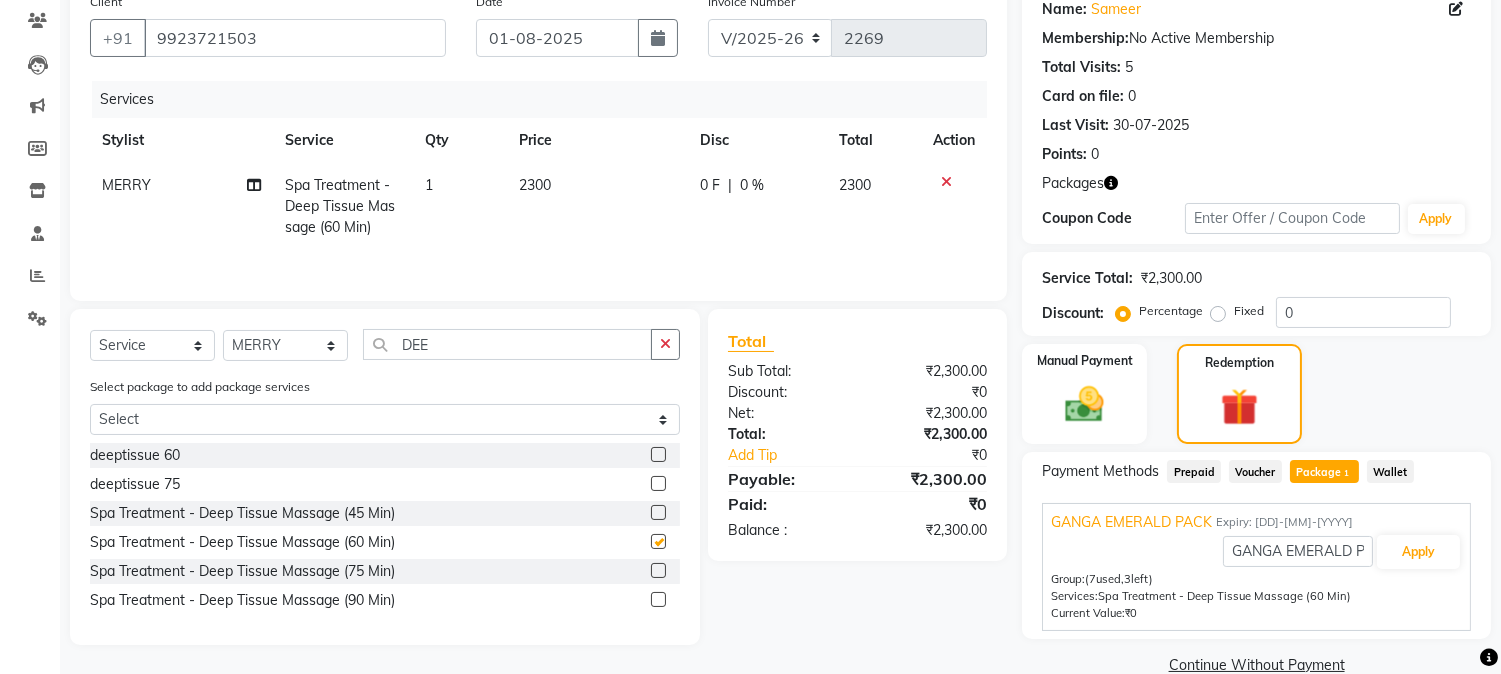 checkbox on "false" 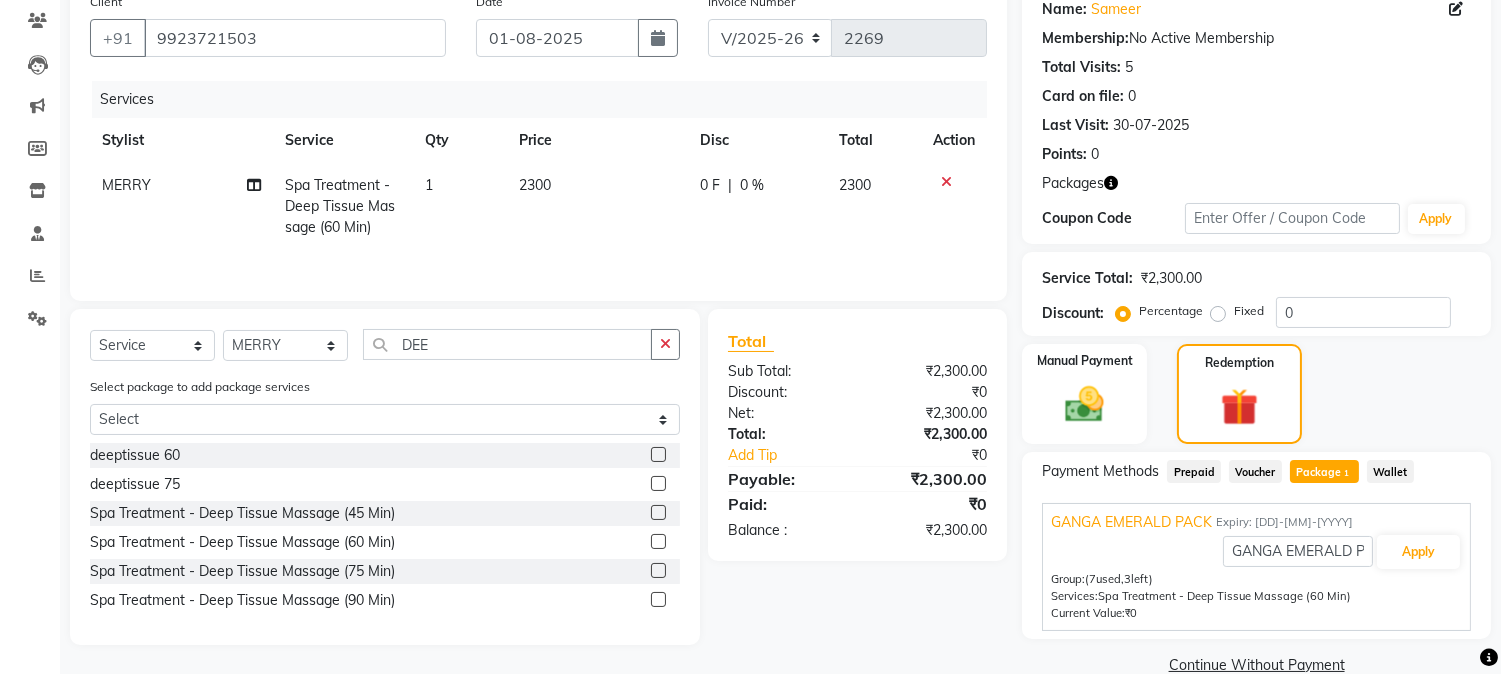 click on "1" 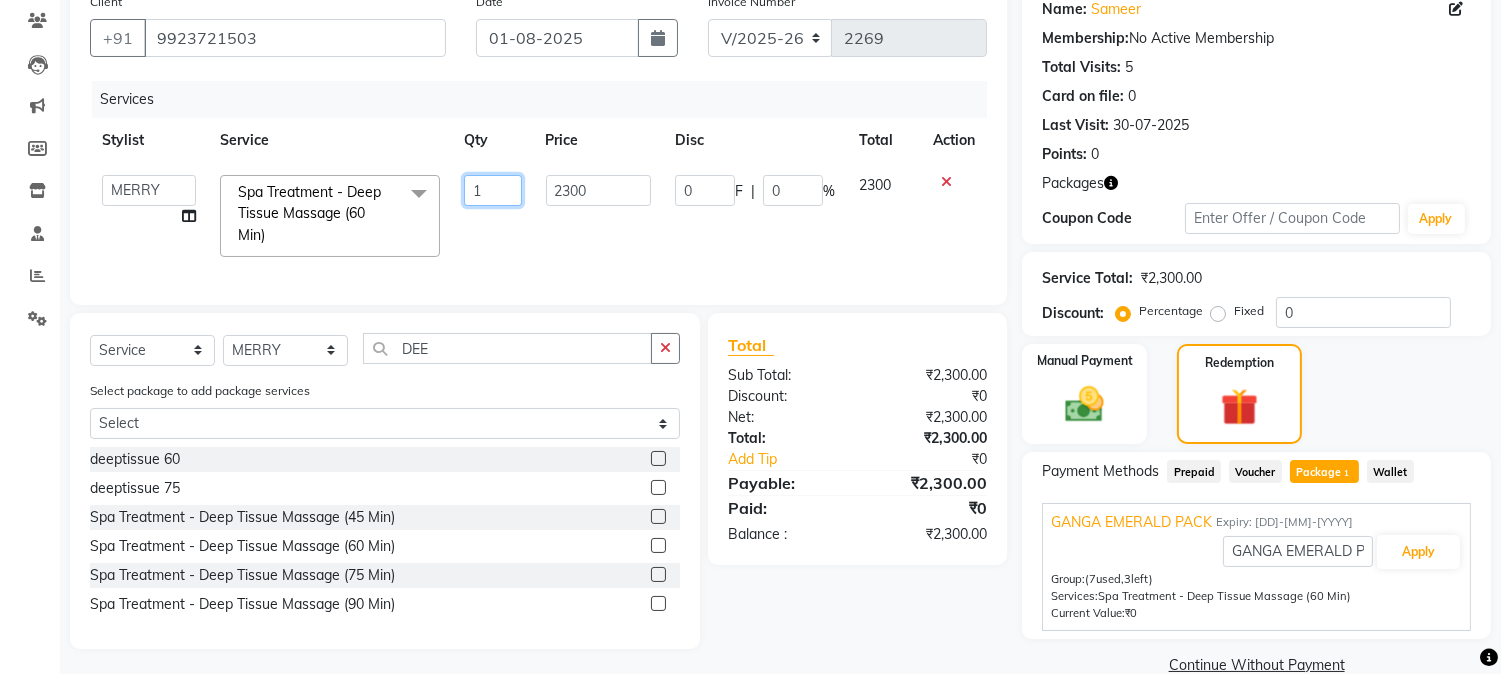 click on "1" 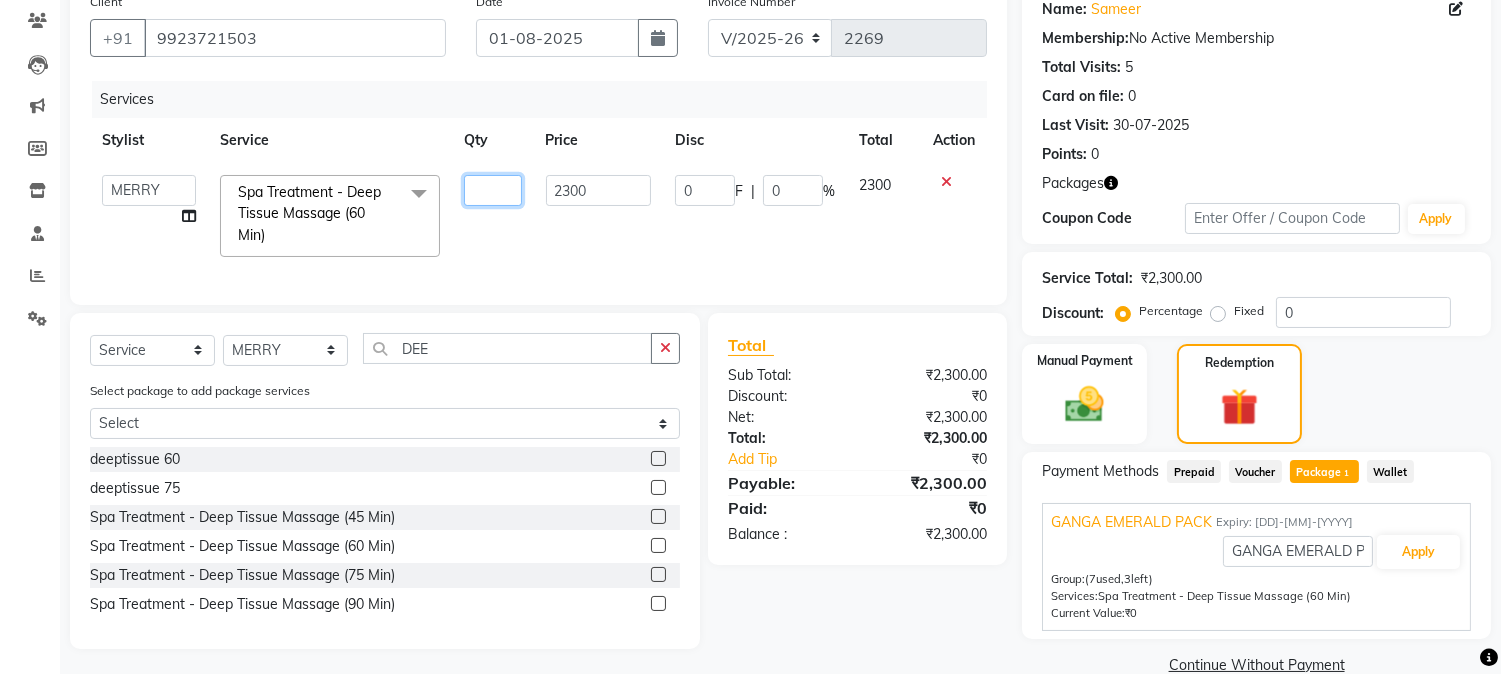 type on "2" 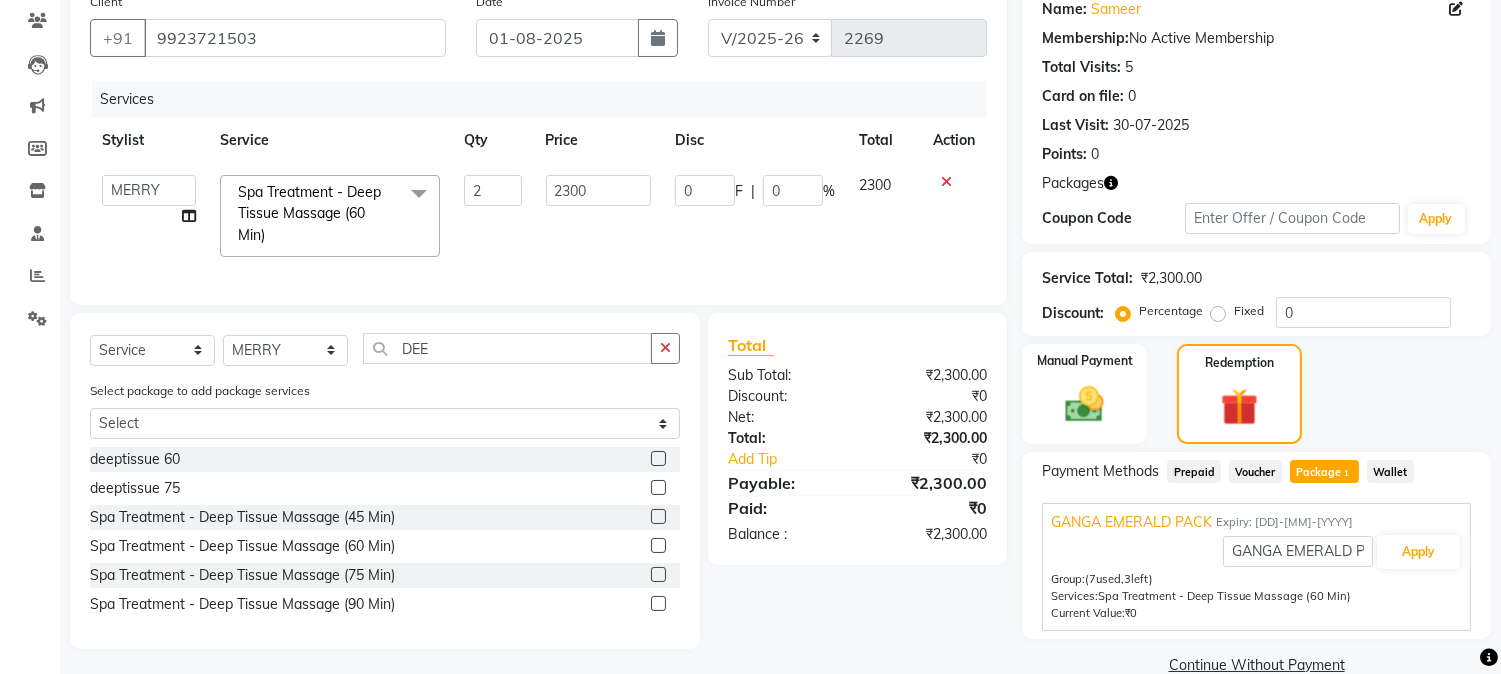 click on "2300" 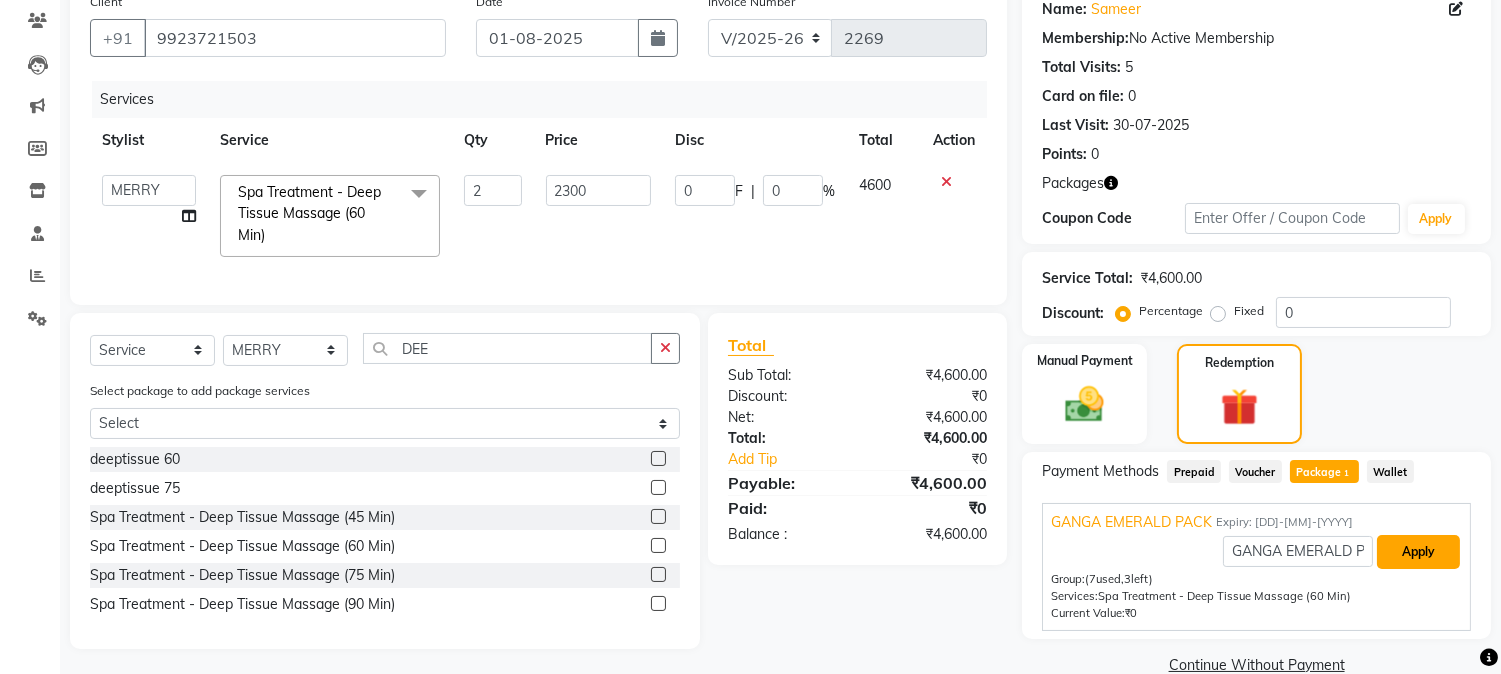 click on "Apply" at bounding box center (1418, 552) 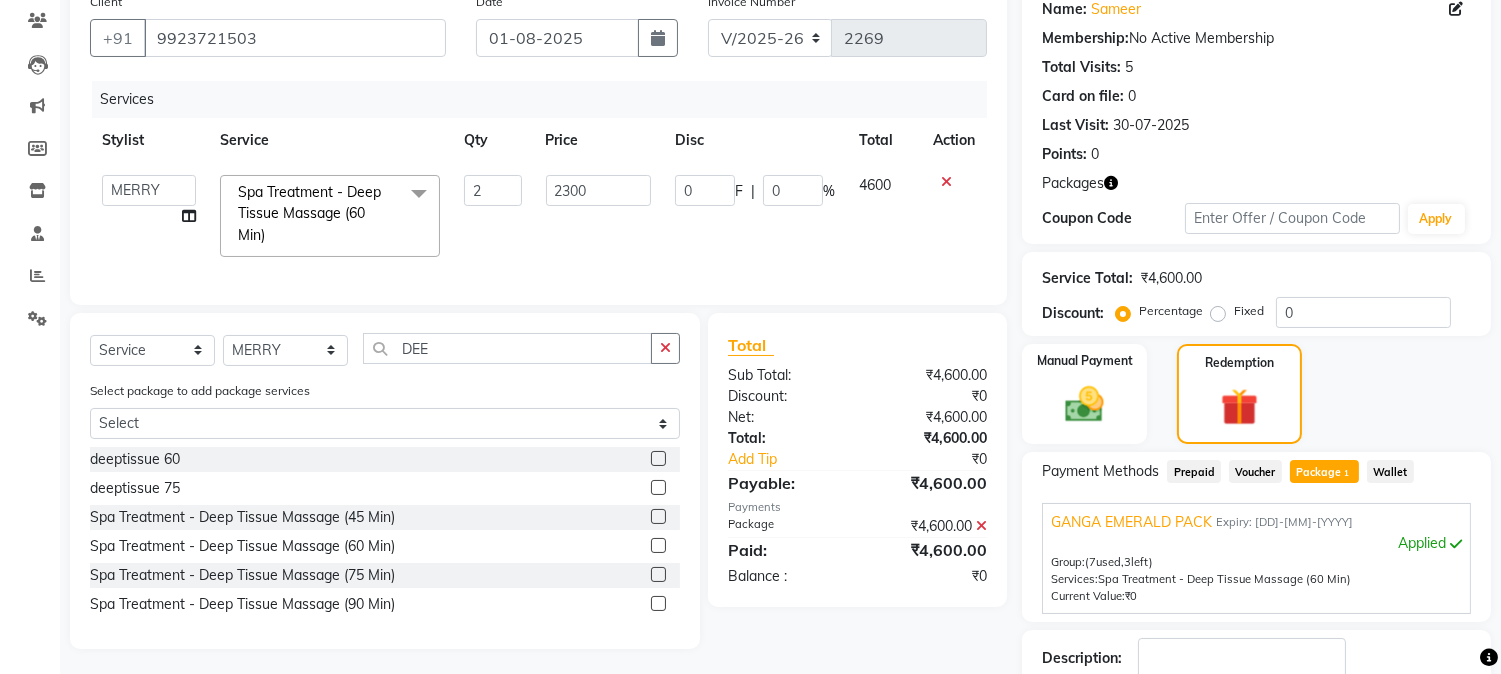scroll, scrollTop: 297, scrollLeft: 0, axis: vertical 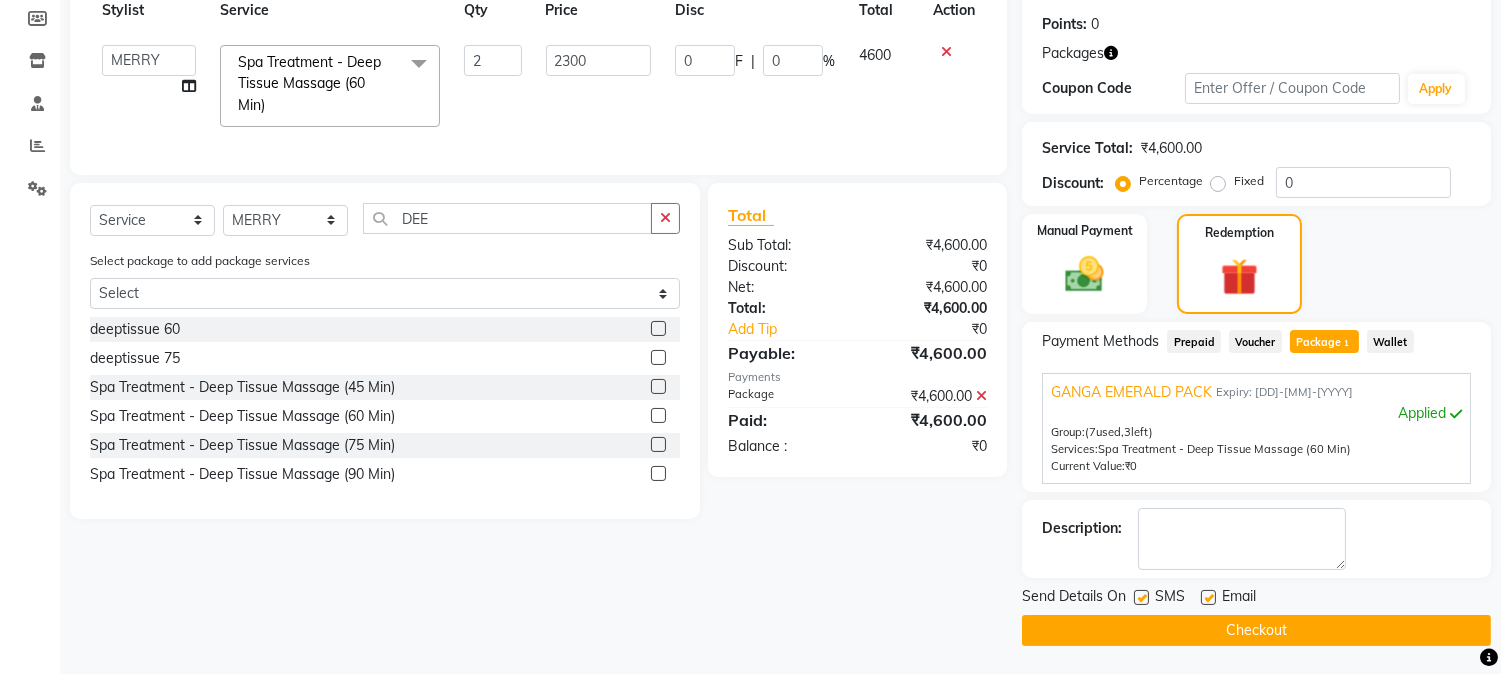 click on "Checkout" 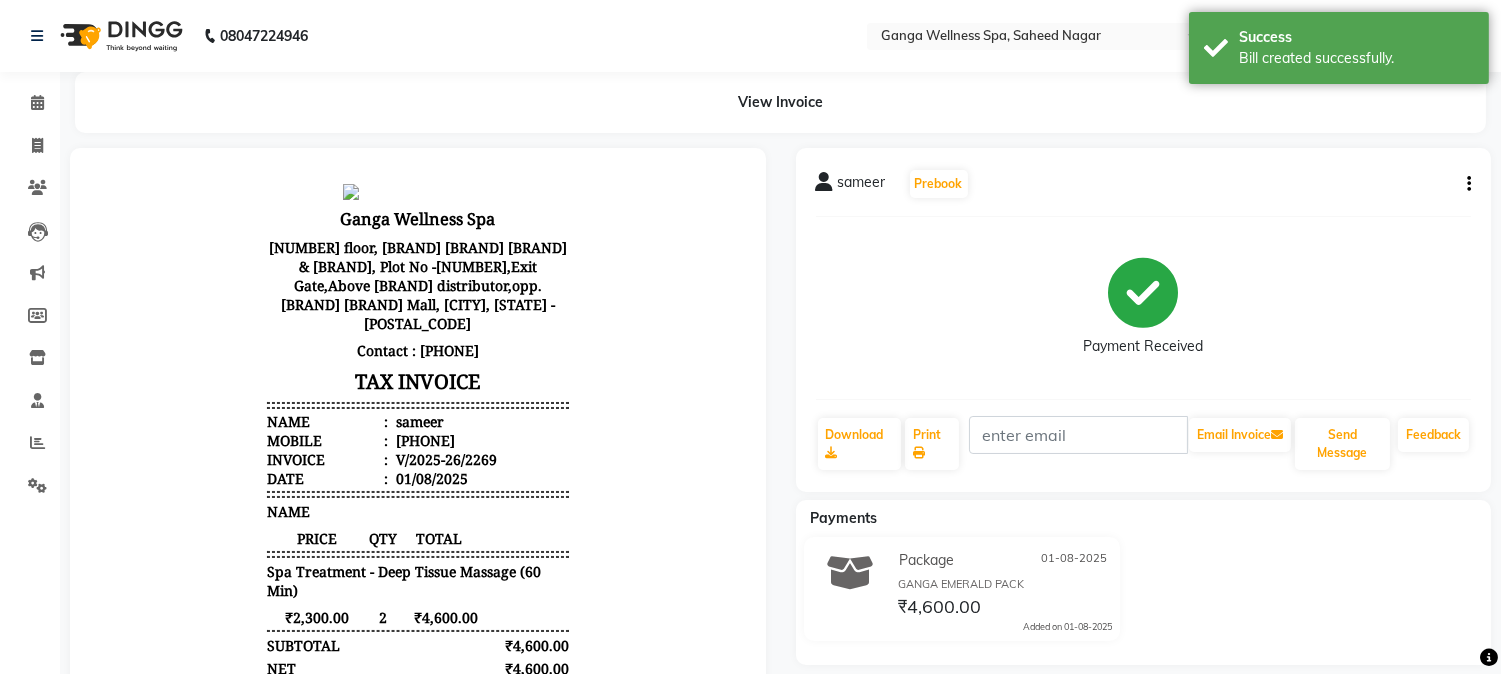 scroll, scrollTop: 0, scrollLeft: 0, axis: both 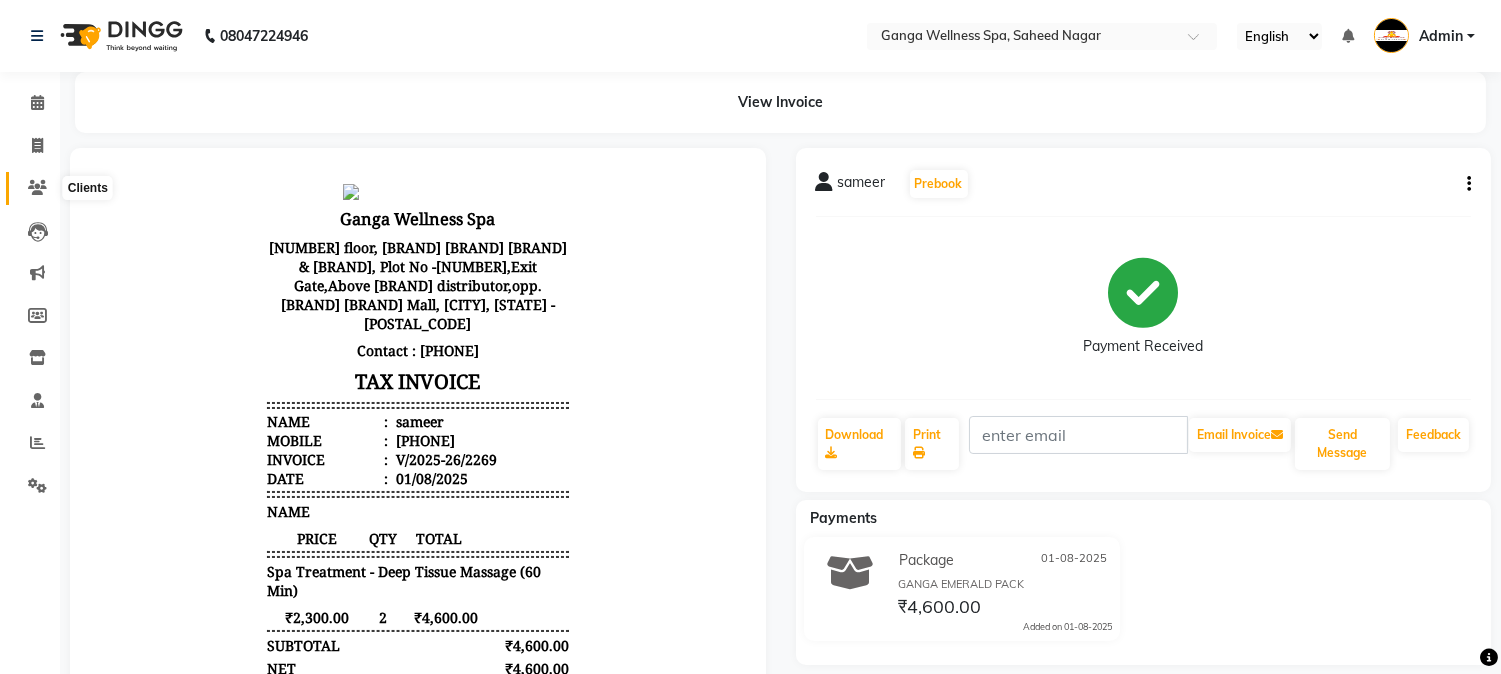 click 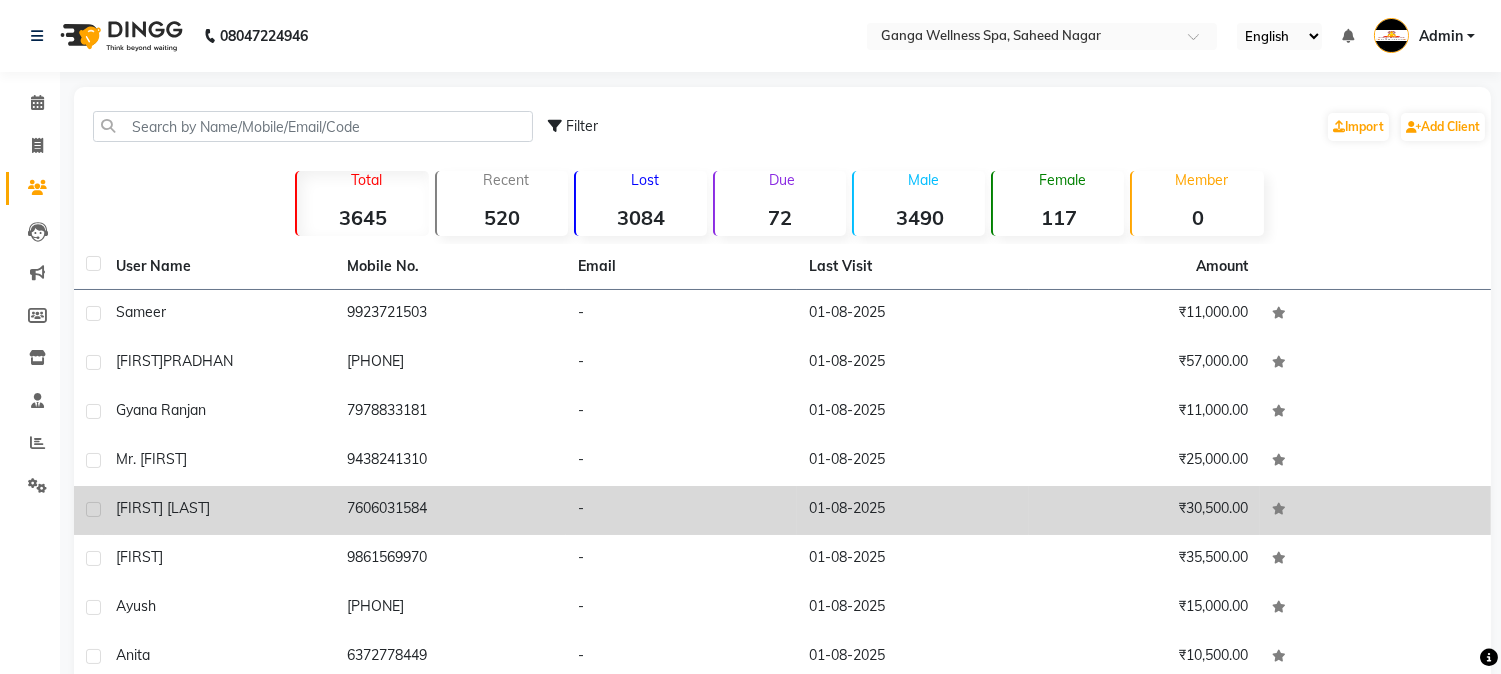 click on "[FIRST] [LAST]" 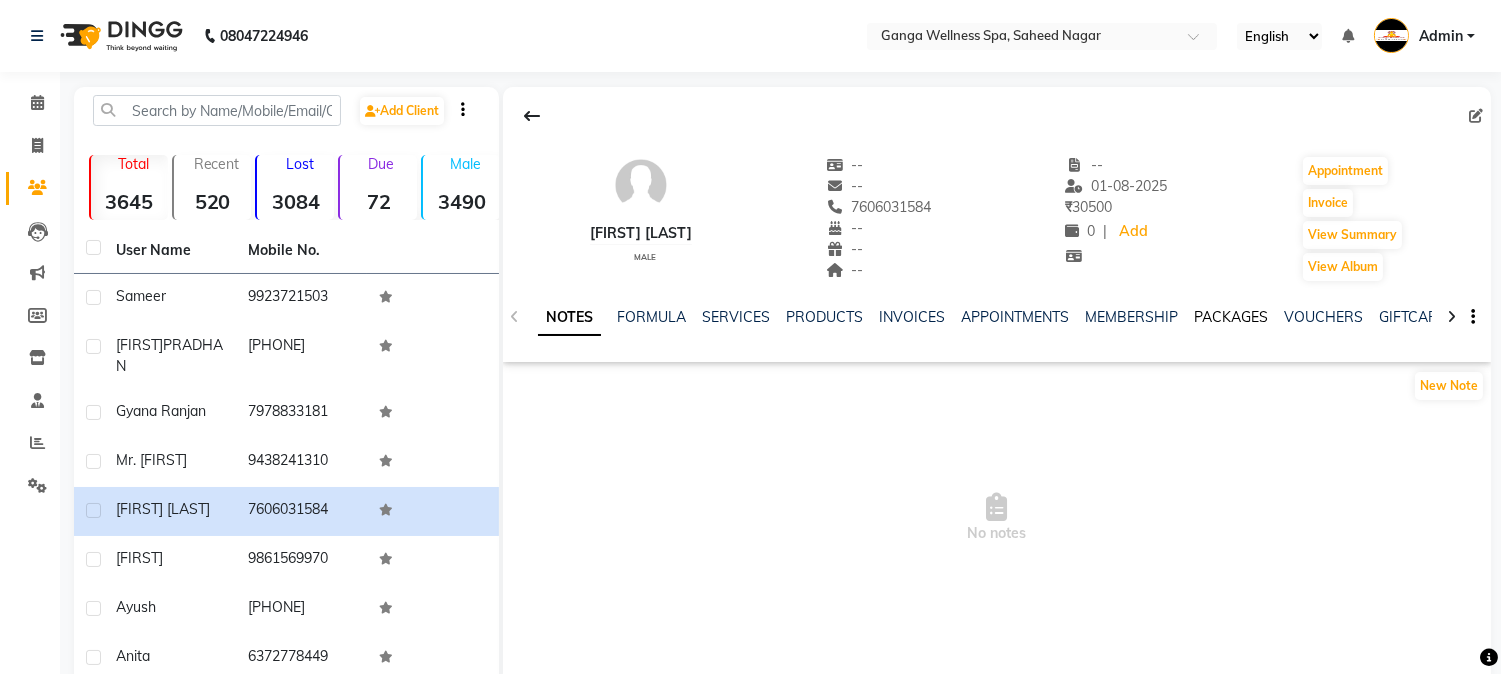 click on "PACKAGES" 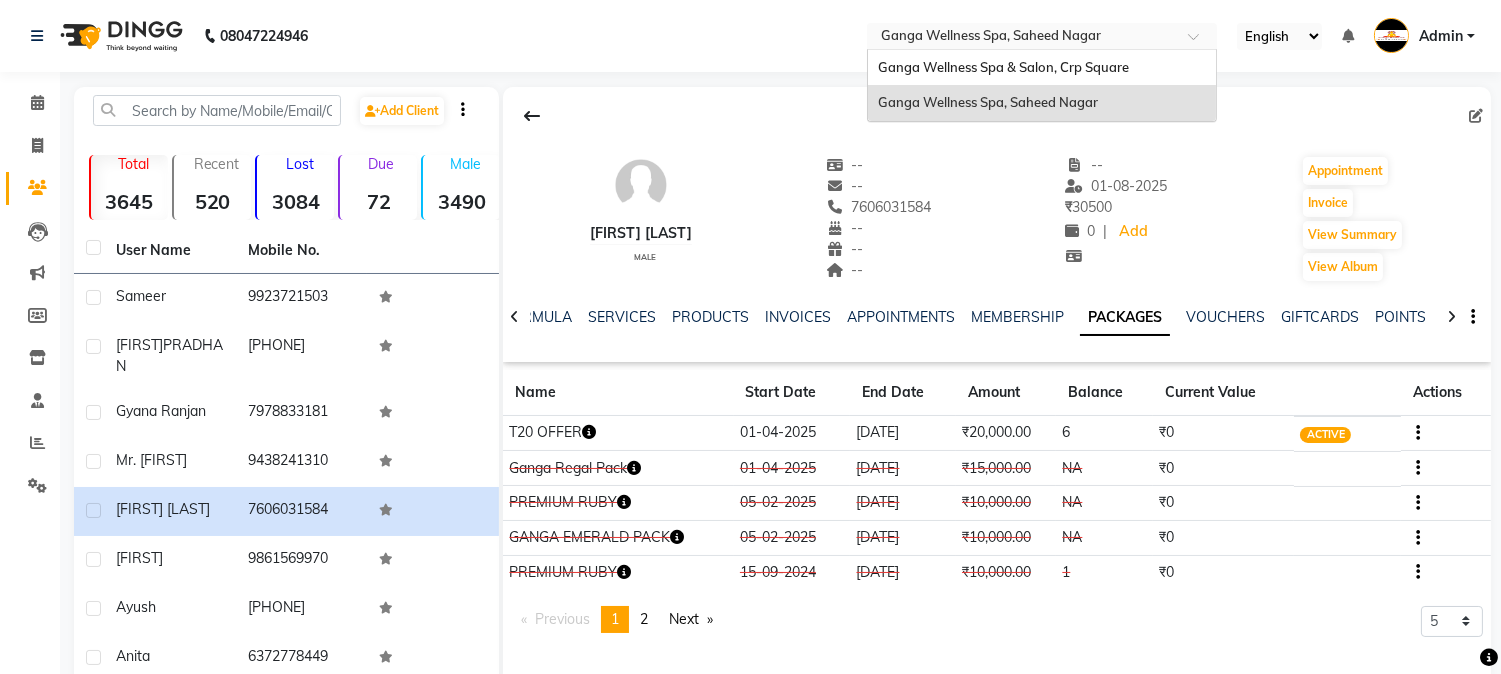 click at bounding box center (1022, 38) 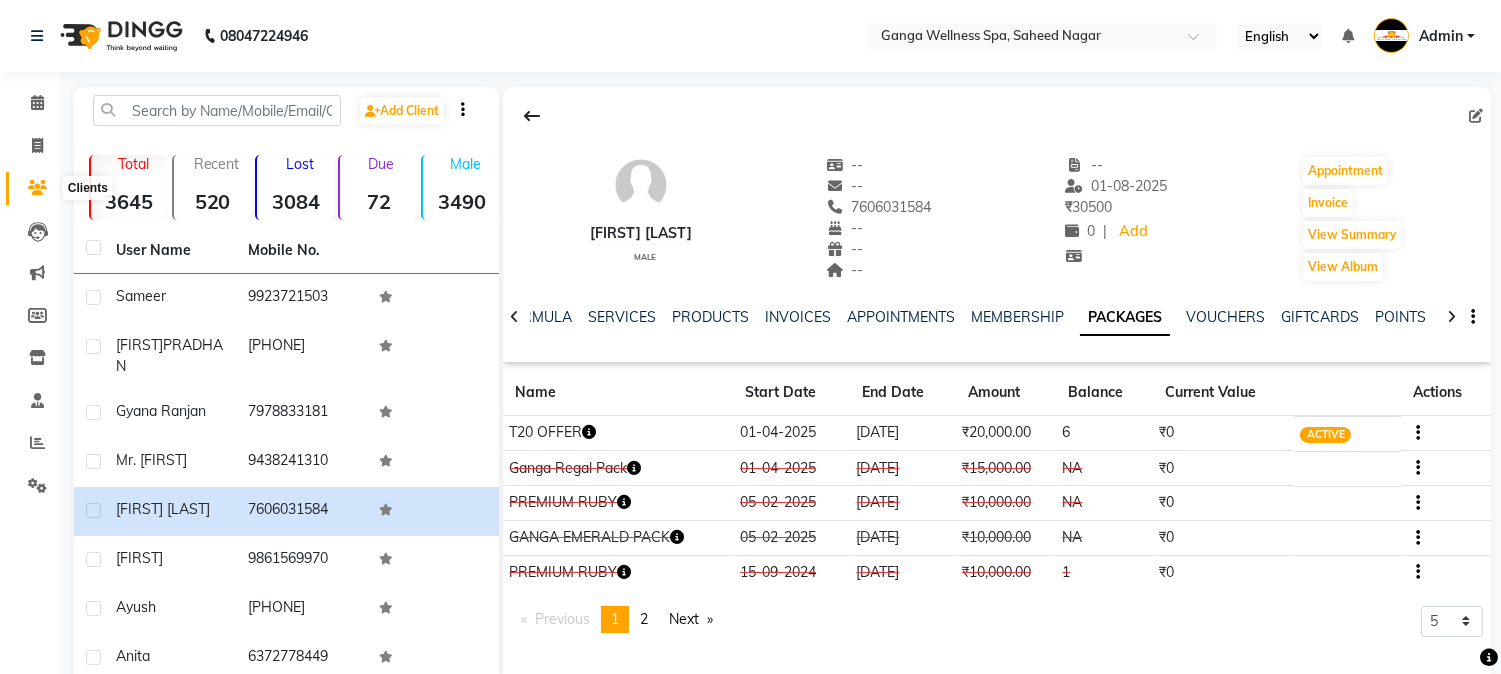 click 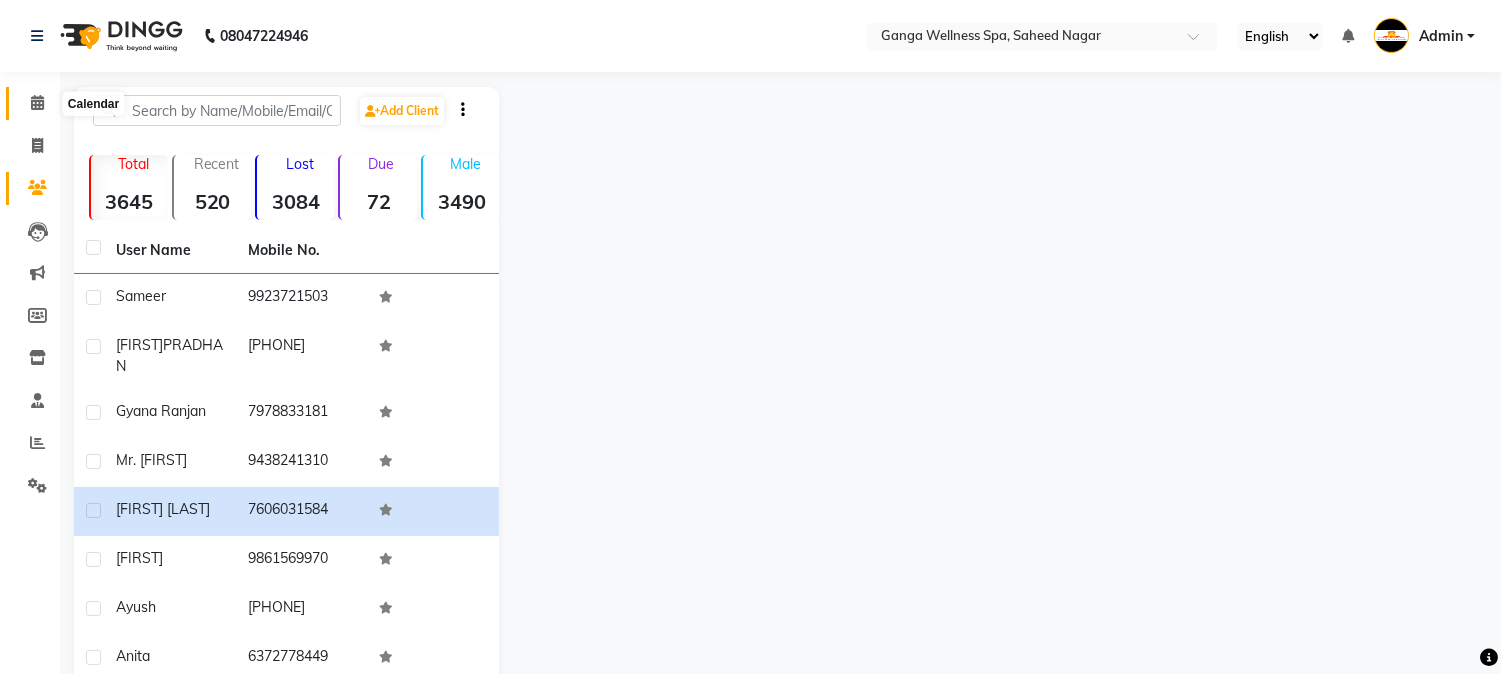 click 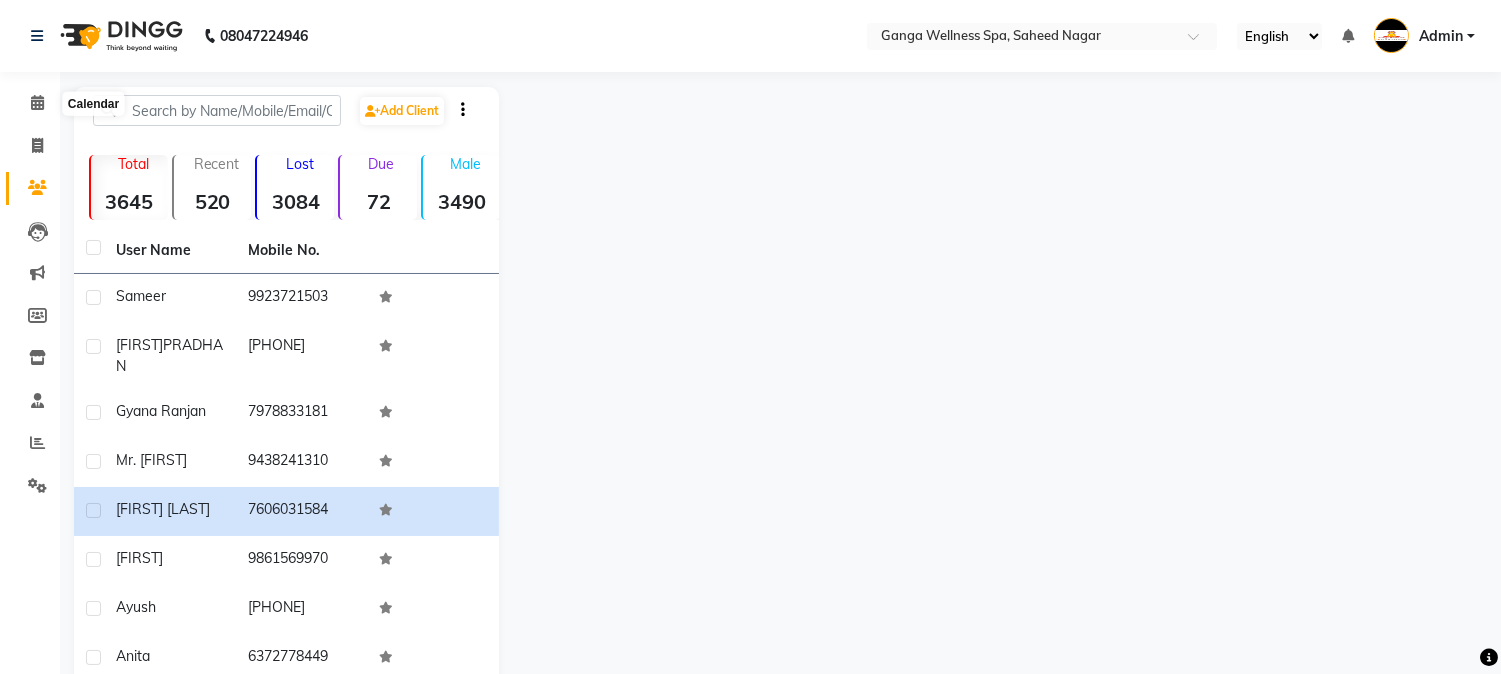 click 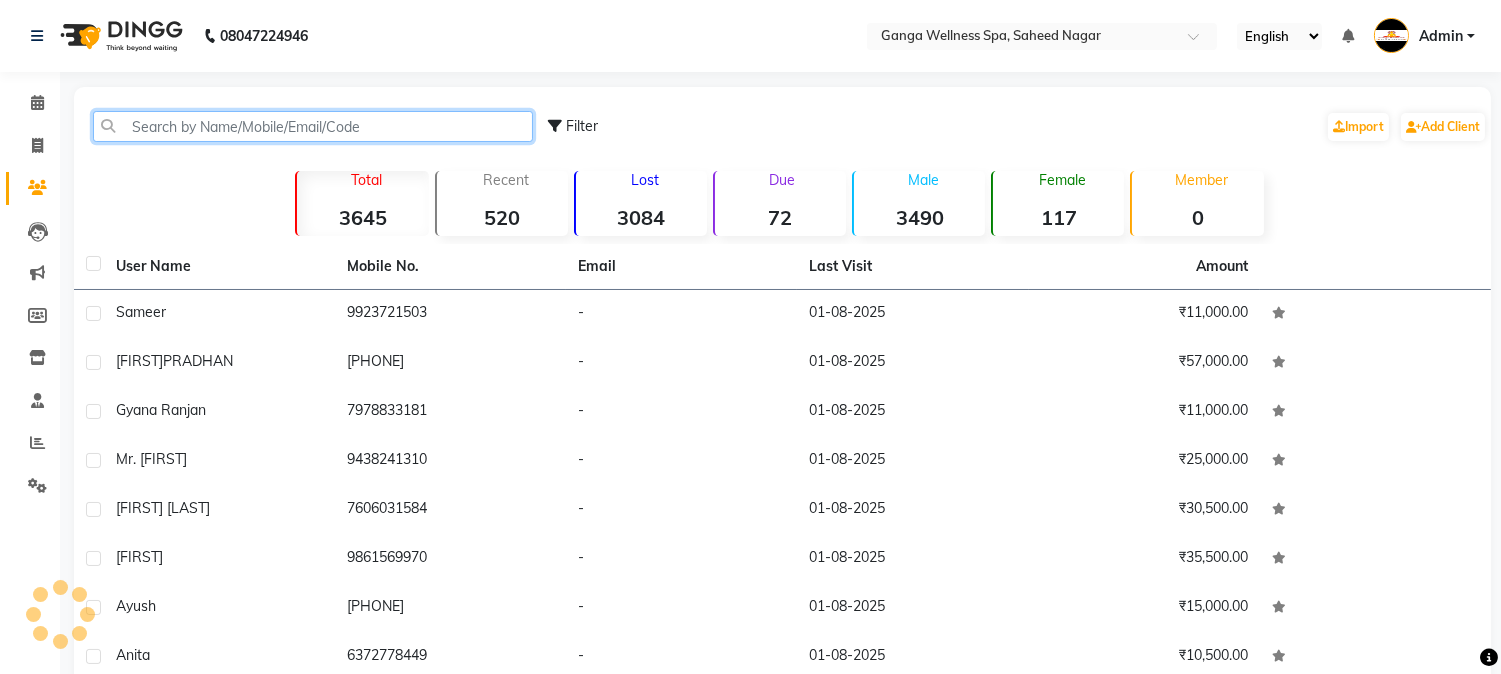 click 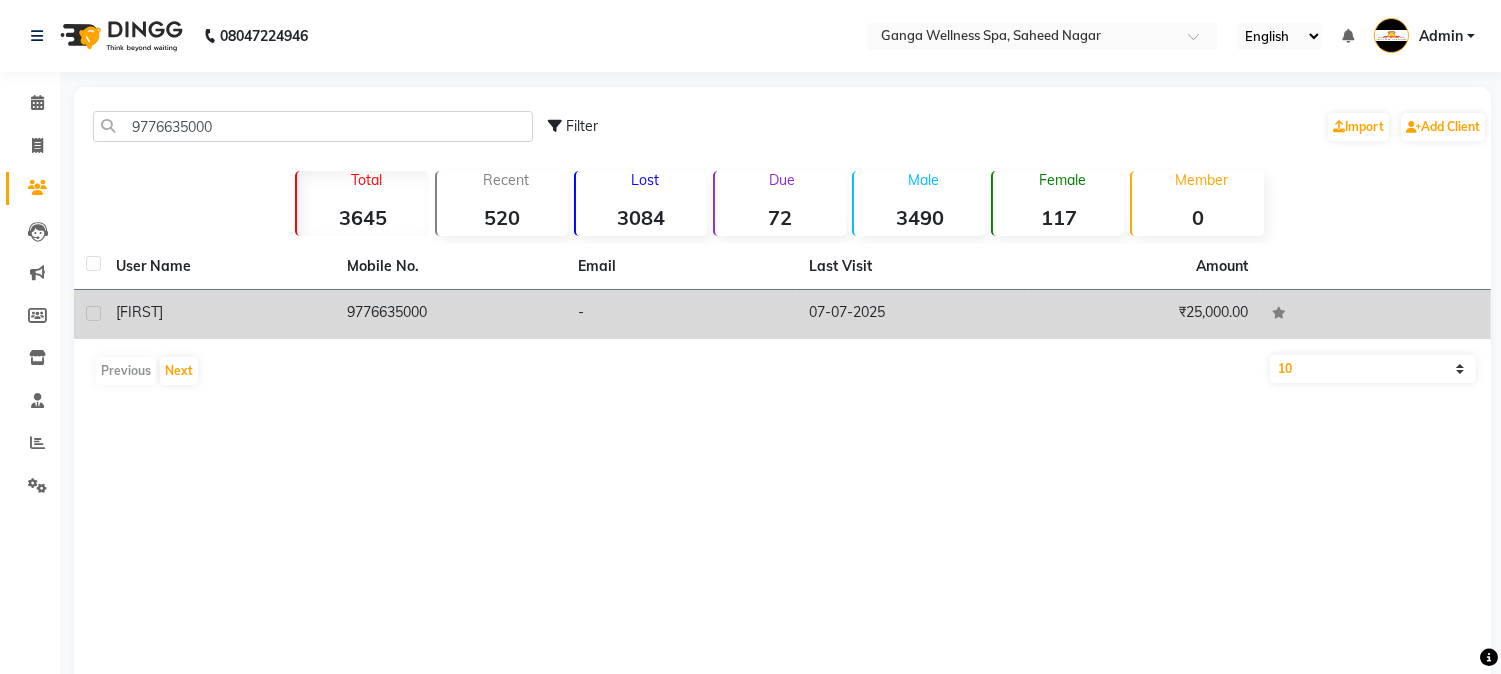 click on "9776635000" 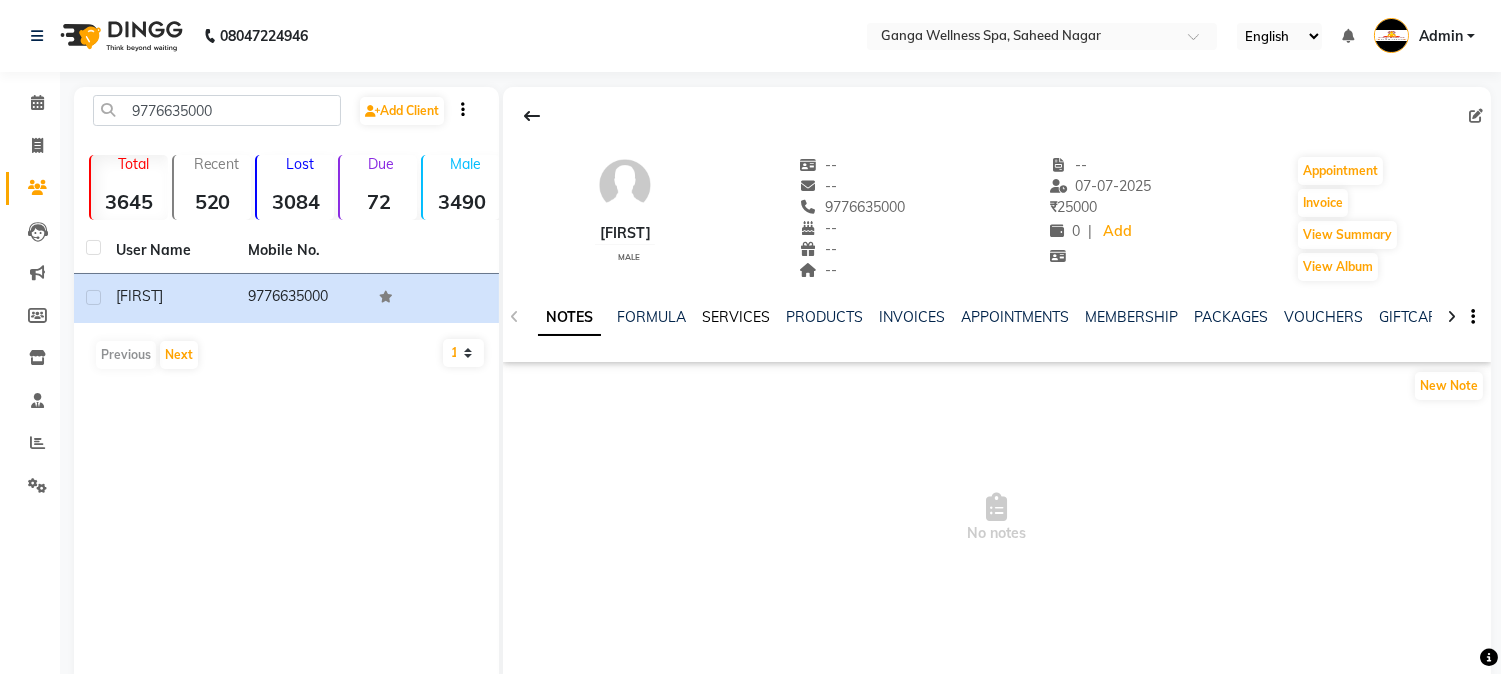 click on "SERVICES" 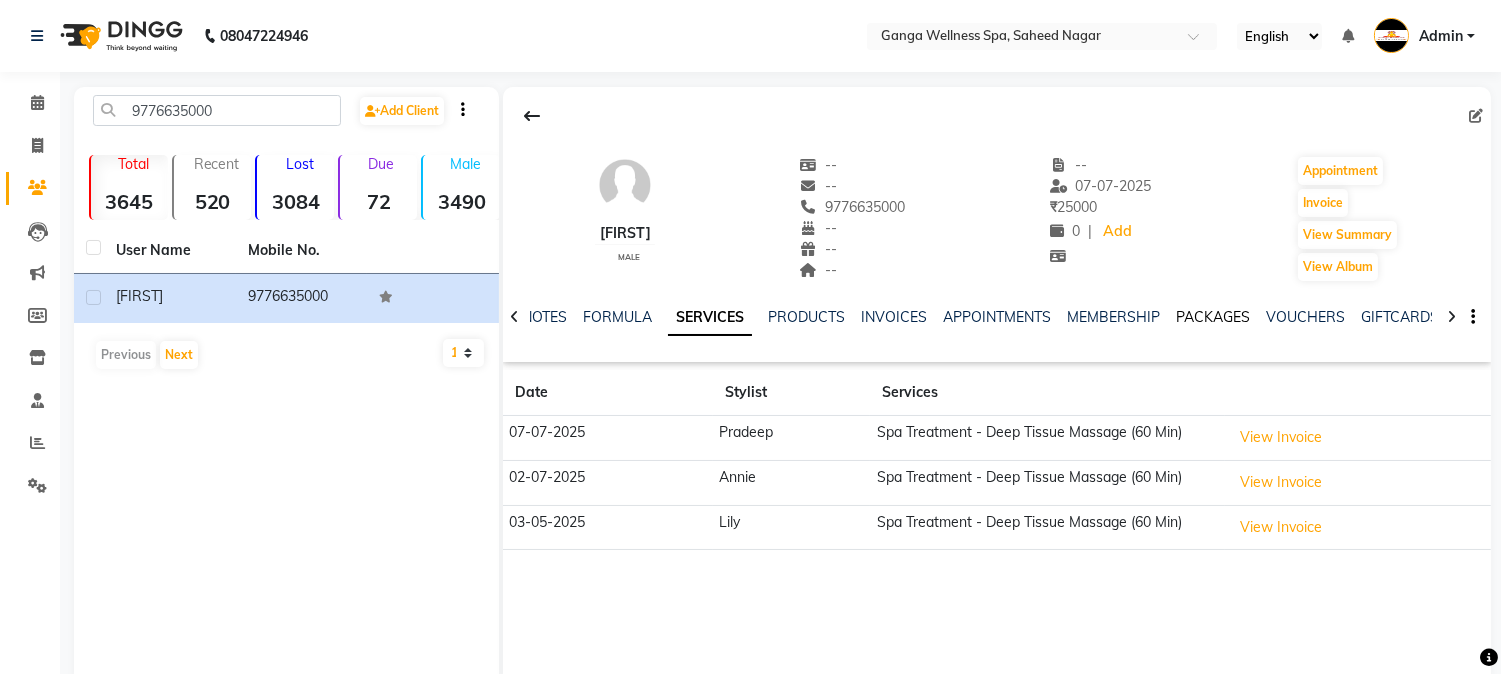 click on "PACKAGES" 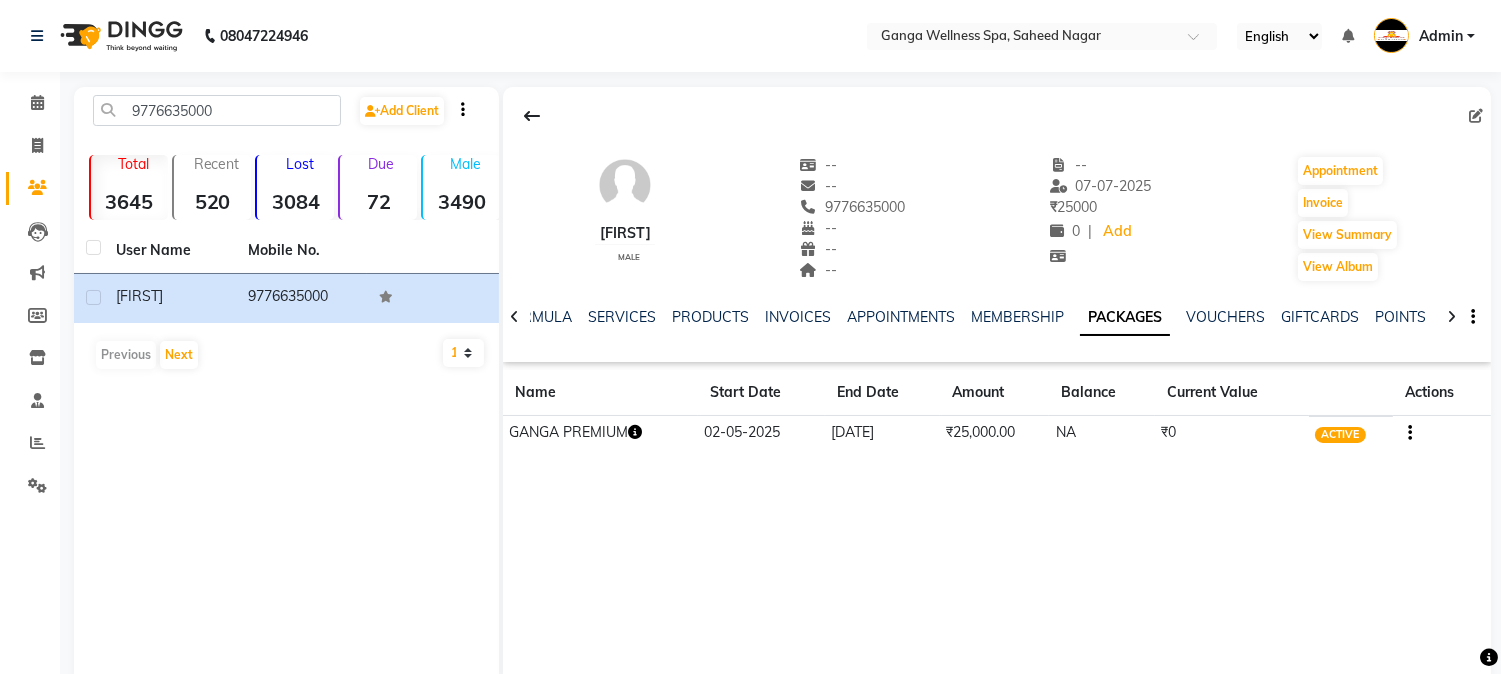 click on "GANGA PREMIUM" 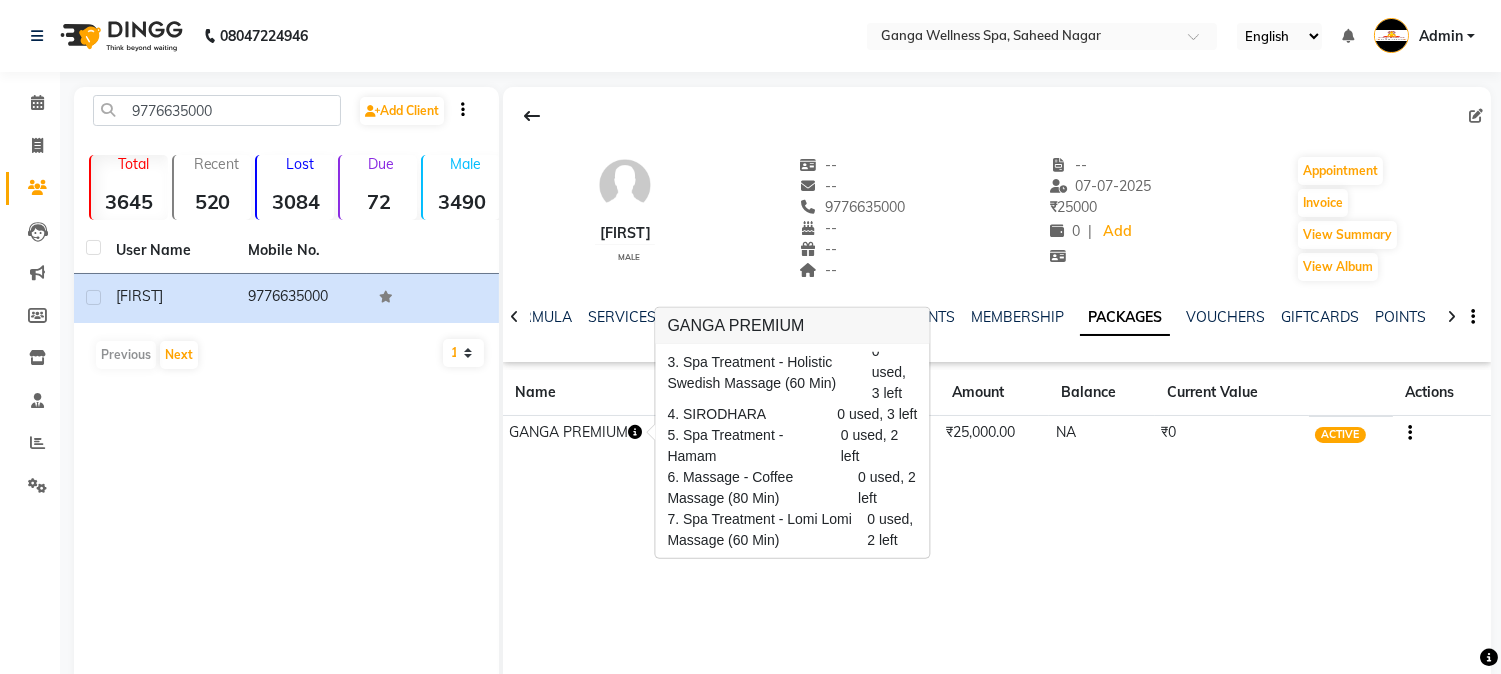 scroll, scrollTop: 0, scrollLeft: 0, axis: both 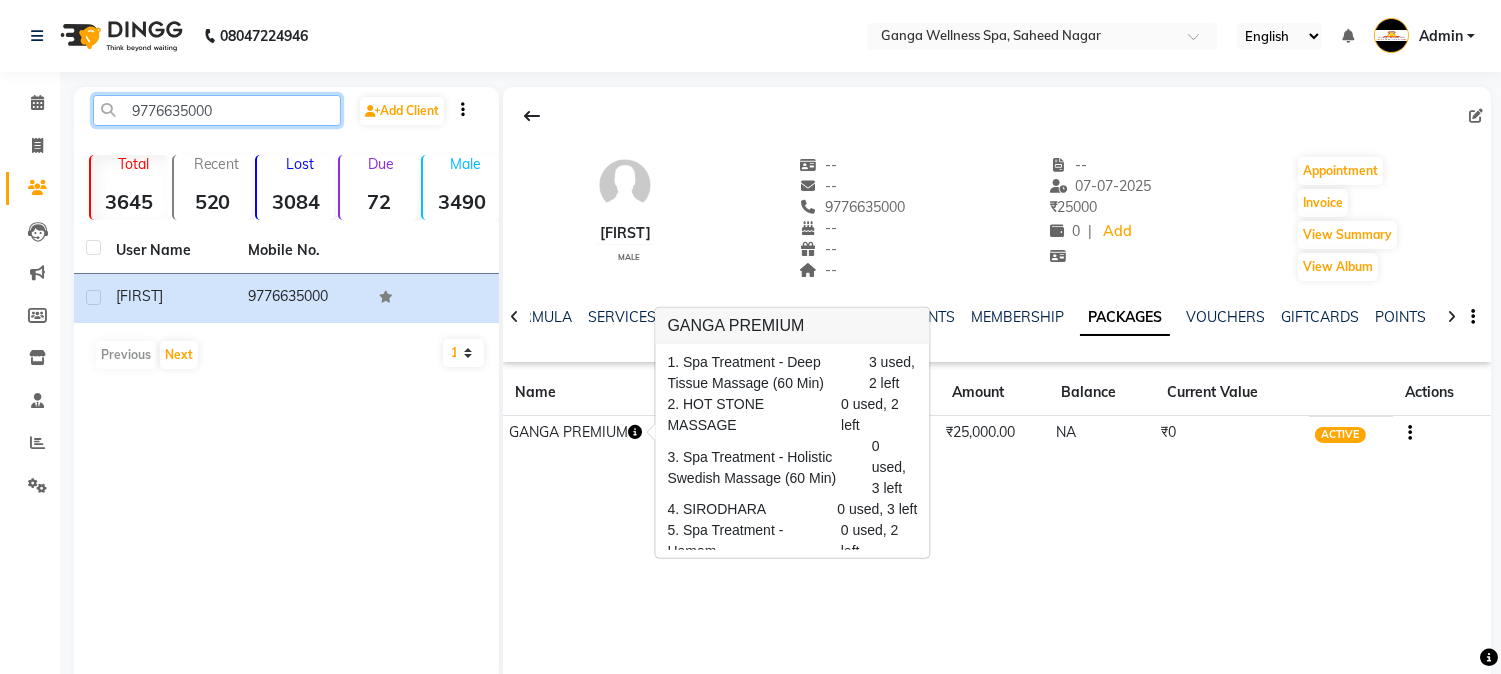click on "9776635000" 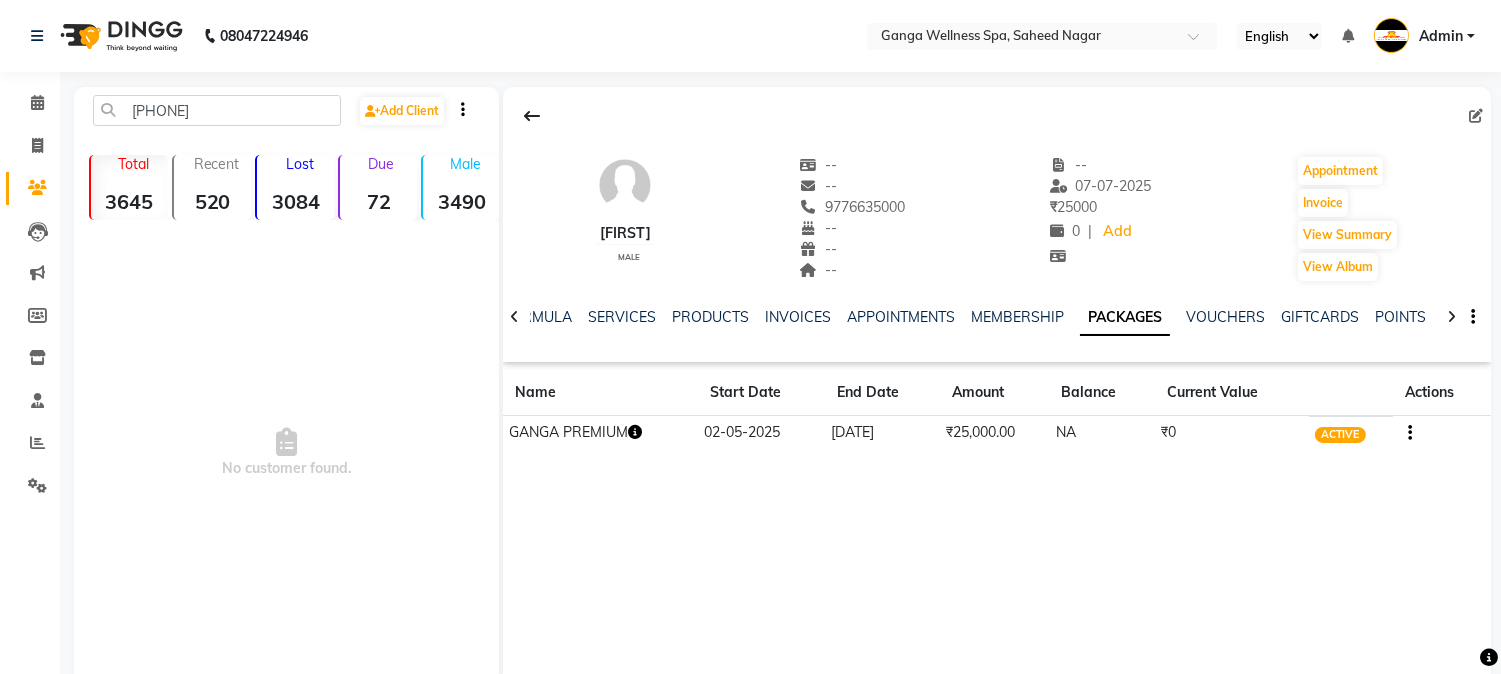 click 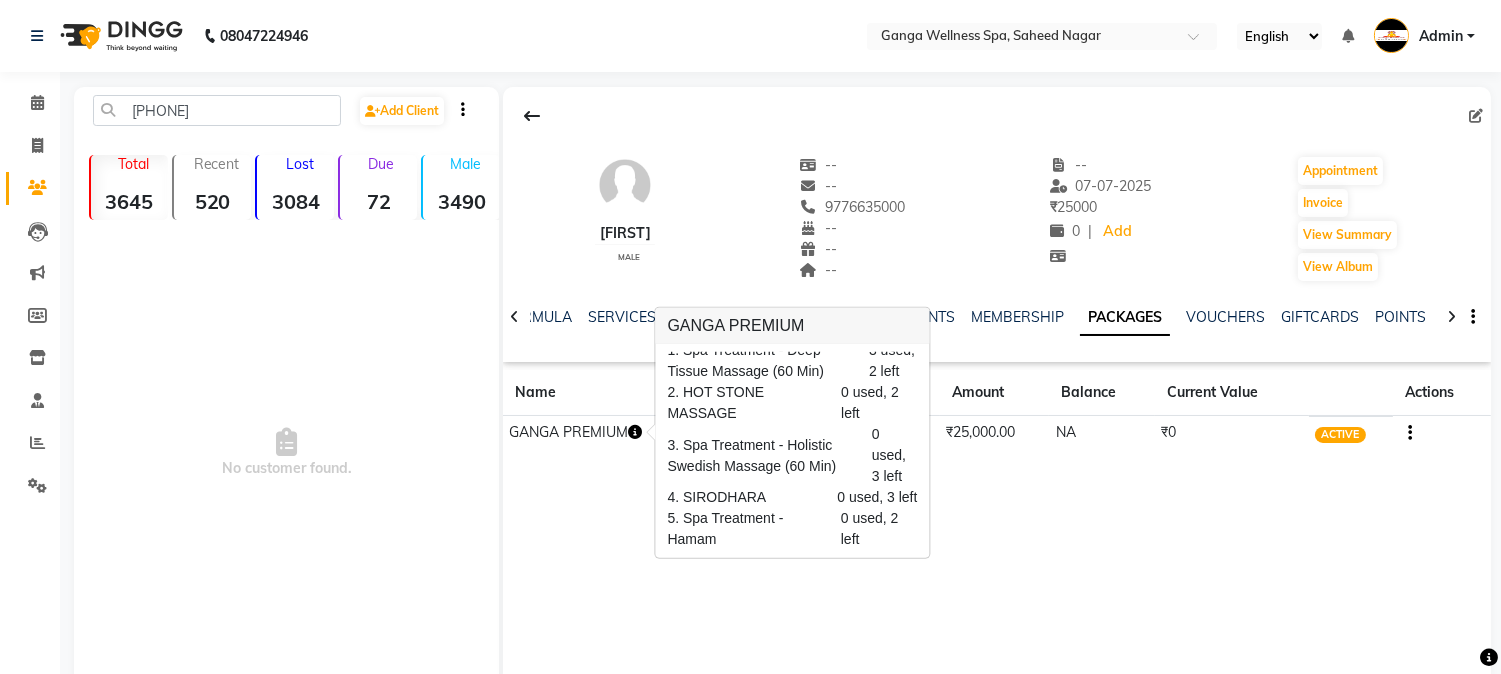 scroll, scrollTop: 0, scrollLeft: 0, axis: both 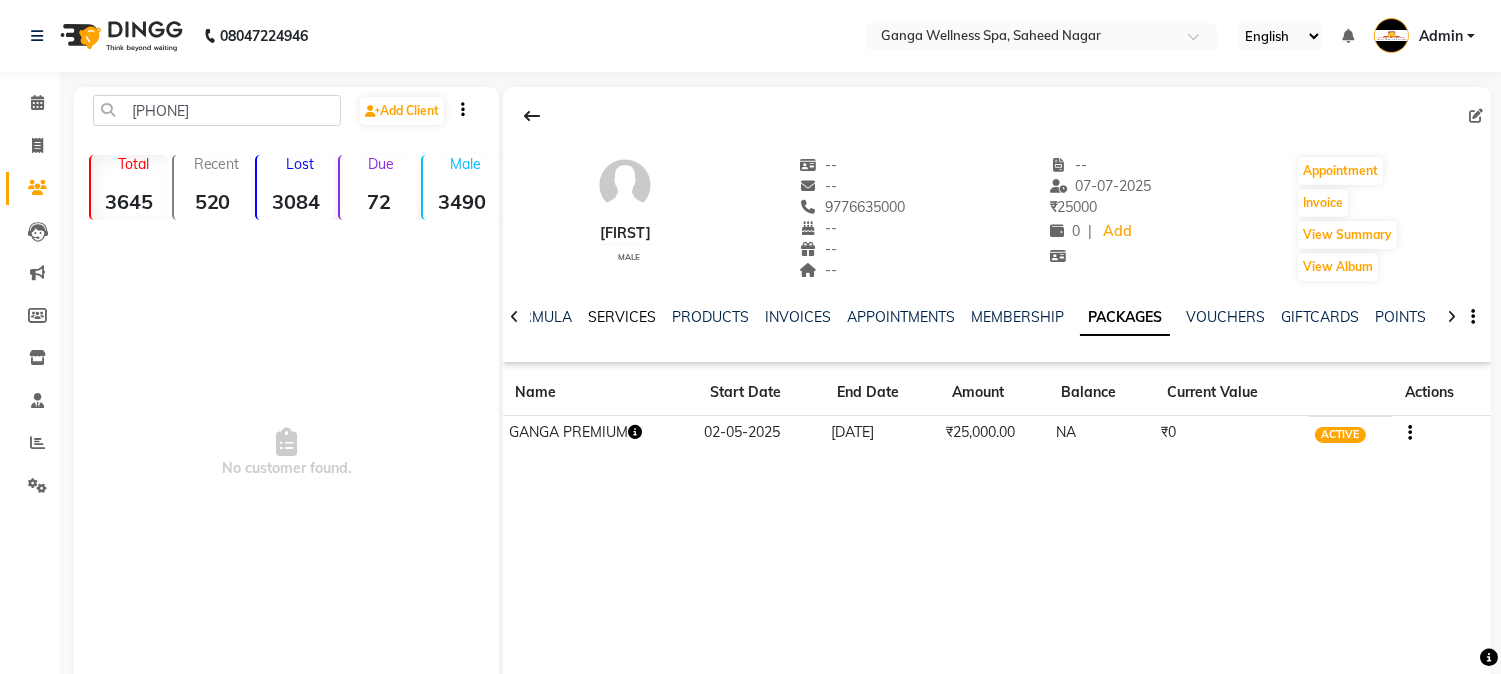 click on "SERVICES" 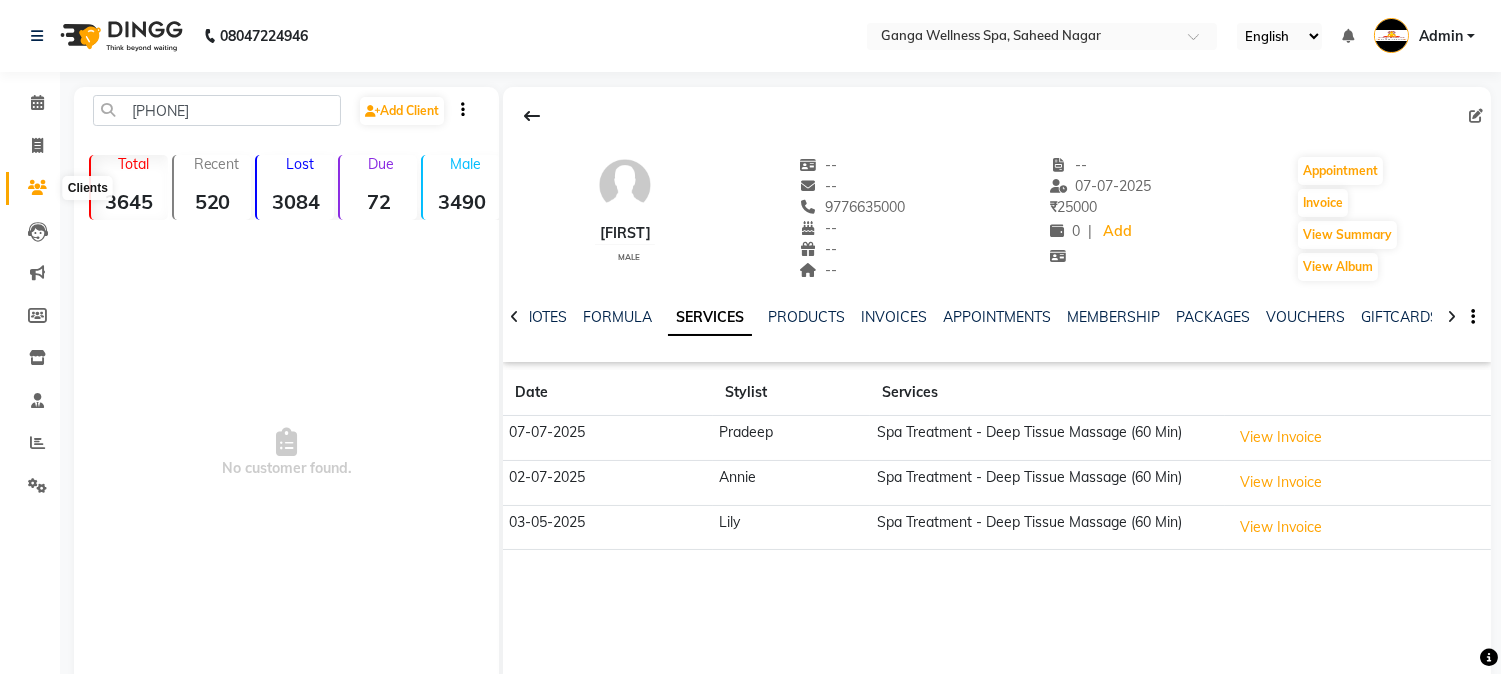 click 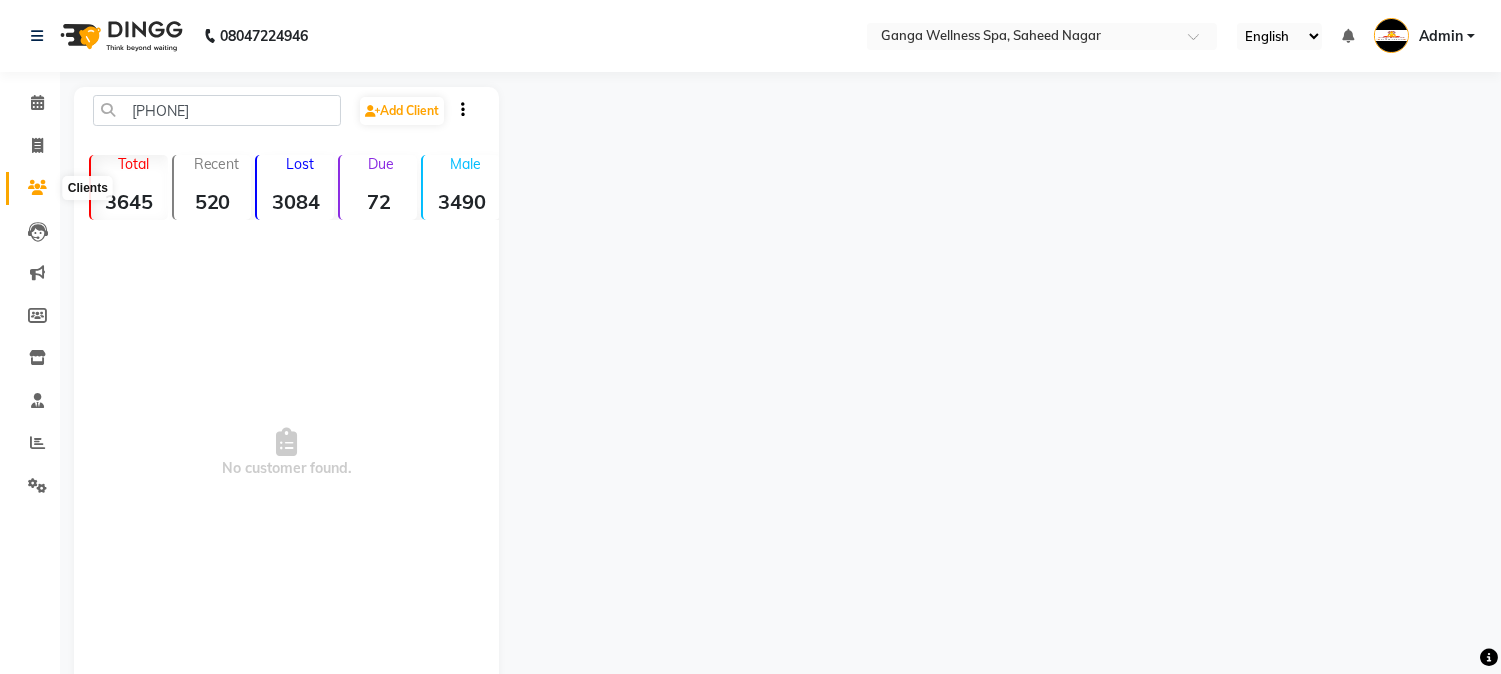 click 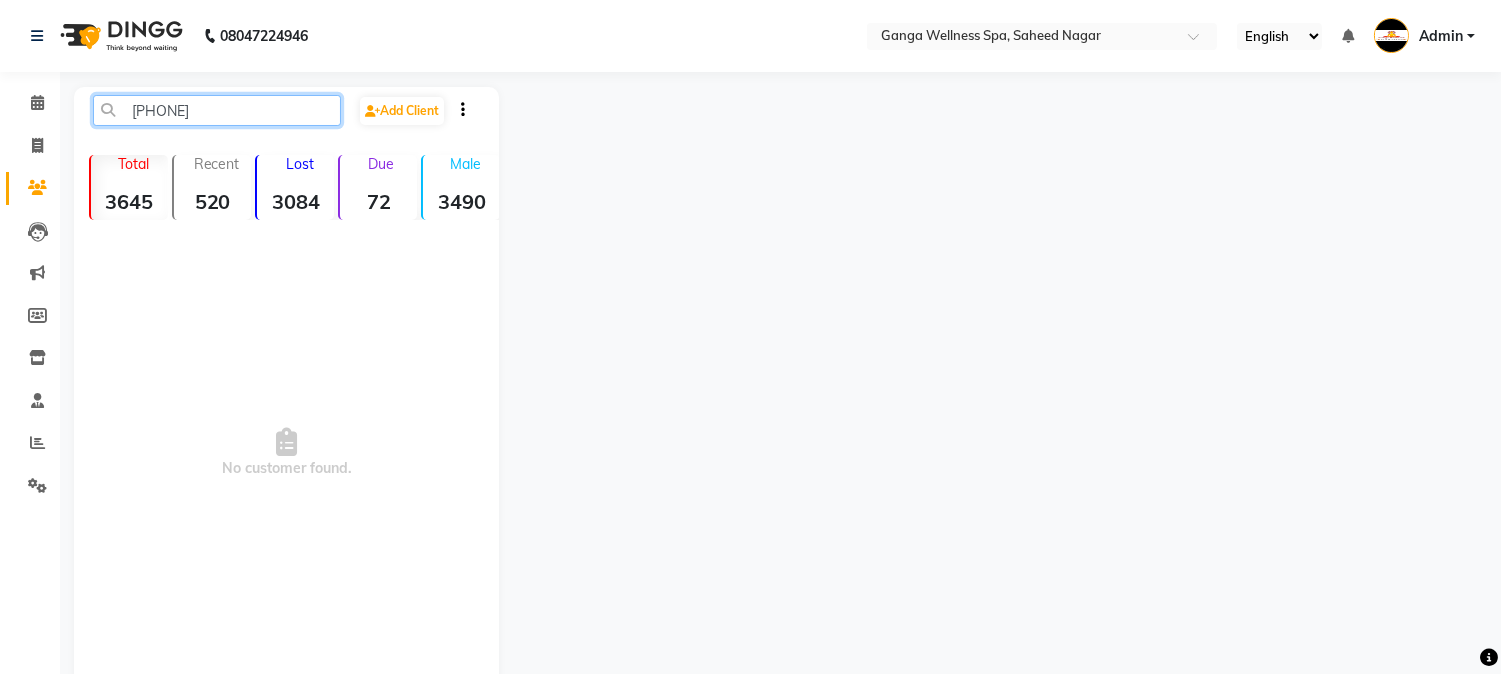 click on "912408" 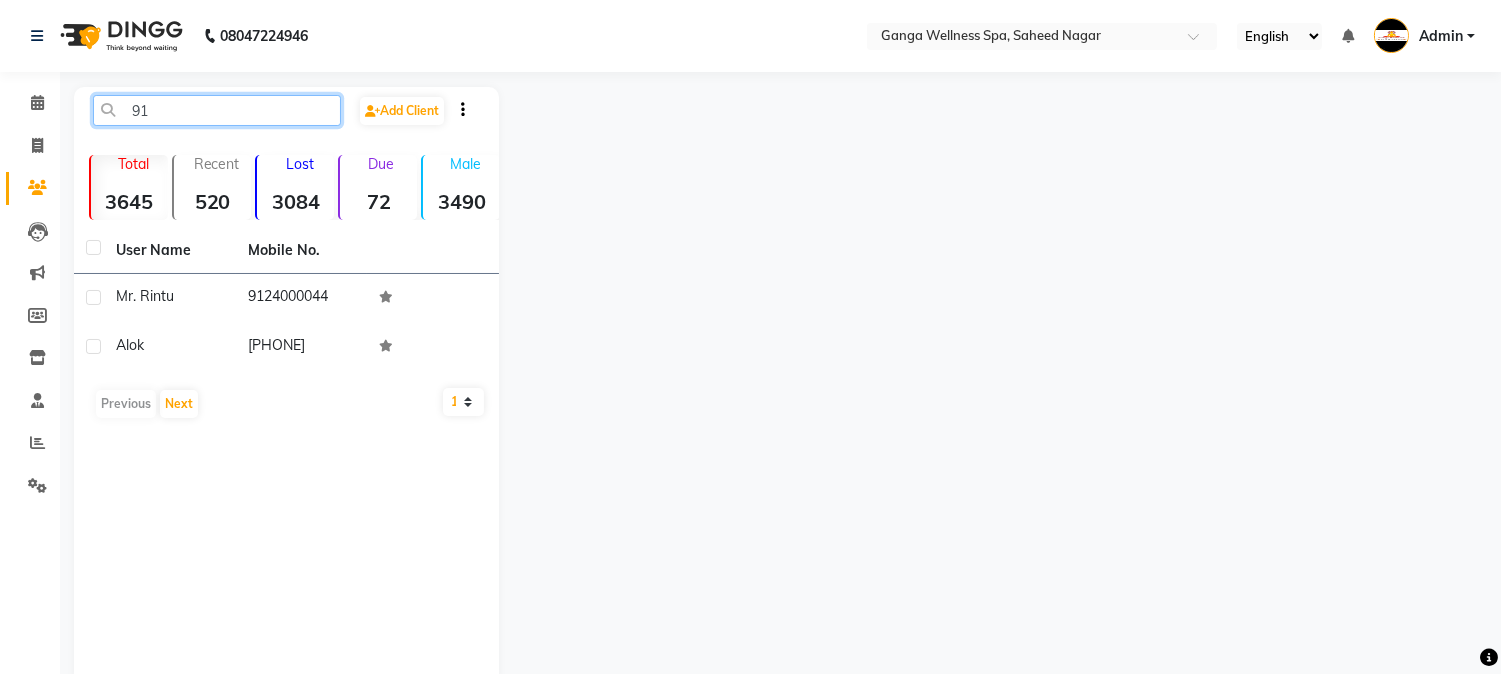 type on "9" 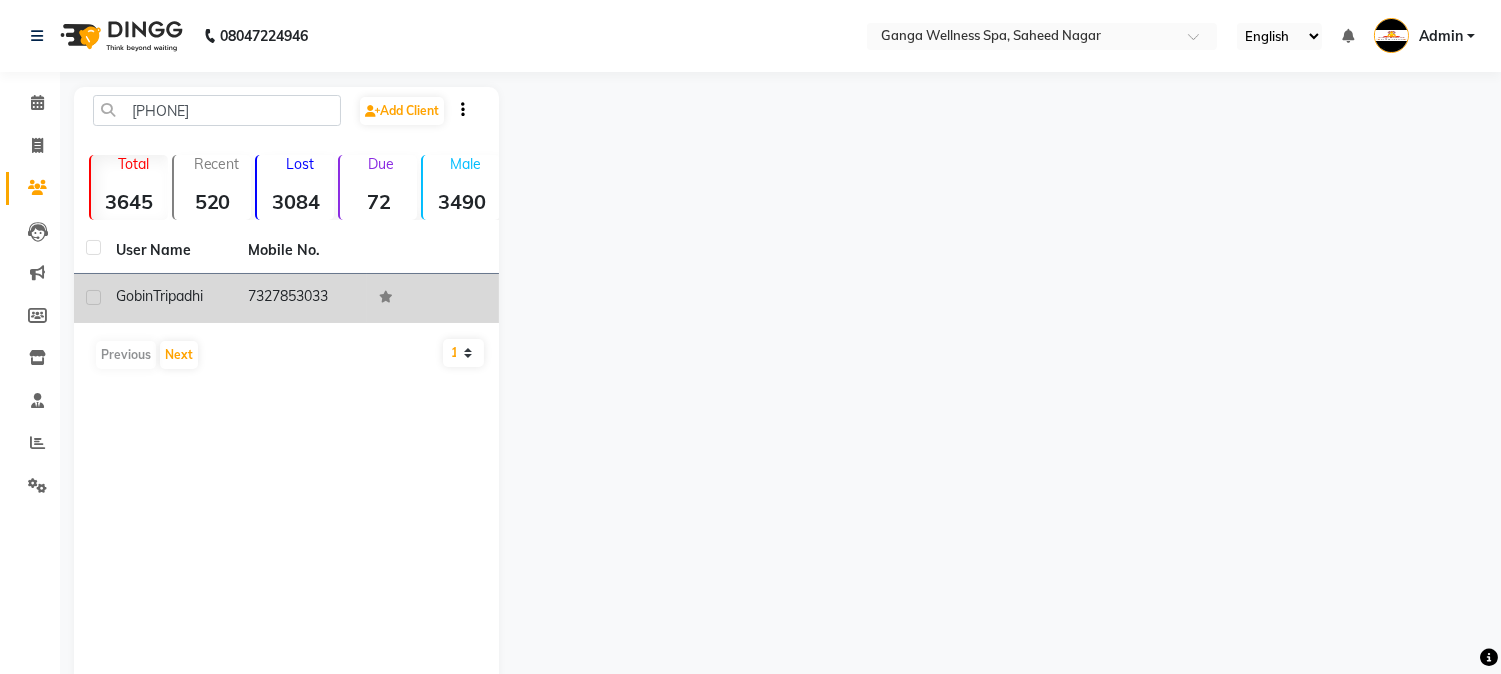 click on "7327853033" 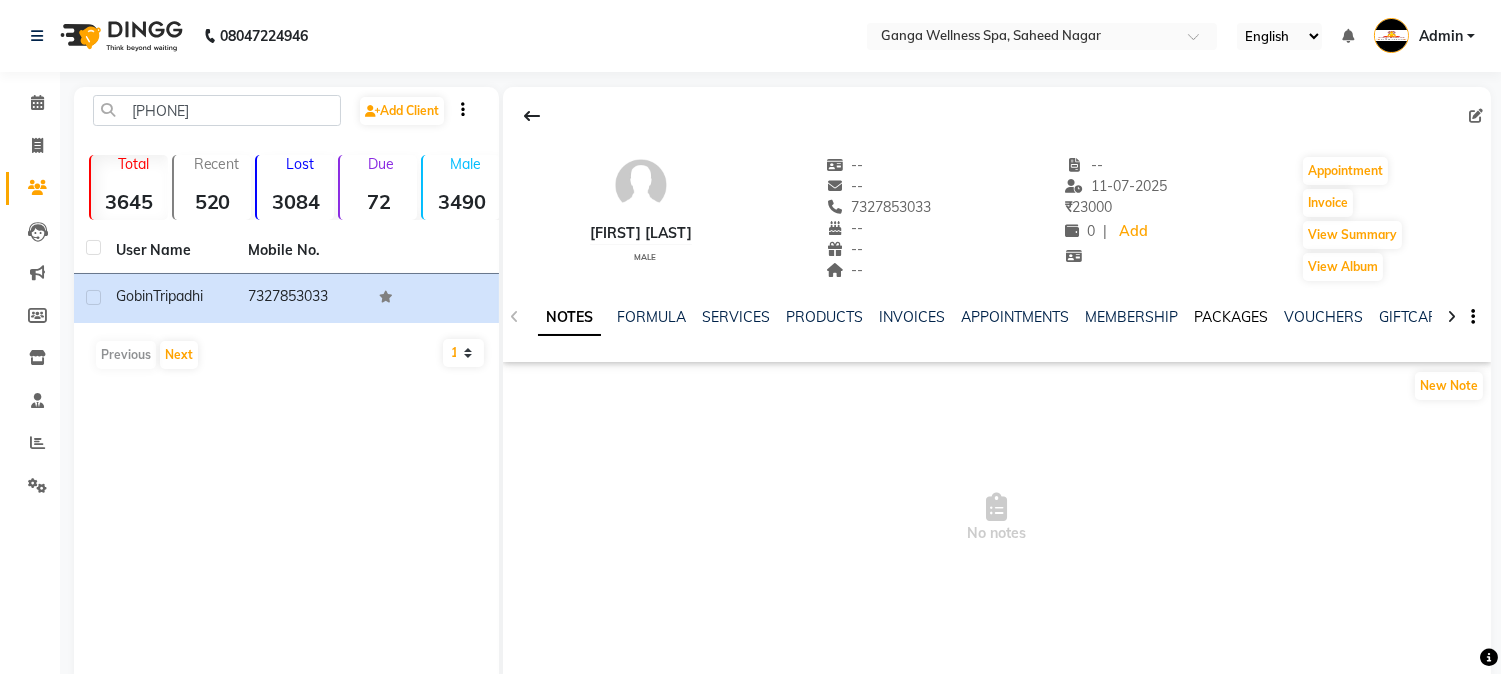 click on "PACKAGES" 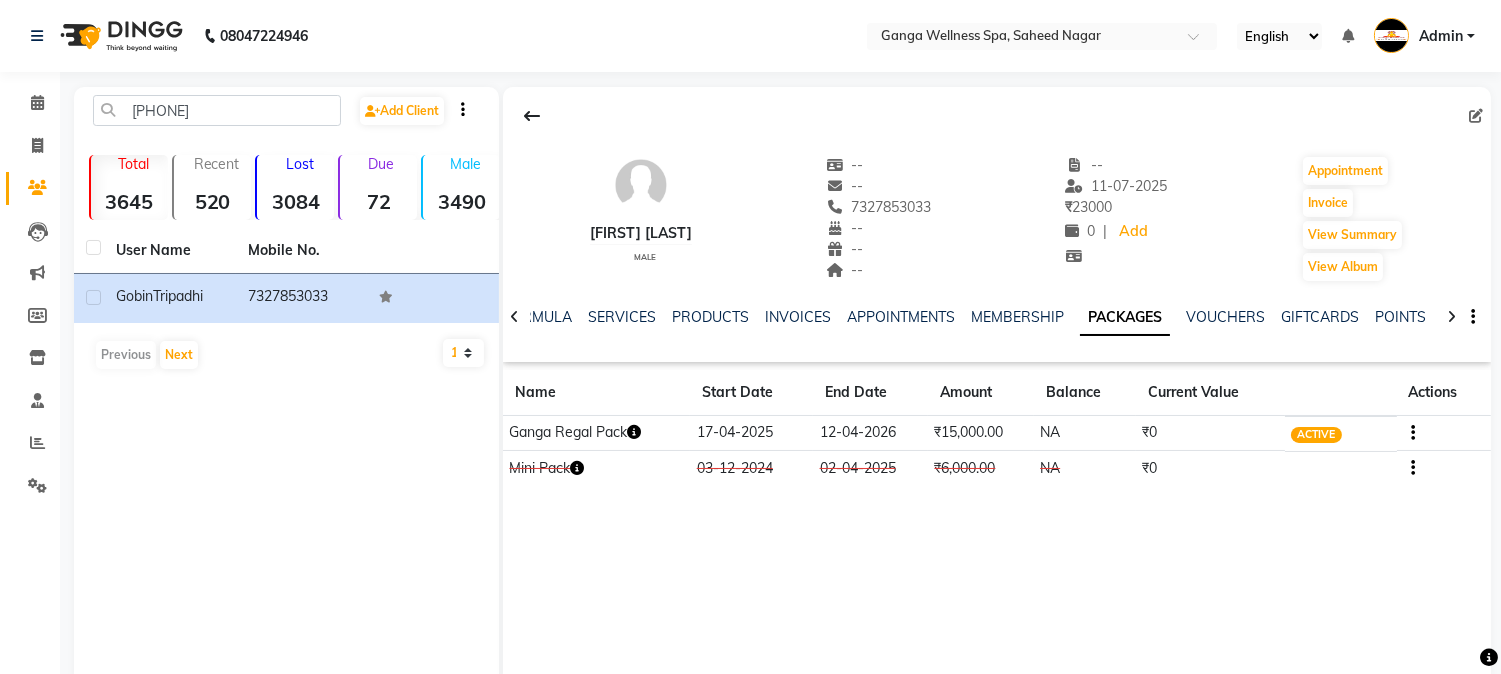 click 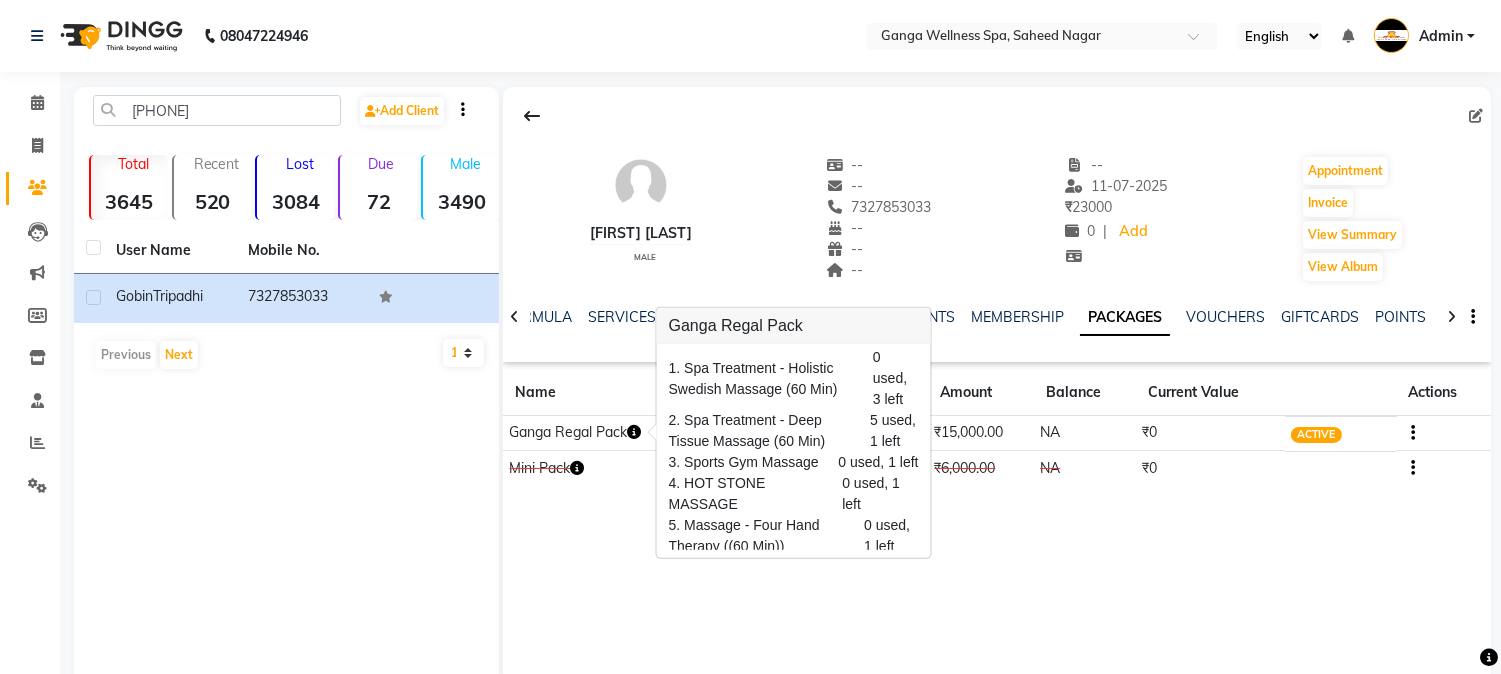 scroll, scrollTop: 0, scrollLeft: 0, axis: both 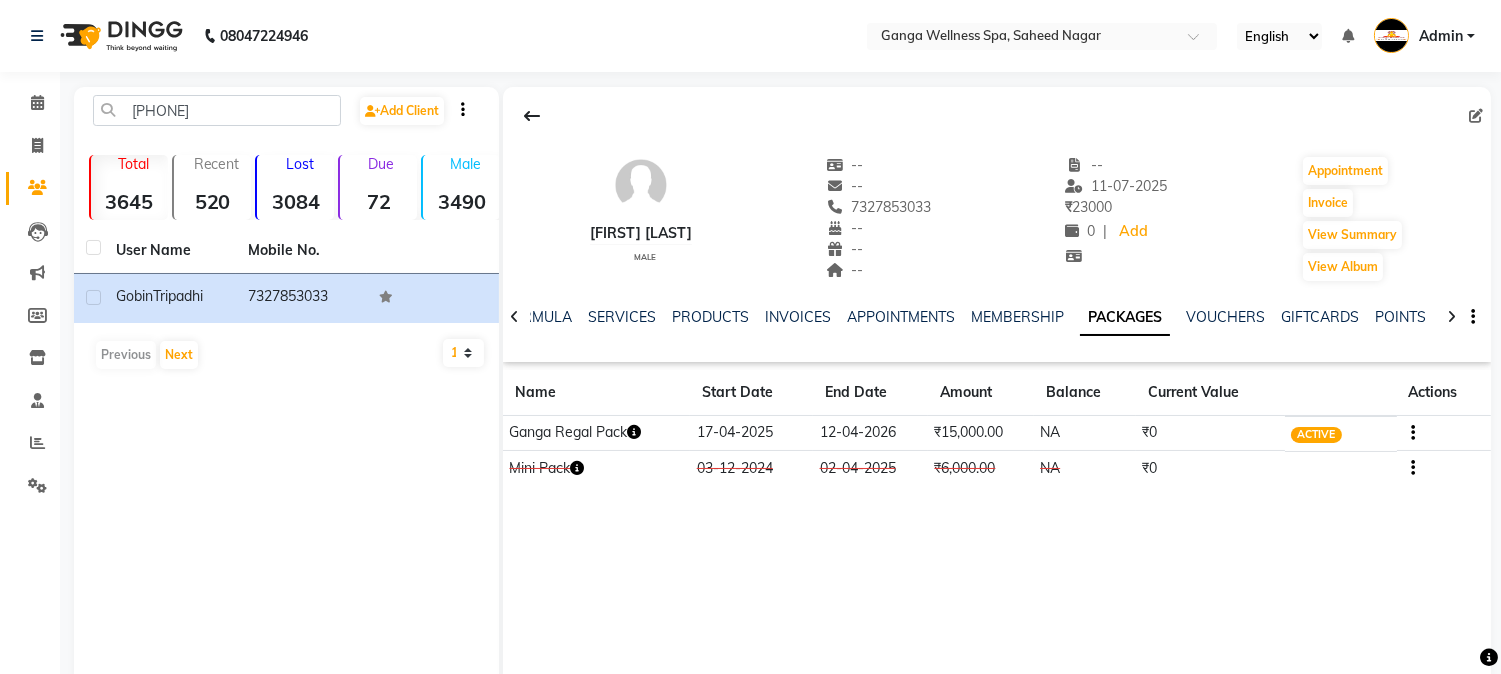 click on "--" 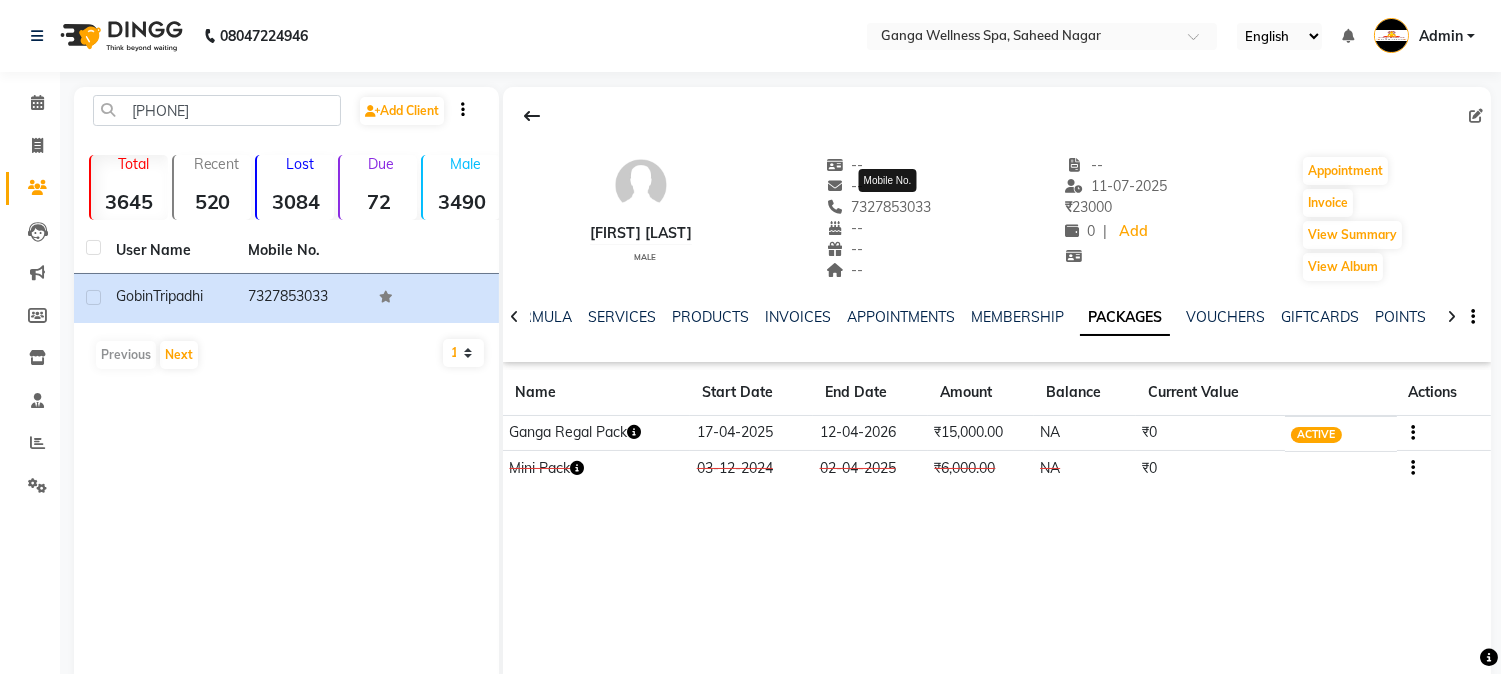 click on "7327853033" 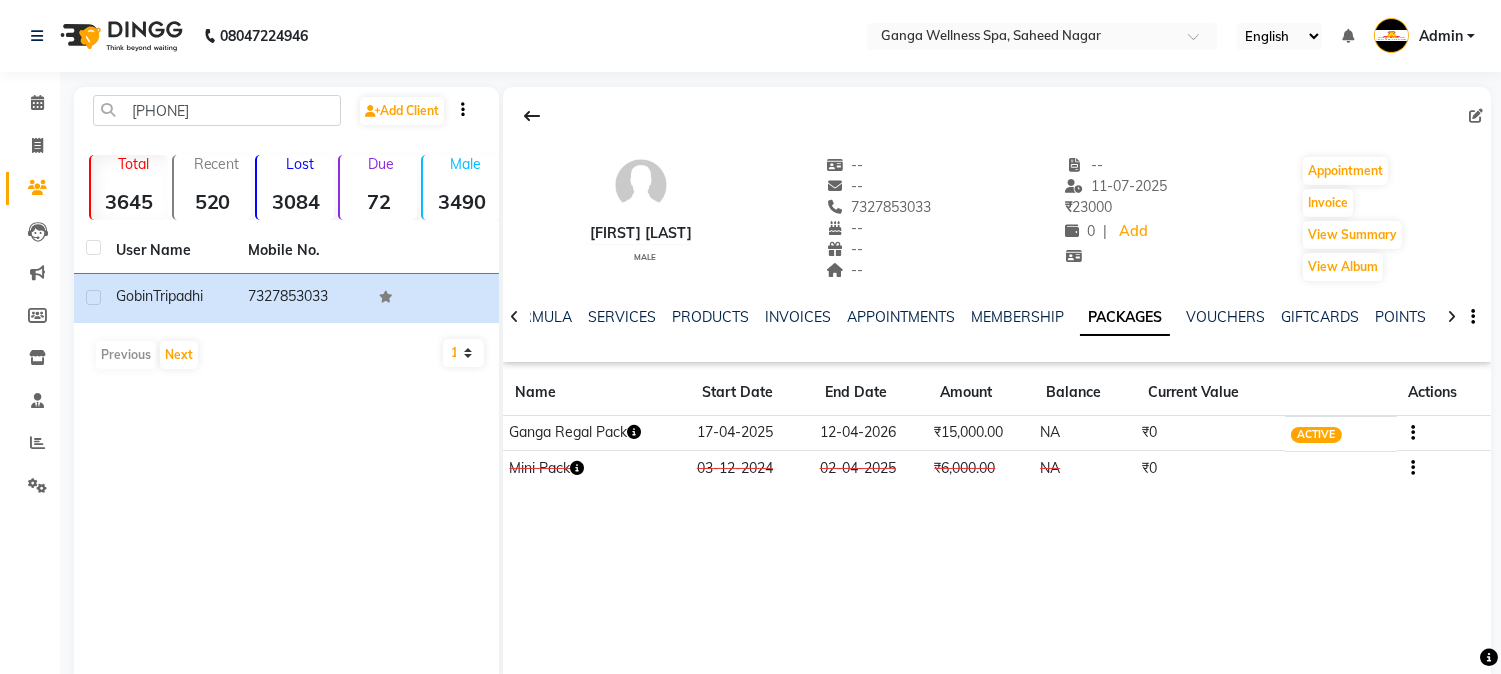 click on "7327853033" 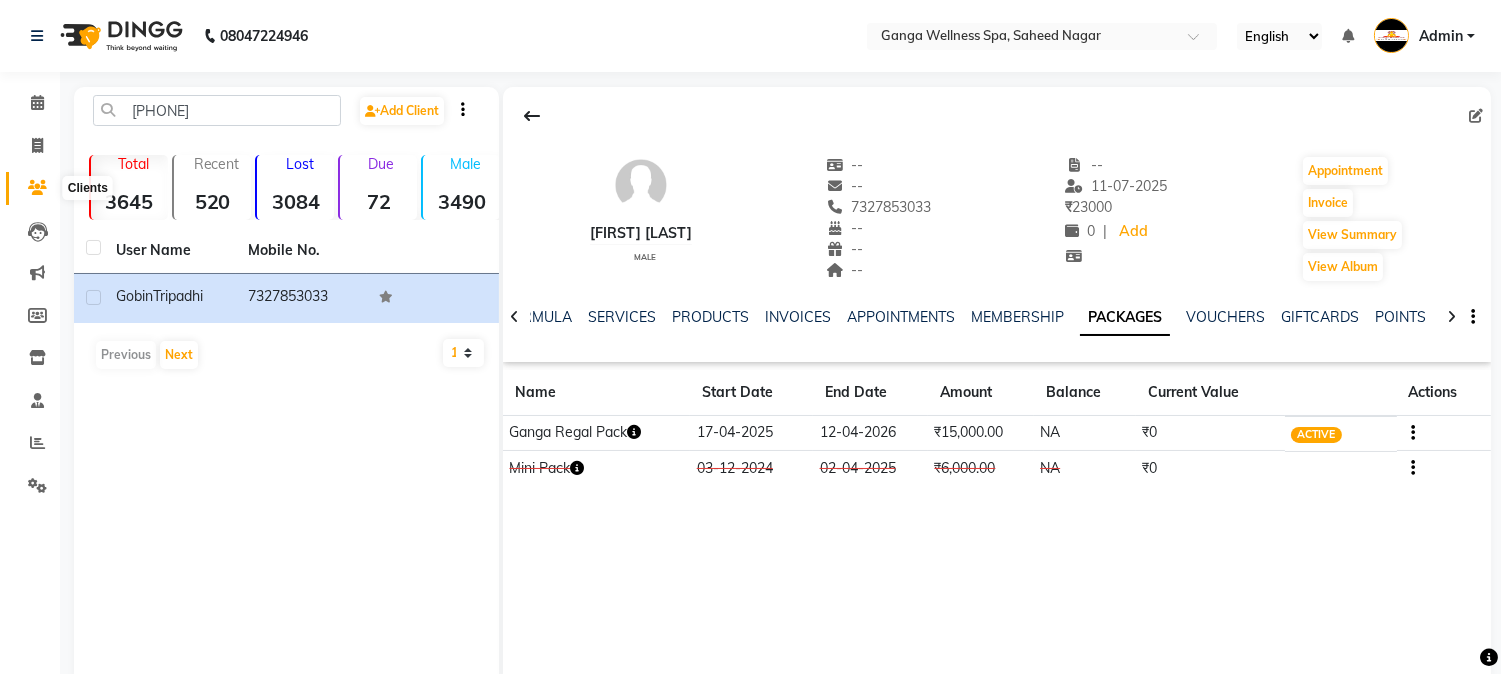 drag, startPoint x: 40, startPoint y: 186, endPoint x: 68, endPoint y: 124, distance: 68.0294 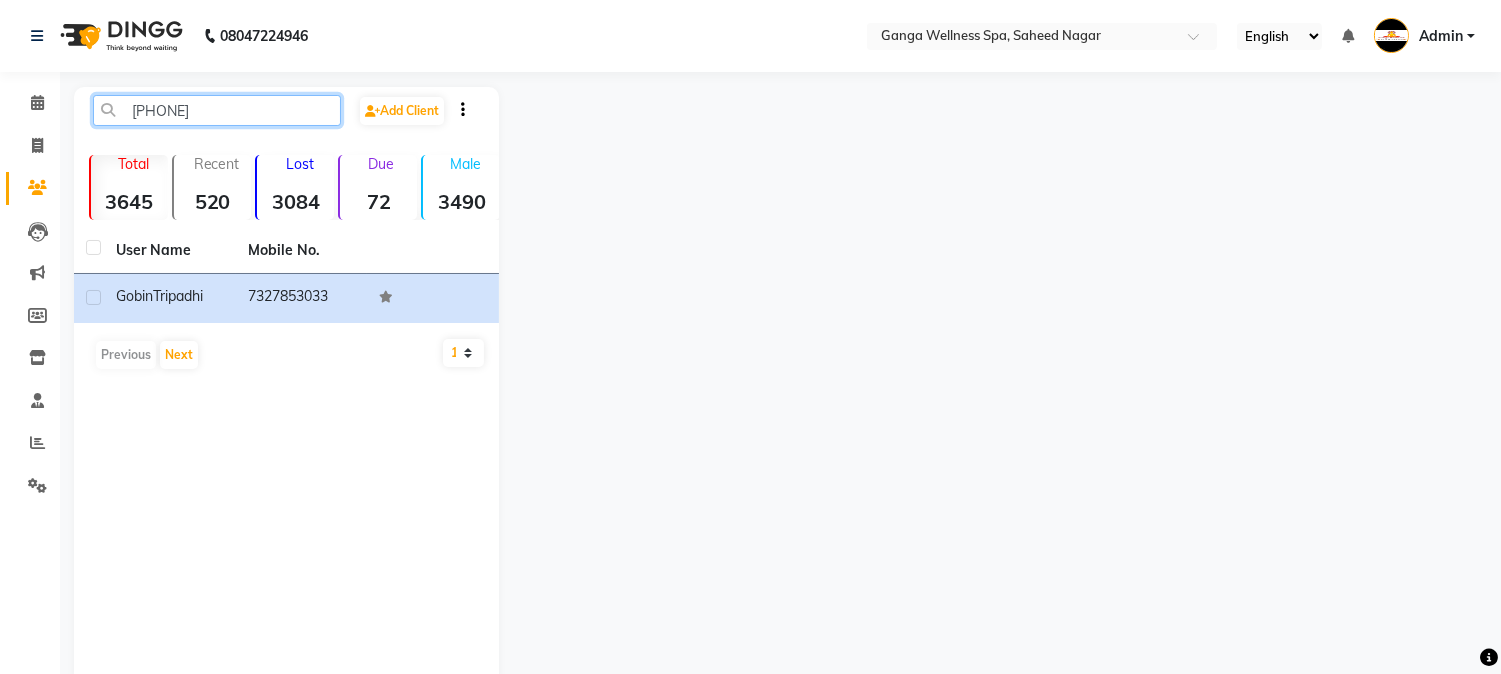 click on "73278530" 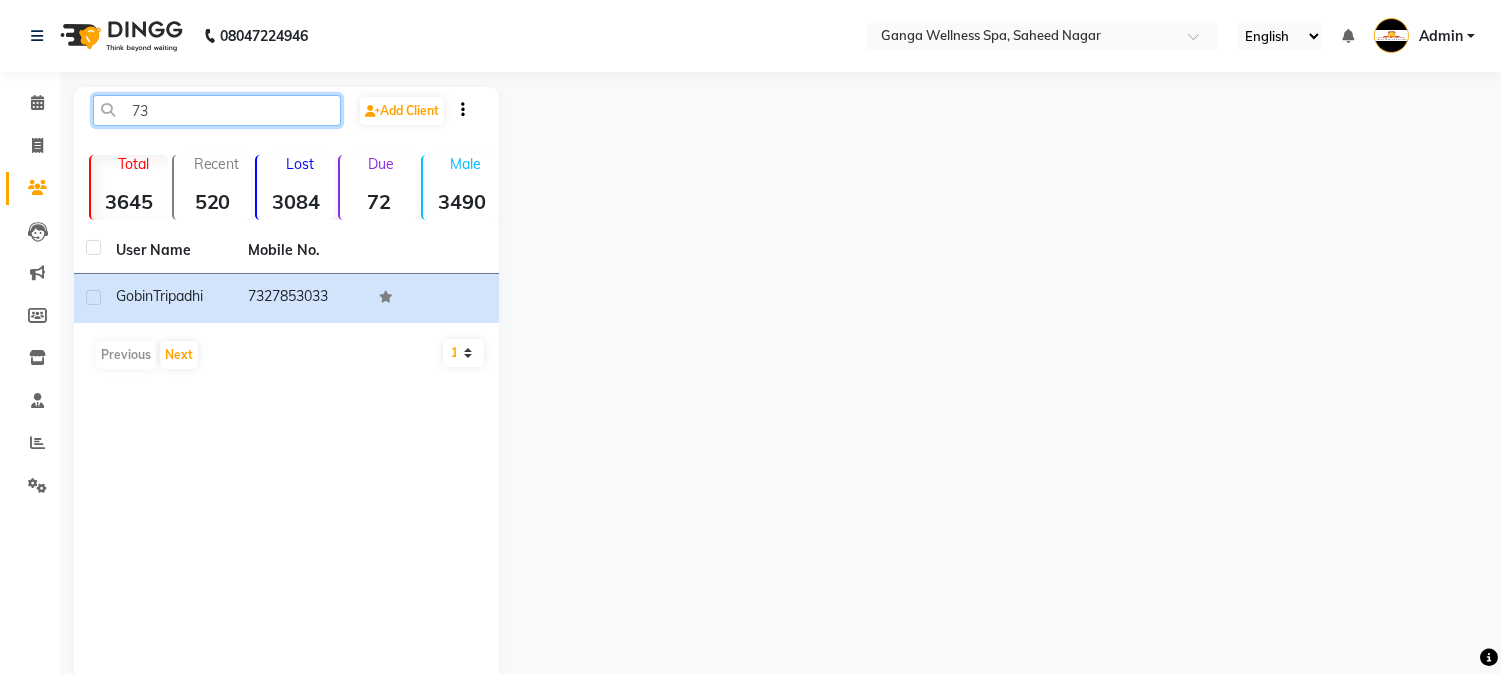 type on "7" 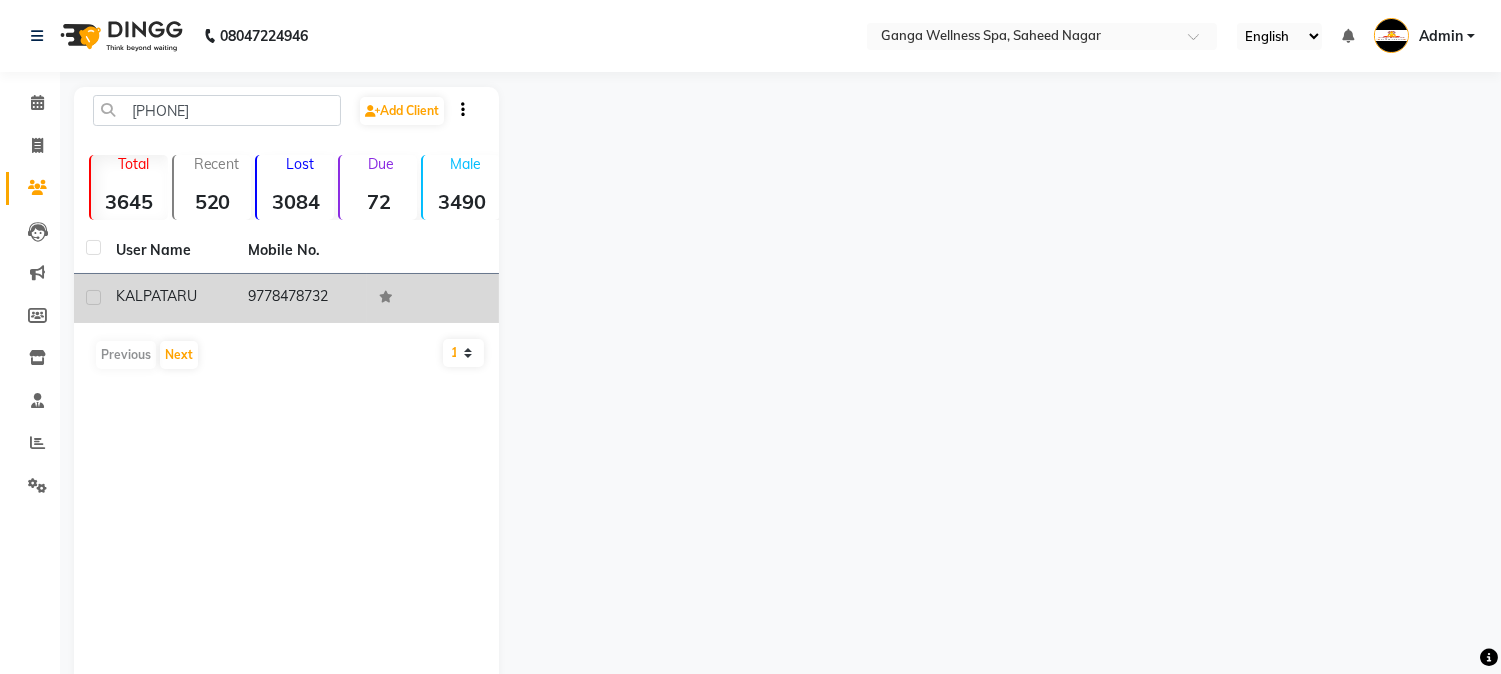 click on "KALPATARU" 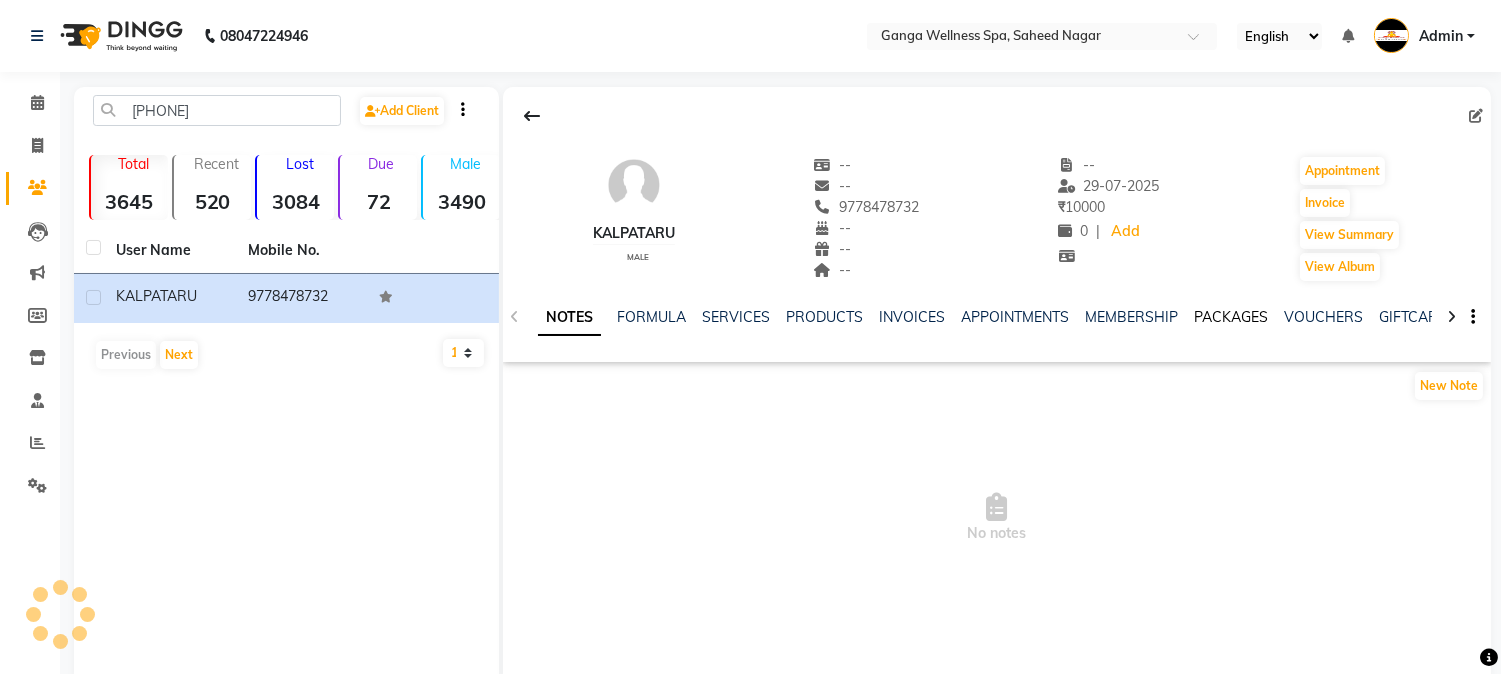 click on "PACKAGES" 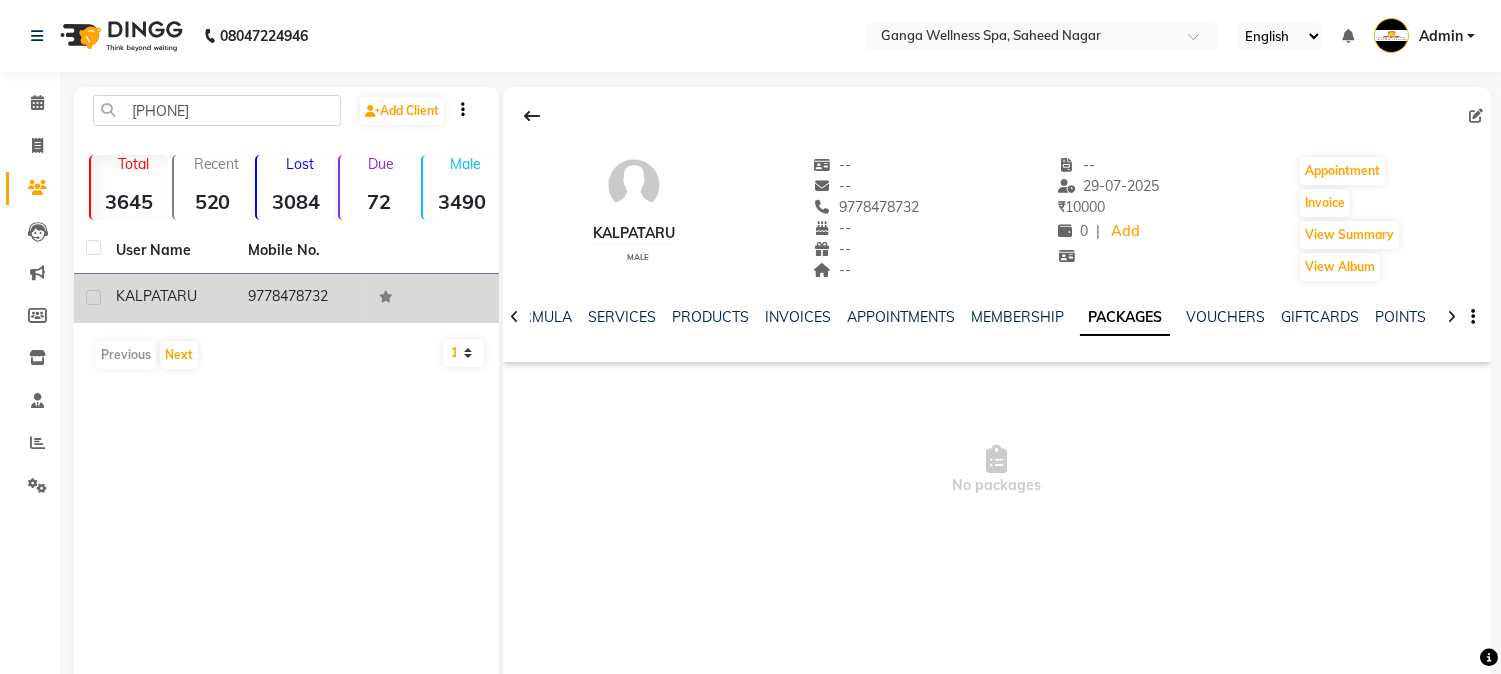 click on "KALPATARU" 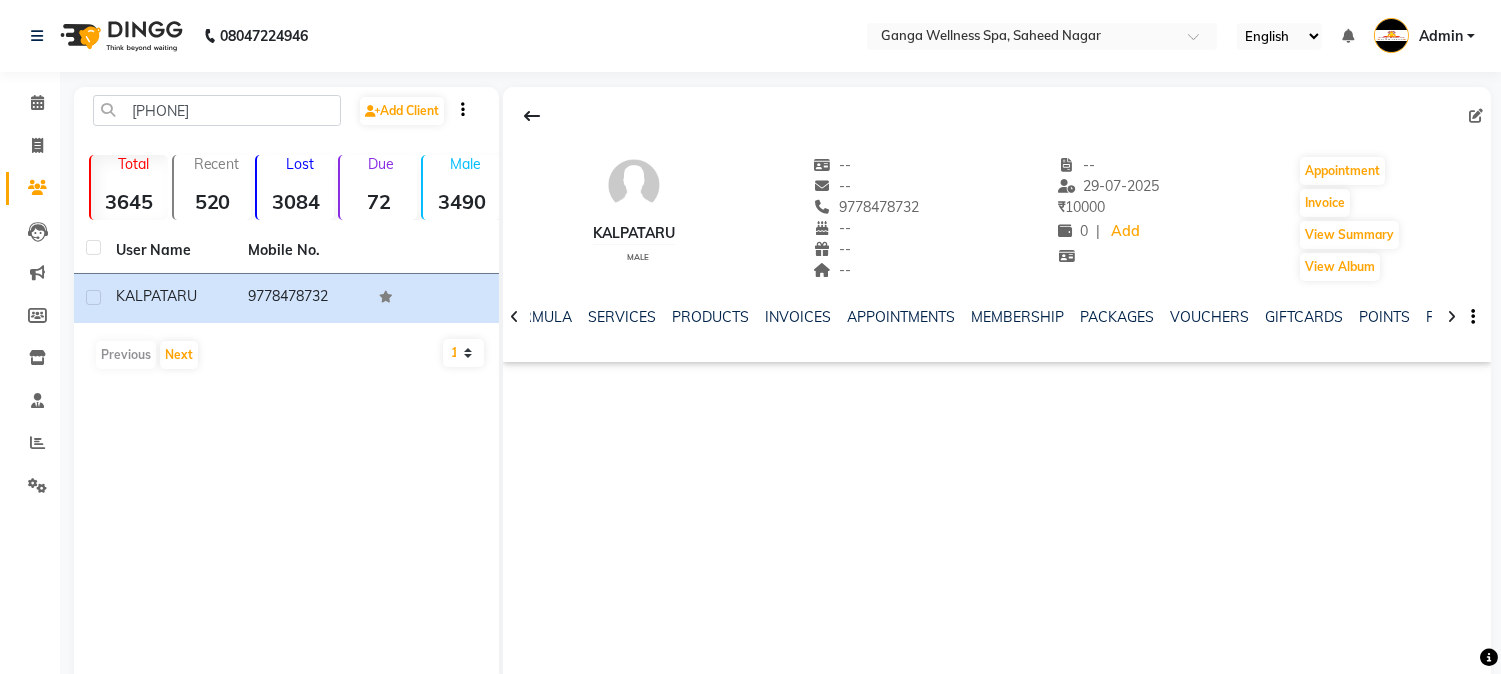 click on "PACKAGES" 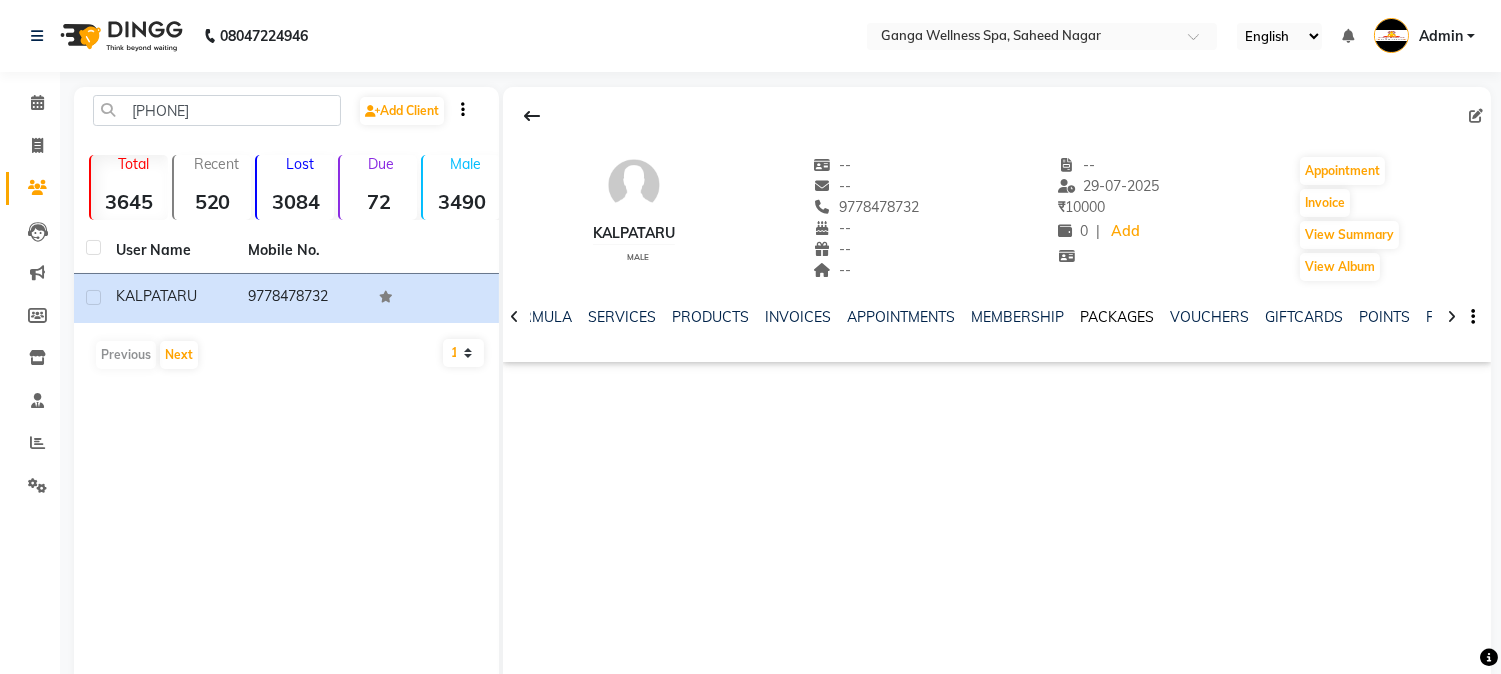 click on "PACKAGES" 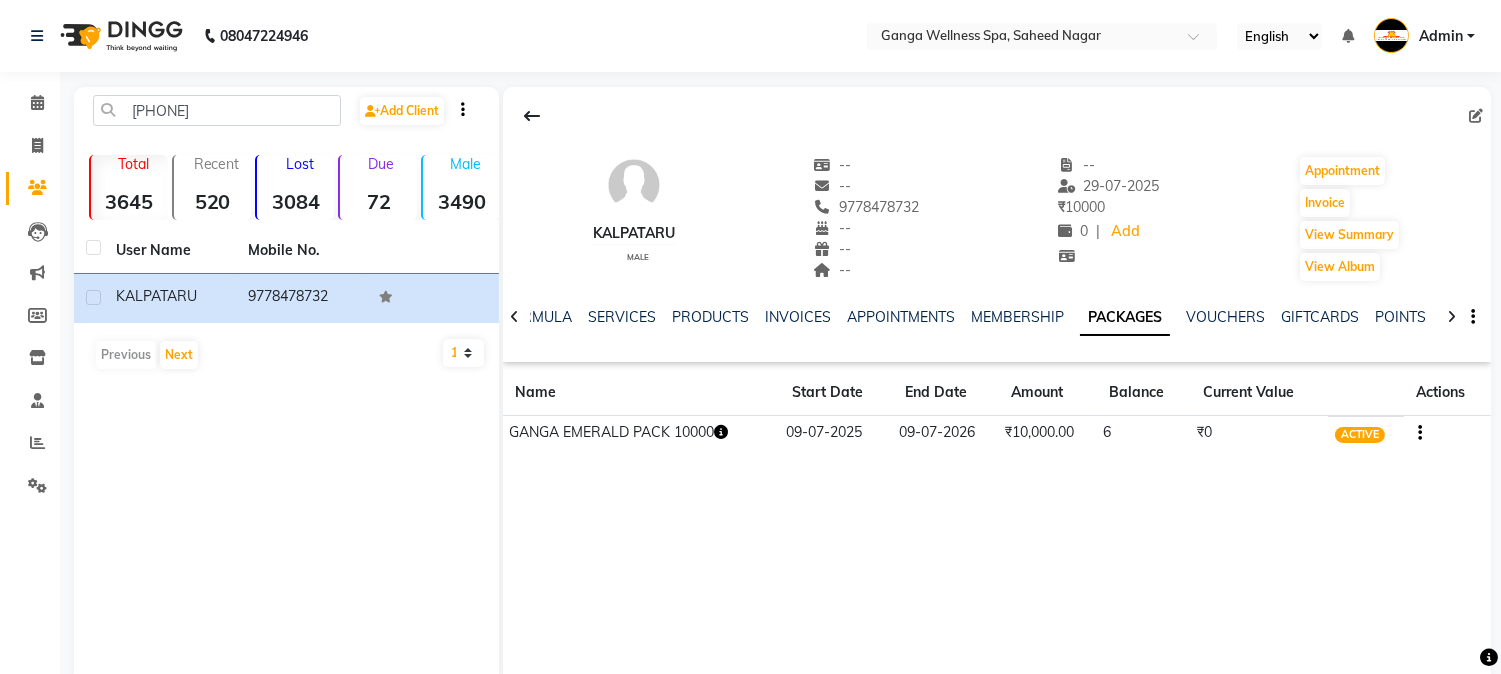 click 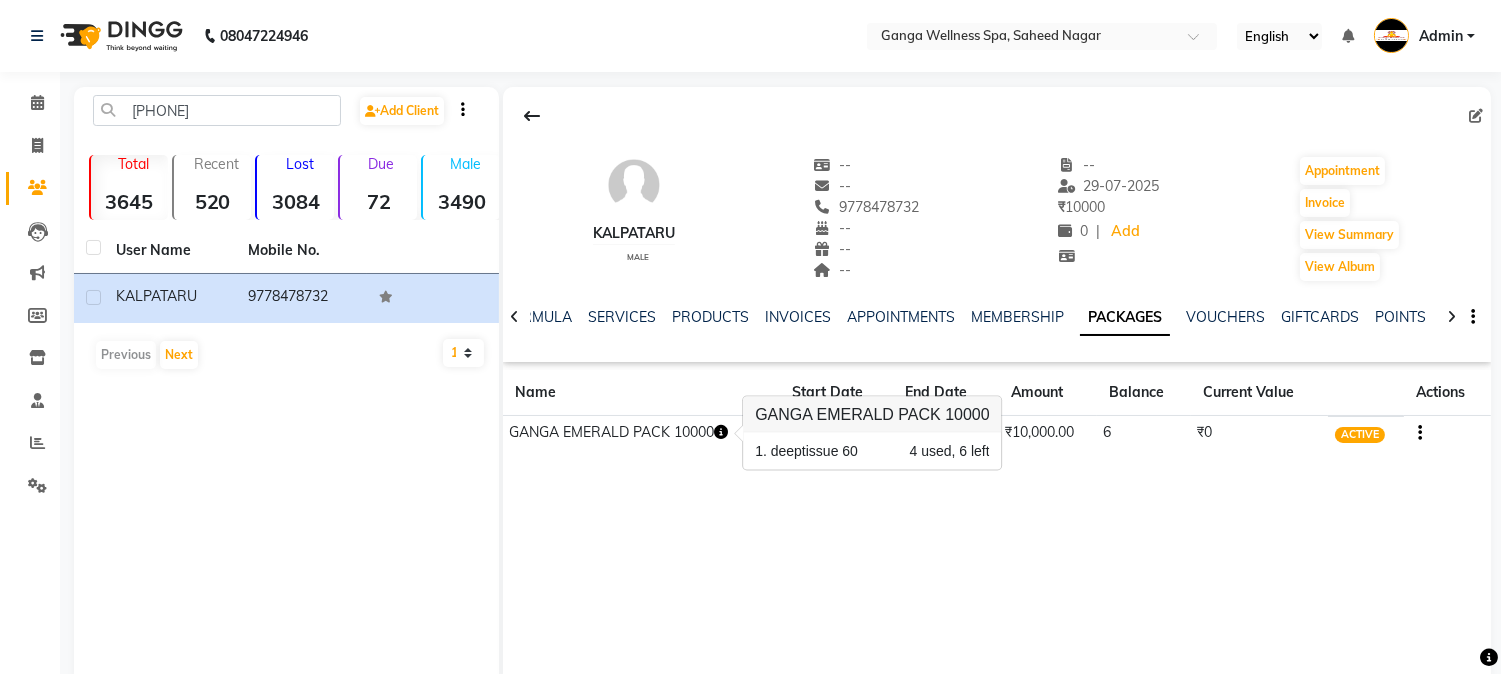click on "KALPATARU    male  --   --   9778478732  --  --  --  -- 29-07-2025 ₹    10000 0 |  Add   Appointment   Invoice  View Summary  View Album  NOTES FORMULA SERVICES PRODUCTS INVOICES APPOINTMENTS MEMBERSHIP PACKAGES VOUCHERS GIFTCARDS POINTS FORMS FAMILY CARDS WALLET Name Start Date End Date Amount Balance Current Value Actions  GANGA EMERALD PACK 10000  09-07-2025 09-07-2026  ₹10,000.00   6  ₹0 ACTIVE" 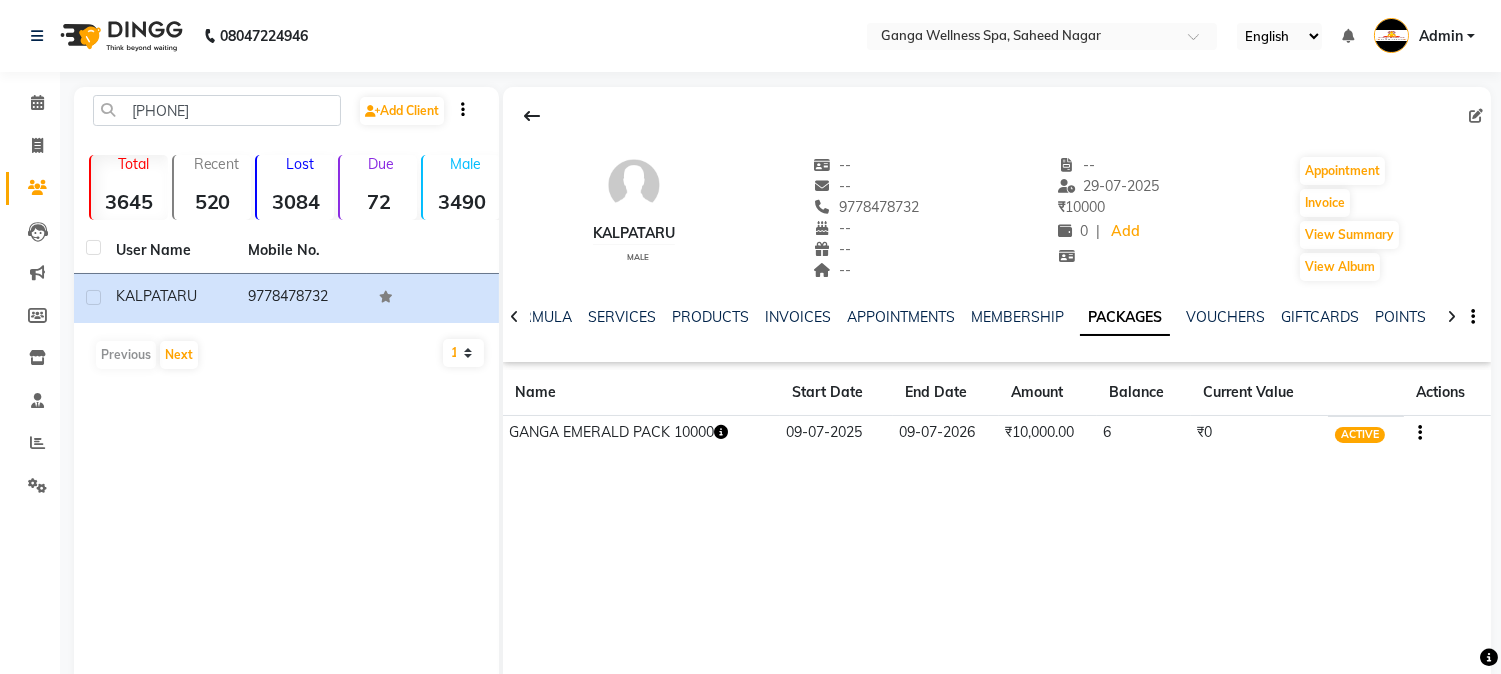 click 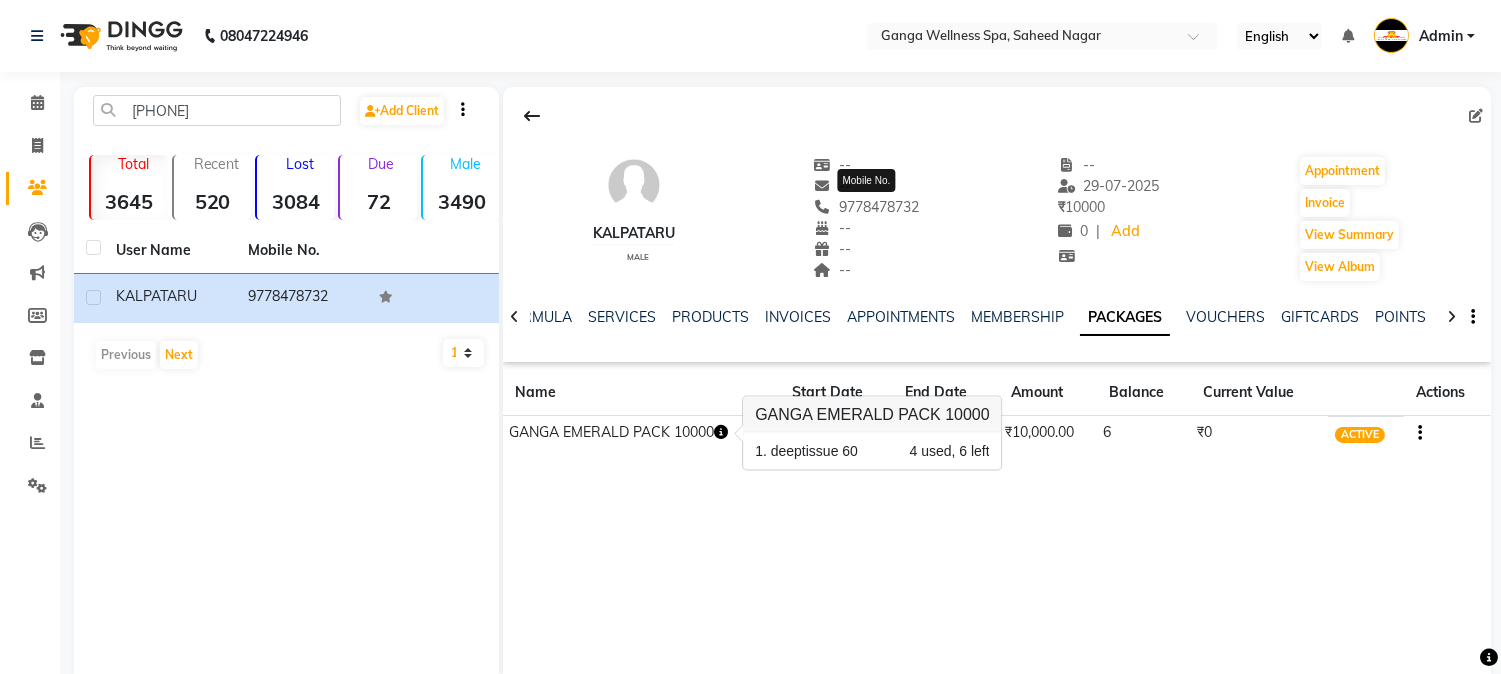 click on "9778478732" 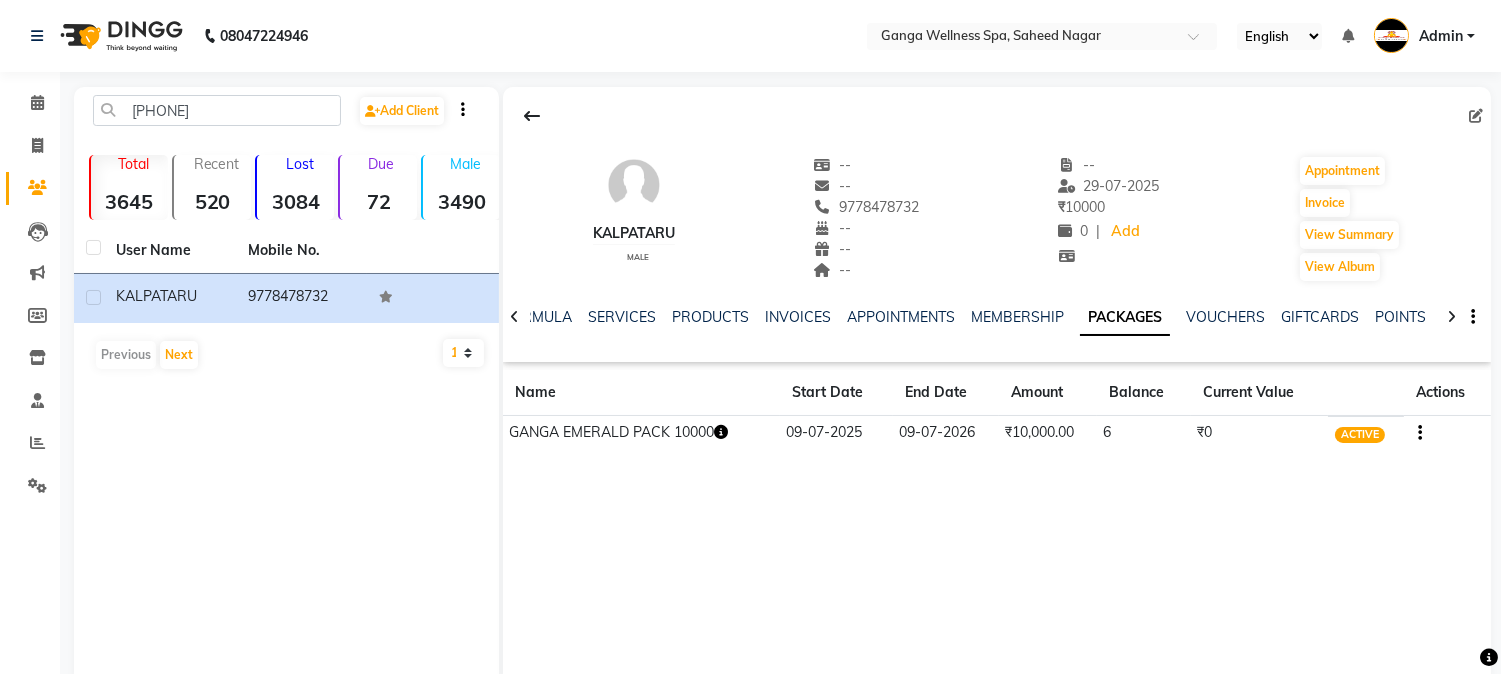 copy on "9778478732" 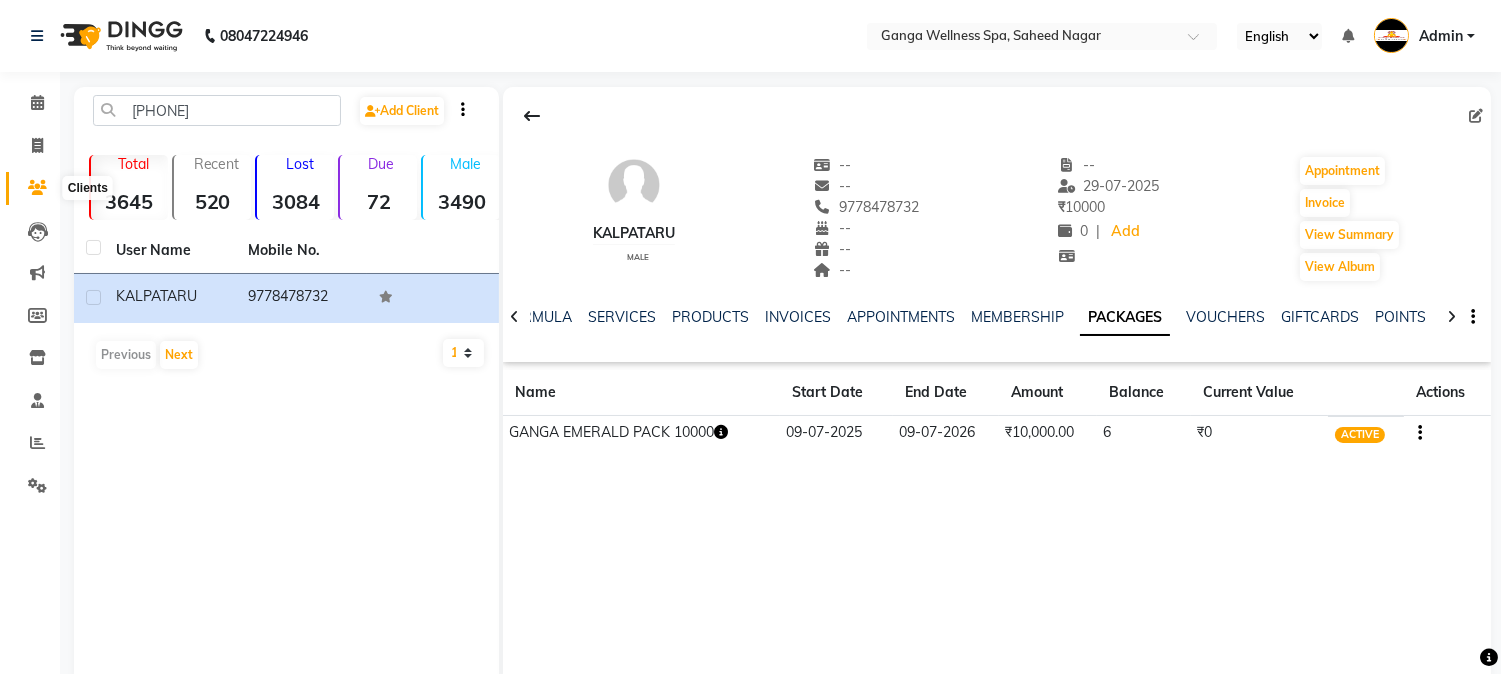 click 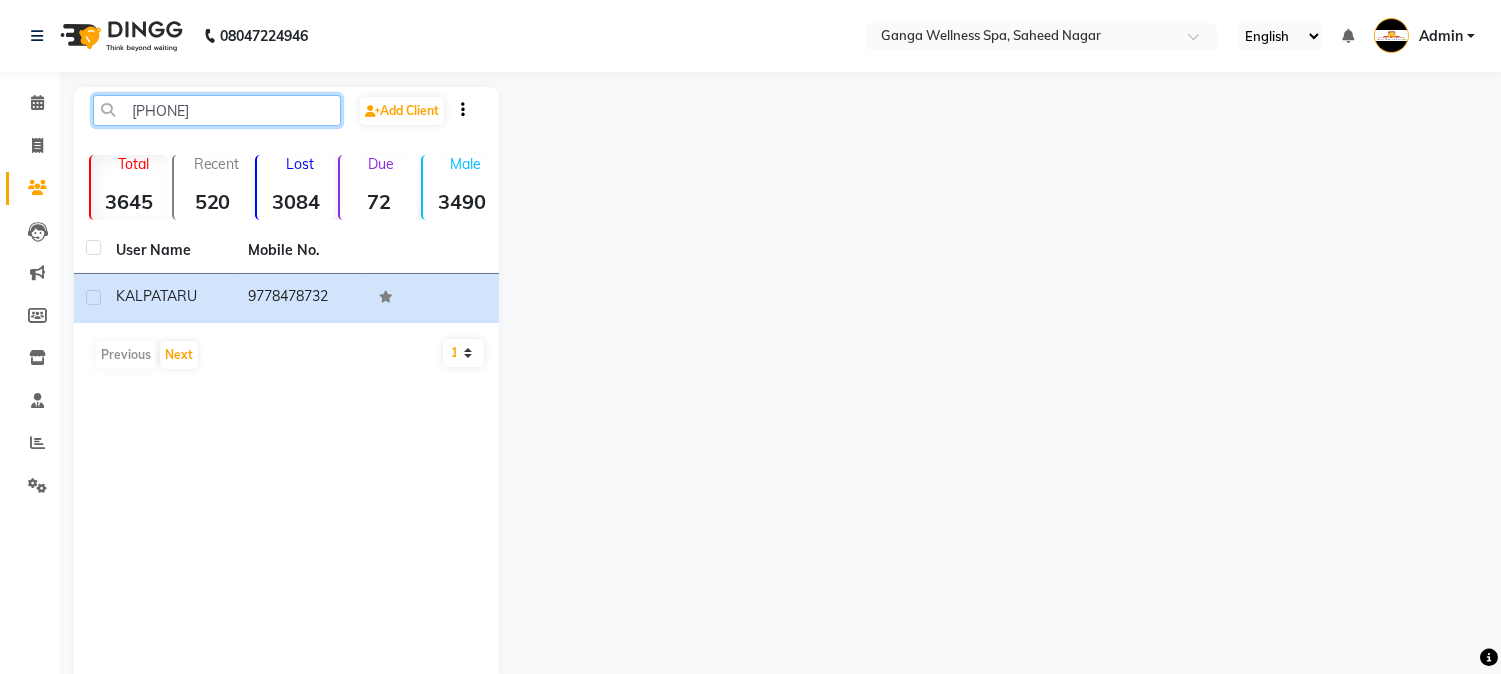 click on "97784787" 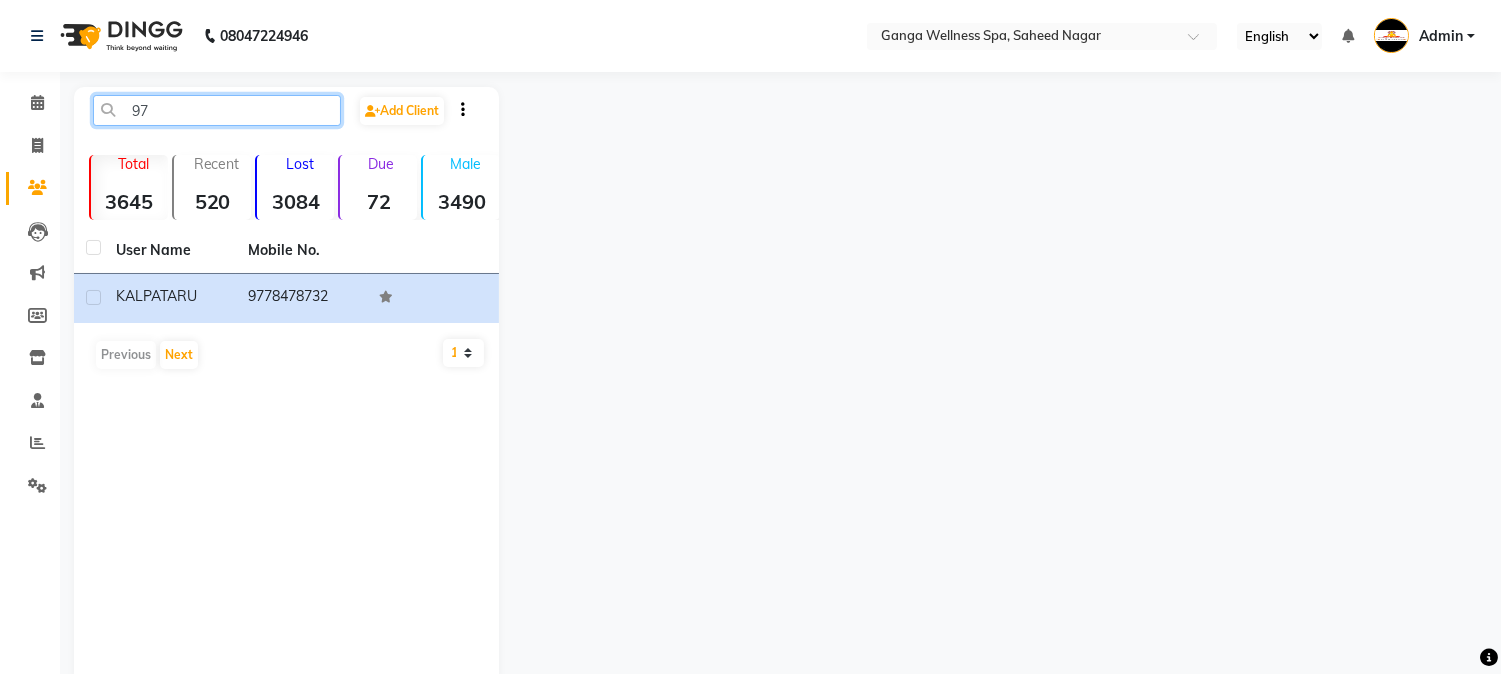 type on "9" 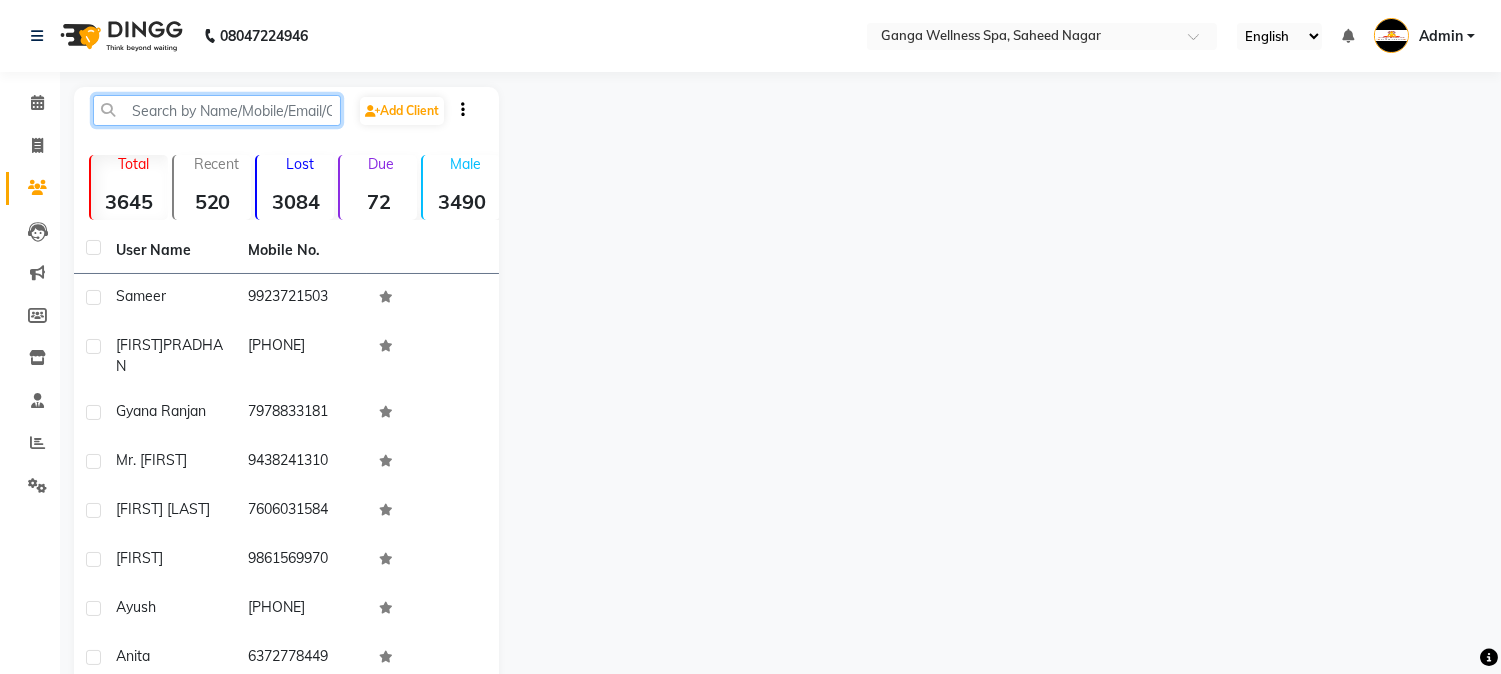paste on "7327853033" 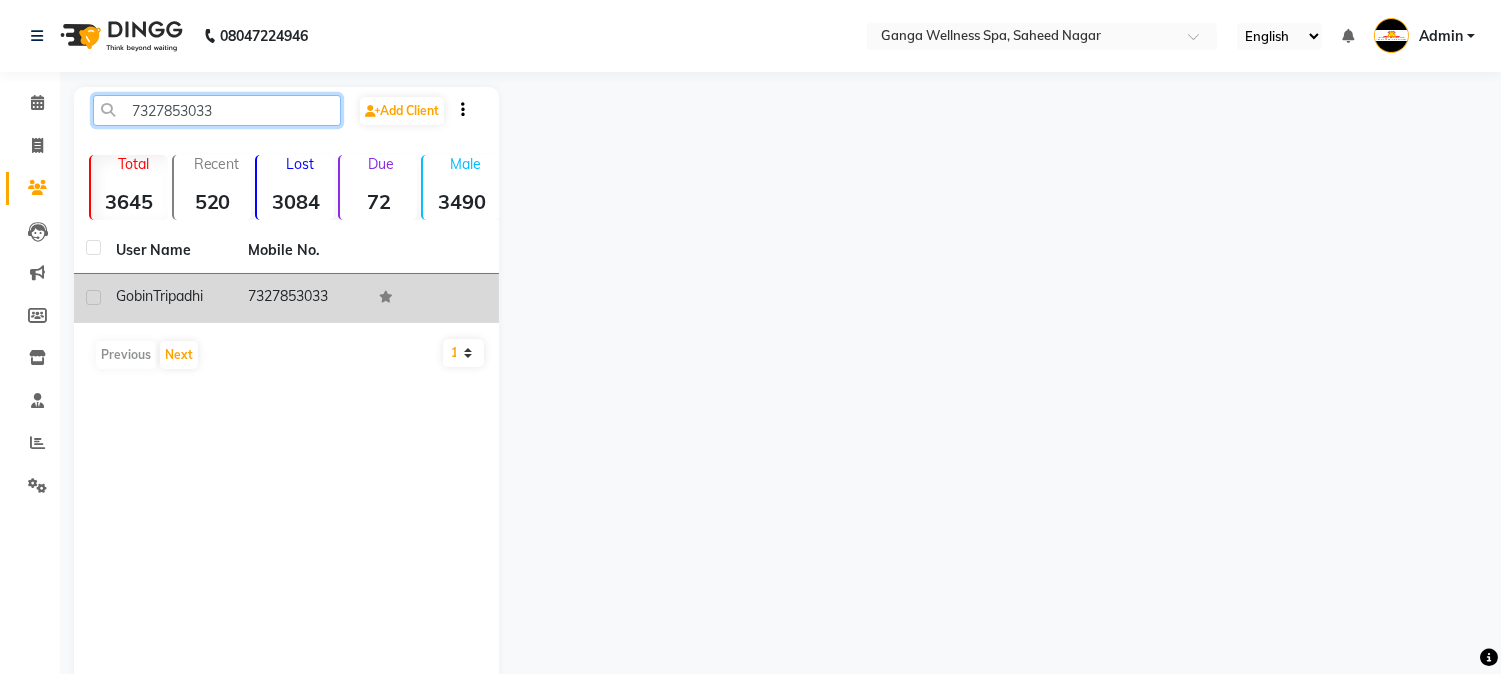 type on "7327853033" 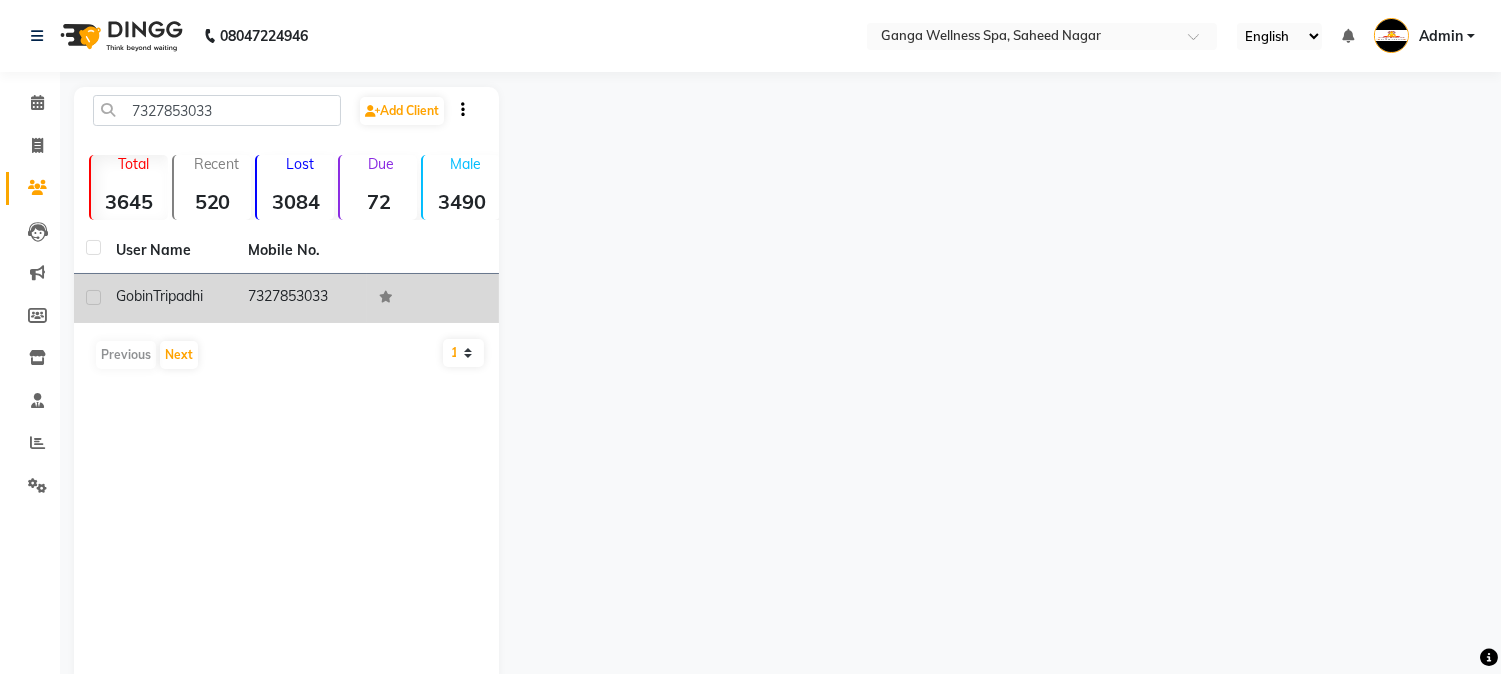 click on "Tripadhi" 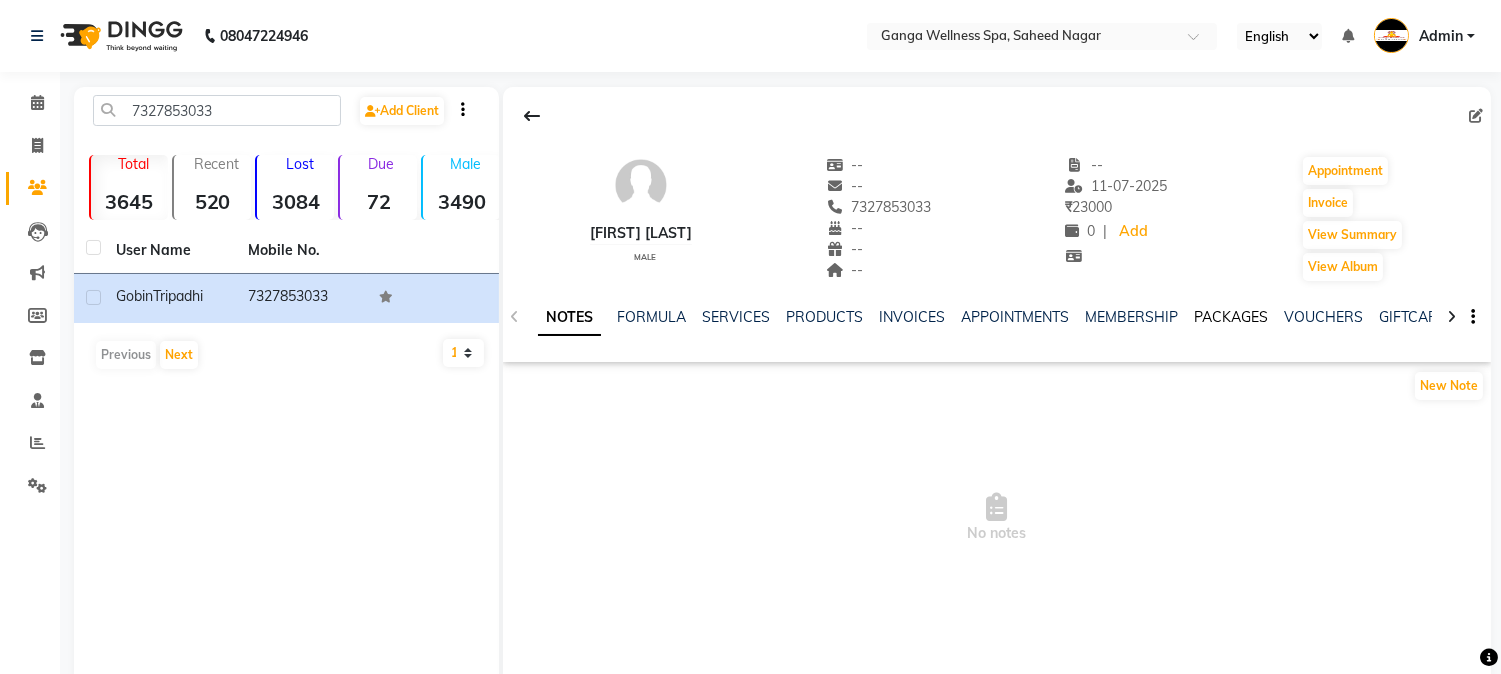 click on "PACKAGES" 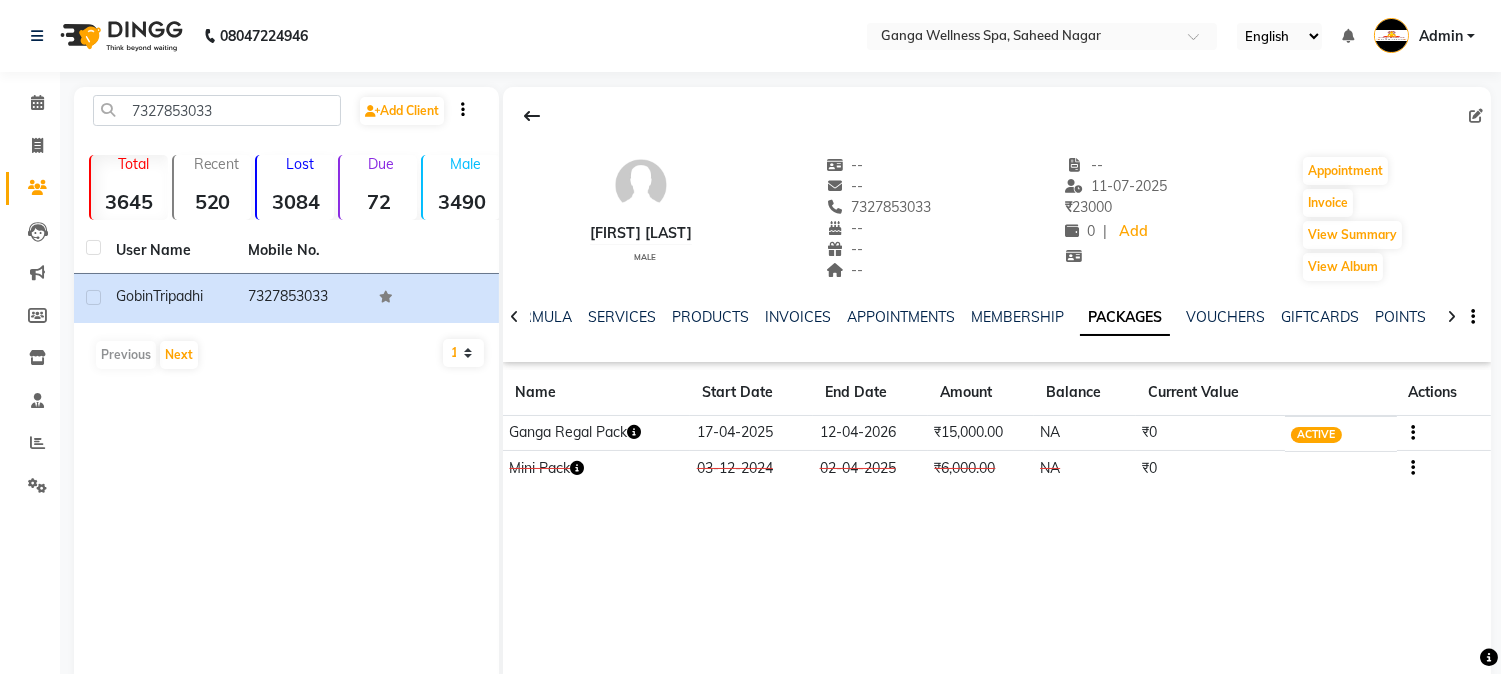 click 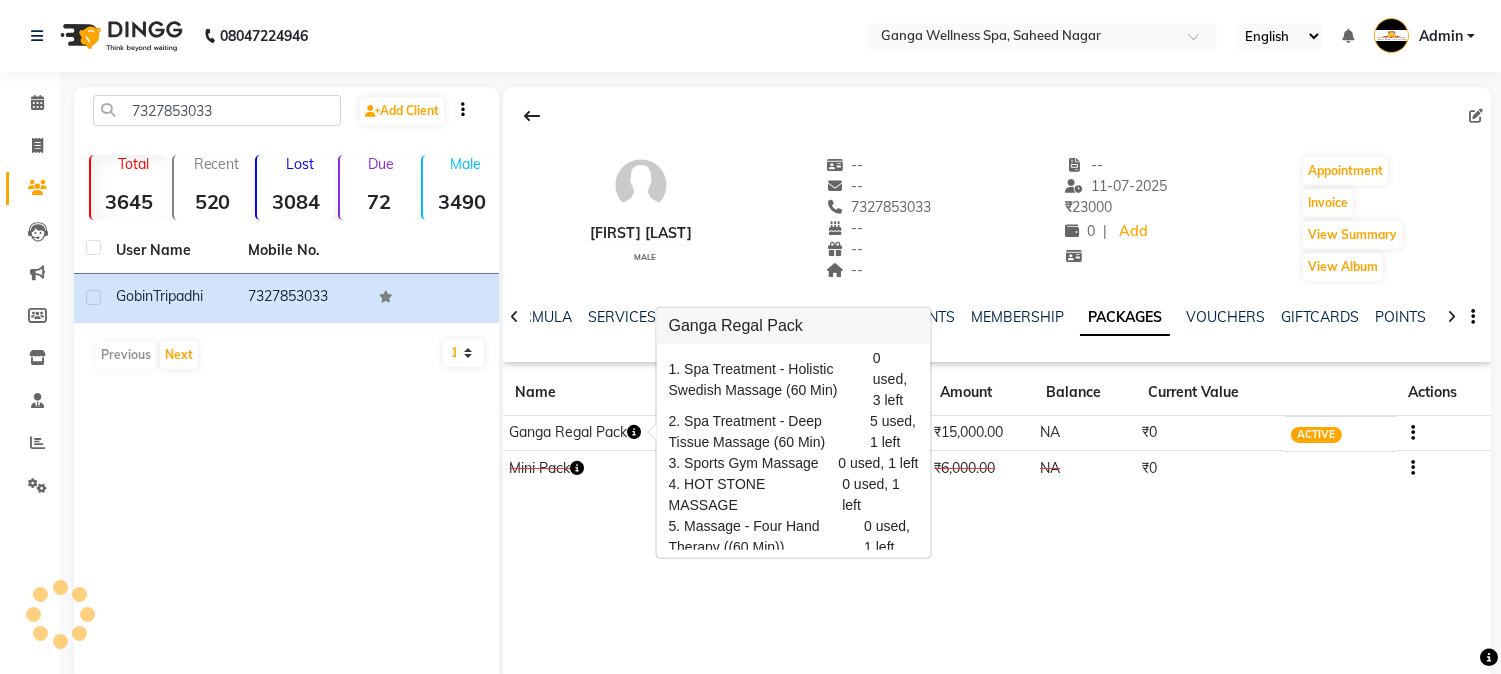 scroll, scrollTop: 0, scrollLeft: 0, axis: both 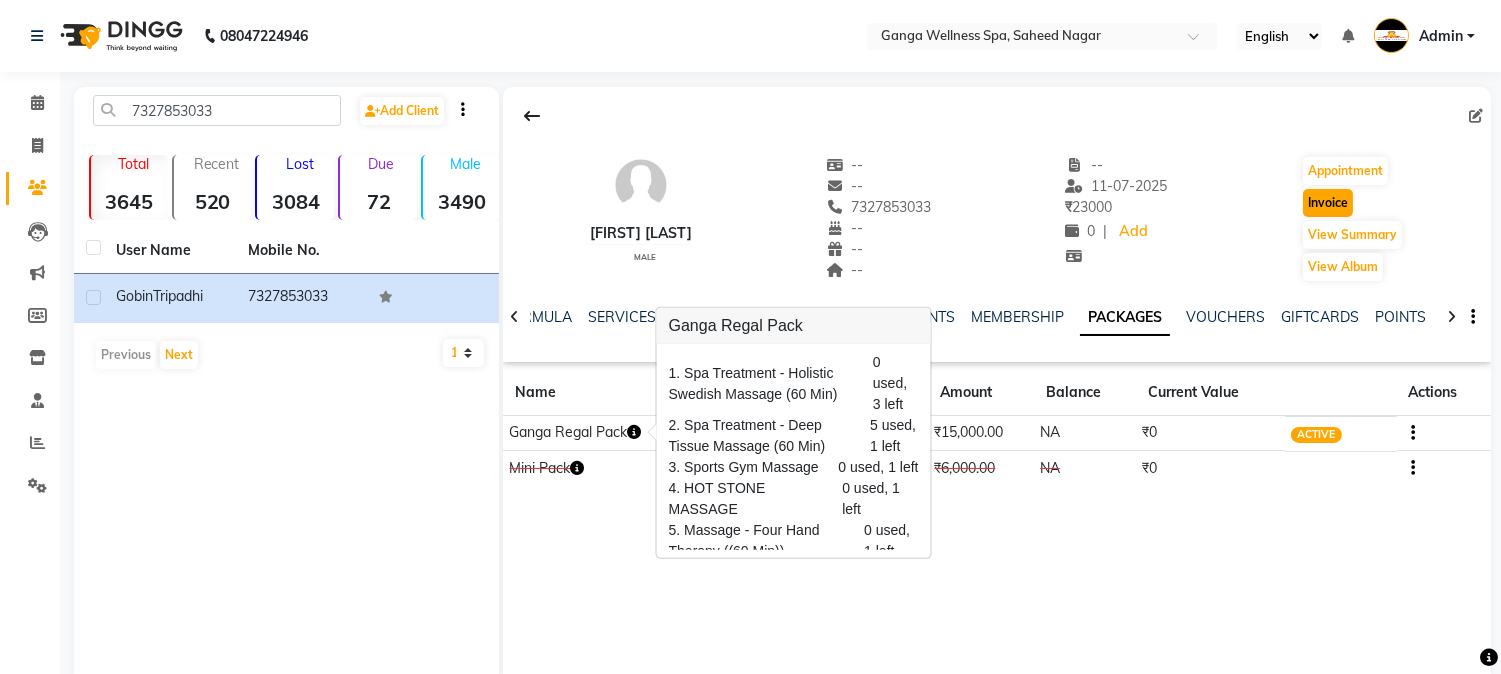 click on "Invoice" 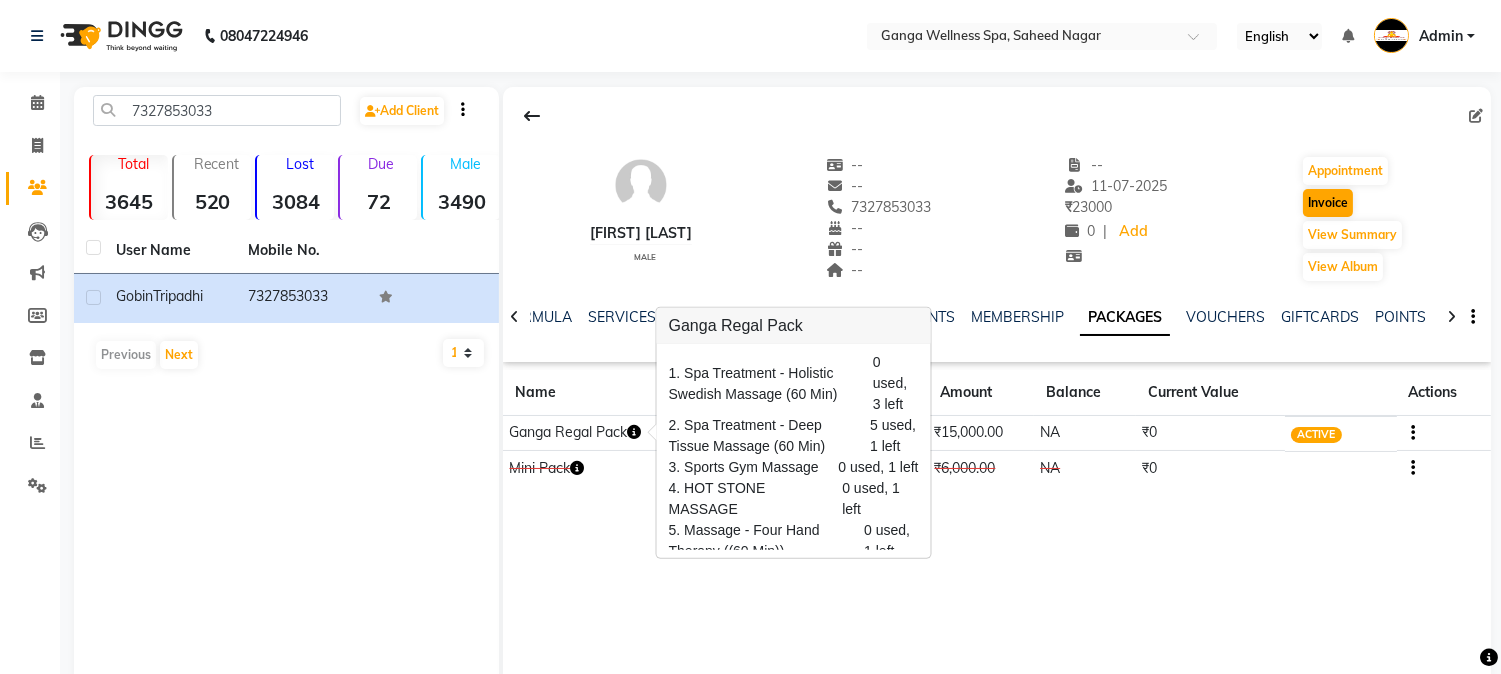 select on "service" 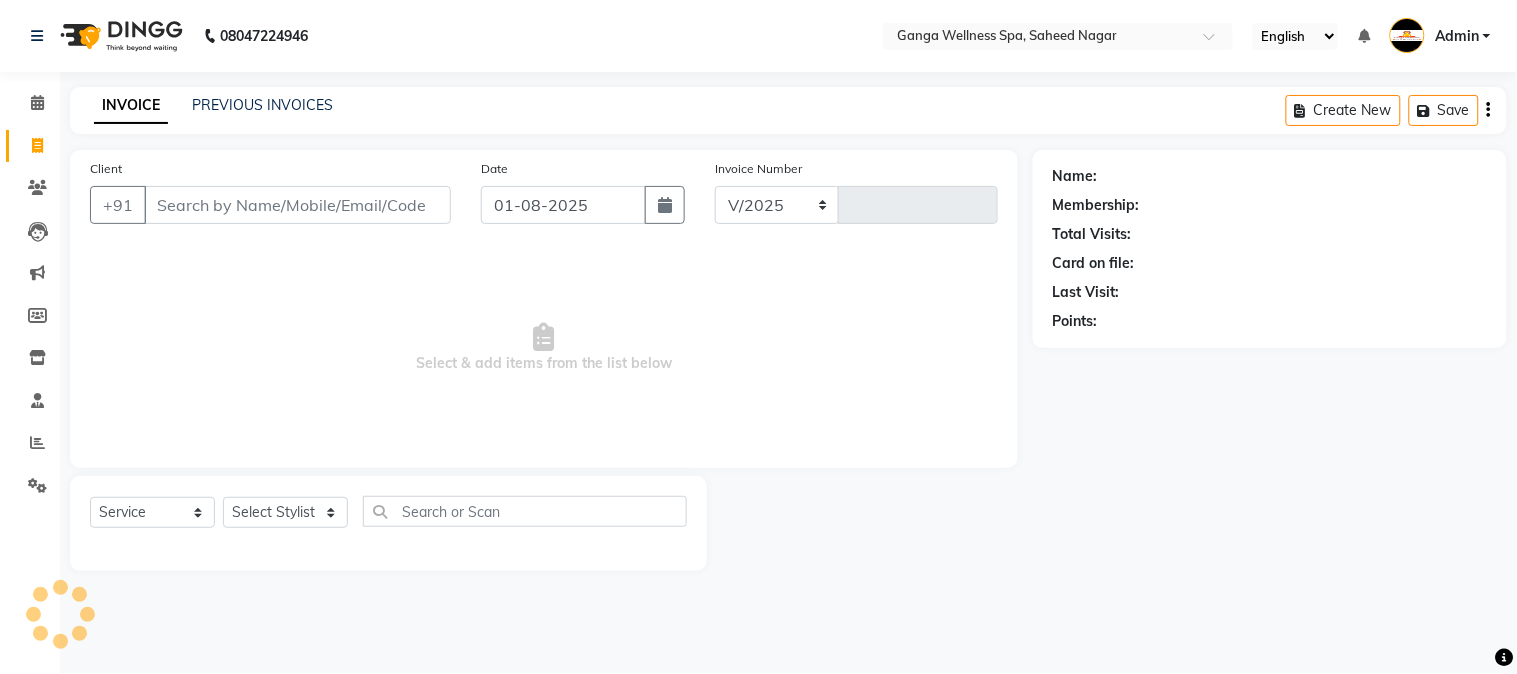 select on "762" 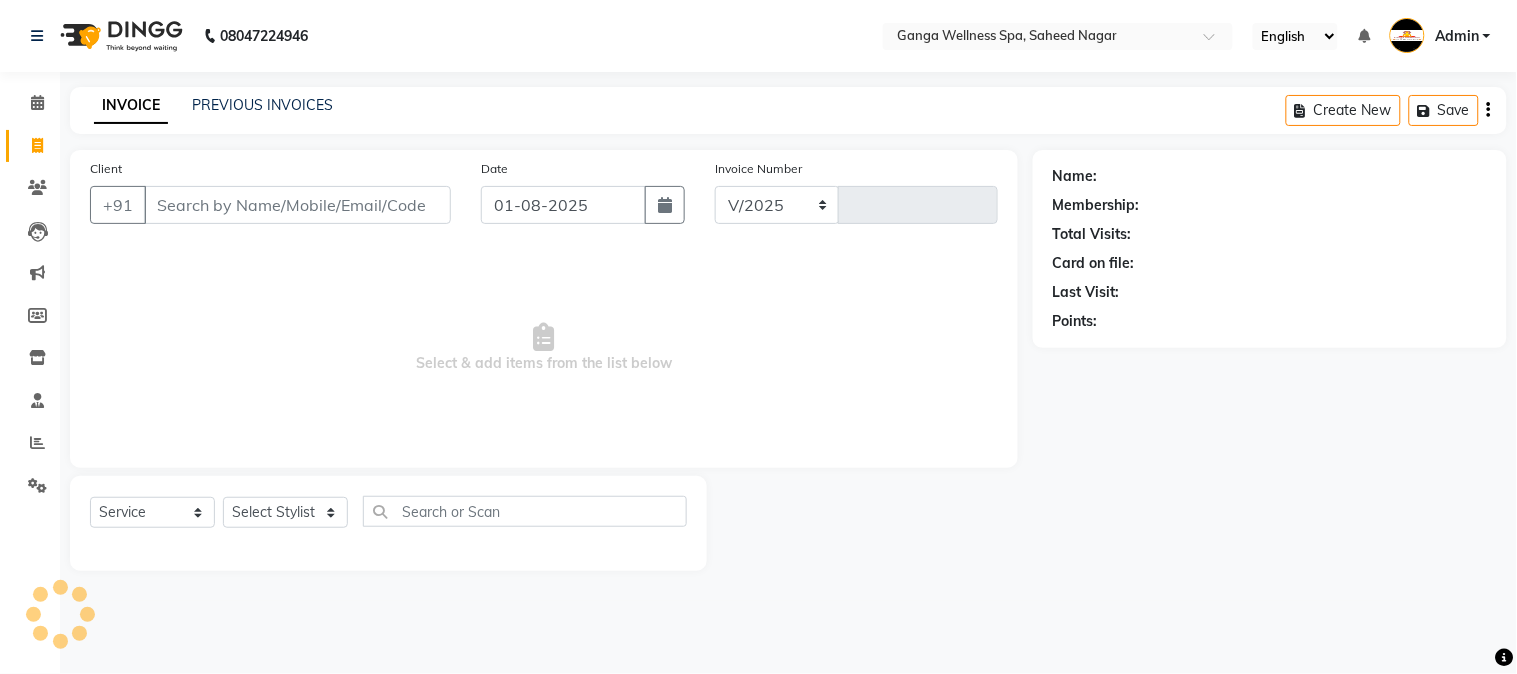 type on "2270" 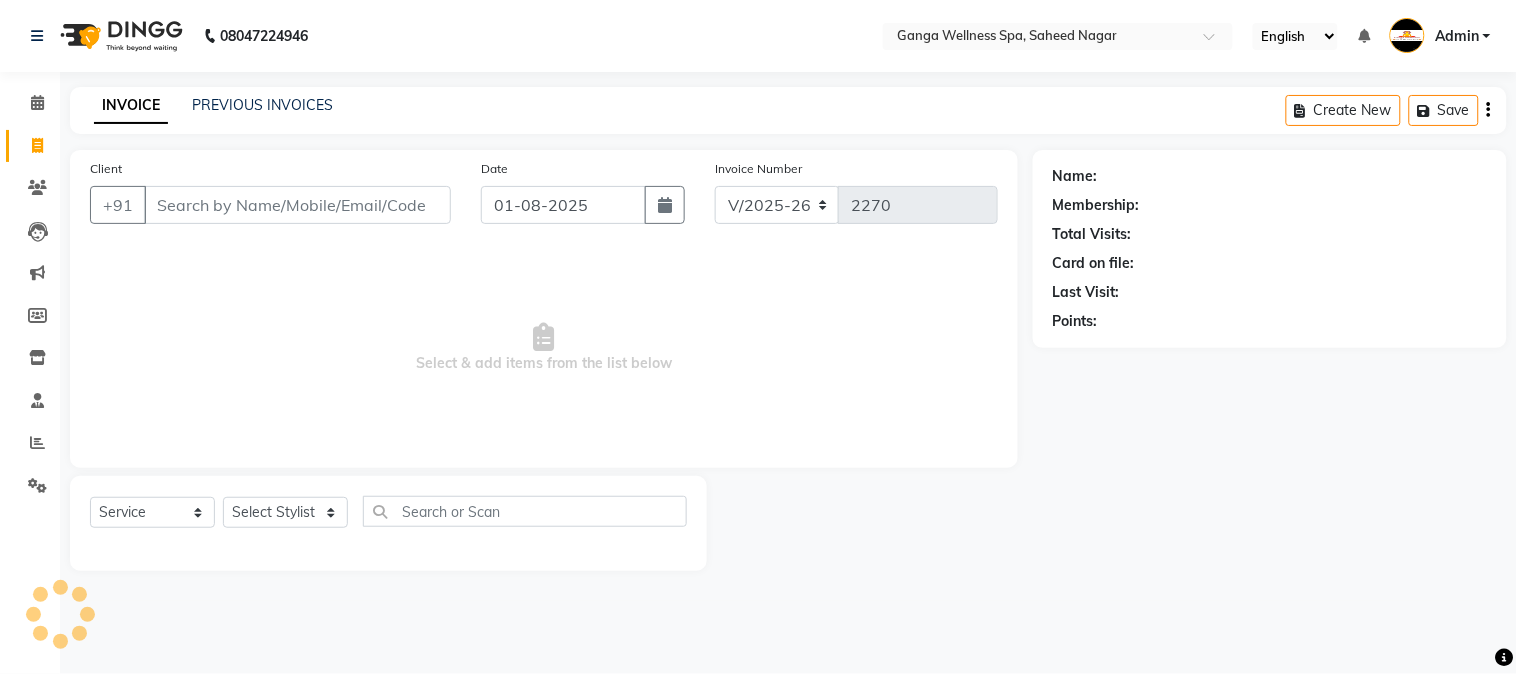 type on "7327853033" 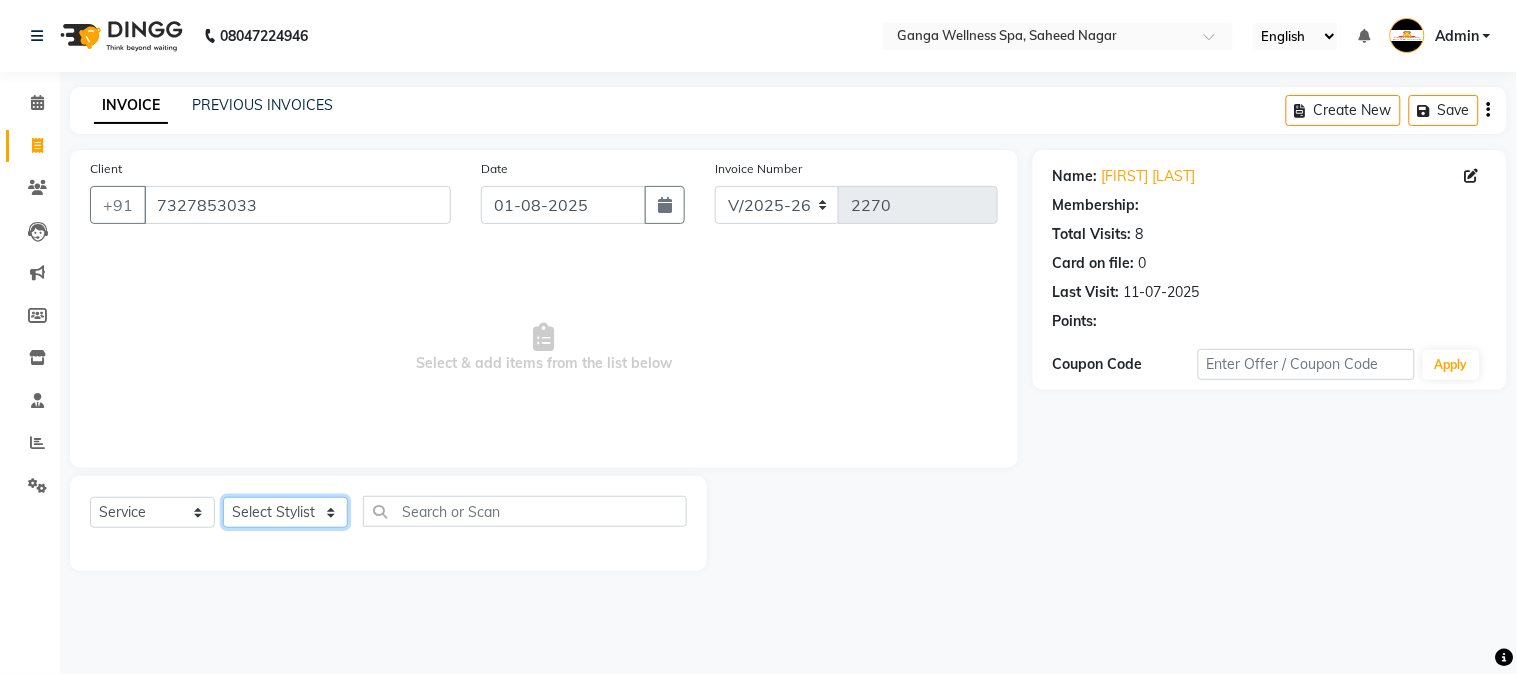 click on "Select Stylist Abhi akhil Alexa AMMY AMMY Annie anya APPI Arohi  Ayen BANCHI Bina Bina CJ CRP 1 Daina ELINA ferjana G1 G1 ONE PLUS  G1 Salon G2 Helen JEENY Jhanka Jojo Kana KEMPI KEMPI Kim krishna KTI Lili Rout Lily LINDA LIZA Martha  MELODY MERRY  minu Moon nancy Noiny pinkey Pradeep Prity  Riya ROOZ  Sony steffy SUCHI  Surren Sir Sushree Swapna Umpi upashana Zouli" 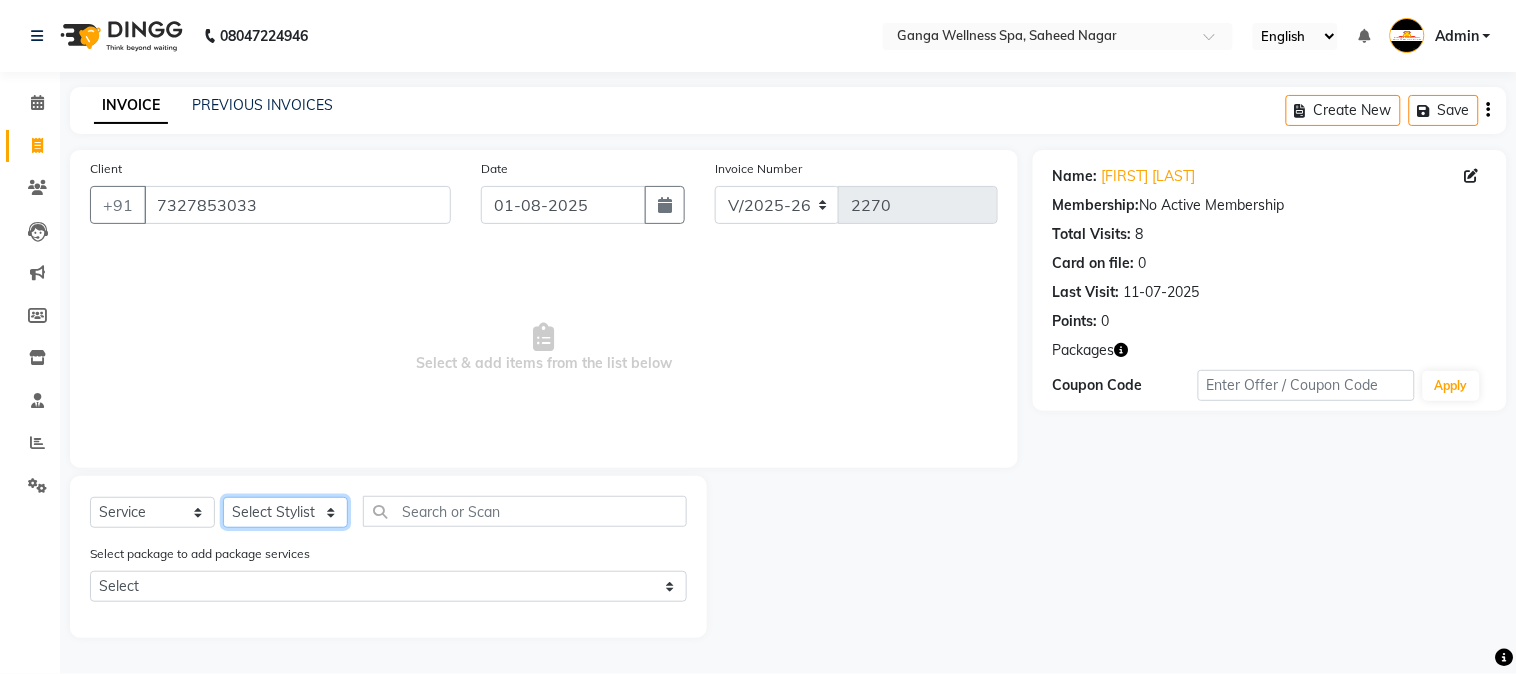 select on "16952" 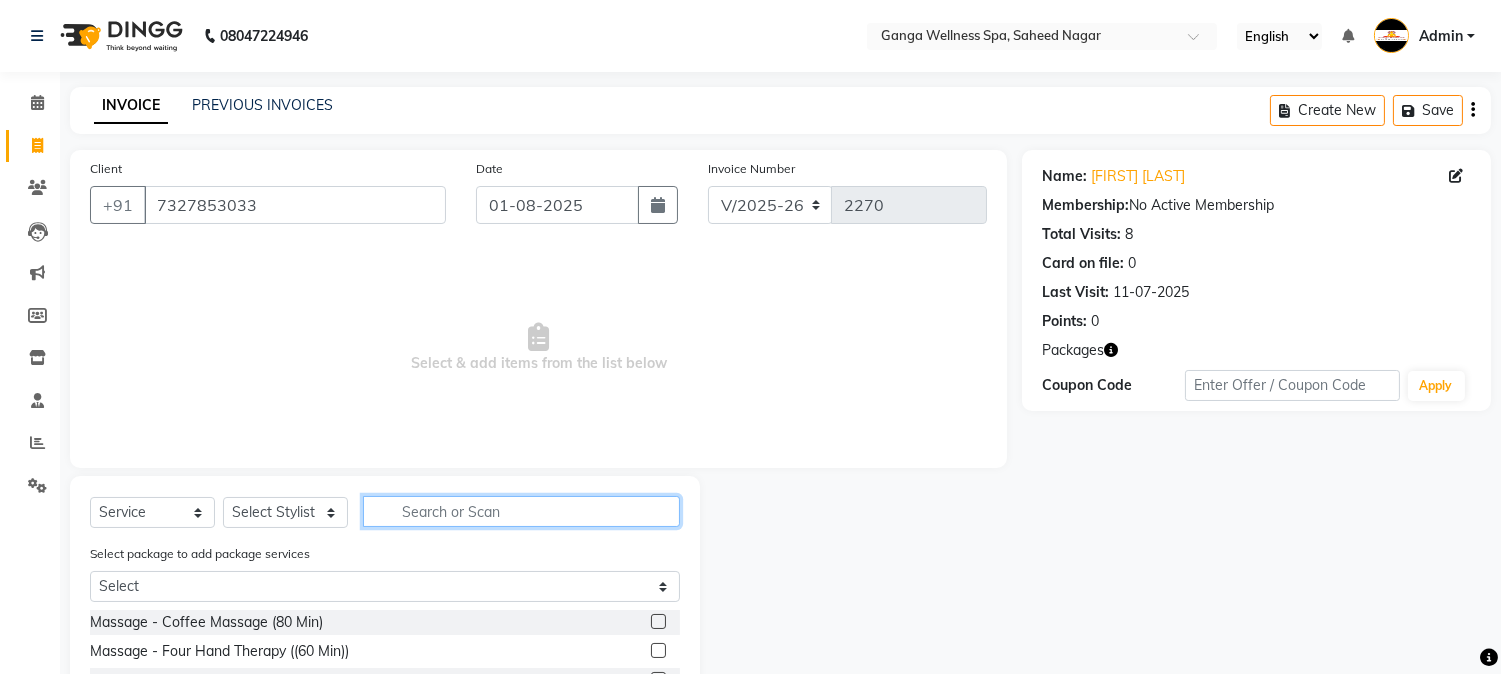 click 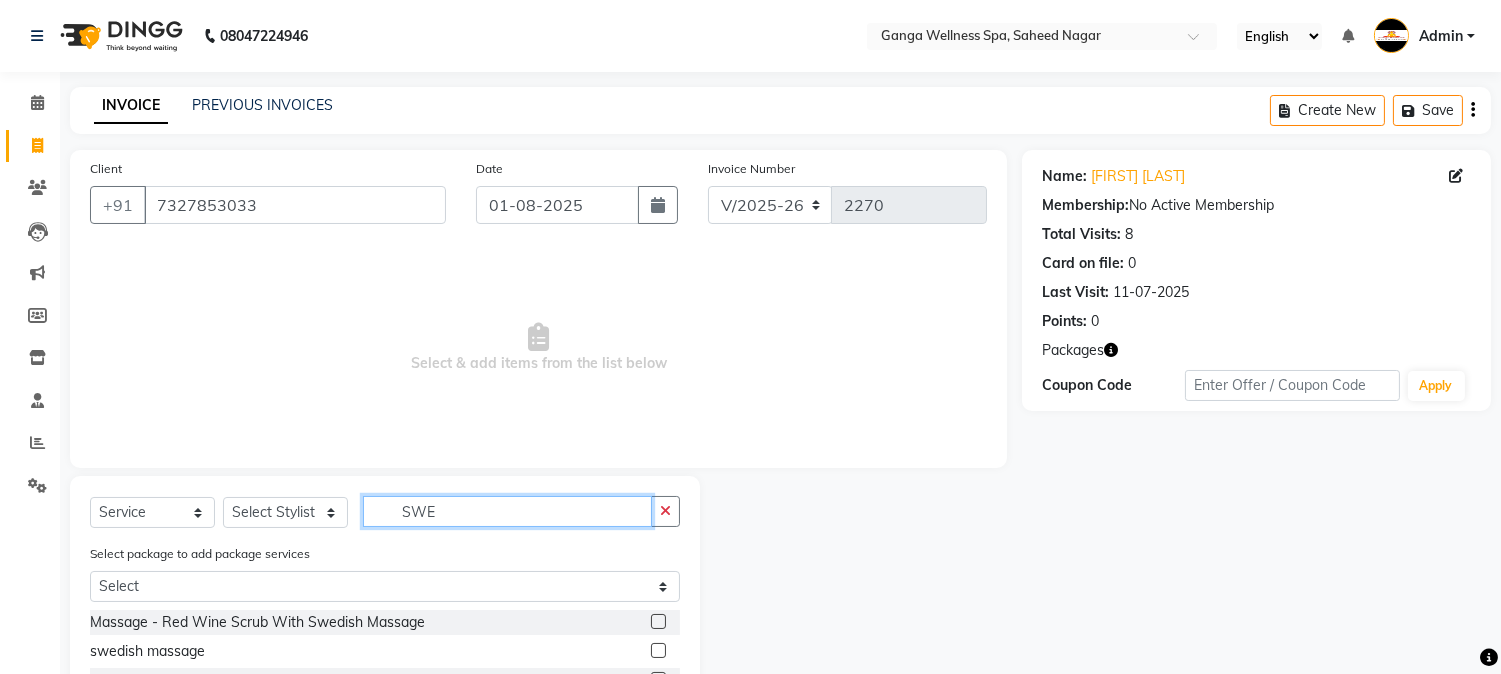 scroll, scrollTop: 111, scrollLeft: 0, axis: vertical 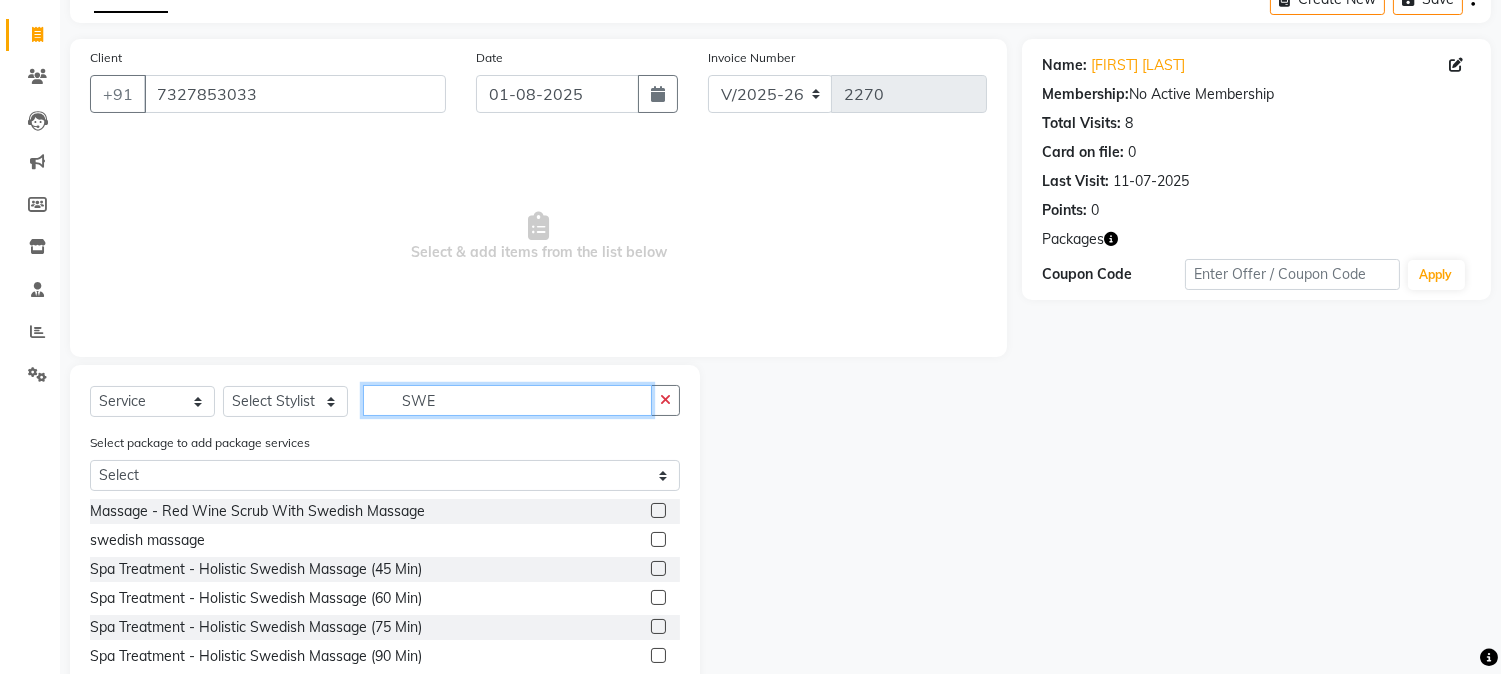 type on "SWE" 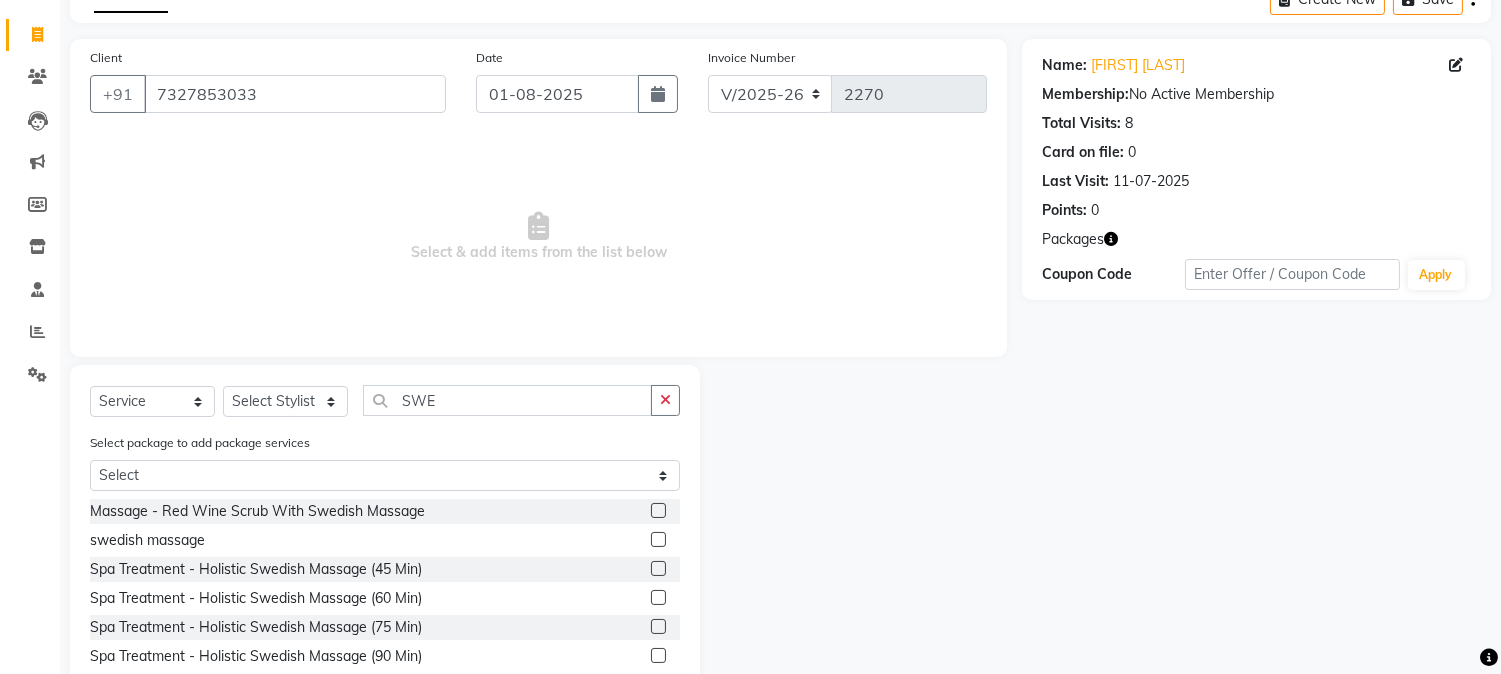 click 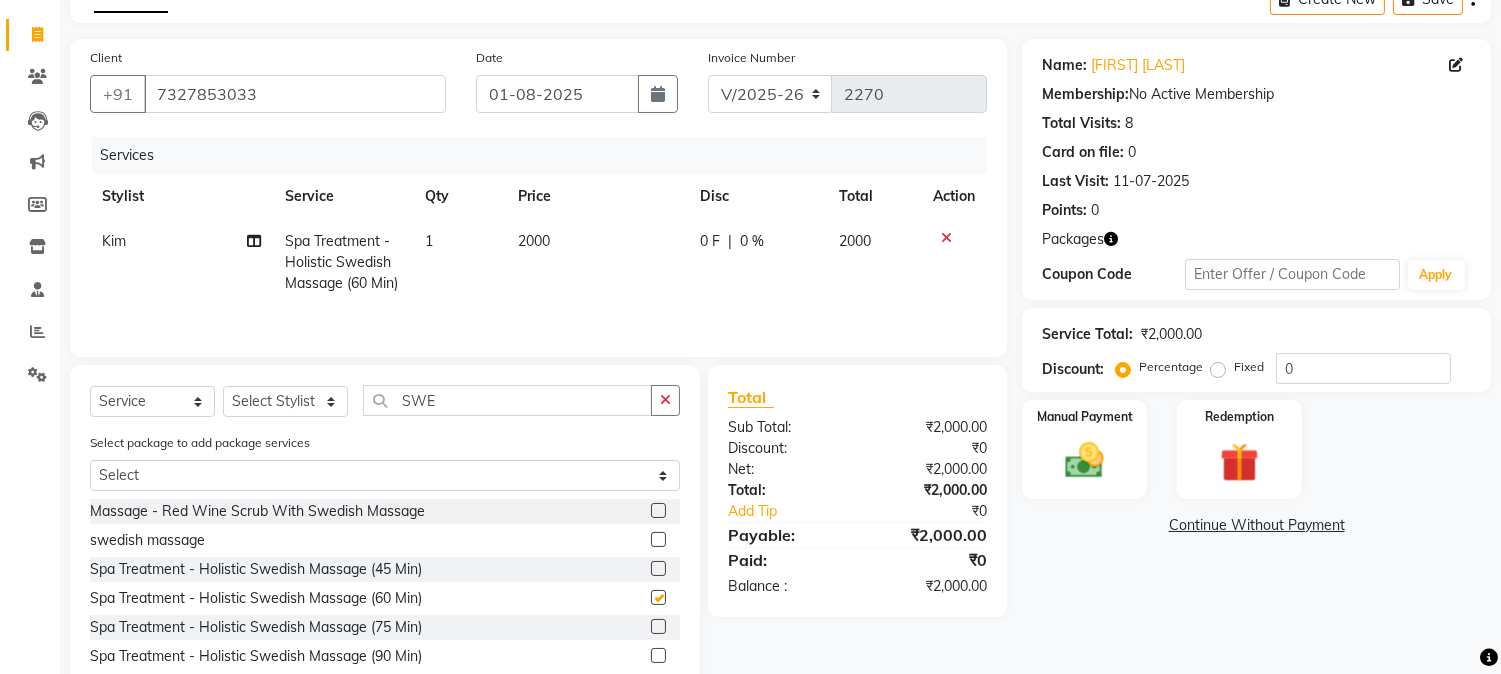 checkbox on "false" 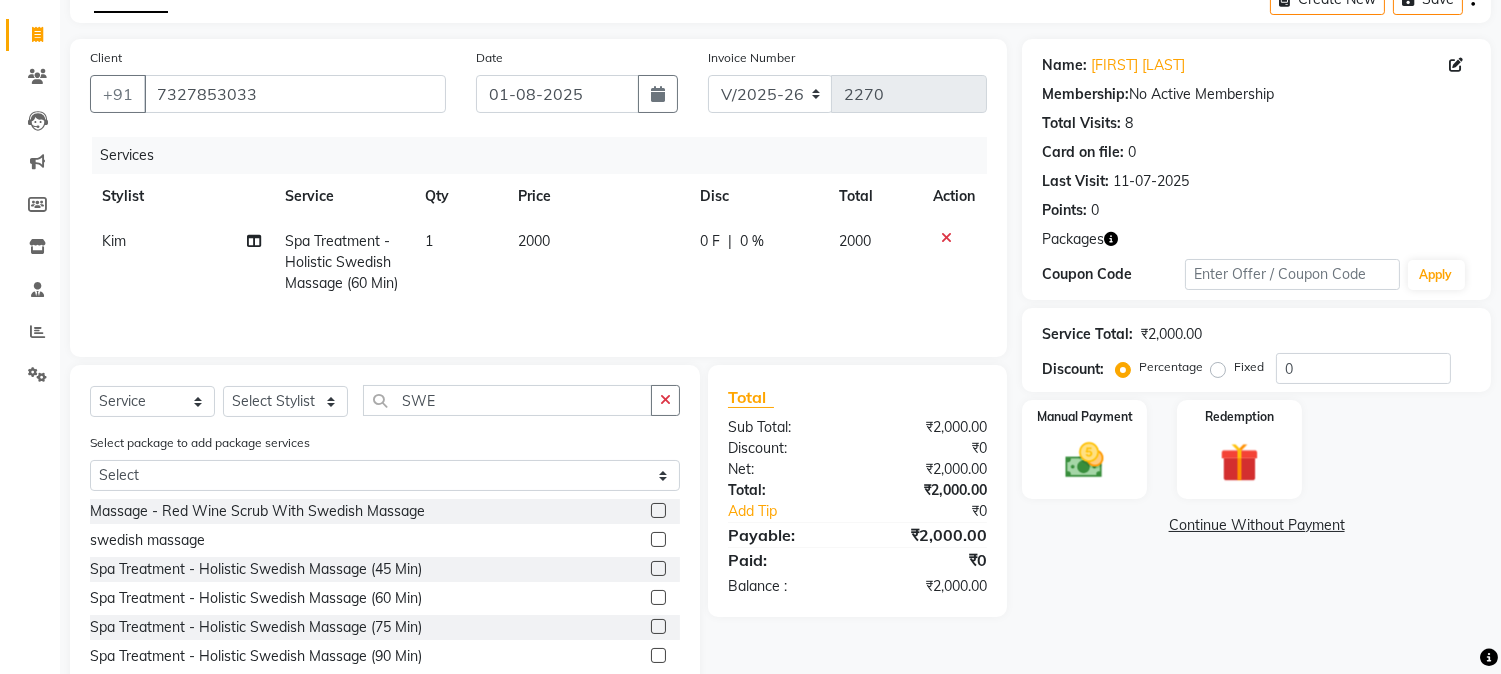 click on "1" 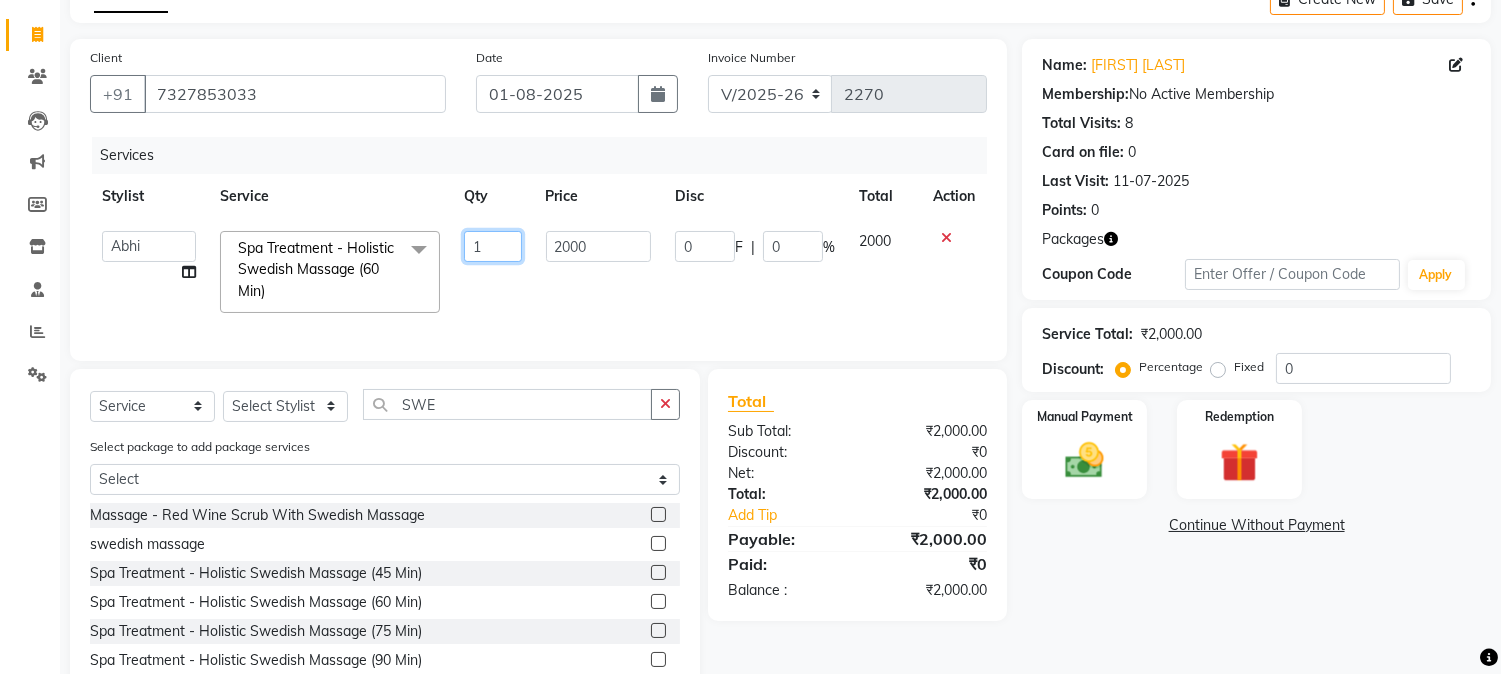 click on "1" 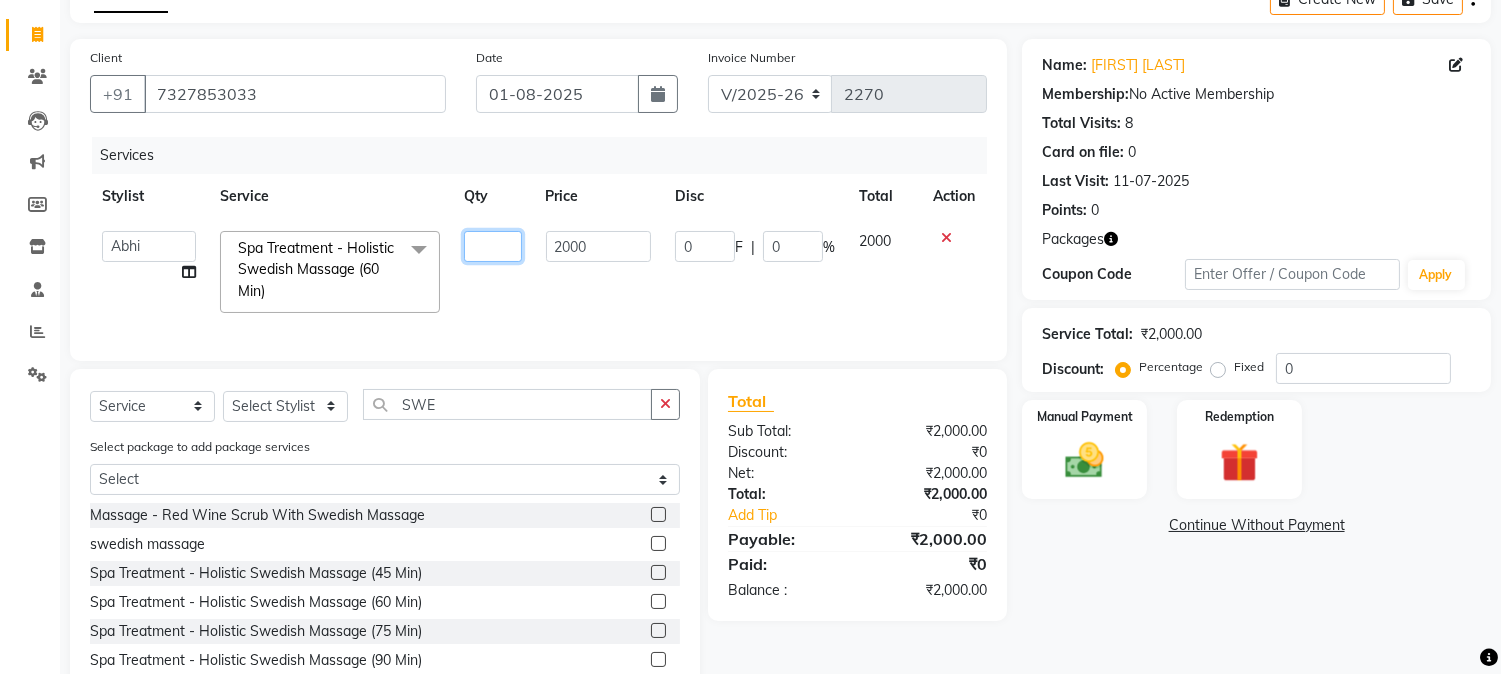 type on "2" 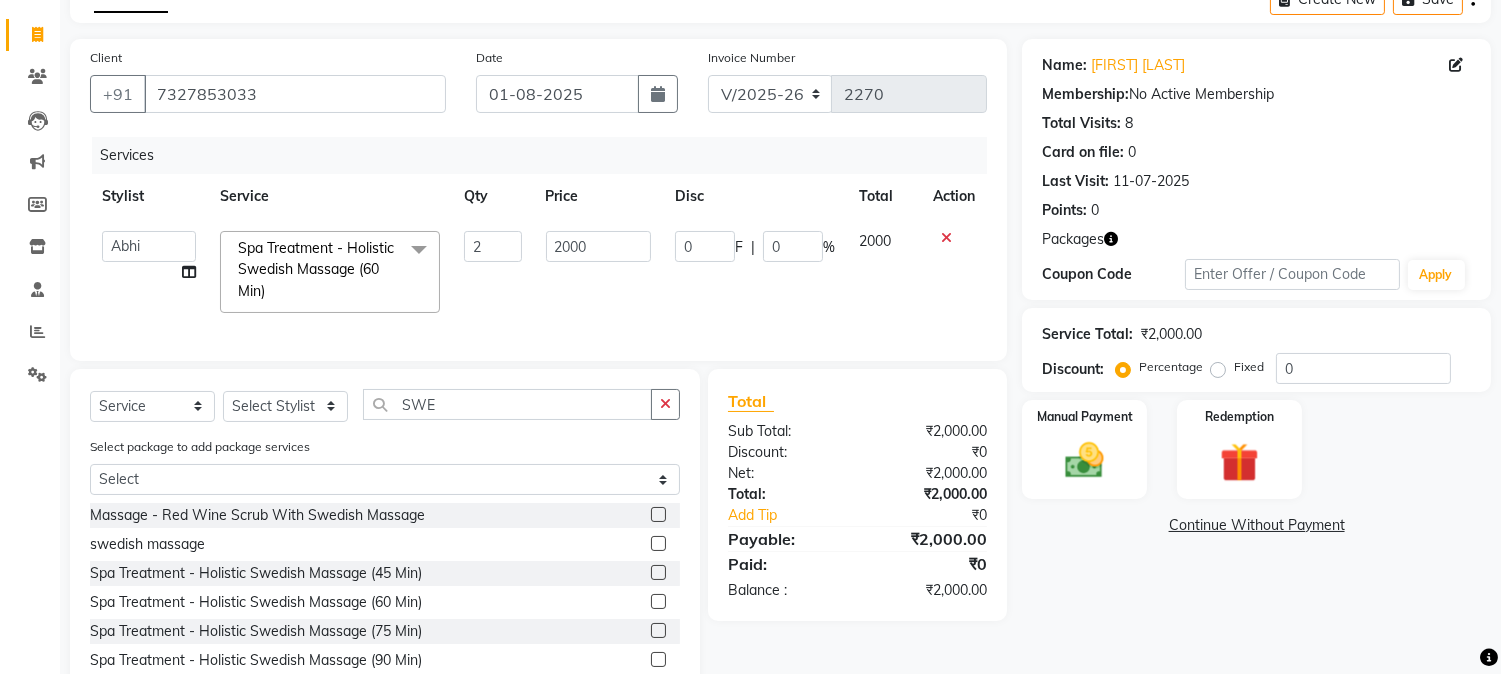 click on "2000" 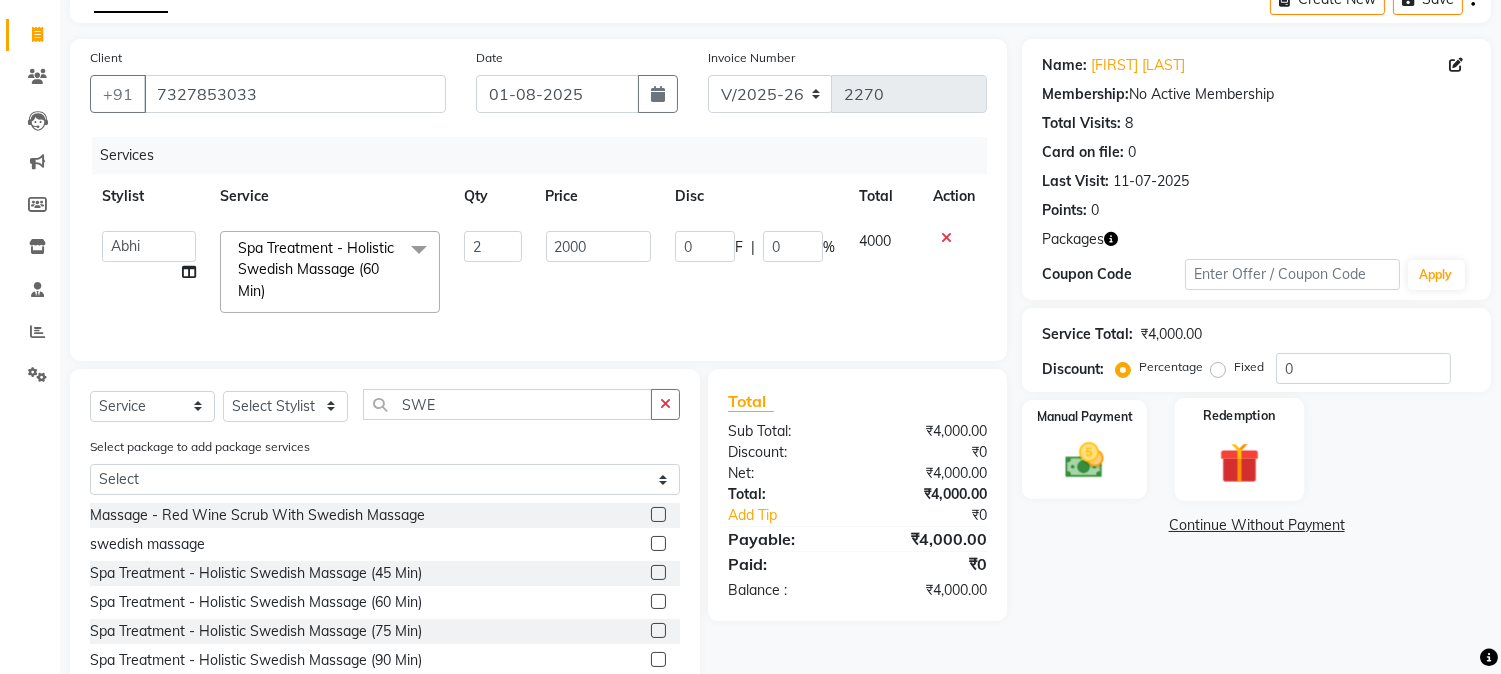 click 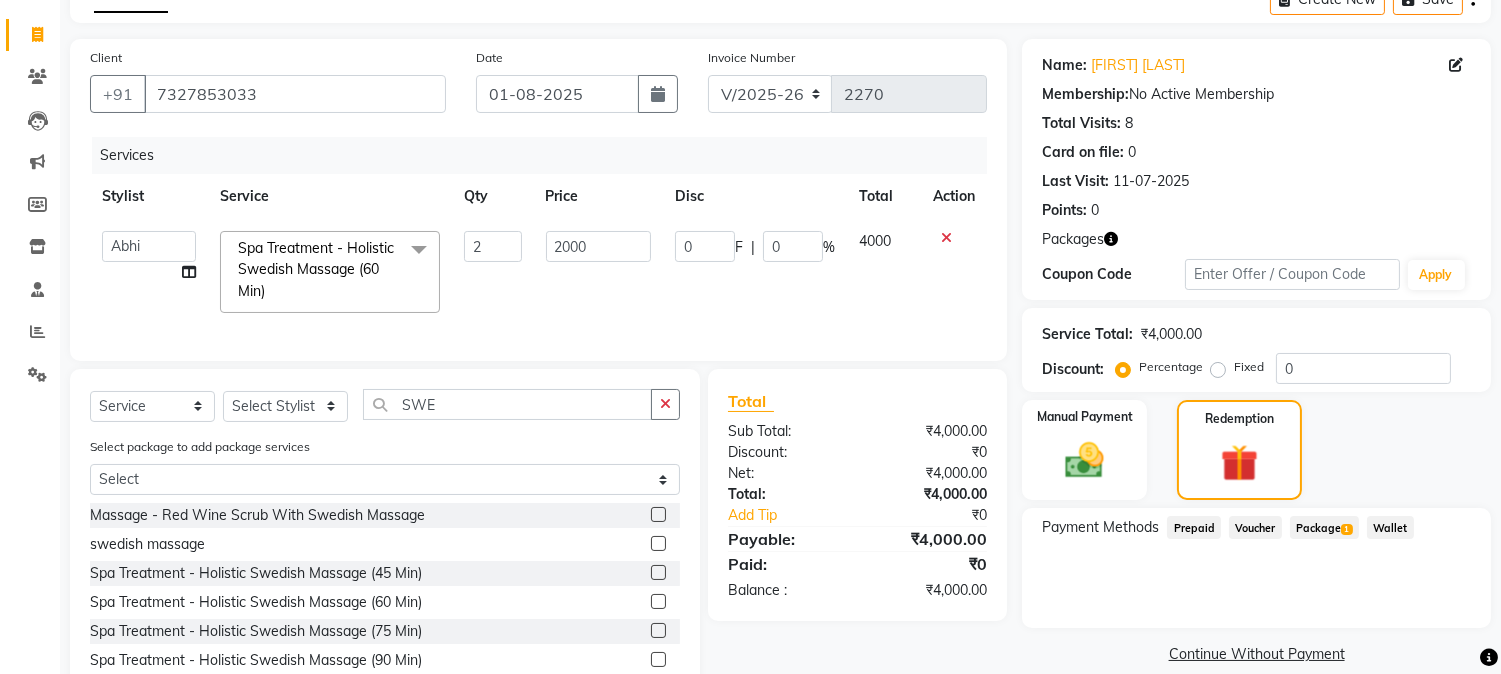click on "Package  1" 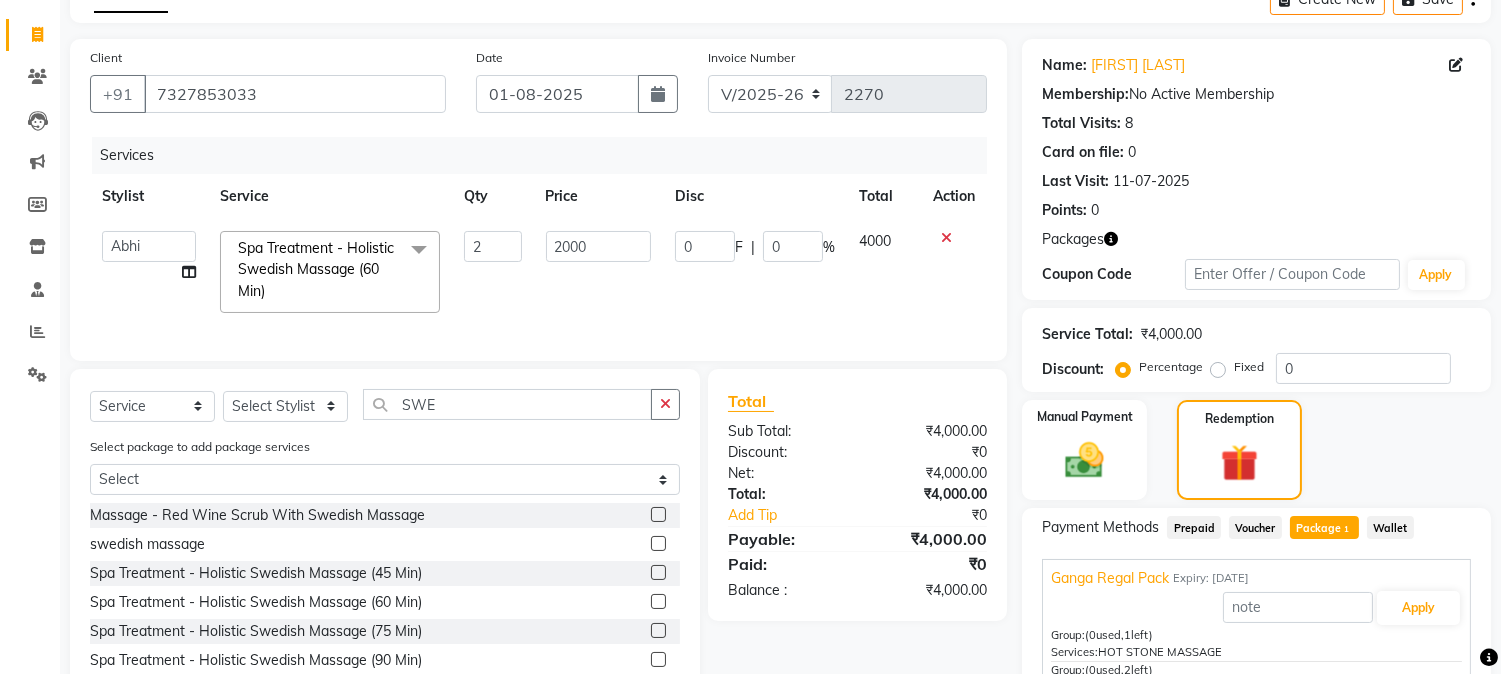 scroll, scrollTop: 295, scrollLeft: 0, axis: vertical 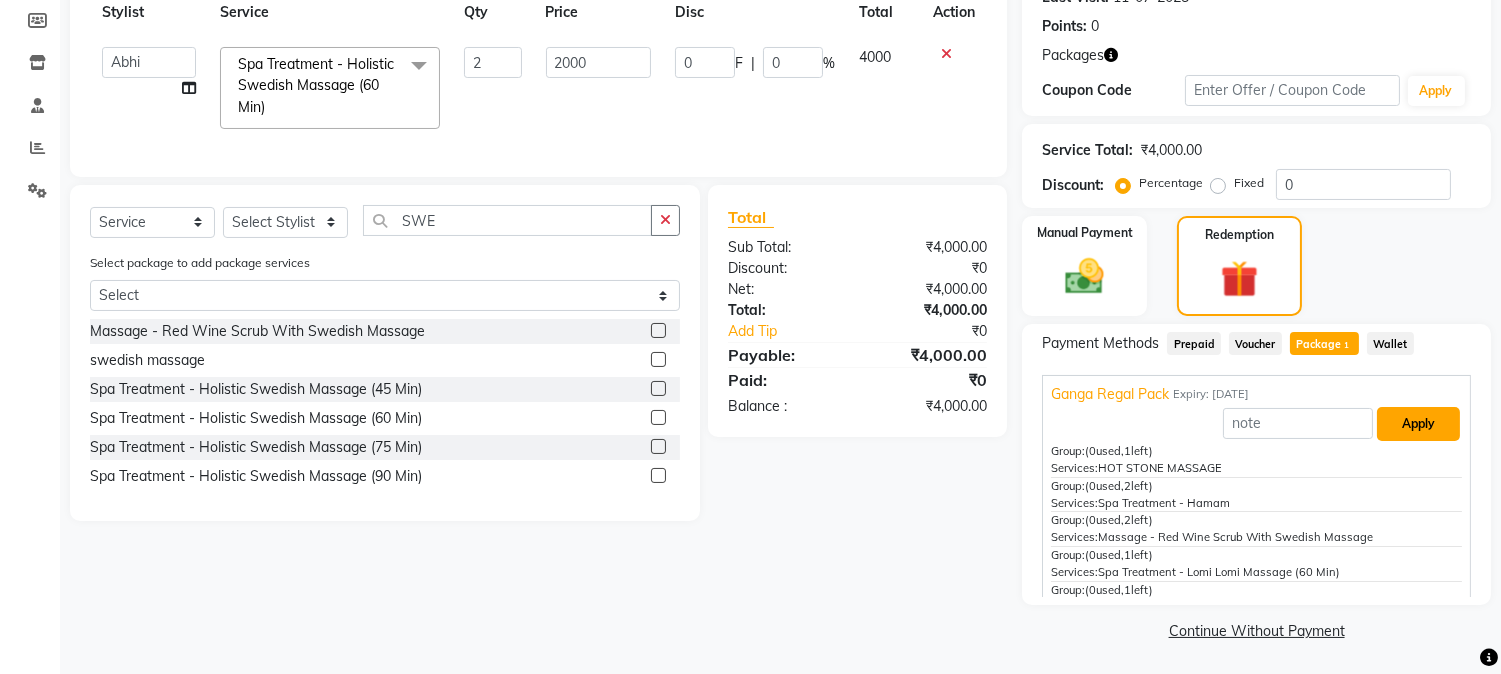 click on "Apply" at bounding box center [1418, 424] 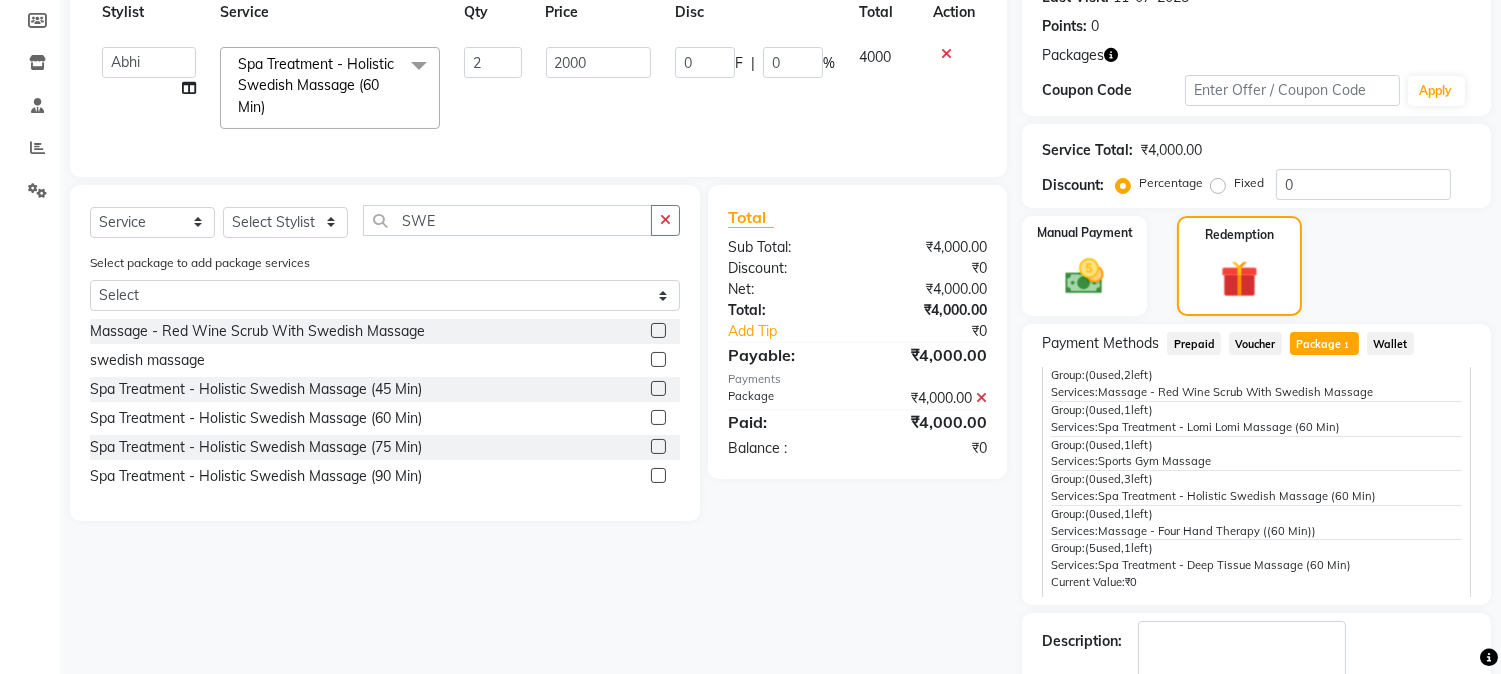 scroll, scrollTop: 131, scrollLeft: 0, axis: vertical 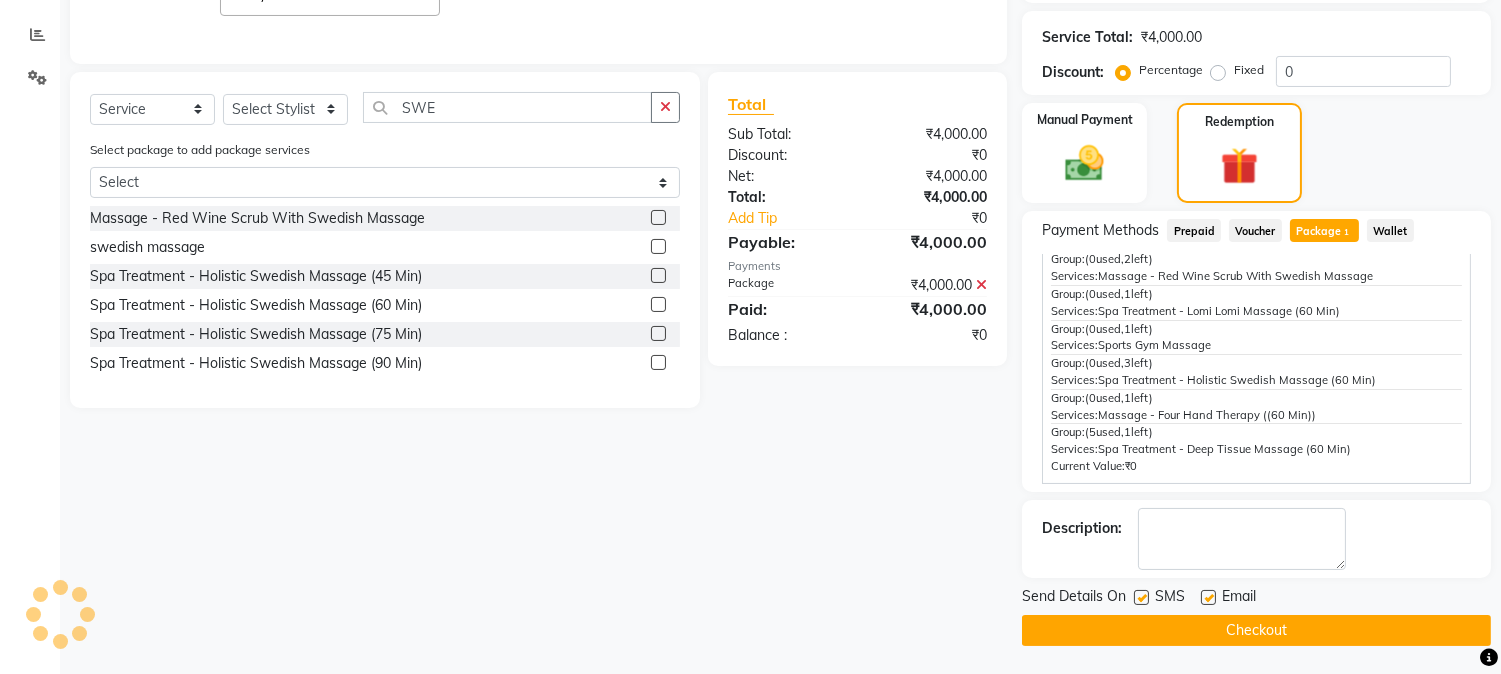 click on "Checkout" 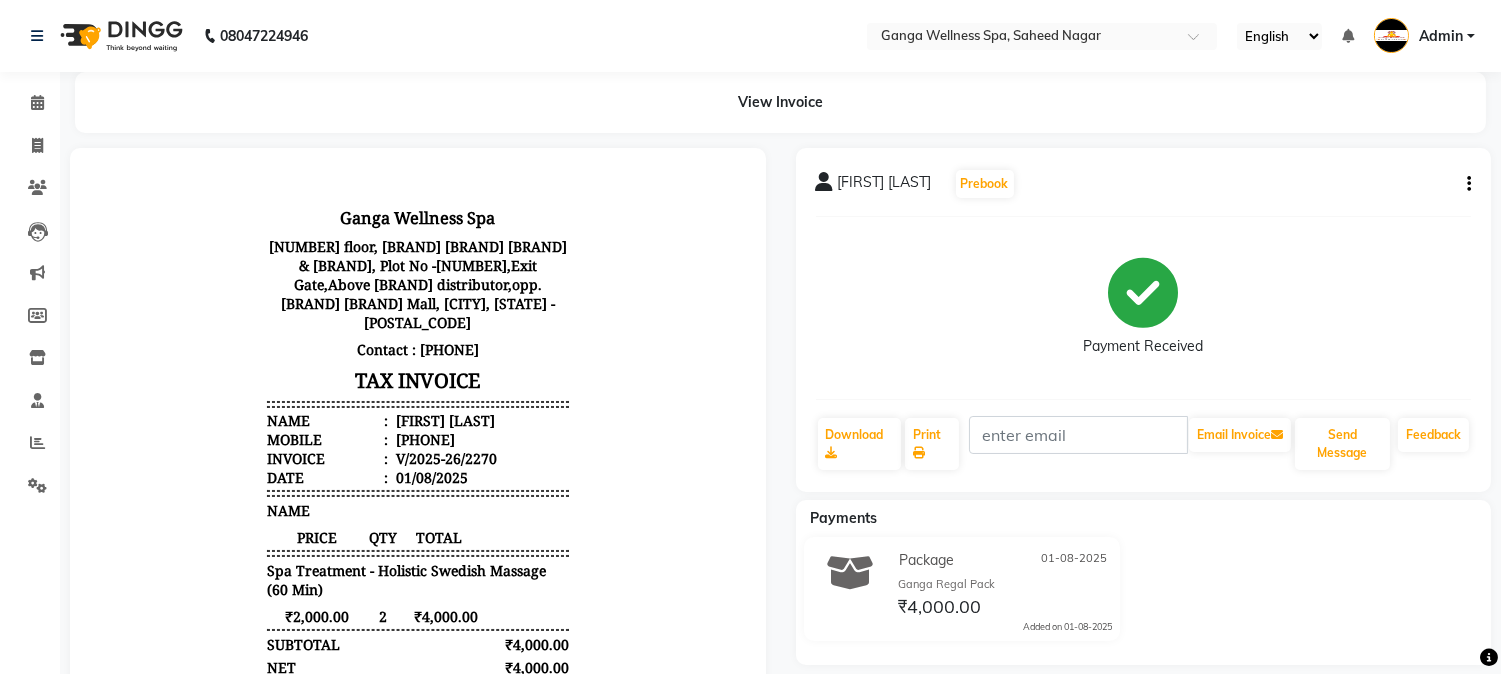 scroll, scrollTop: 111, scrollLeft: 0, axis: vertical 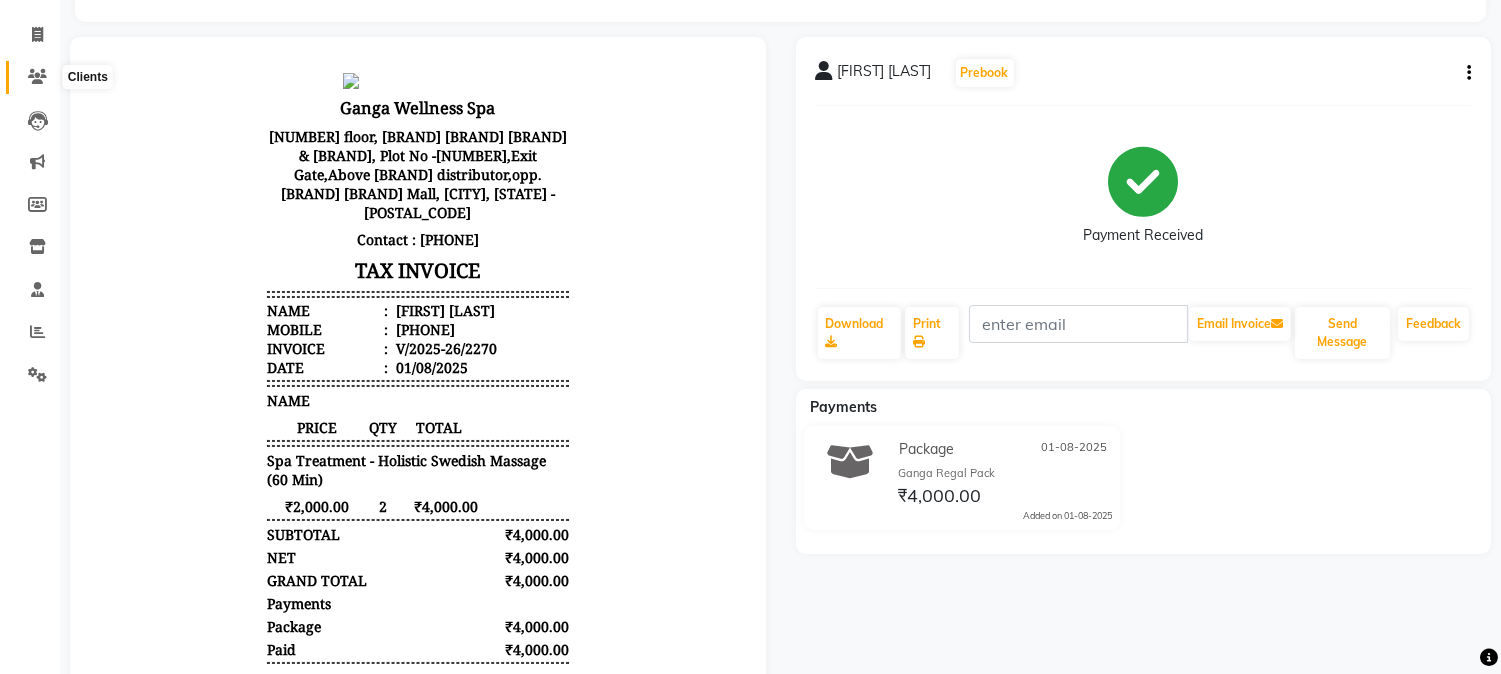 click 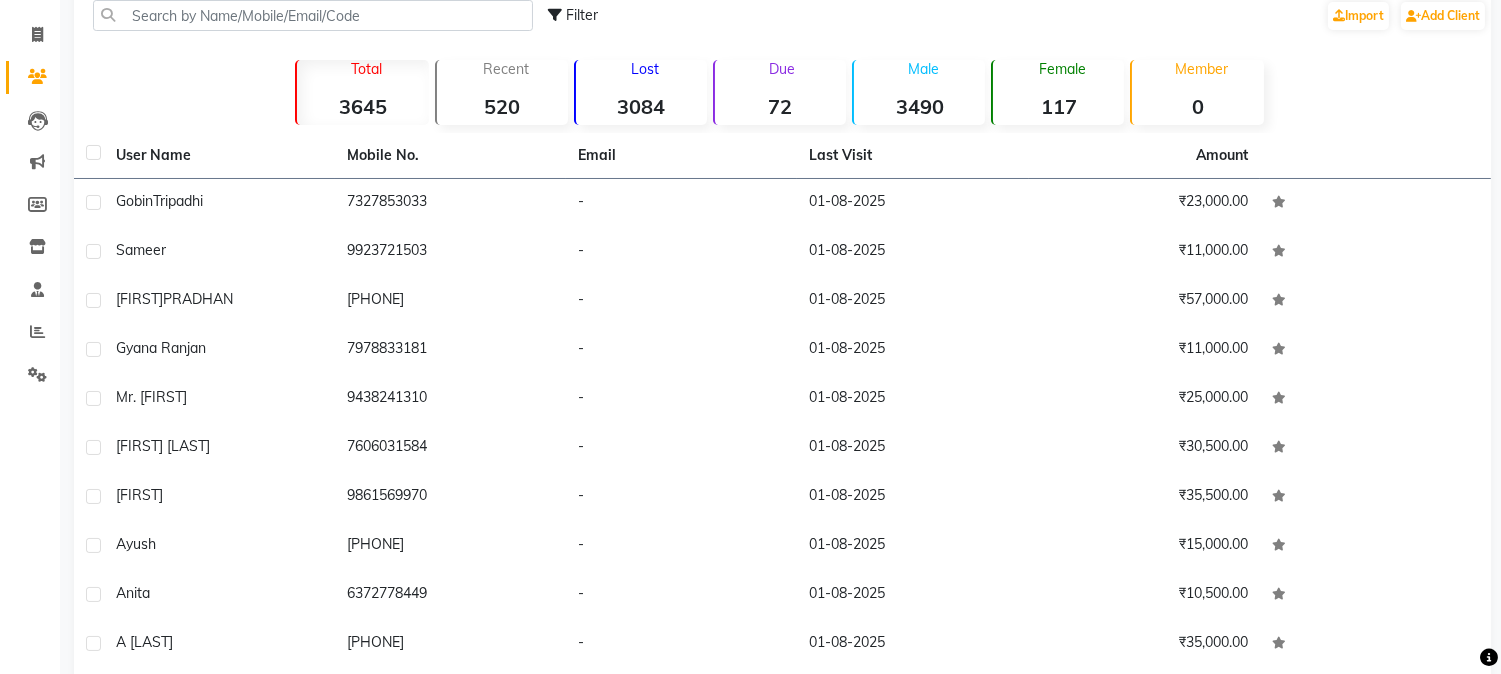 scroll, scrollTop: 0, scrollLeft: 0, axis: both 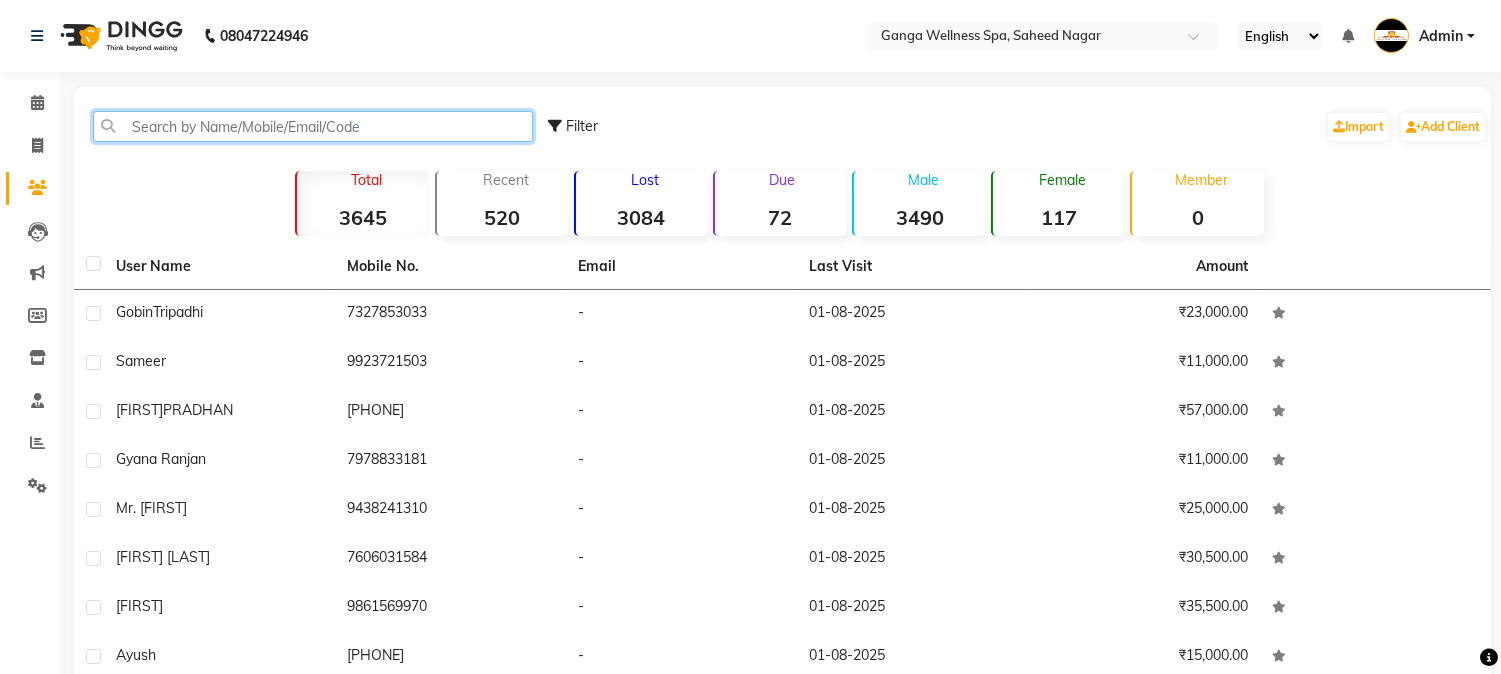 click 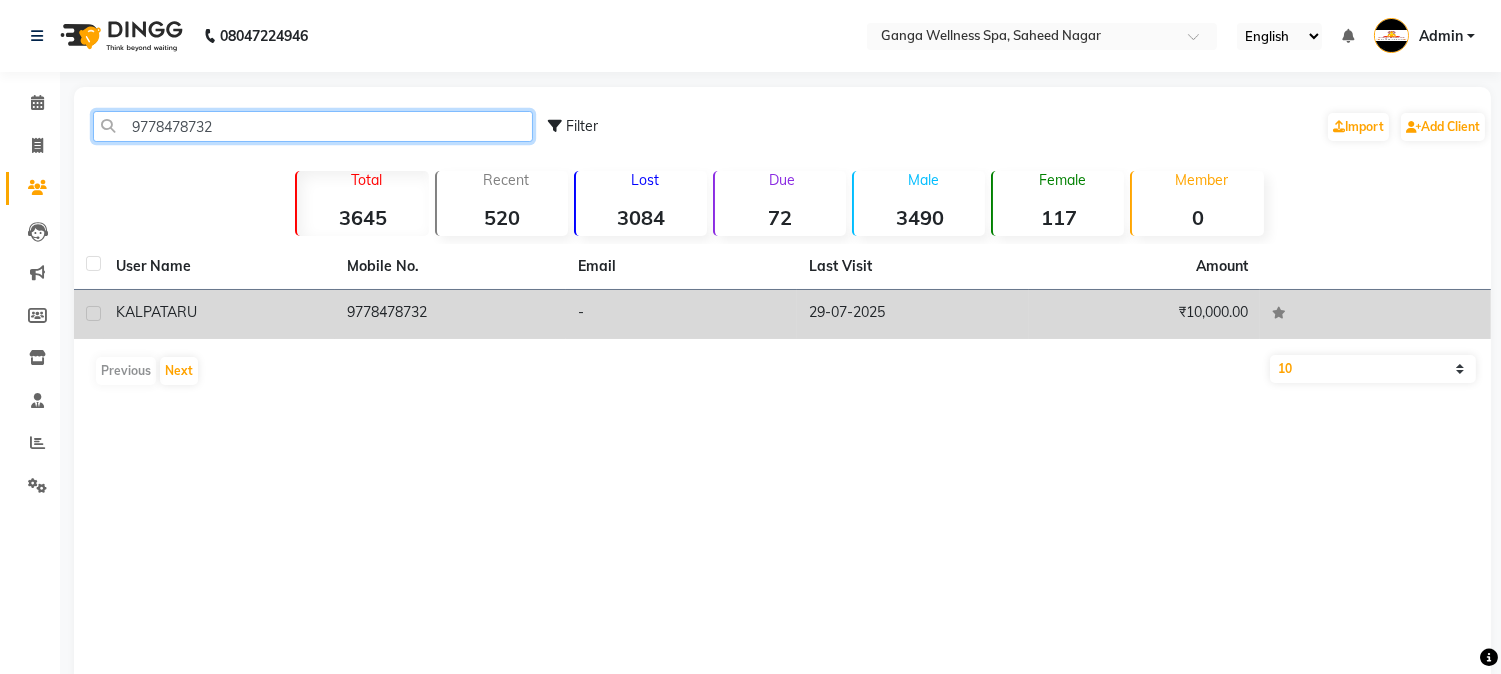 type on "9778478732" 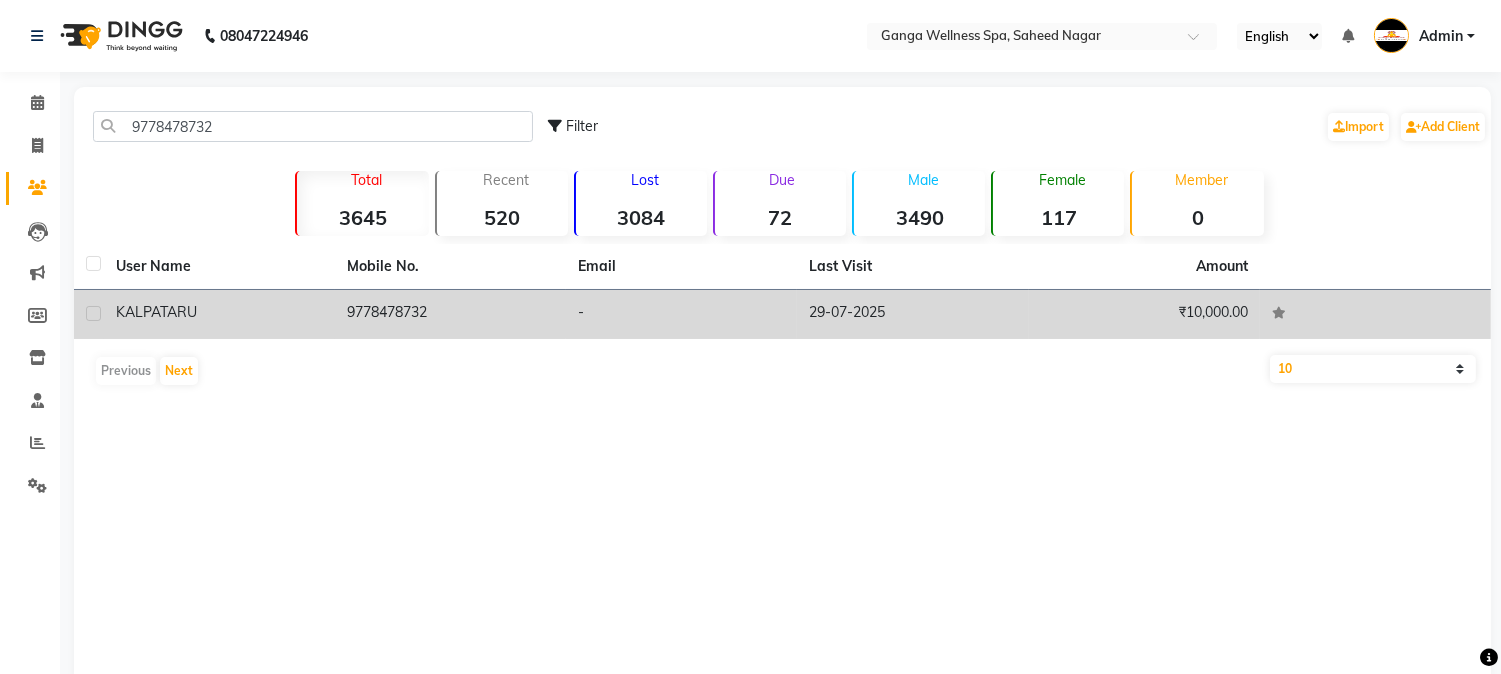 click on "KALPATARU" 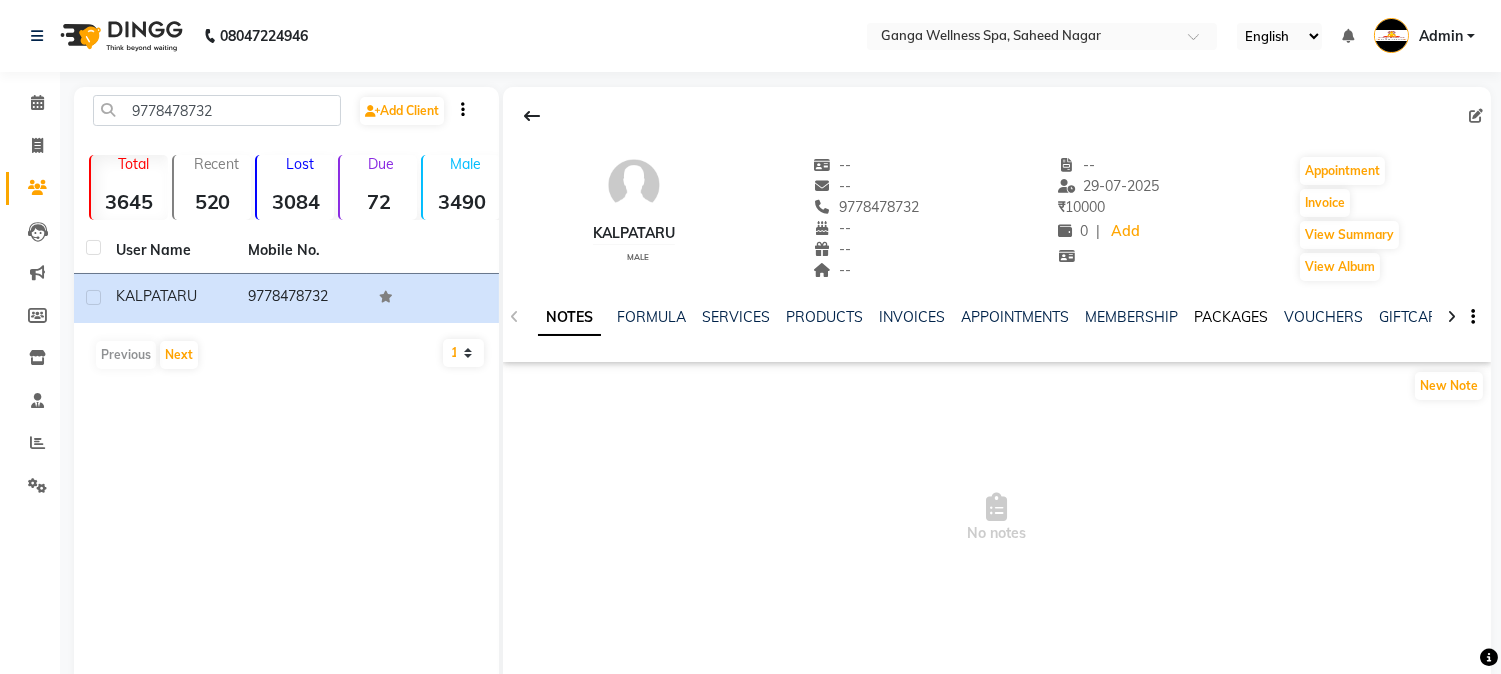 click on "PACKAGES" 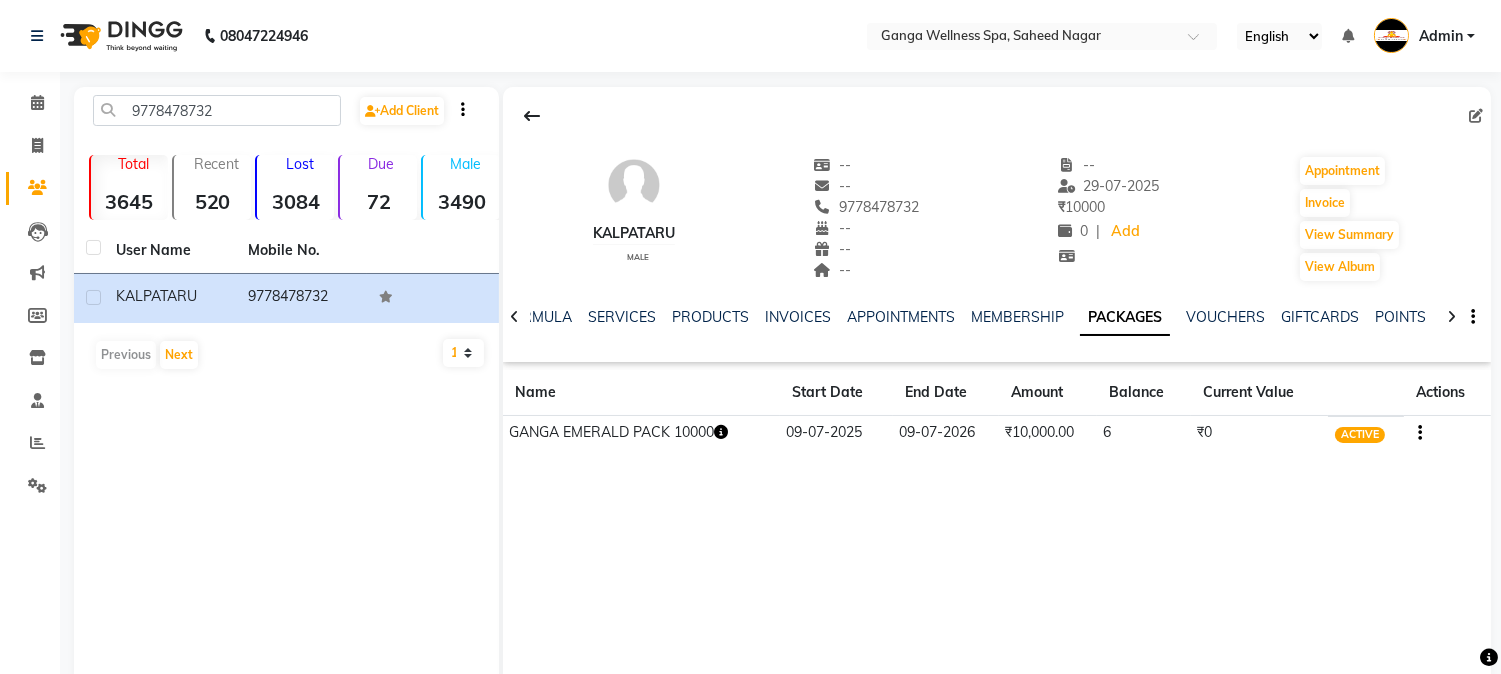 click 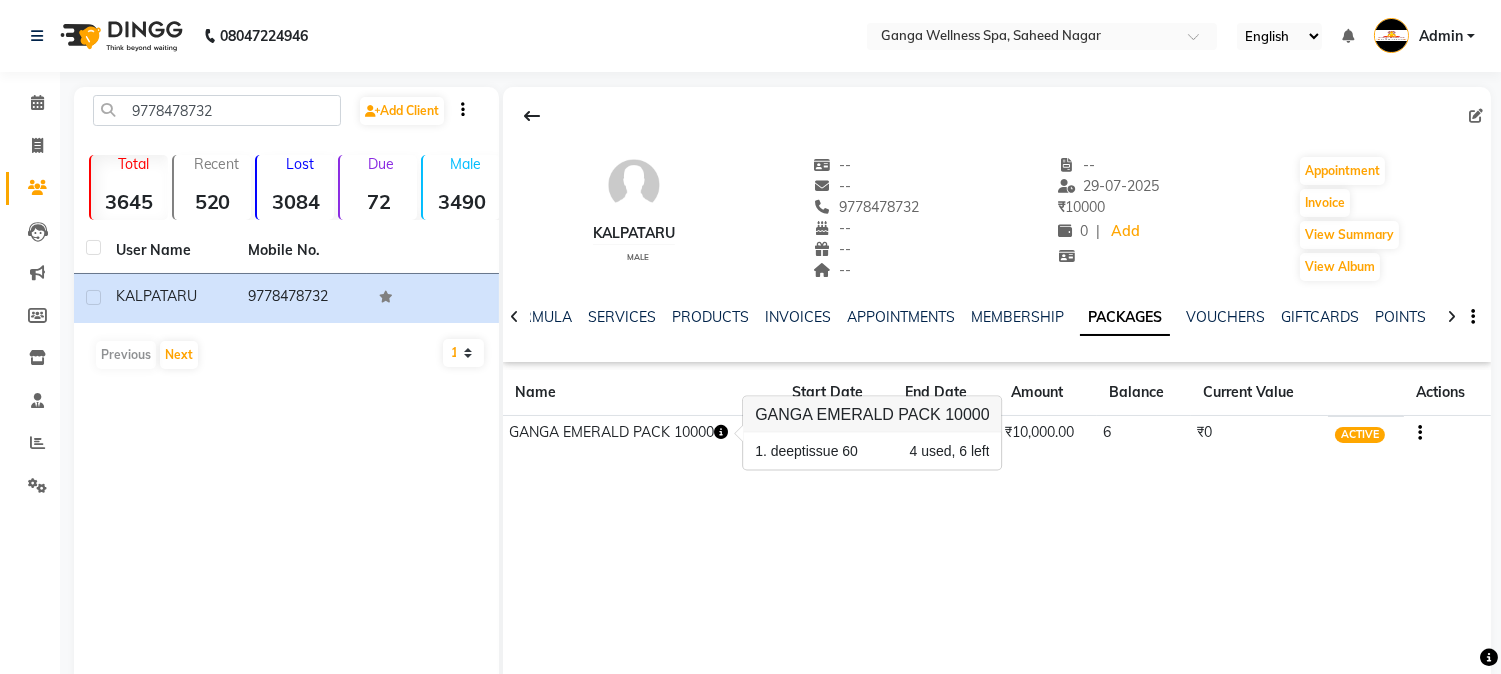 click on "KALPATARU    male  --   --   9778478732  --  --  --  -- 29-07-2025 ₹    10000 0 |  Add   Appointment   Invoice  View Summary  View Album  NOTES FORMULA SERVICES PRODUCTS INVOICES APPOINTMENTS MEMBERSHIP PACKAGES VOUCHERS GIFTCARDS POINTS FORMS FAMILY CARDS WALLET Name Start Date End Date Amount Balance Current Value Actions  GANGA EMERALD PACK 10000  09-07-2025 09-07-2026  ₹10,000.00   6  ₹0 ACTIVE" 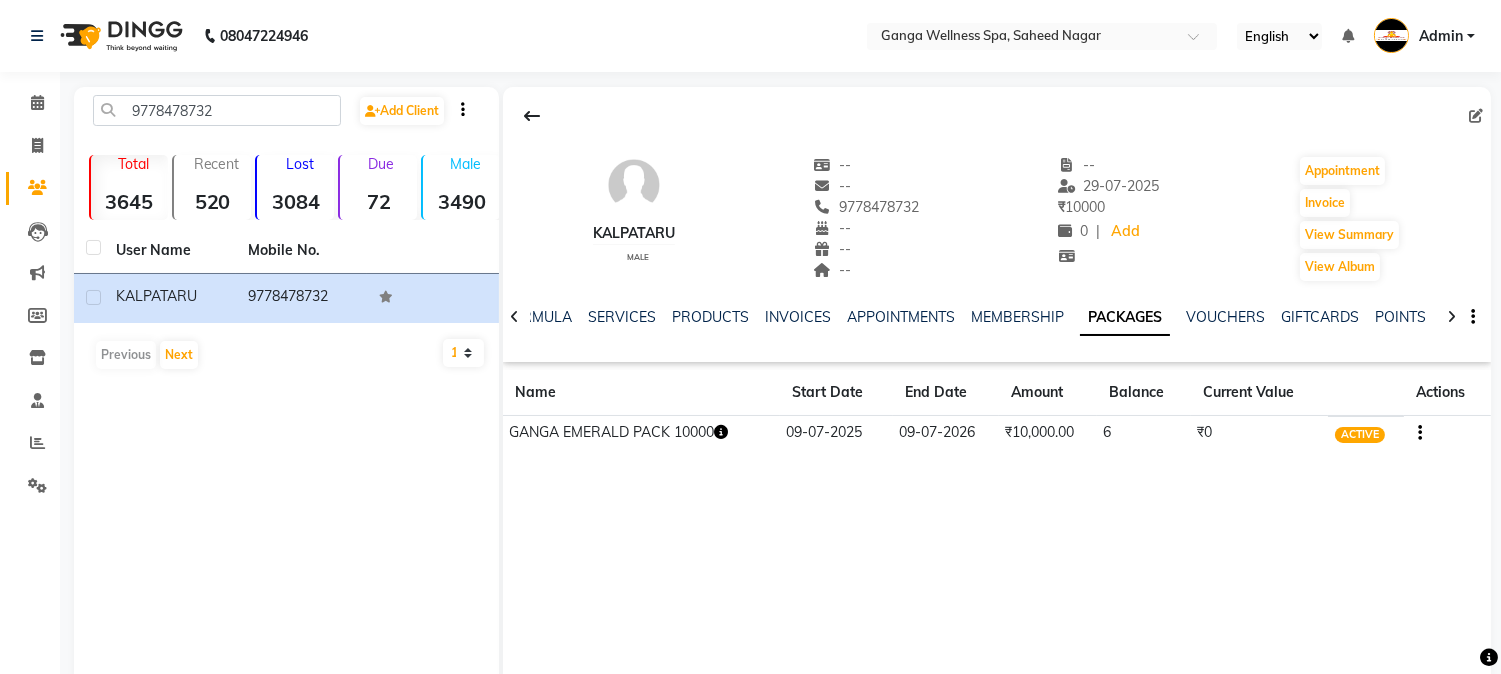 click 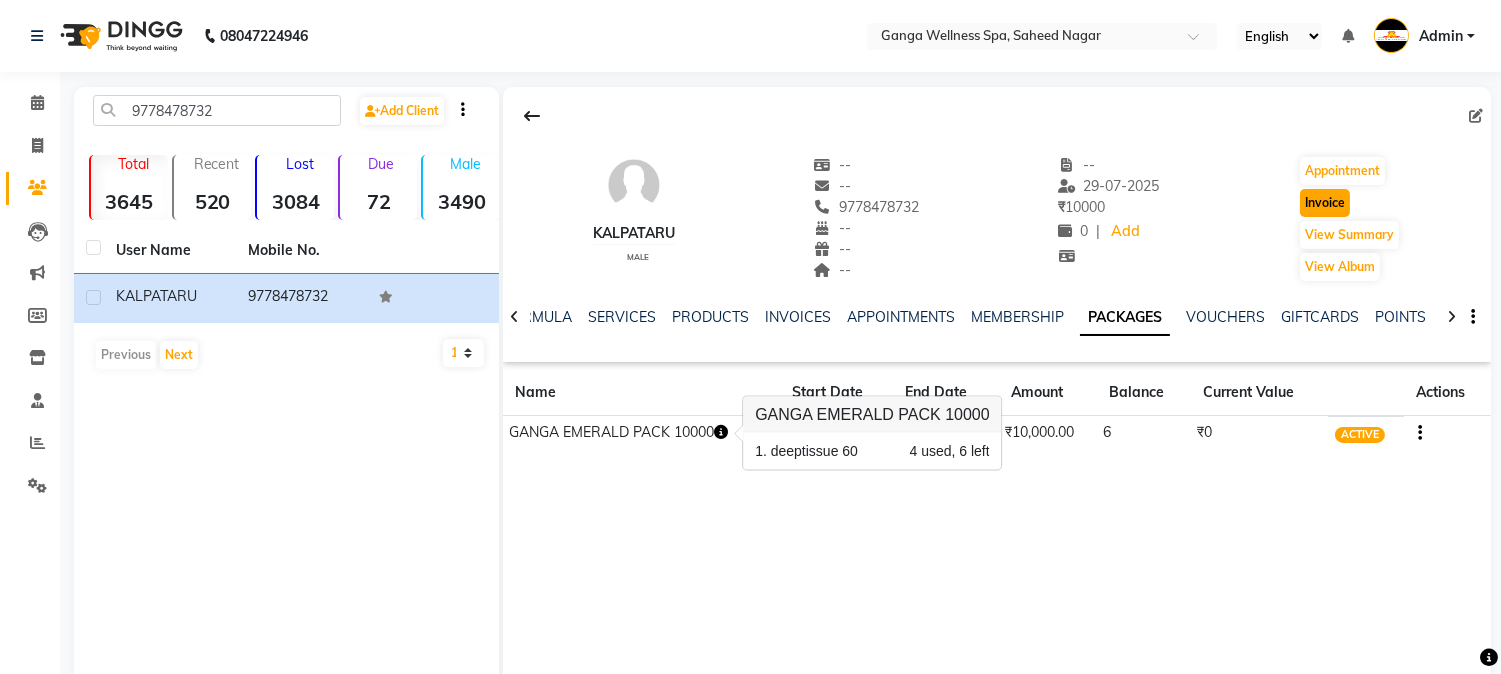 click on "Invoice" 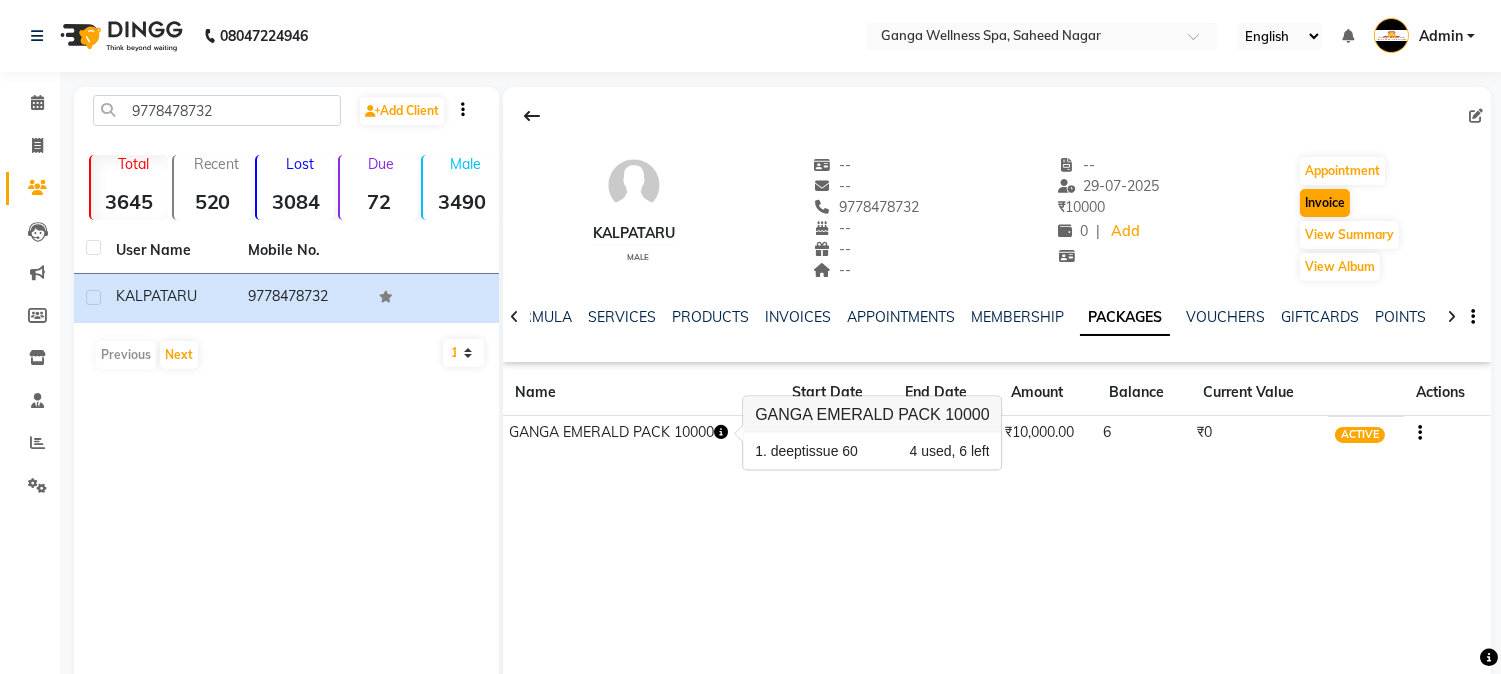 select on "service" 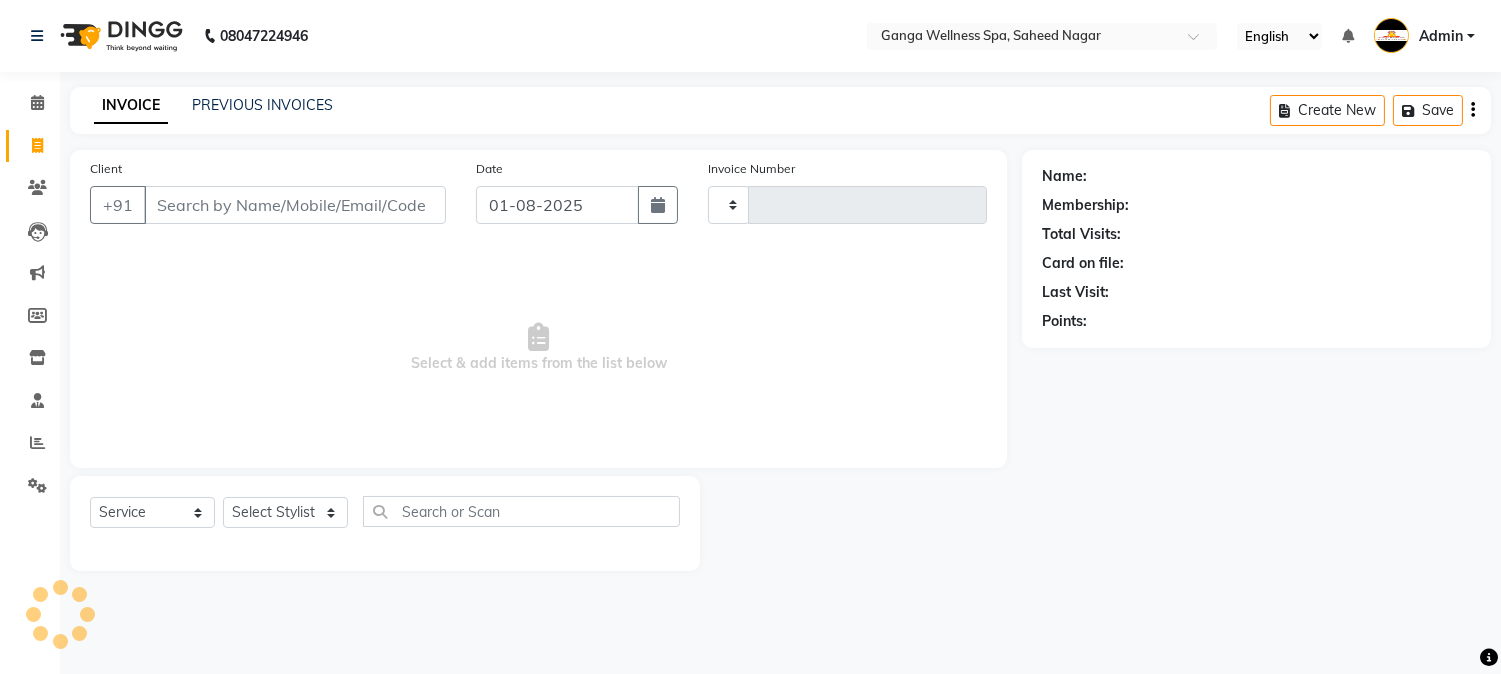 type on "2271" 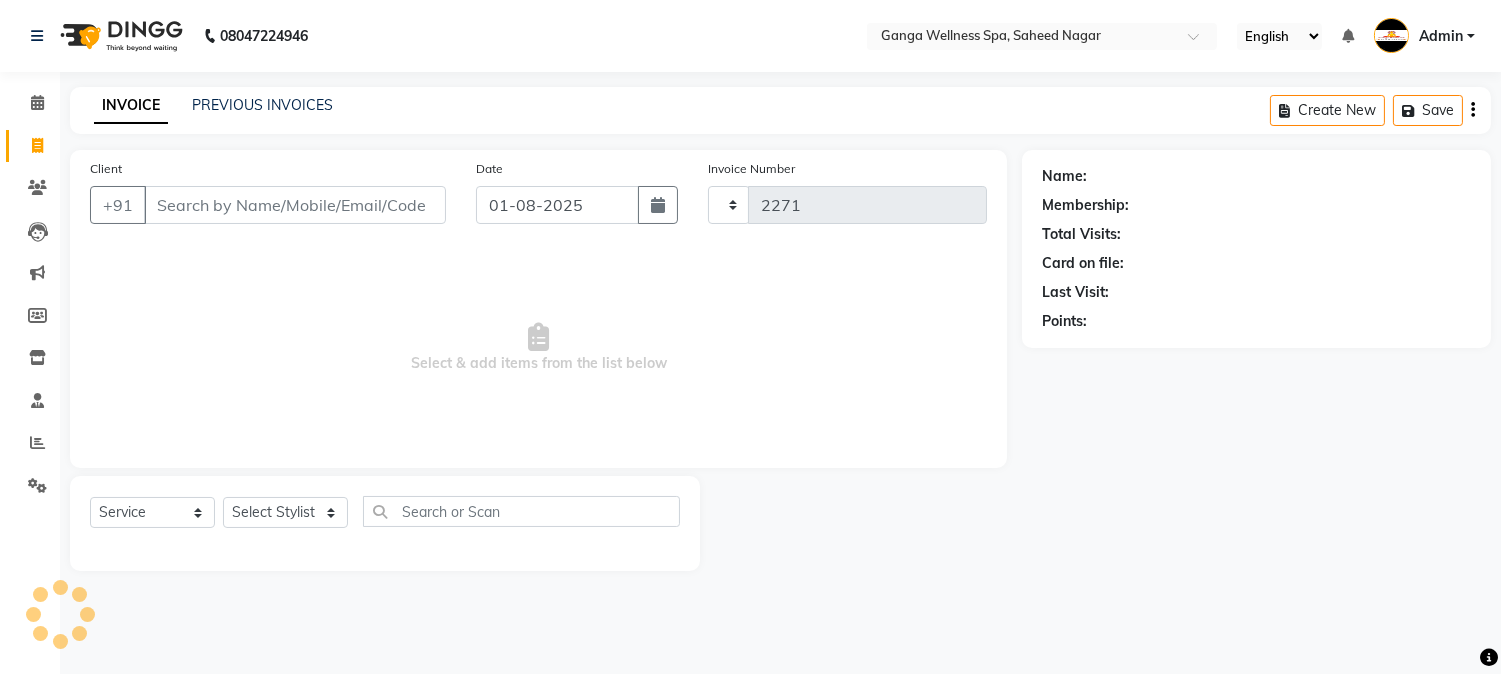 select on "762" 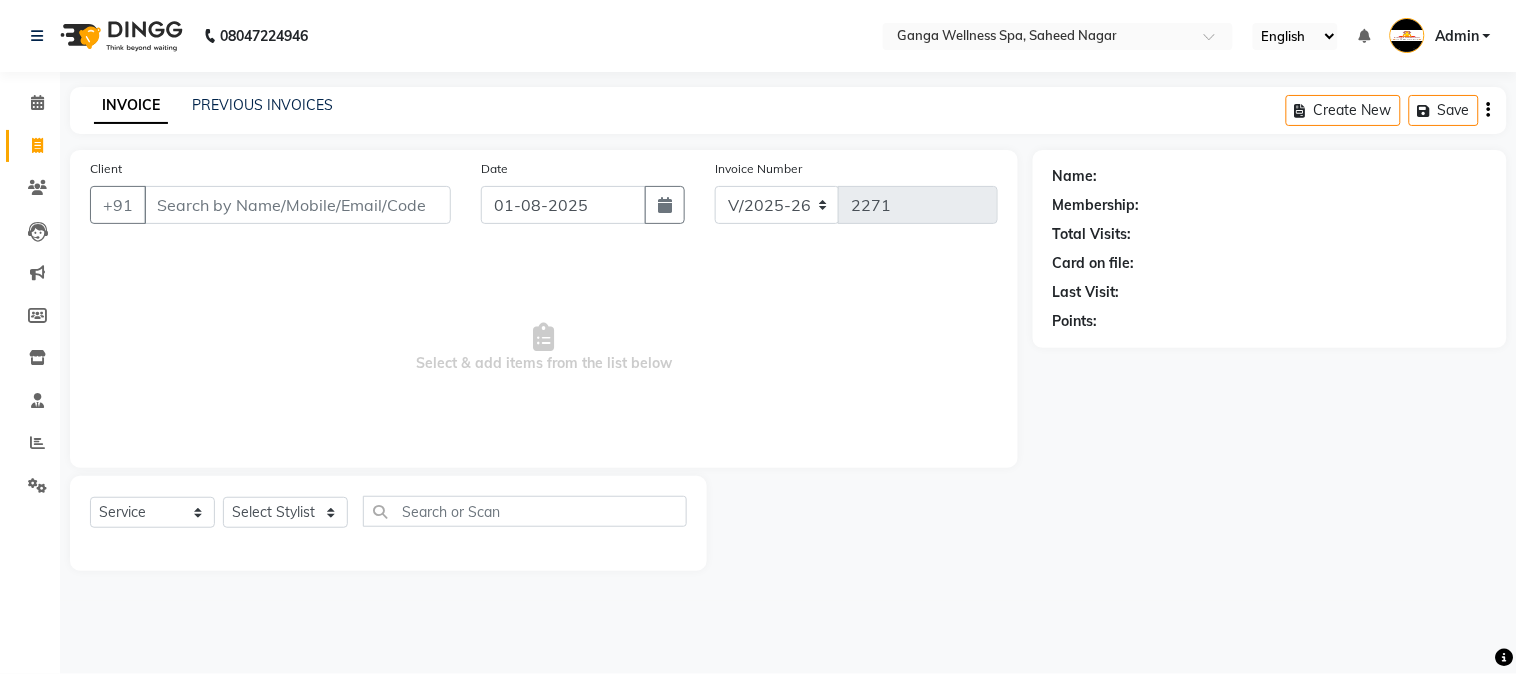 type on "9778478732" 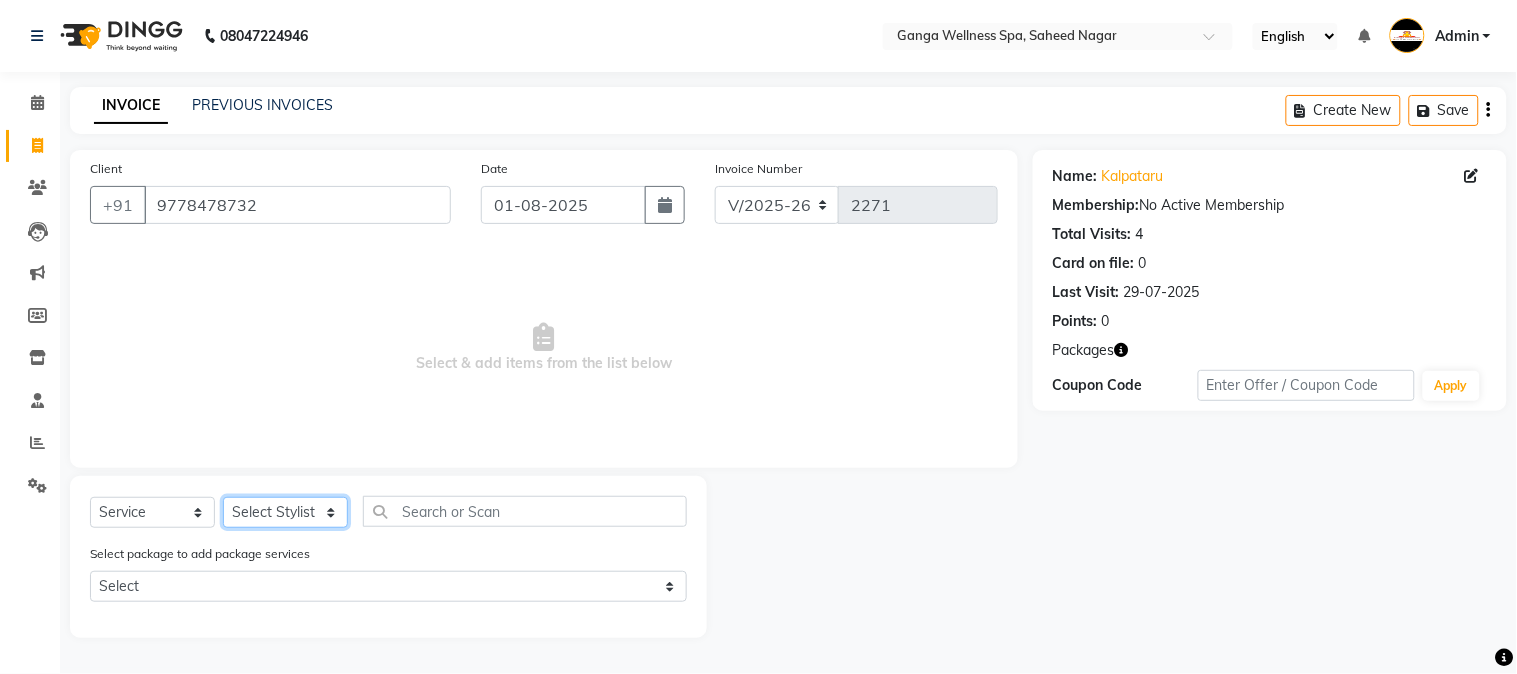 click on "Select Stylist Abhi akhil Alexa AMMY AMMY Annie anya APPI Arohi  Ayen BANCHI Bina Bina CJ CRP 1 Daina ELINA ferjana G1 G1 ONE PLUS  G1 Salon G2 Helen JEENY Jhanka Jojo Kana KEMPI KEMPI Kim krishna KTI Lili Rout Lily LINDA LIZA Martha  MELODY MERRY  minu Moon nancy Noiny pinkey Pradeep Prity  Riya ROOZ  Sony steffy SUCHI  Surren Sir Sushree Swapna Umpi upashana Zouli" 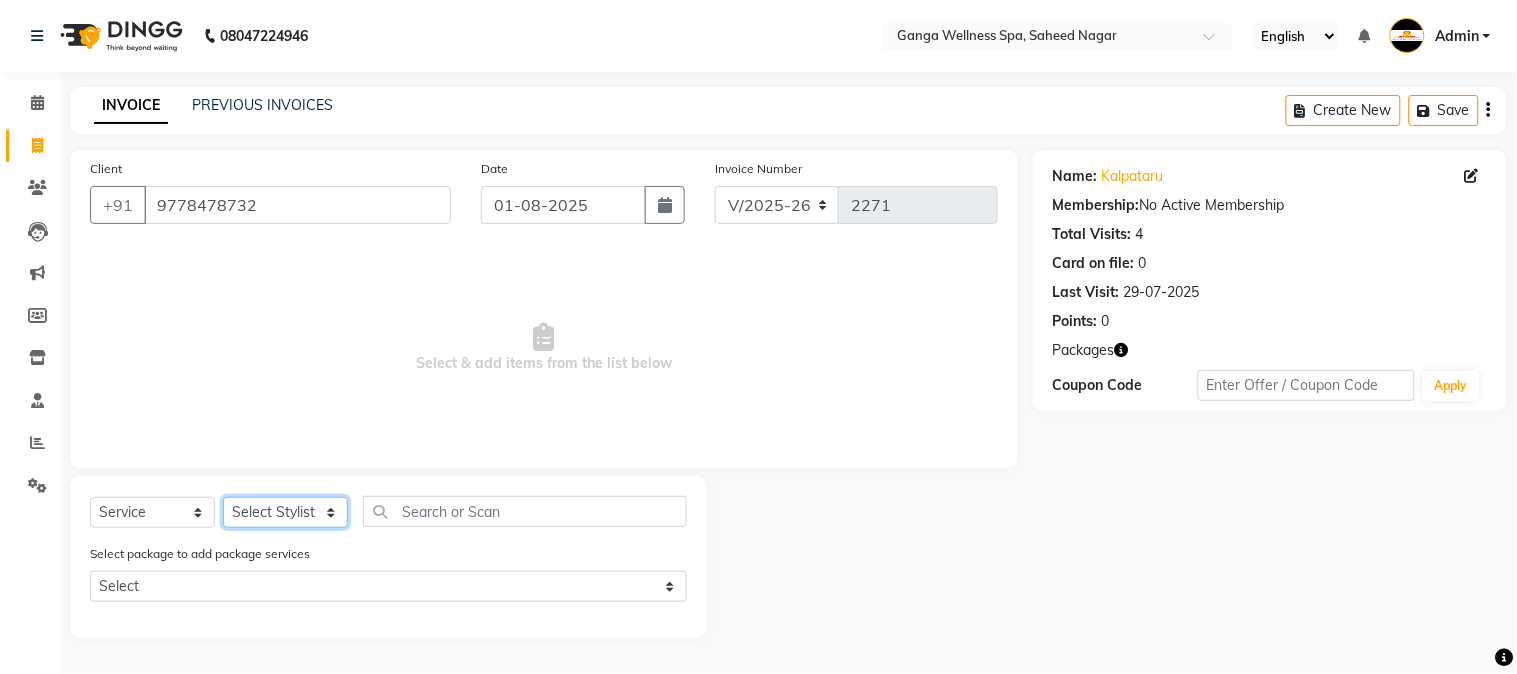 select on "79105" 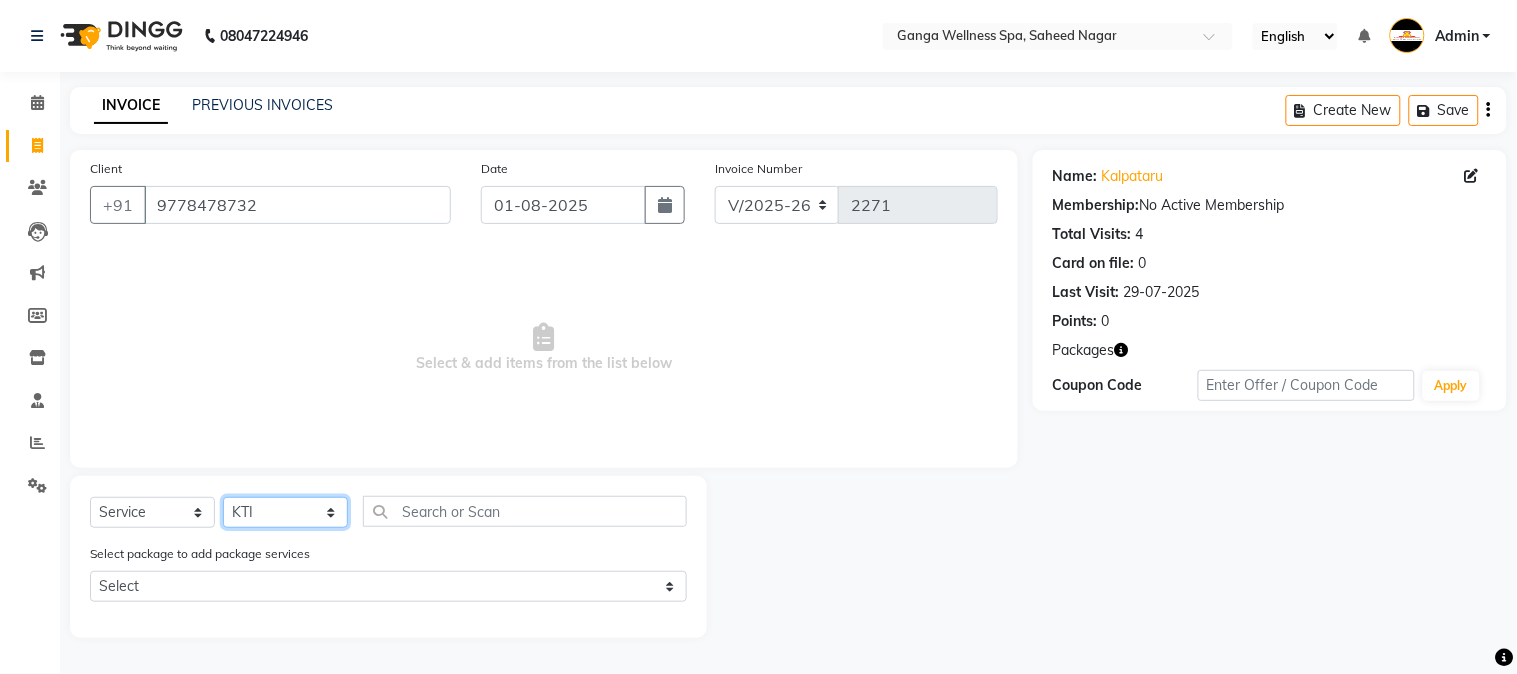 click on "Select Stylist Abhi akhil Alexa AMMY AMMY Annie anya APPI Arohi  Ayen BANCHI Bina Bina CJ CRP 1 Daina ELINA ferjana G1 G1 ONE PLUS  G1 Salon G2 Helen JEENY Jhanka Jojo Kana KEMPI KEMPI Kim krishna KTI Lili Rout Lily LINDA LIZA Martha  MELODY MERRY  minu Moon nancy Noiny pinkey Pradeep Prity  Riya ROOZ  Sony steffy SUCHI  Surren Sir Sushree Swapna Umpi upashana Zouli" 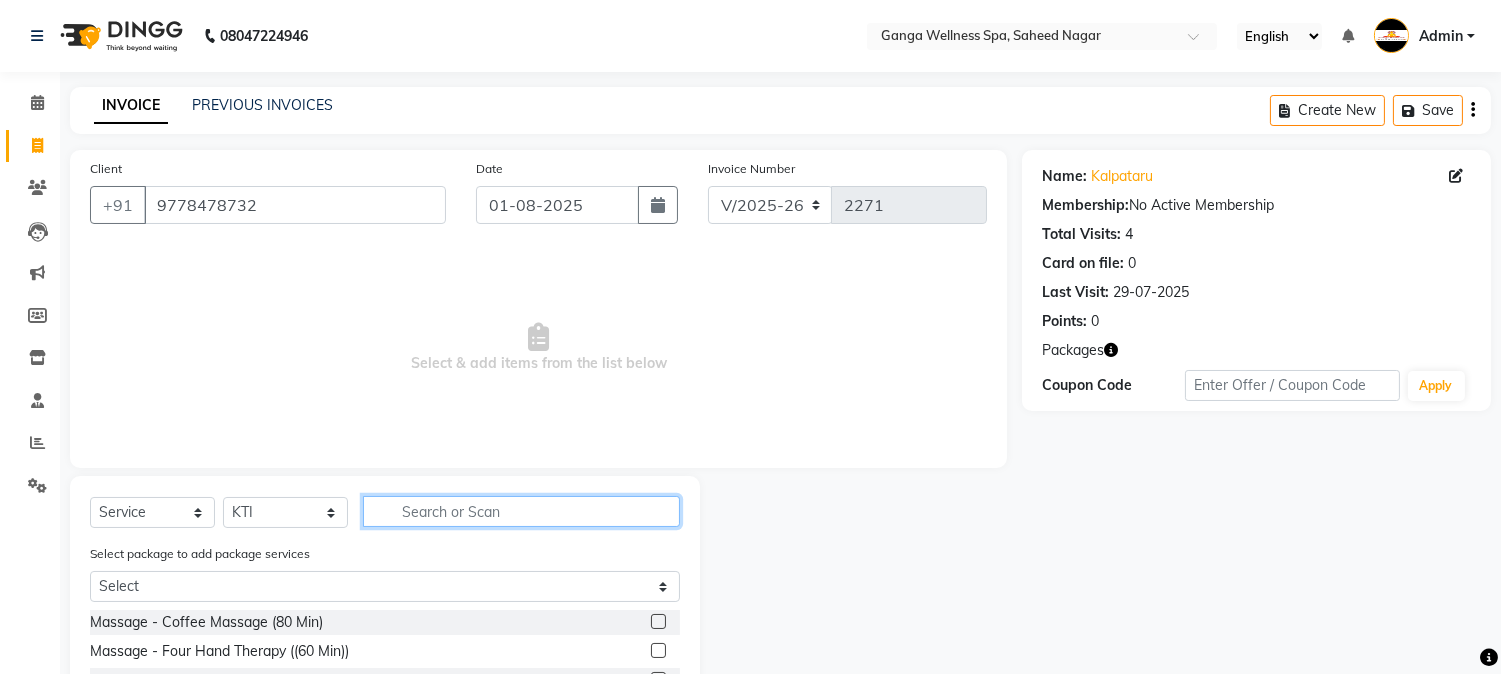 click 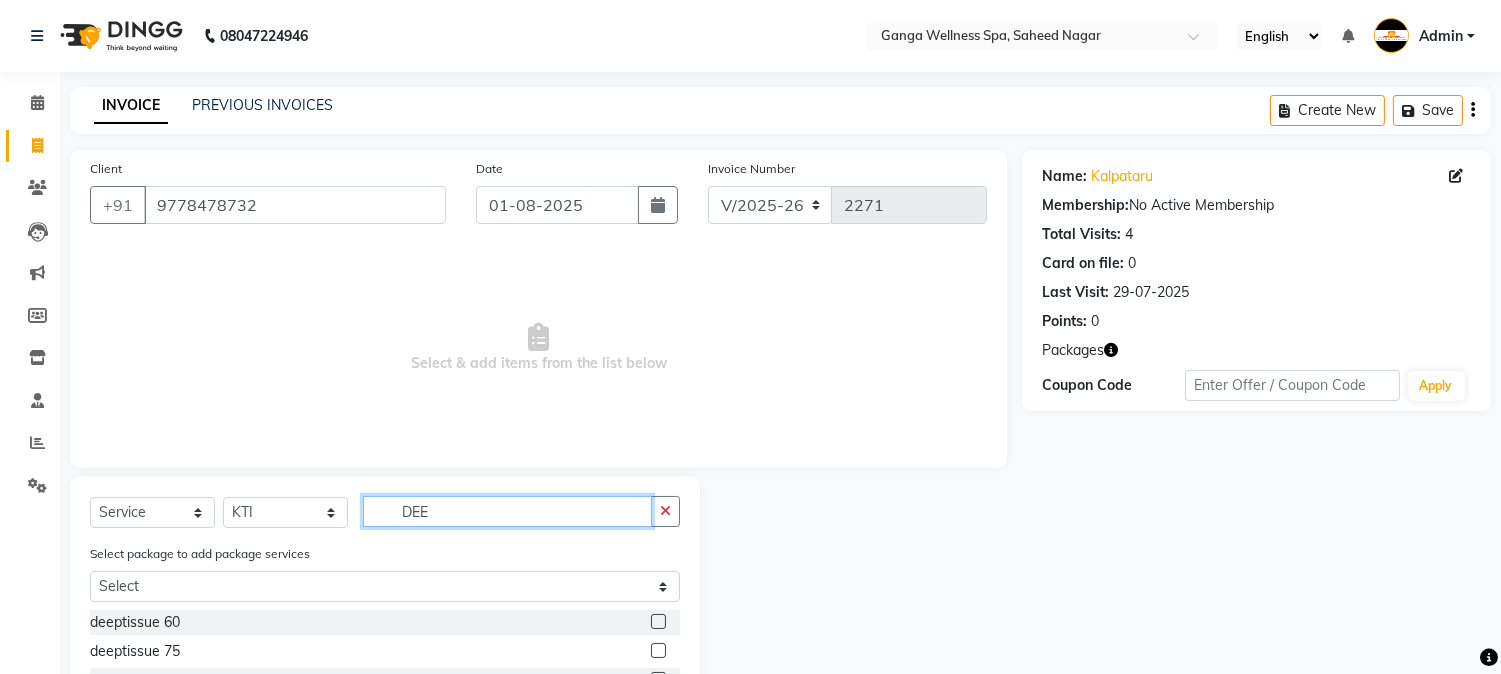 scroll, scrollTop: 167, scrollLeft: 0, axis: vertical 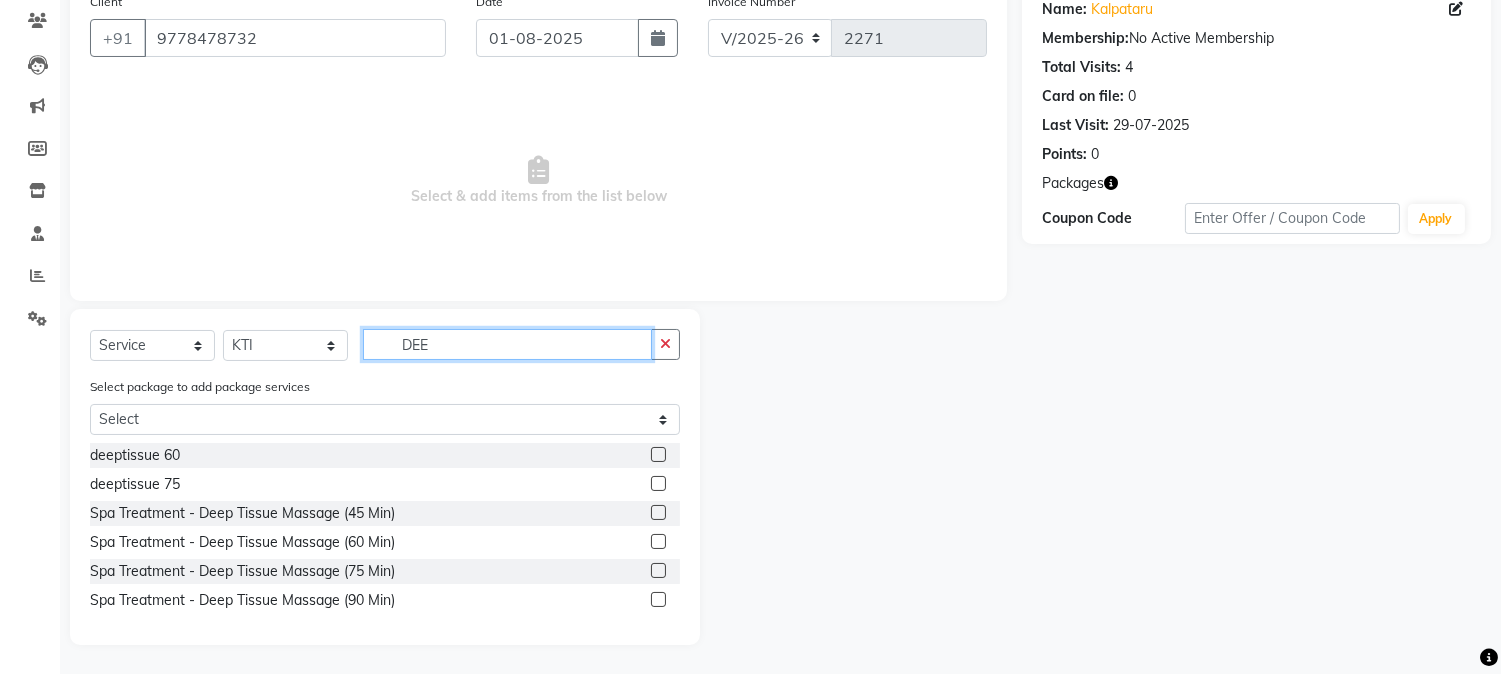 type on "DEE" 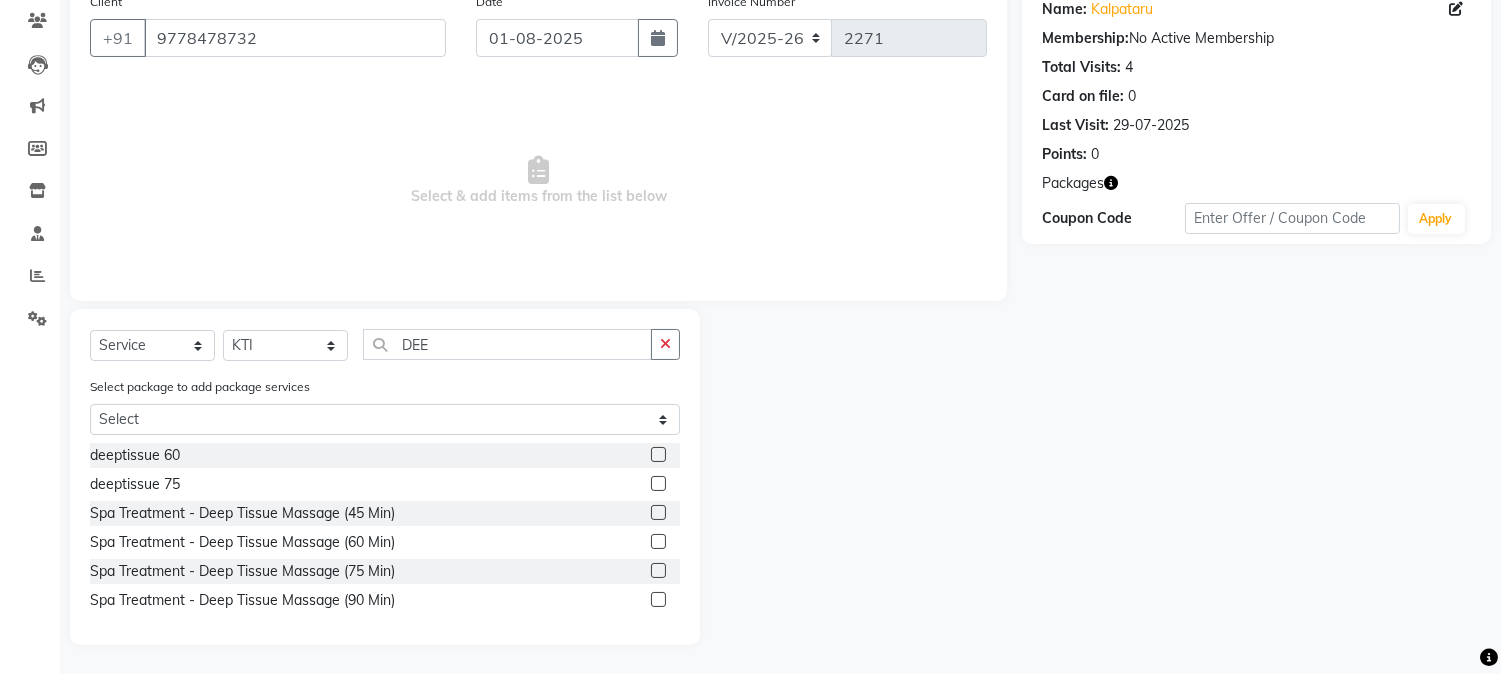 click 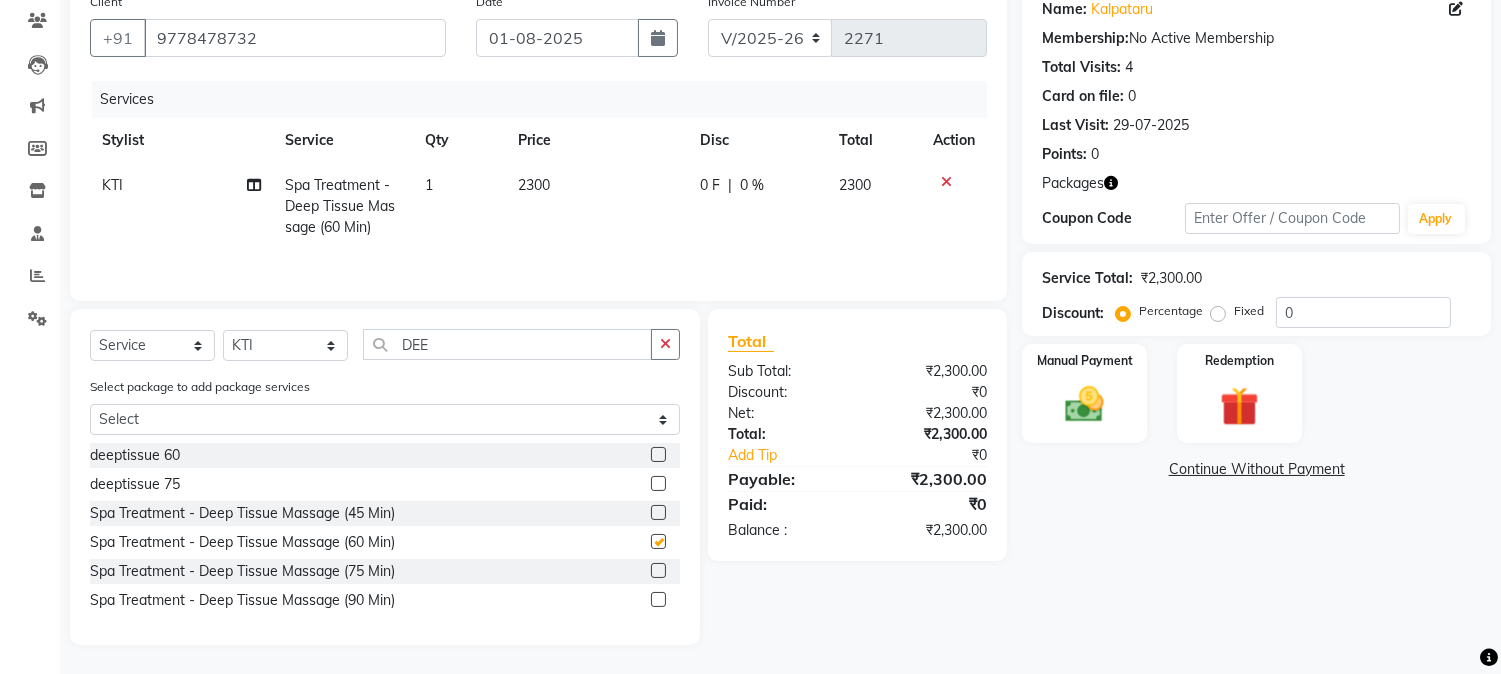 checkbox on "false" 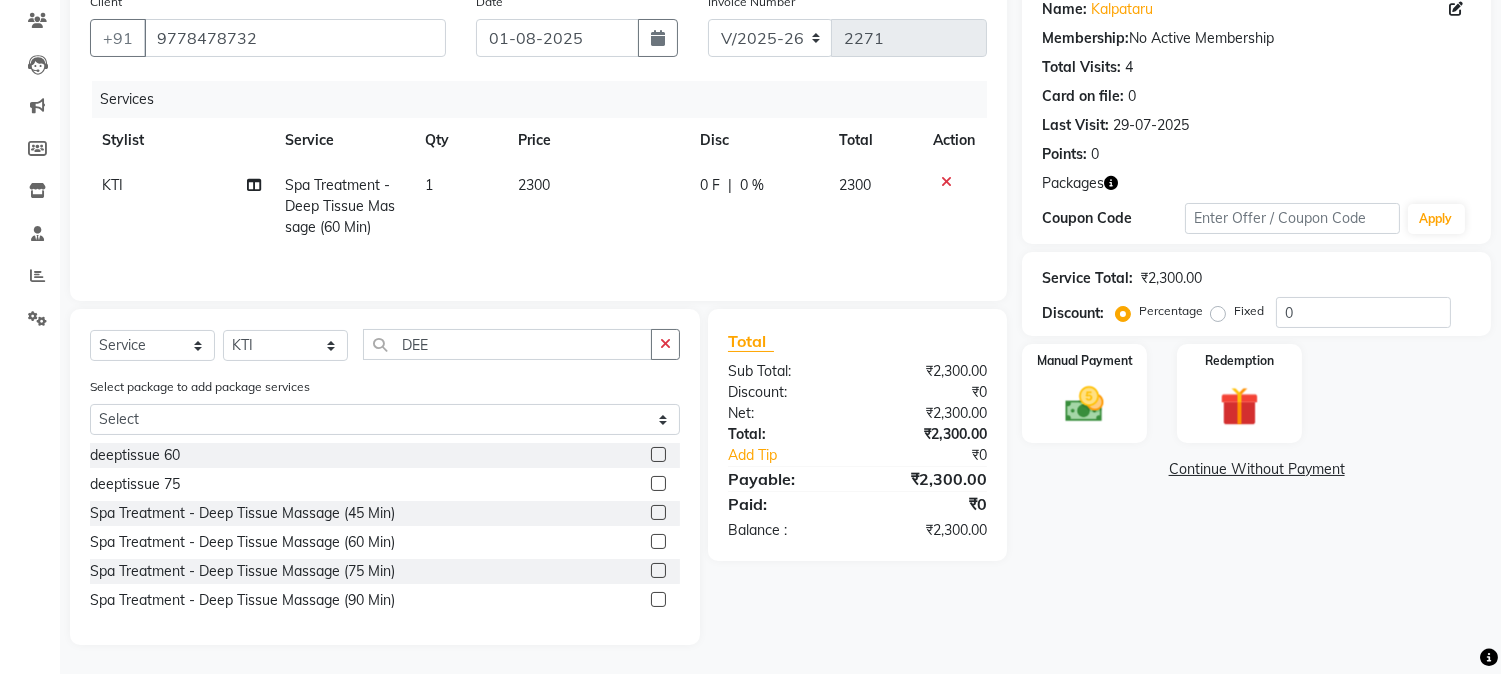 click on "1" 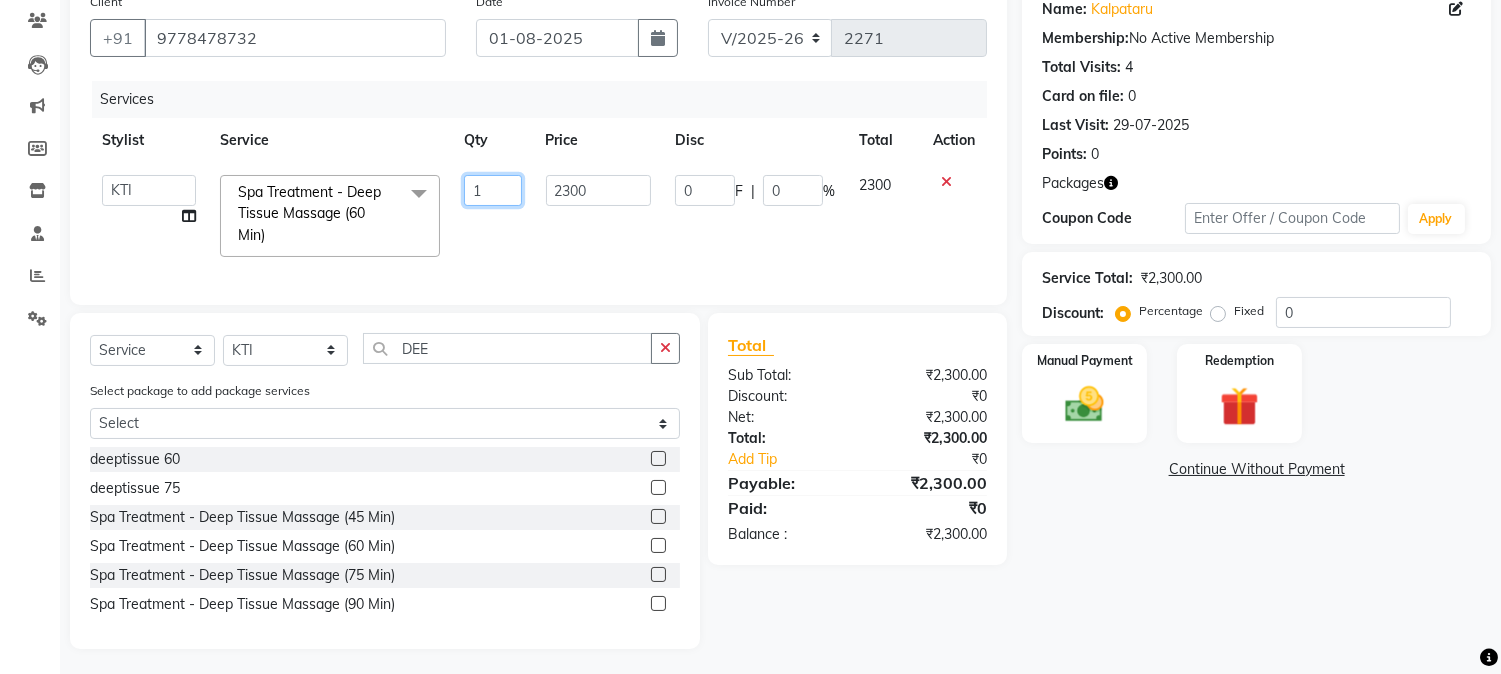 click on "1" 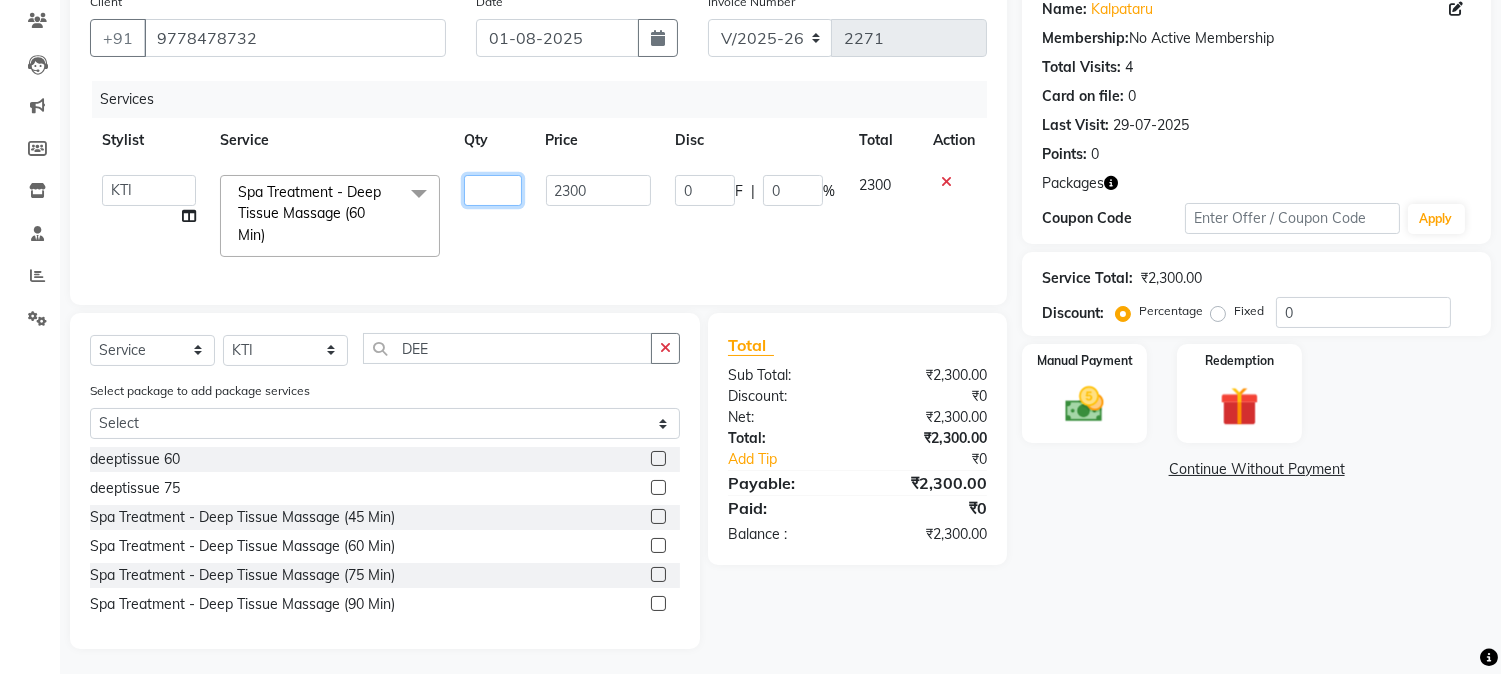 type on "2" 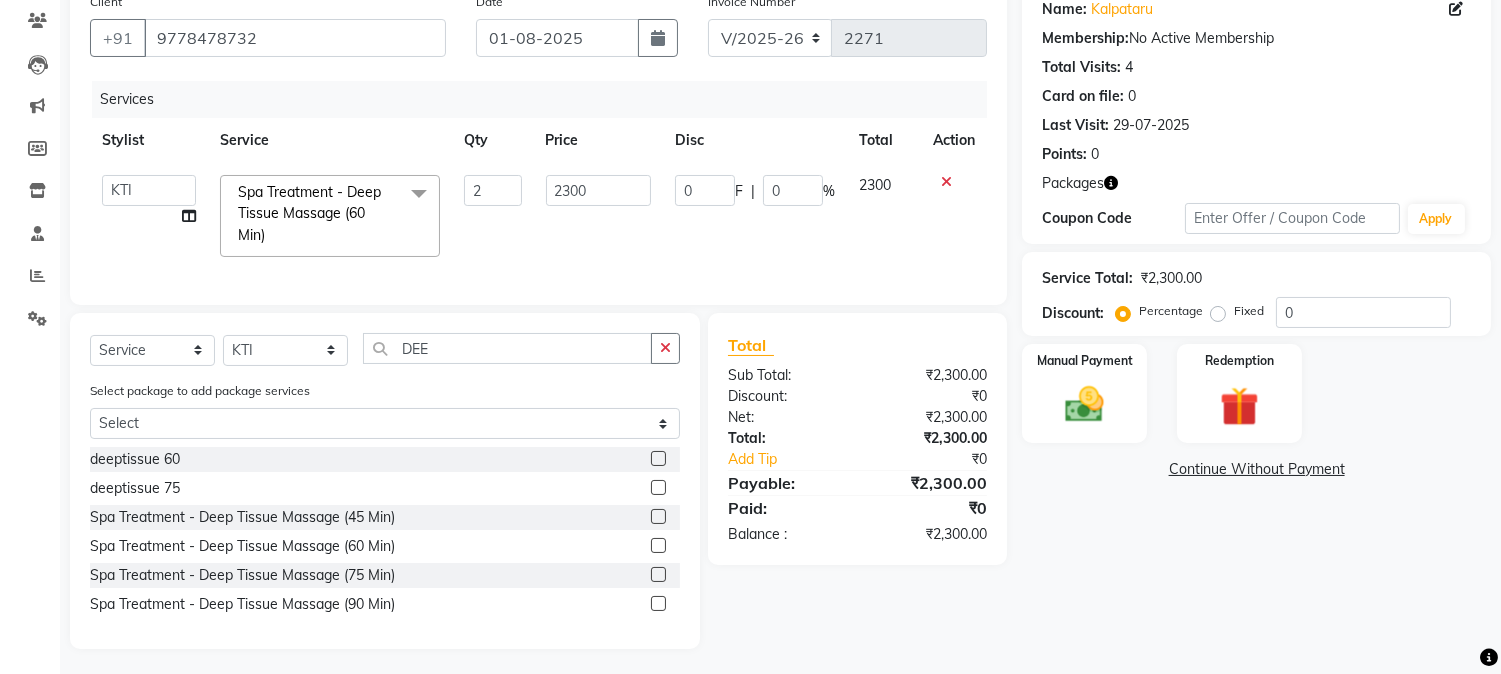 click on "0 F | 0 %" 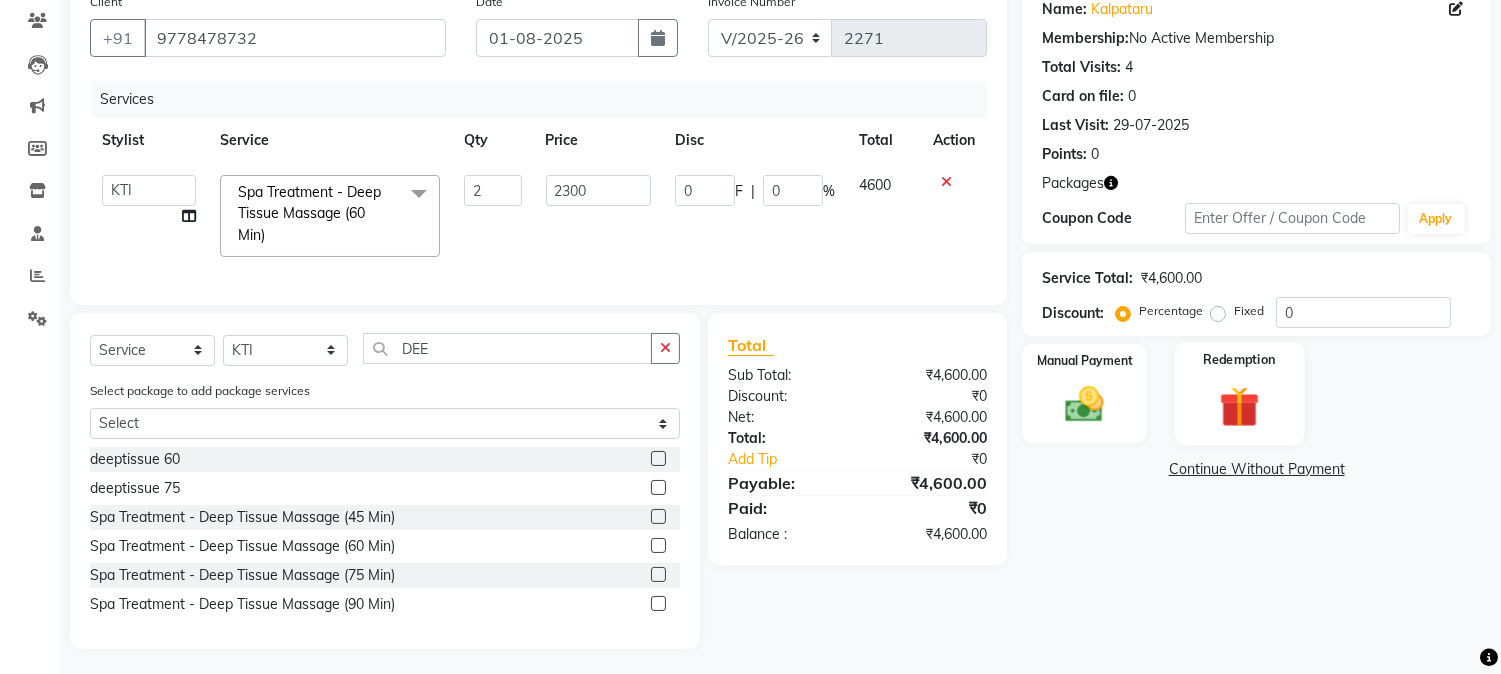click 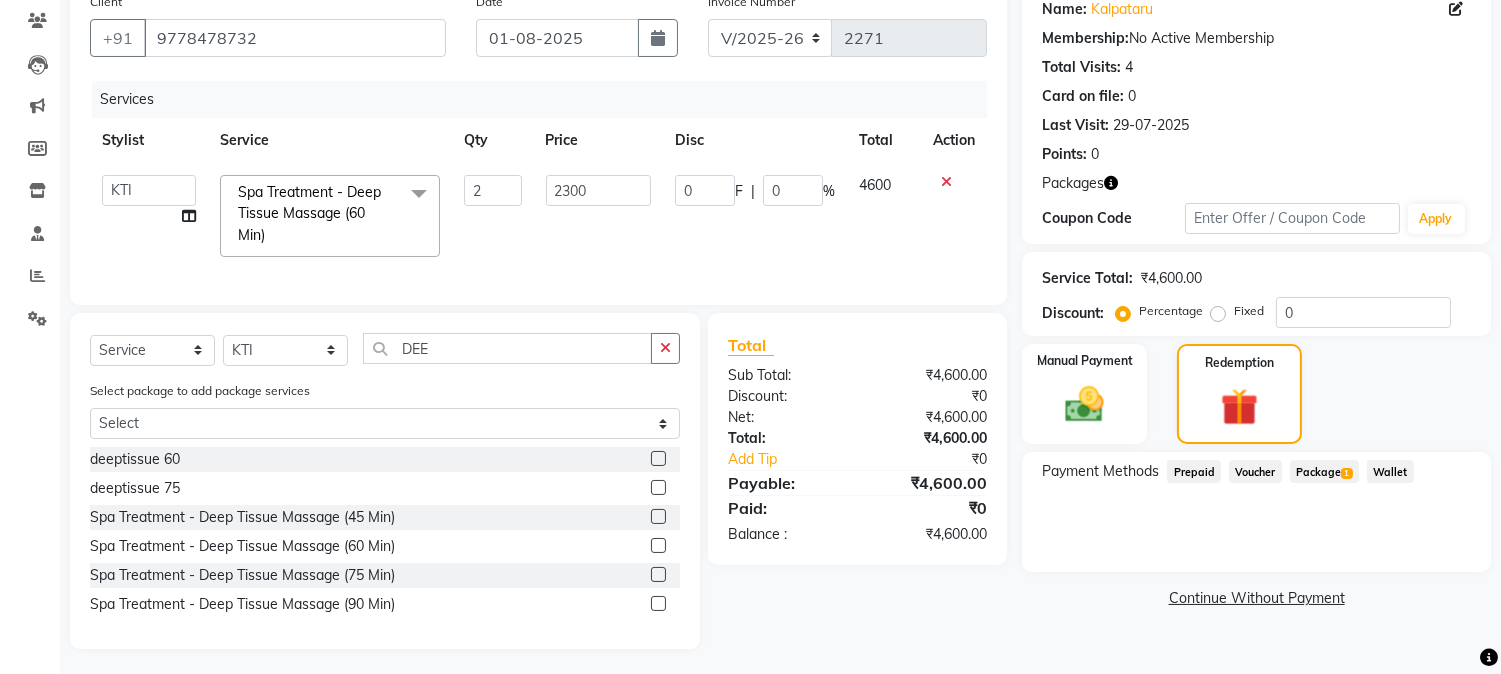 click on "Package  1" 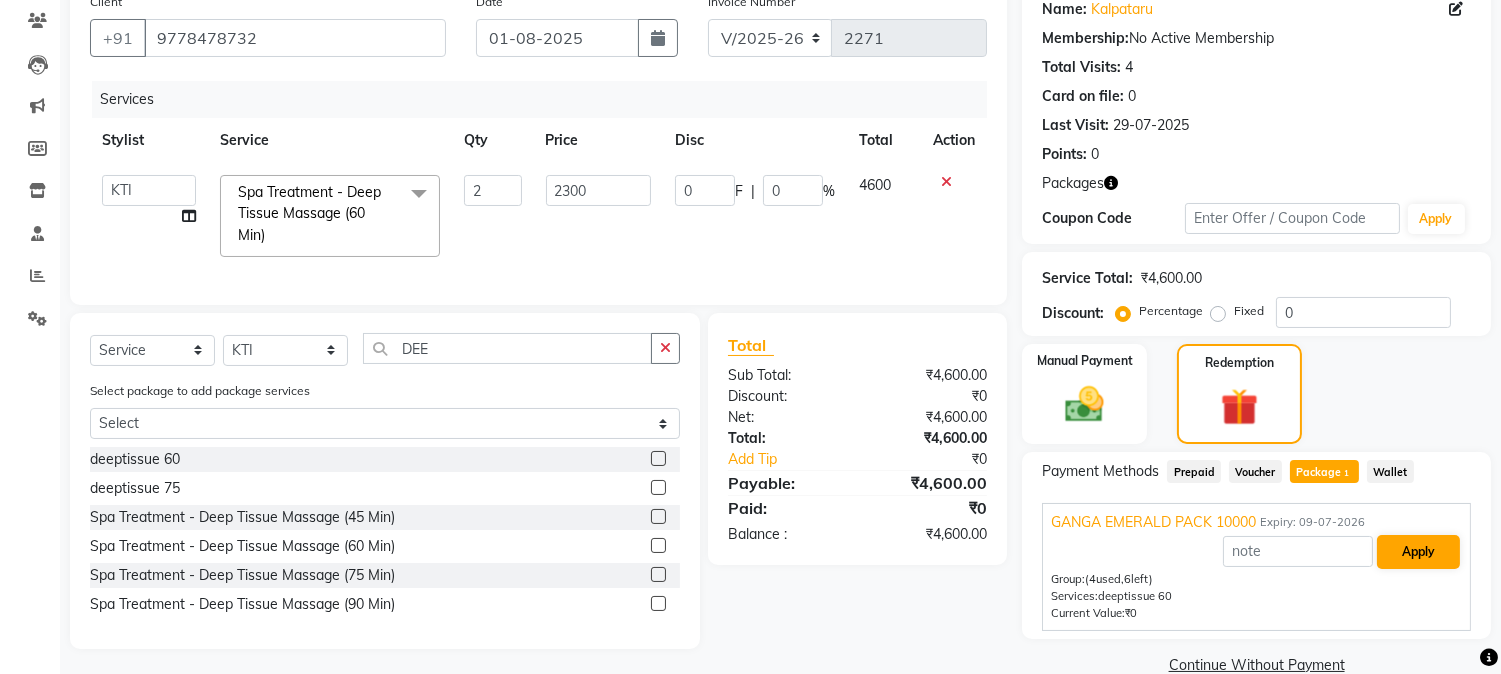 scroll, scrollTop: 201, scrollLeft: 0, axis: vertical 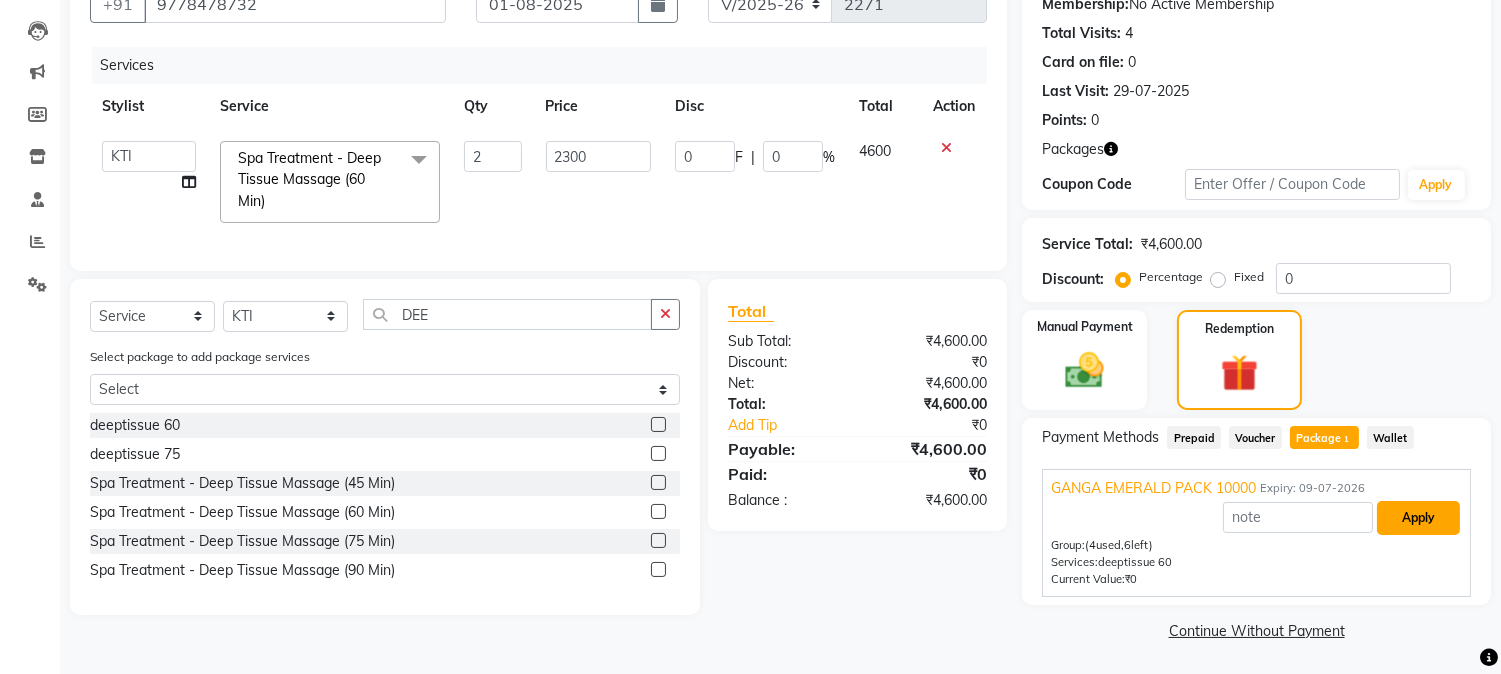 click on "Apply" at bounding box center (1418, 518) 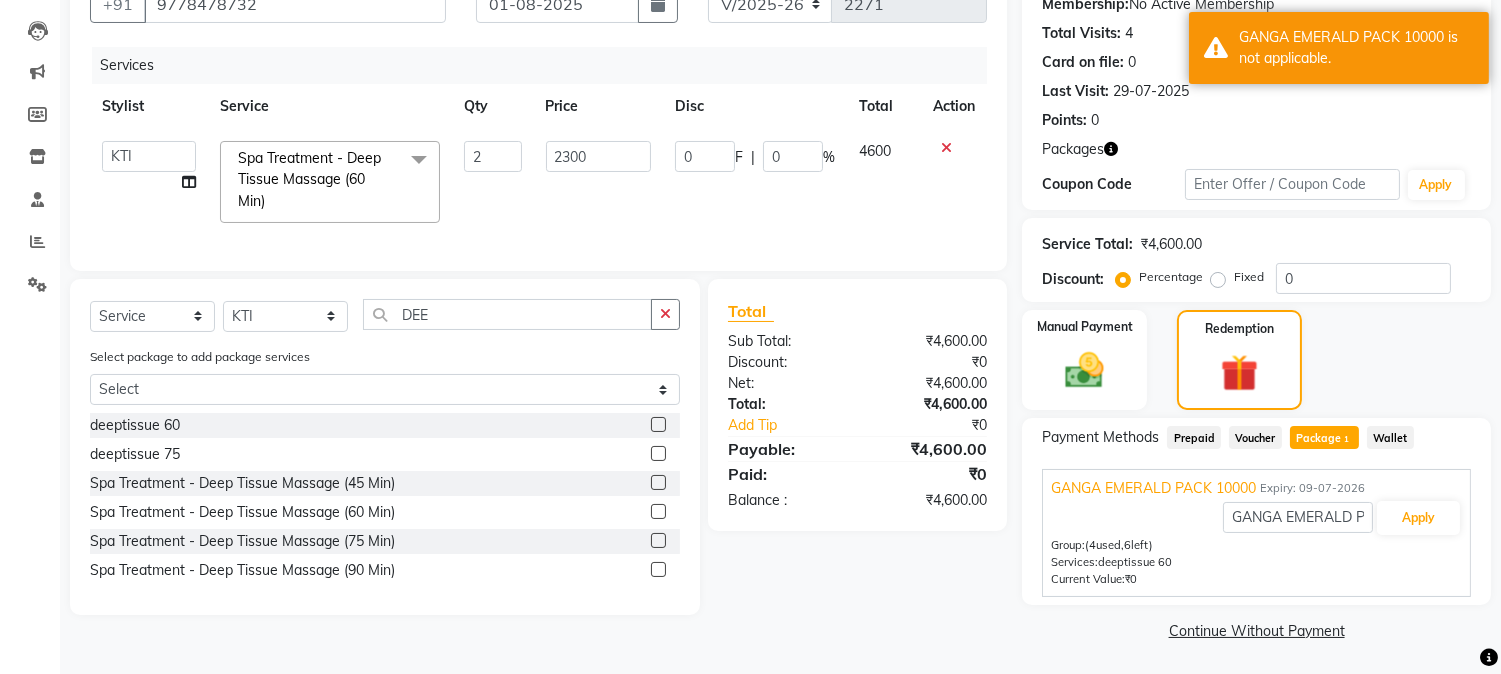click 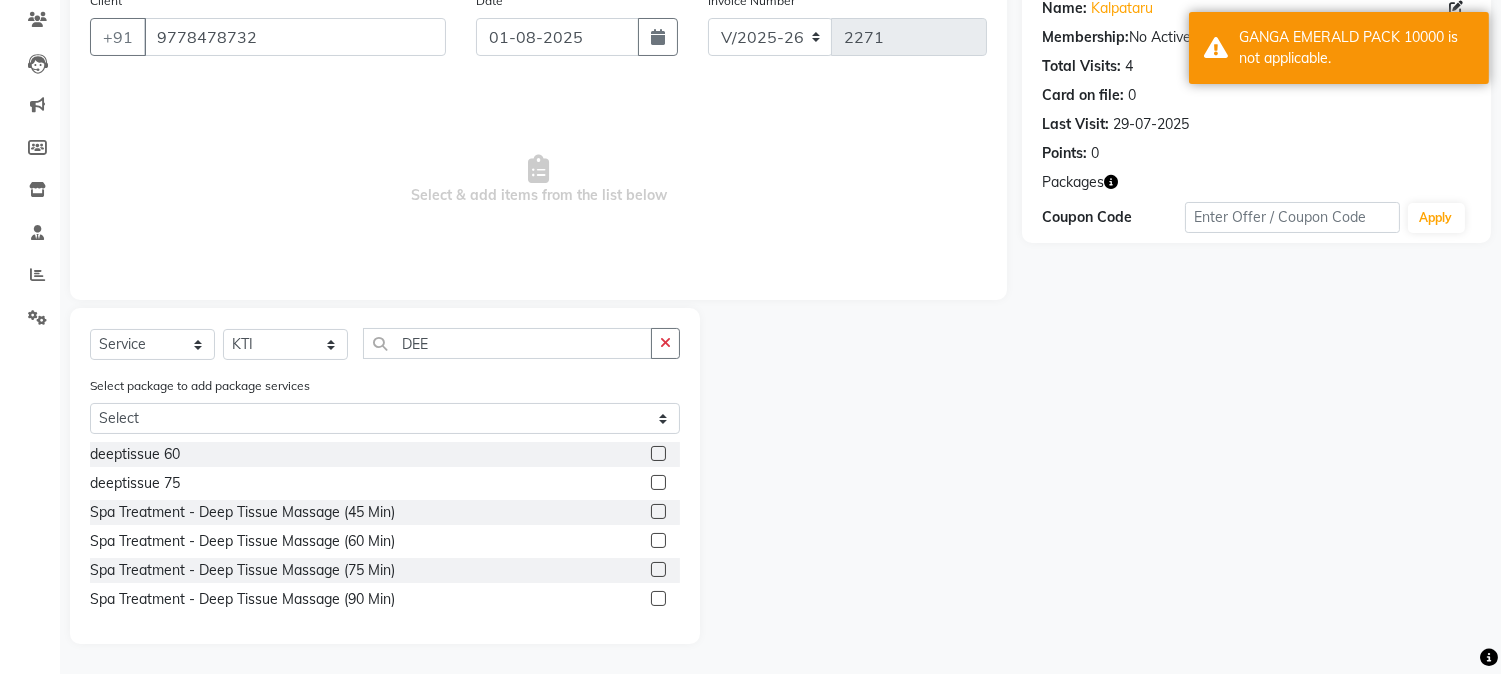 scroll, scrollTop: 167, scrollLeft: 0, axis: vertical 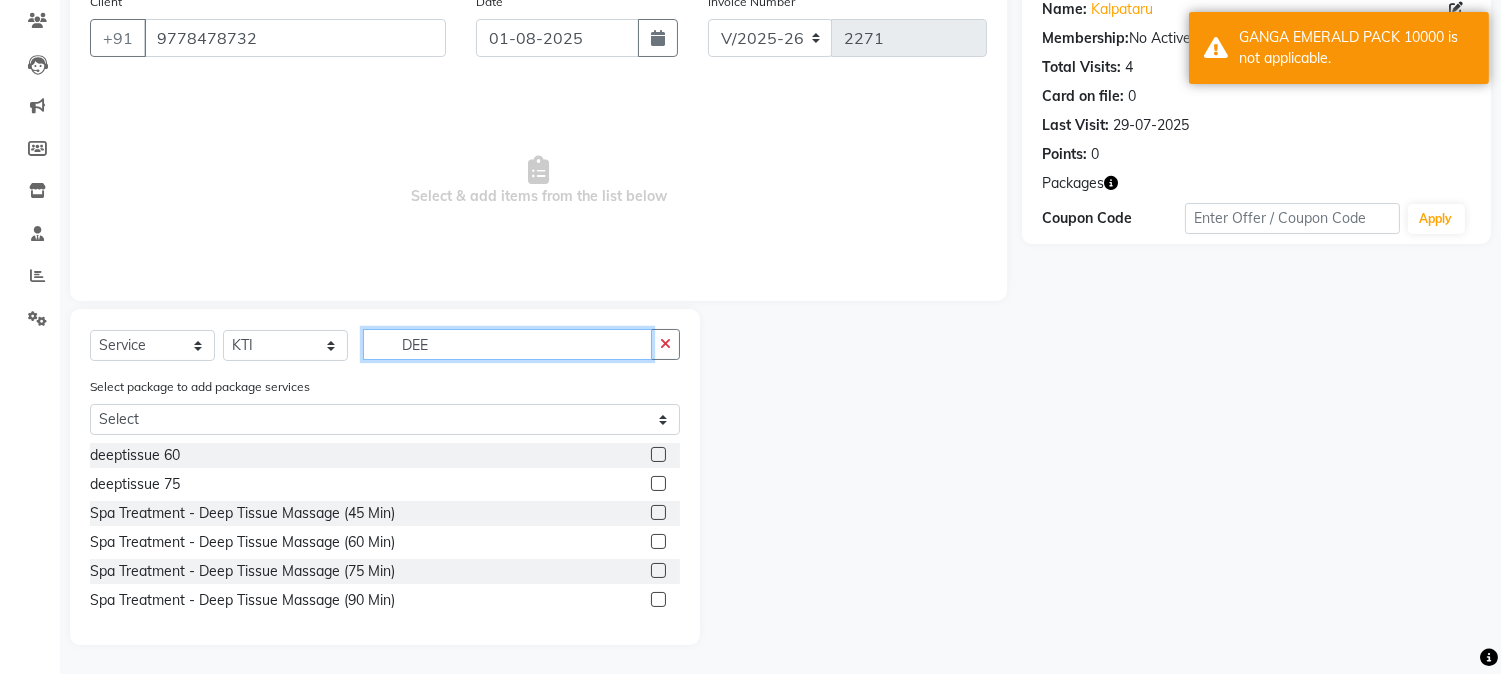click on "DEE" 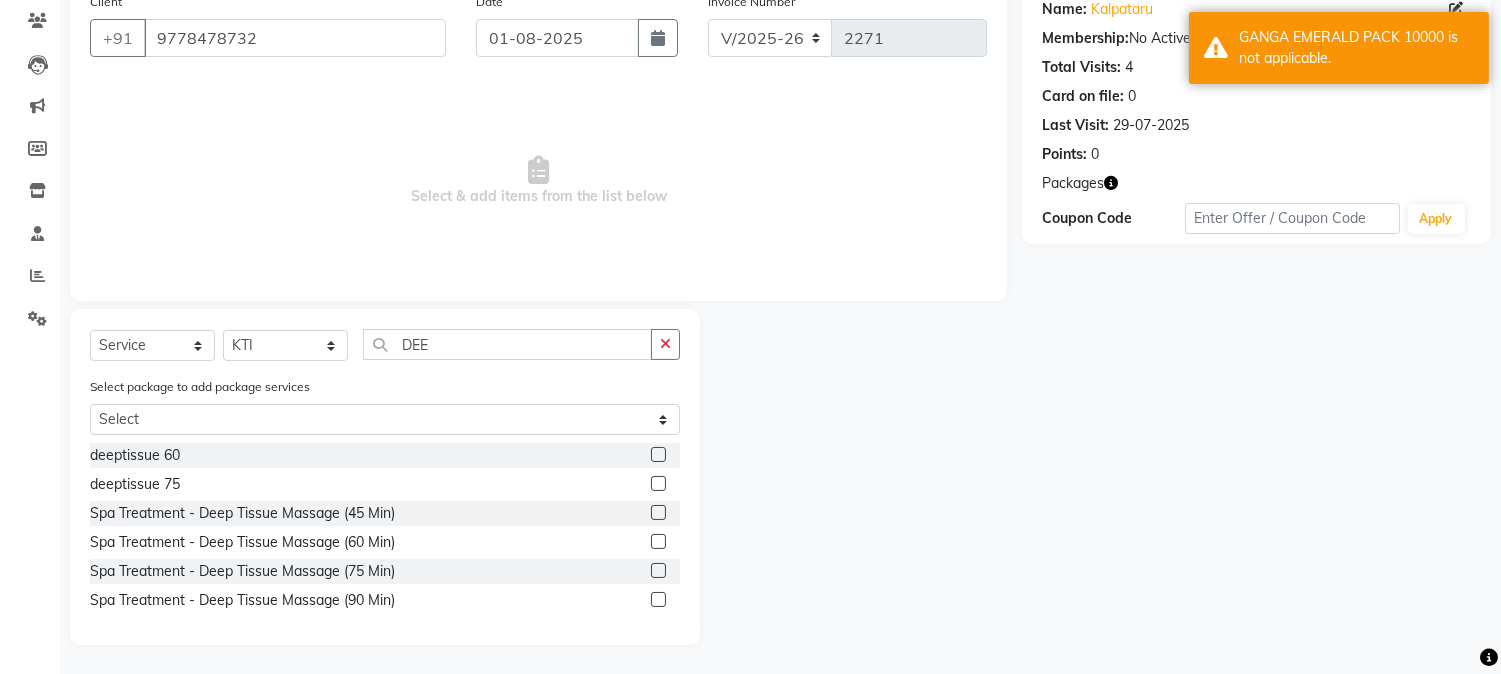 click 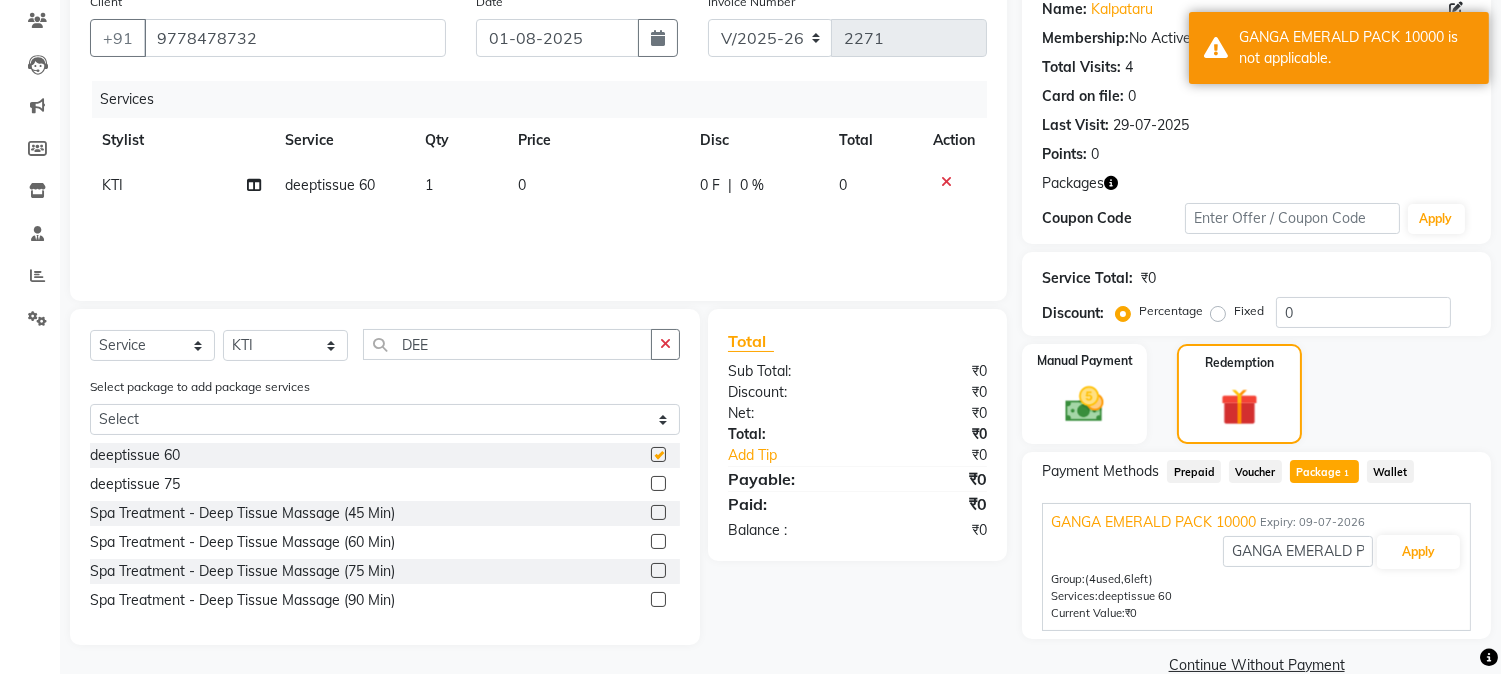 checkbox on "false" 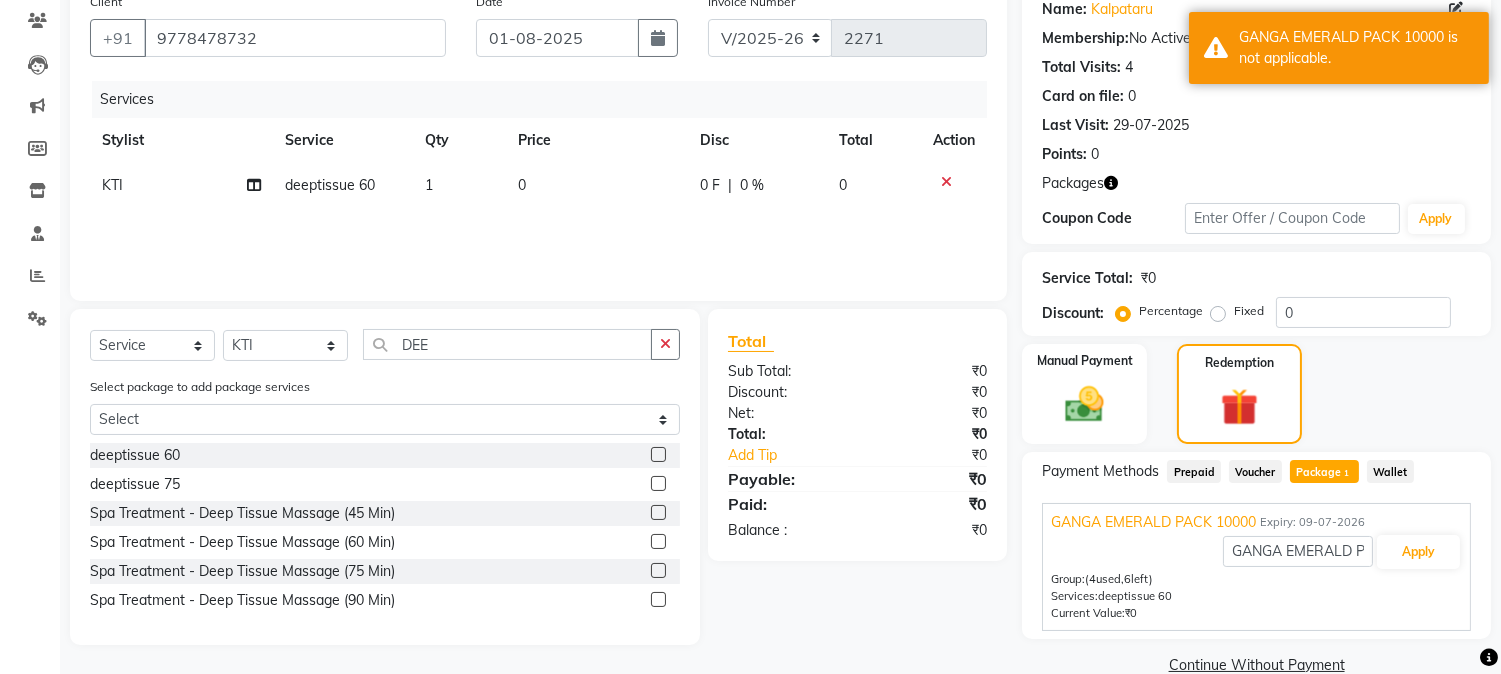 click on "Package  1" 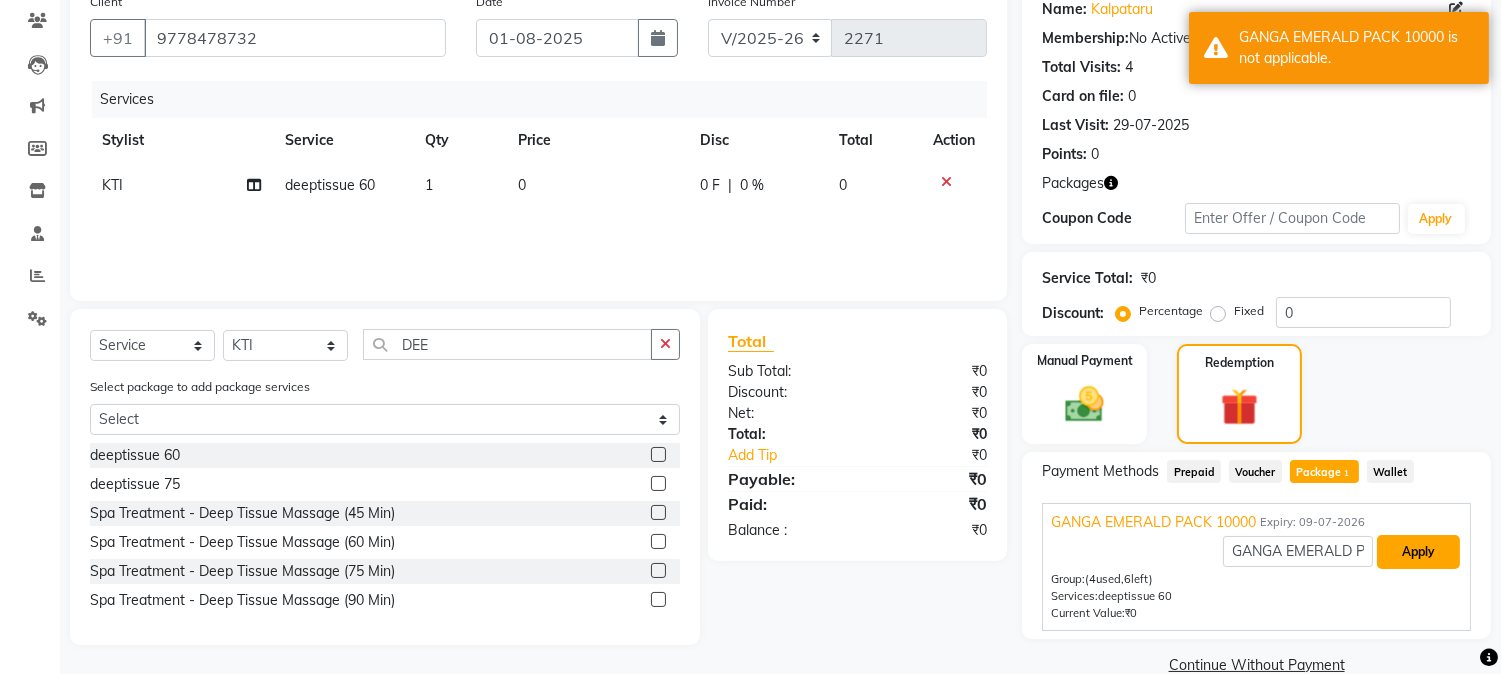 click on "Apply" at bounding box center (1418, 552) 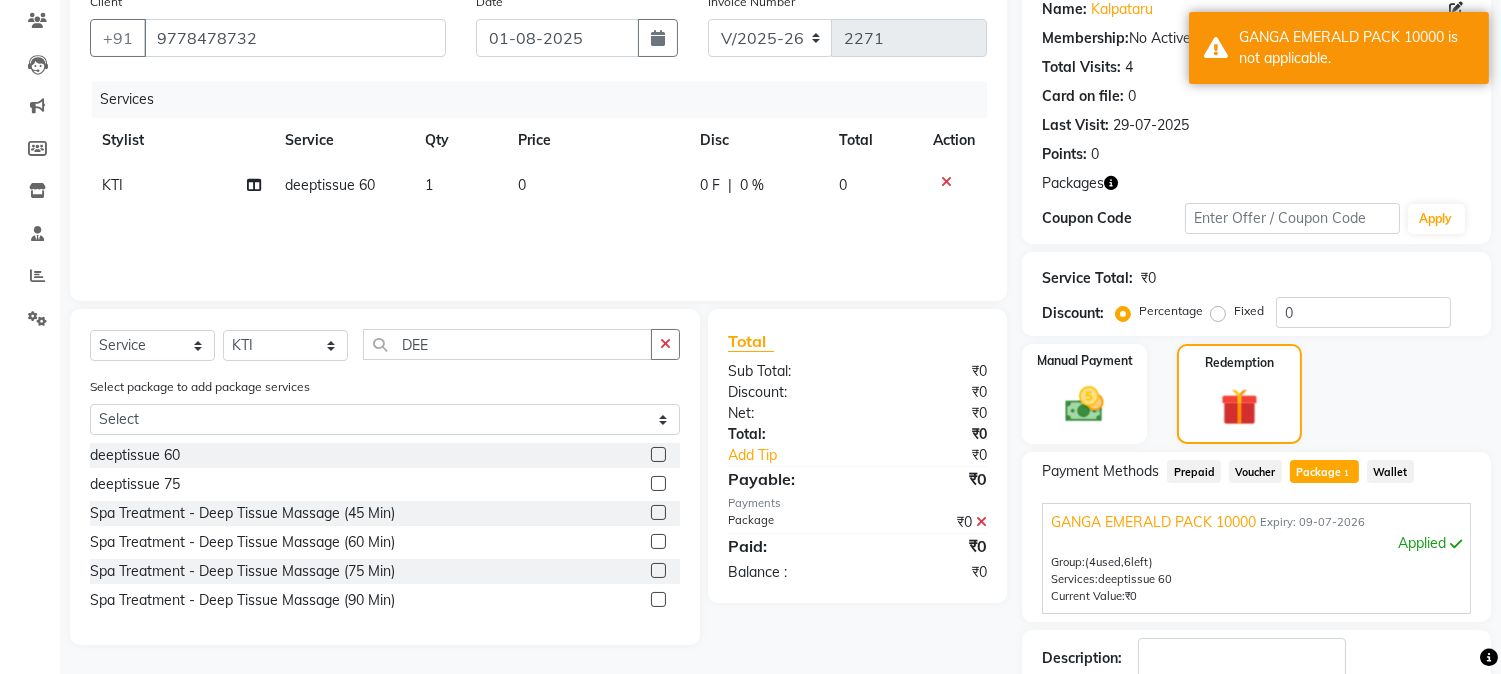 click on "1" 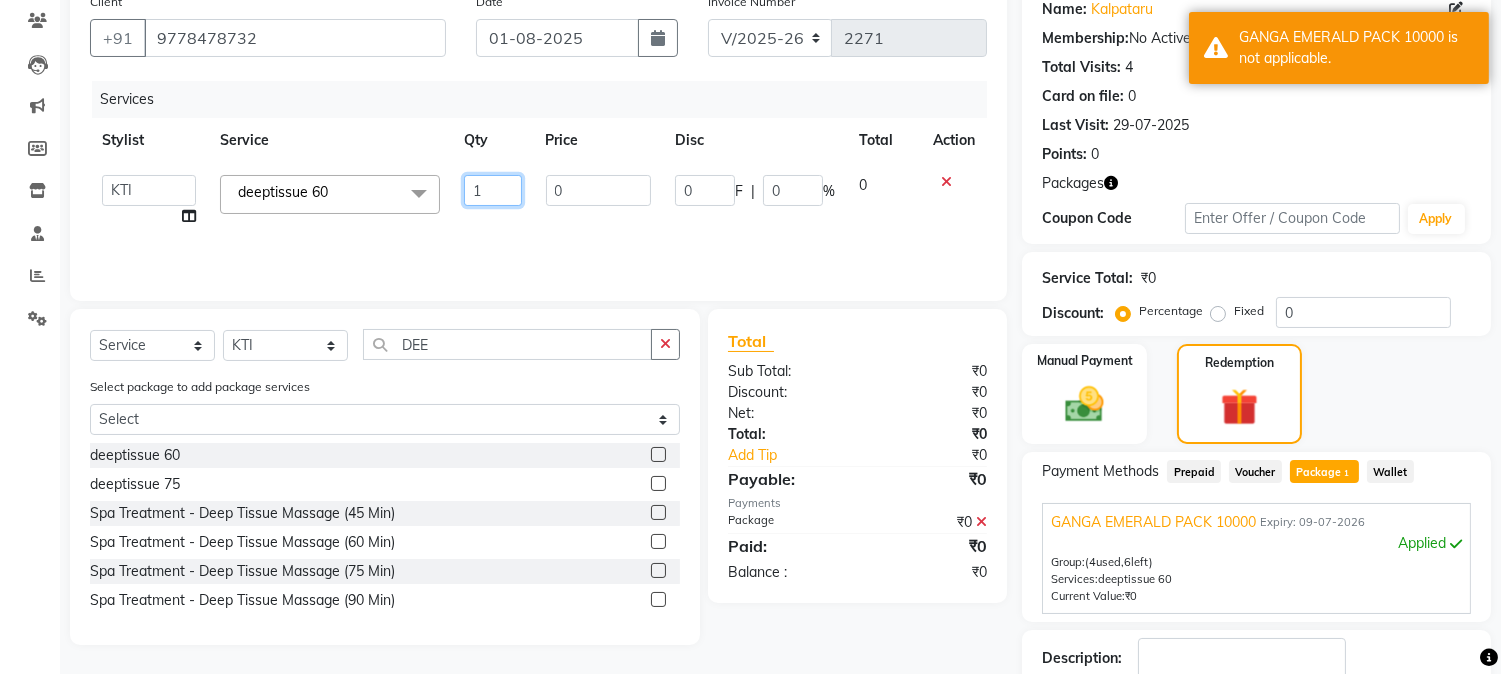 click on "1" 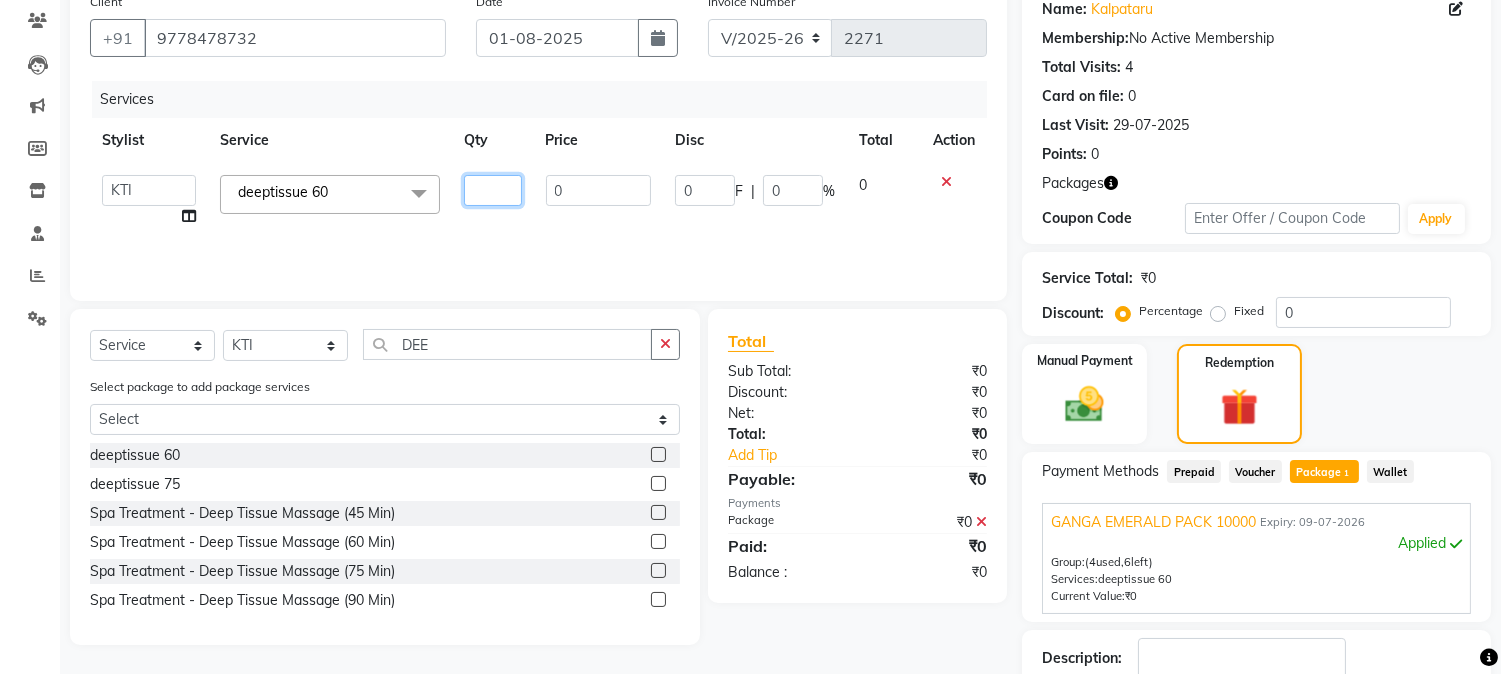 type on "2" 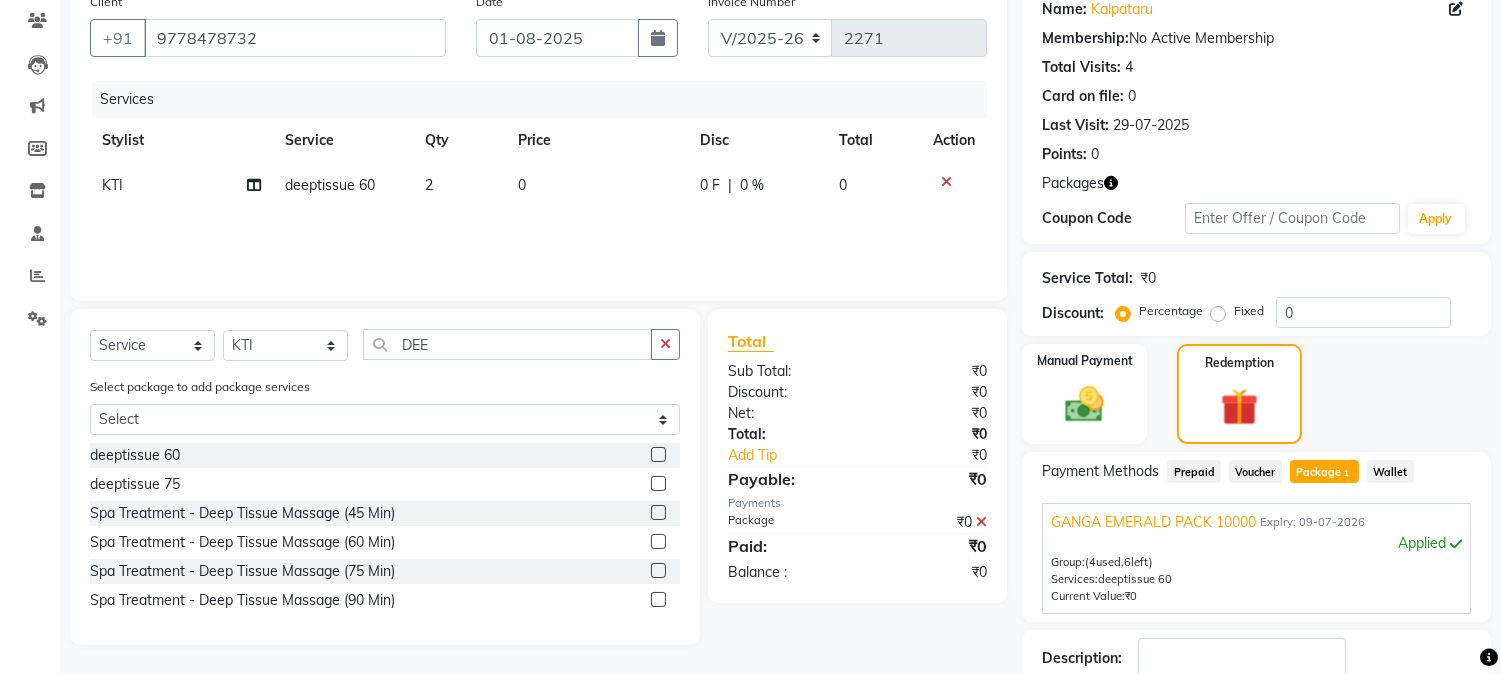 click on "Services Stylist Service Qty Price Disc Total Action KTI deeptissue 60 2 0 0 F | 0 % 0" 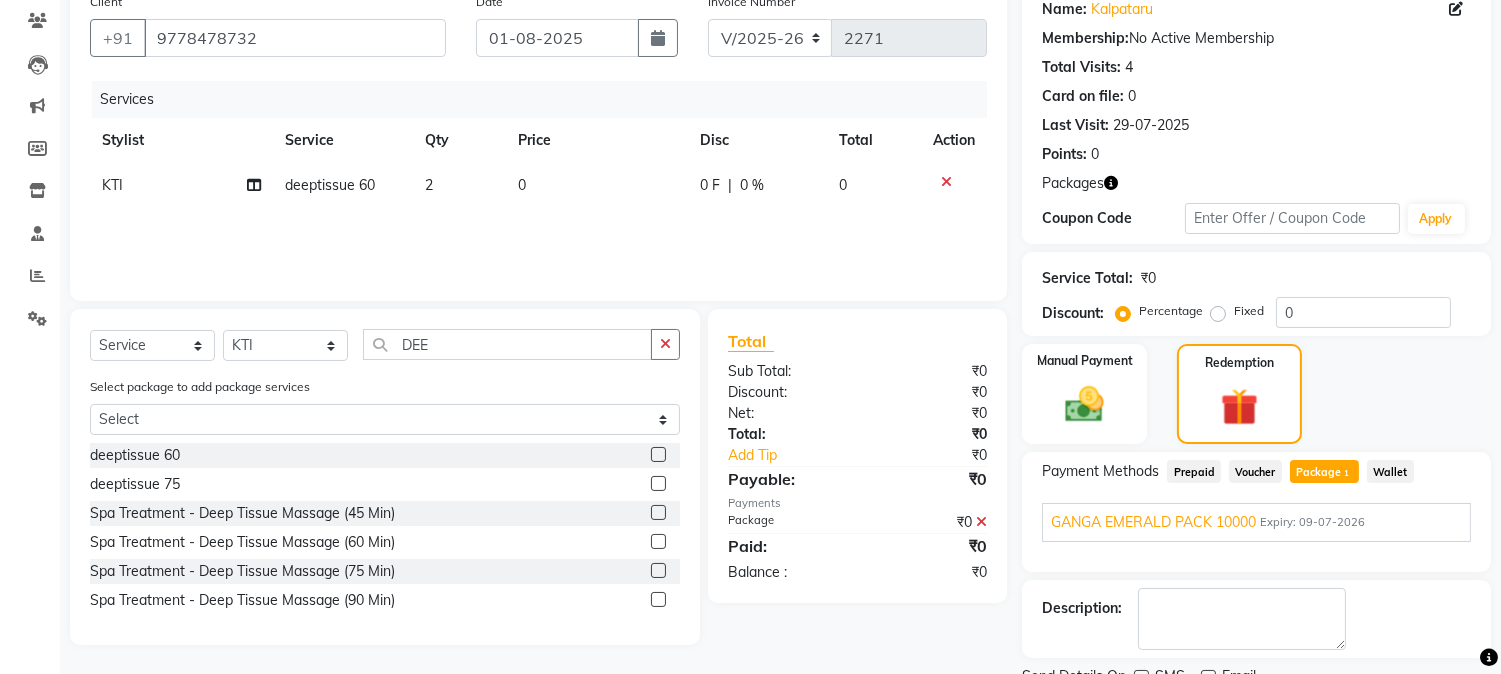 click on "Package  1" 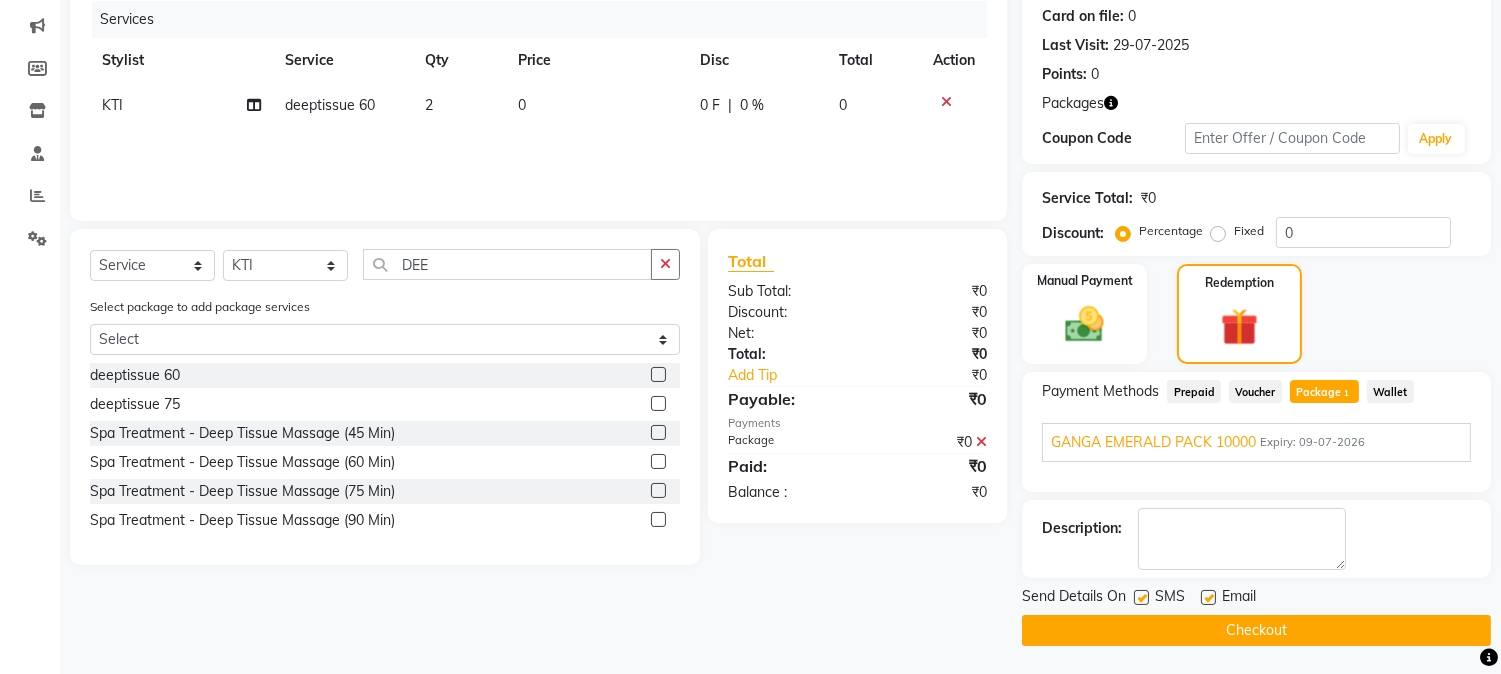 click on "Package  1" 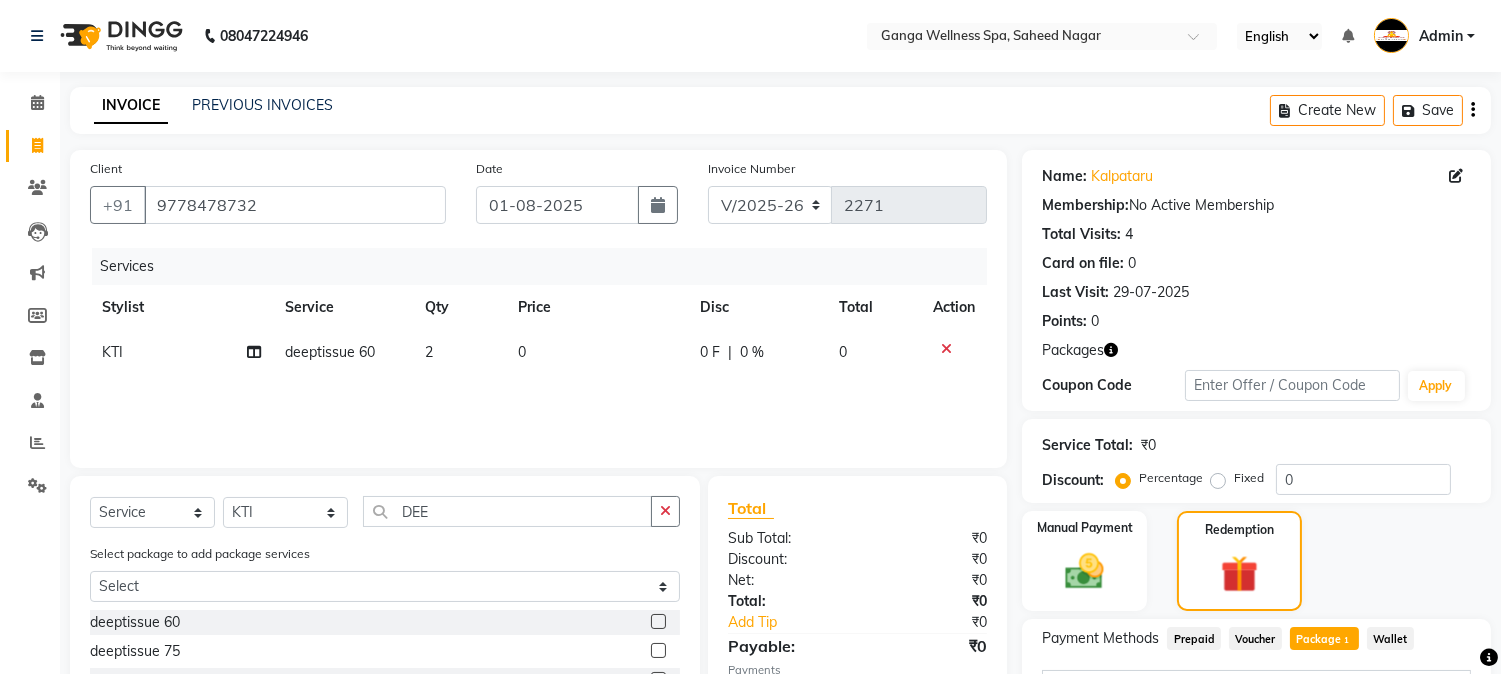 scroll, scrollTop: 247, scrollLeft: 0, axis: vertical 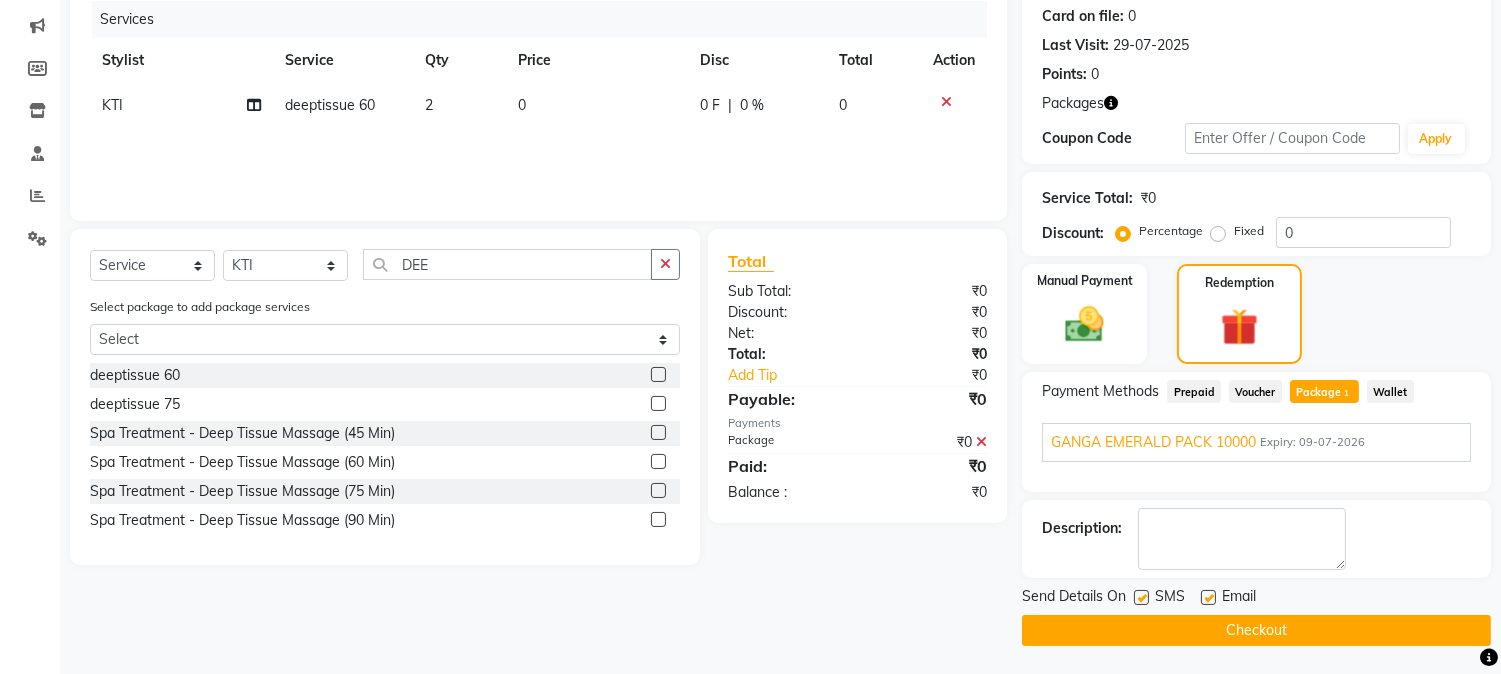 click on "Checkout" 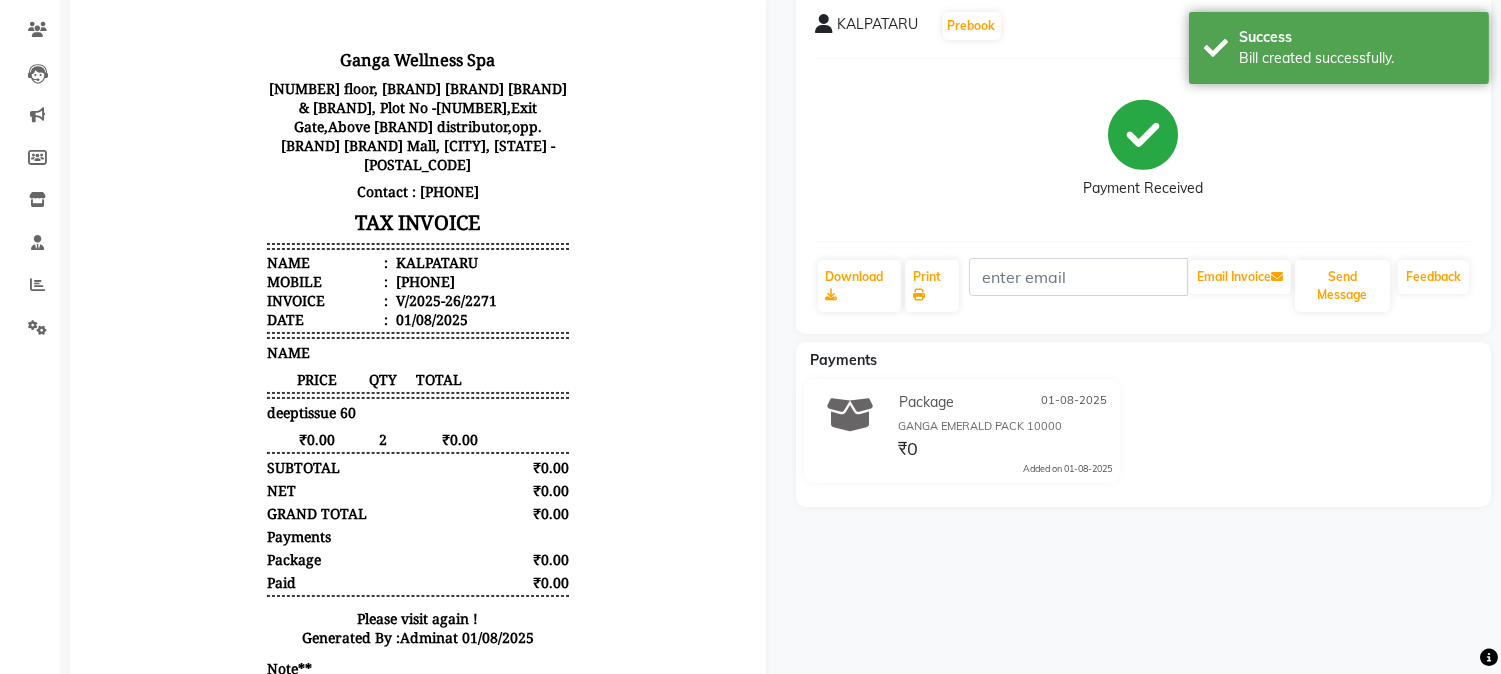 scroll, scrollTop: 111, scrollLeft: 0, axis: vertical 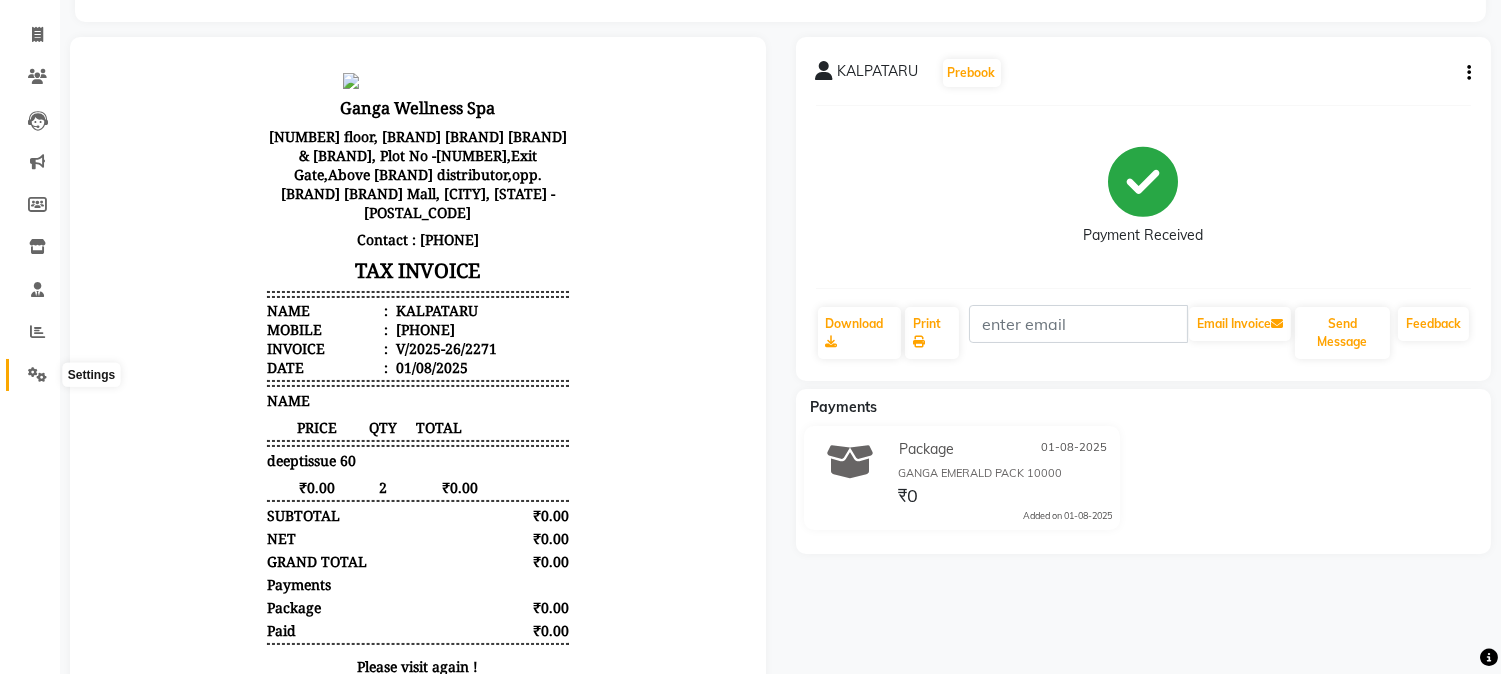click 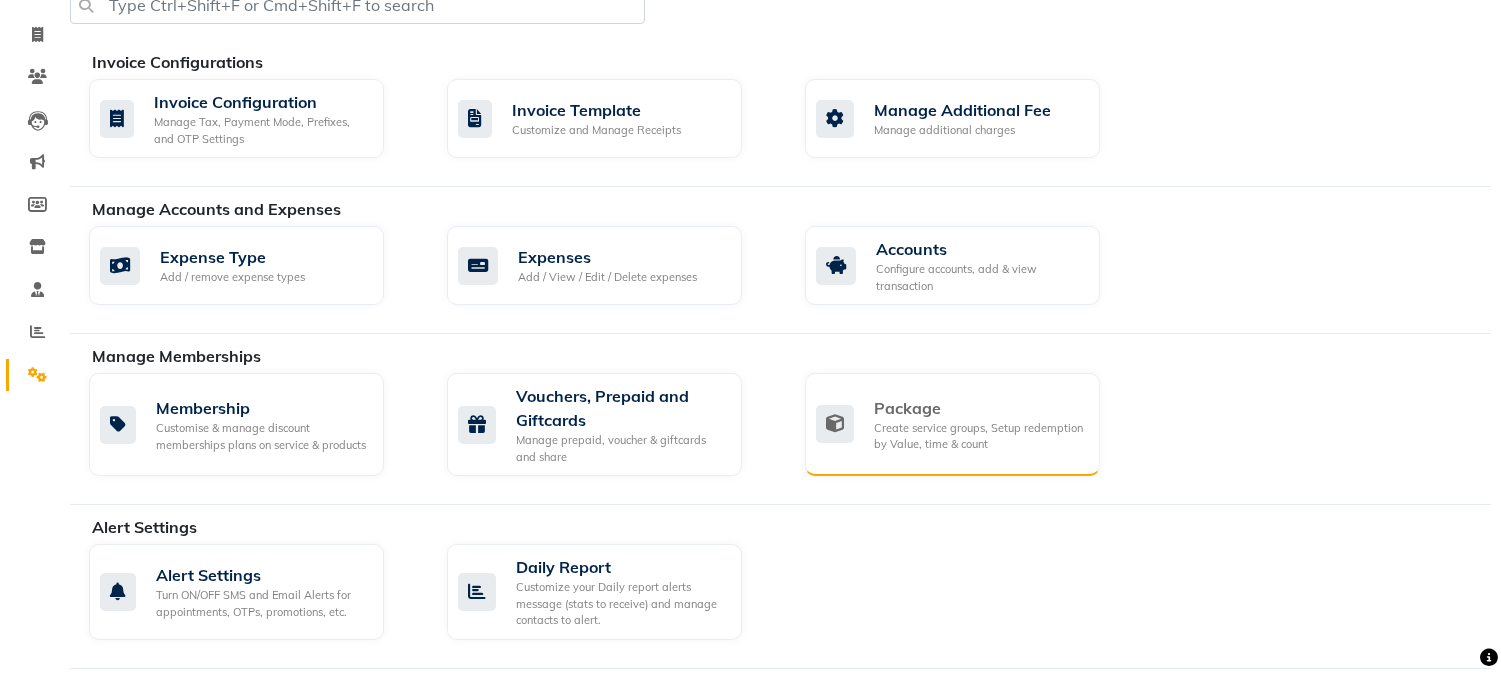 click on "Create service groups, Setup redemption by Value, time & count" 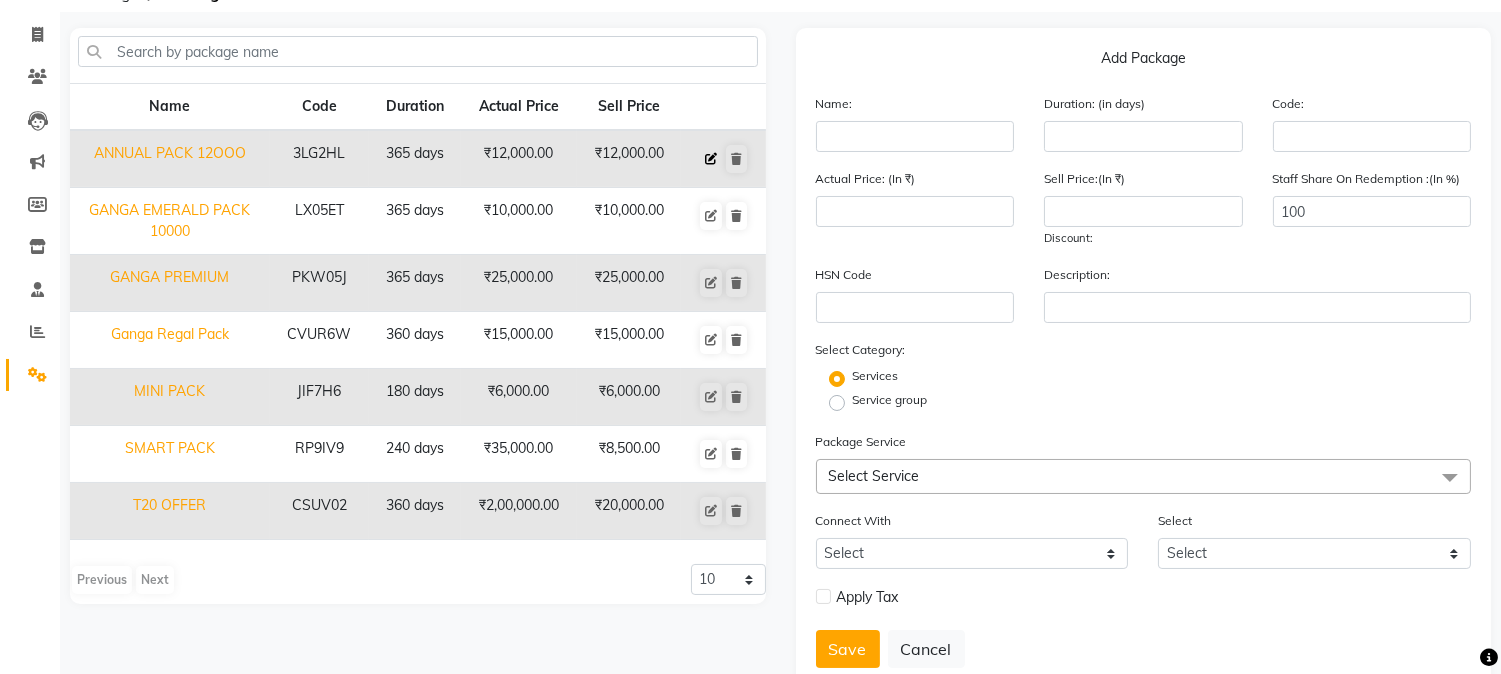 click 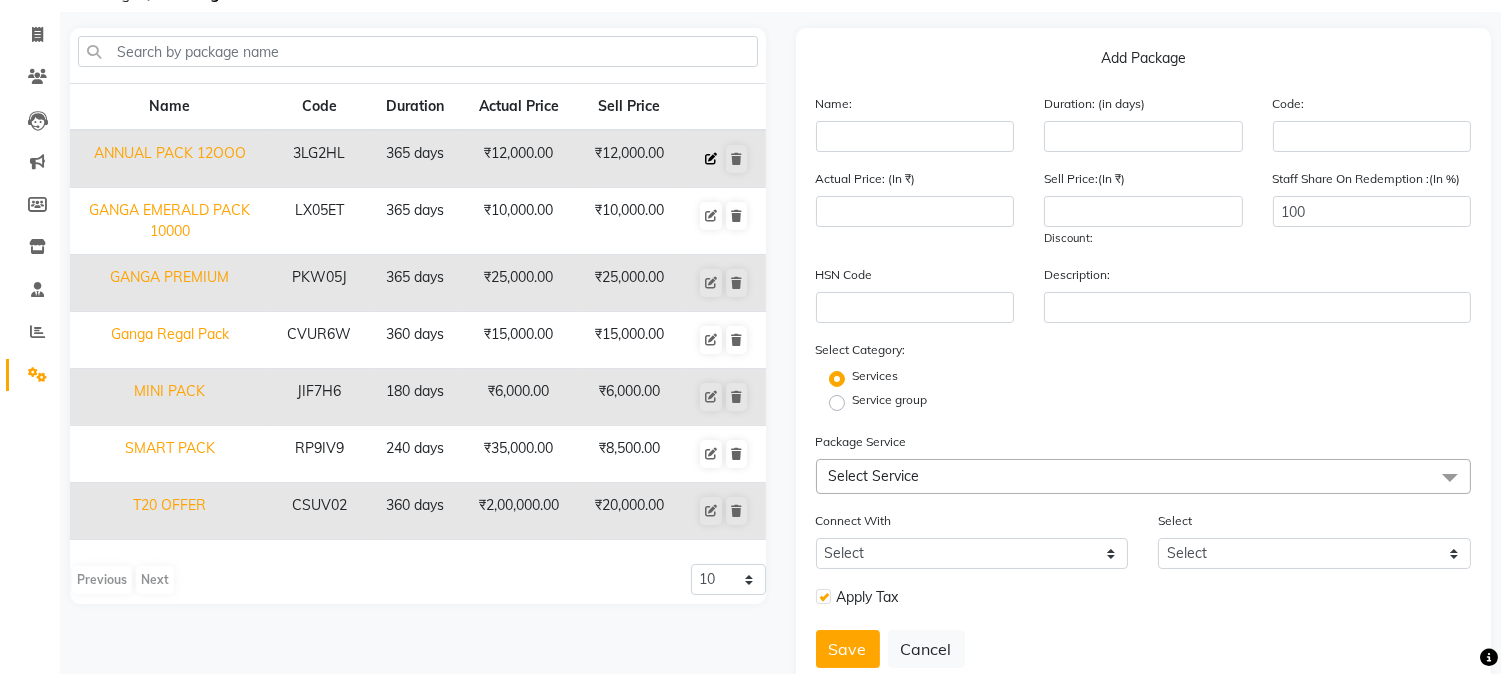 type on "ANNUAL PACK 12OOO" 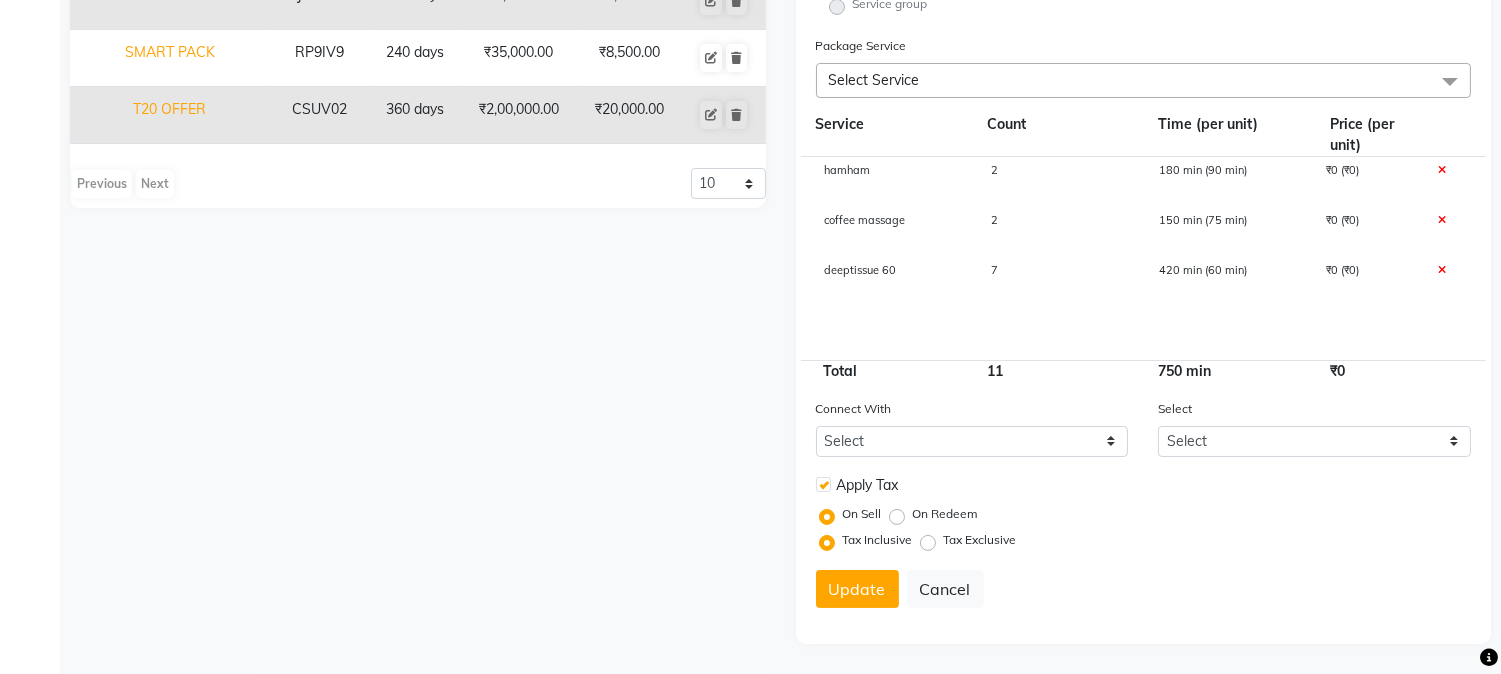 scroll, scrollTop: 0, scrollLeft: 0, axis: both 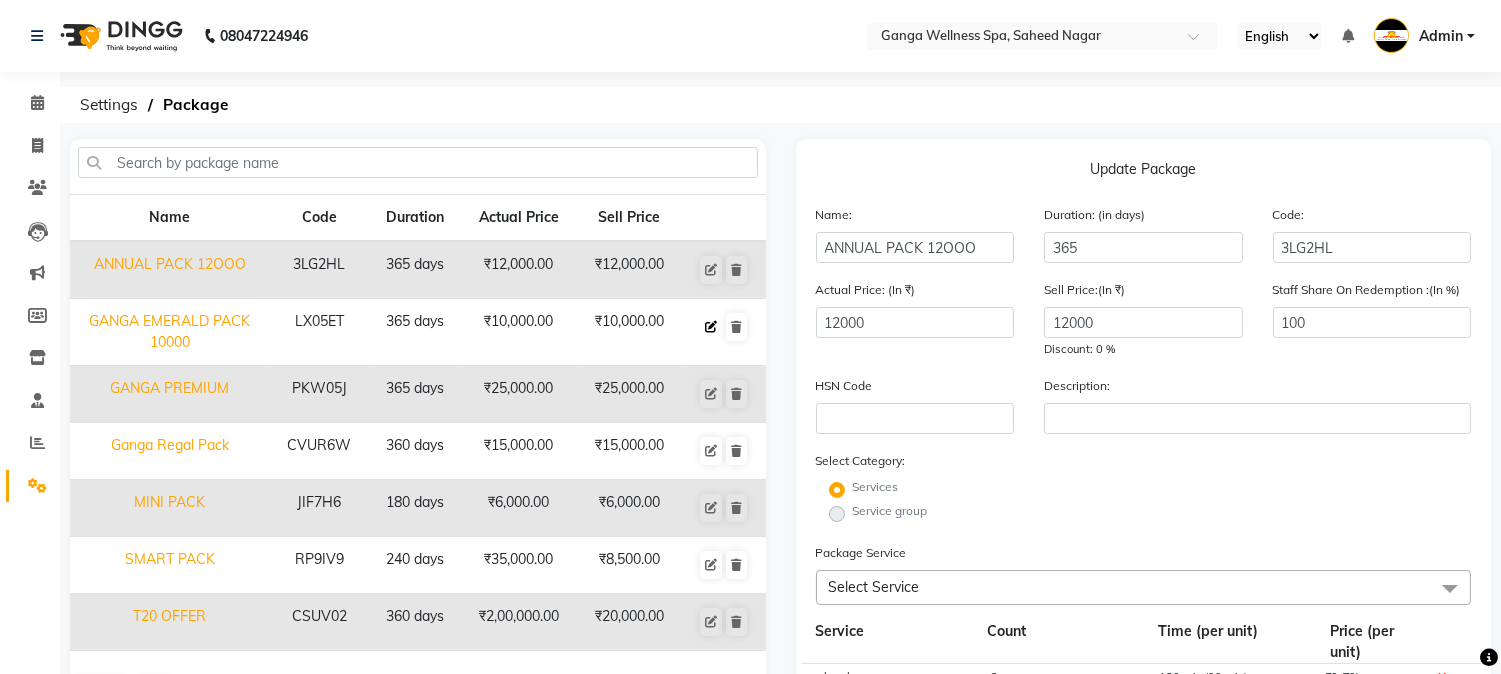 click 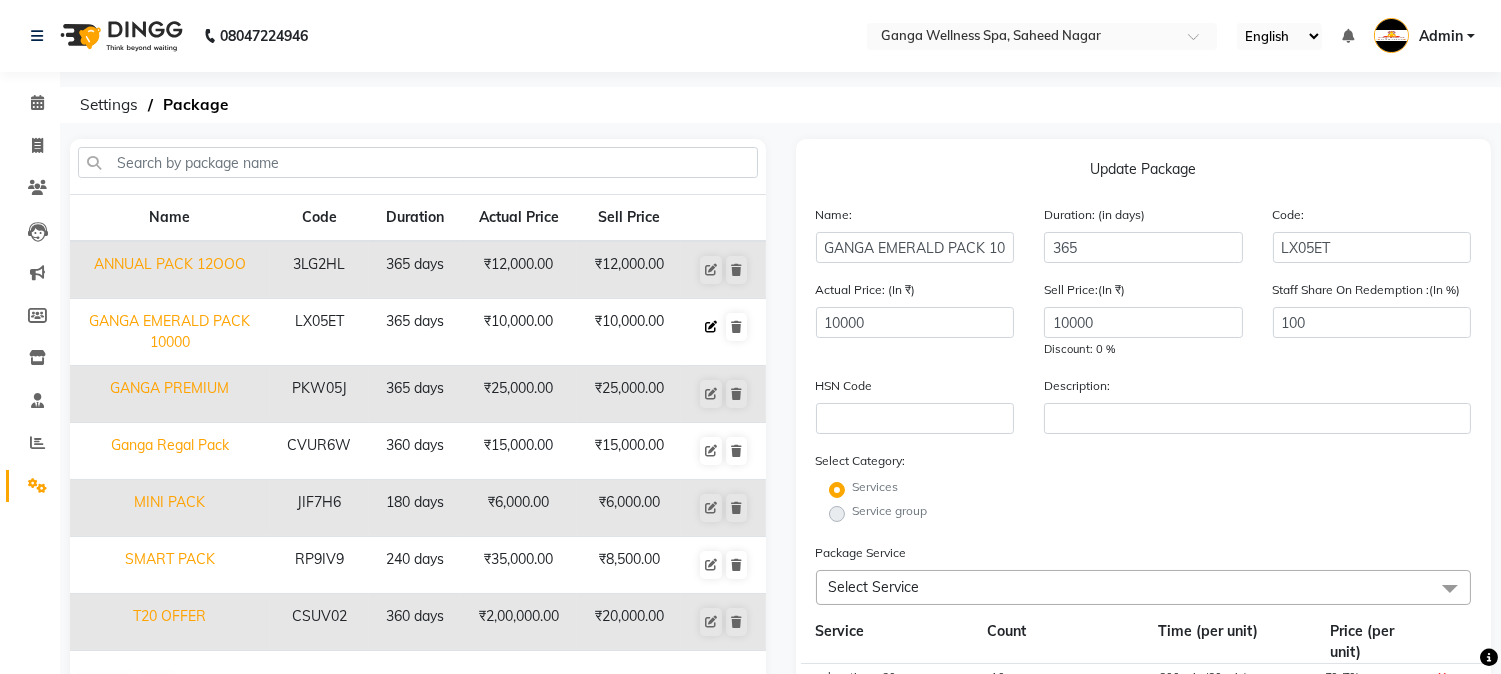 click 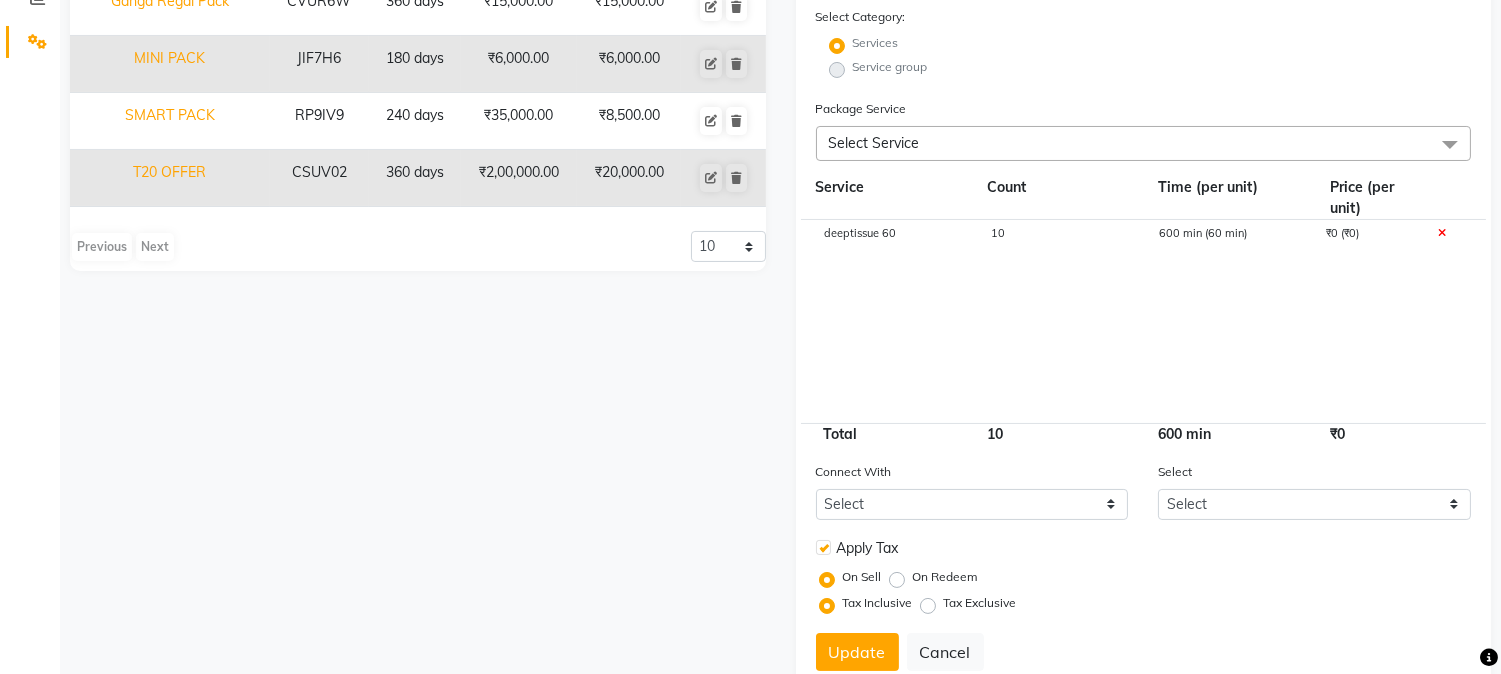 scroll, scrollTop: 0, scrollLeft: 0, axis: both 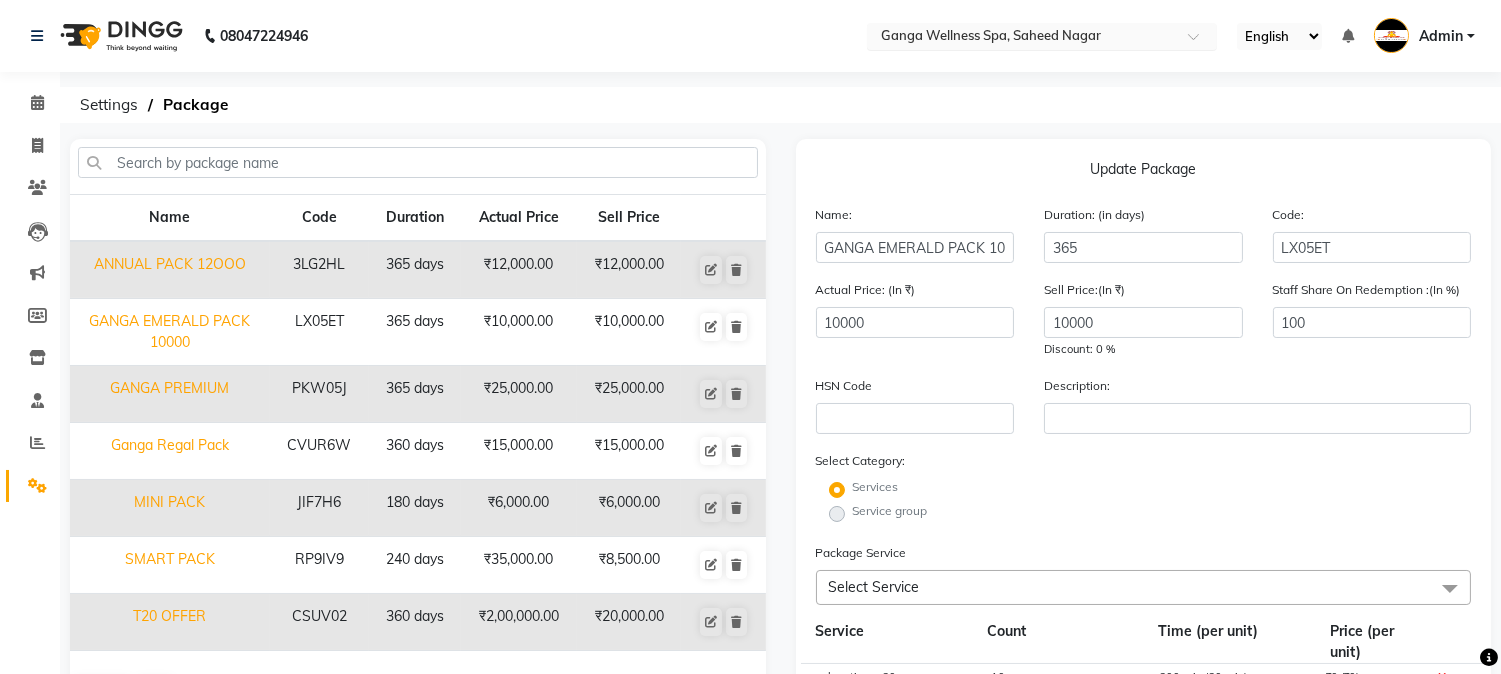 click at bounding box center [1022, 38] 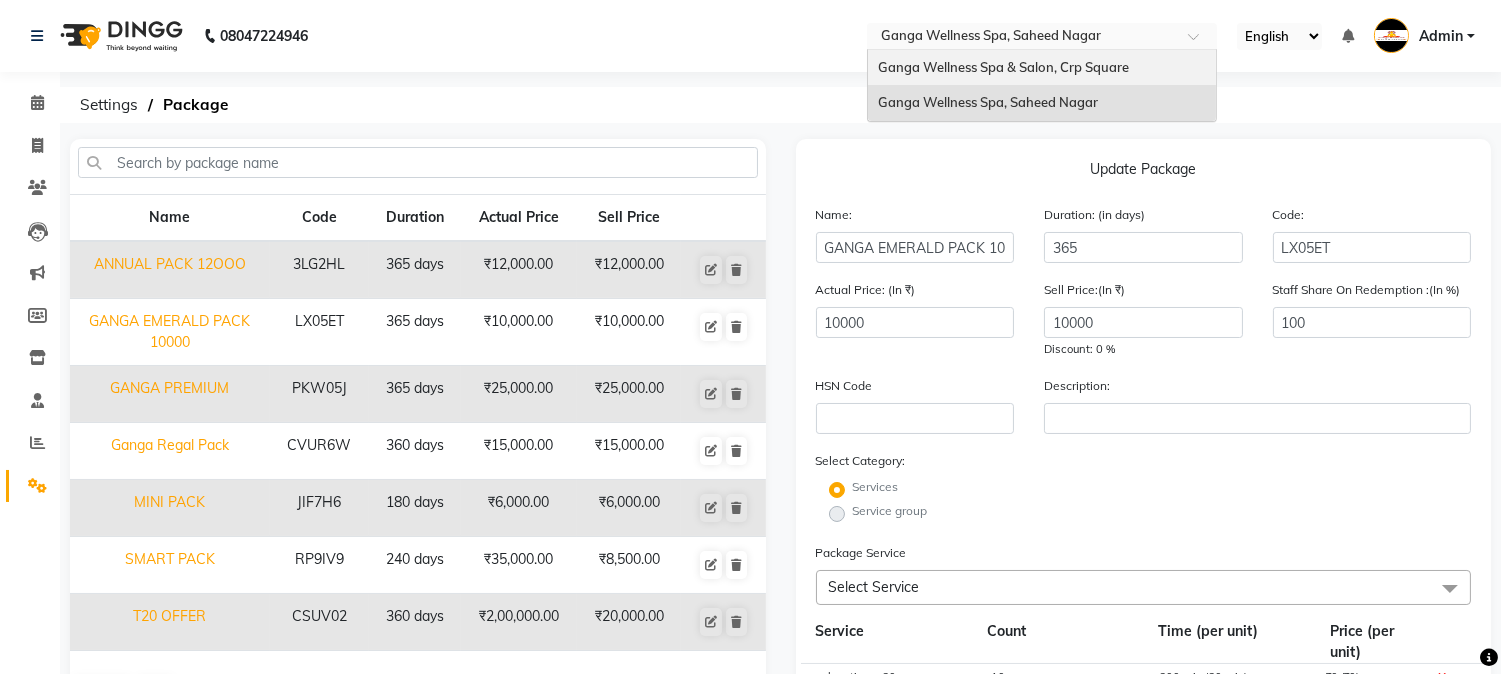 click on "Ganga Wellness Spa & Salon, Crp Square" at bounding box center [1003, 67] 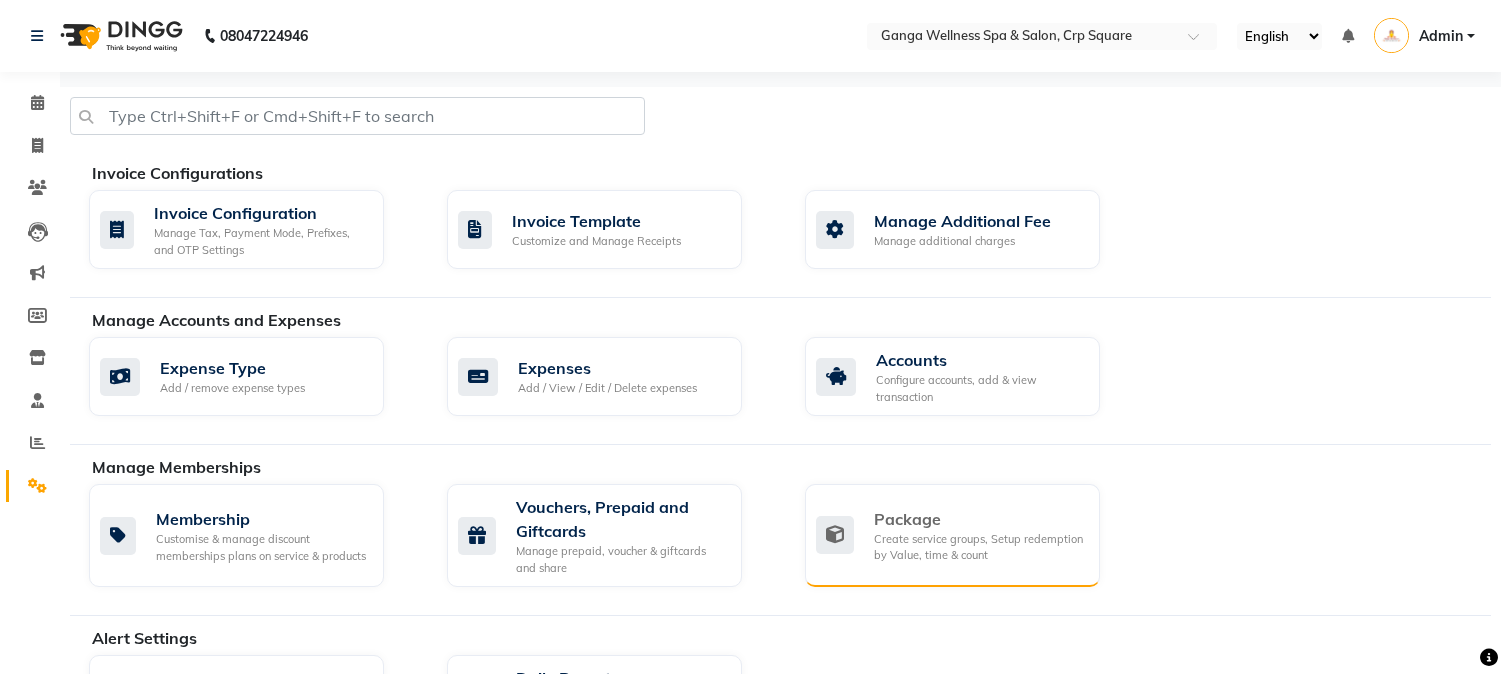 scroll, scrollTop: 0, scrollLeft: 0, axis: both 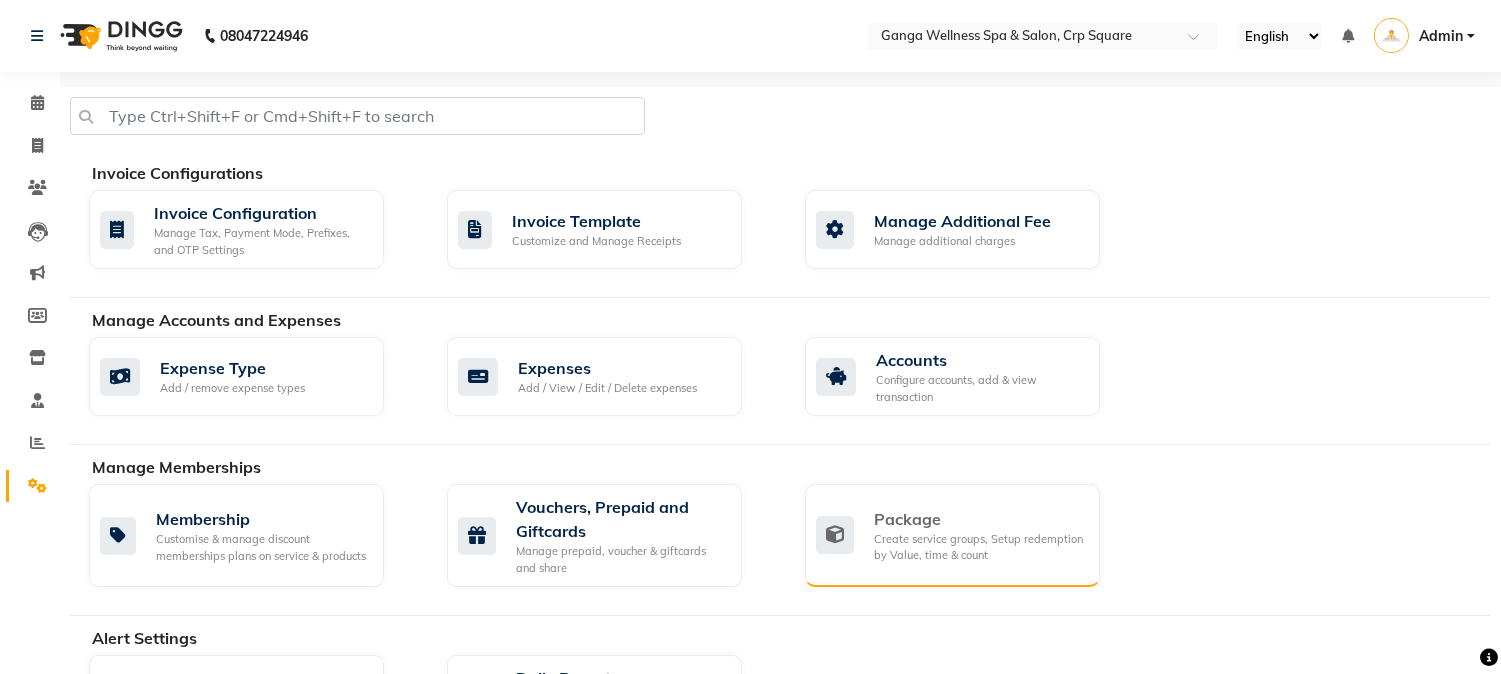 click on "Package" 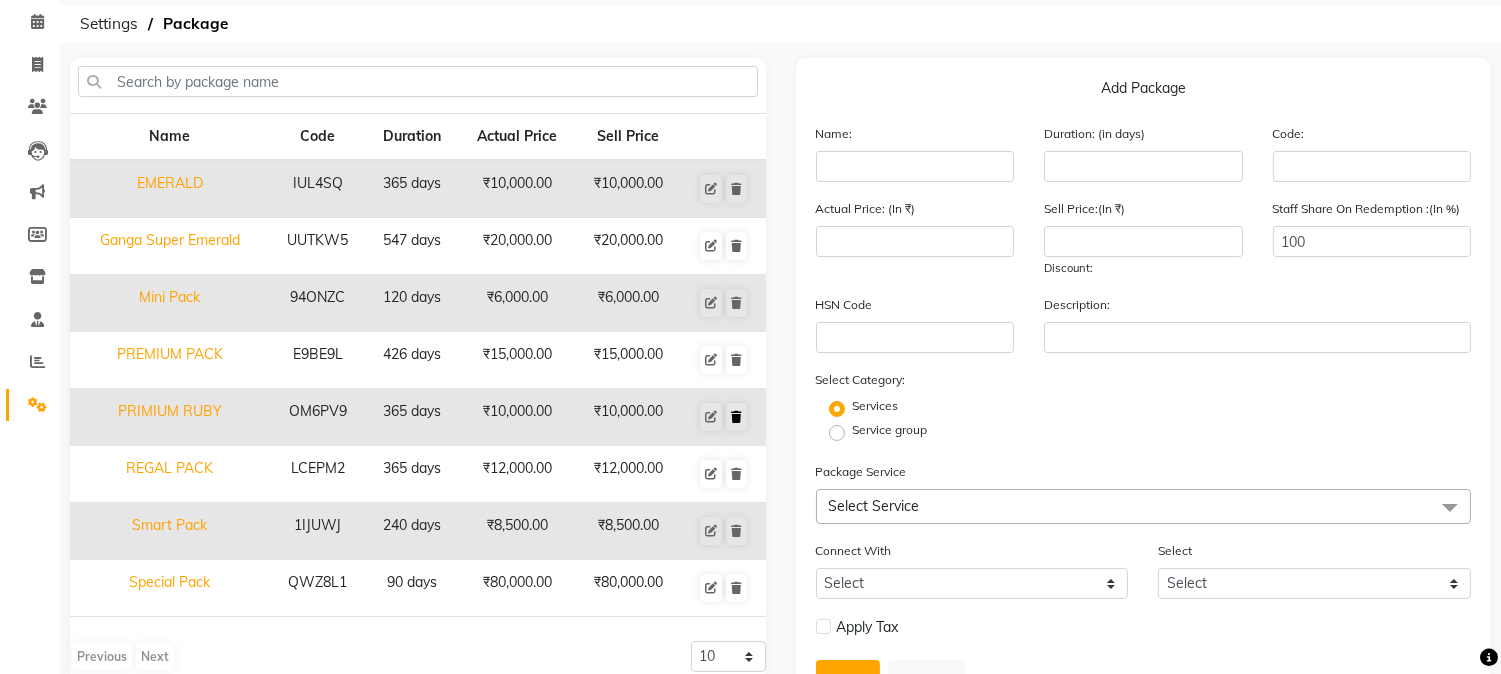 scroll, scrollTop: 172, scrollLeft: 0, axis: vertical 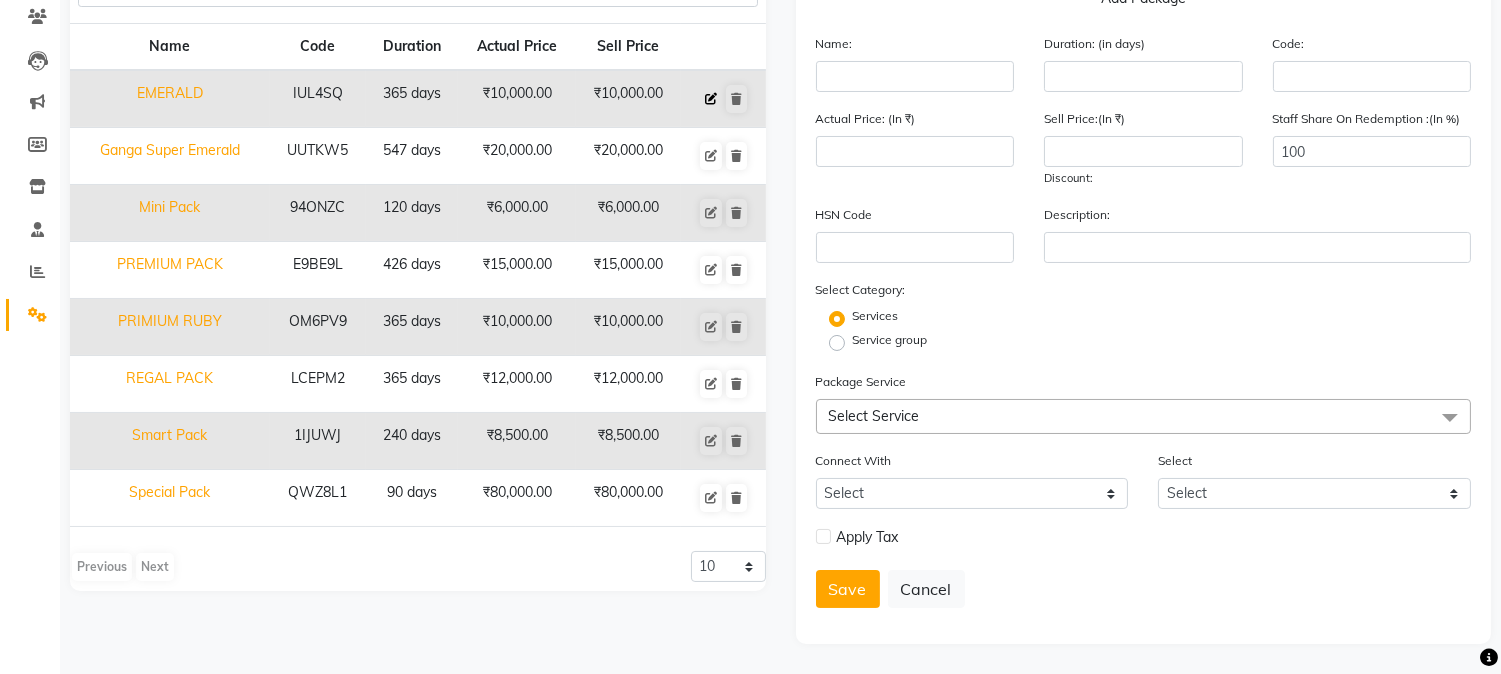 click 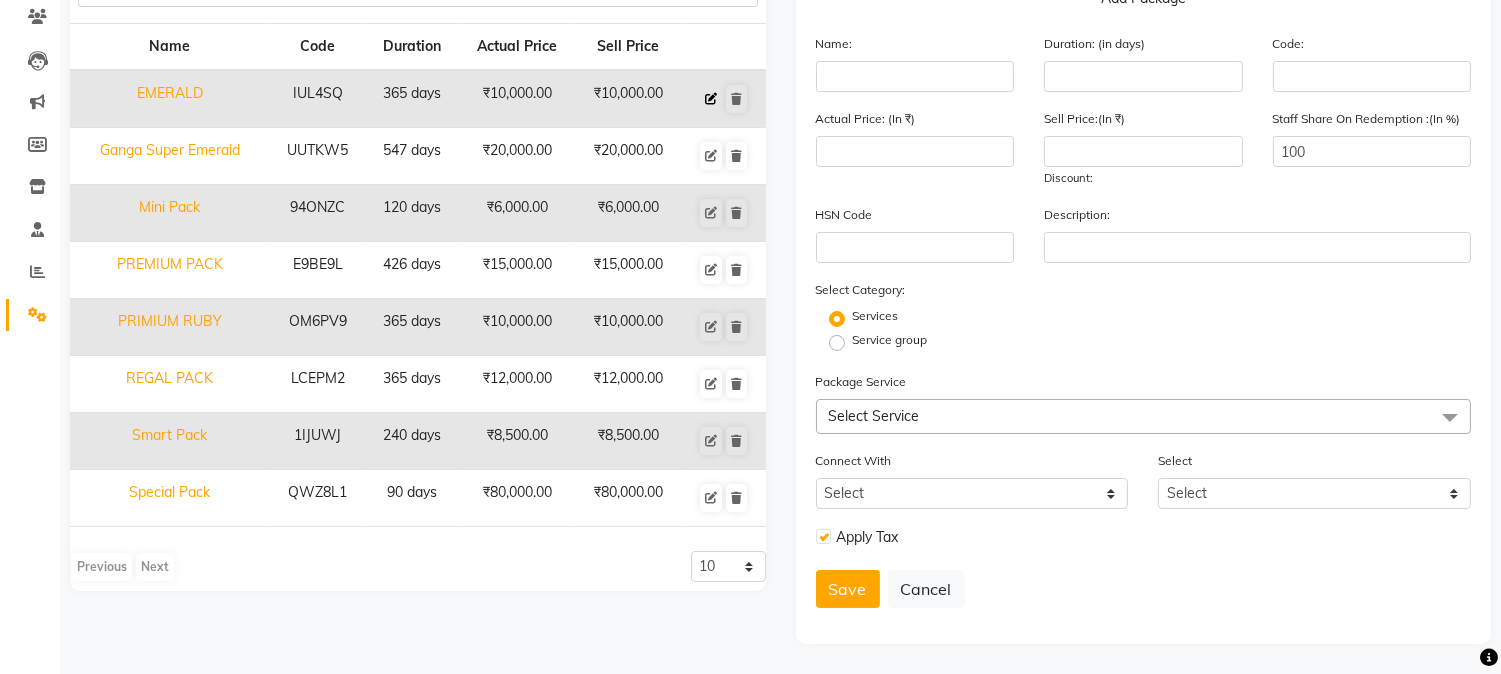 type on "EMERALD" 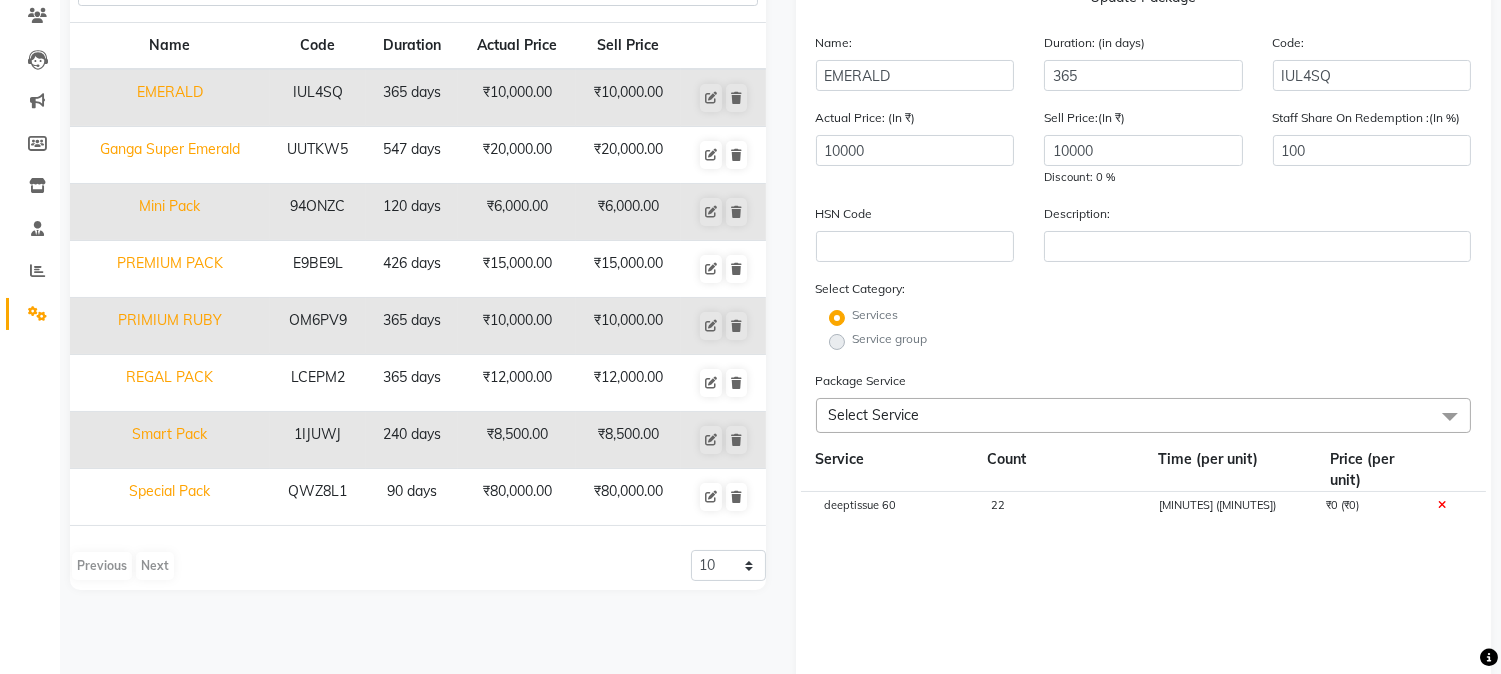 click on "22" 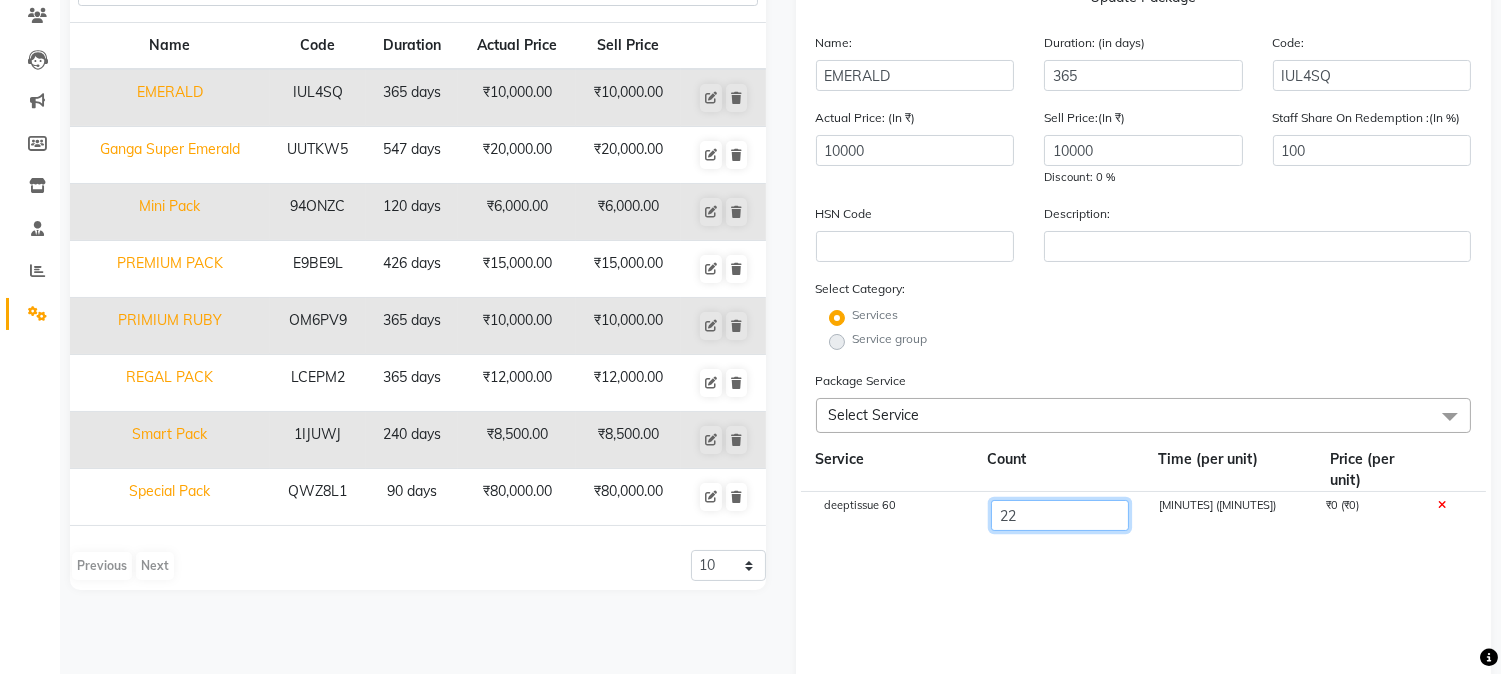 click on "22" 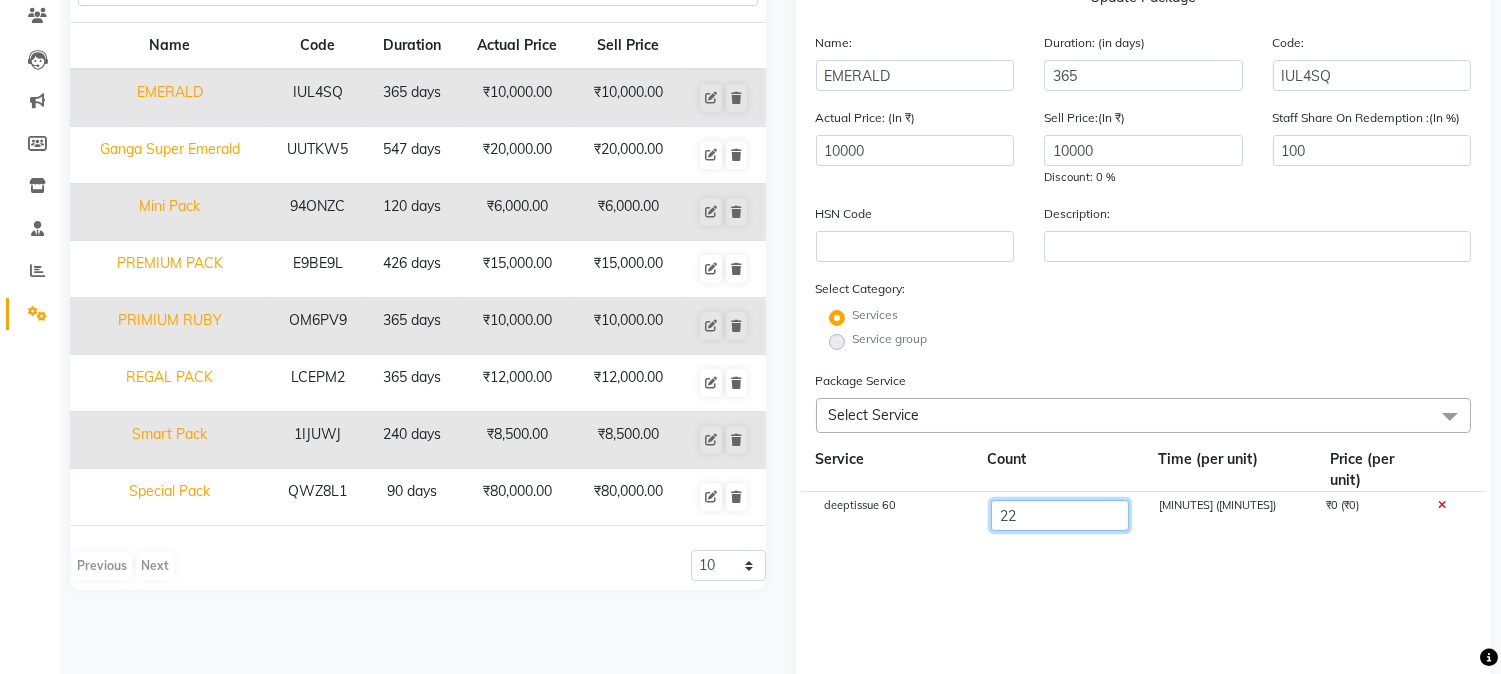 type on "2" 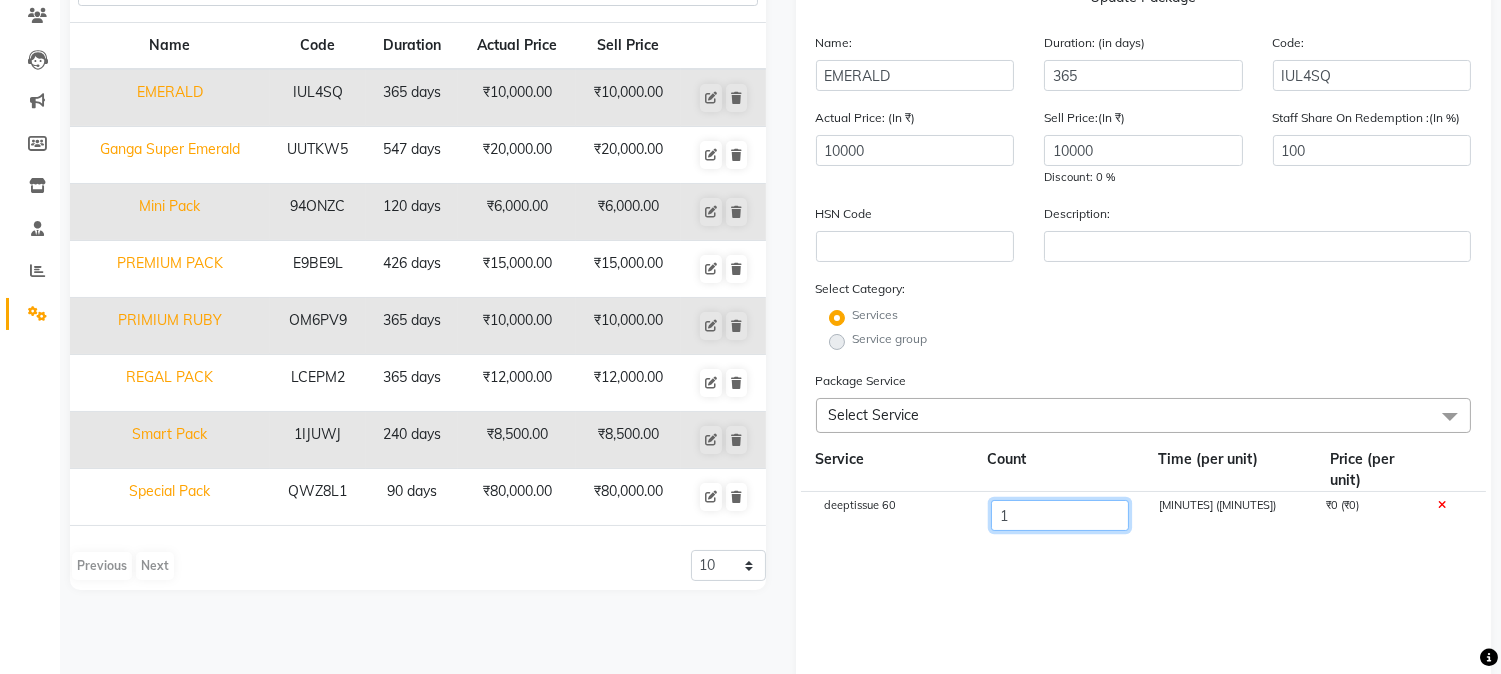 type on "12" 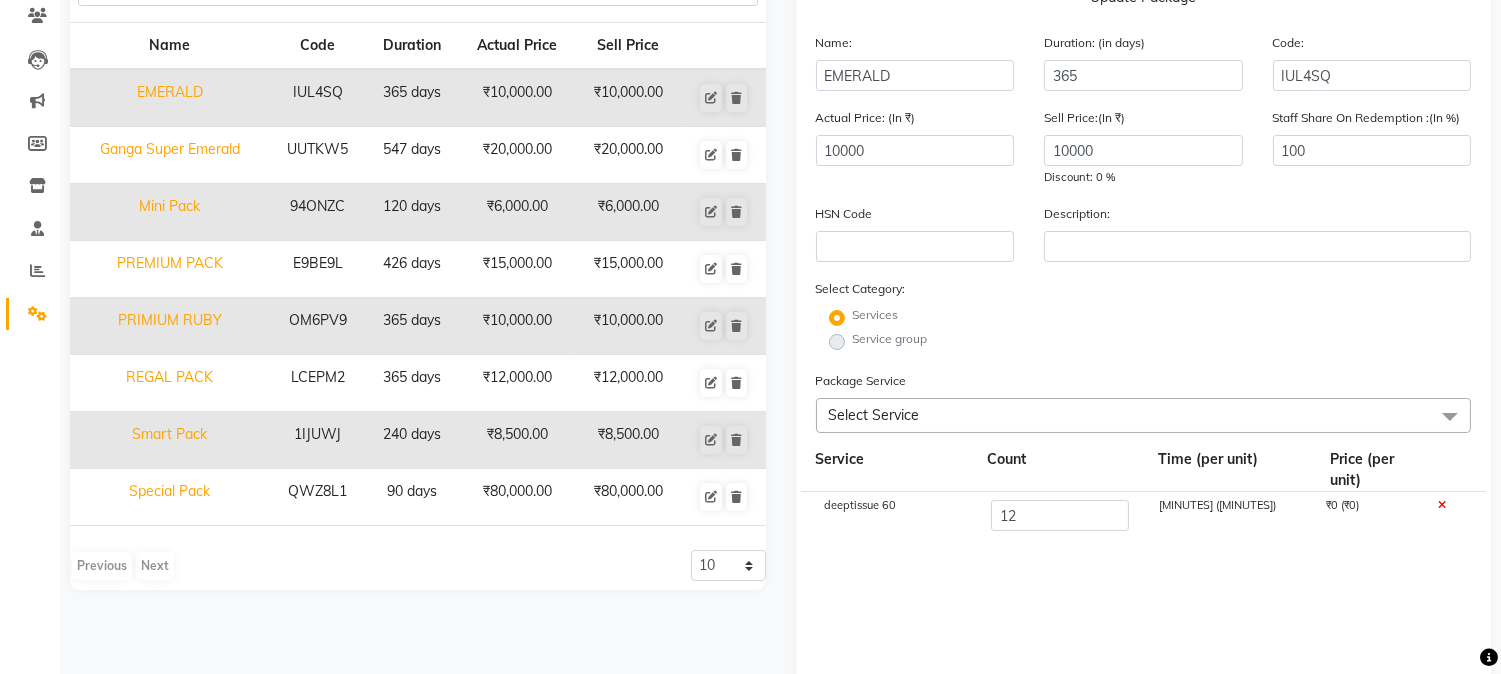 click on "deeptissue 60 12 1320 min (60 min) ₹0 (₹0)" 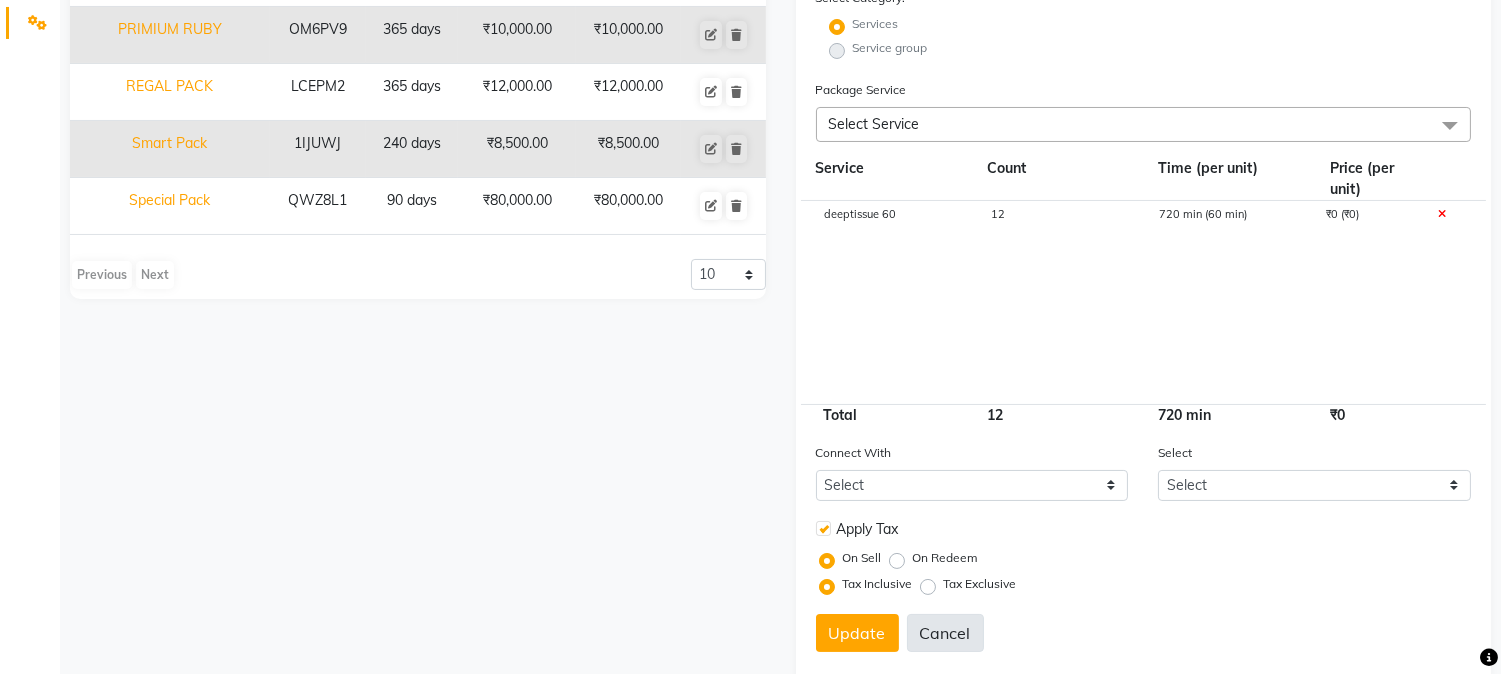 scroll, scrollTop: 507, scrollLeft: 0, axis: vertical 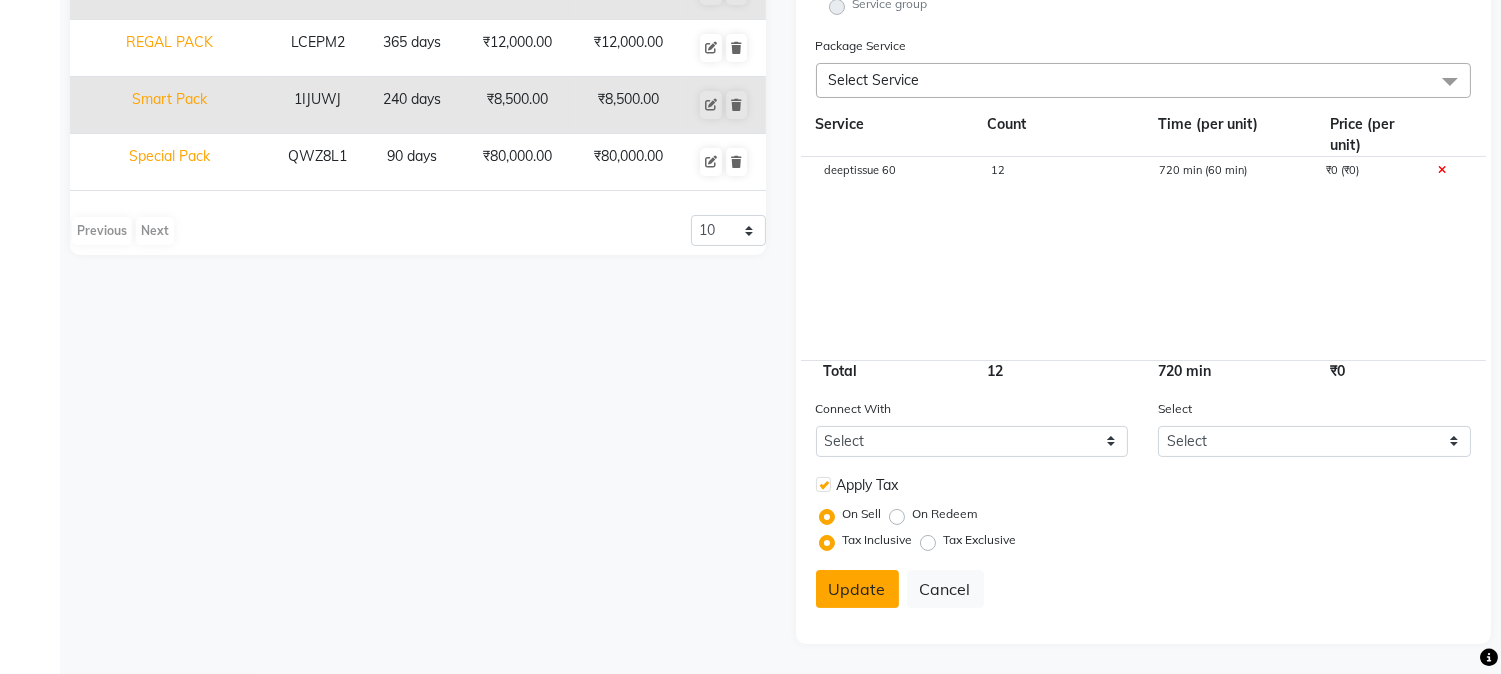 click on "Update" 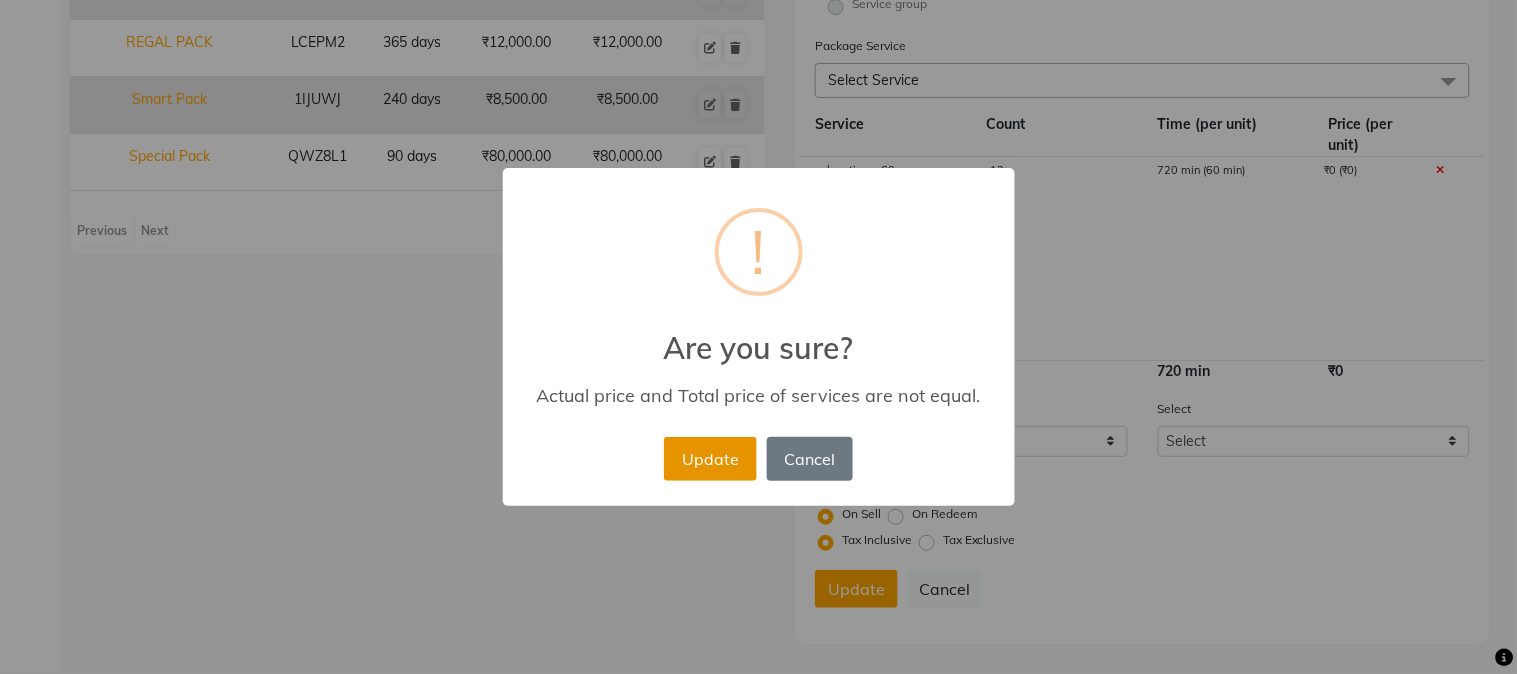 click on "Update" at bounding box center [710, 459] 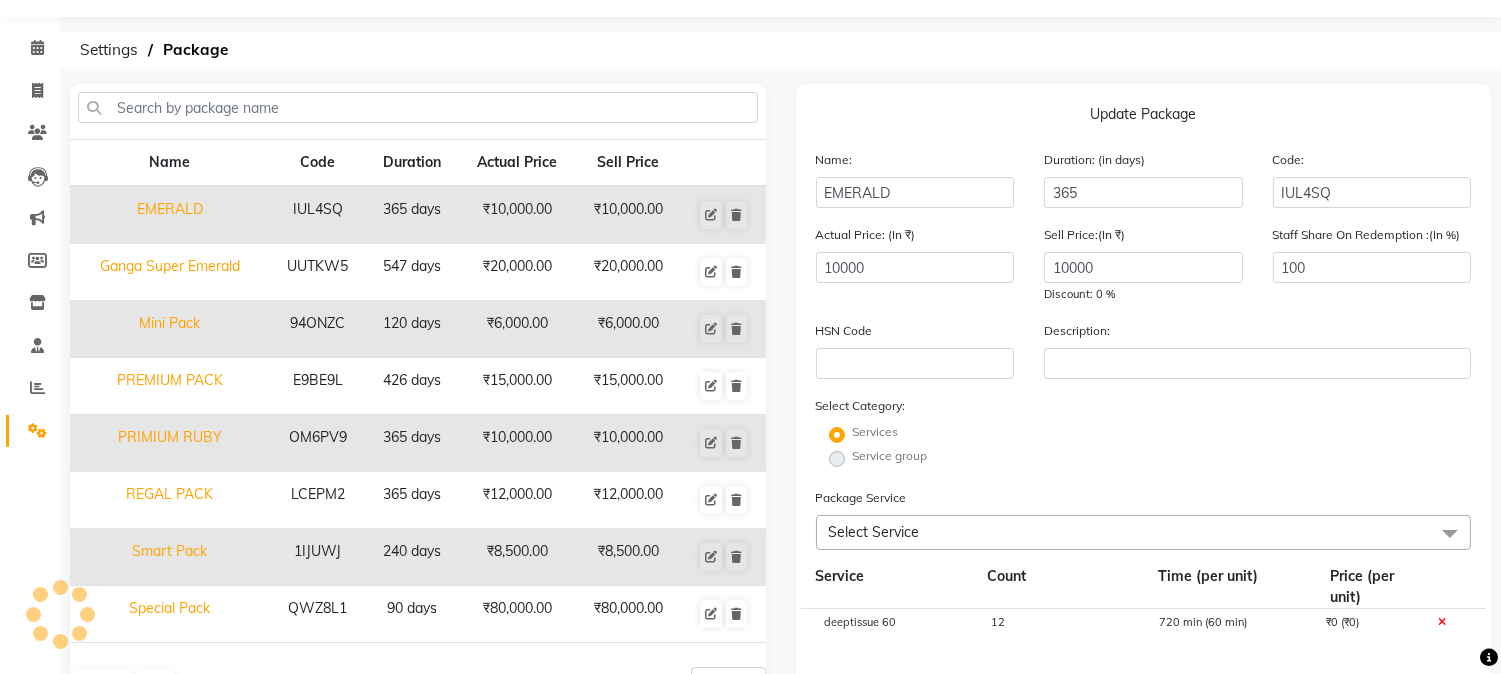 scroll, scrollTop: 0, scrollLeft: 0, axis: both 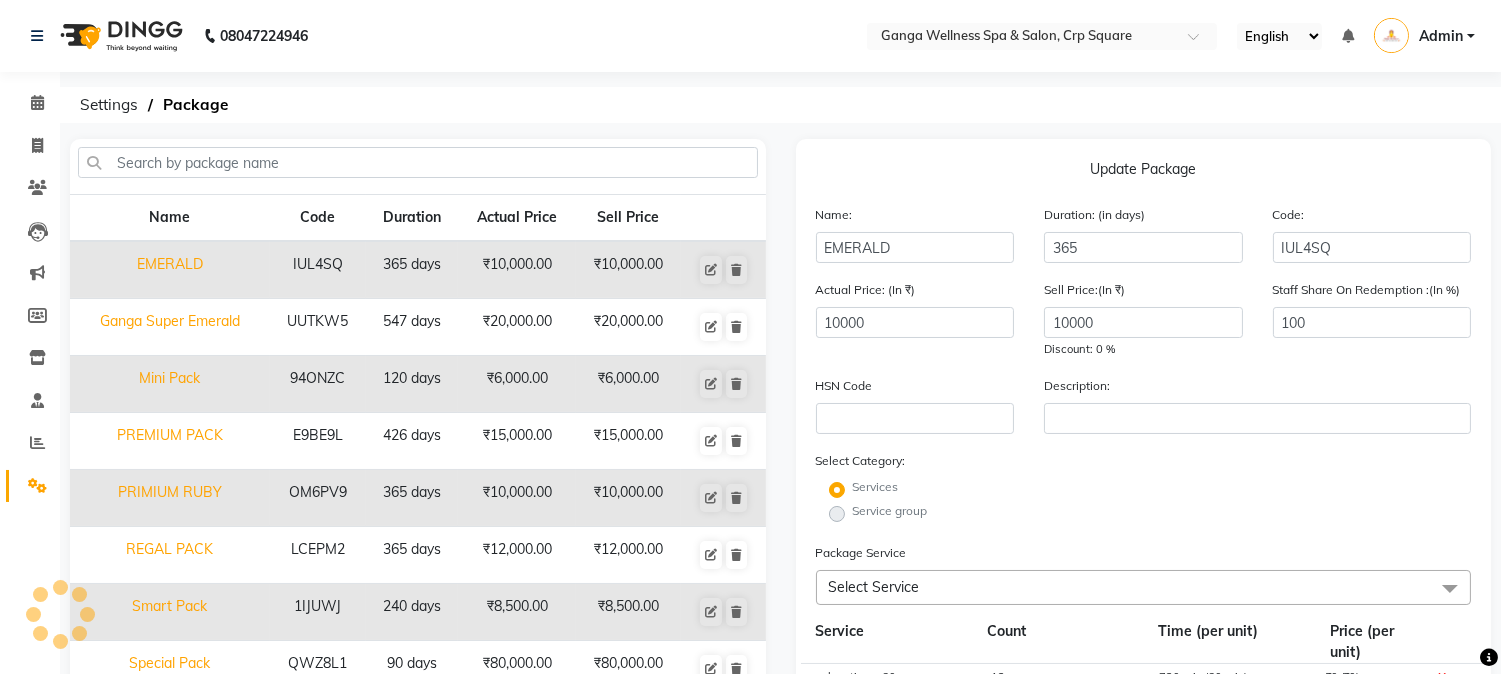 type 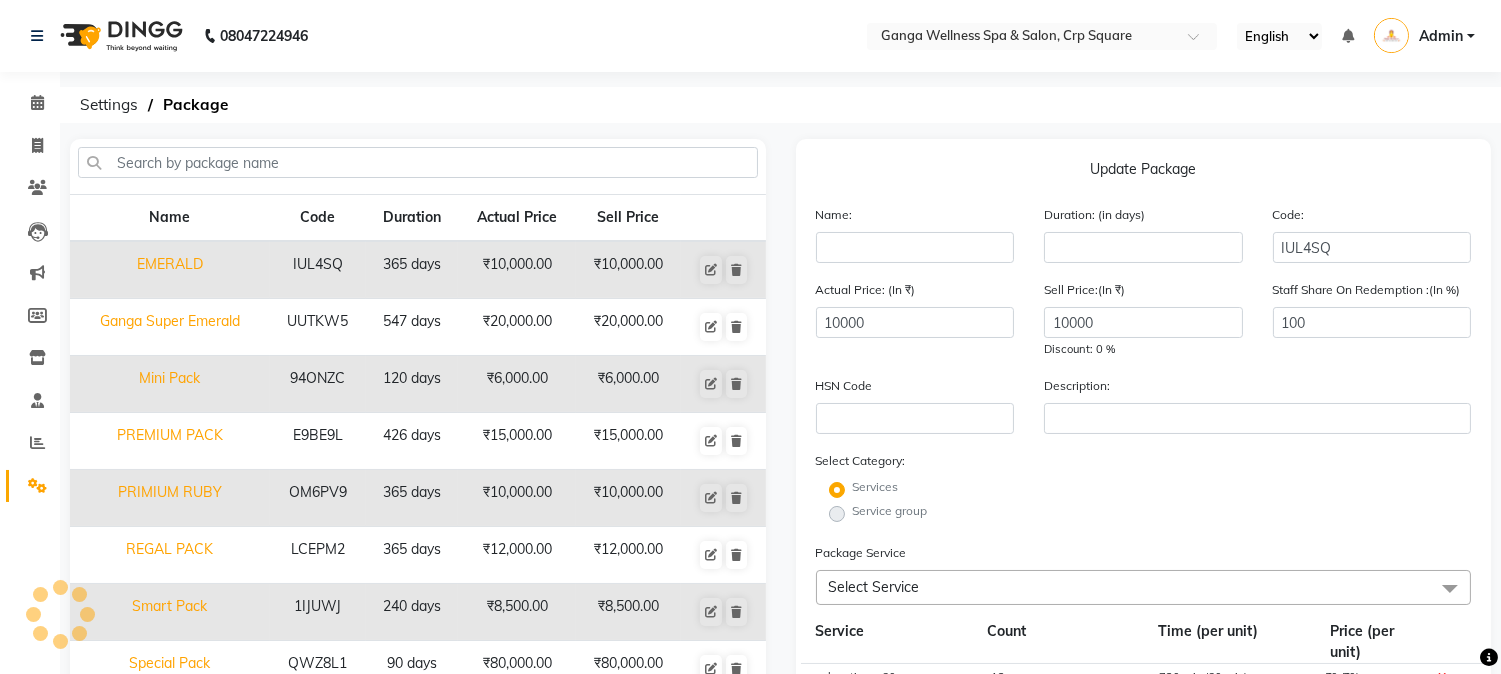 type 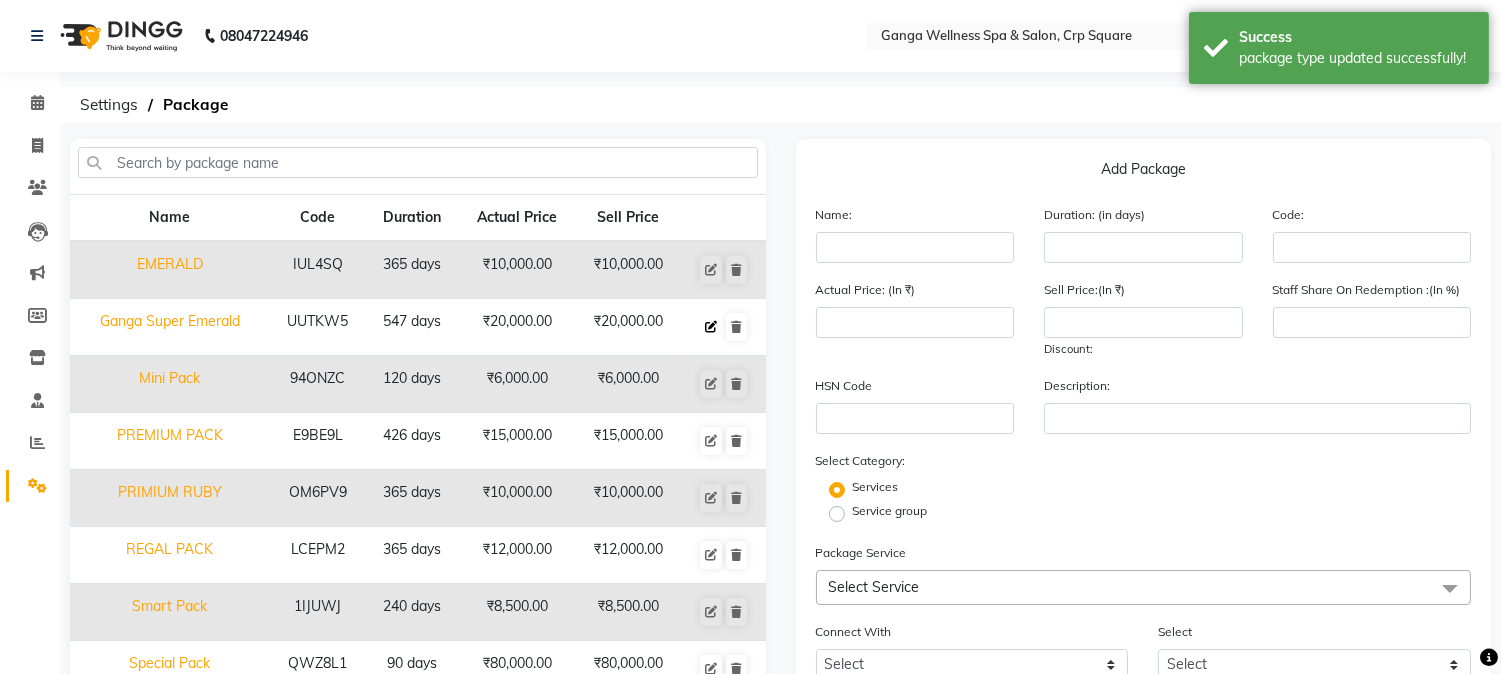 click 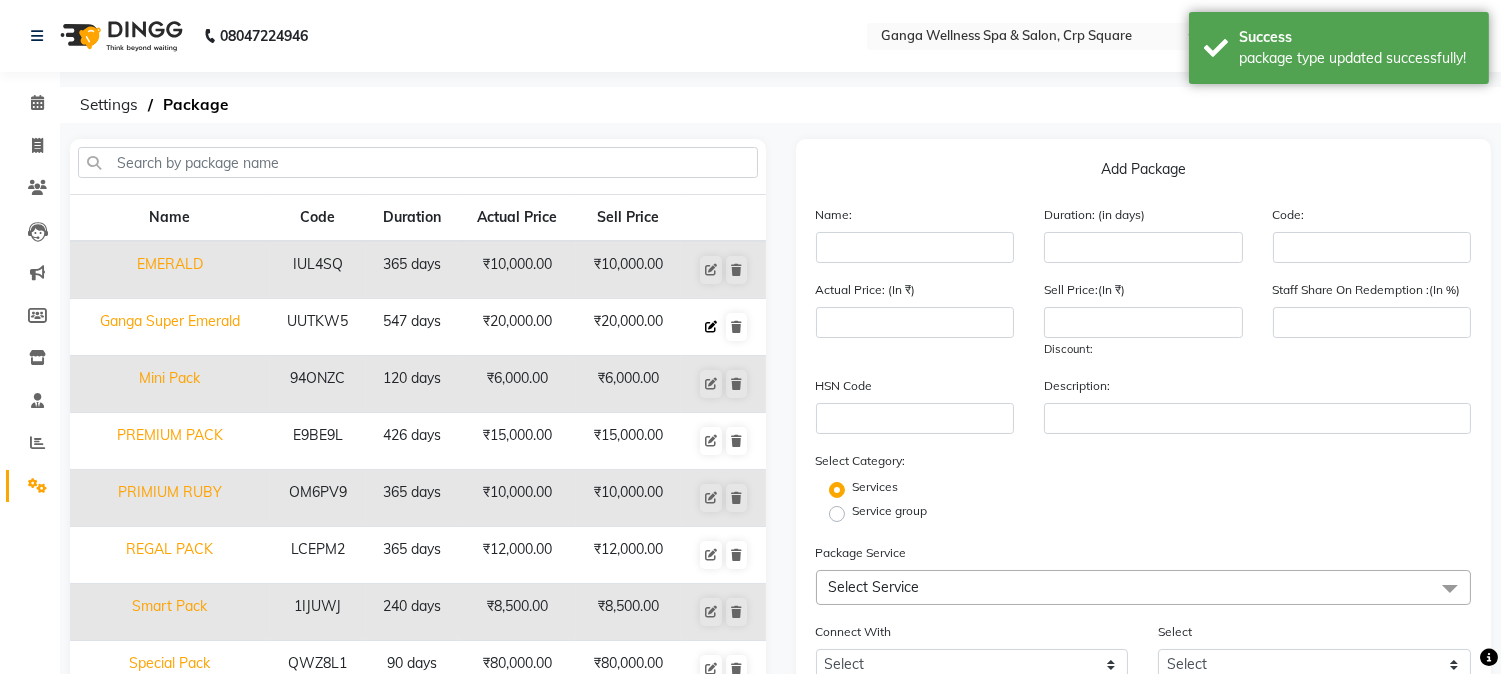 type on "Ganga Super Emerald" 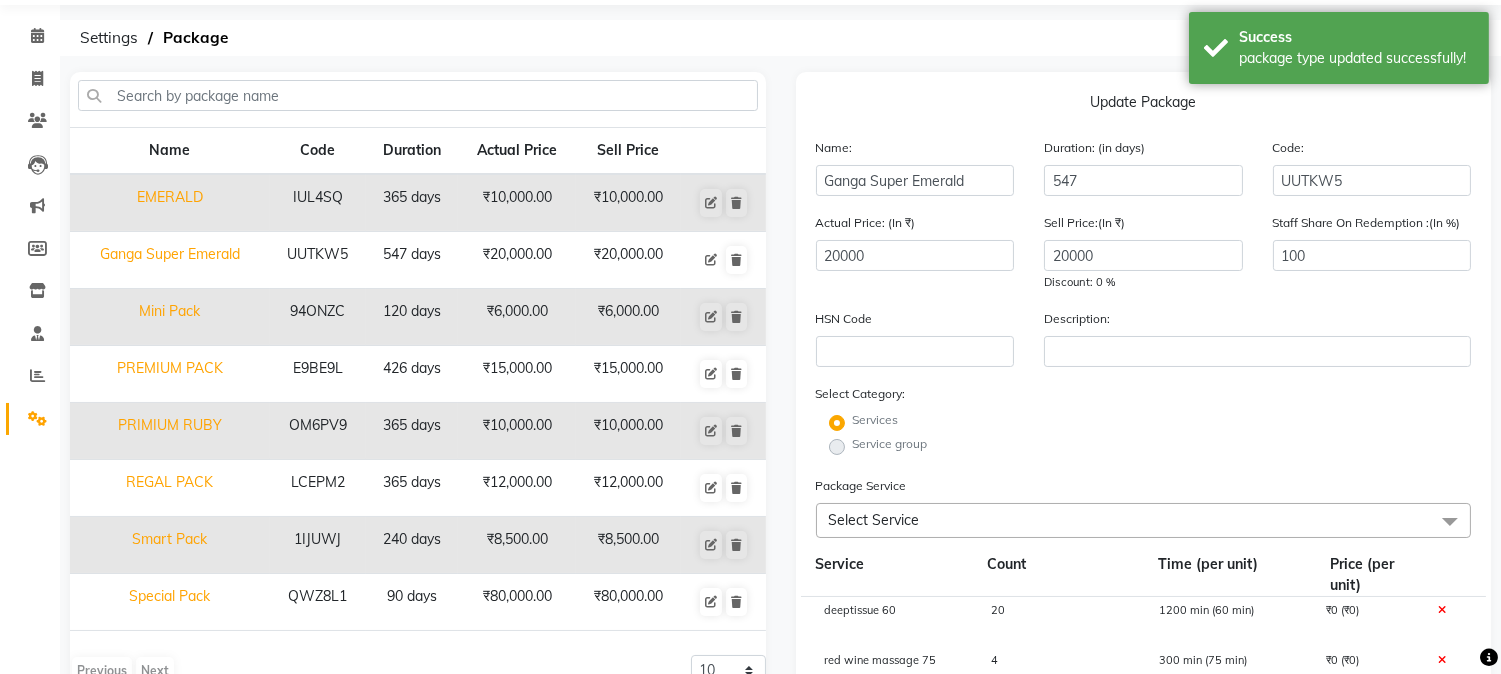 scroll, scrollTop: 222, scrollLeft: 0, axis: vertical 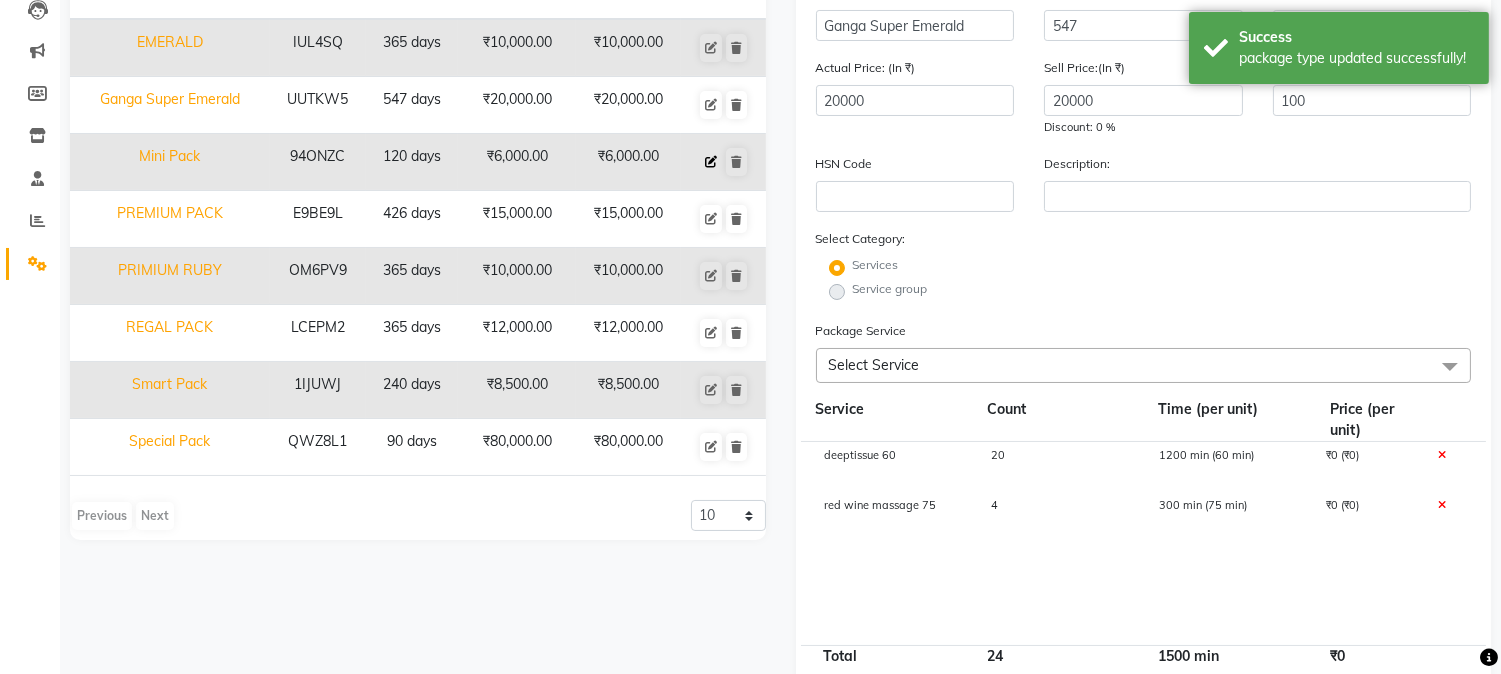 click 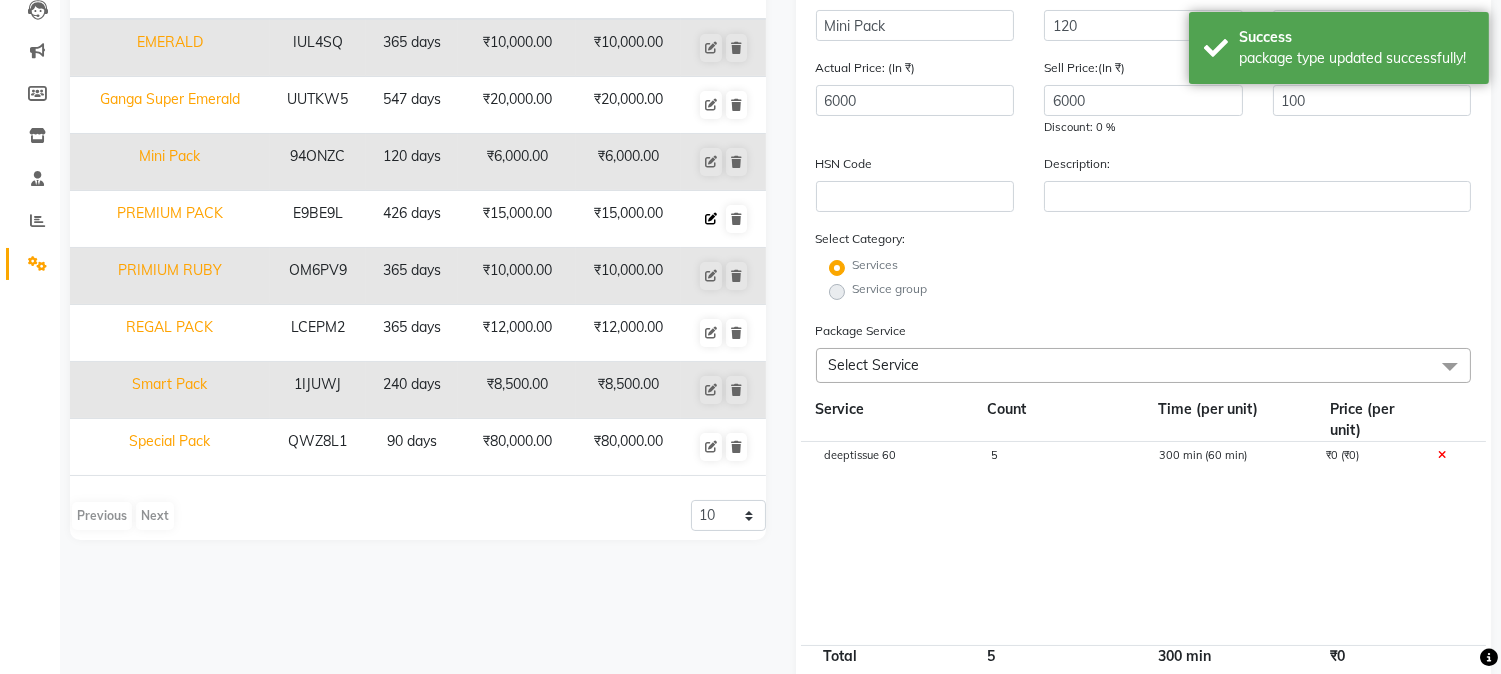 click 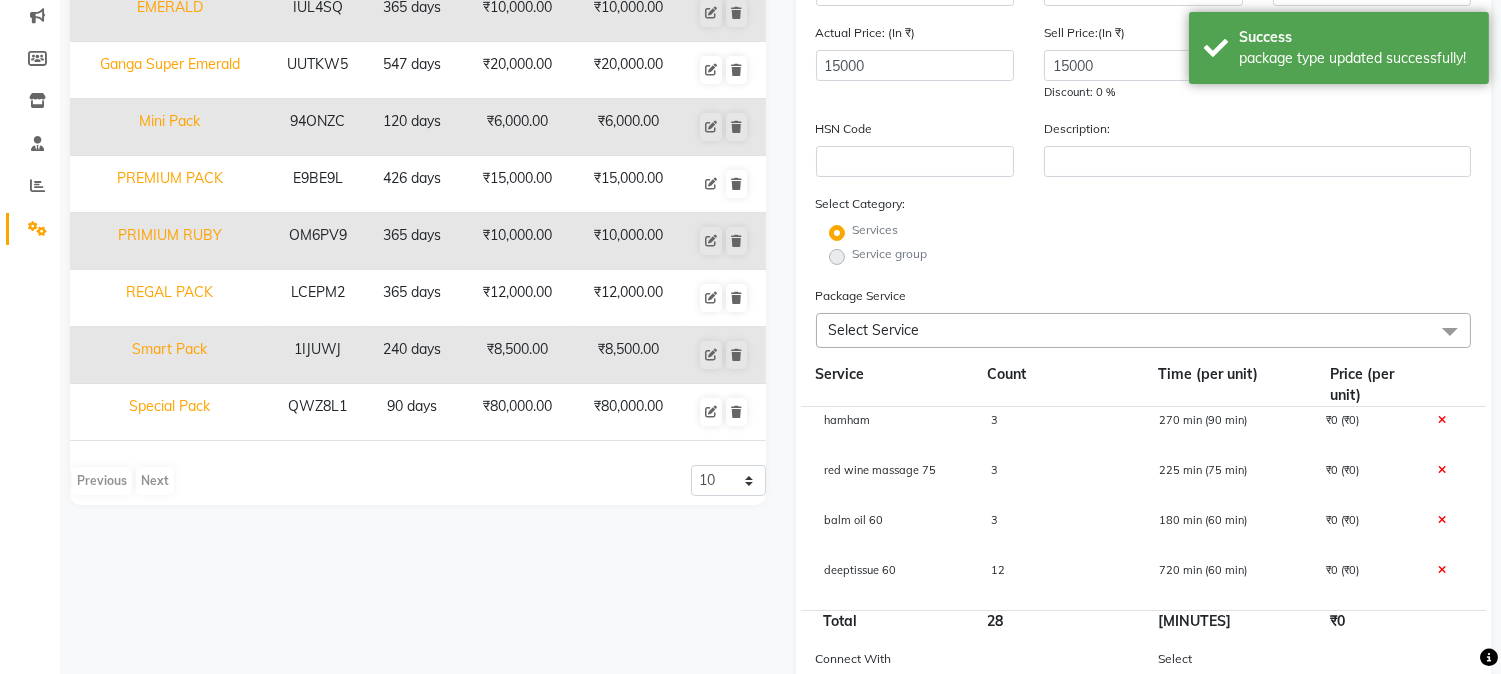 scroll, scrollTop: 222, scrollLeft: 0, axis: vertical 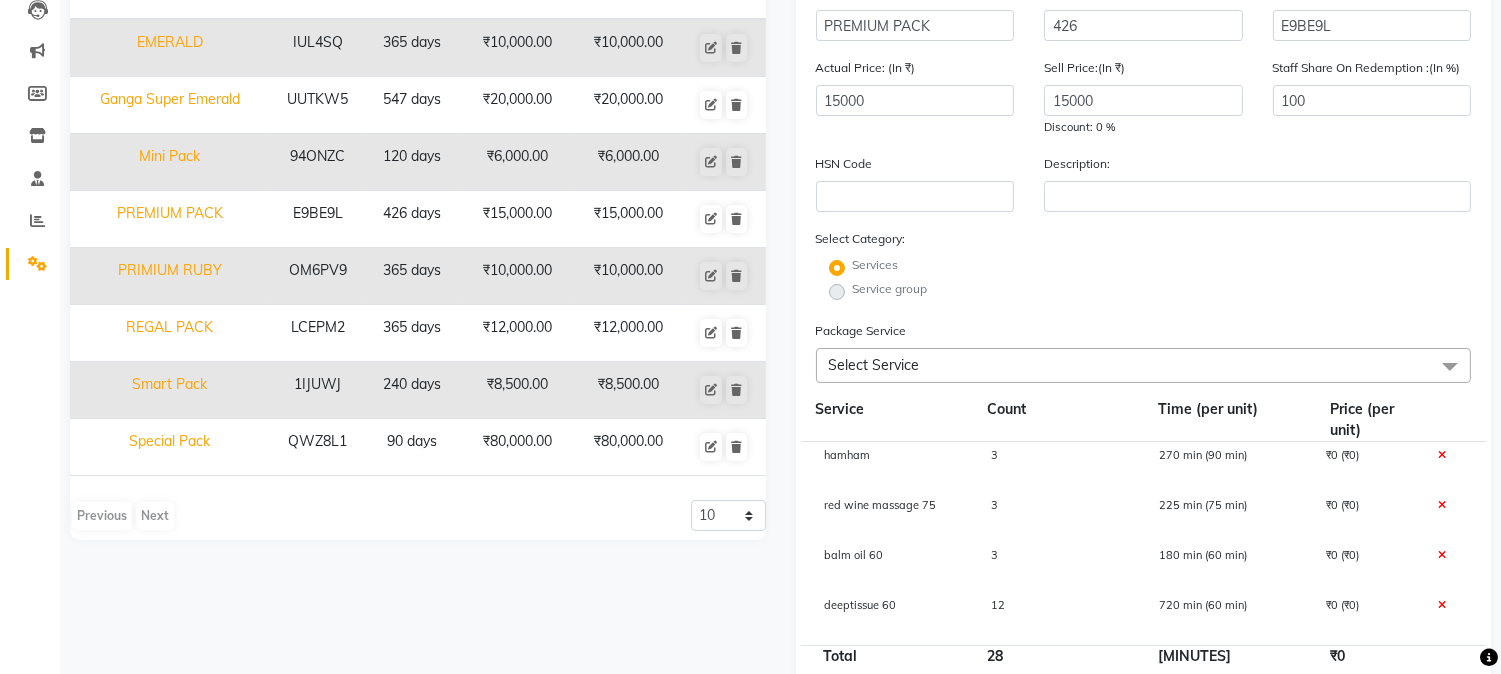click on "12" 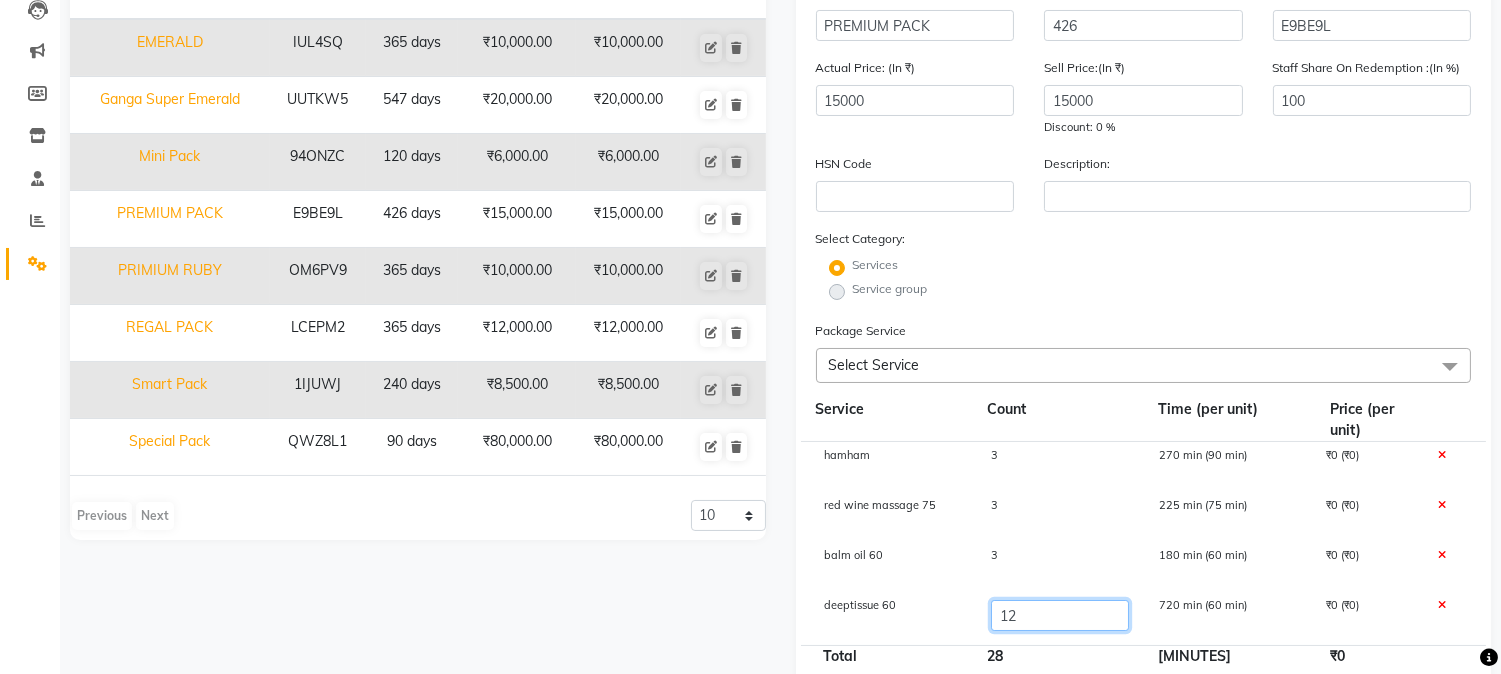 click on "12" 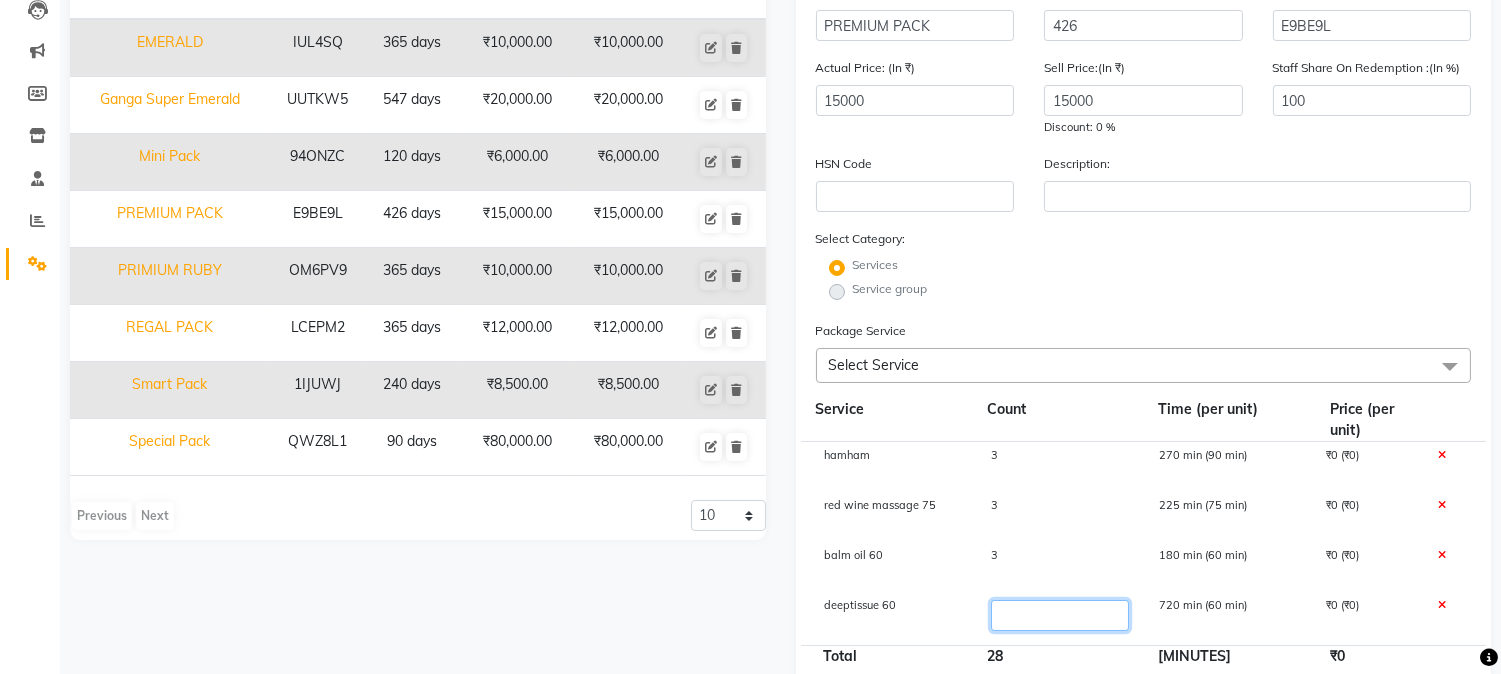 type on "5" 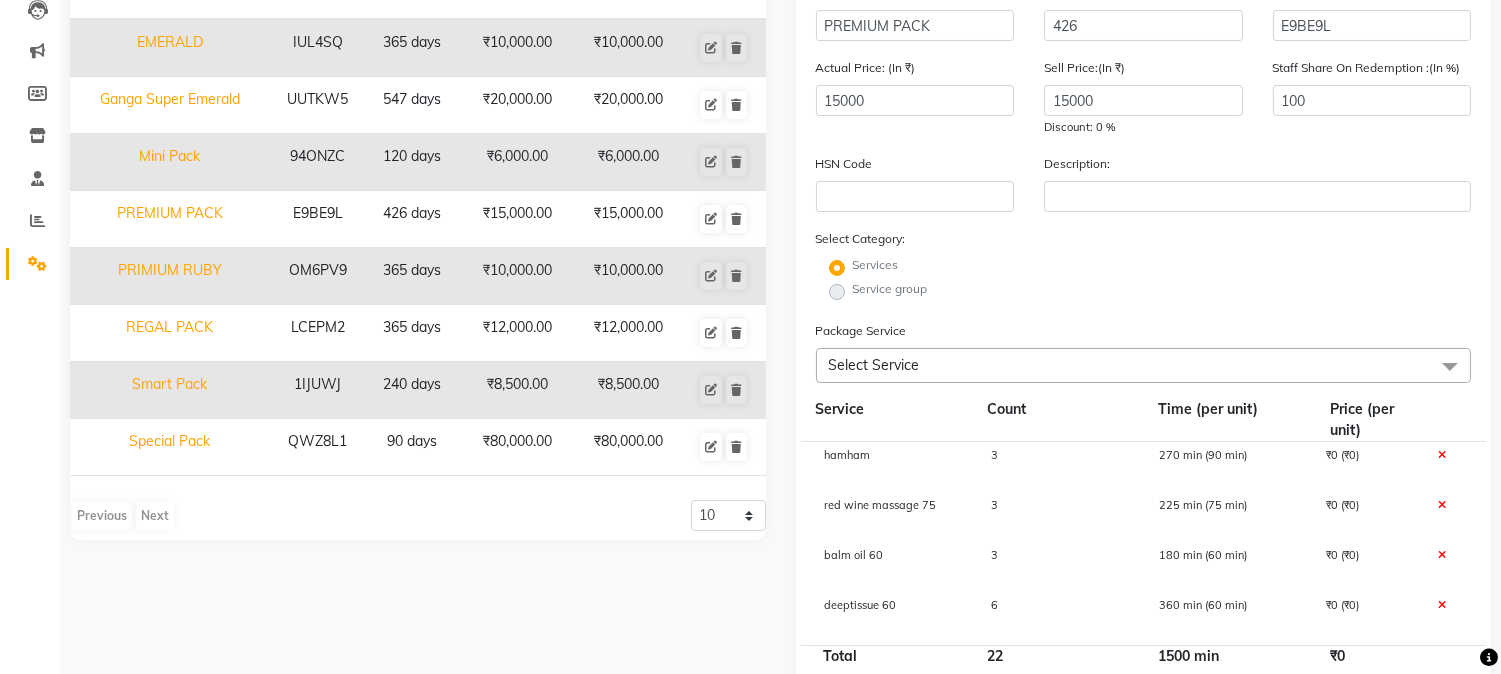 click on "Name Code Duration Actual Price Sell Price EMERALD IUL4SQ 365 days  ₹10,000.00   ₹10,000.00  Ganga Super Emerald UUTKW5 547 days  ₹20,000.00   ₹20,000.00  Mini Pack 94ONZC 120 days  ₹6,000.00   ₹6,000.00  PREMIUM PACK E9BE9L 426 days  ₹15,000.00   ₹15,000.00  PRIMIUM RUBY OM6PV9 365 days  ₹10,000.00   ₹10,000.00  REGAL PACK LCEPM2 365 days  ₹12,000.00   ₹12,000.00  Smart Pack 1IJUWJ 240 days  ₹8,500.00   ₹8,500.00  Special Pack QWZ8L1 90 days  ₹80,000.00   ₹80,000.00   Previous   Next  10 20 50 100" 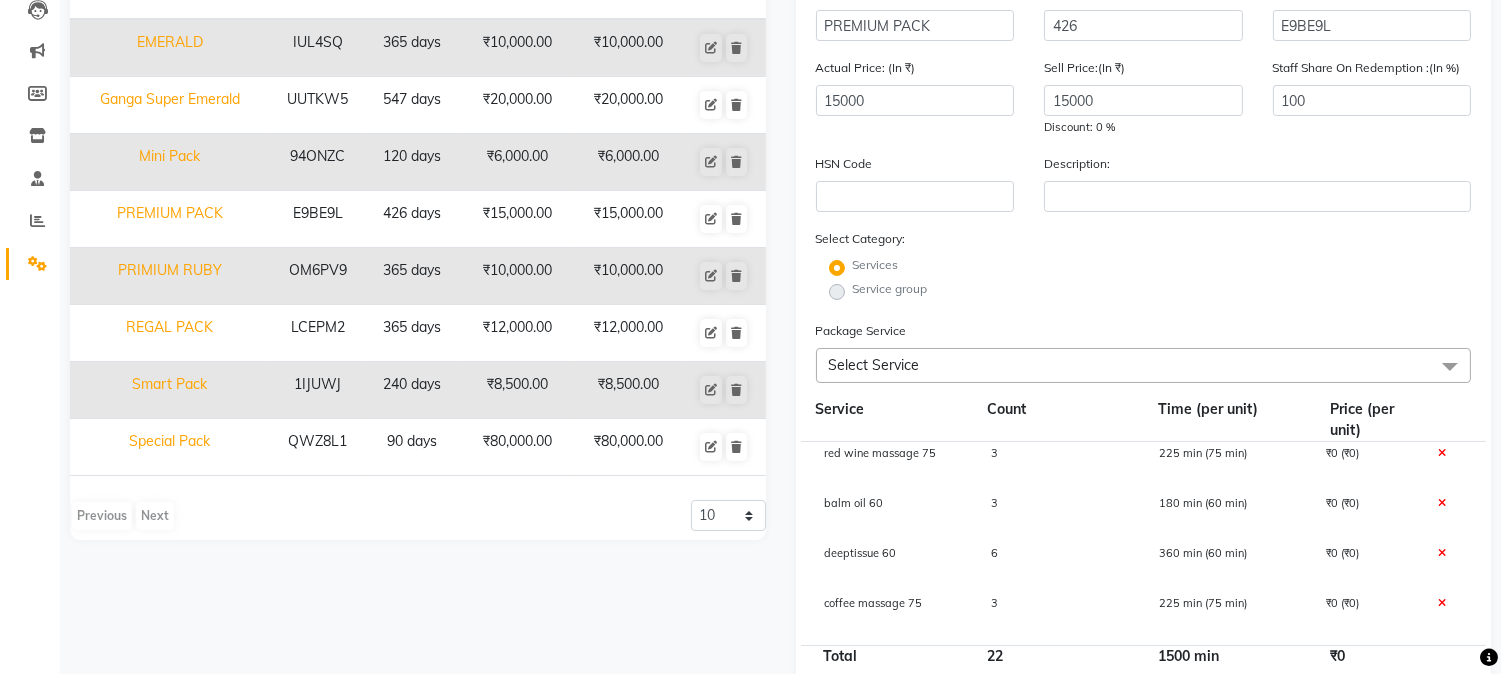 scroll, scrollTop: 97, scrollLeft: 0, axis: vertical 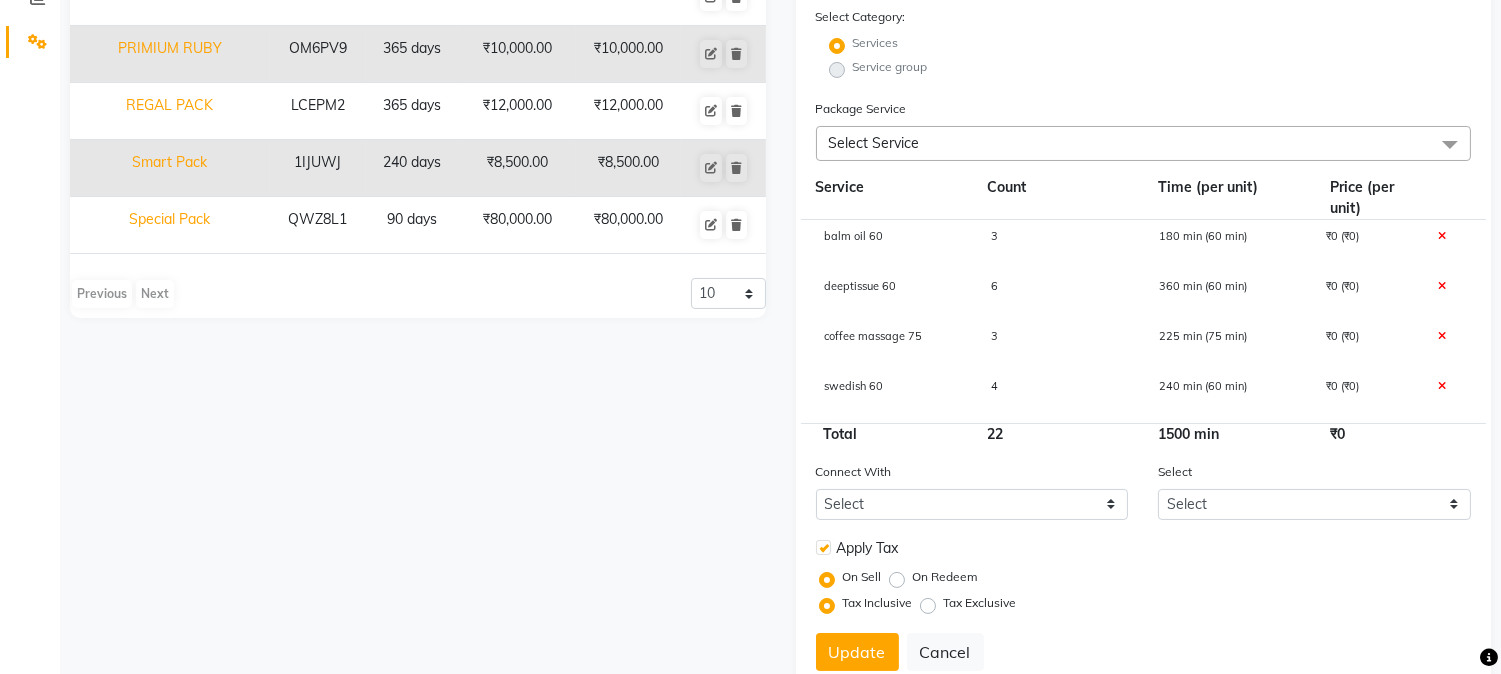 click on "4" 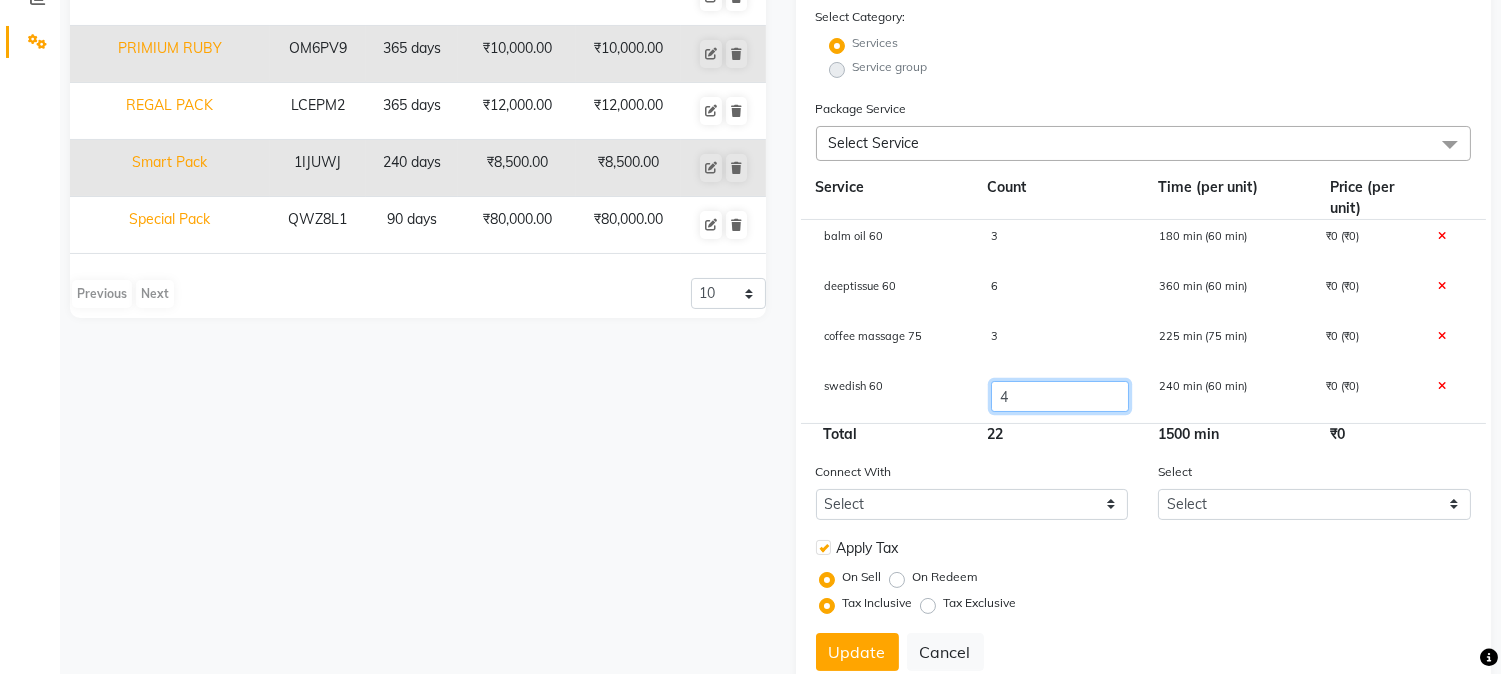 click on "4" 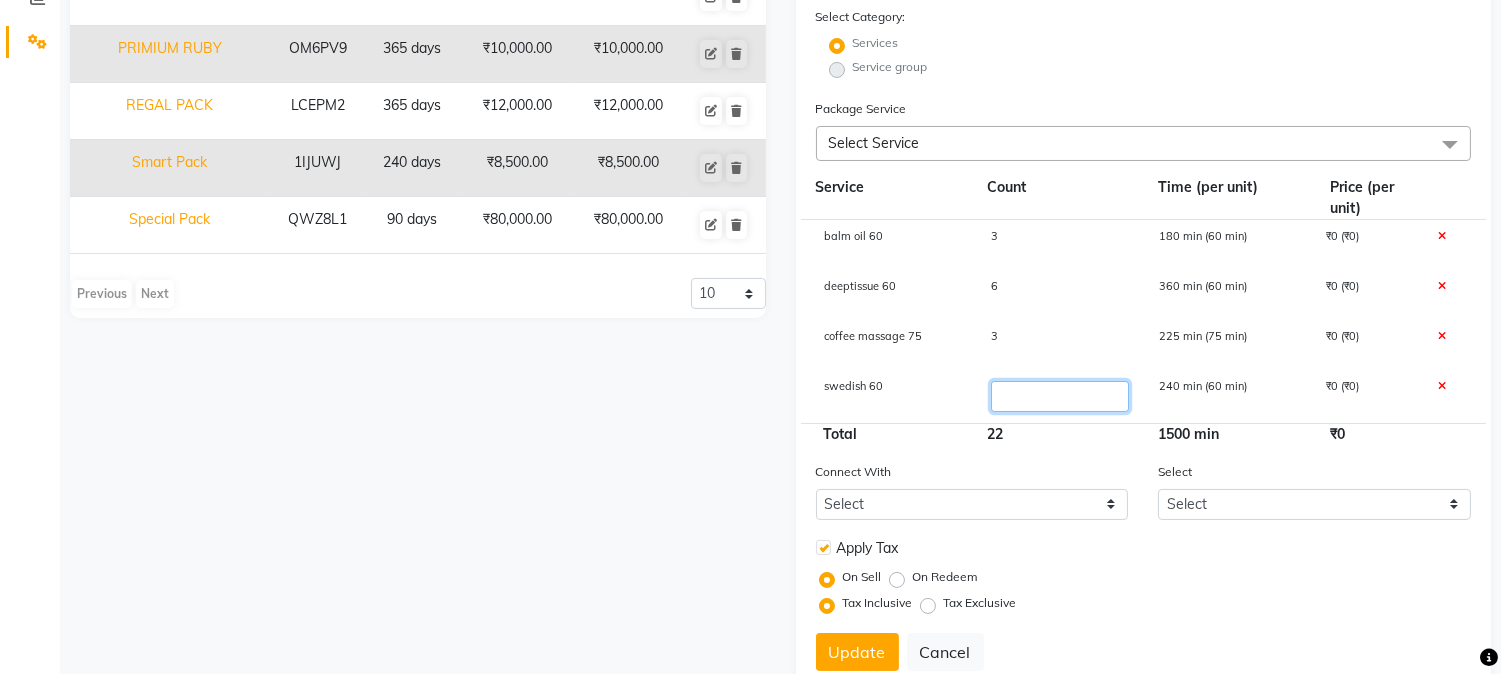type on "2" 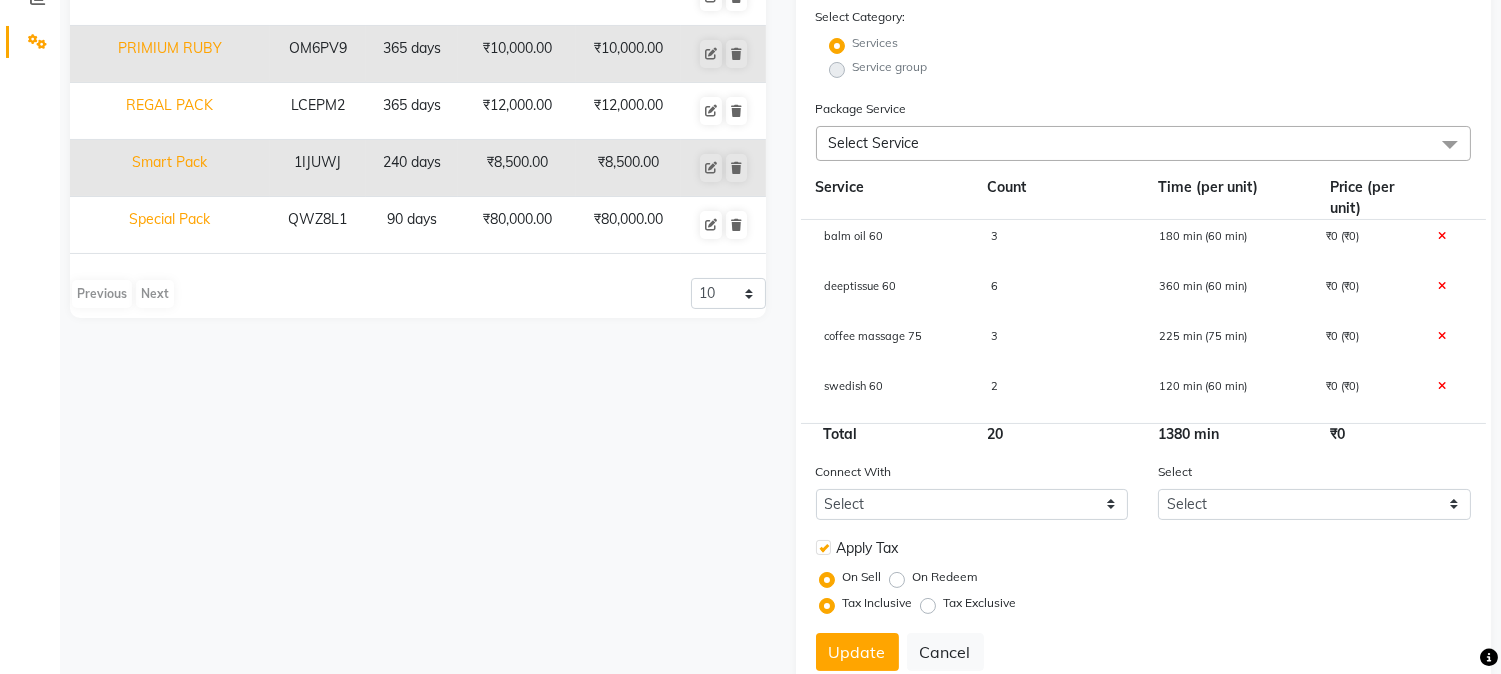 click on "Name Code Duration Actual Price Sell Price EMERALD IUL4SQ 365 days  ₹10,000.00   ₹10,000.00  Ganga Super Emerald UUTKW5 547 days  ₹20,000.00   ₹20,000.00  Mini Pack 94ONZC 120 days  ₹6,000.00   ₹6,000.00  PREMIUM PACK E9BE9L 426 days  ₹15,000.00   ₹15,000.00  PRIMIUM RUBY OM6PV9 365 days  ₹10,000.00   ₹10,000.00  REGAL PACK LCEPM2 365 days  ₹12,000.00   ₹12,000.00  Smart Pack 1IJUWJ 240 days  ₹8,500.00   ₹8,500.00  Special Pack QWZ8L1 90 days  ₹80,000.00   ₹80,000.00   Previous   Next  10 20 50 100" 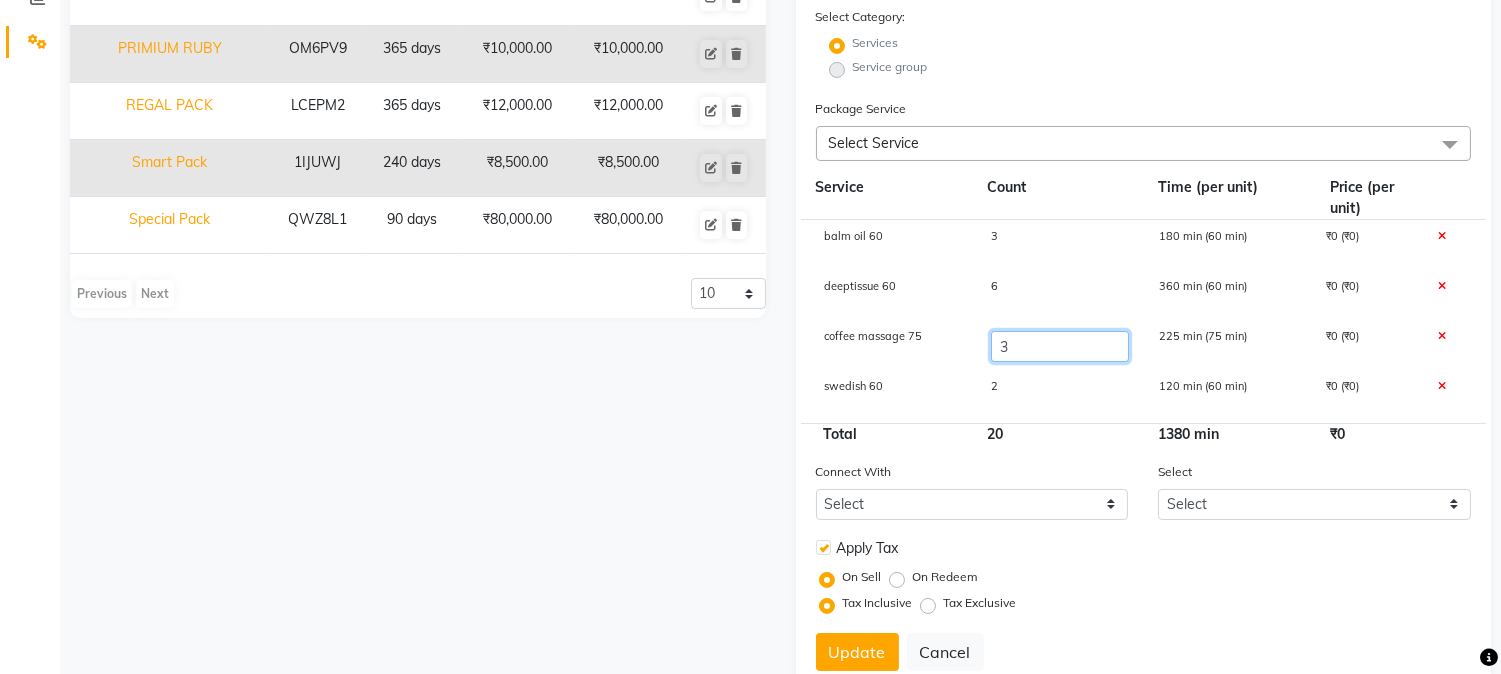 click on "3" 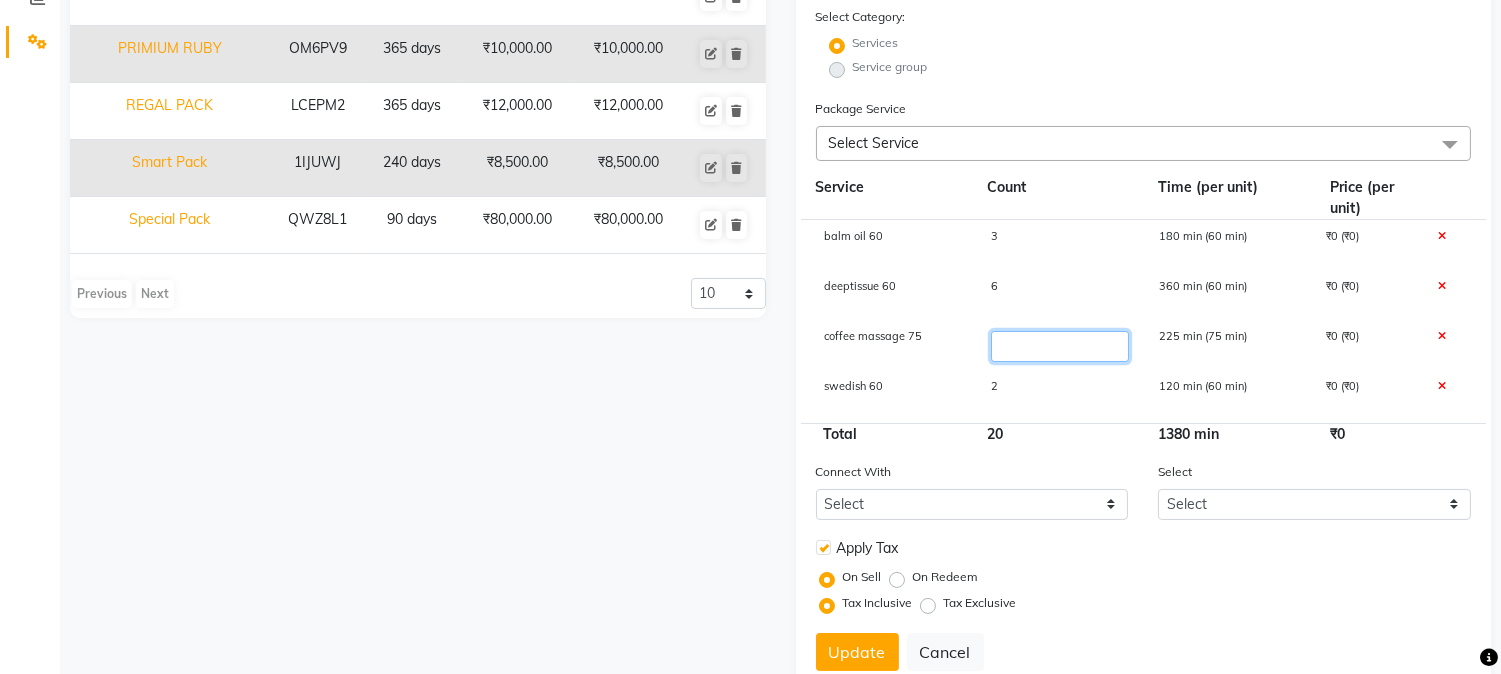 type on "1" 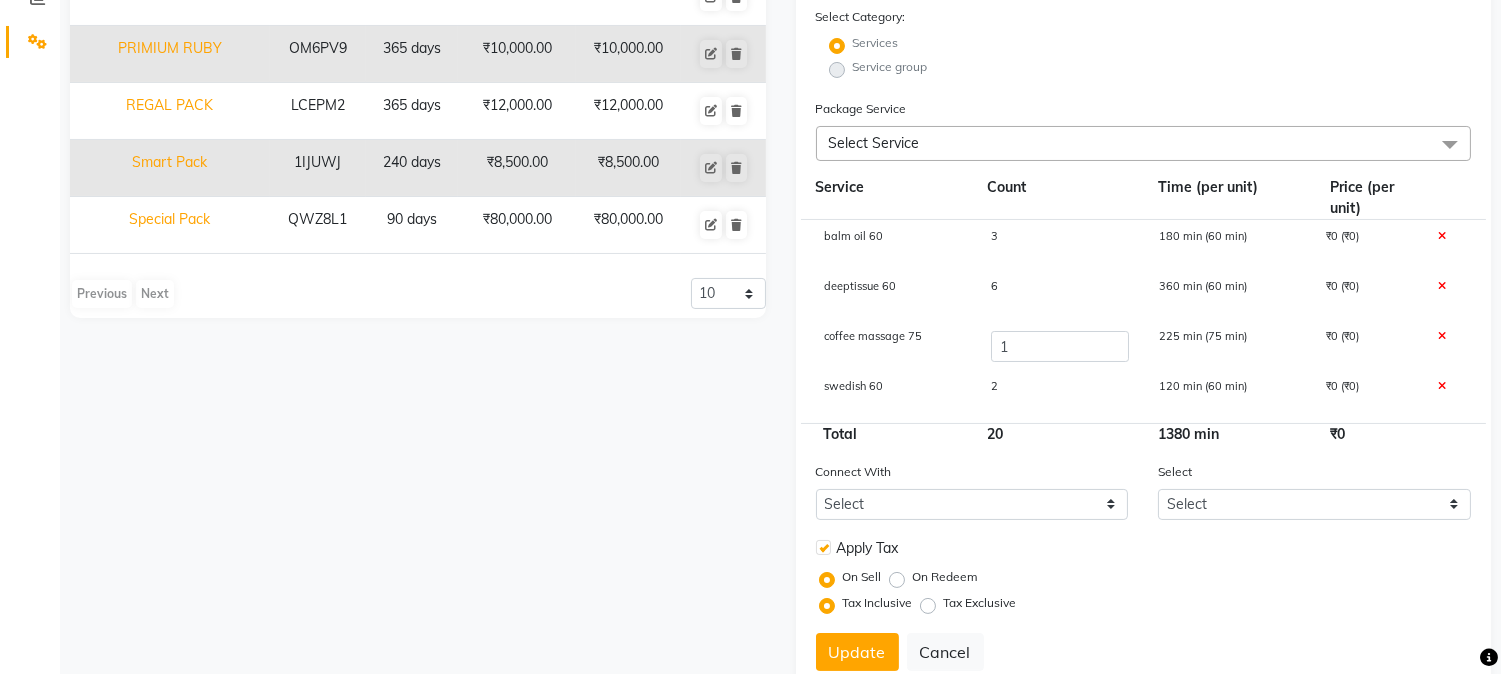 click on "6" 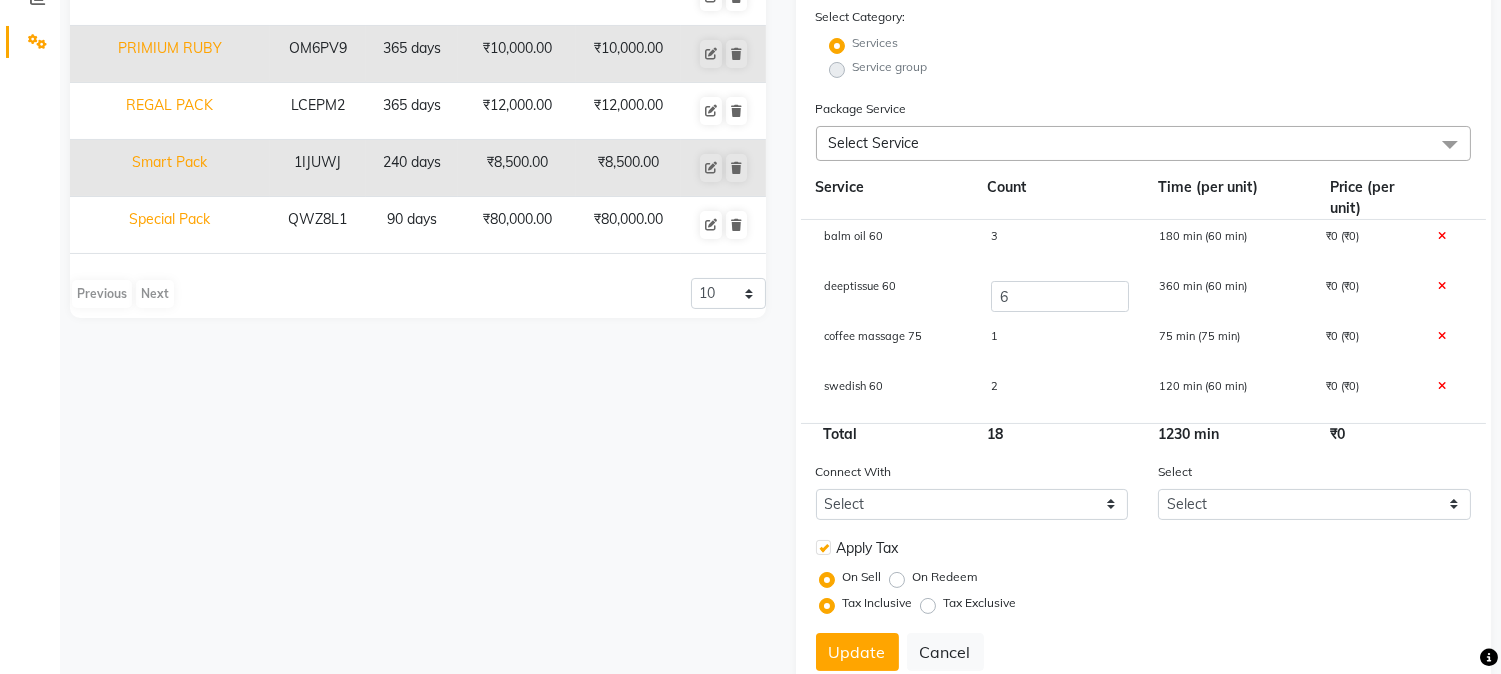 scroll, scrollTop: 0, scrollLeft: 0, axis: both 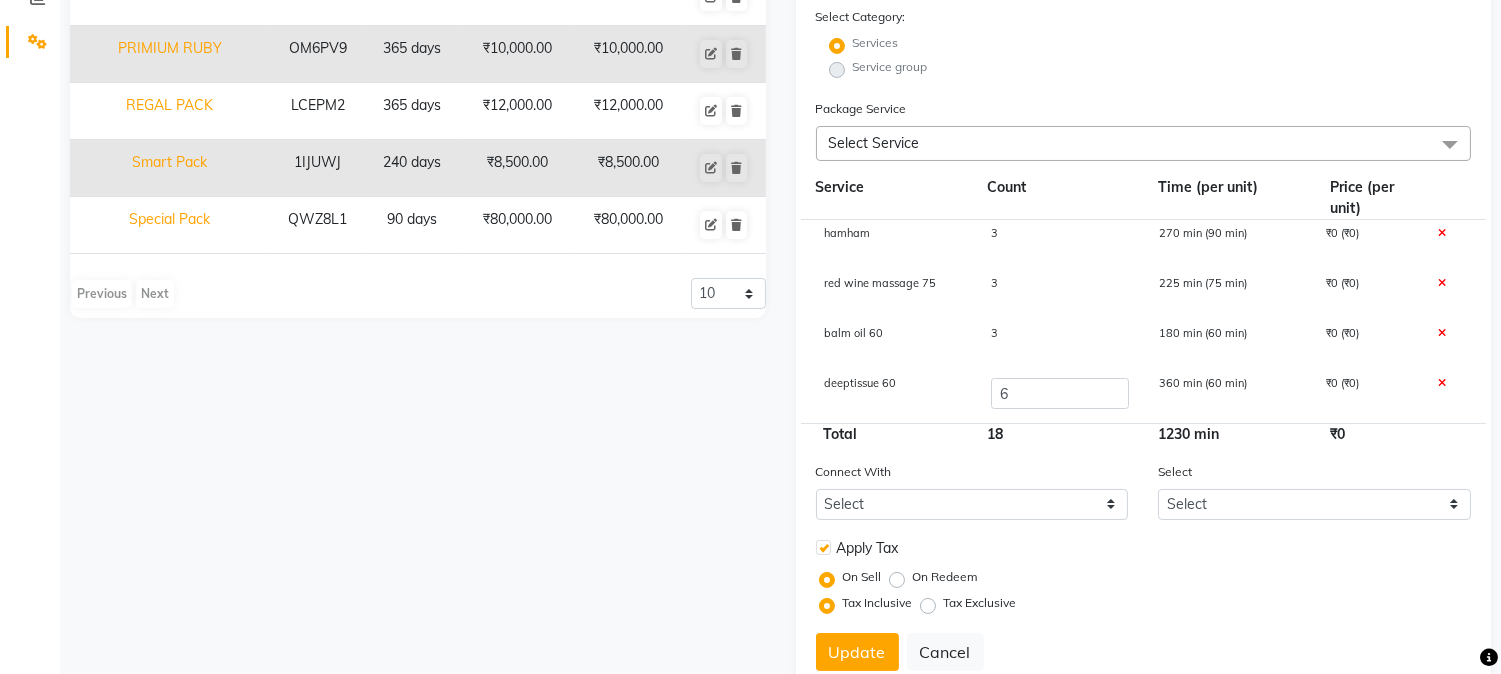click on "3" 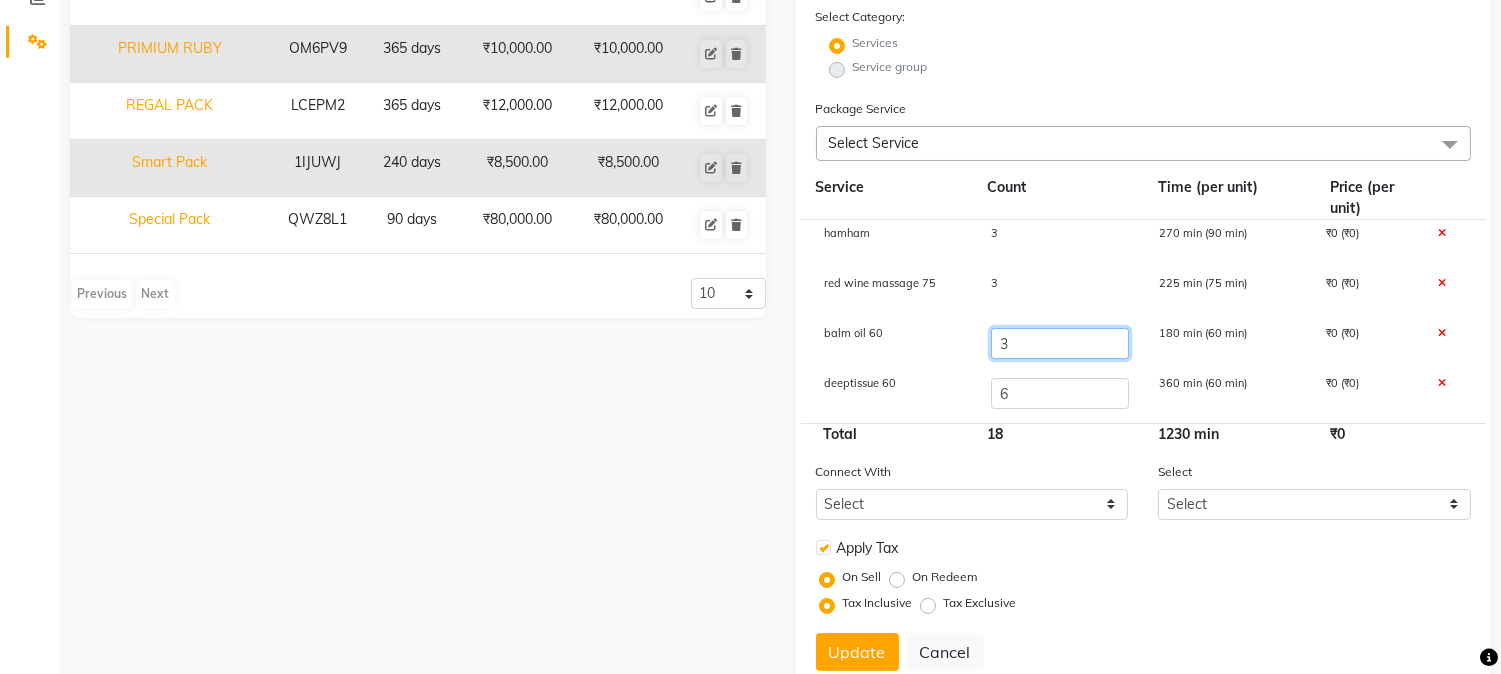 click on "3" 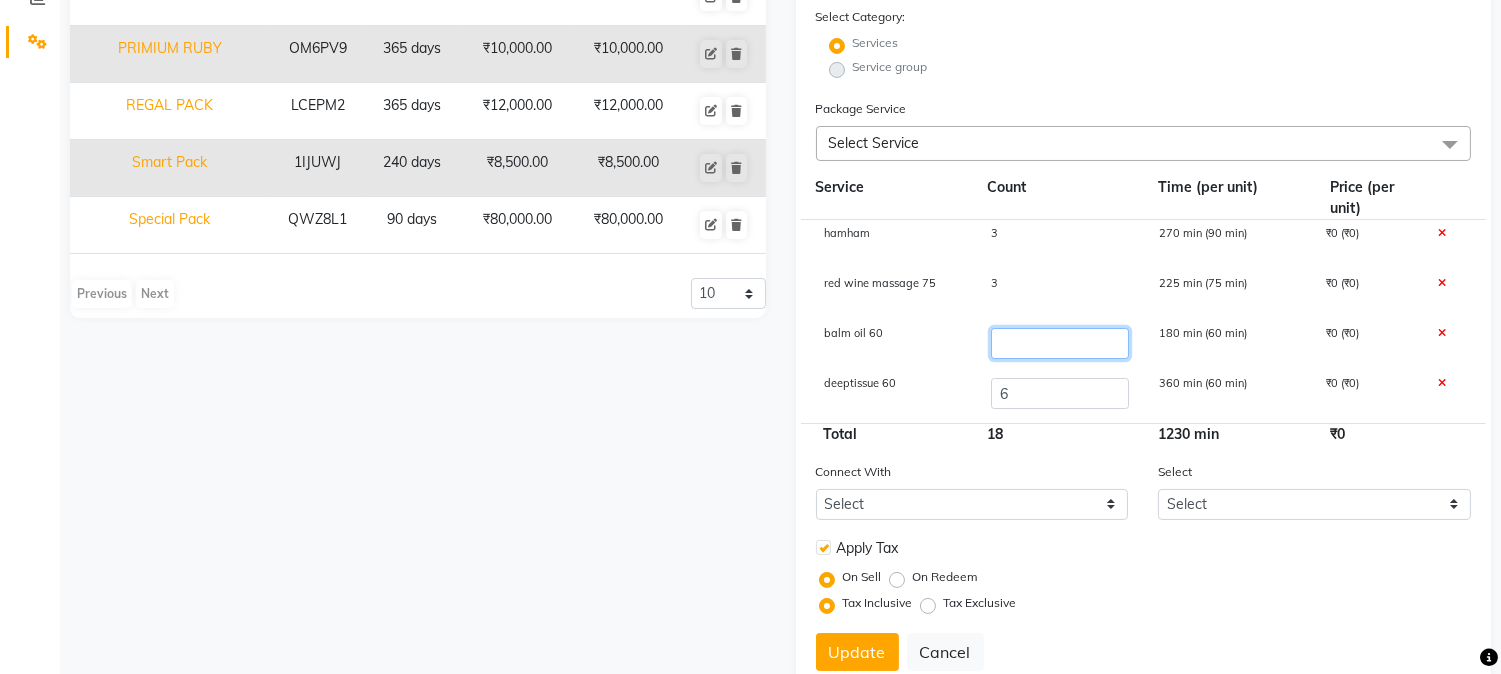 type on "1" 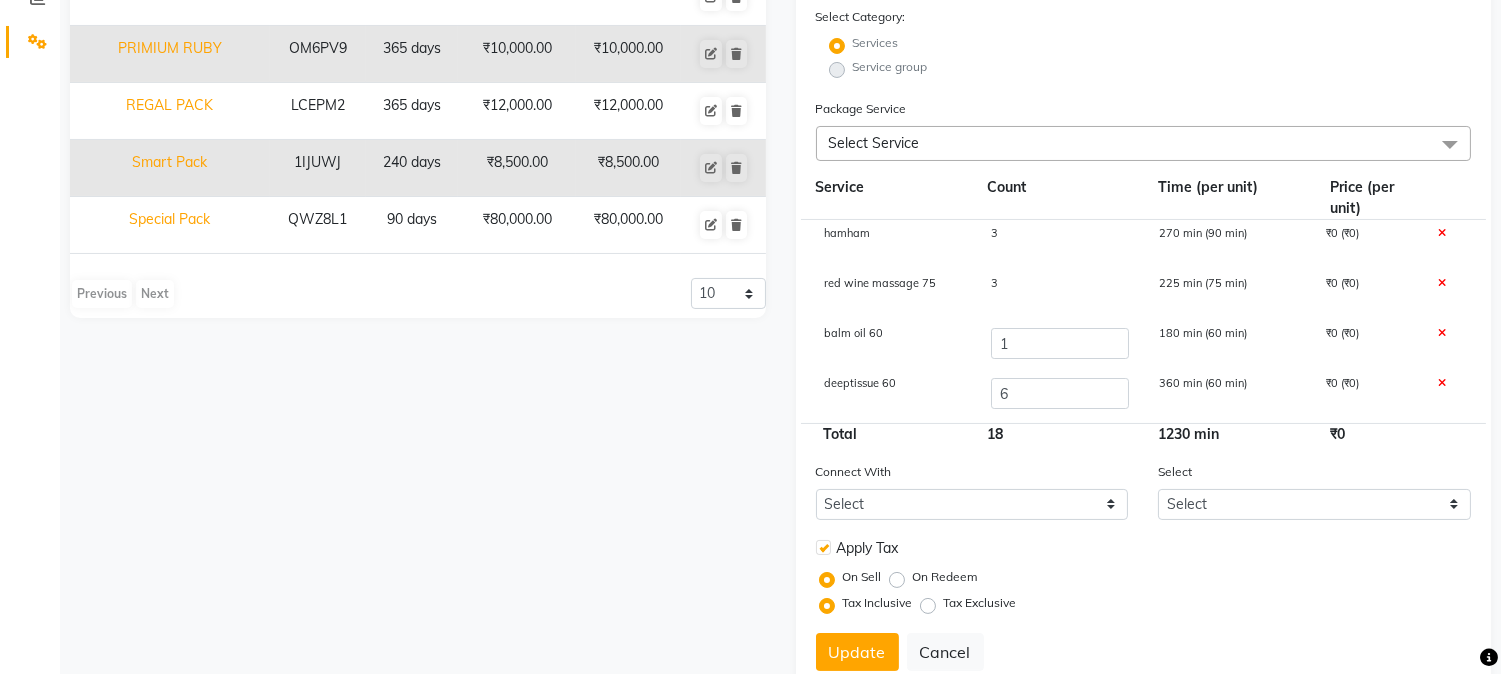 click on "Name Code Duration Actual Price Sell Price EMERALD IUL4SQ 365 days  ₹10,000.00   ₹10,000.00  Ganga Super Emerald UUTKW5 547 days  ₹20,000.00   ₹20,000.00  Mini Pack 94ONZC 120 days  ₹6,000.00   ₹6,000.00  PREMIUM PACK E9BE9L 426 days  ₹15,000.00   ₹15,000.00  PRIMIUM RUBY OM6PV9 365 days  ₹10,000.00   ₹10,000.00  REGAL PACK LCEPM2 365 days  ₹12,000.00   ₹12,000.00  Smart Pack 1IJUWJ 240 days  ₹8,500.00   ₹8,500.00  Special Pack QWZ8L1 90 days  ₹80,000.00   ₹80,000.00   Previous   Next  10 20 50 100" 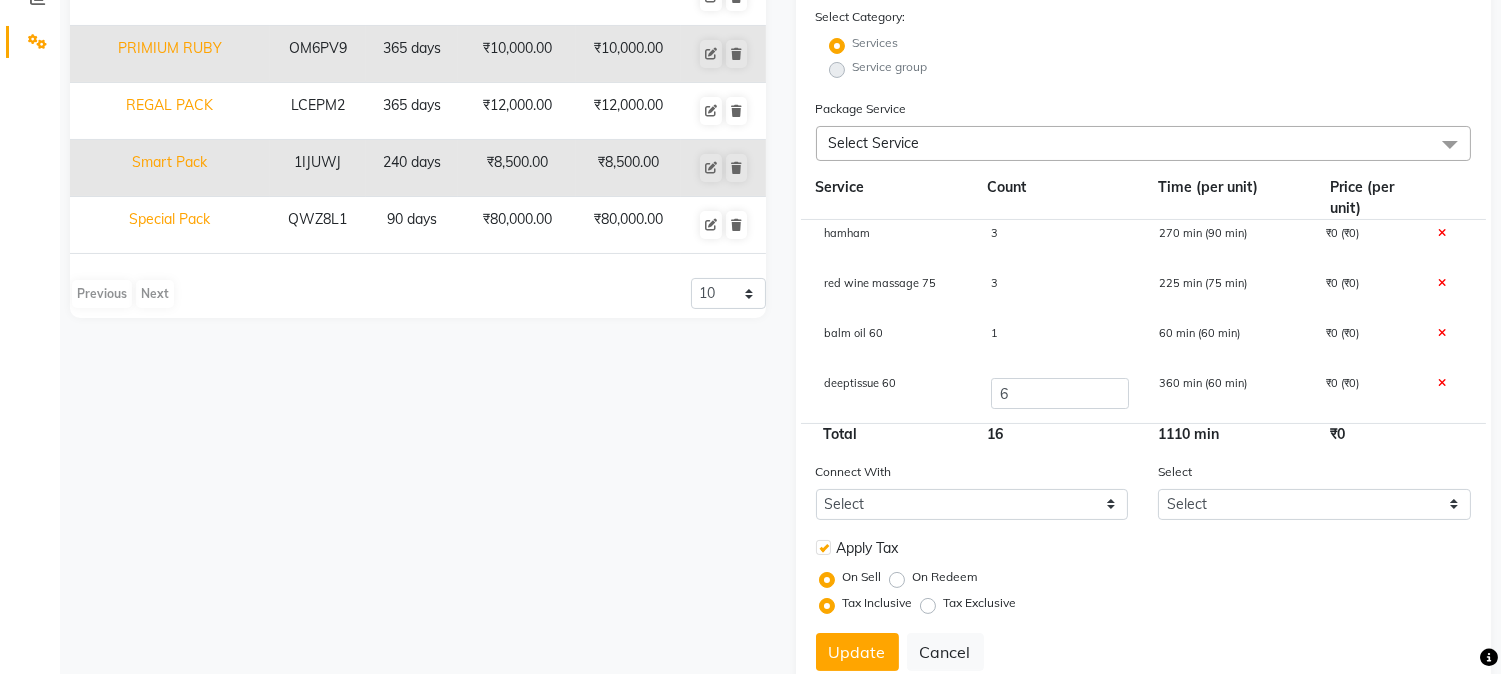 click on "3" 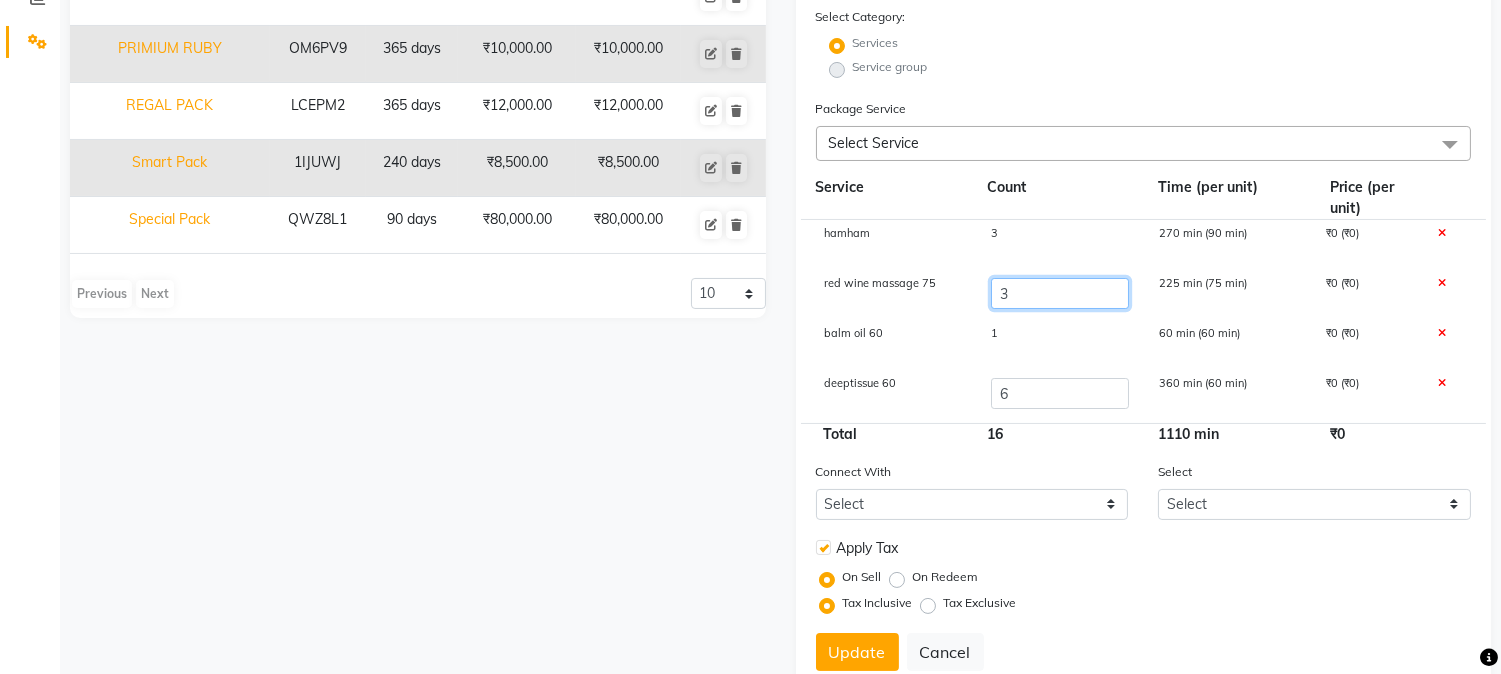 click on "3" 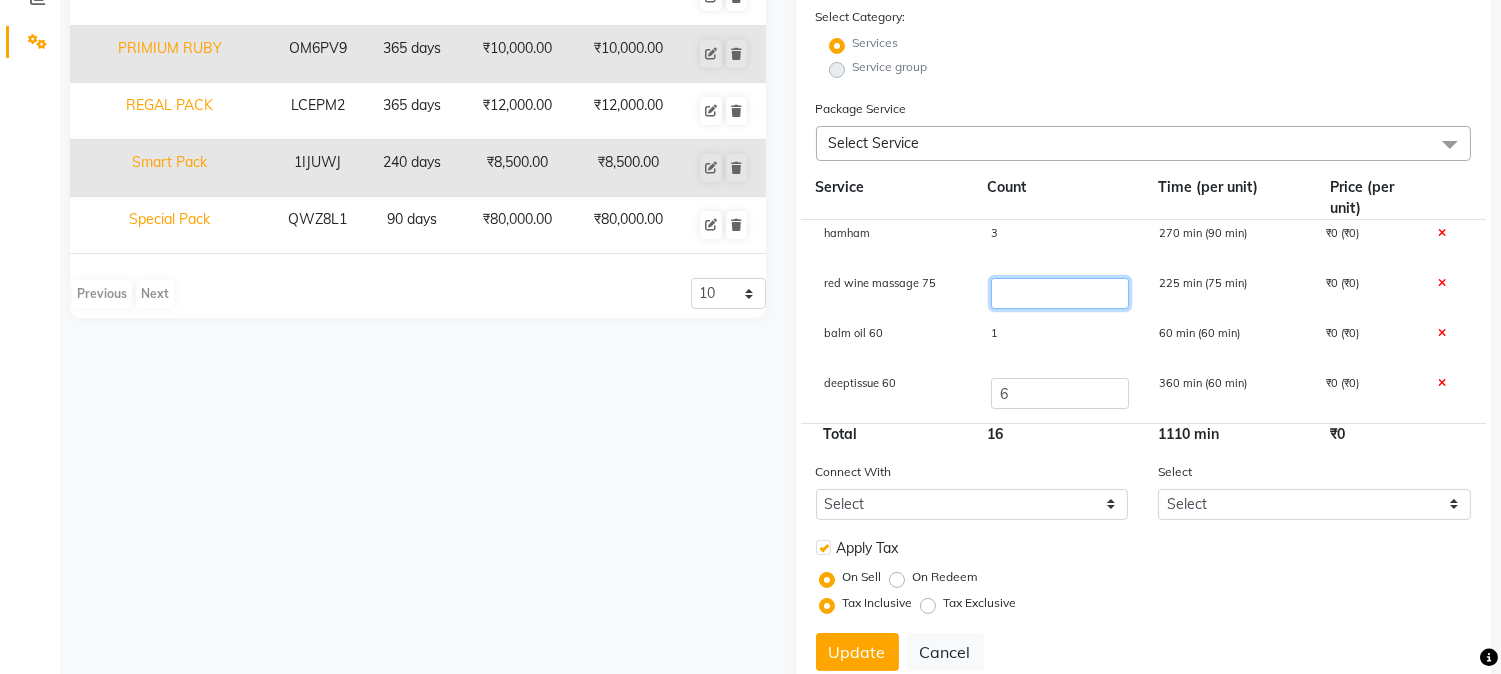 type on "1" 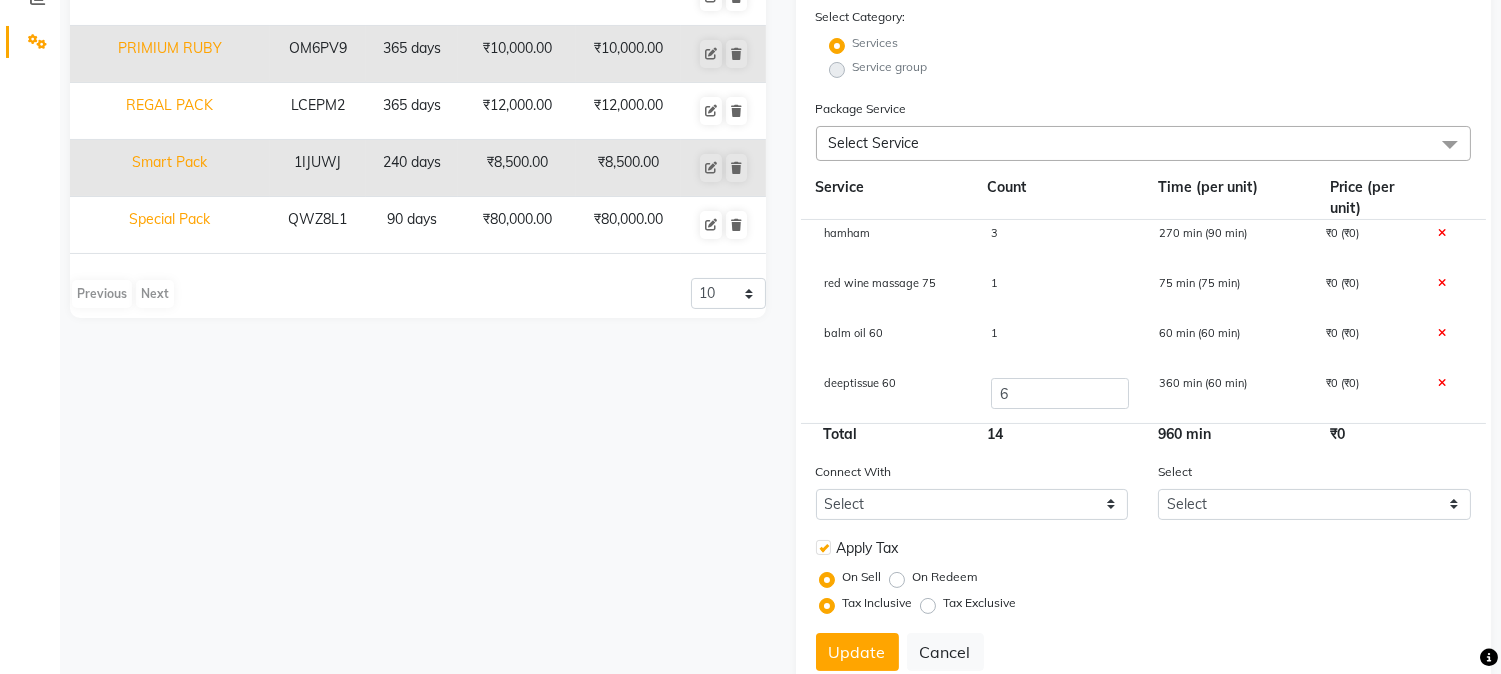 click on "Name Code Duration Actual Price Sell Price EMERALD IUL4SQ 365 days  ₹10,000.00   ₹10,000.00  Ganga Super Emerald UUTKW5 547 days  ₹20,000.00   ₹20,000.00  Mini Pack 94ONZC 120 days  ₹6,000.00   ₹6,000.00  PREMIUM PACK E9BE9L 426 days  ₹15,000.00   ₹15,000.00  PRIMIUM RUBY OM6PV9 365 days  ₹10,000.00   ₹10,000.00  REGAL PACK LCEPM2 365 days  ₹12,000.00   ₹12,000.00  Smart Pack 1IJUWJ 240 days  ₹8,500.00   ₹8,500.00  Special Pack QWZ8L1 90 days  ₹80,000.00   ₹80,000.00   Previous   Next  10 20 50 100" 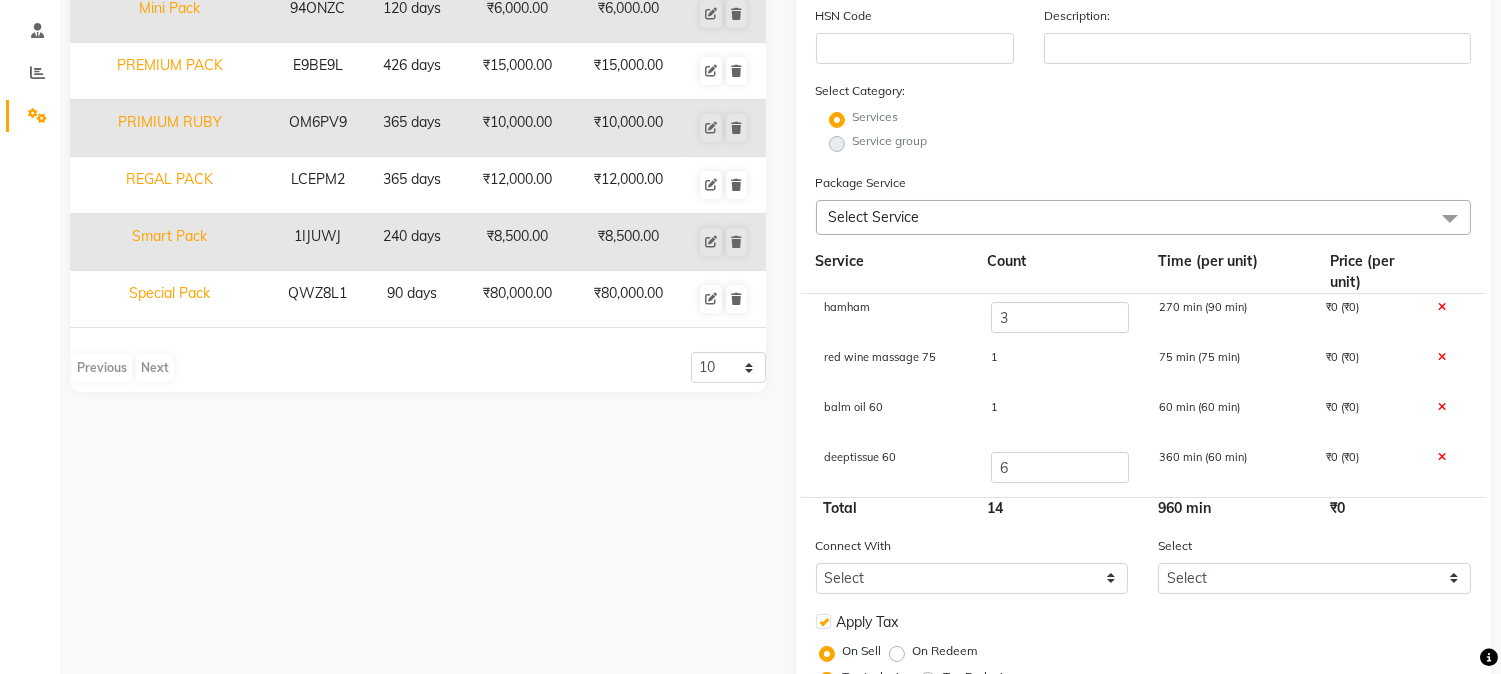 scroll, scrollTop: 333, scrollLeft: 0, axis: vertical 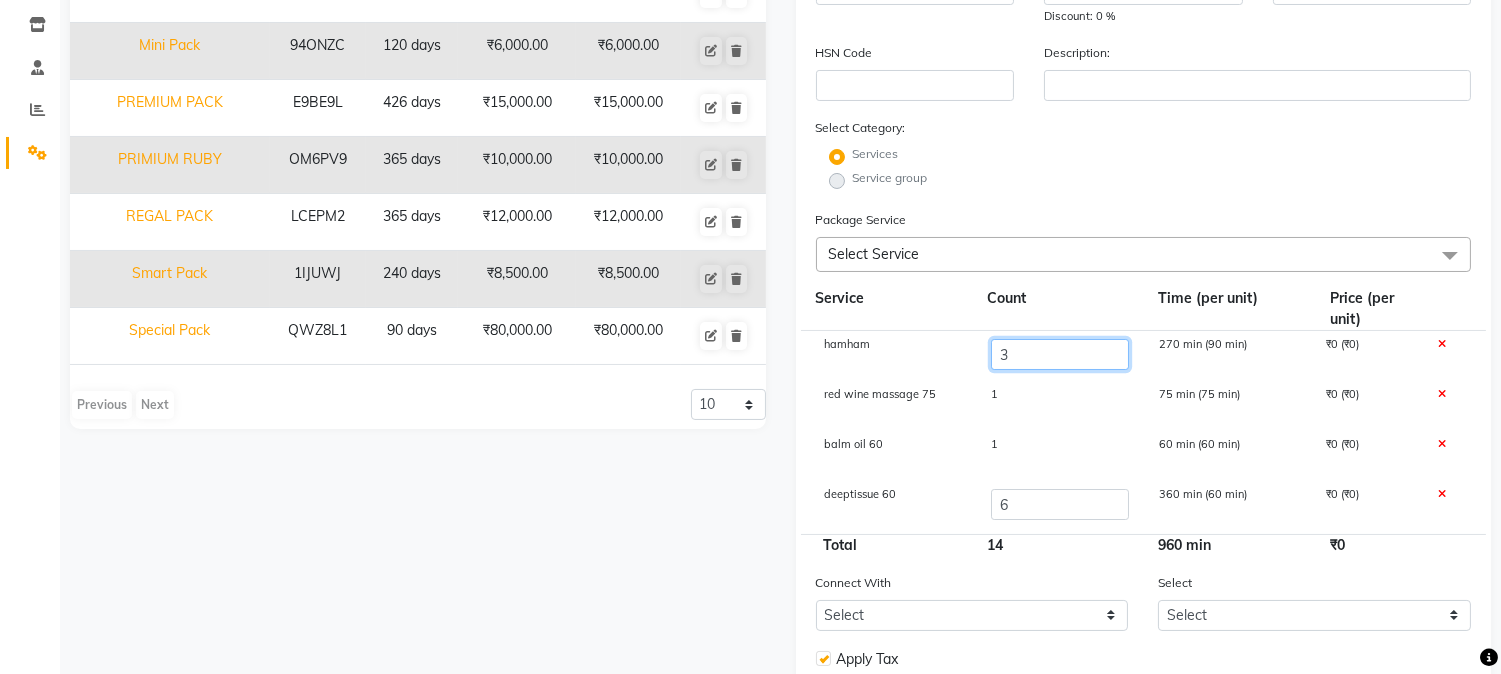 click on "3" 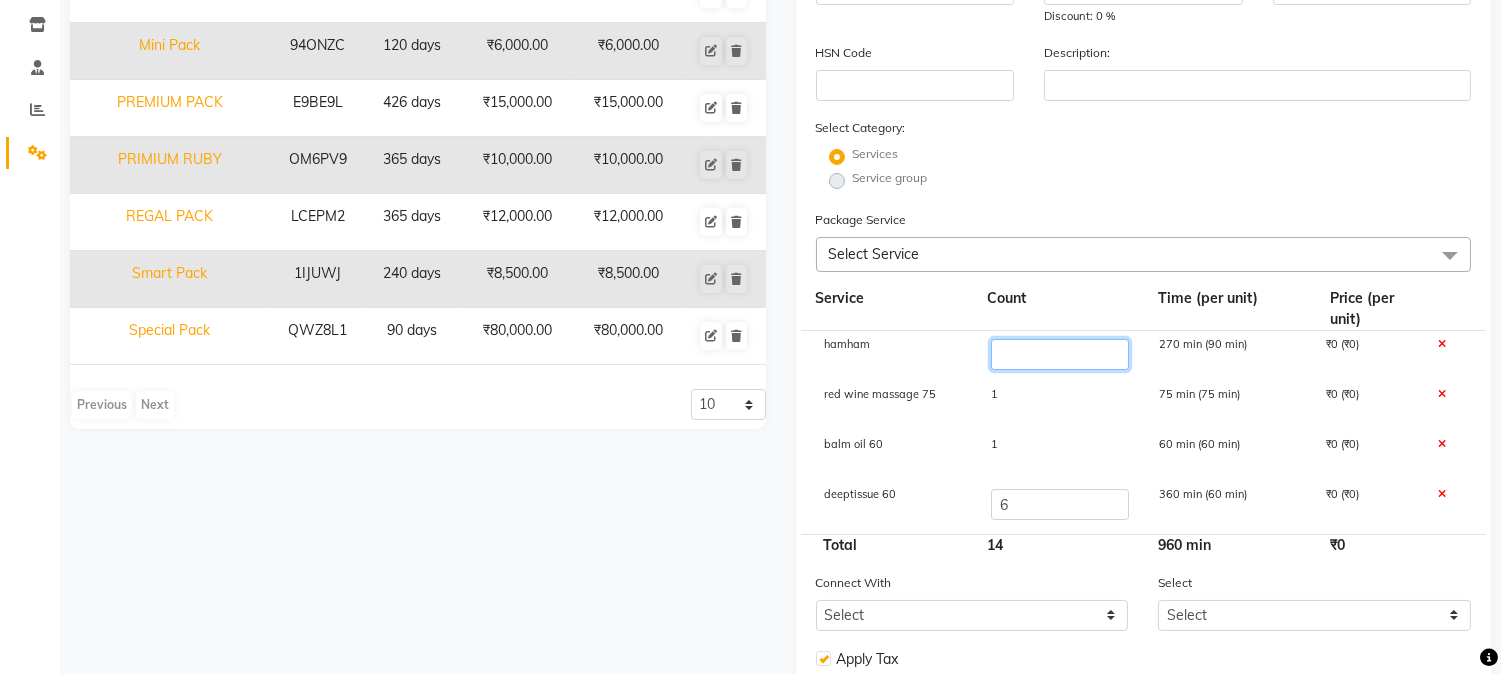 type on "2" 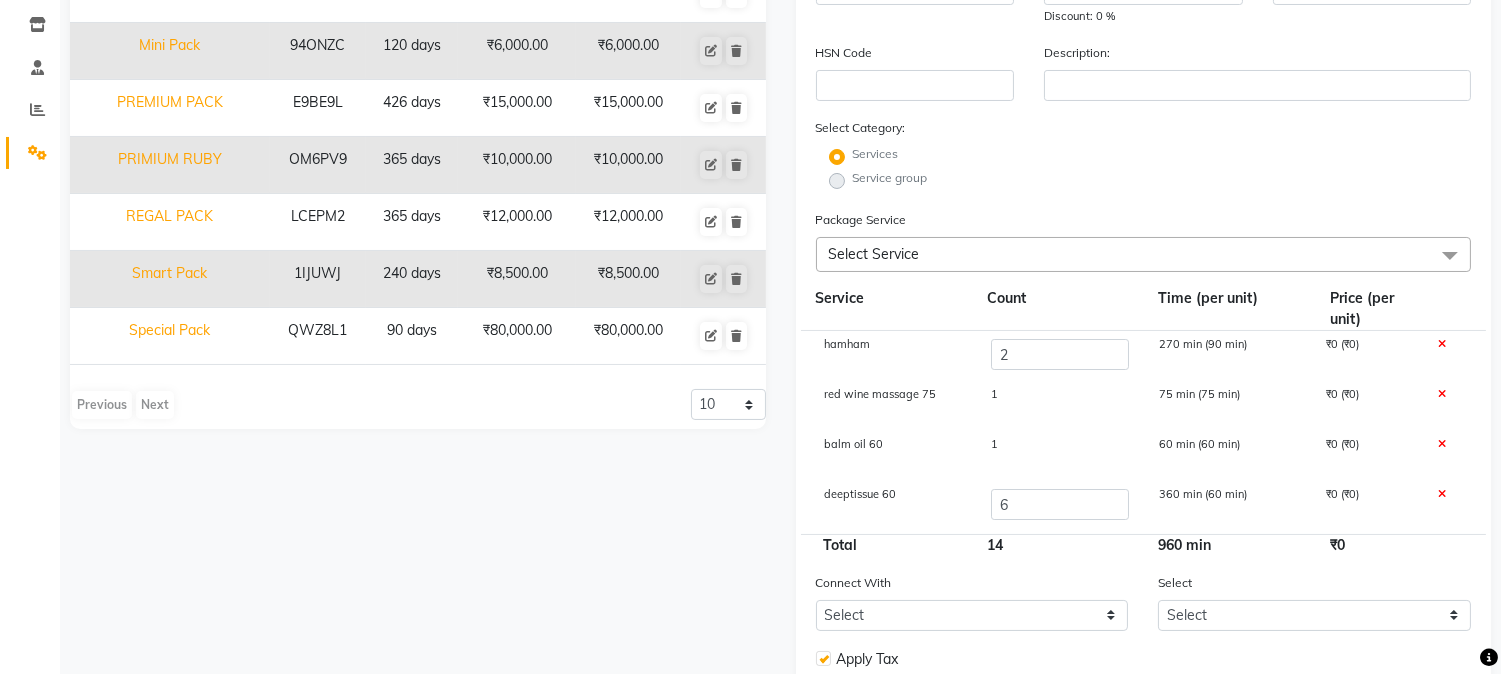 click on "Name Code Duration Actual Price Sell Price EMERALD IUL4SQ 365 days  ₹10,000.00   ₹10,000.00  Ganga Super Emerald UUTKW5 547 days  ₹20,000.00   ₹20,000.00  Mini Pack 94ONZC 120 days  ₹6,000.00   ₹6,000.00  PREMIUM PACK E9BE9L 426 days  ₹15,000.00   ₹15,000.00  PRIMIUM RUBY OM6PV9 365 days  ₹10,000.00   ₹10,000.00  REGAL PACK LCEPM2 365 days  ₹12,000.00   ₹12,000.00  Smart Pack 1IJUWJ 240 days  ₹8,500.00   ₹8,500.00  Special Pack QWZ8L1 90 days  ₹80,000.00   ₹80,000.00   Previous   Next  10 20 50 100" 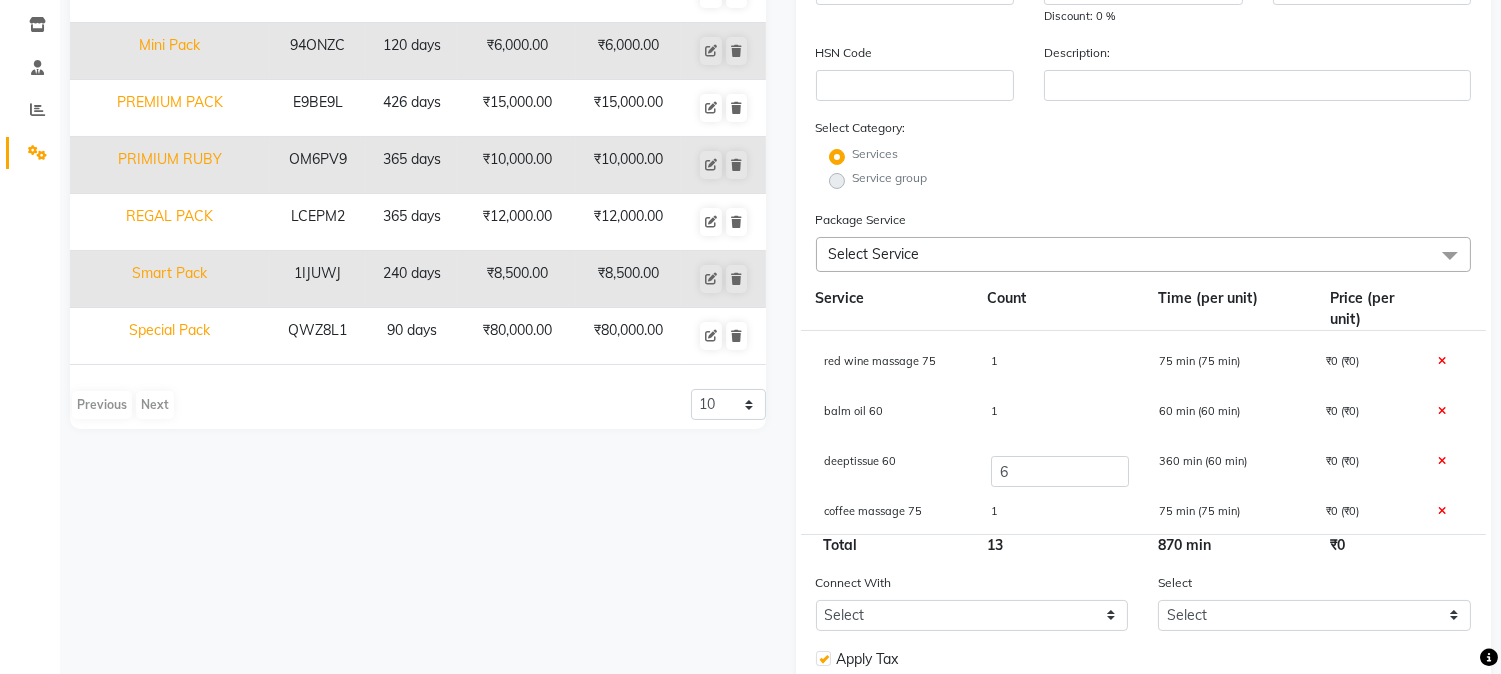 scroll, scrollTop: 0, scrollLeft: 0, axis: both 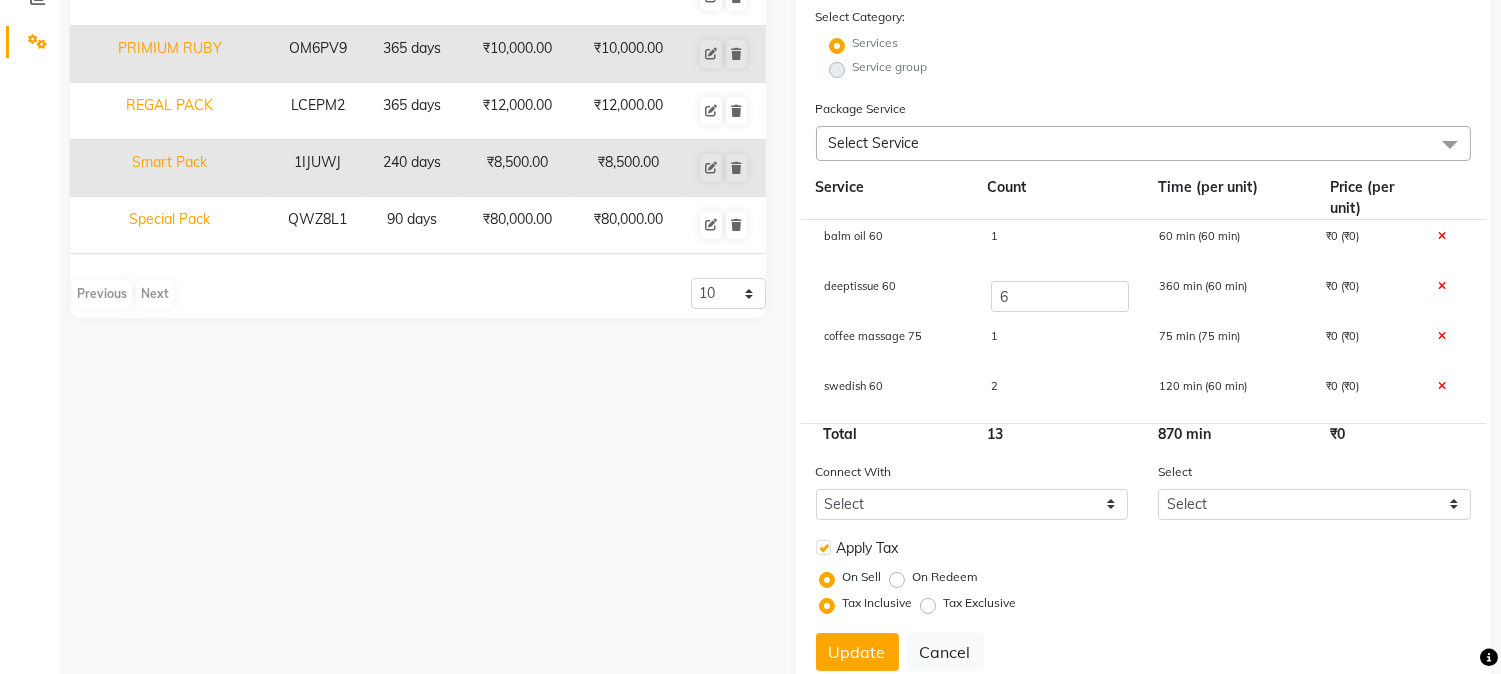 click on "2" 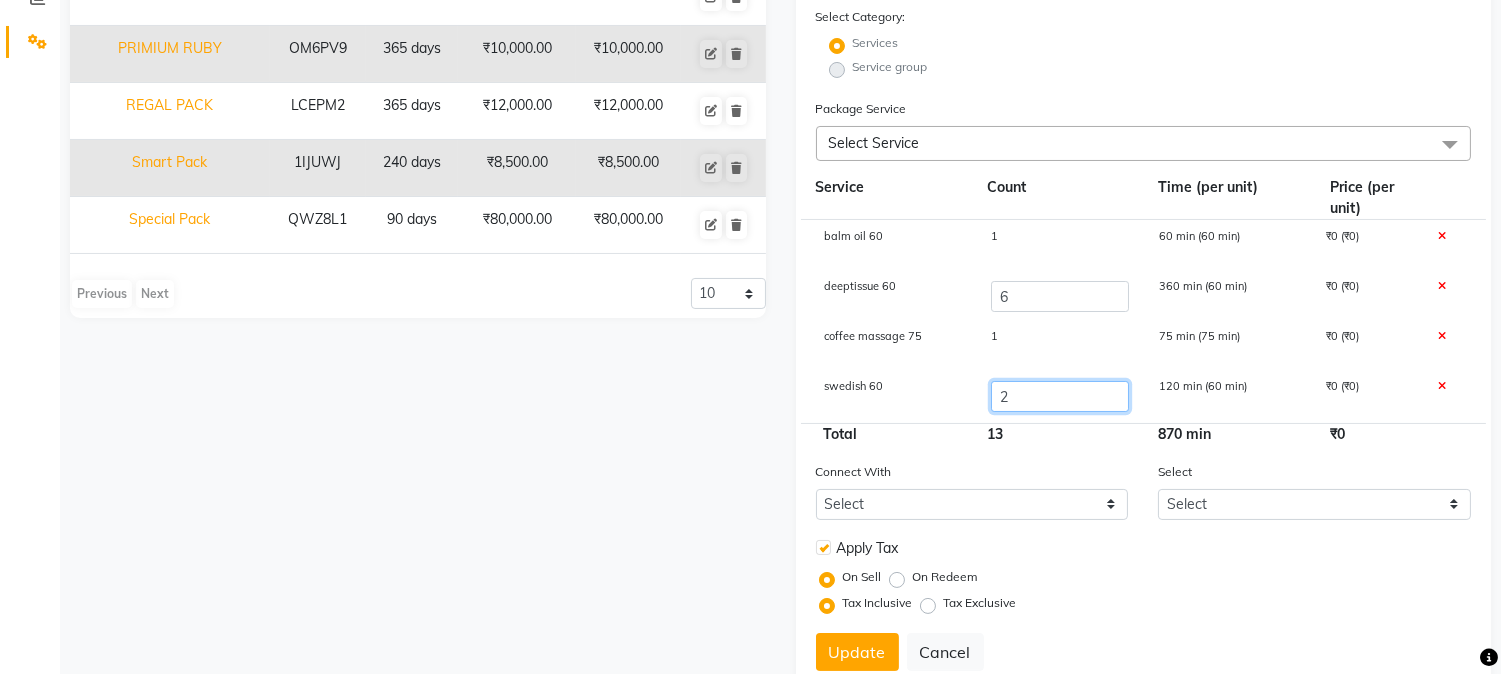 click on "2" 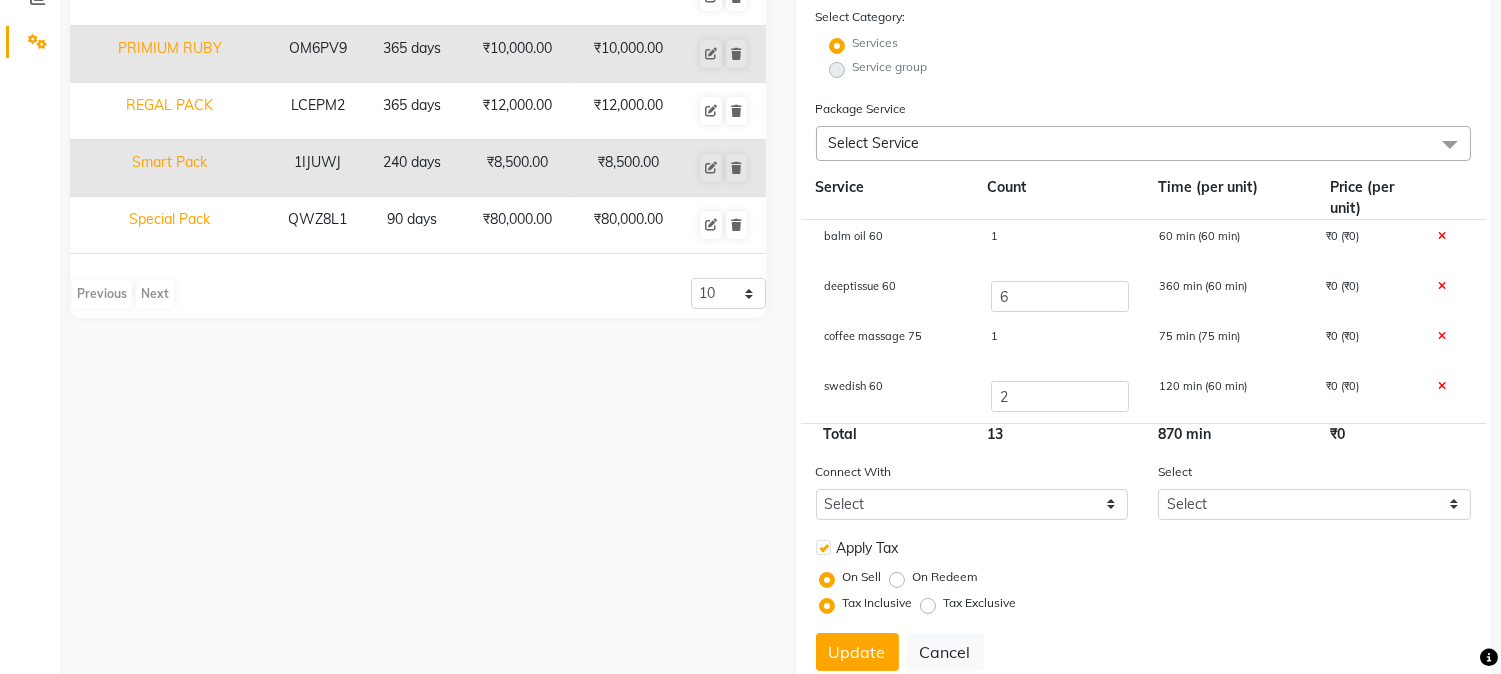 click on "1" 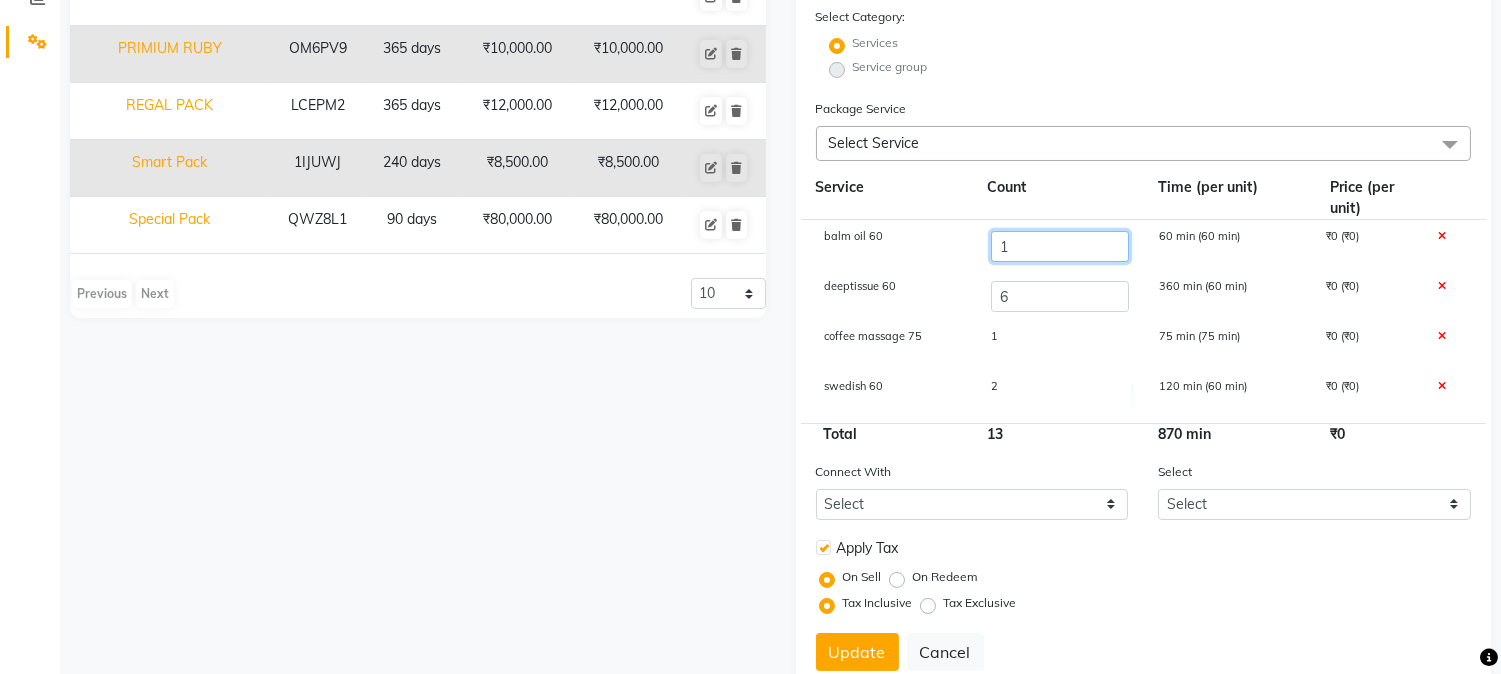 click on "1" 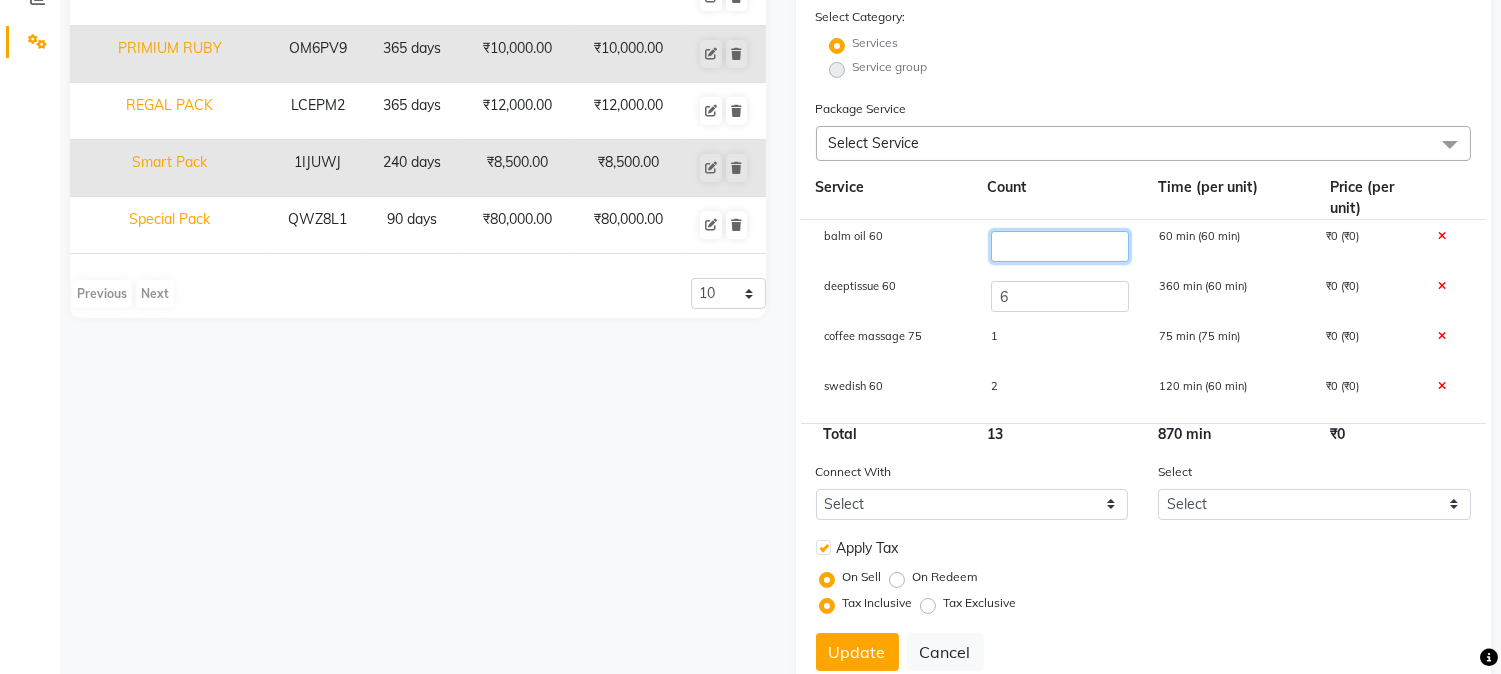 type on "2" 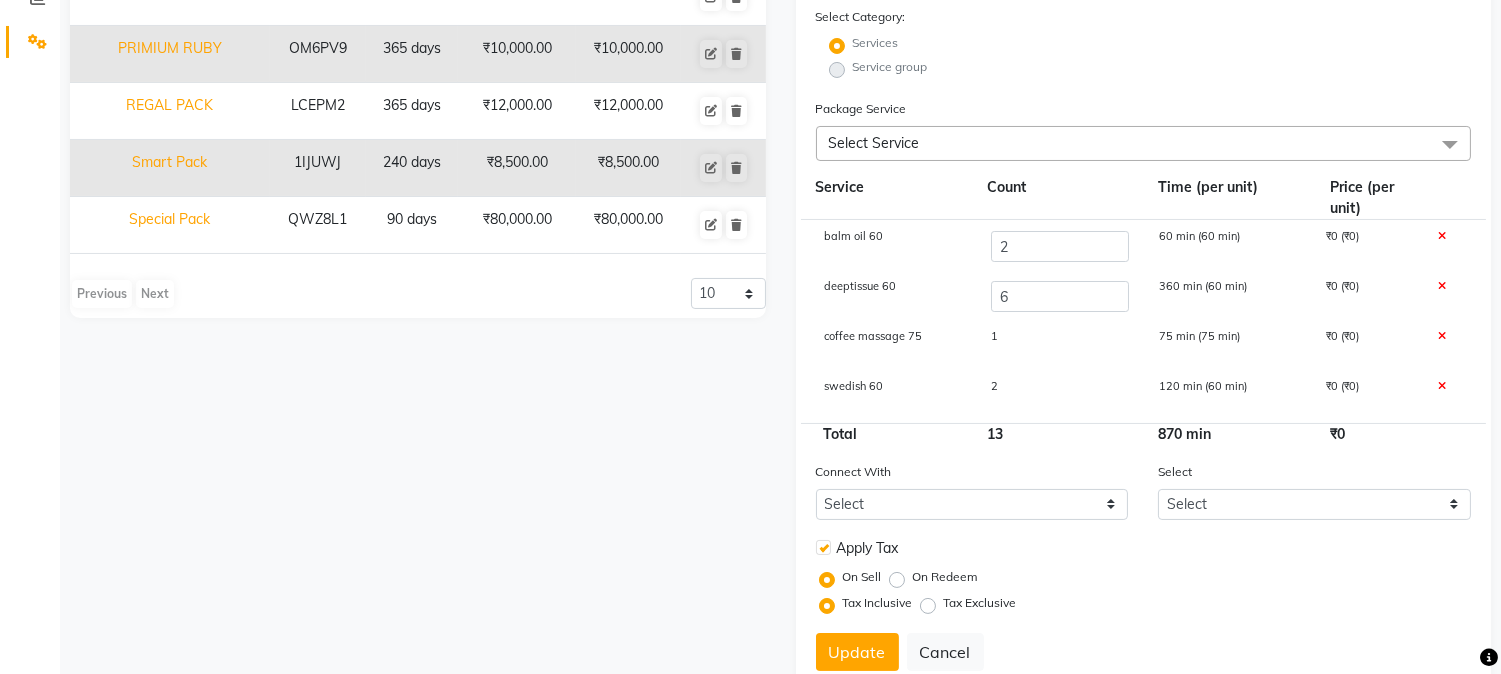 click on "Name Code Duration Actual Price Sell Price EMERALD IUL4SQ 365 days  ₹10,000.00   ₹10,000.00  Ganga Super Emerald UUTKW5 547 days  ₹20,000.00   ₹20,000.00  Mini Pack 94ONZC 120 days  ₹6,000.00   ₹6,000.00  PREMIUM PACK E9BE9L 426 days  ₹15,000.00   ₹15,000.00  PRIMIUM RUBY OM6PV9 365 days  ₹10,000.00   ₹10,000.00  REGAL PACK LCEPM2 365 days  ₹12,000.00   ₹12,000.00  Smart Pack 1IJUWJ 240 days  ₹8,500.00   ₹8,500.00  Special Pack QWZ8L1 90 days  ₹80,000.00   ₹80,000.00   Previous   Next  10 20 50 100" 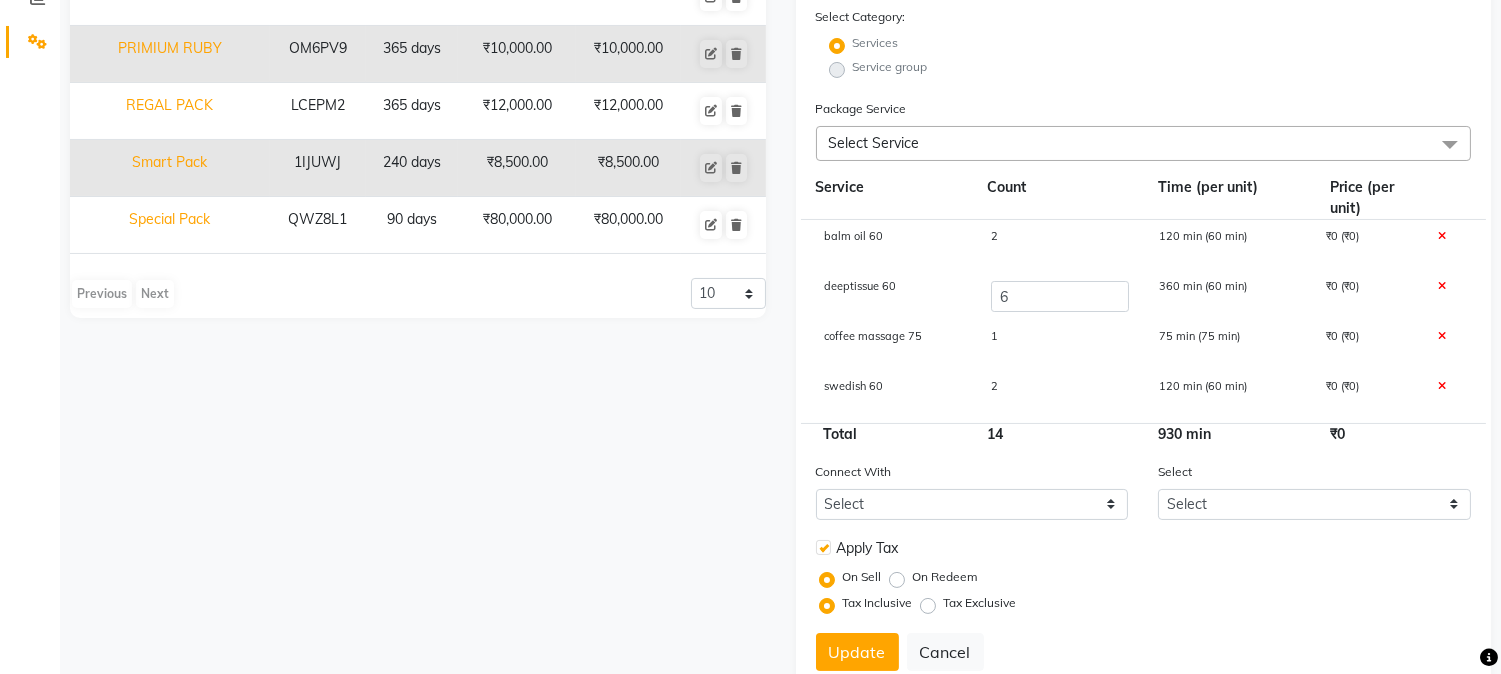 click on "1" 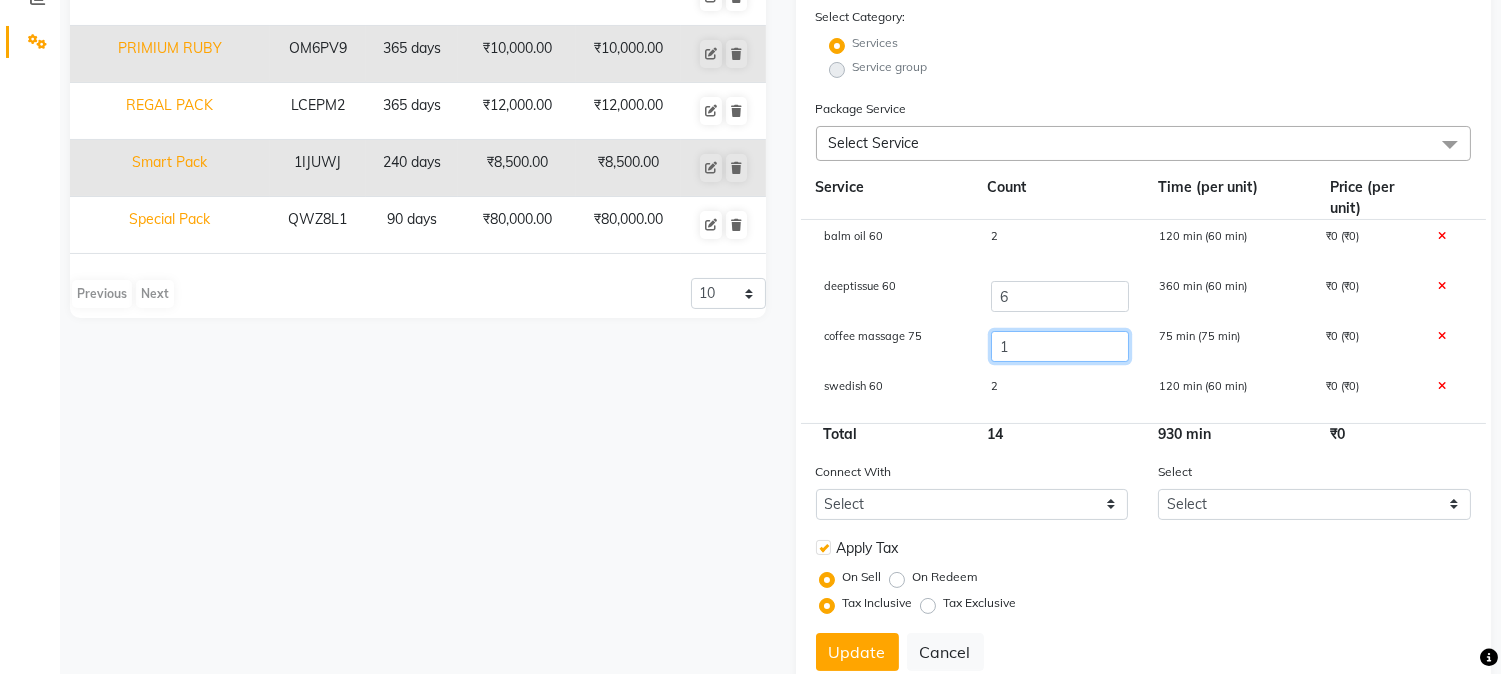 click on "1" 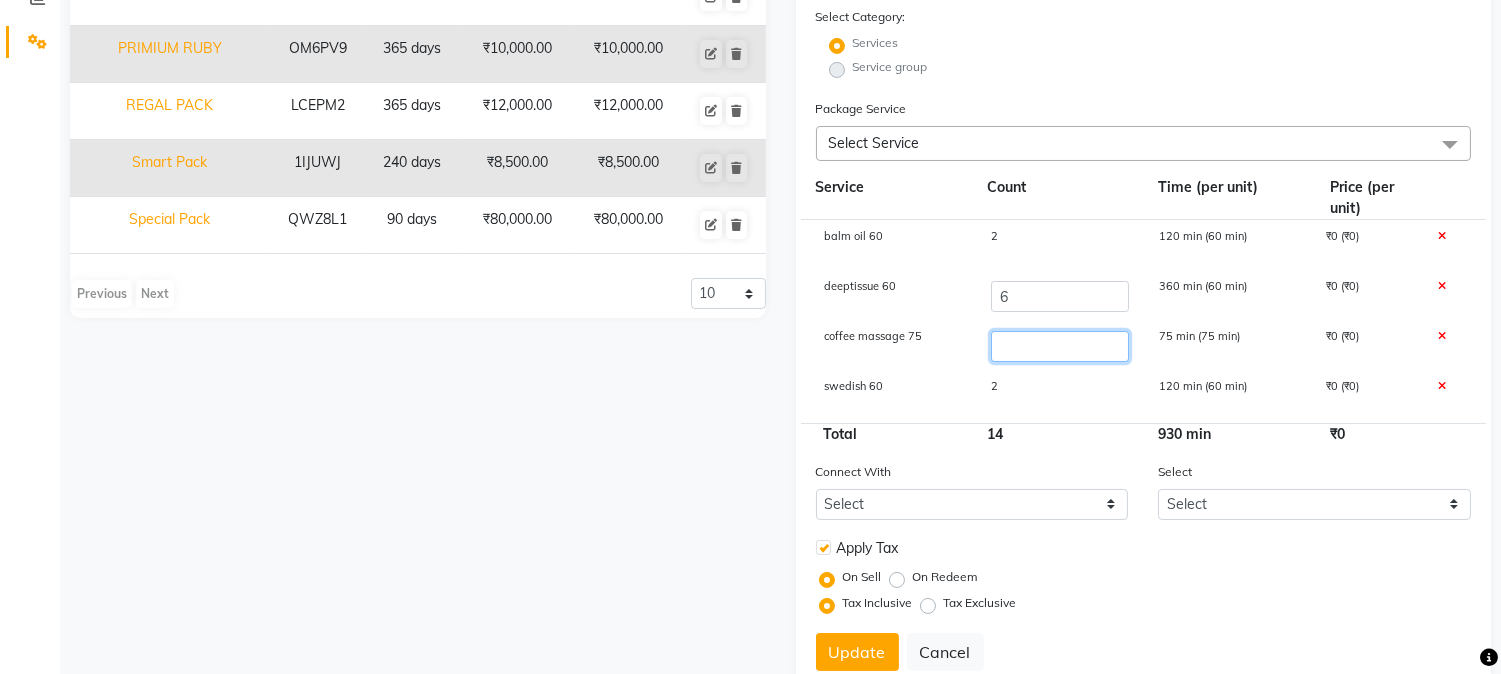 type on "2" 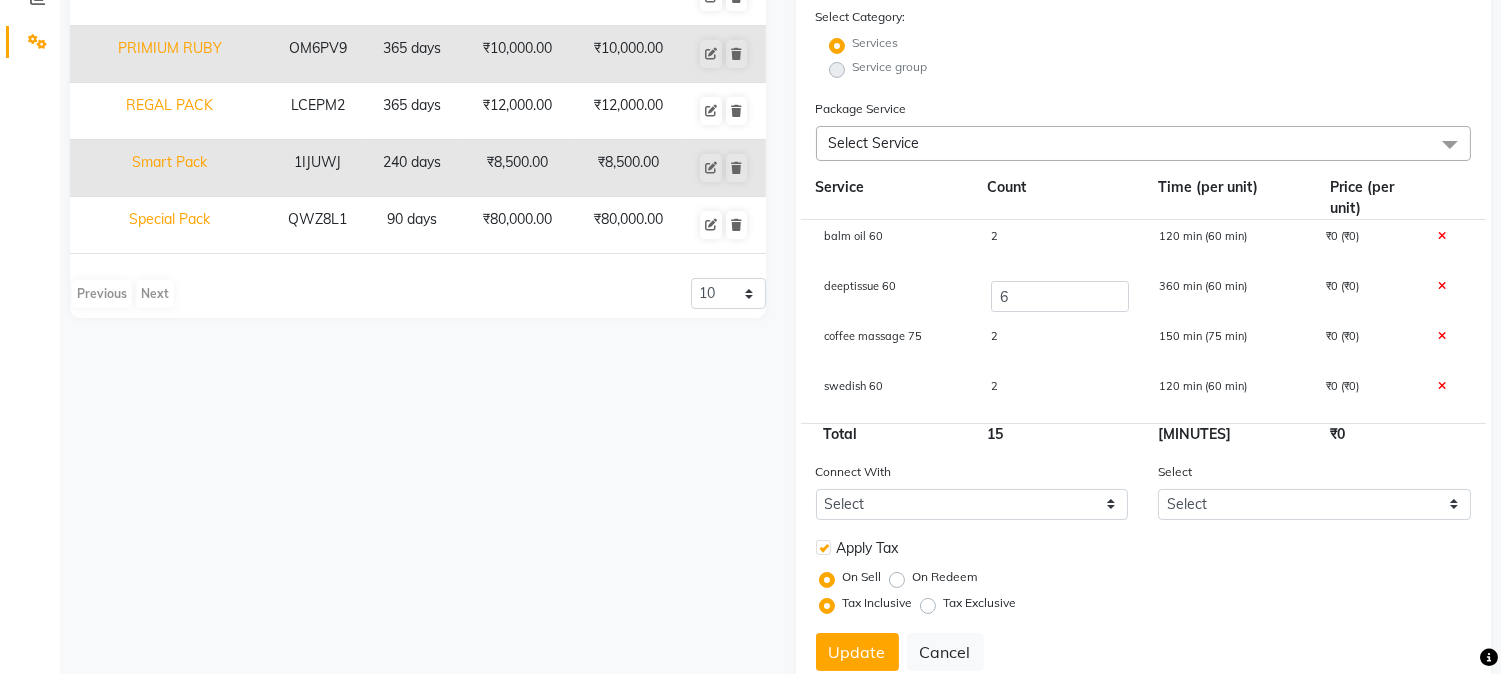 click on "Name Code Duration Actual Price Sell Price EMERALD IUL4SQ 365 days  ₹10,000.00   ₹10,000.00  Ganga Super Emerald UUTKW5 547 days  ₹20,000.00   ₹20,000.00  Mini Pack 94ONZC 120 days  ₹6,000.00   ₹6,000.00  PREMIUM PACK E9BE9L 426 days  ₹15,000.00   ₹15,000.00  PRIMIUM RUBY OM6PV9 365 days  ₹10,000.00   ₹10,000.00  REGAL PACK LCEPM2 365 days  ₹12,000.00   ₹12,000.00  Smart Pack 1IJUWJ 240 days  ₹8,500.00   ₹8,500.00  Special Pack QWZ8L1 90 days  ₹80,000.00   ₹80,000.00   Previous   Next  10 20 50 100" 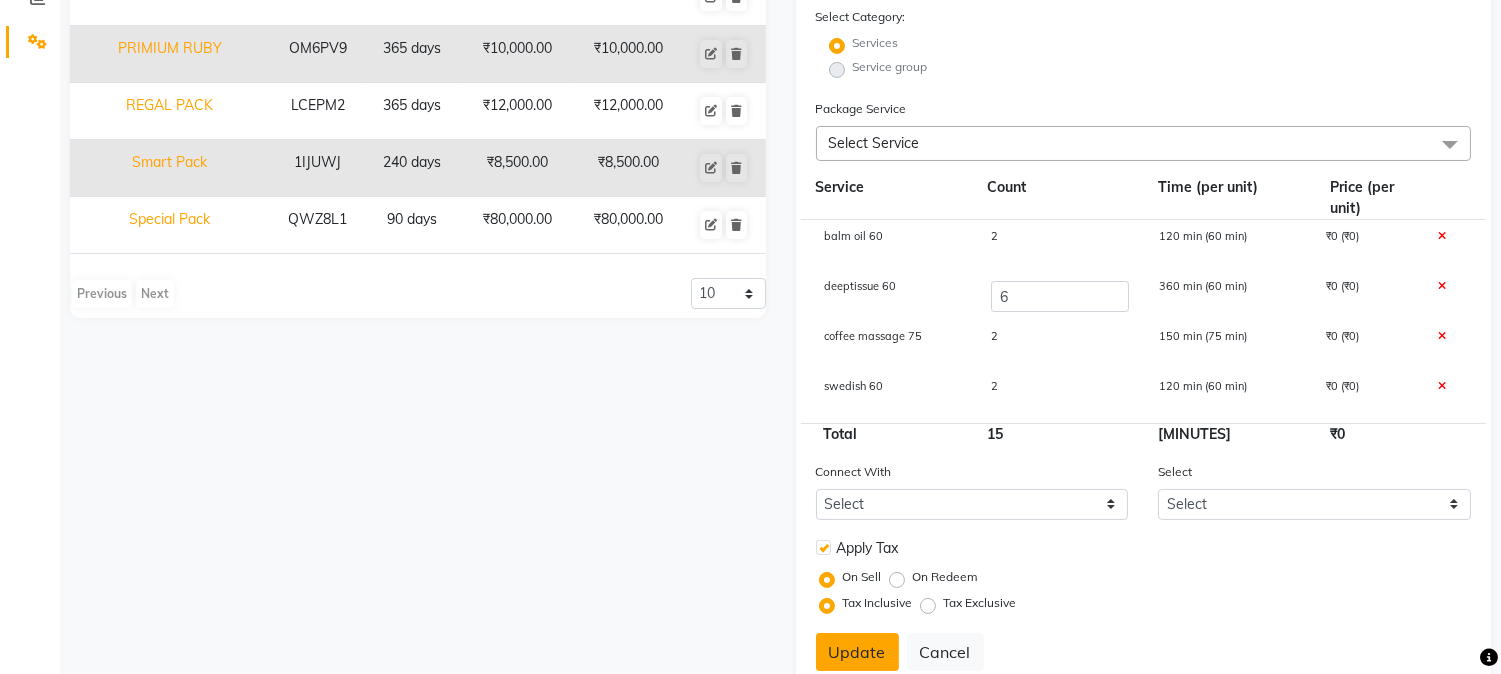 click on "Update" 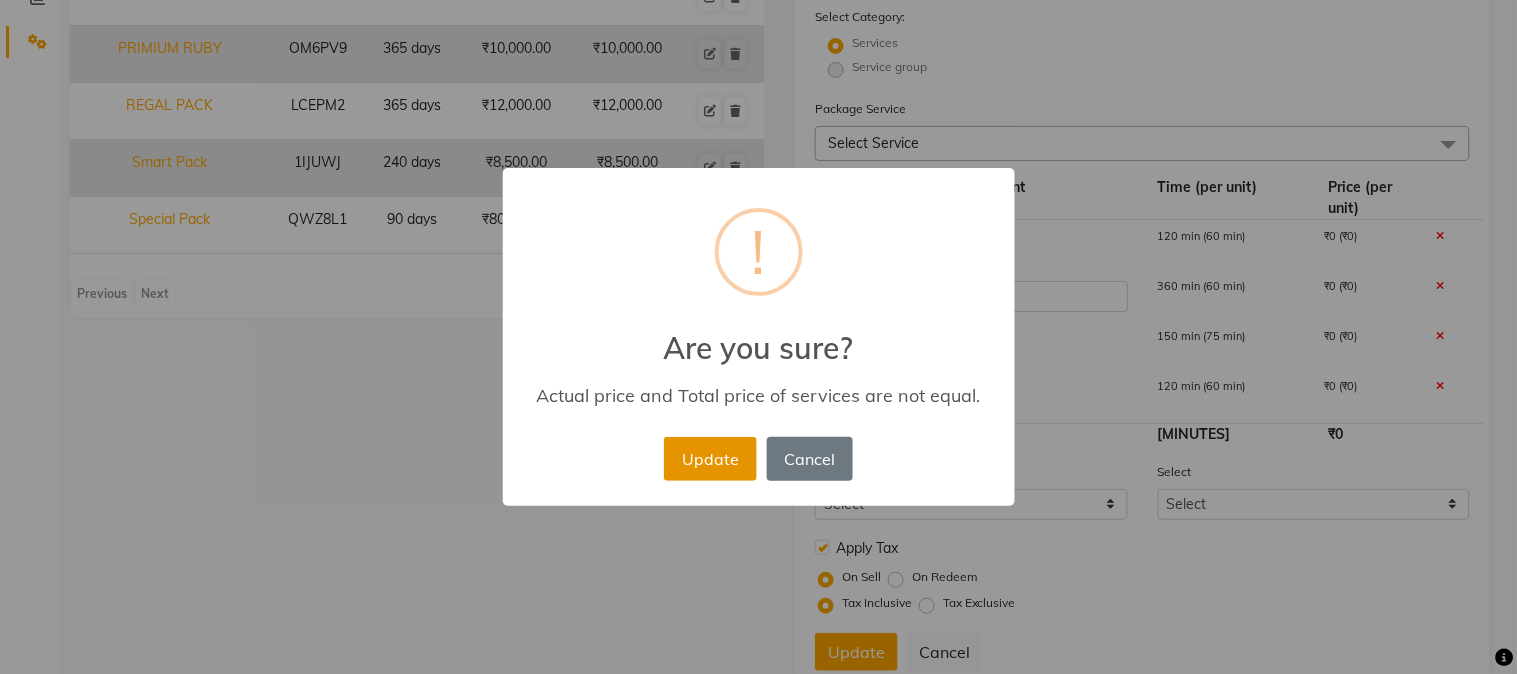 click on "Update" at bounding box center [710, 459] 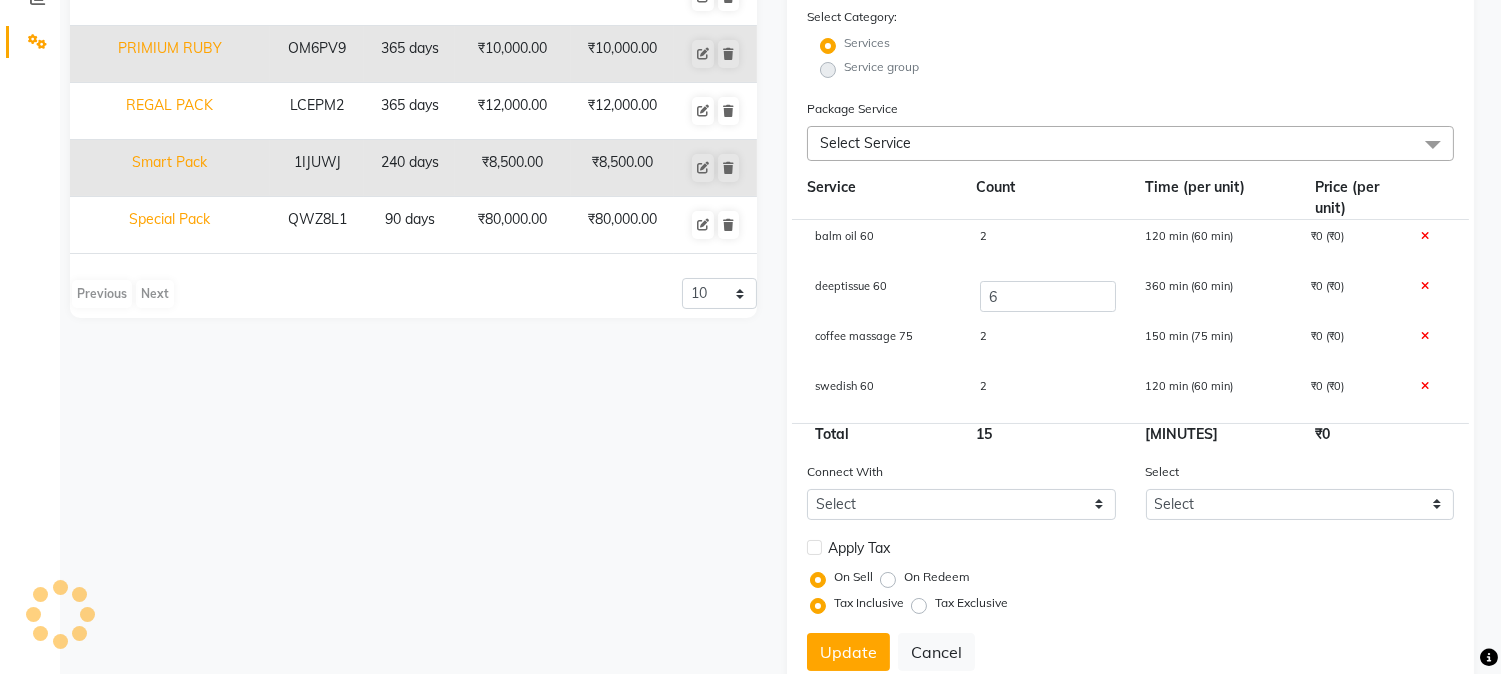 type 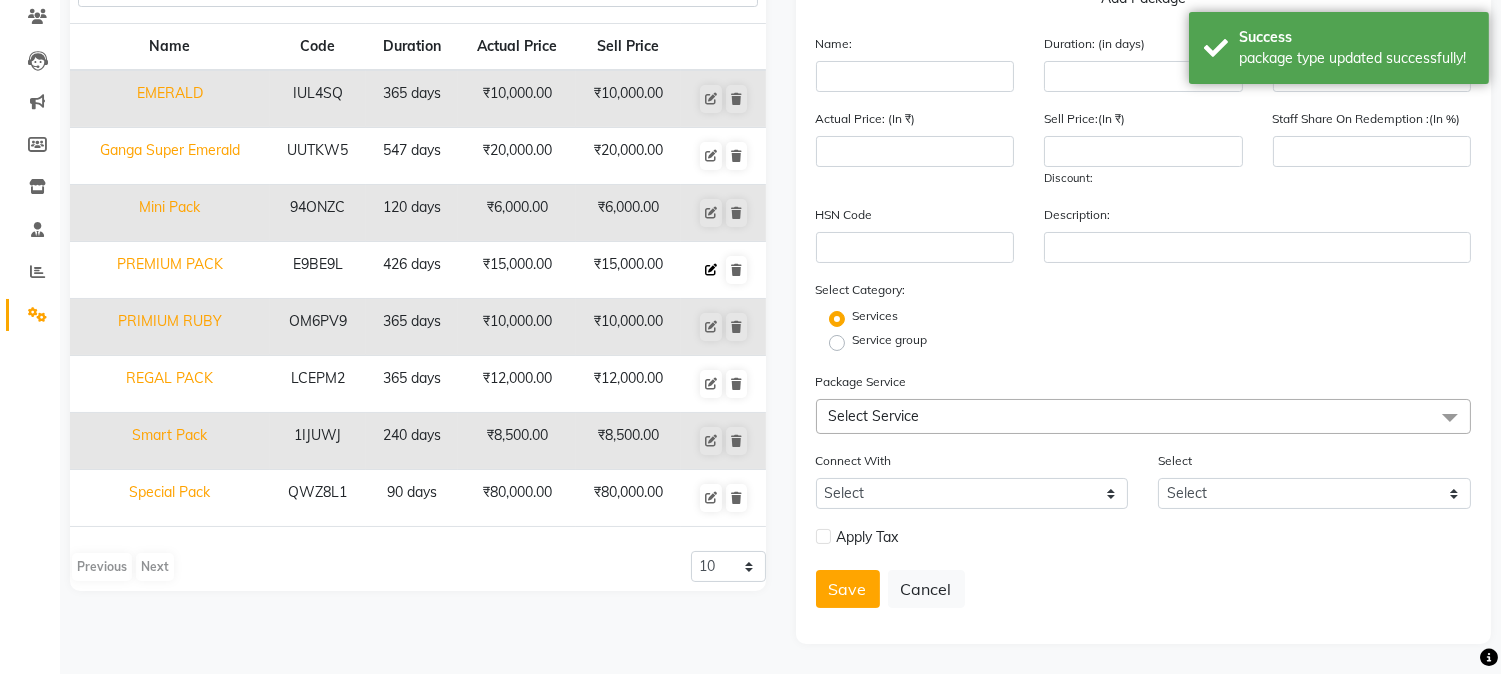 click 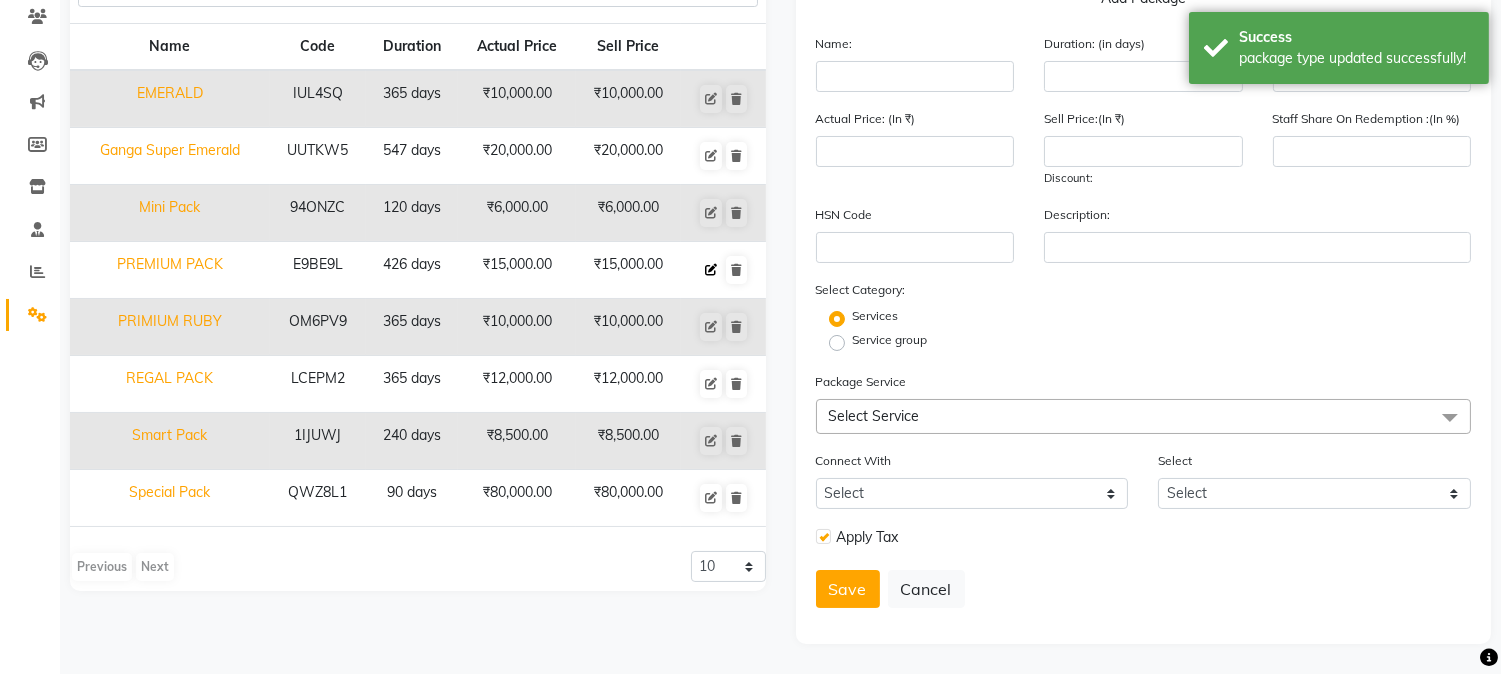 type on "PREMIUM PACK" 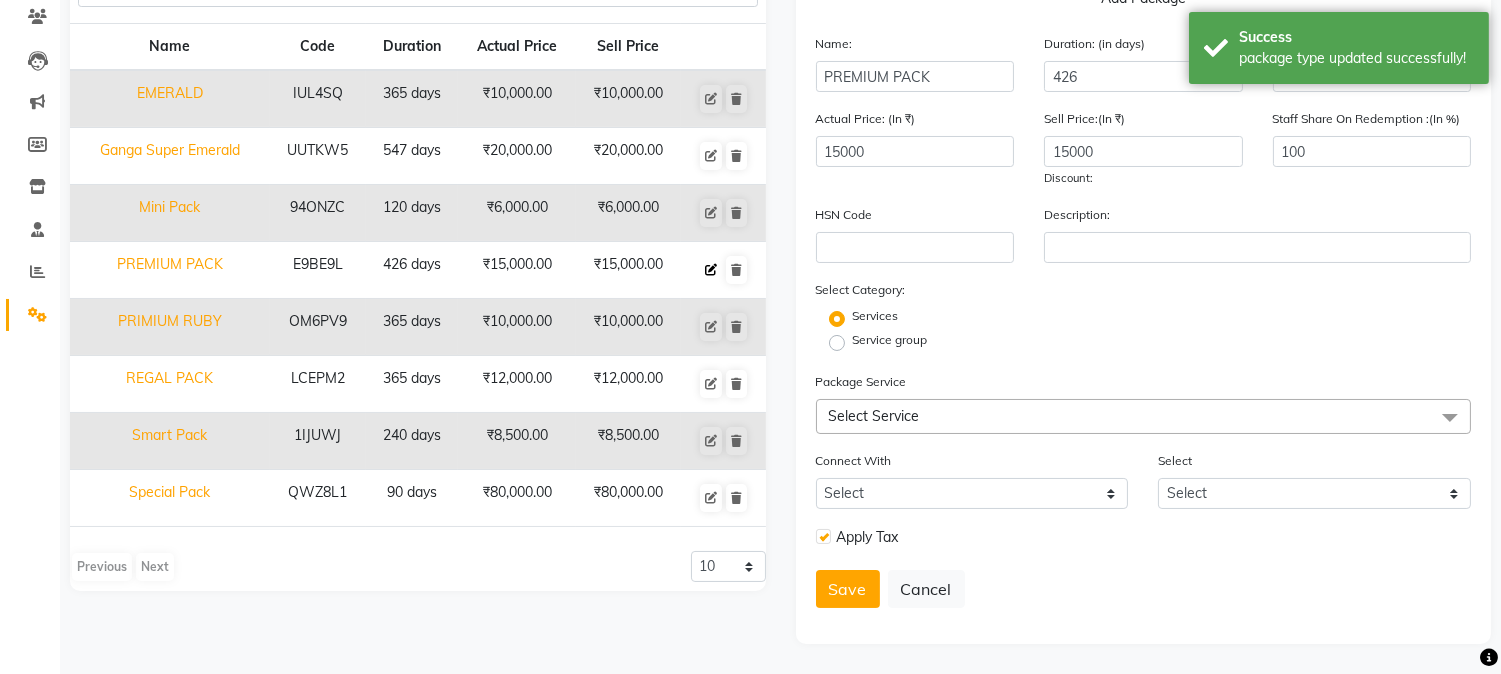 checkbox on "true" 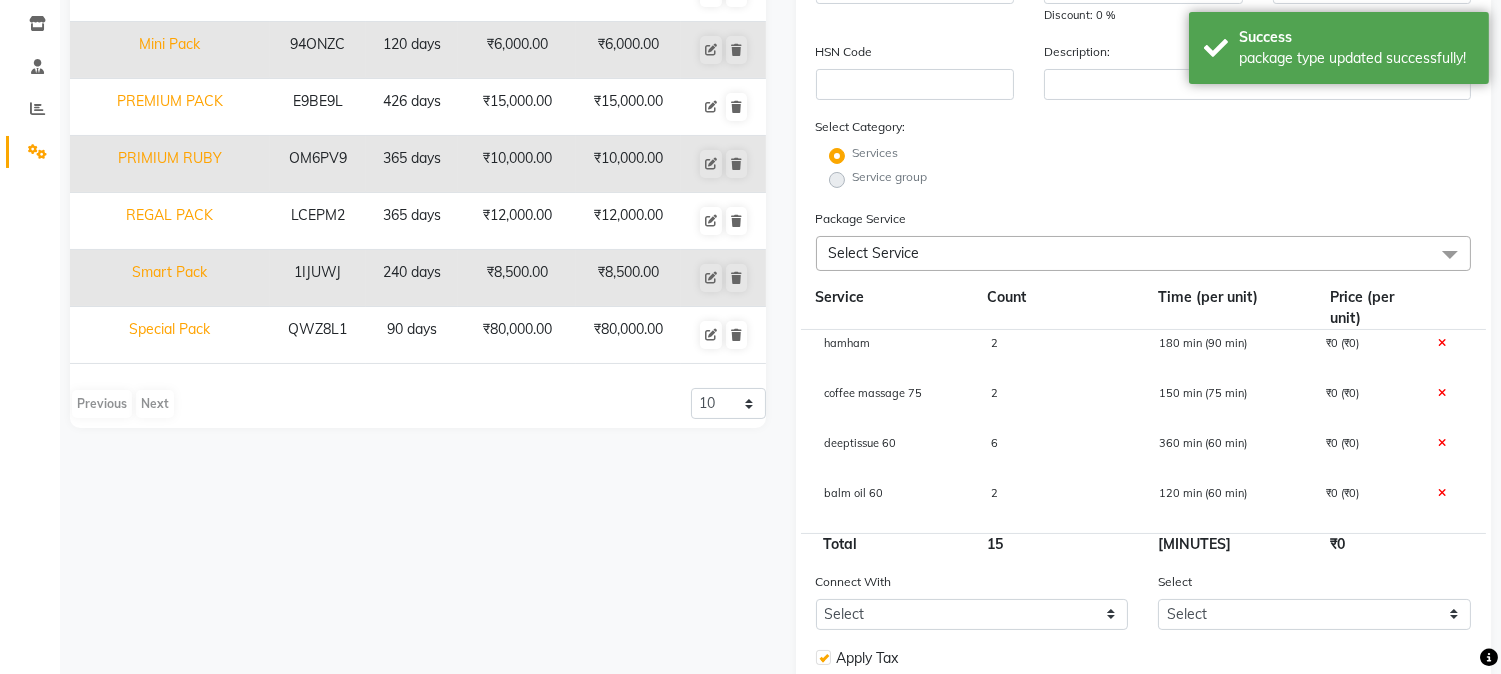 scroll, scrollTop: 283, scrollLeft: 0, axis: vertical 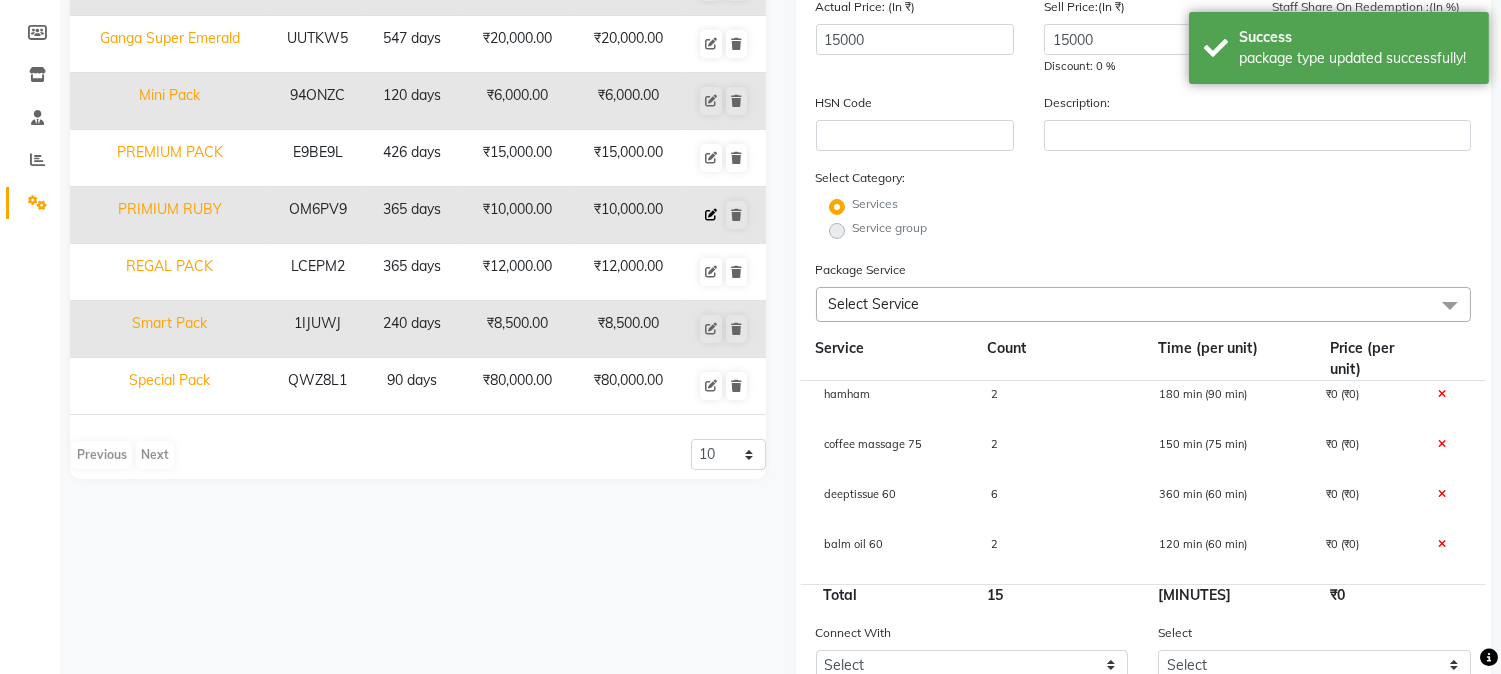 click 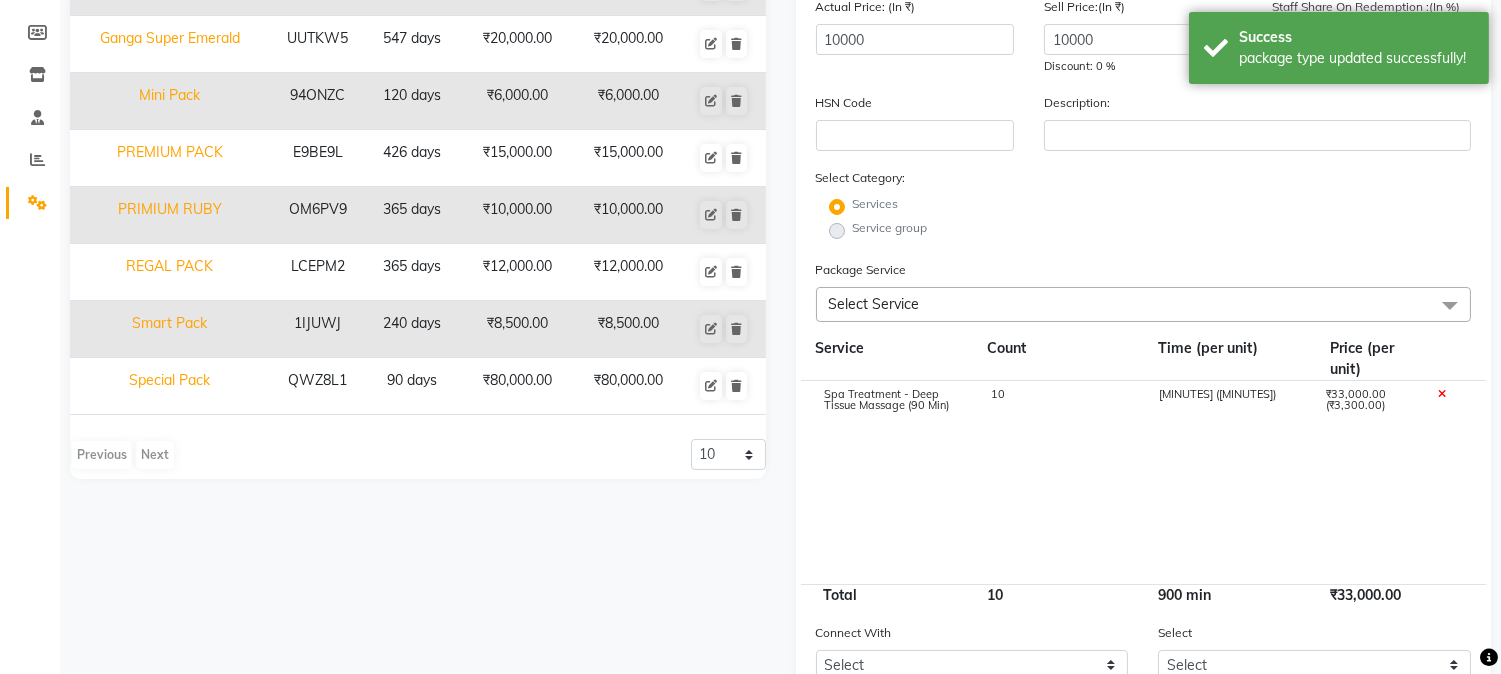 click 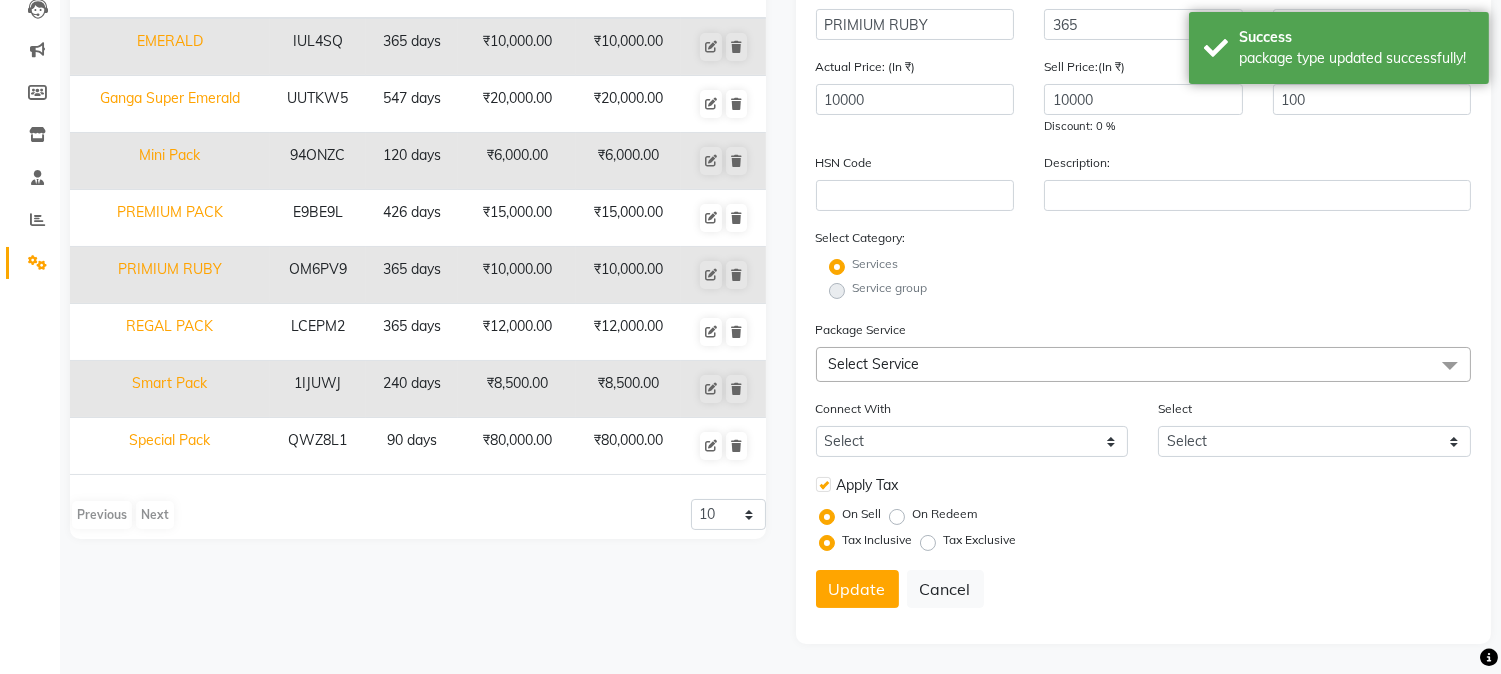 scroll, scrollTop: 224, scrollLeft: 0, axis: vertical 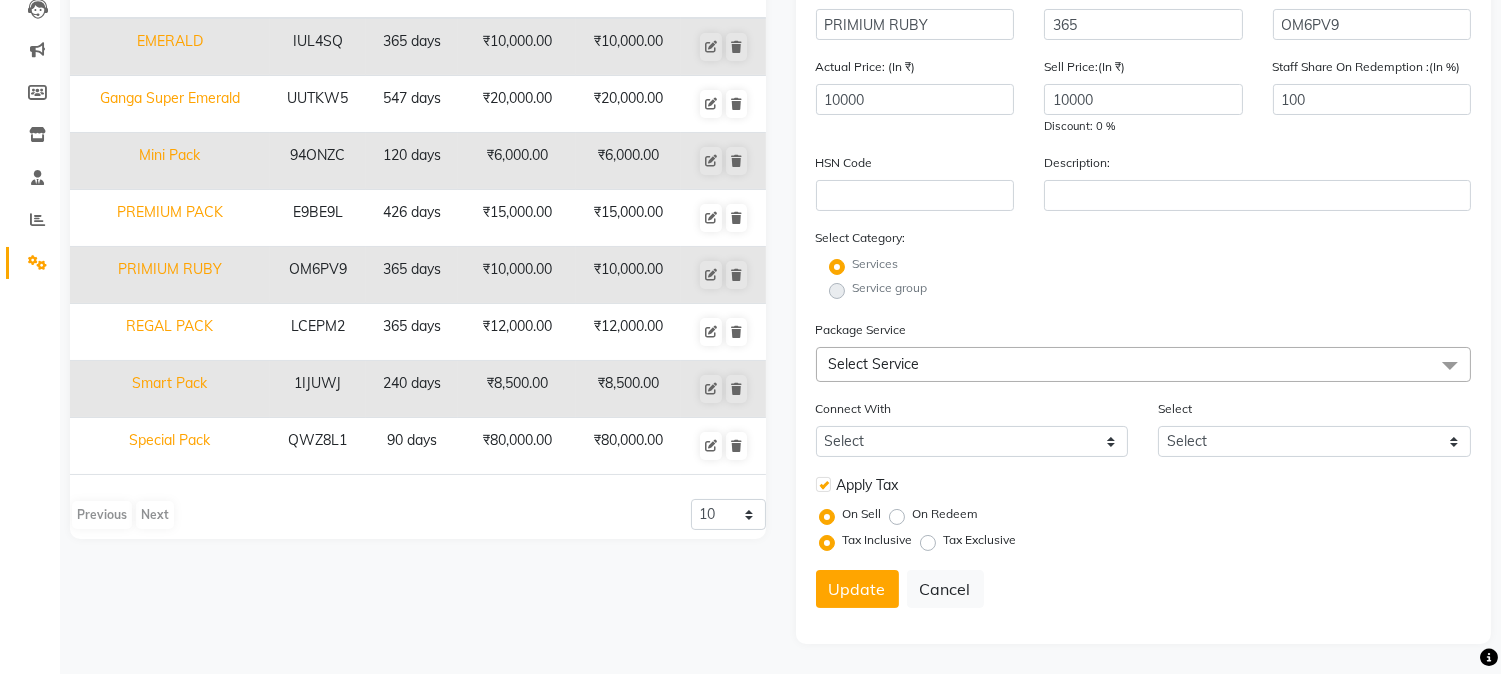 click on "Select Service" 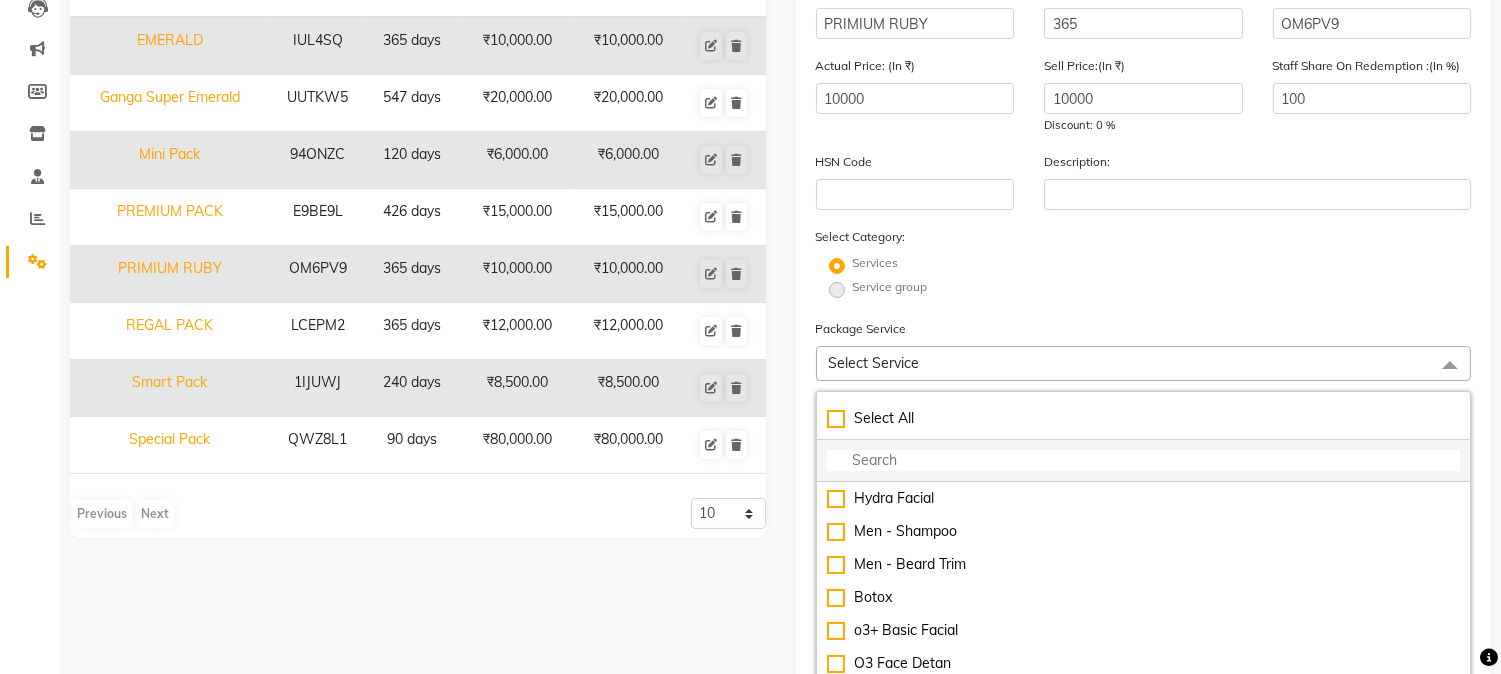 click 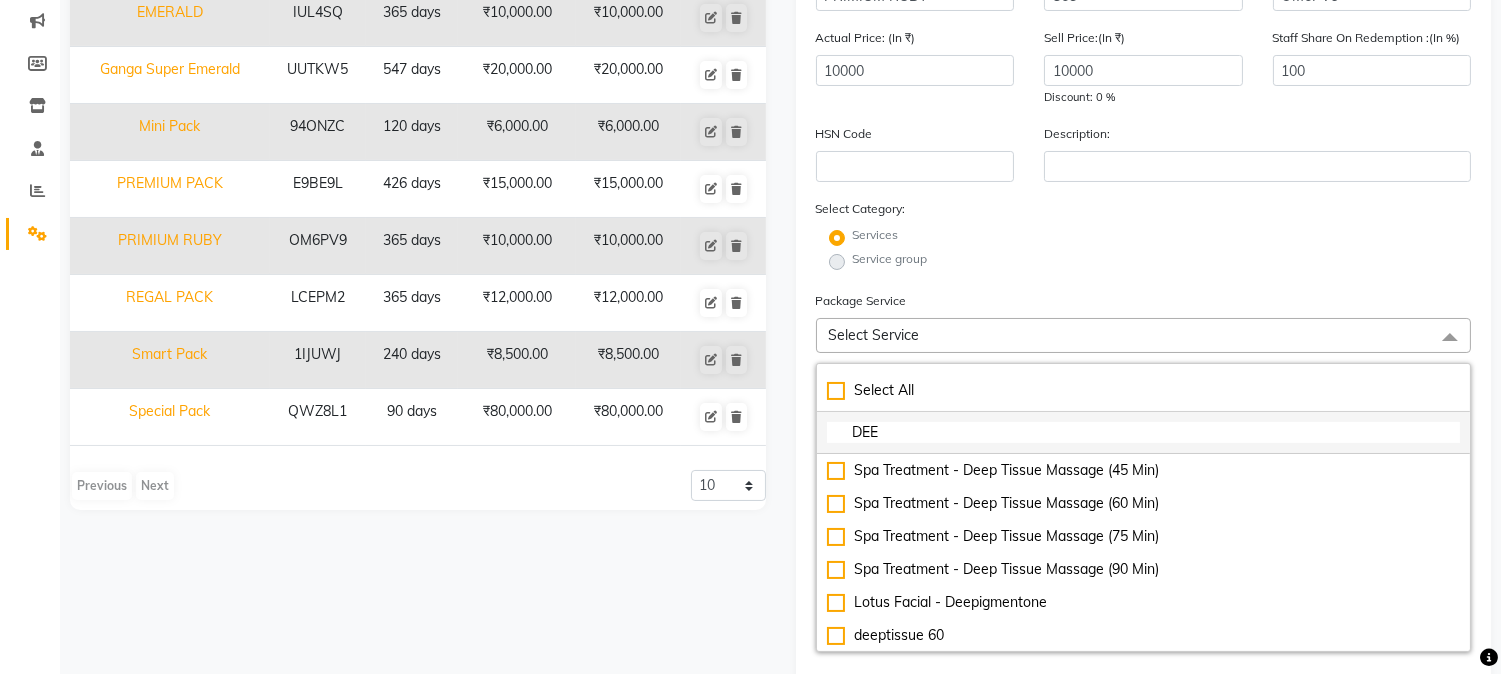 scroll, scrollTop: 446, scrollLeft: 0, axis: vertical 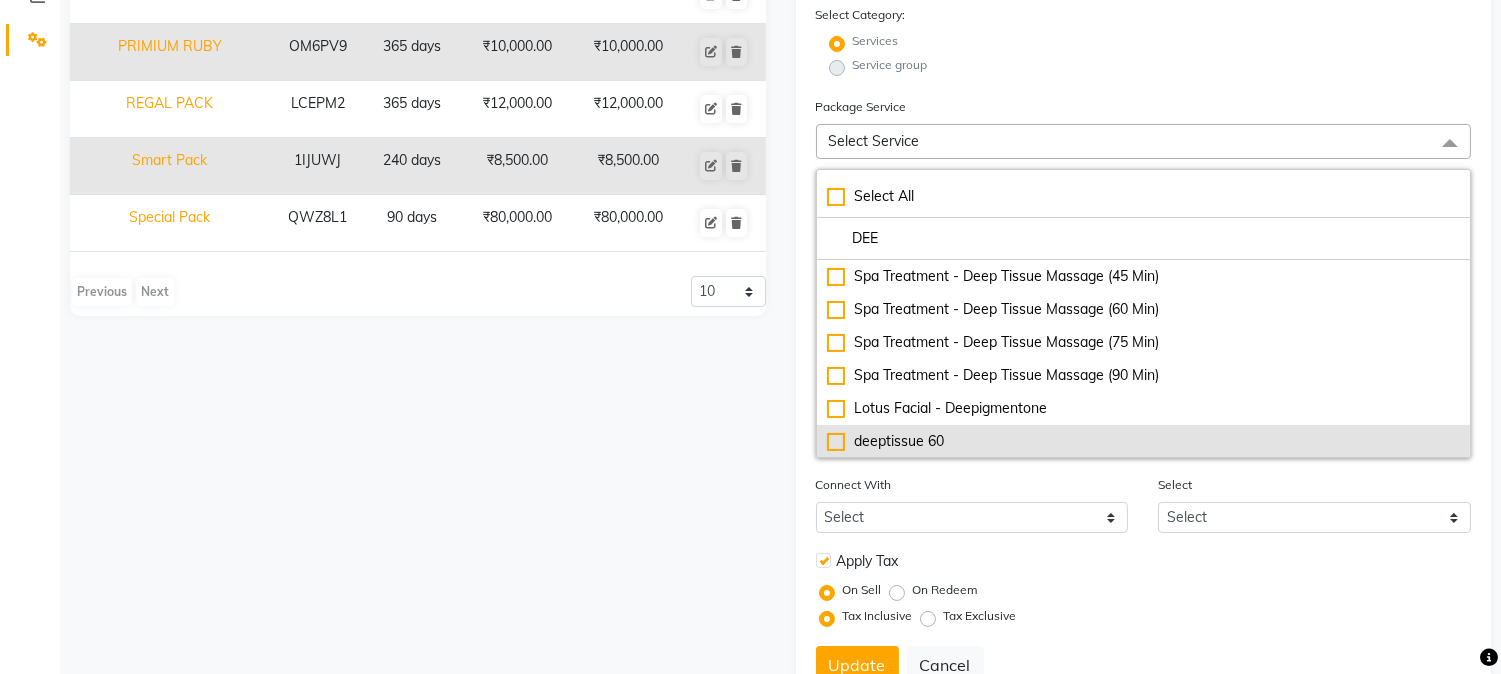 type on "DEE" 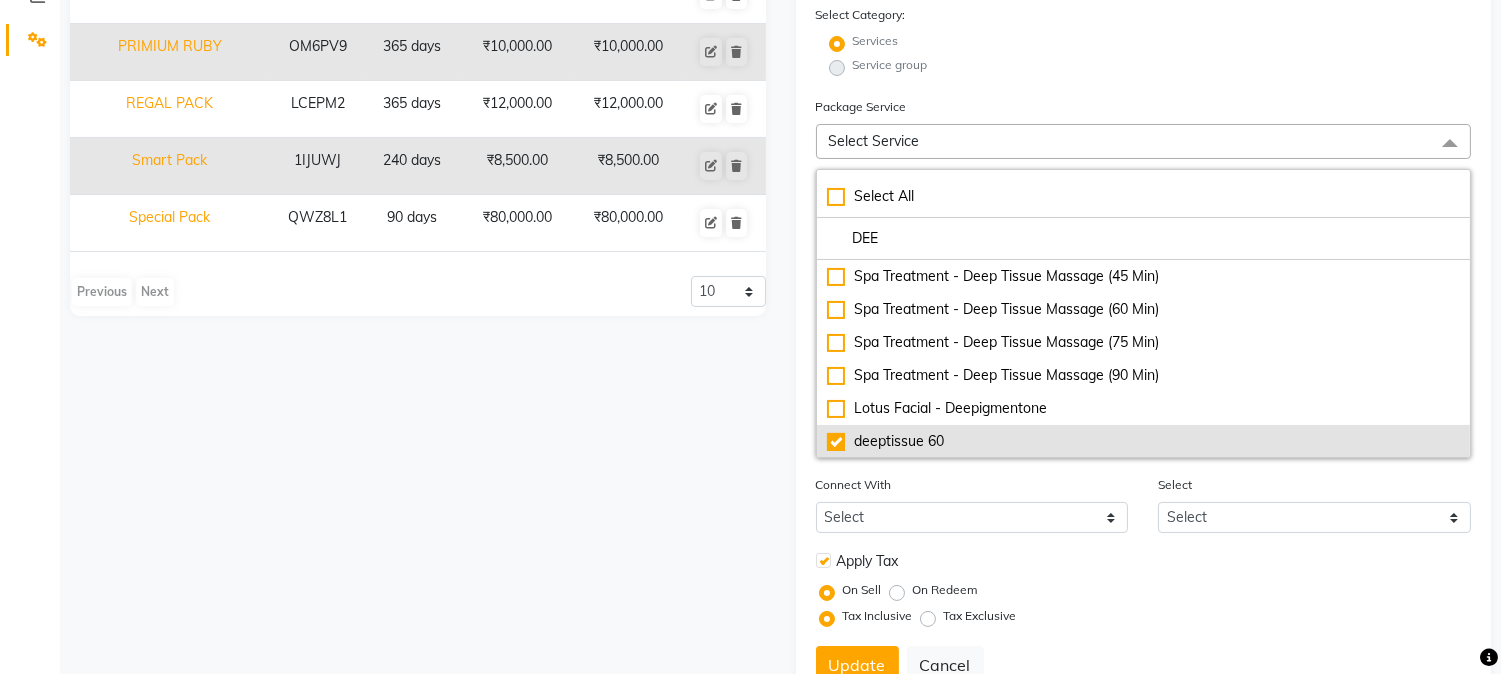 checkbox on "true" 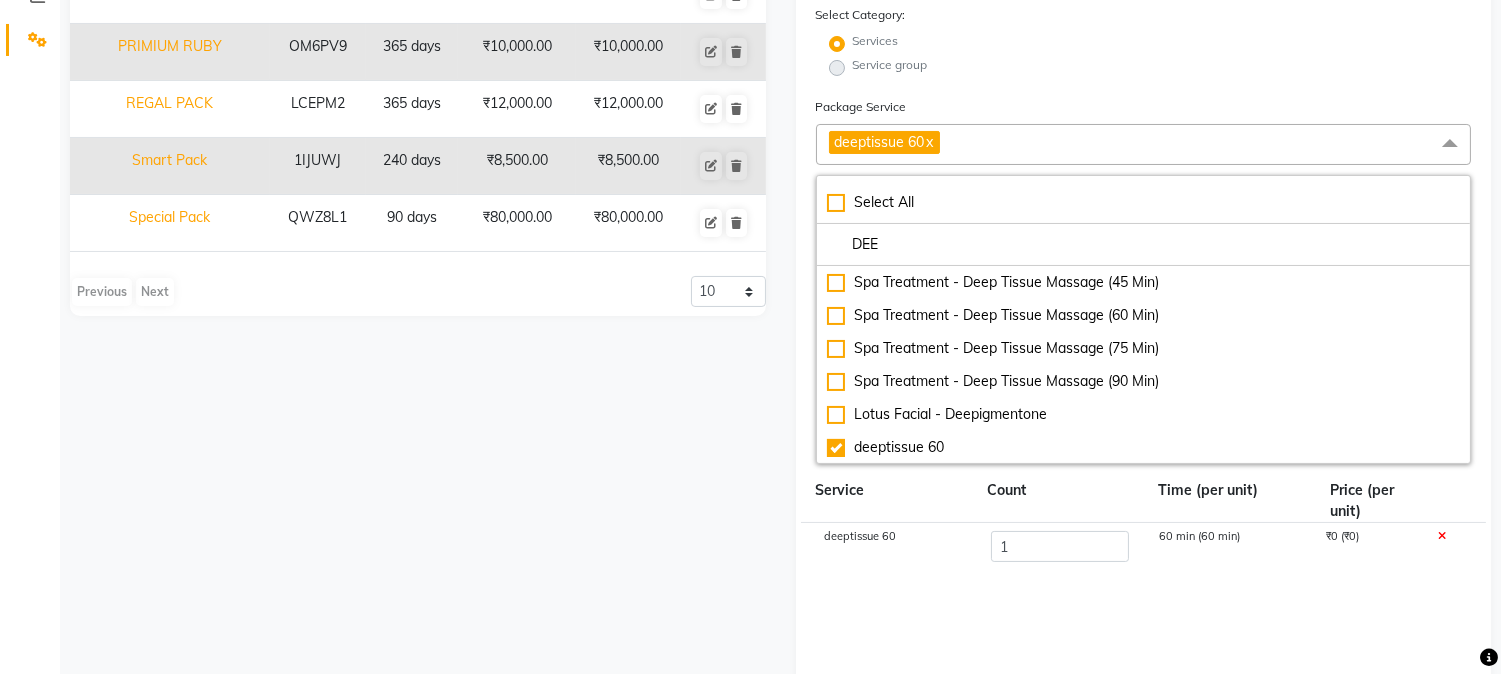click on "Name Code Duration Actual Price Sell Price EMERALD IUL4SQ 365 days  ₹10,000.00   ₹10,000.00  Ganga Super Emerald UUTKW5 547 days  ₹20,000.00   ₹20,000.00  Mini Pack 94ONZC 120 days  ₹6,000.00   ₹6,000.00  PREMIUM PACK E9BE9L 426 days  ₹15,000.00   ₹15,000.00  PRIMIUM RUBY OM6PV9 365 days  ₹10,000.00   ₹10,000.00  REGAL PACK LCEPM2 365 days  ₹12,000.00   ₹12,000.00  Smart Pack 1IJUWJ 240 days  ₹8,500.00   ₹8,500.00  Special Pack QWZ8L1 90 days  ₹80,000.00   ₹80,000.00   Previous   Next  10 20 50 100" 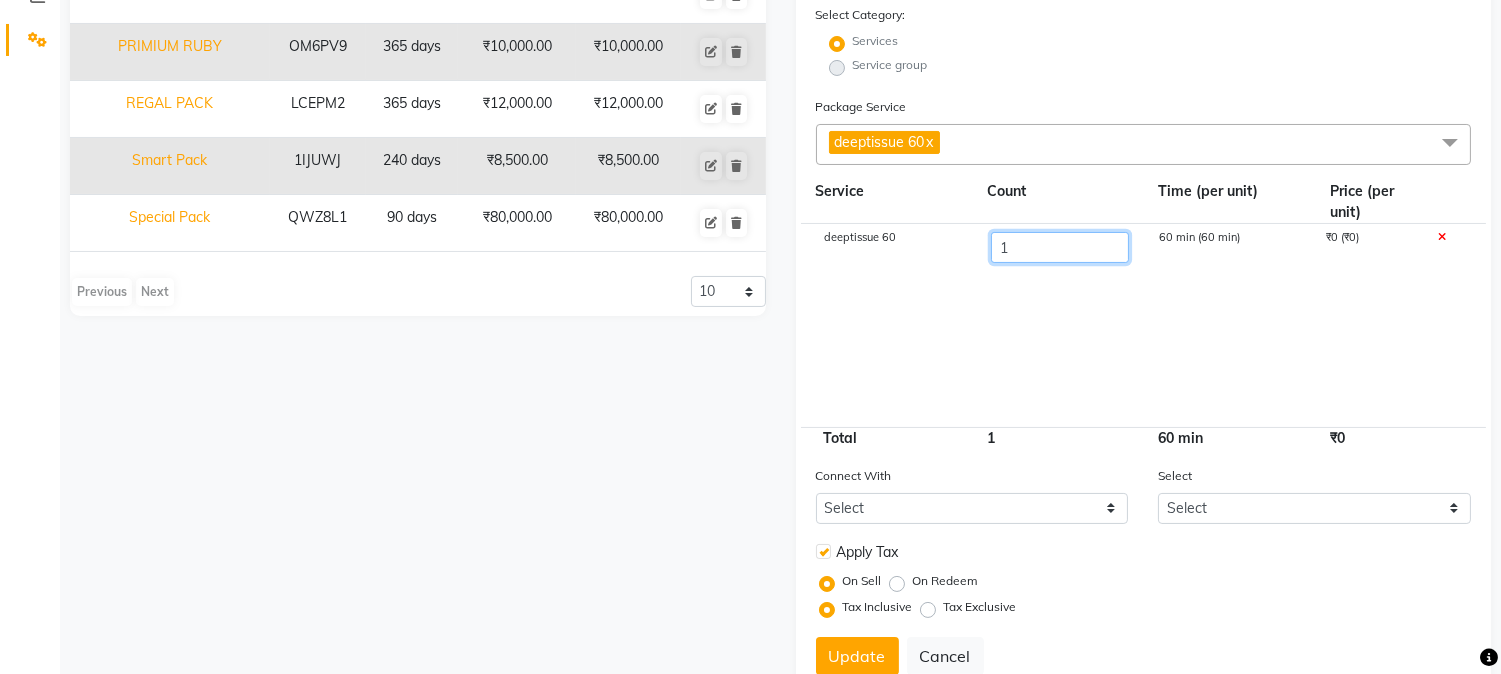 click on "1" 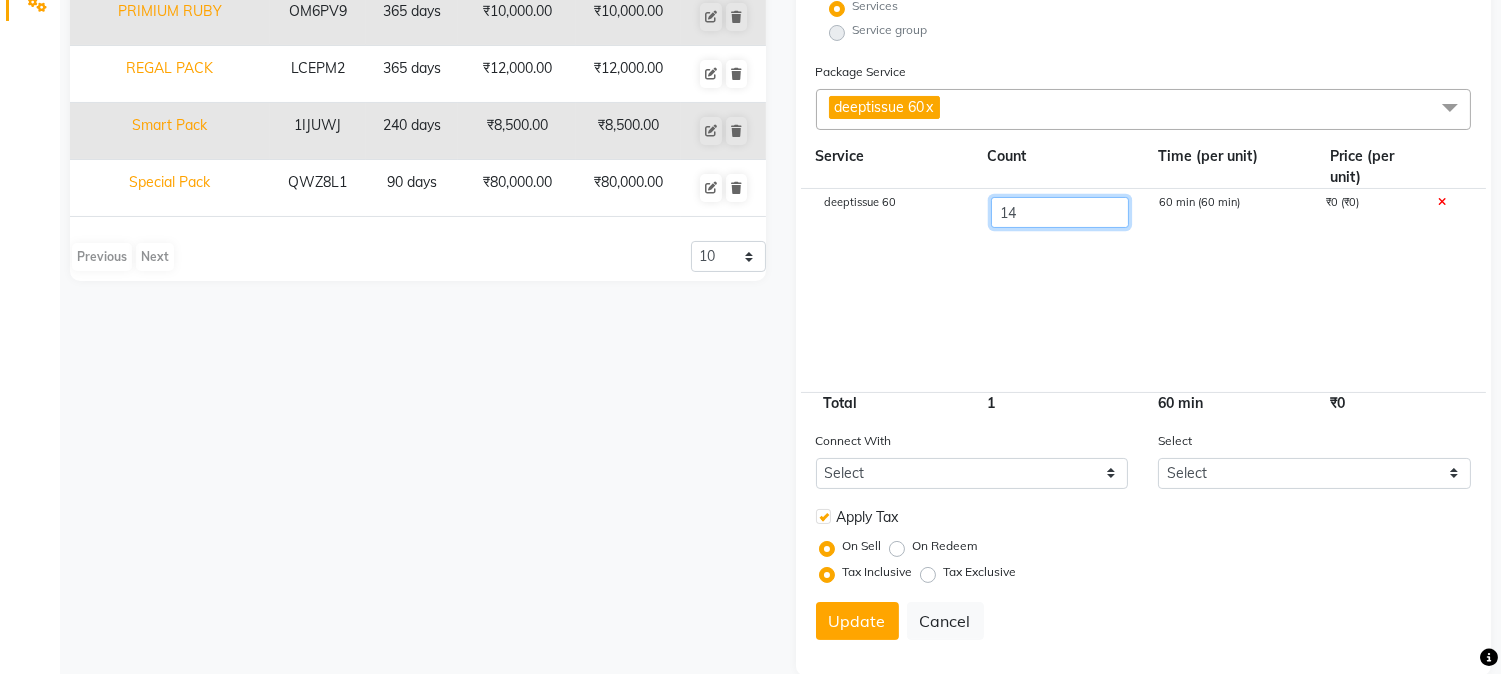 scroll, scrollTop: 514, scrollLeft: 0, axis: vertical 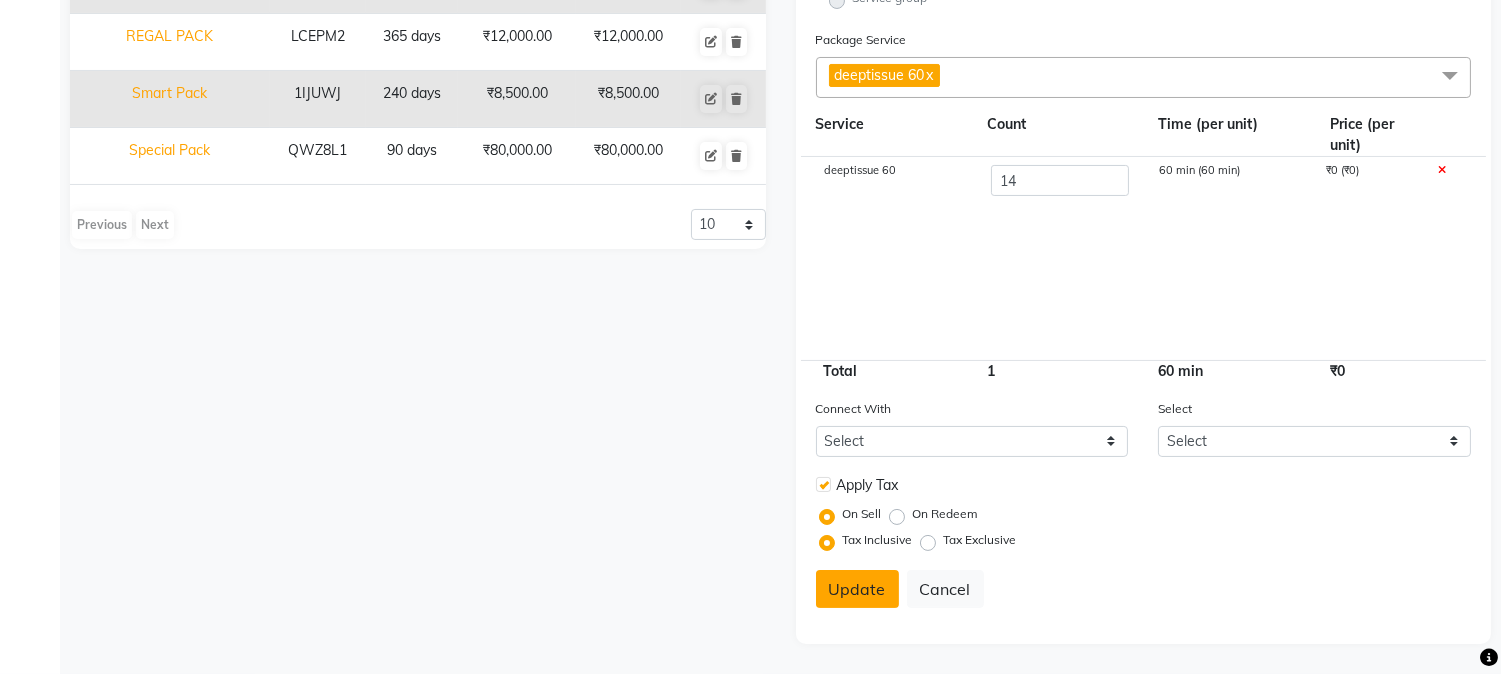 click on "Update" 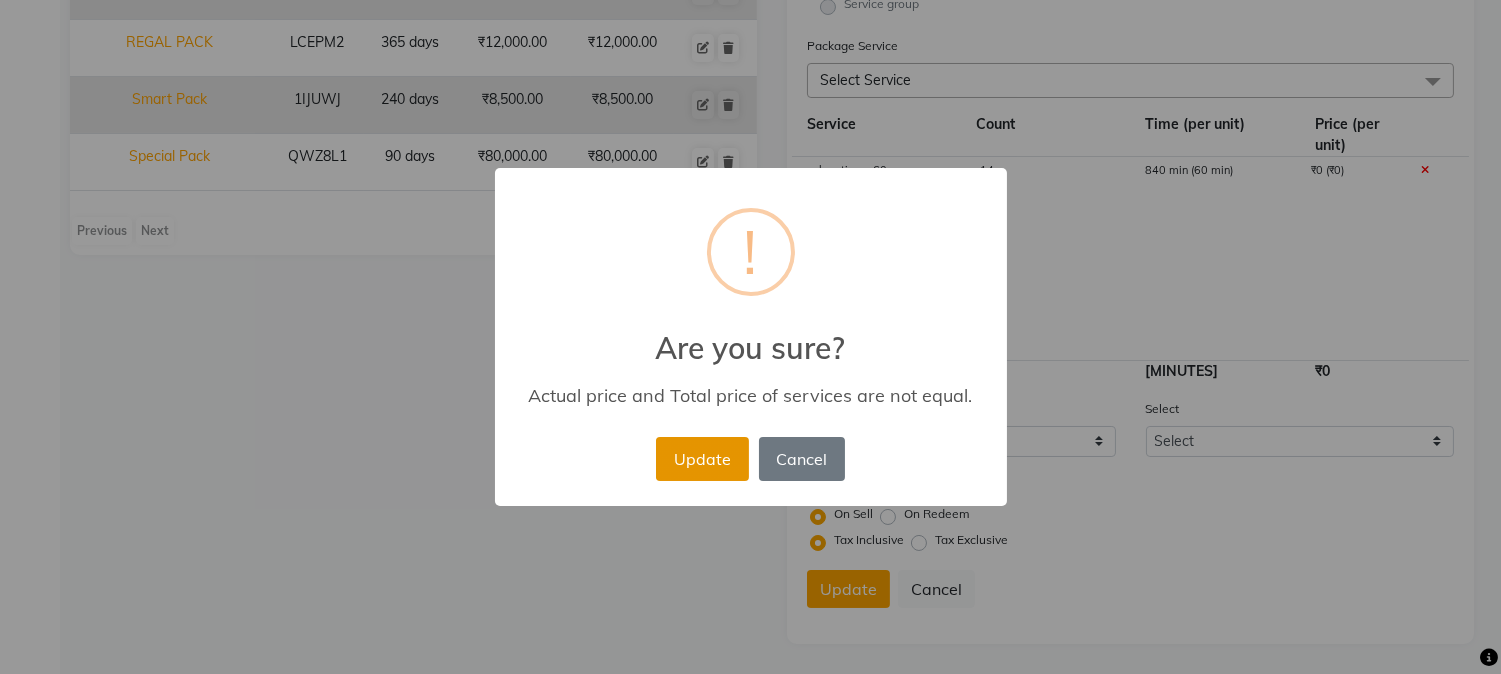 scroll, scrollTop: 507, scrollLeft: 0, axis: vertical 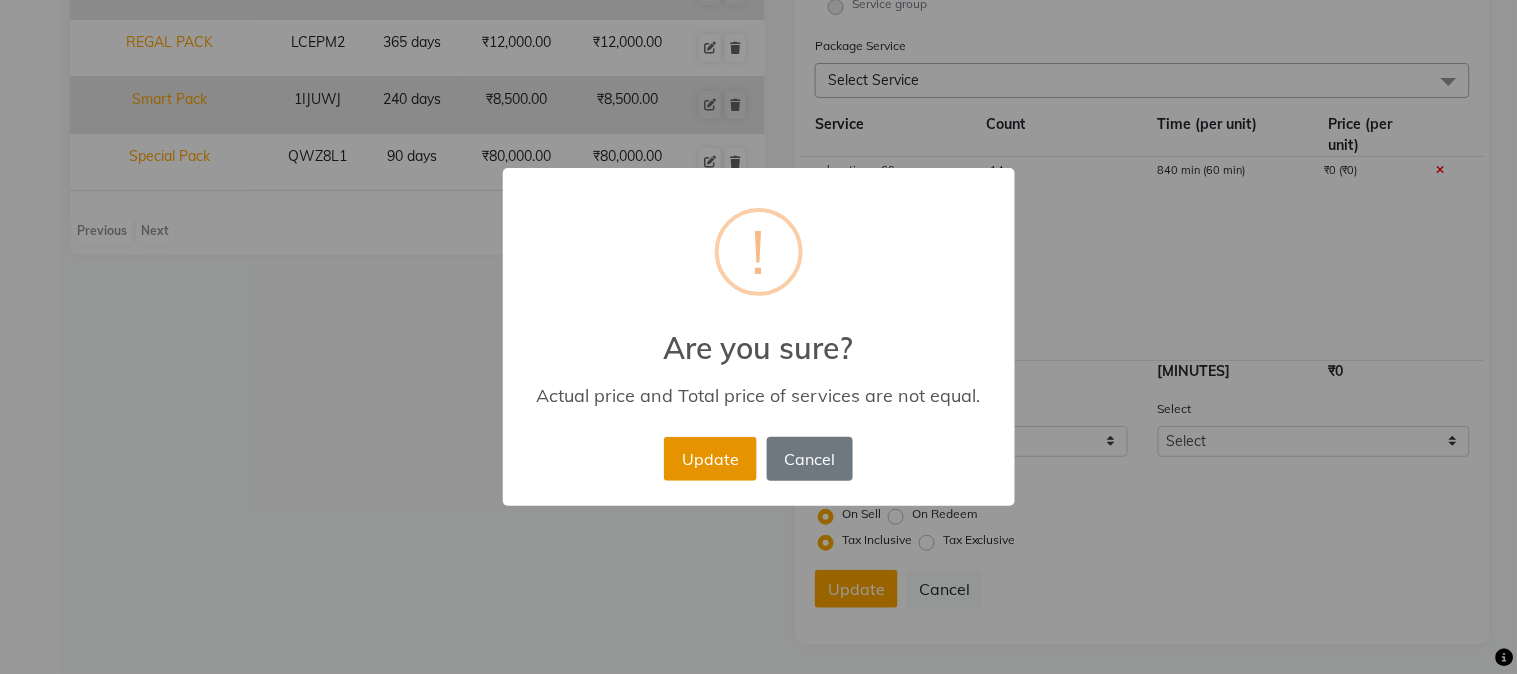 click on "Update" at bounding box center (710, 459) 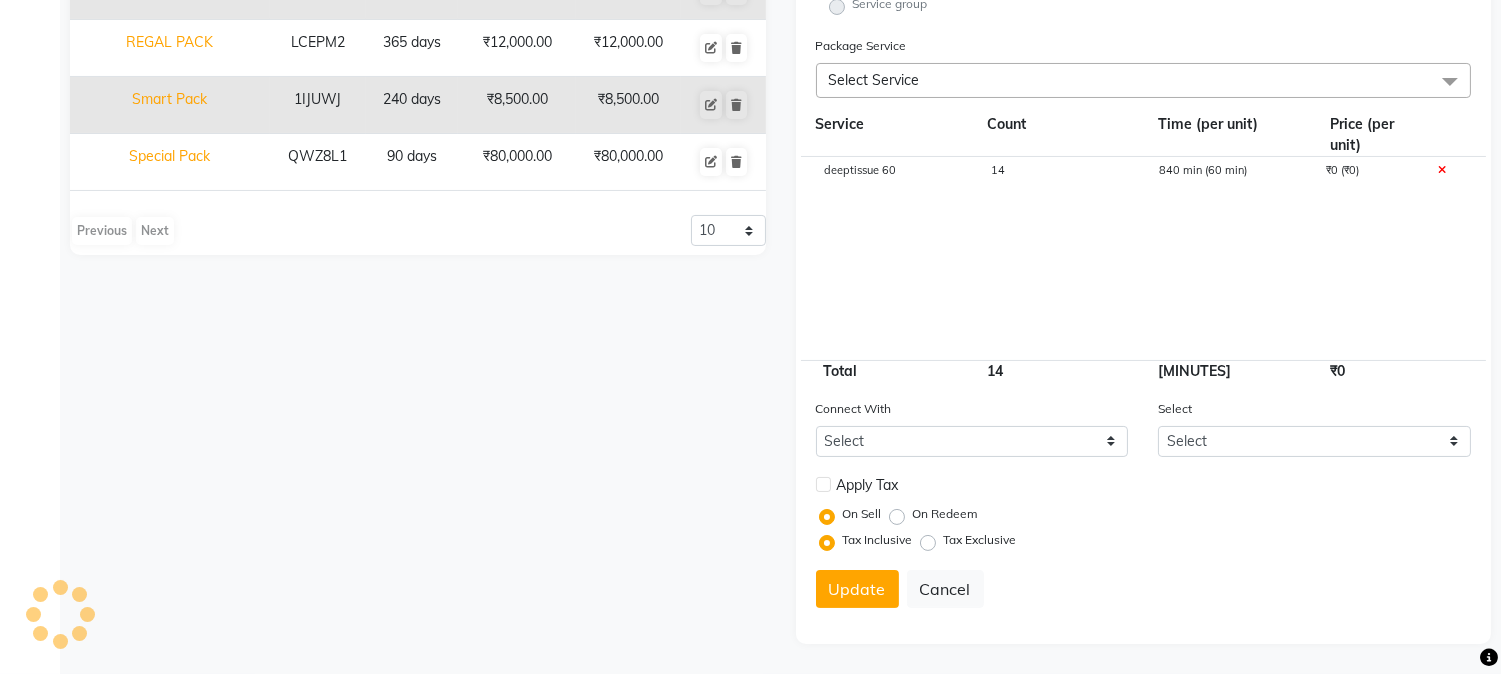type 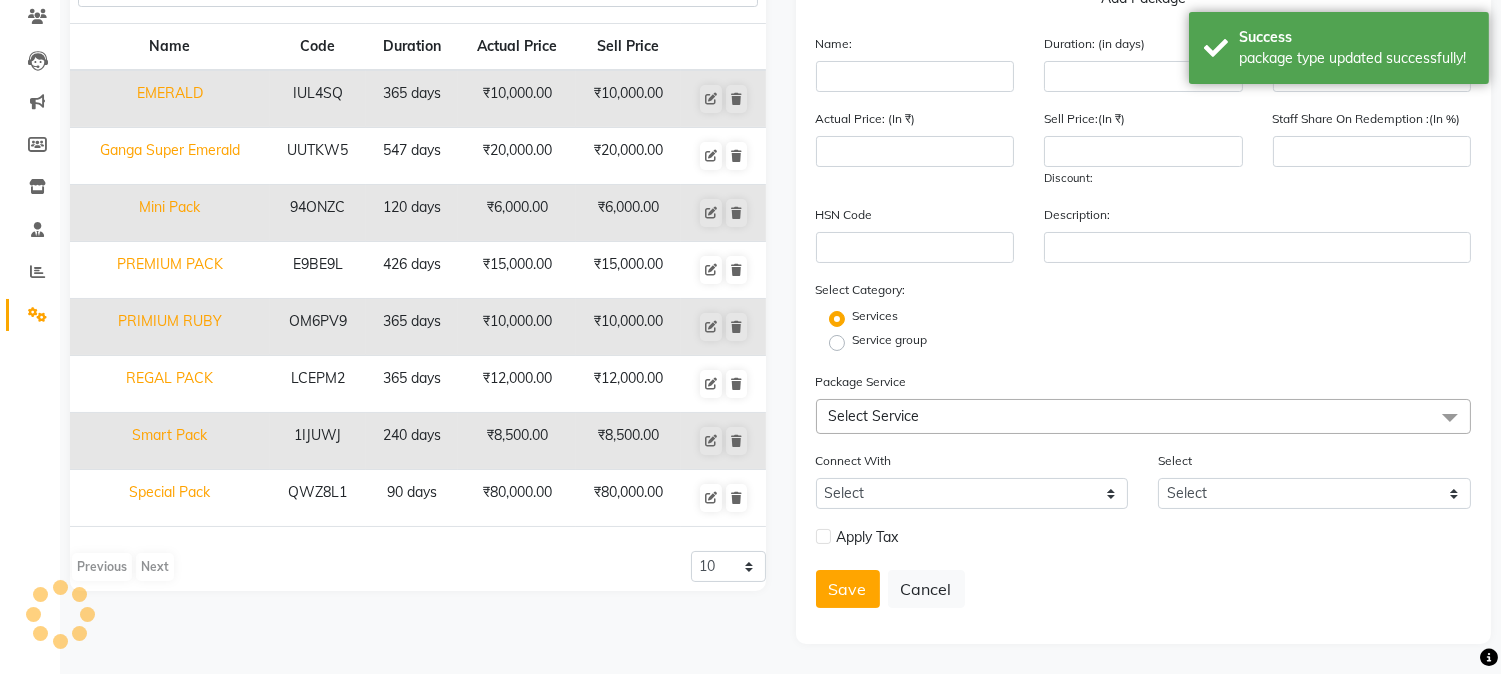 scroll, scrollTop: 172, scrollLeft: 0, axis: vertical 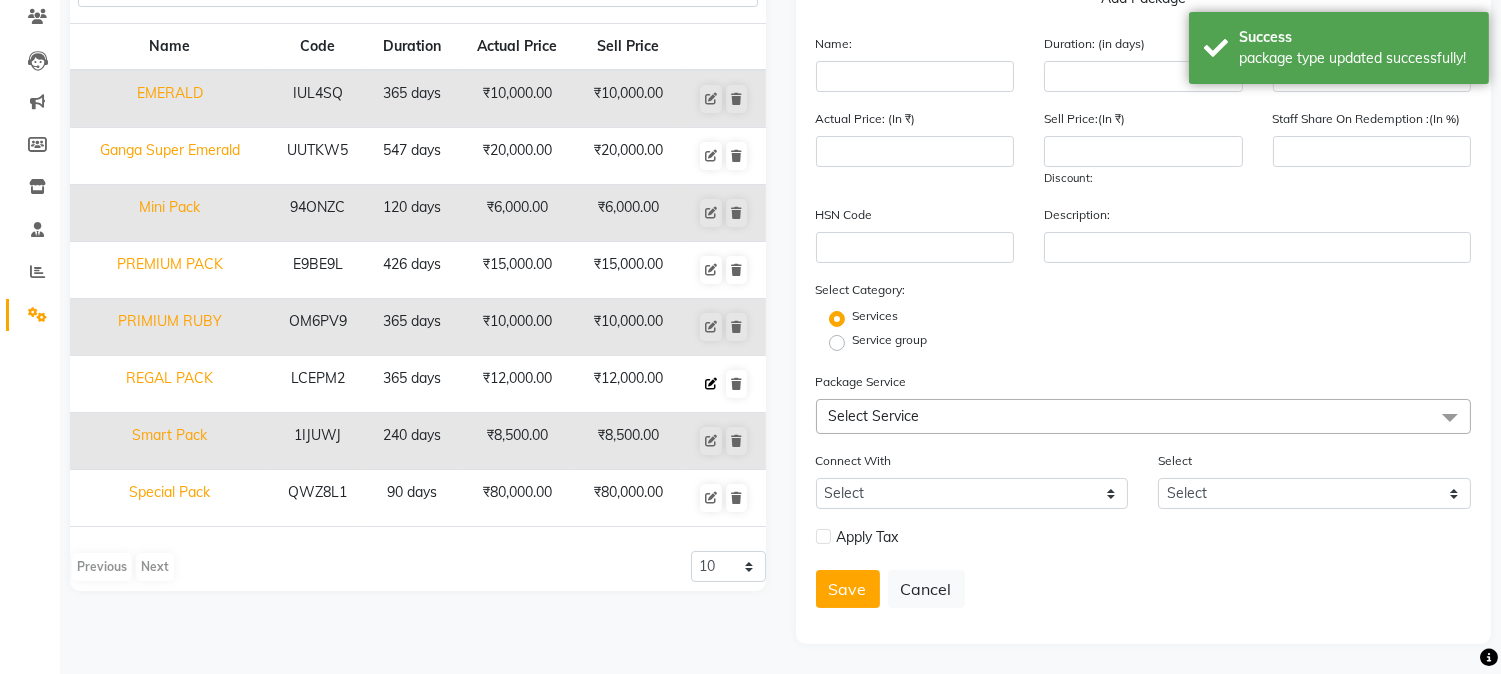 click 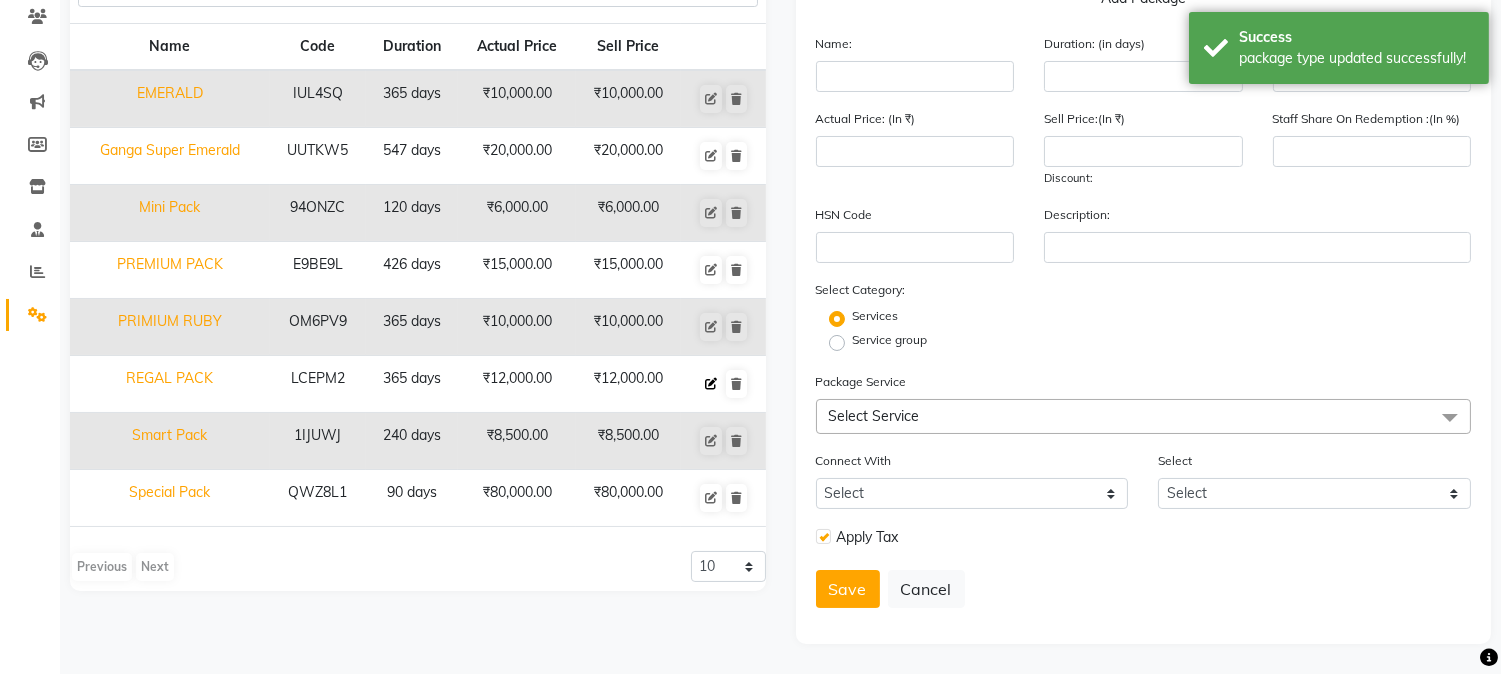 type on "REGAL PACK" 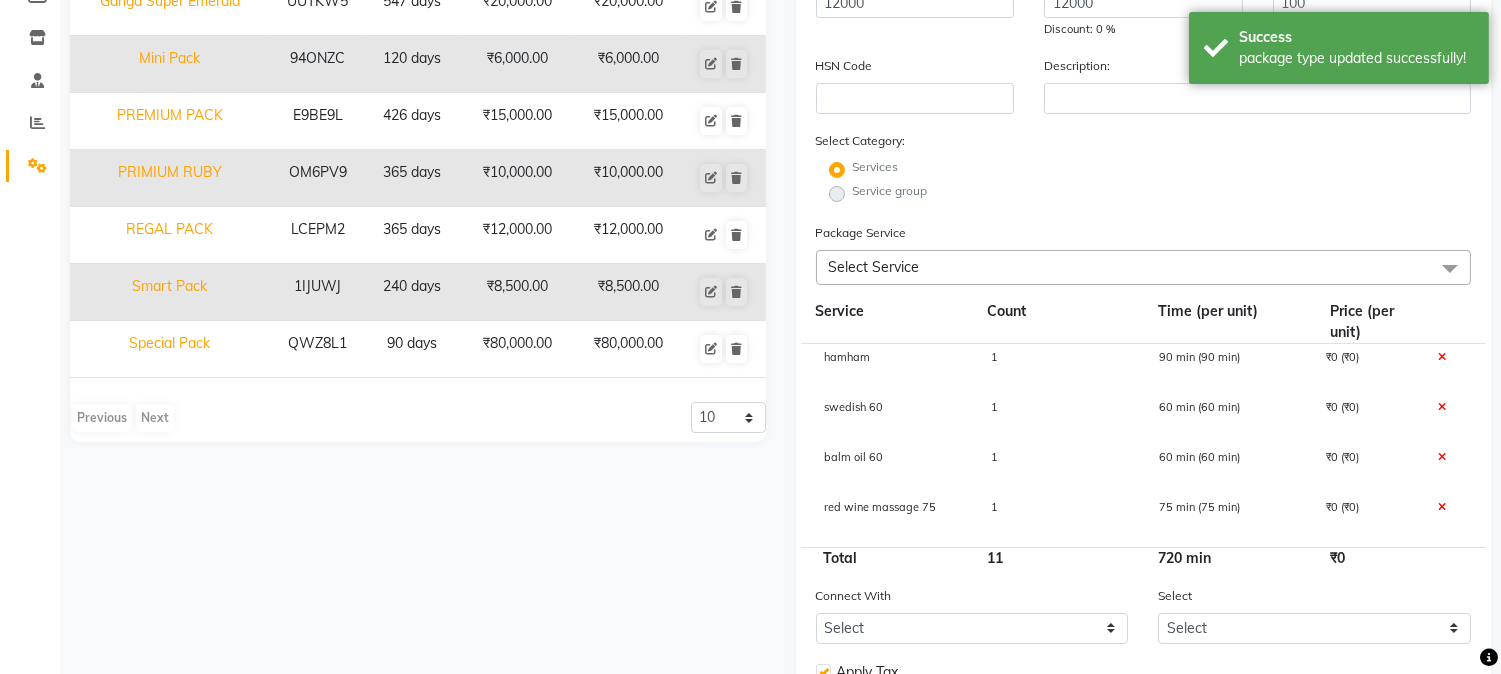 scroll, scrollTop: 283, scrollLeft: 0, axis: vertical 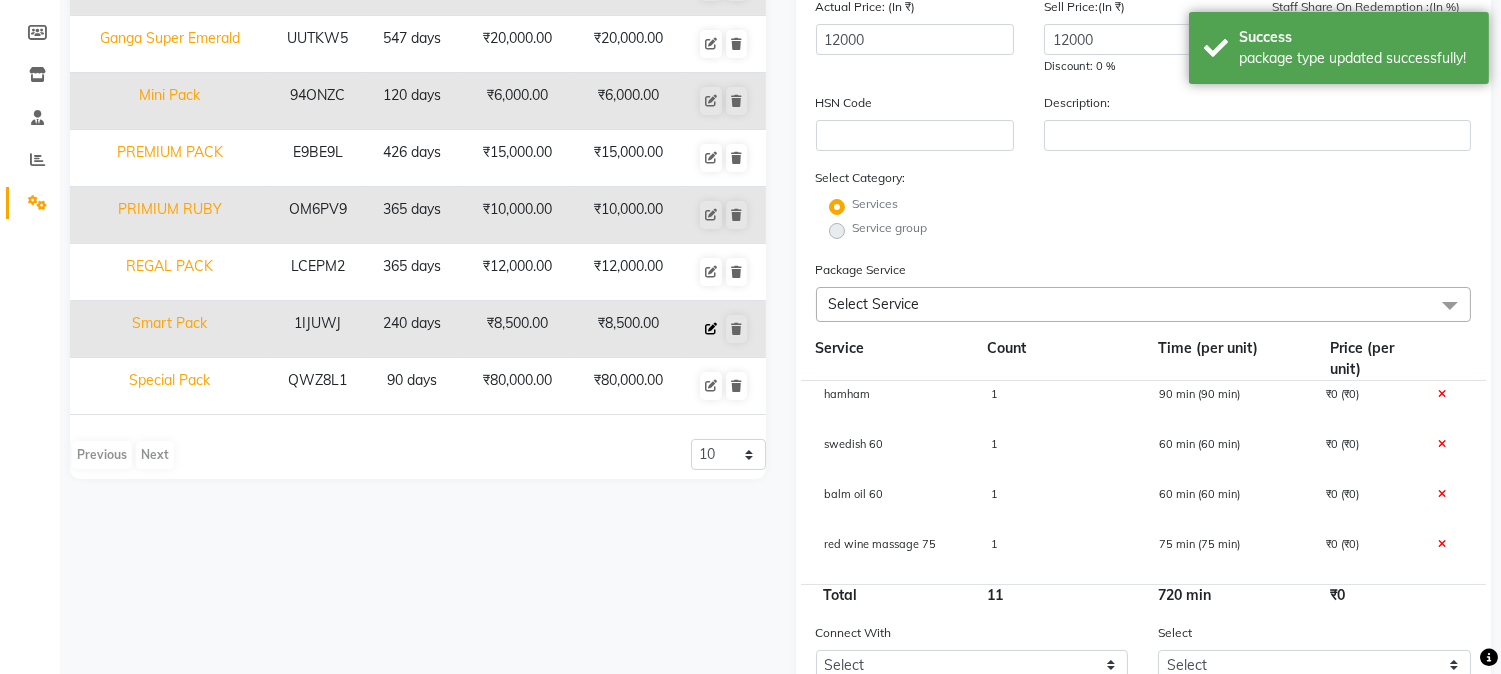 click 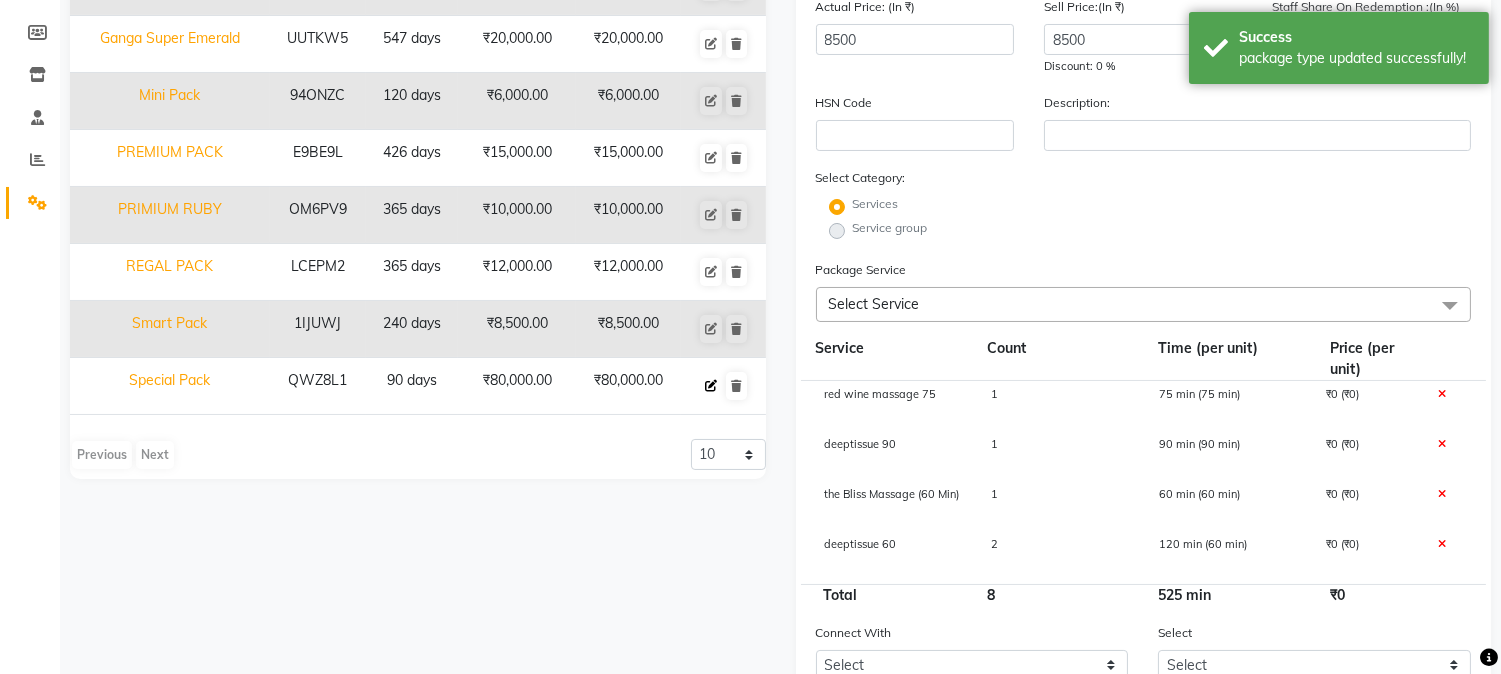 click 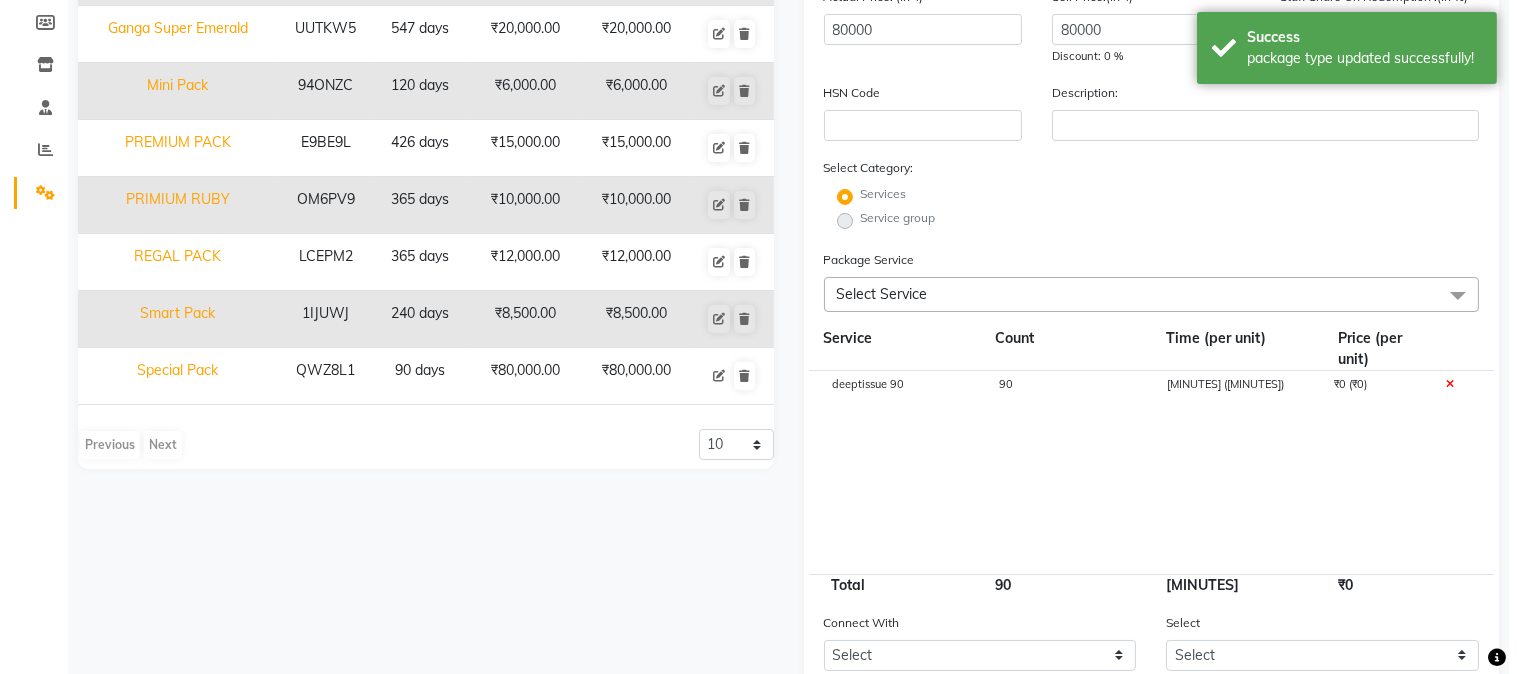 scroll, scrollTop: 0, scrollLeft: 0, axis: both 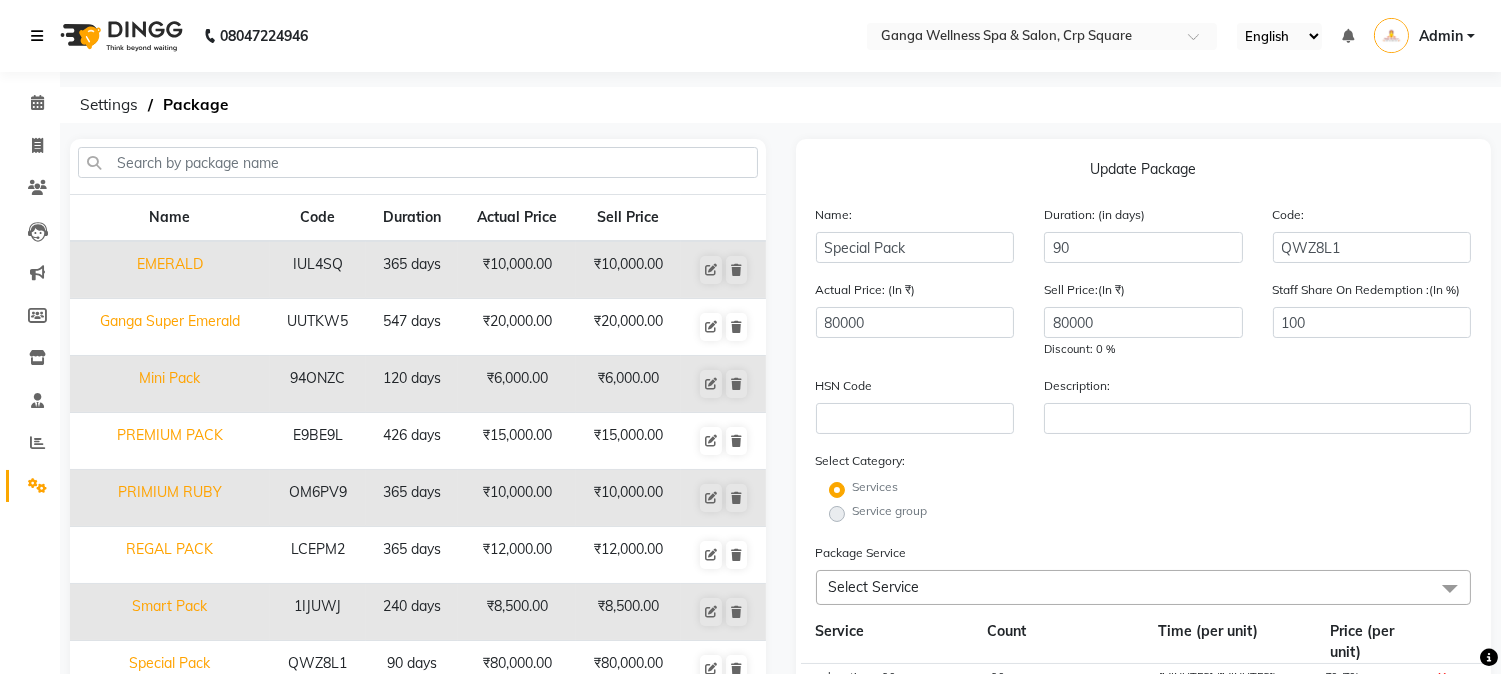 click at bounding box center [37, 36] 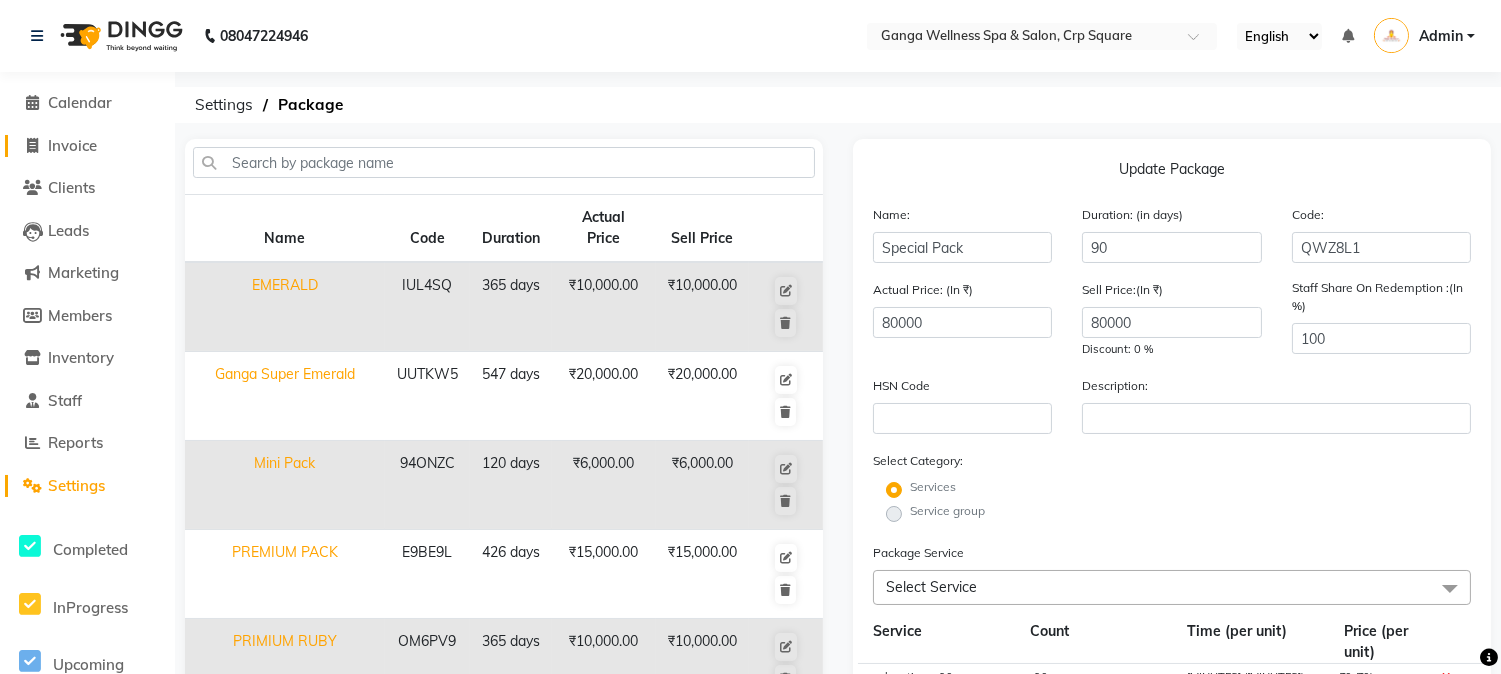 click 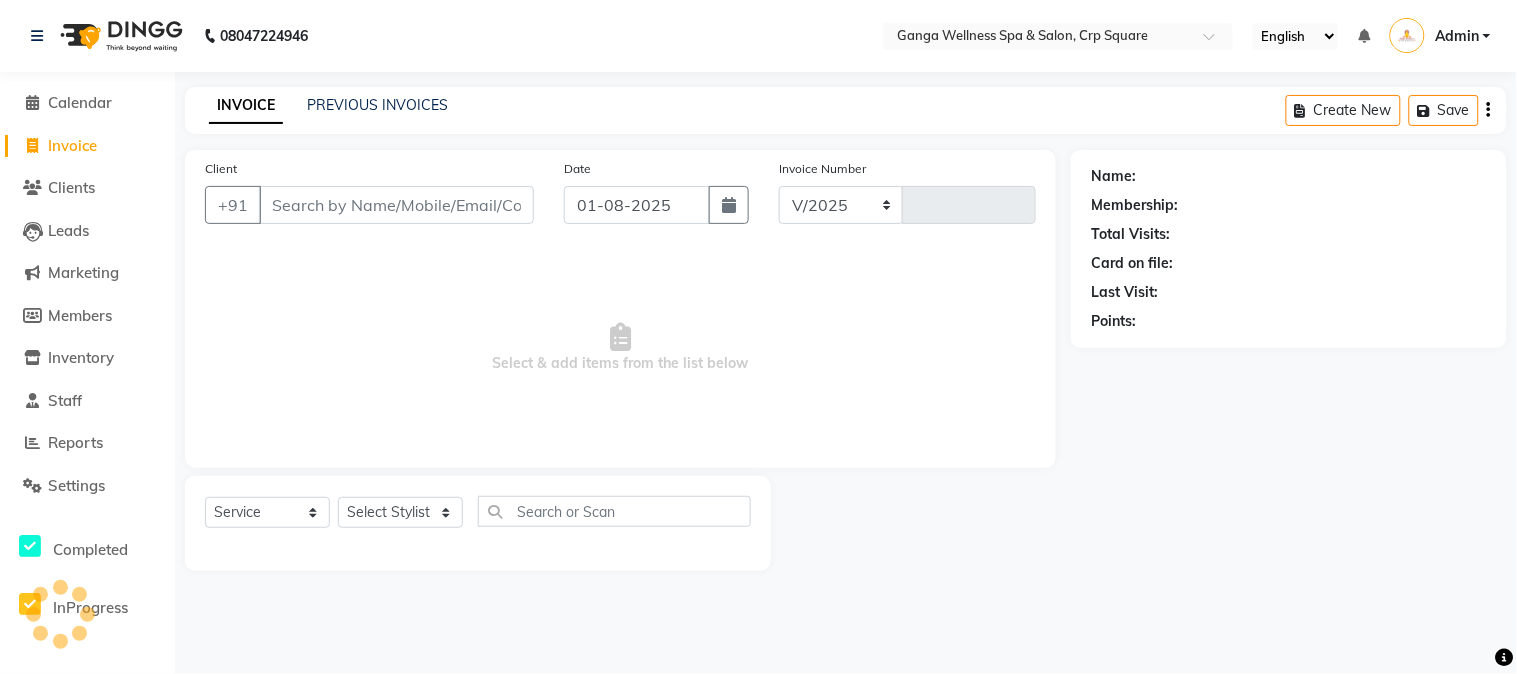 select on "715" 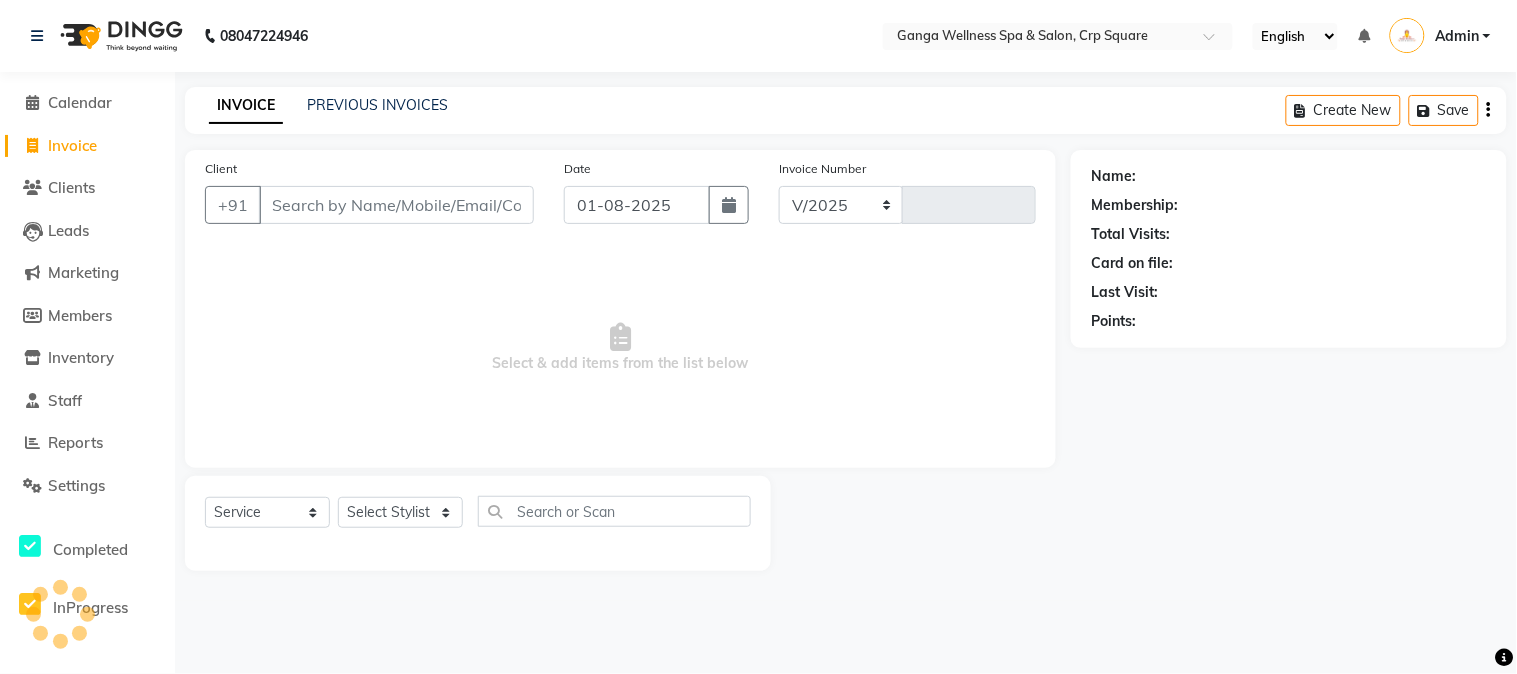 type on "1881" 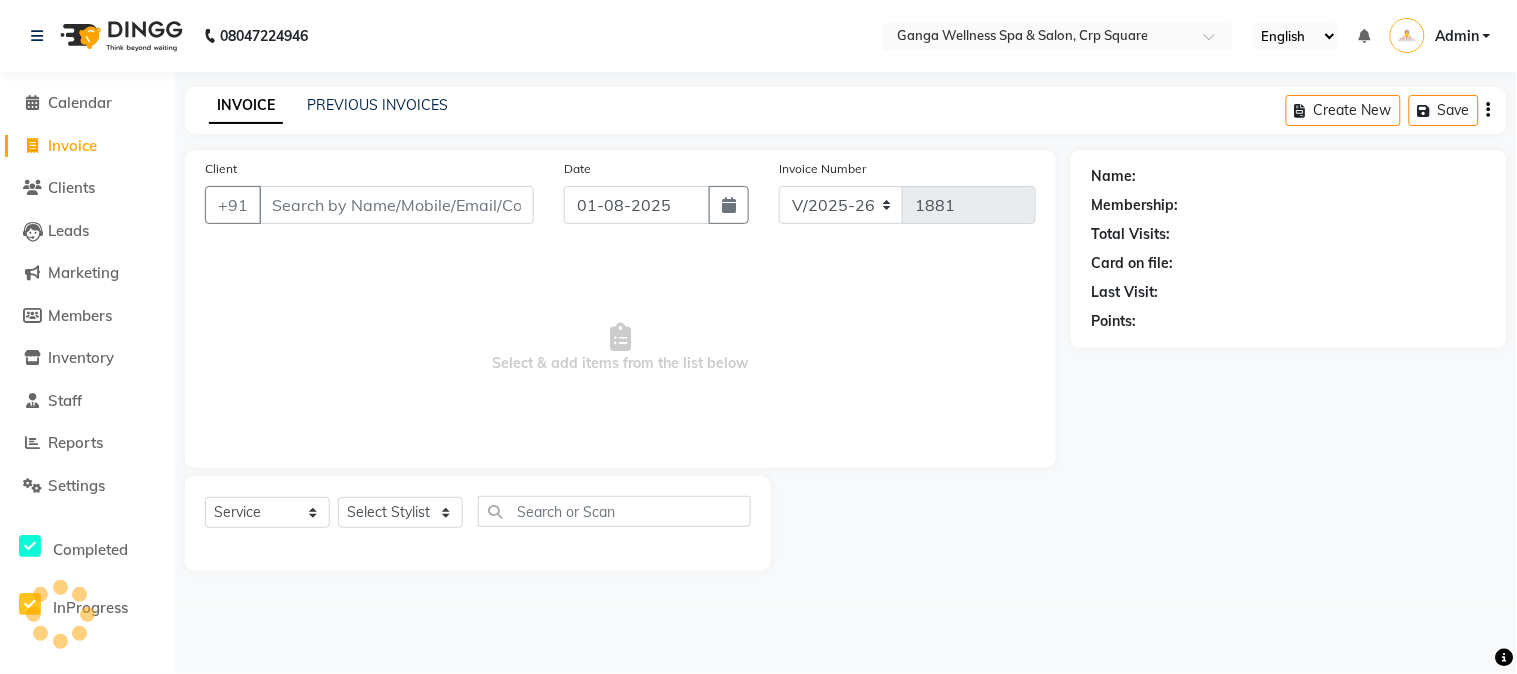 click 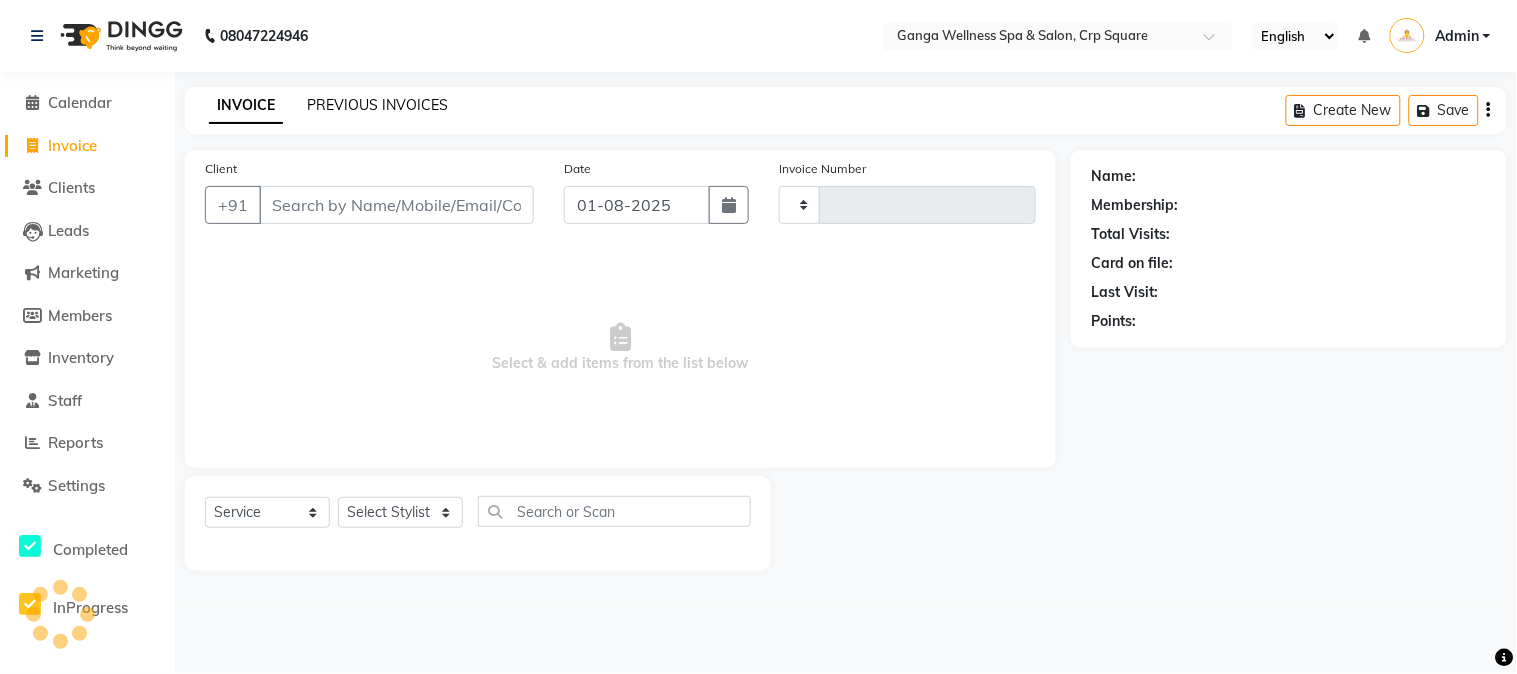 type on "1881" 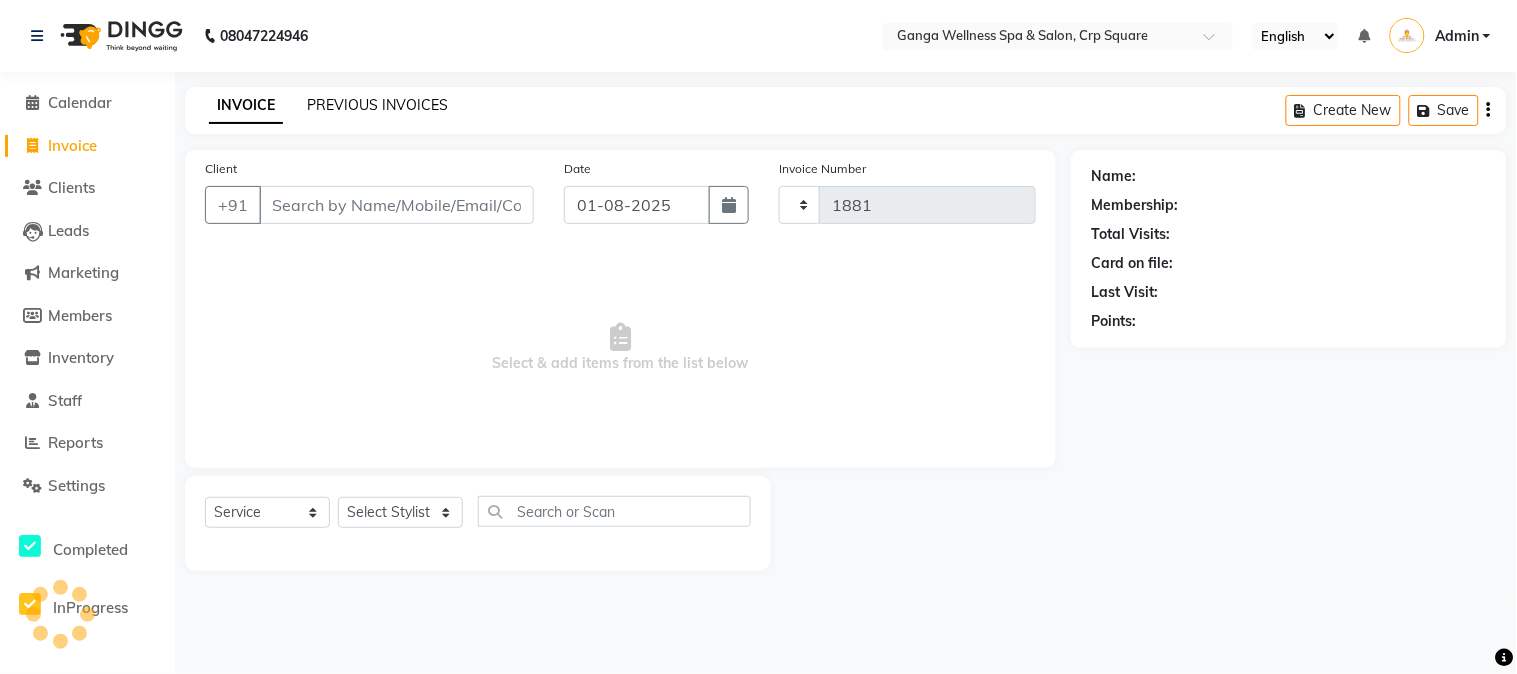 select on "715" 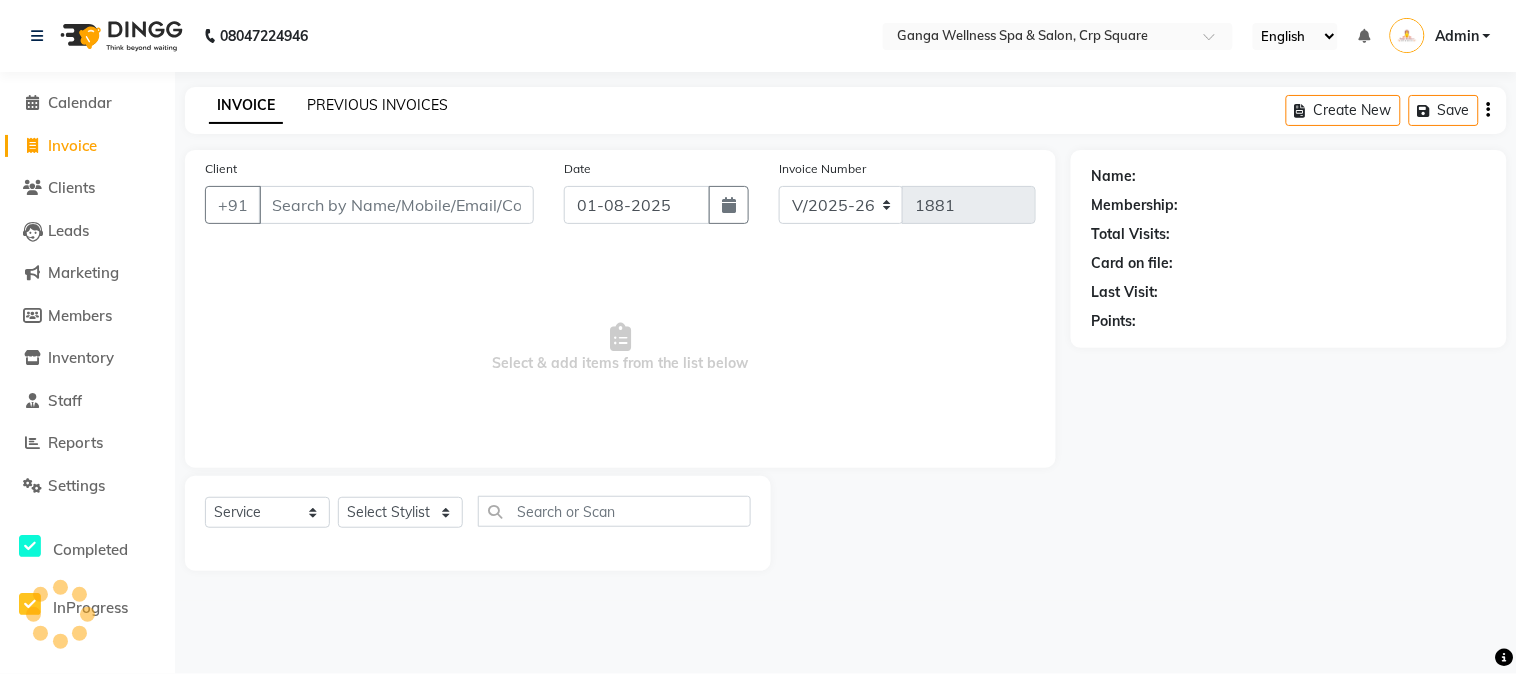 click on "PREVIOUS INVOICES" 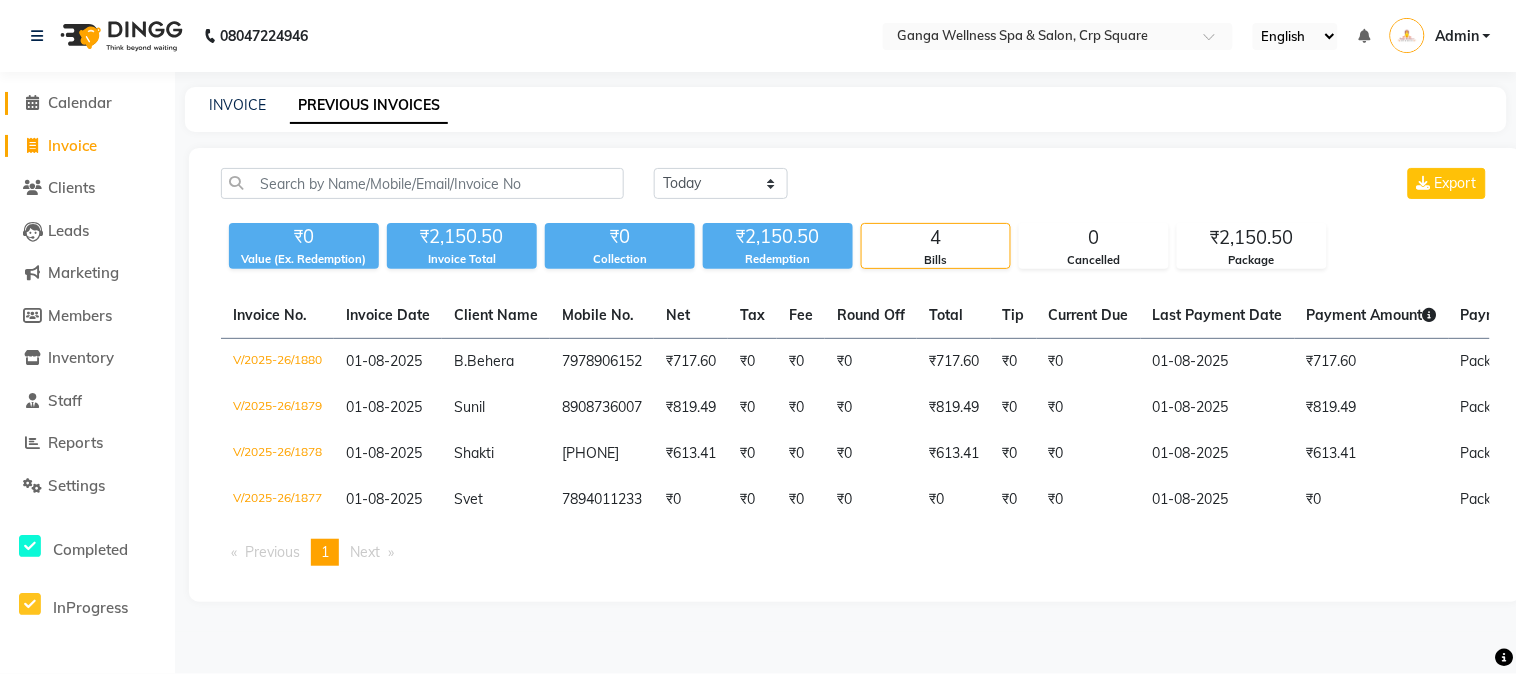 click 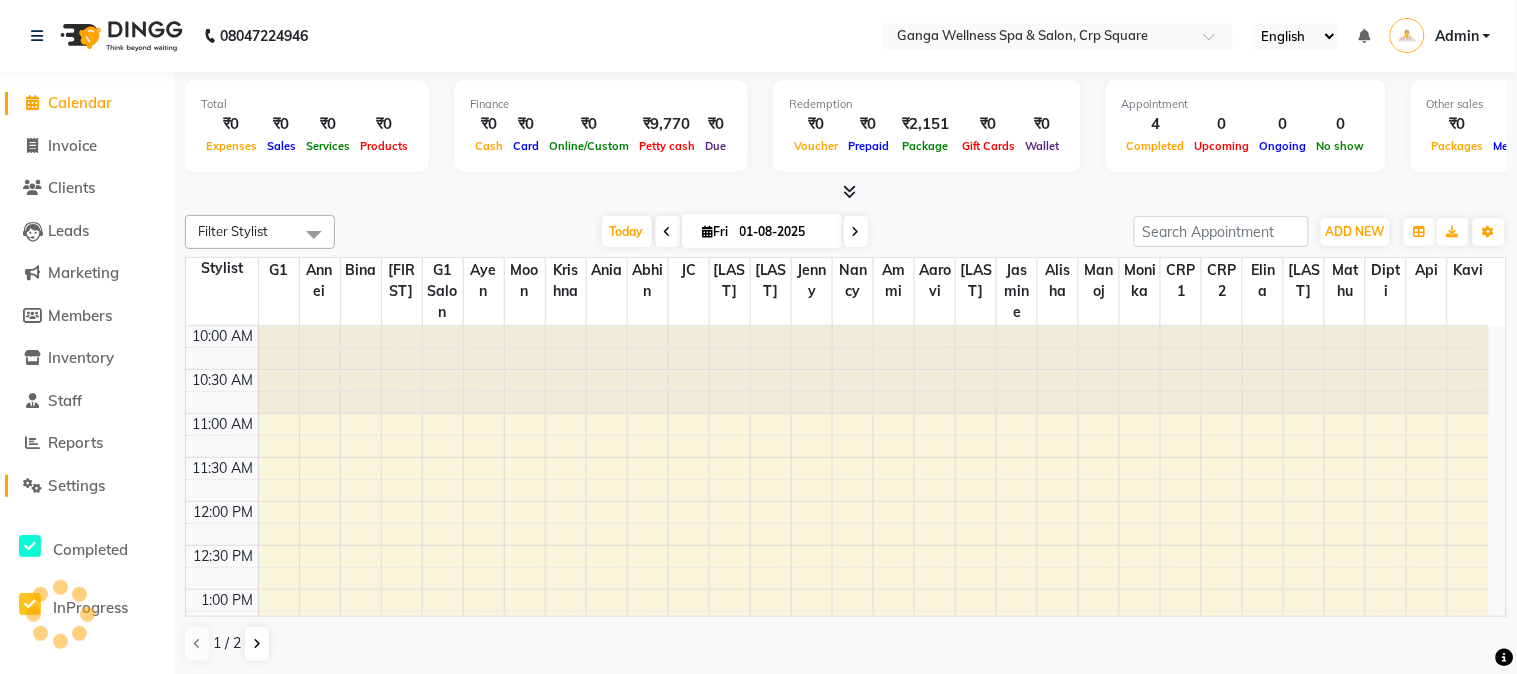 scroll, scrollTop: 0, scrollLeft: 0, axis: both 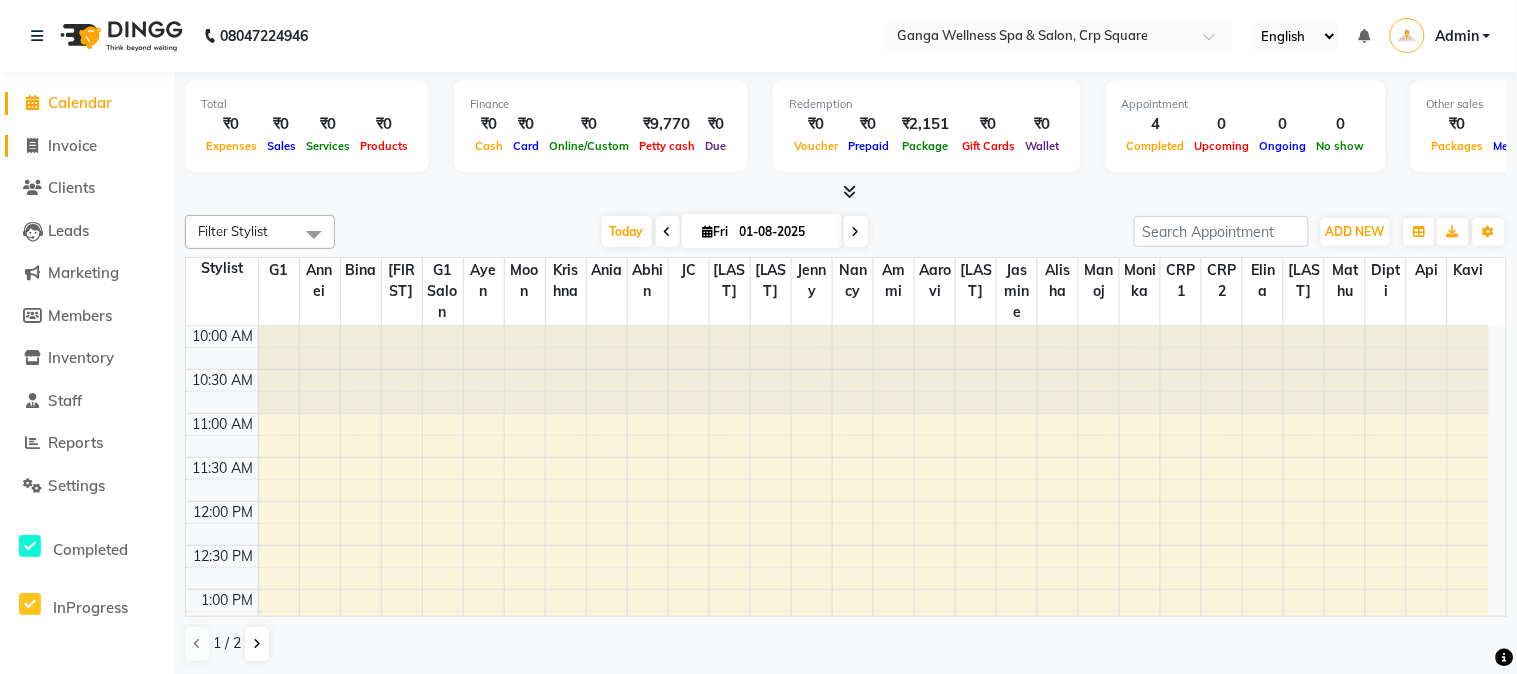 click 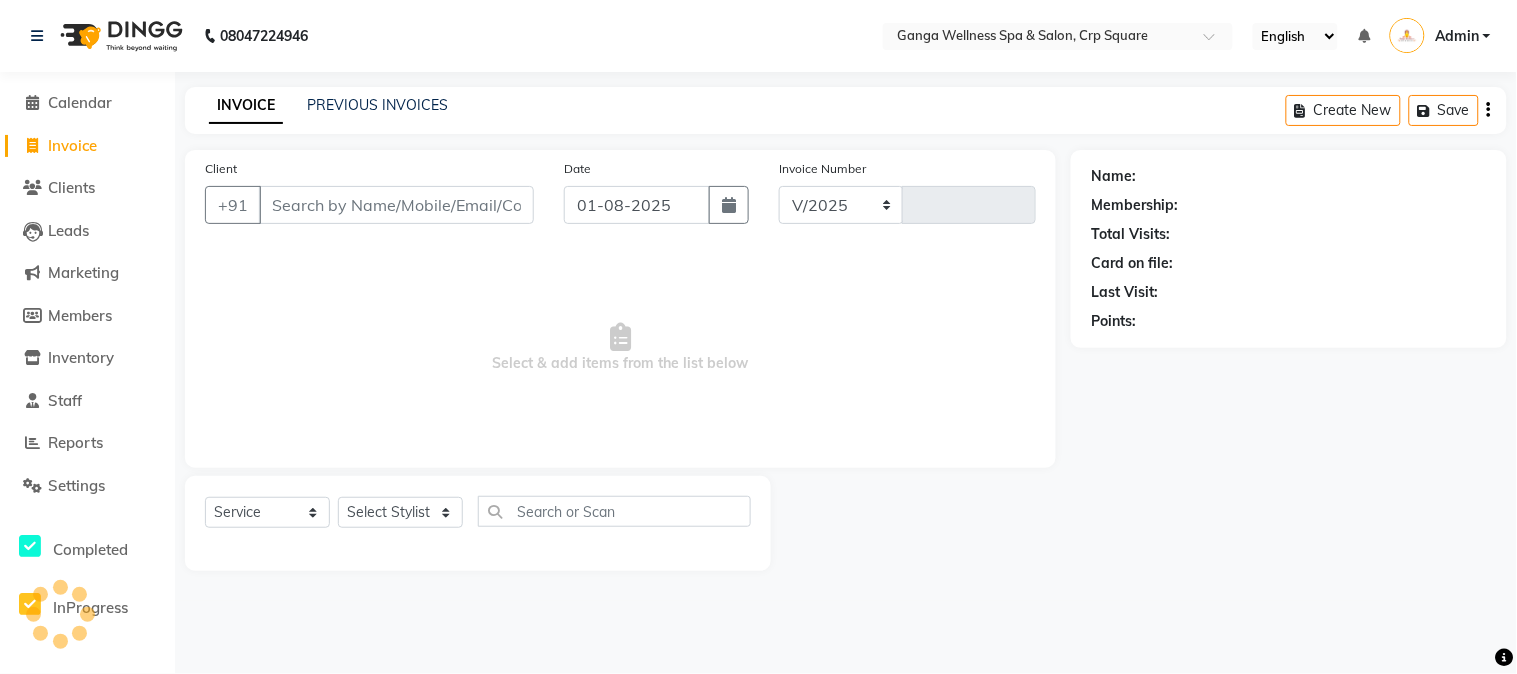 select on "715" 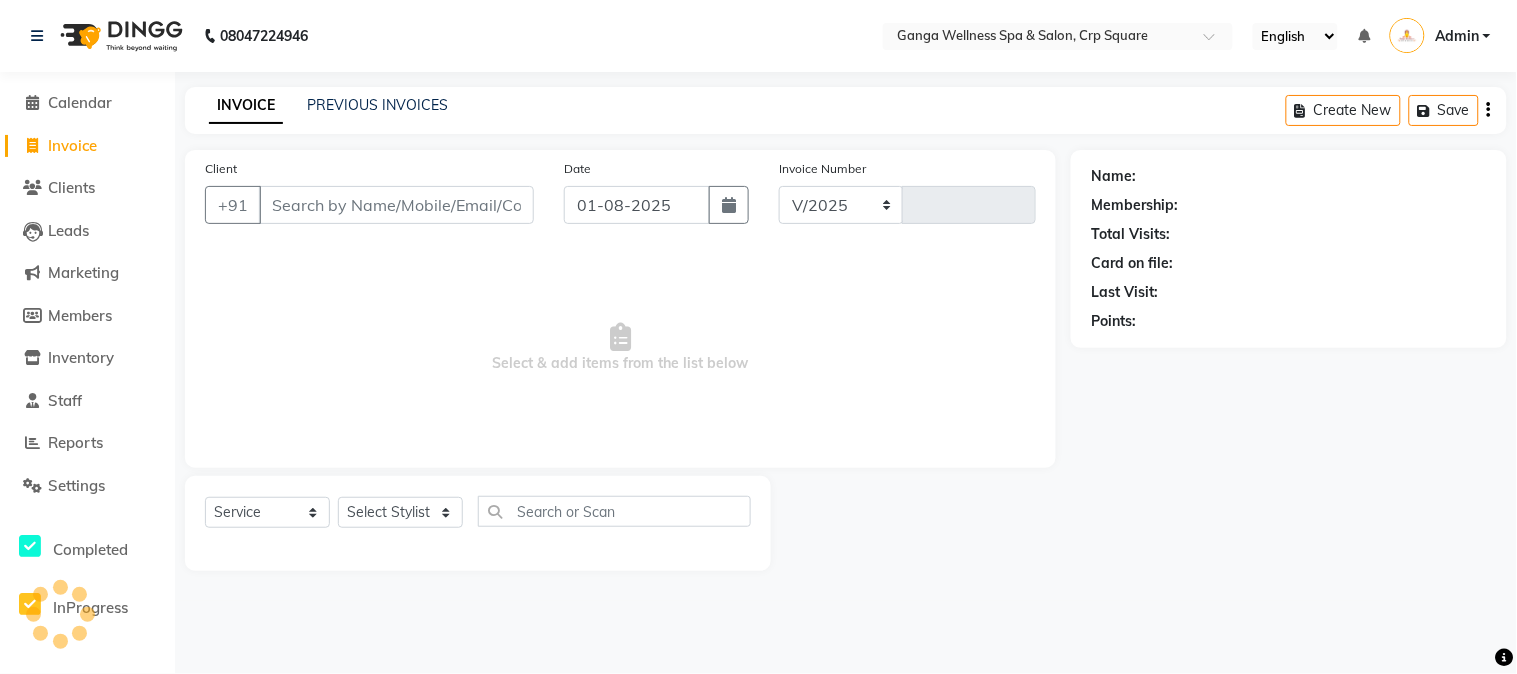 type on "1881" 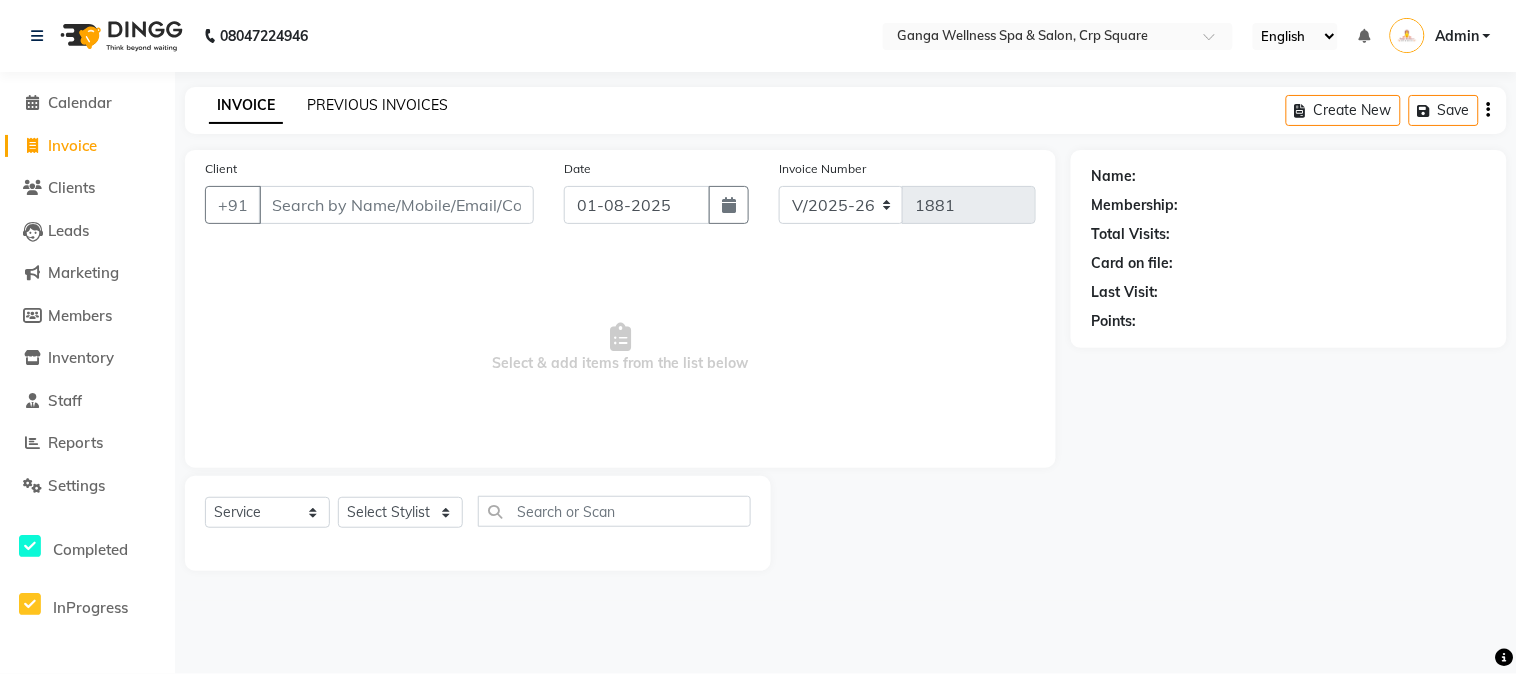 click on "PREVIOUS INVOICES" 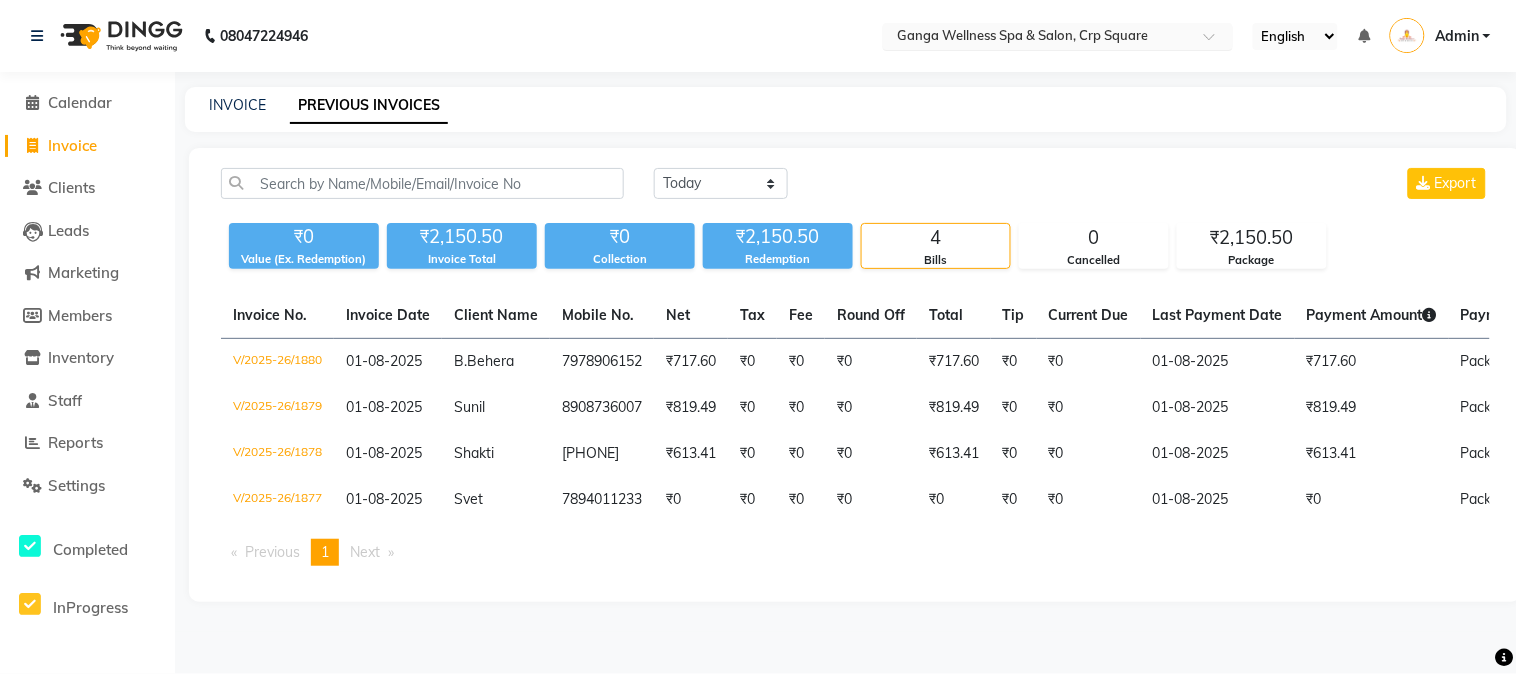 click at bounding box center [1038, 38] 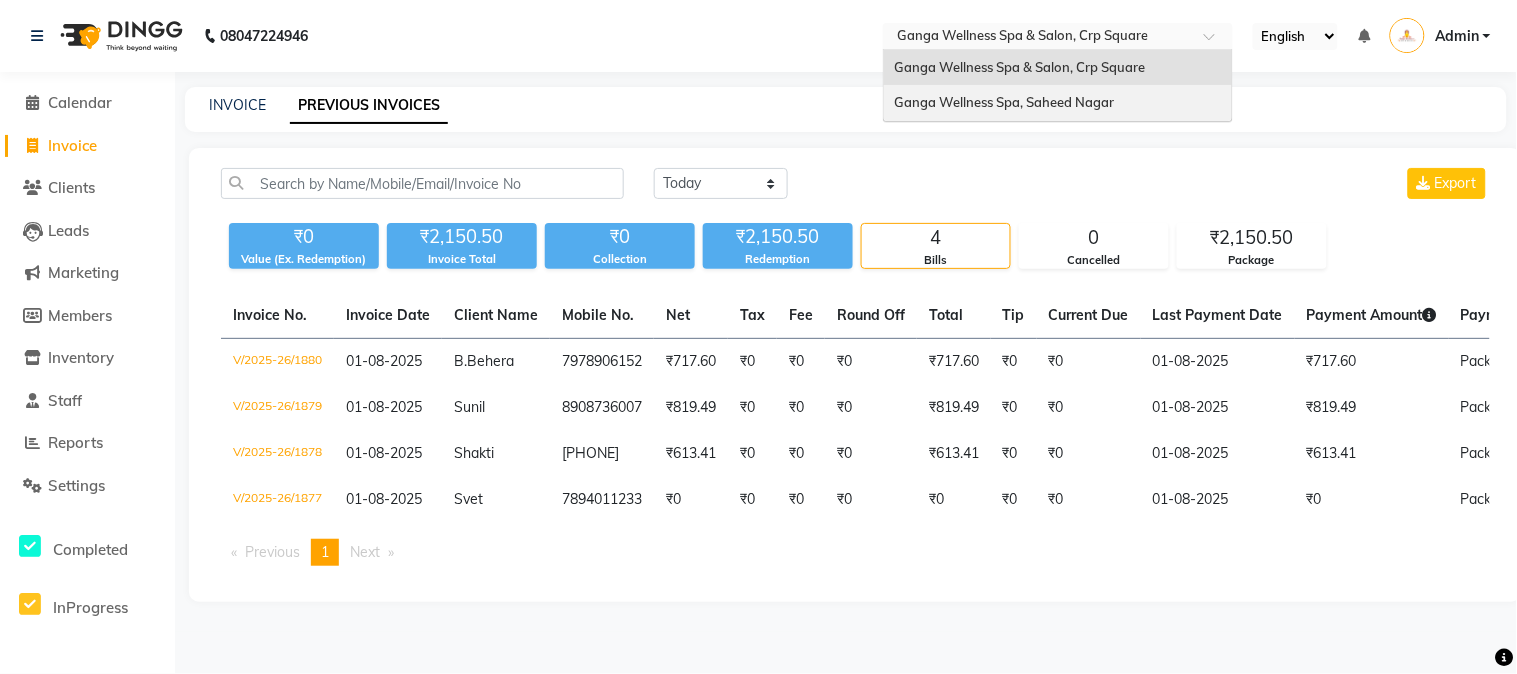 click on "Ganga Wellness Spa, Saheed Nagar" at bounding box center (1004, 102) 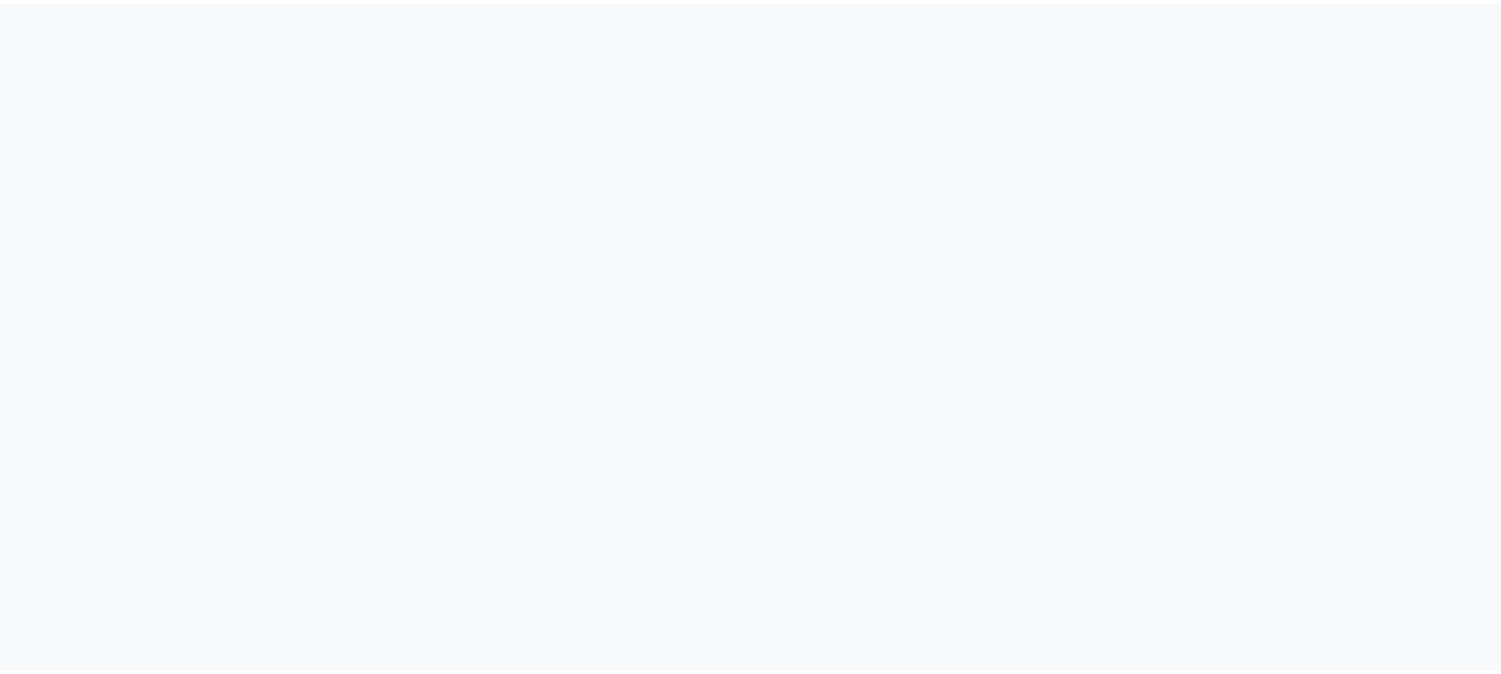 scroll, scrollTop: 0, scrollLeft: 0, axis: both 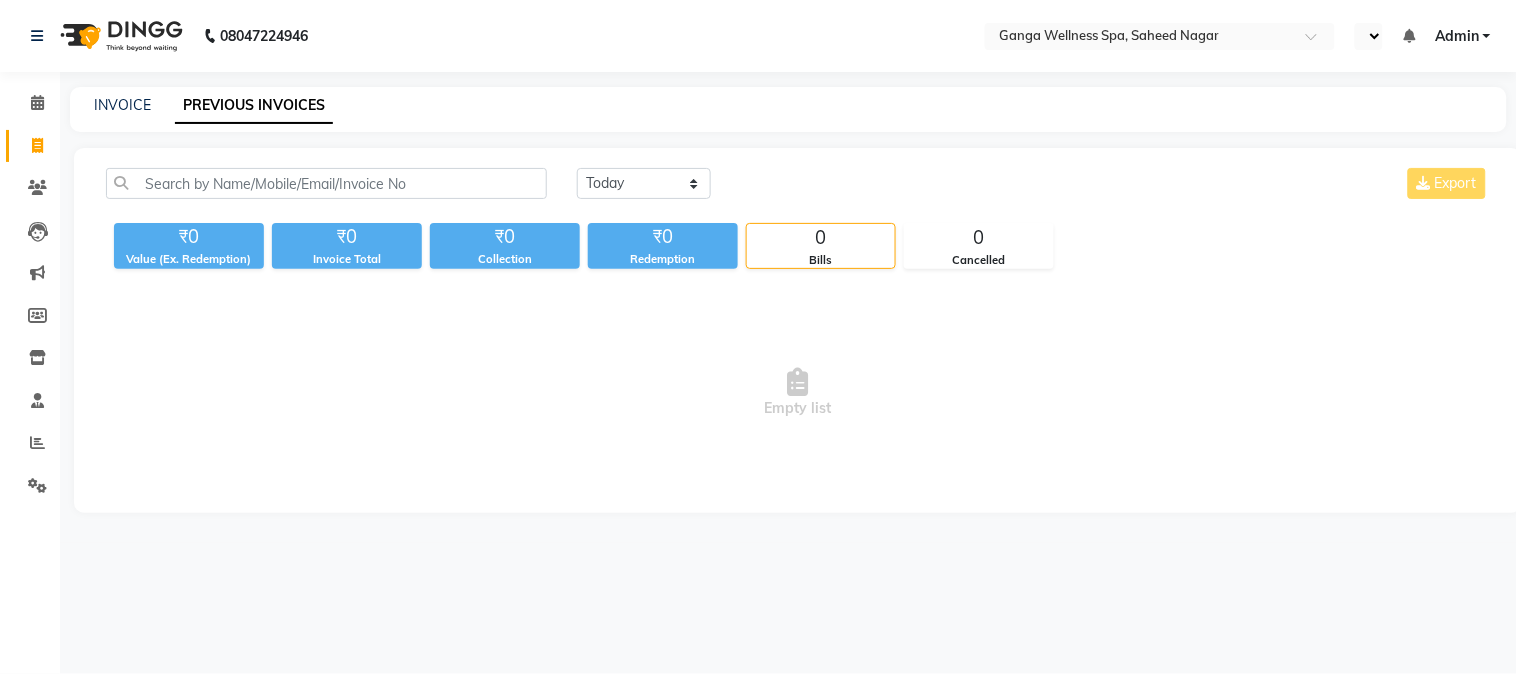 select on "en" 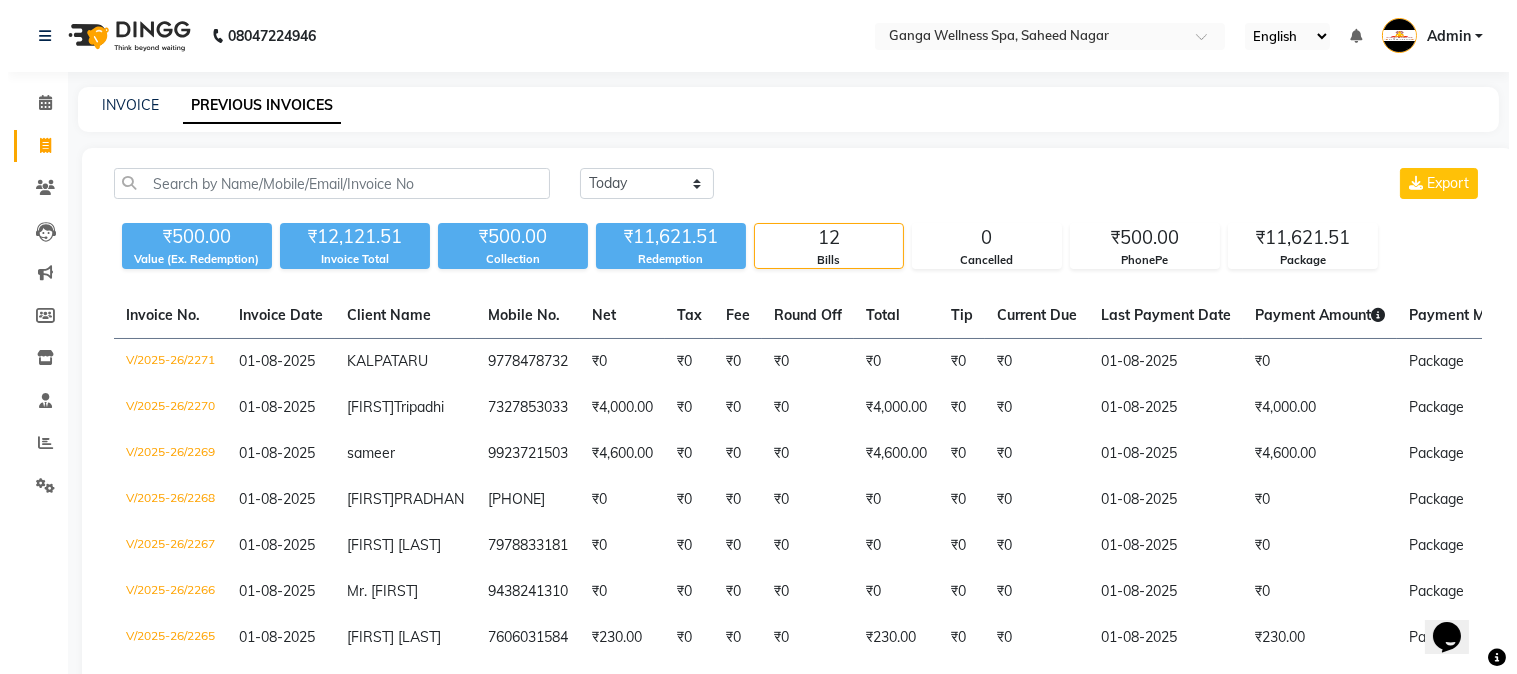 scroll, scrollTop: 0, scrollLeft: 0, axis: both 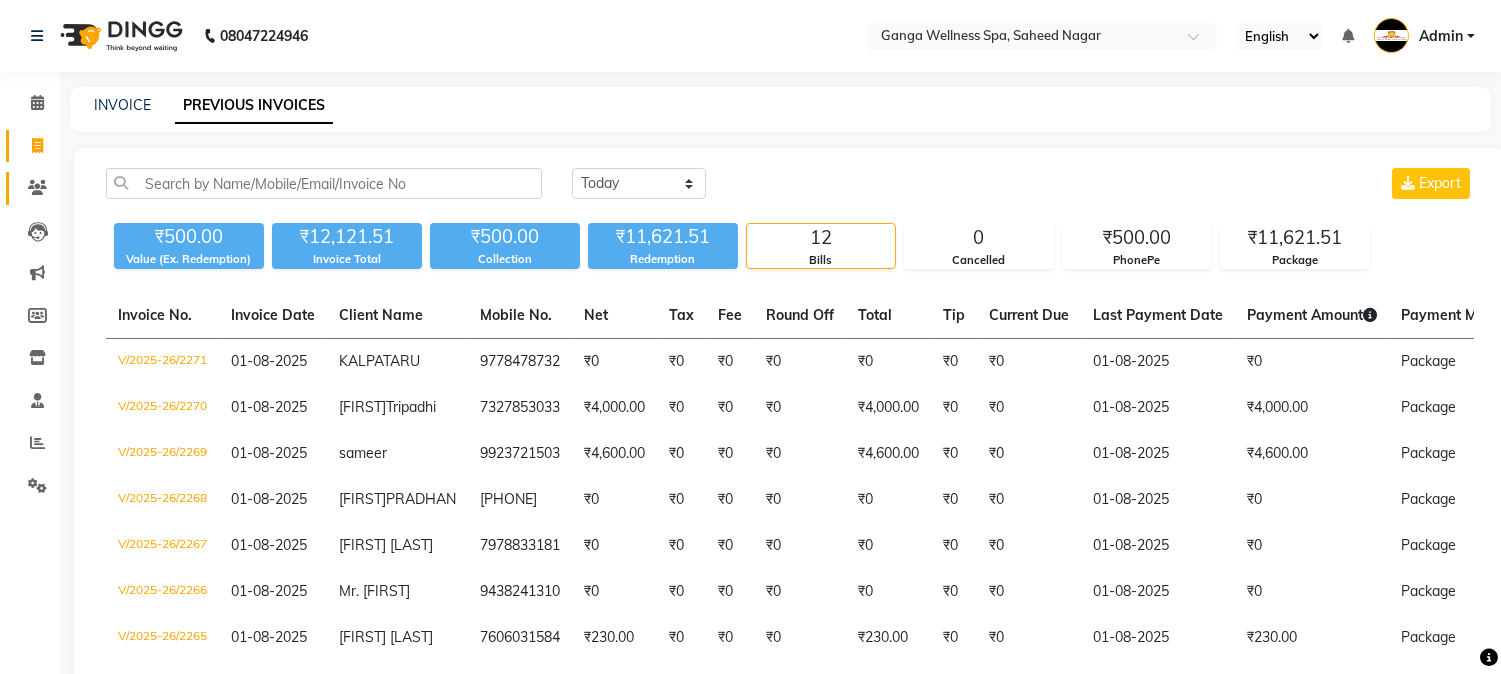 click on "Clients" 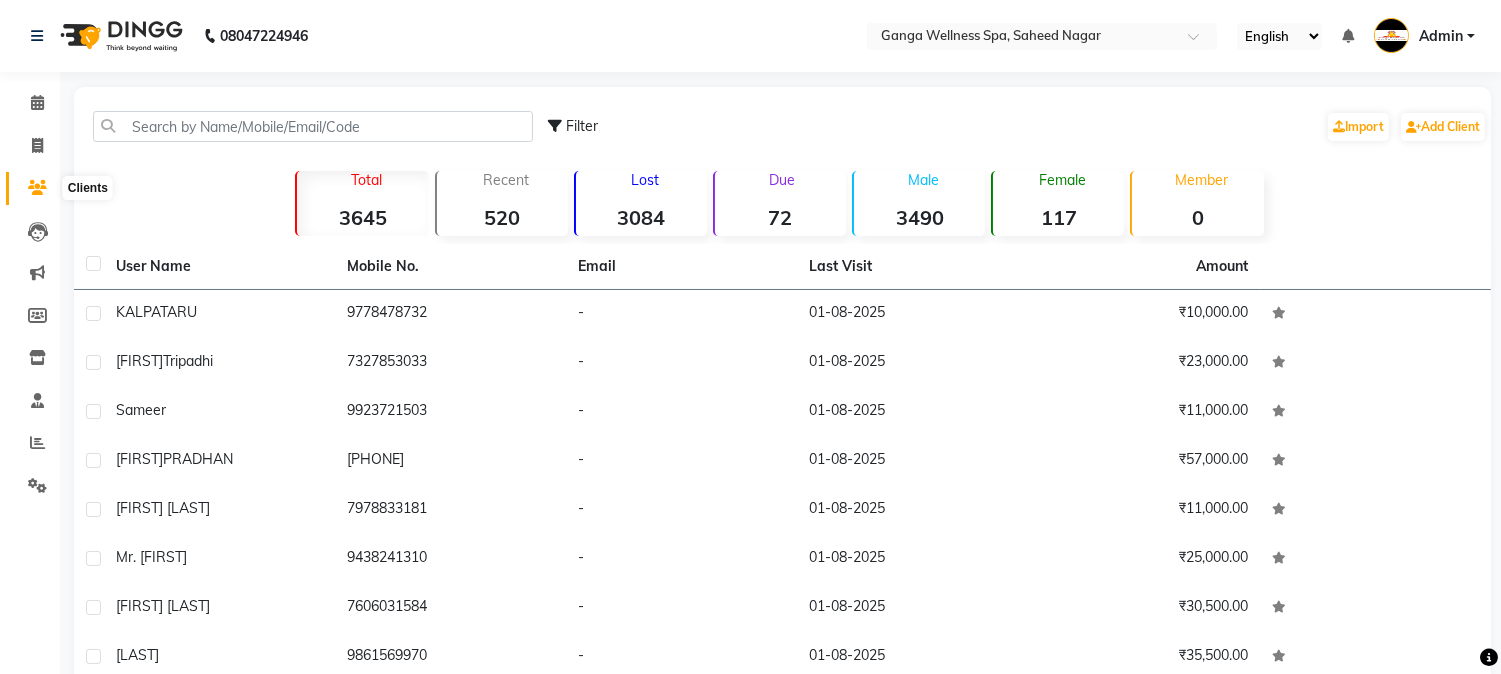 click 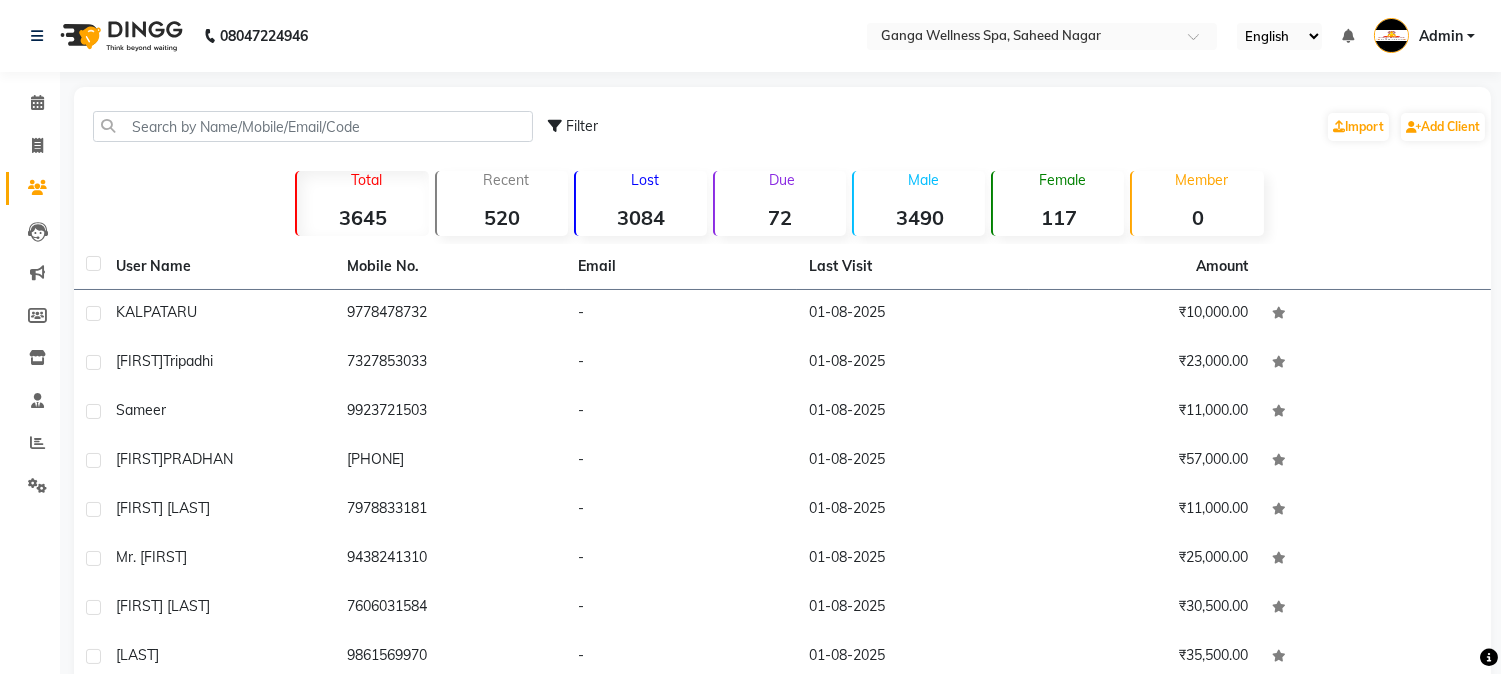 click on "Filter  Import   Add Client" 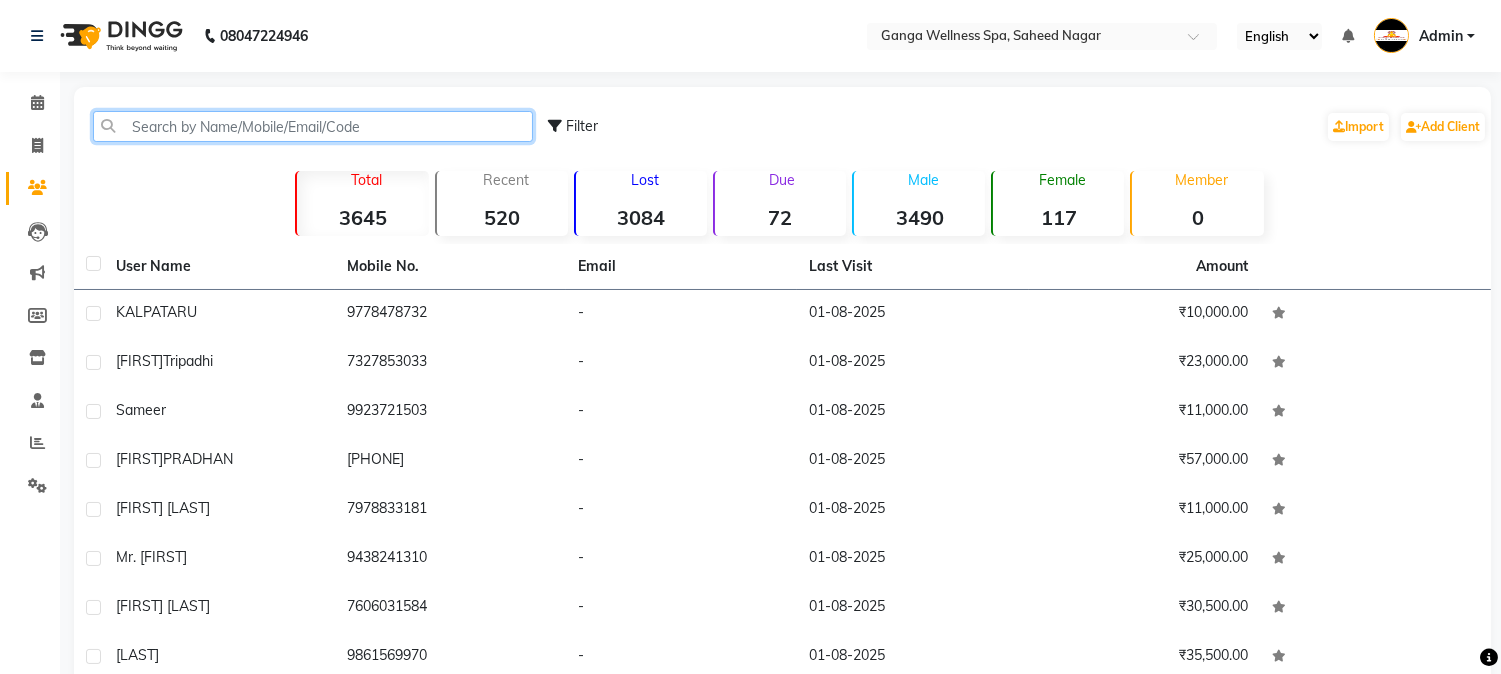 click 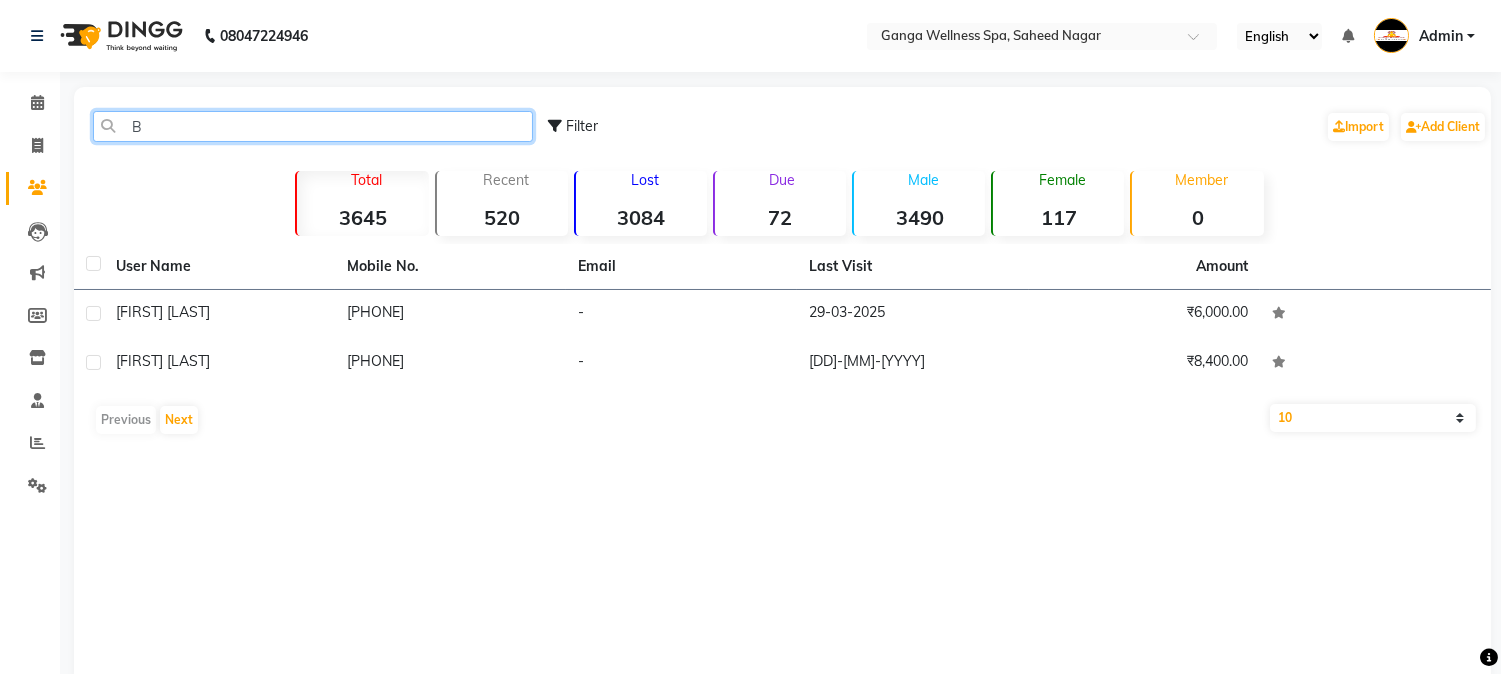 type on "B" 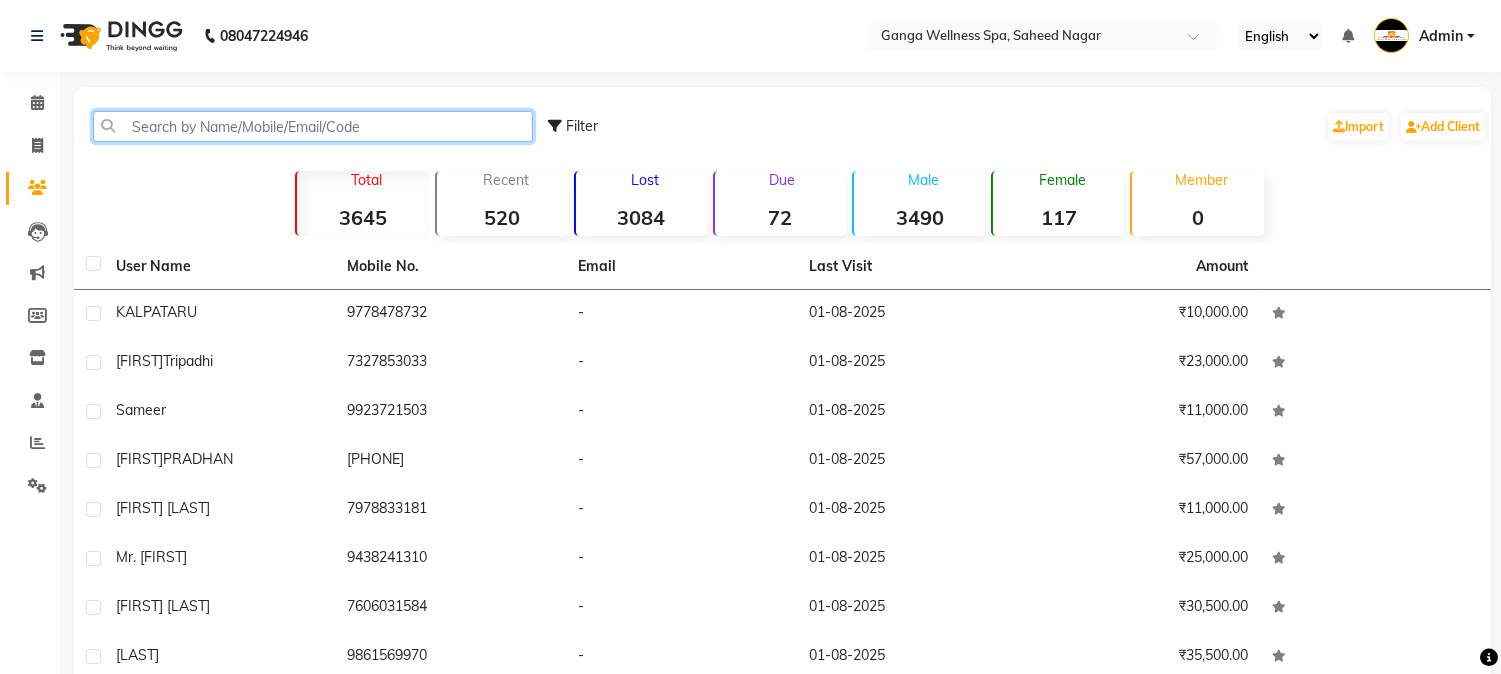 type on "H" 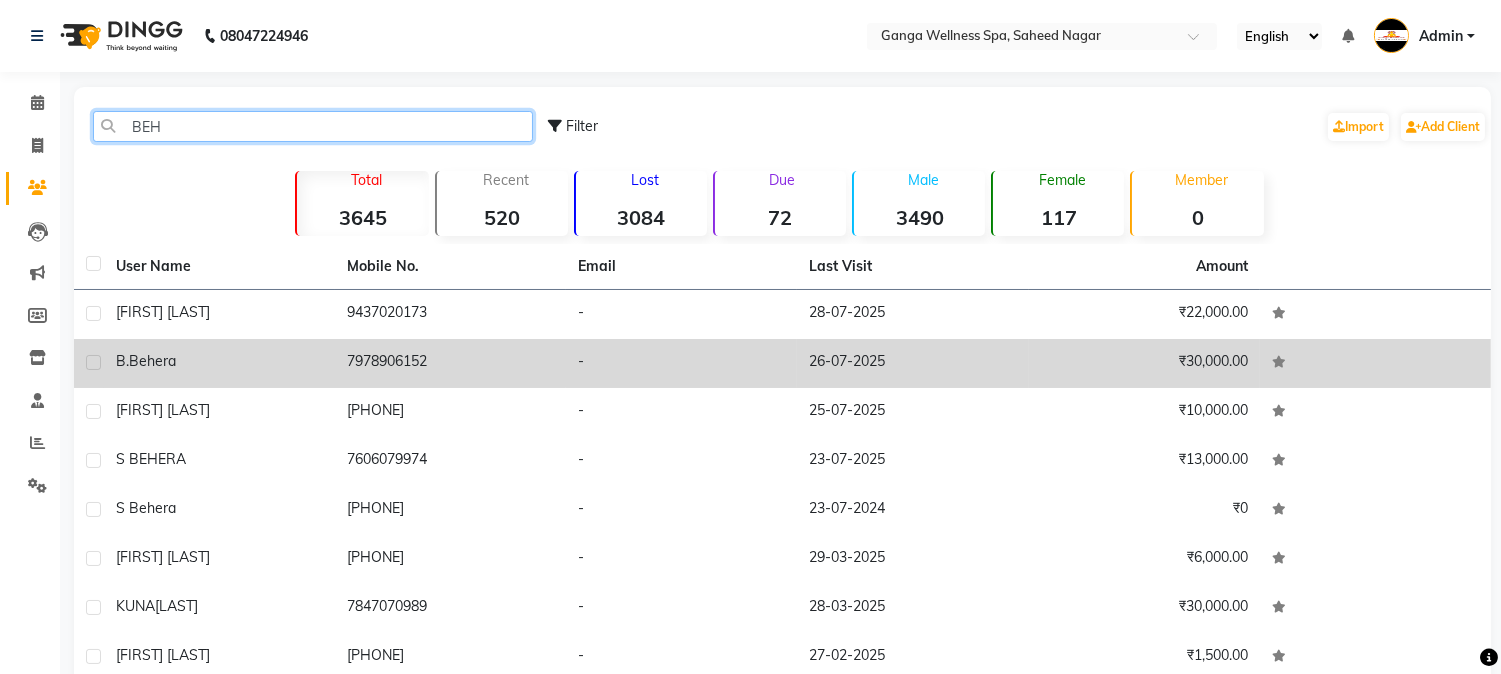 type on "BEH" 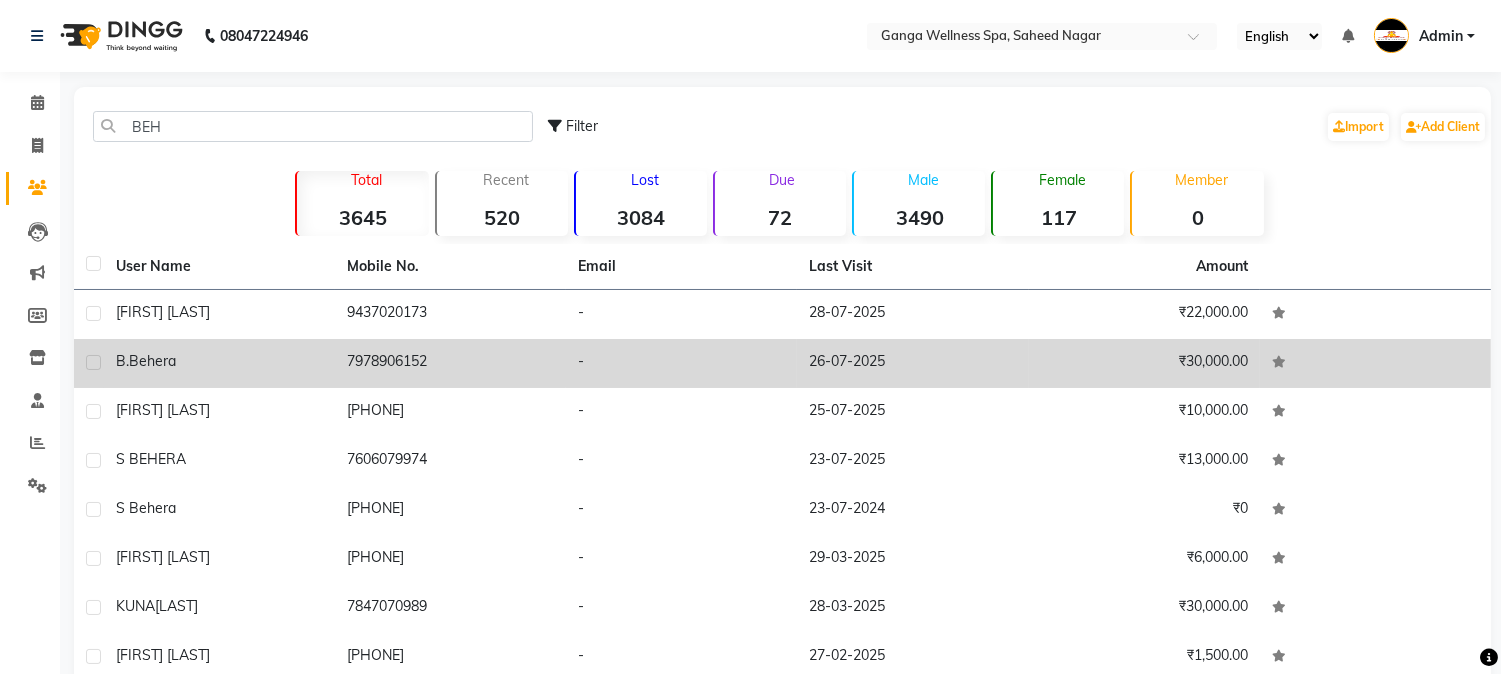 click on "7978906152" 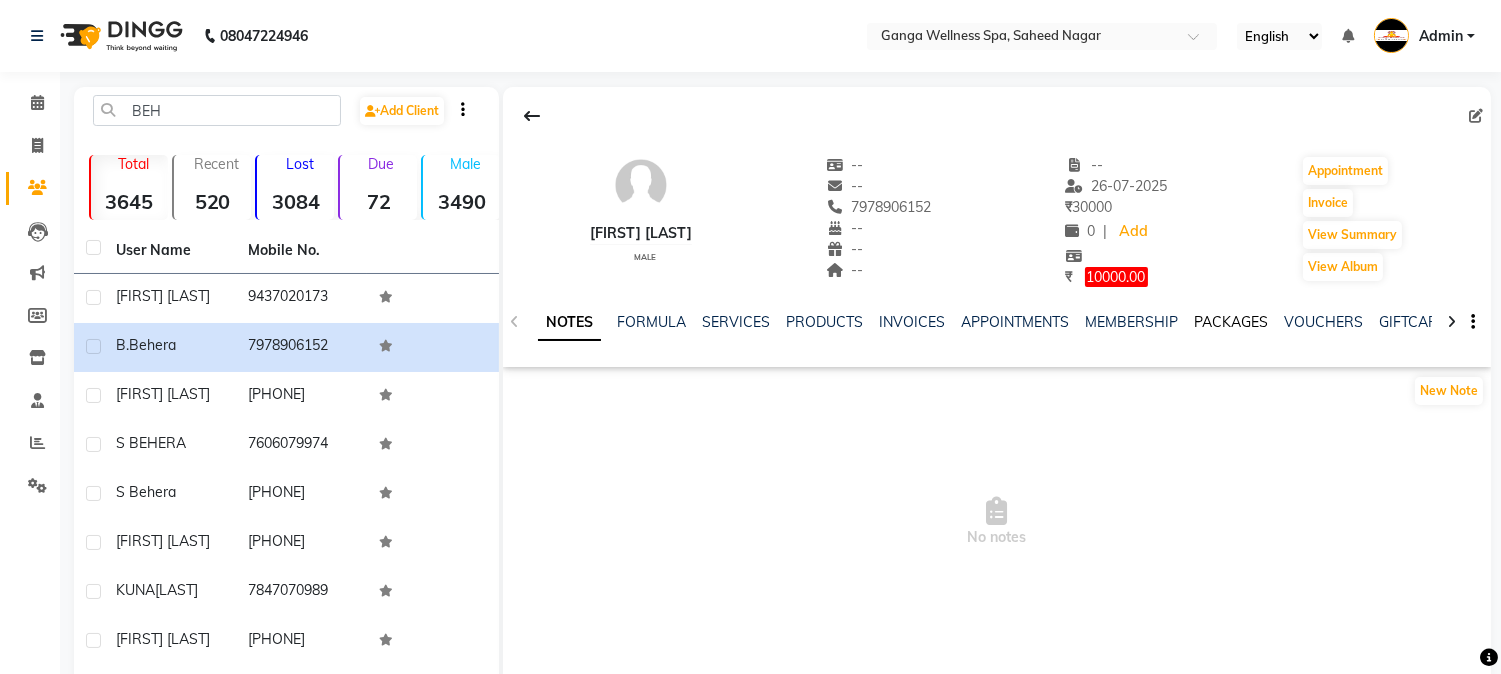 click on "PACKAGES" 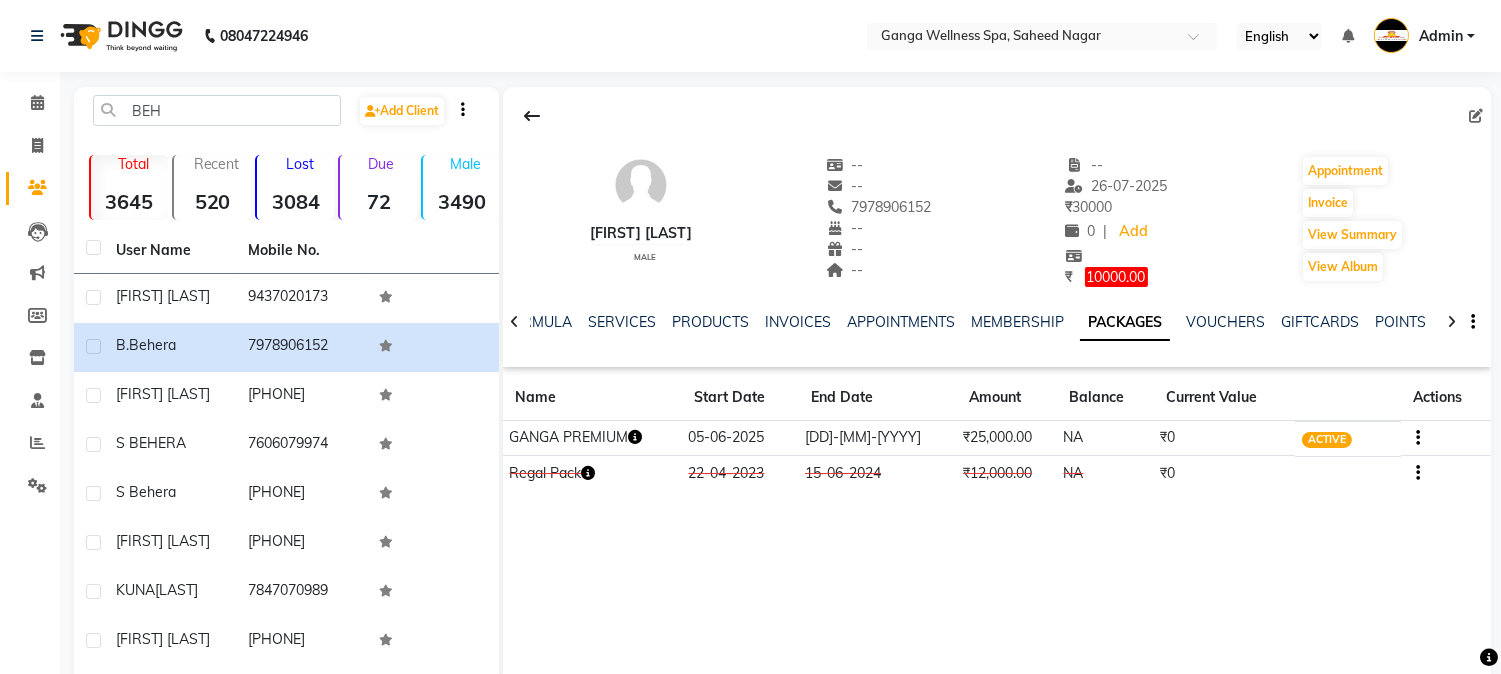 click 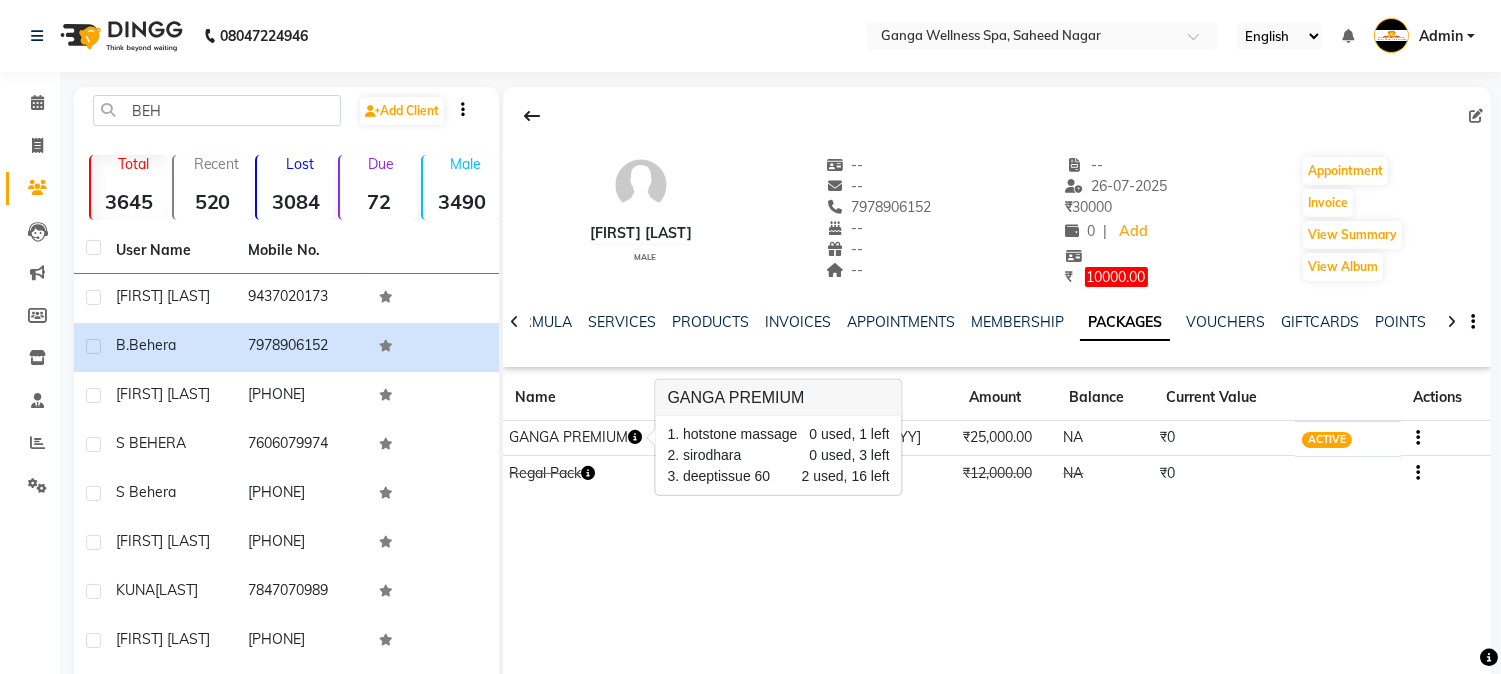 click on "B. Behera   male  --   --   7978906152  --  --  --  -- 26-07-2025 ₹    30000 0 |  Add  ₹     10000.00  Appointment   Invoice  View Summary  View Album  NOTES FORMULA SERVICES PRODUCTS INVOICES APPOINTMENTS MEMBERSHIP PACKAGES VOUCHERS GIFTCARDS POINTS FORMS FAMILY CARDS WALLET Name Start Date End Date Amount Balance Current Value Actions  GANGA PREMIUM   05-06-2025 05-06-2026  ₹25,000.00   NA  ₹0 ACTIVE  Regal Pack  22-04-2023 15-06-2024  ₹12,000.00   NA  ₹0 CONSUMED" 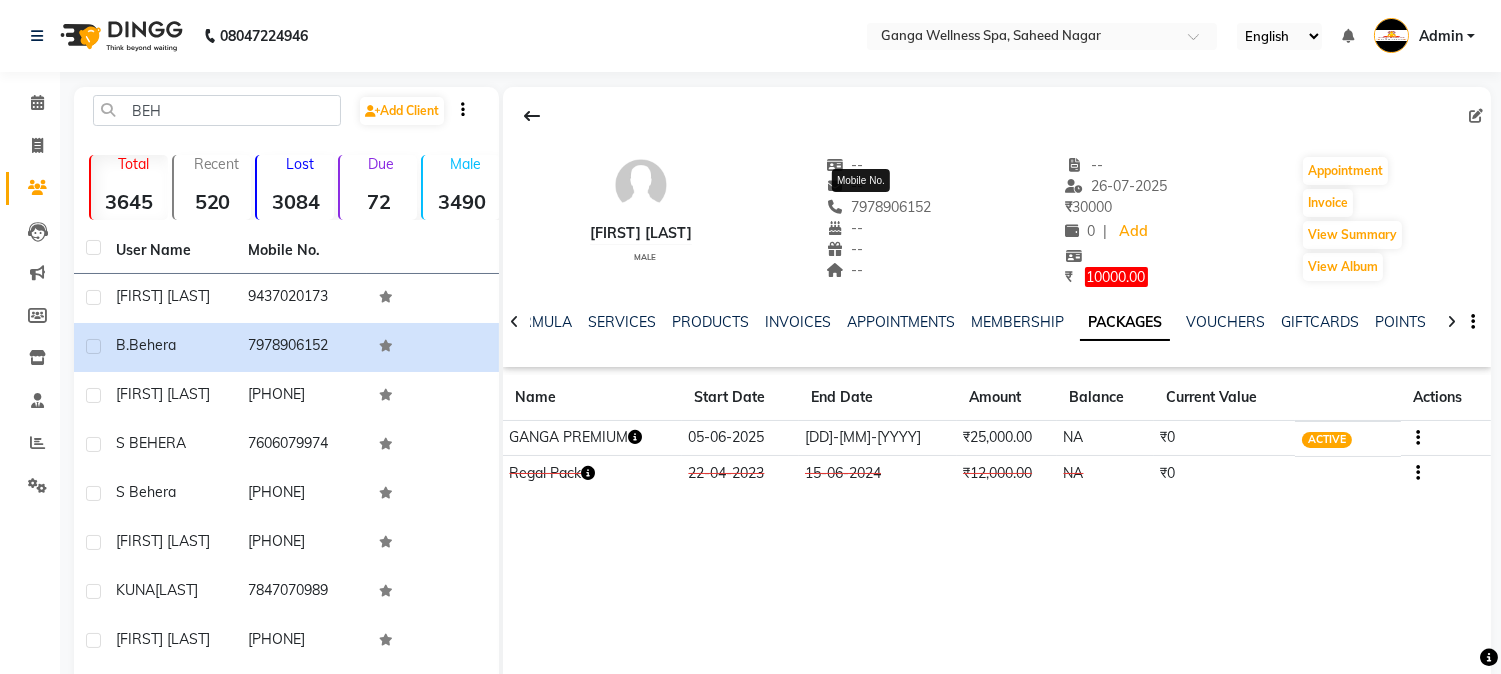 click on "7978906152" 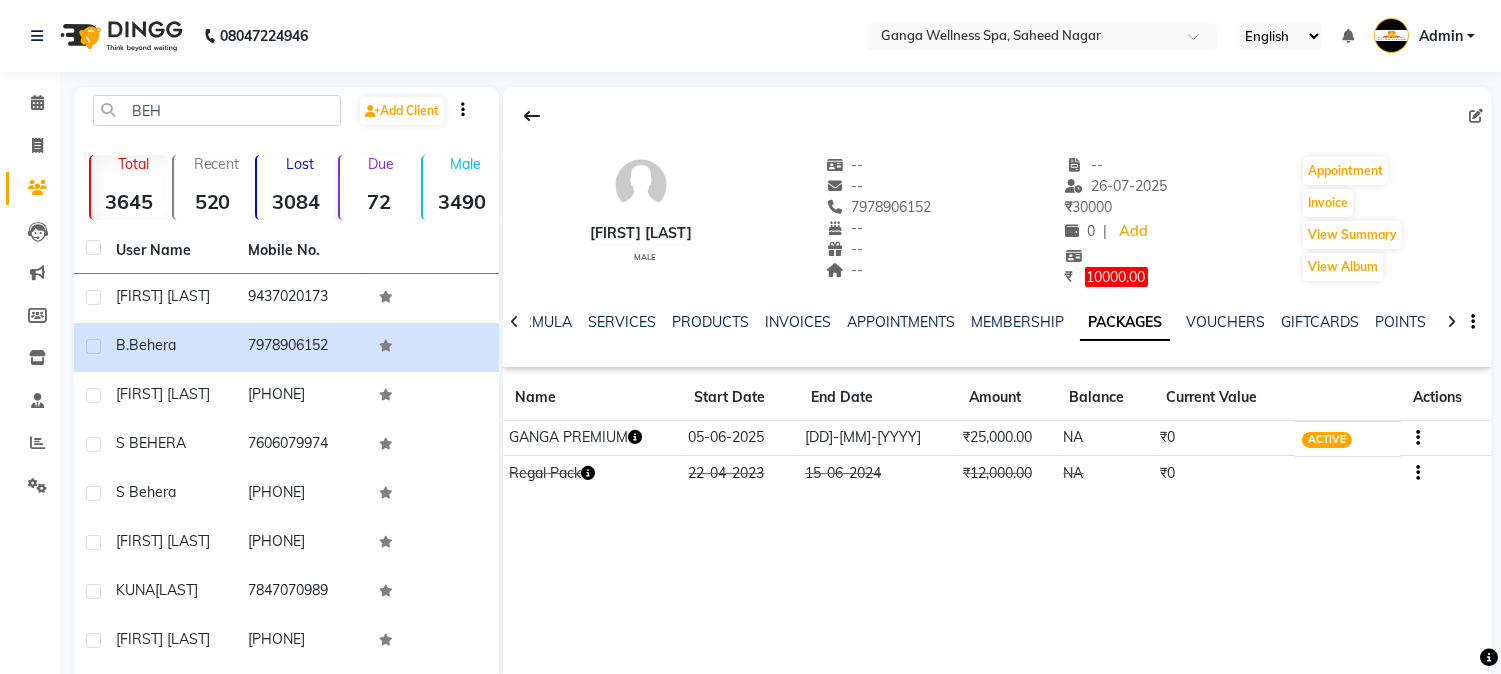 click on "7978906152" 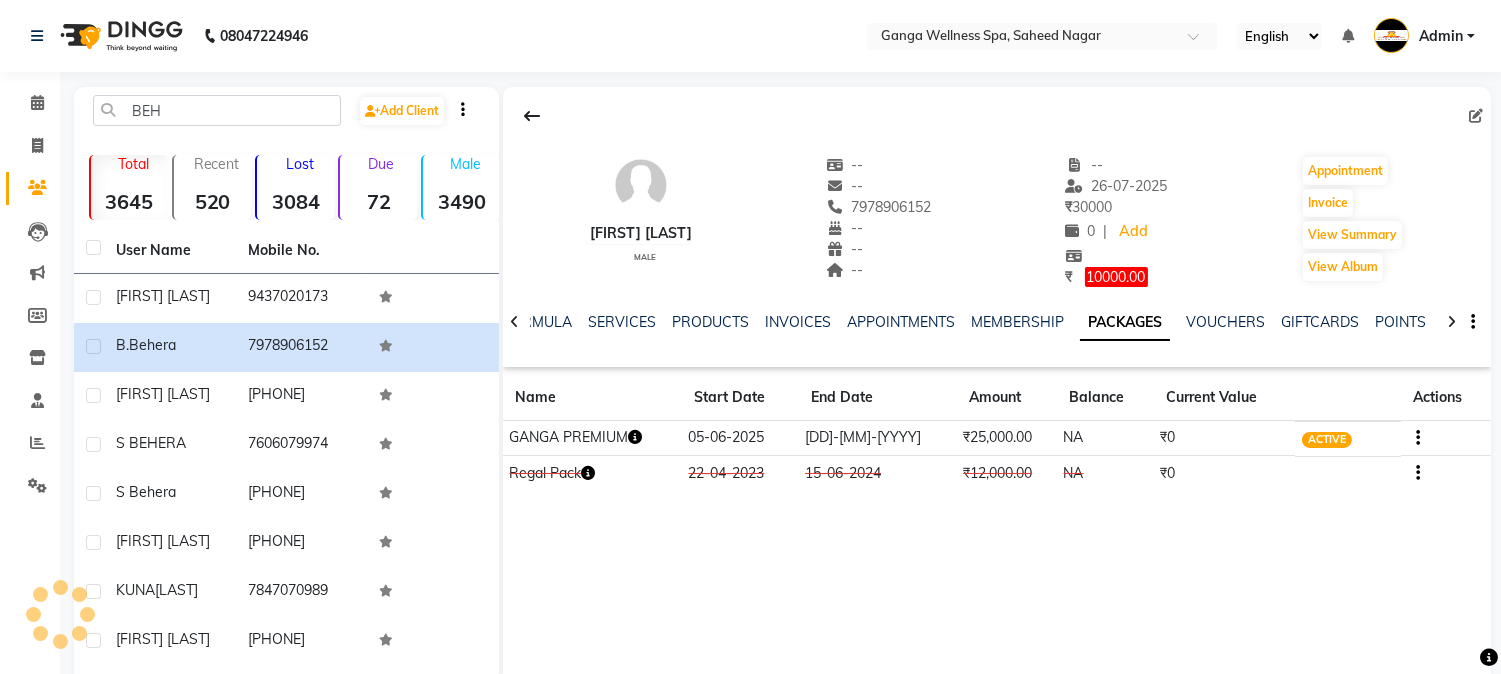 copy on "7978906152" 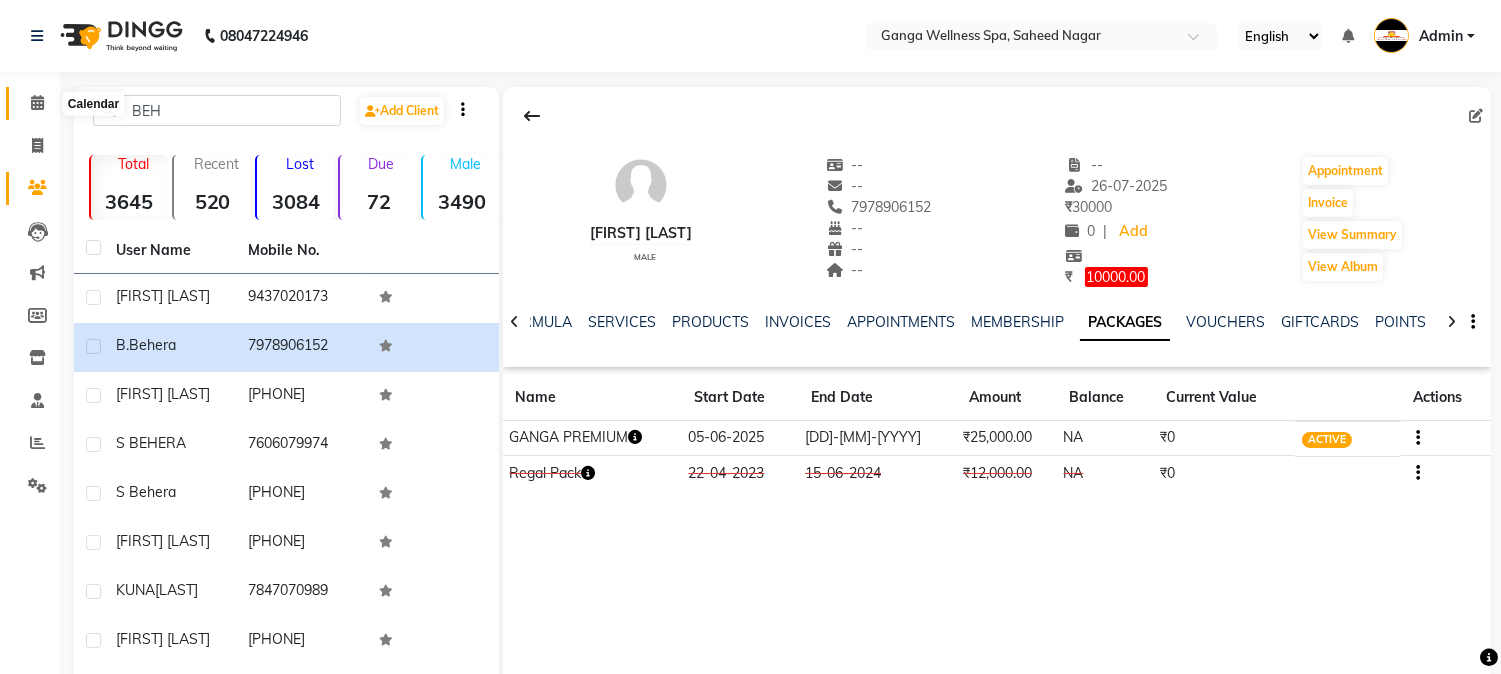 click 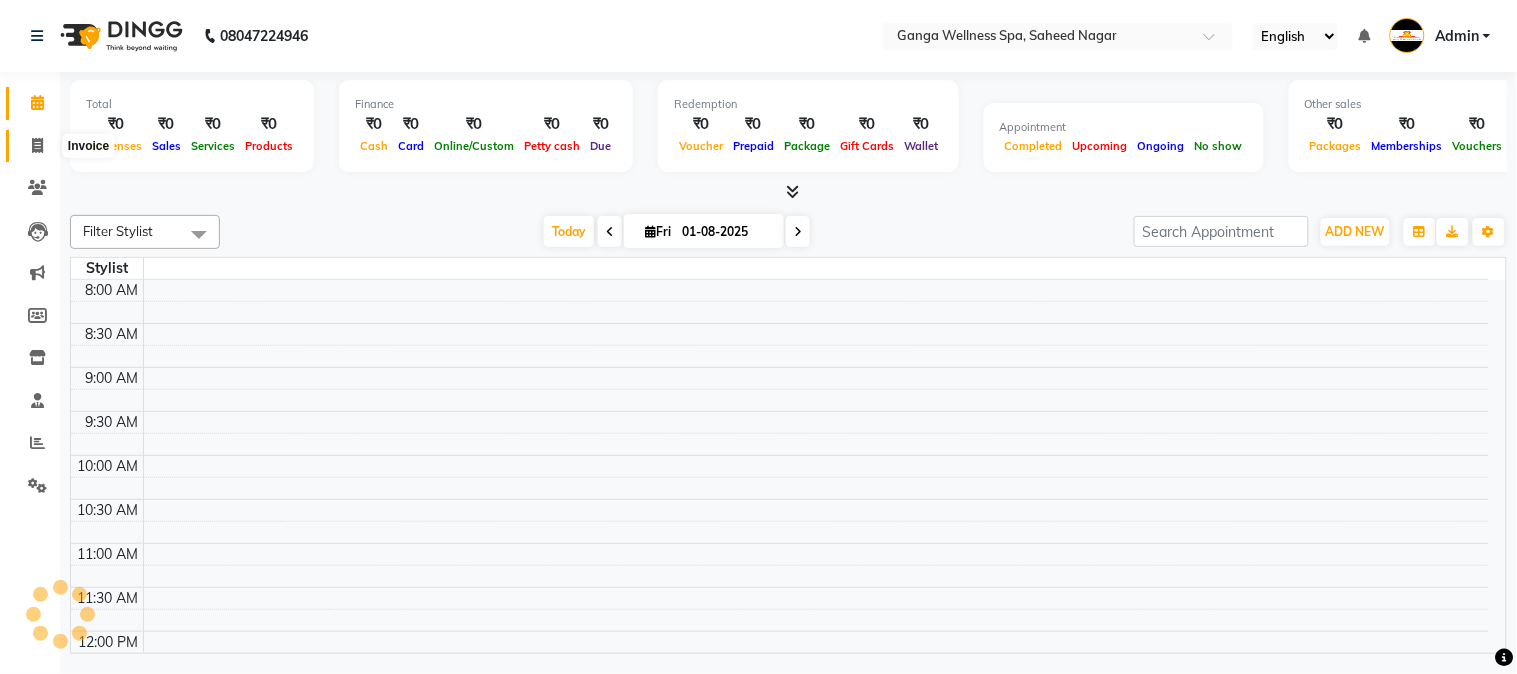 click 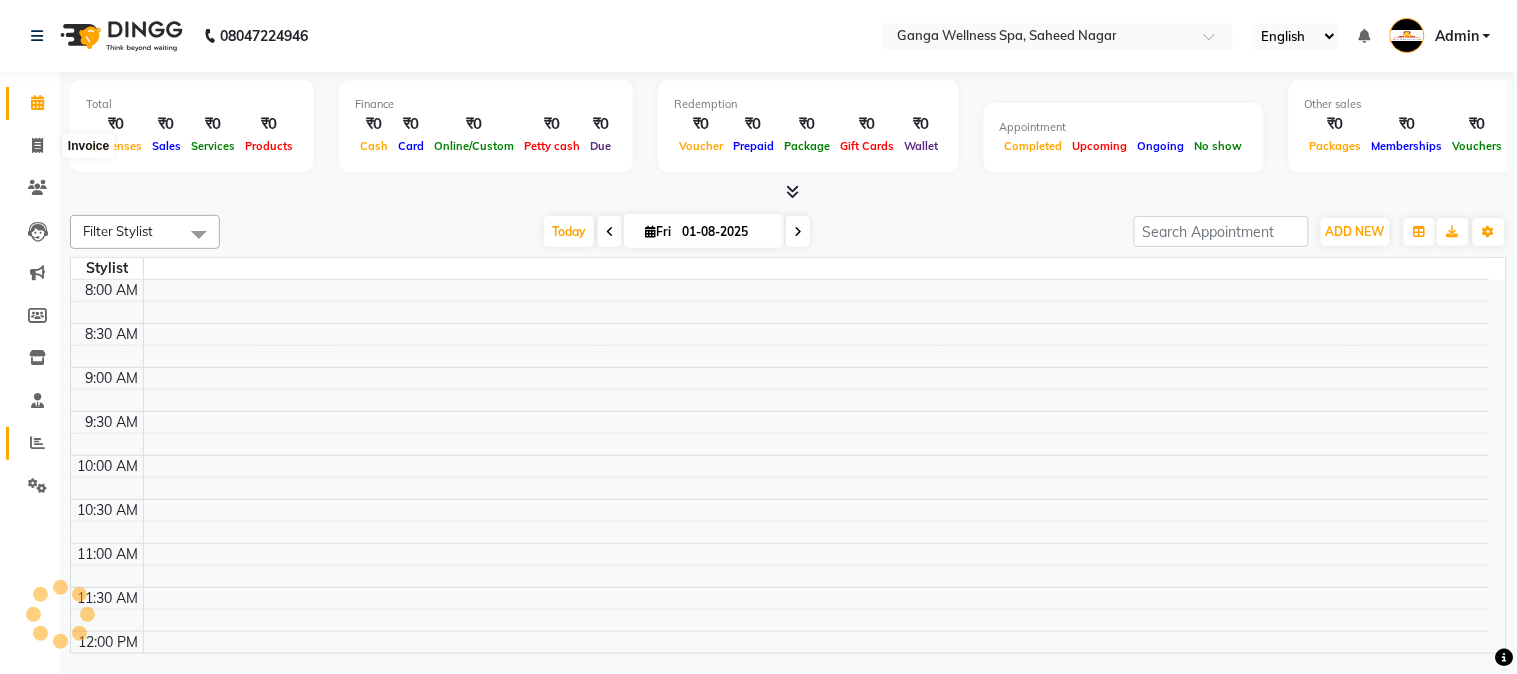 select on "service" 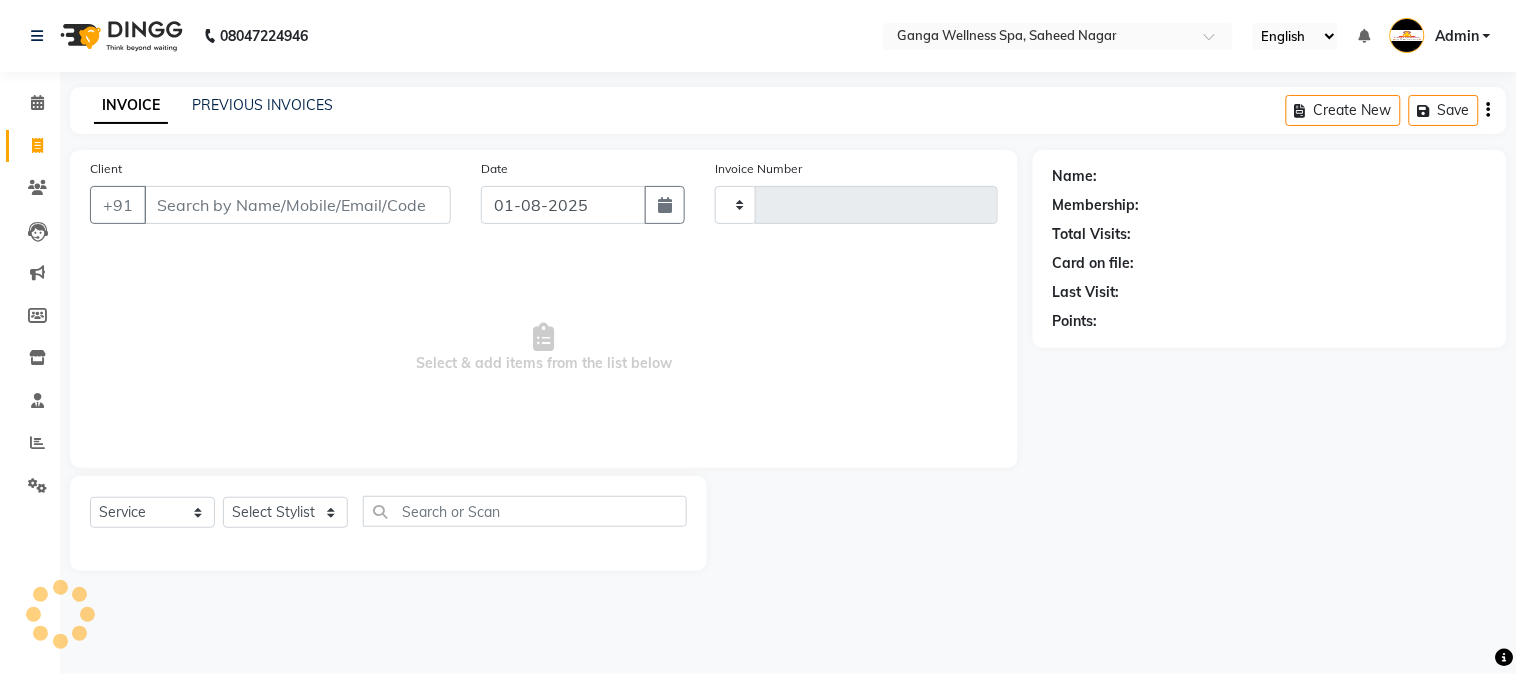 type on "2272" 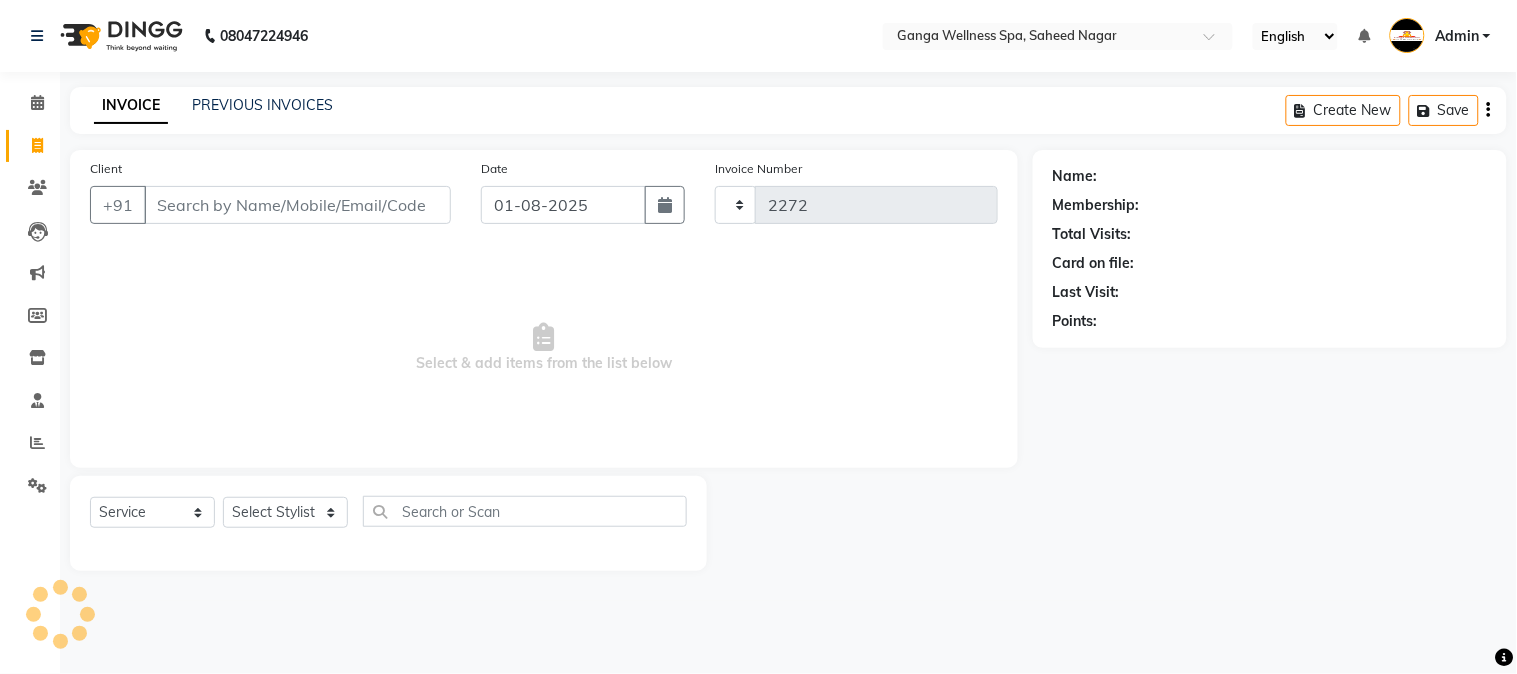 select on "762" 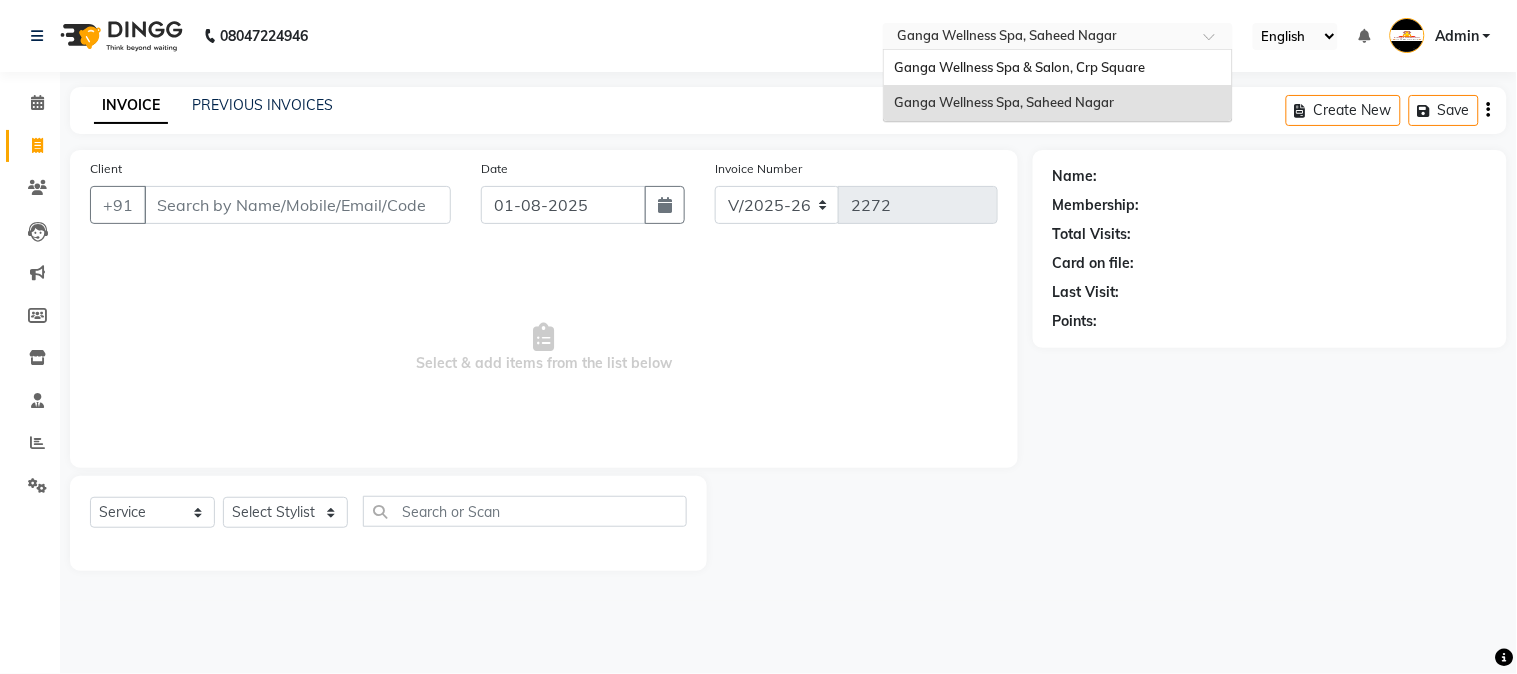 click at bounding box center [1038, 38] 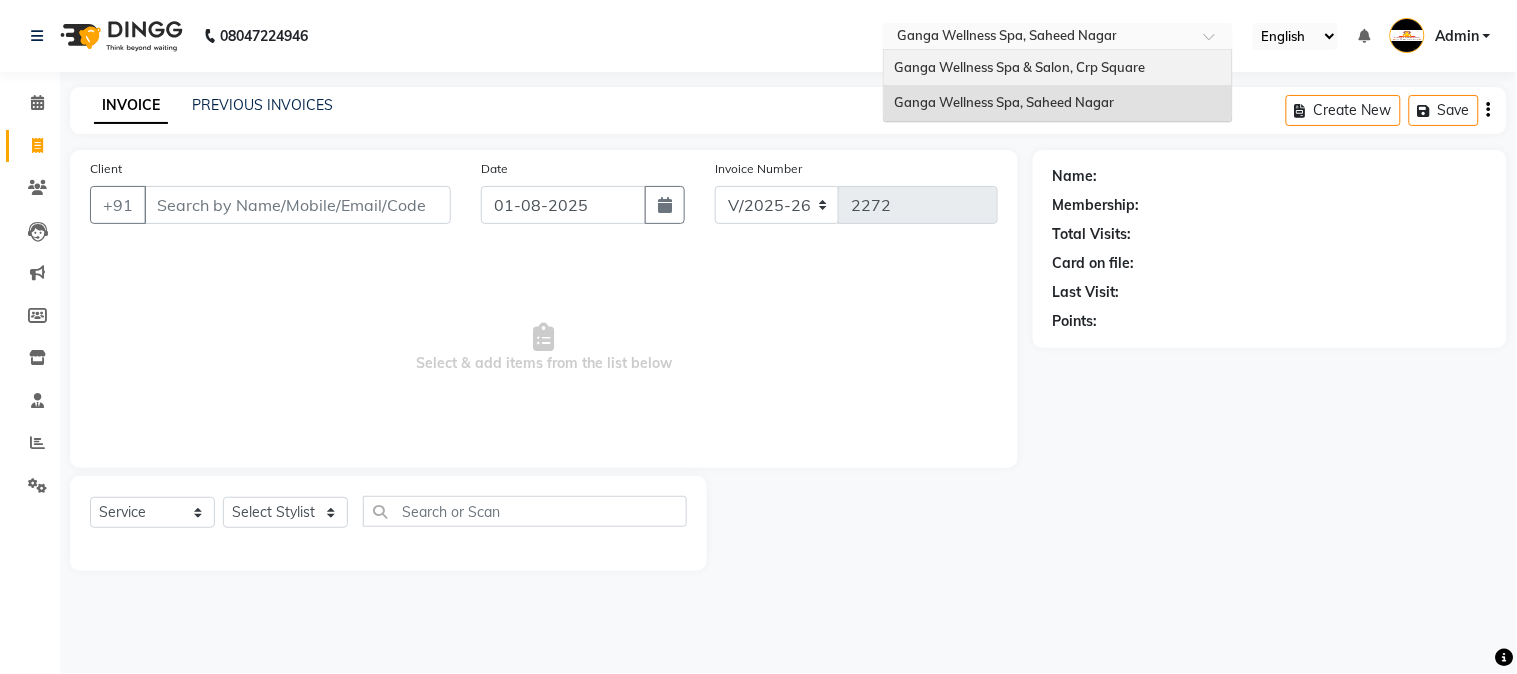 click on "Ganga Wellness Spa & Salon, Crp Square" at bounding box center [1019, 67] 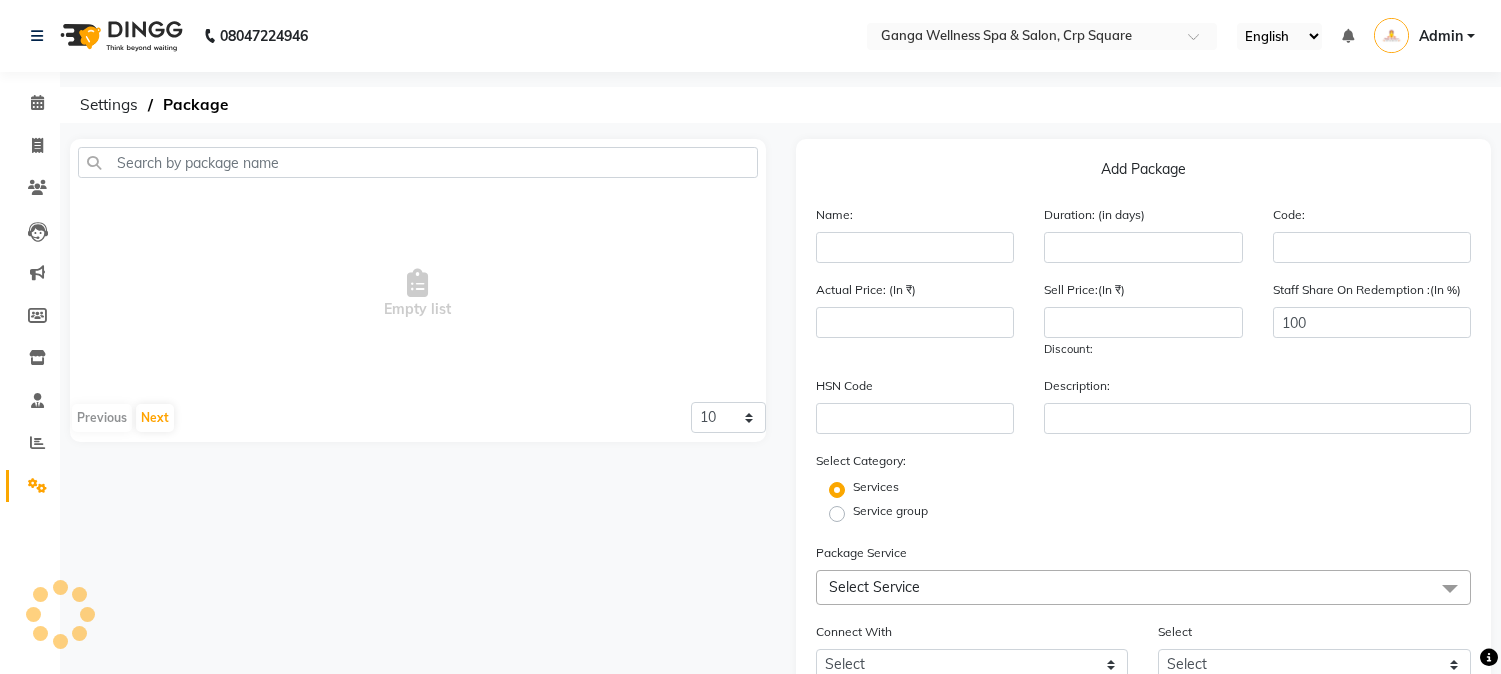 scroll, scrollTop: 0, scrollLeft: 0, axis: both 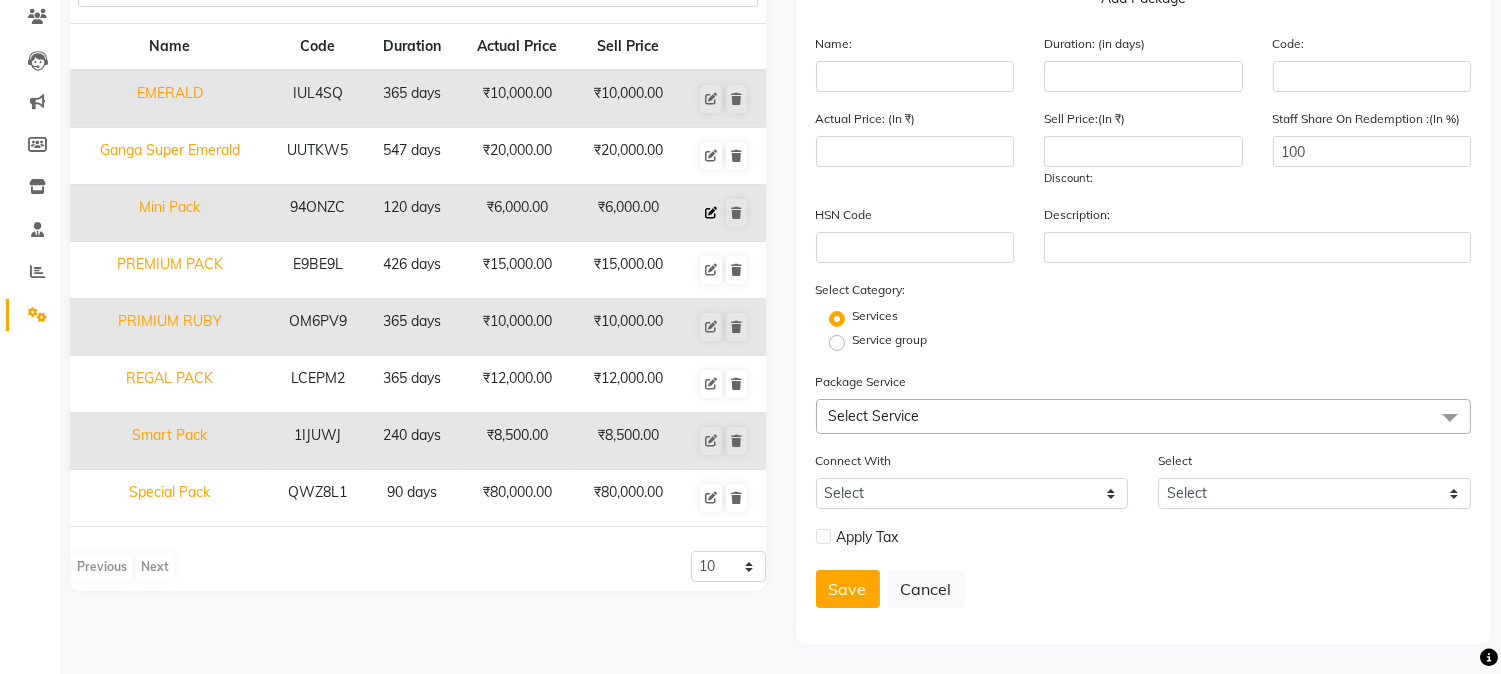 click 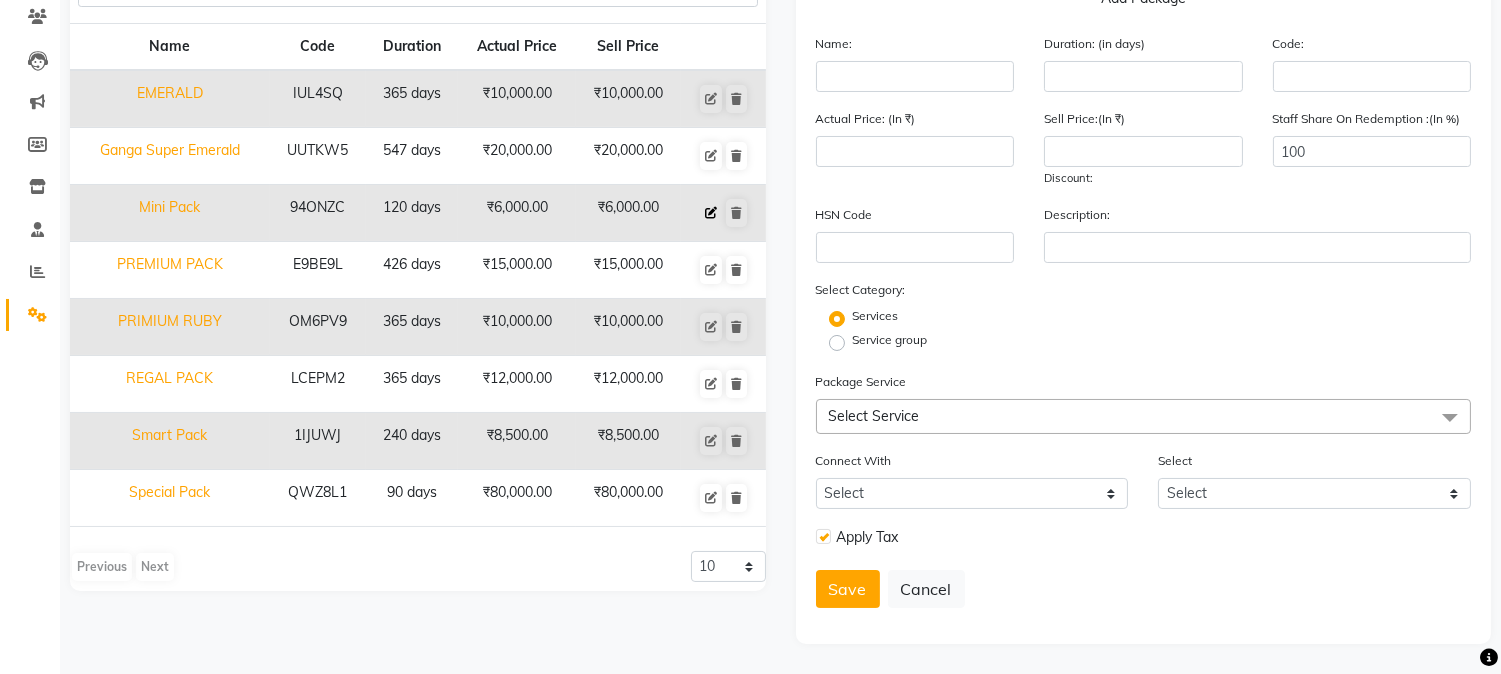 type on "Mini Pack" 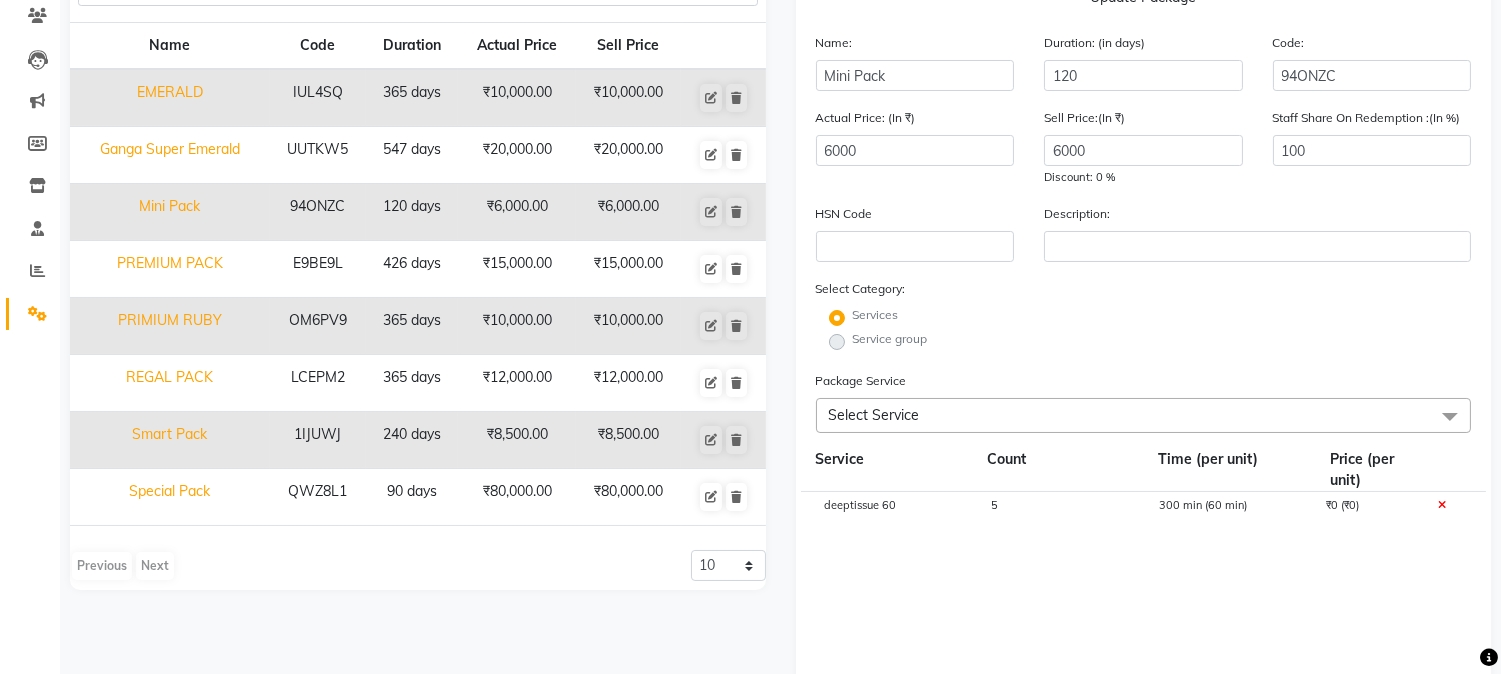 click on "5" 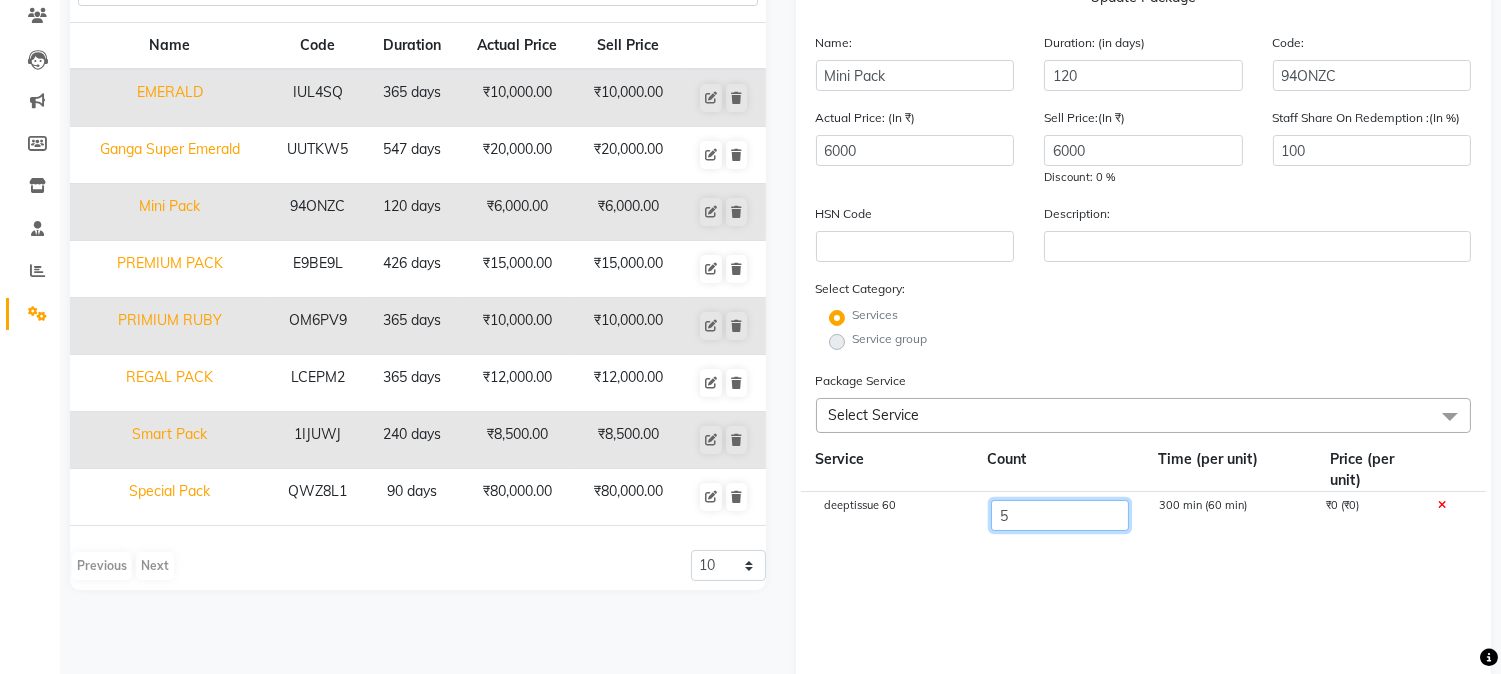 click on "5" 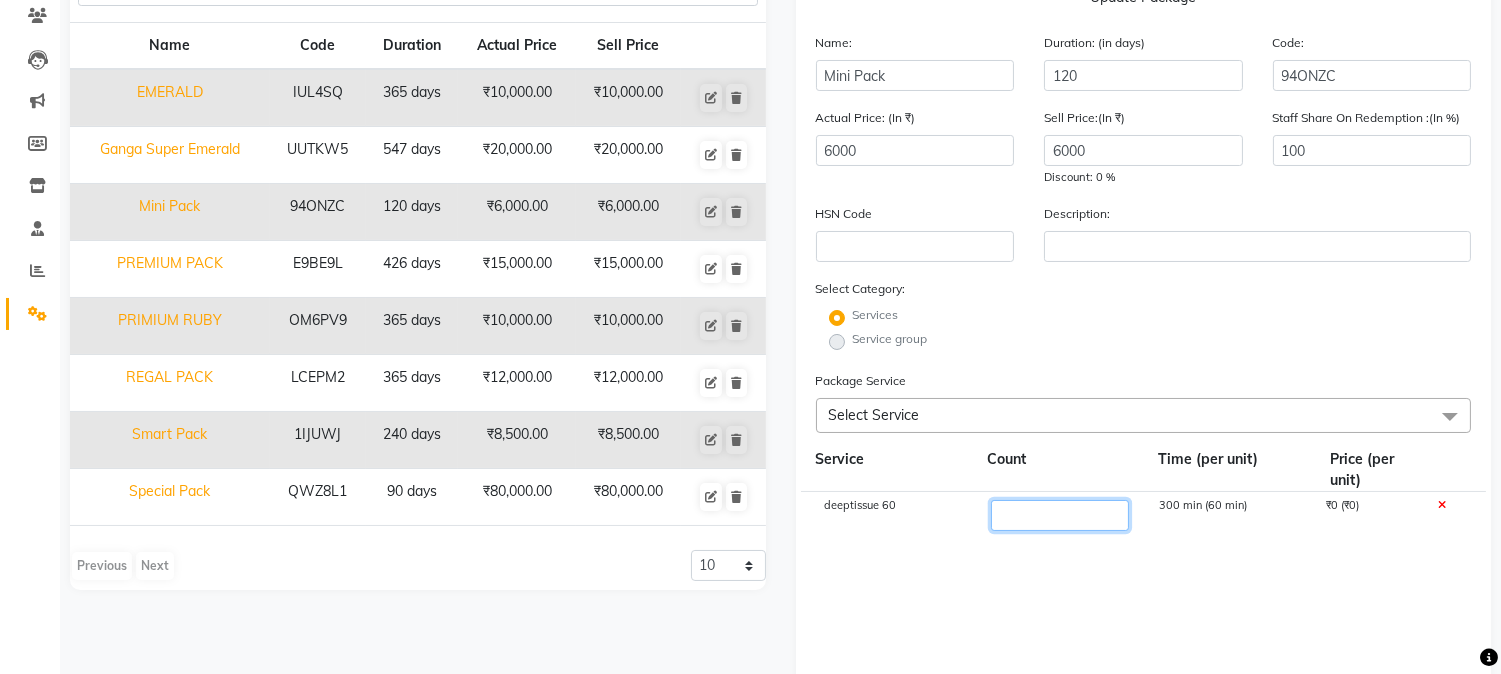 type on "6" 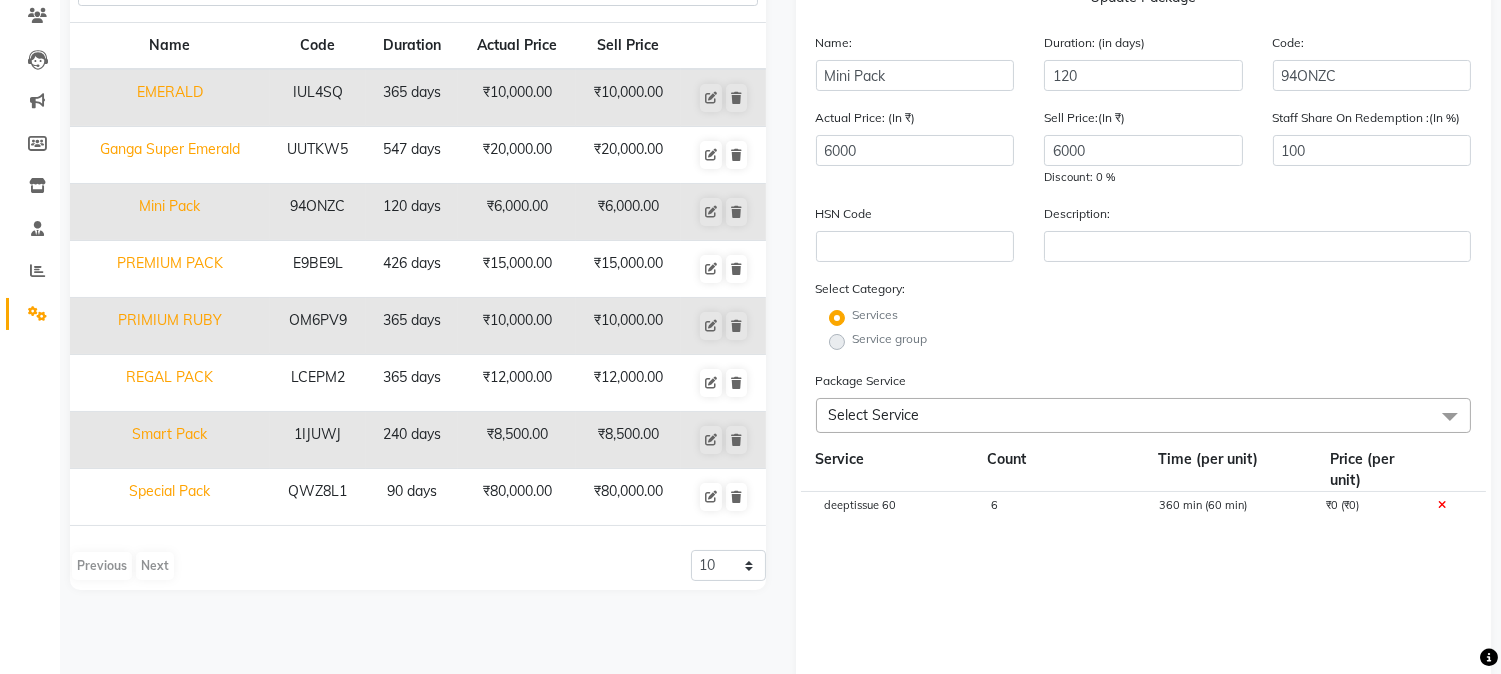 click on "deeptissue 60 6 360 min (60 min) ₹0 (₹0)" 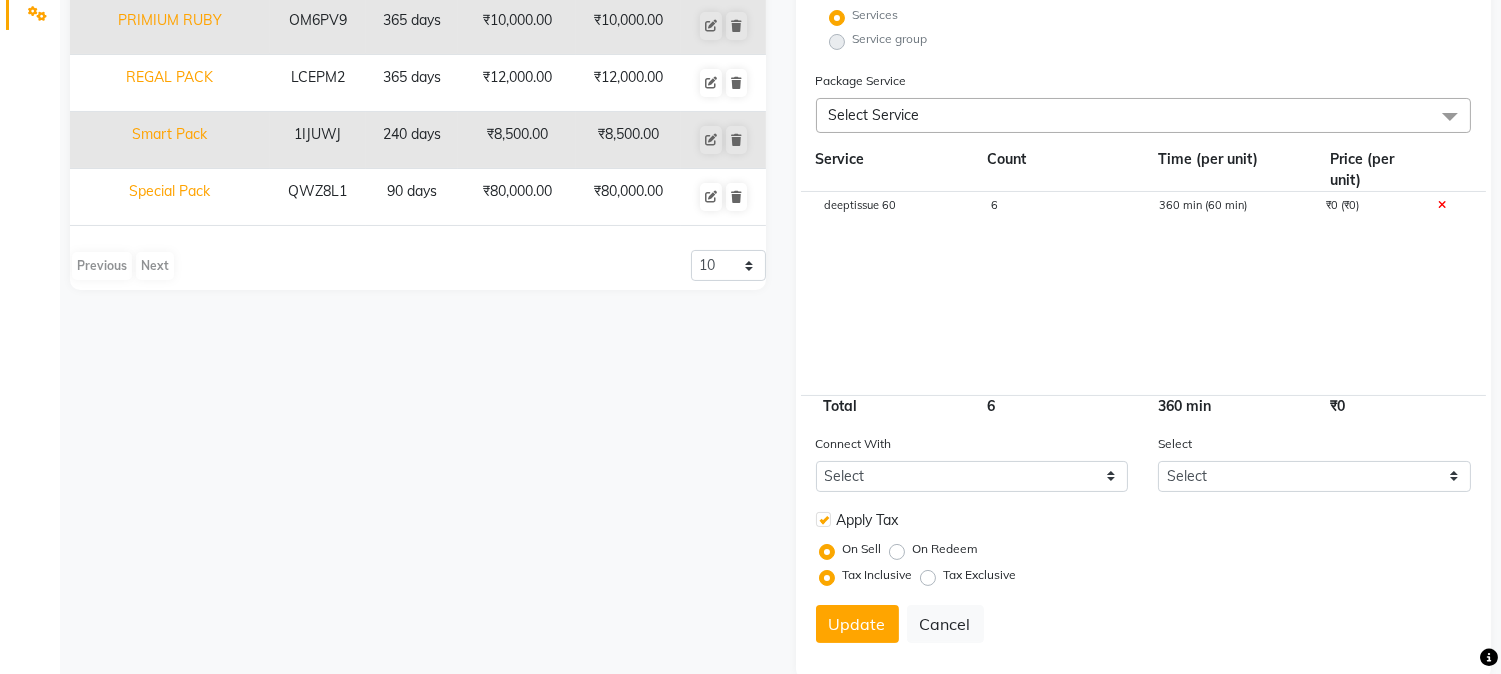 scroll, scrollTop: 505, scrollLeft: 0, axis: vertical 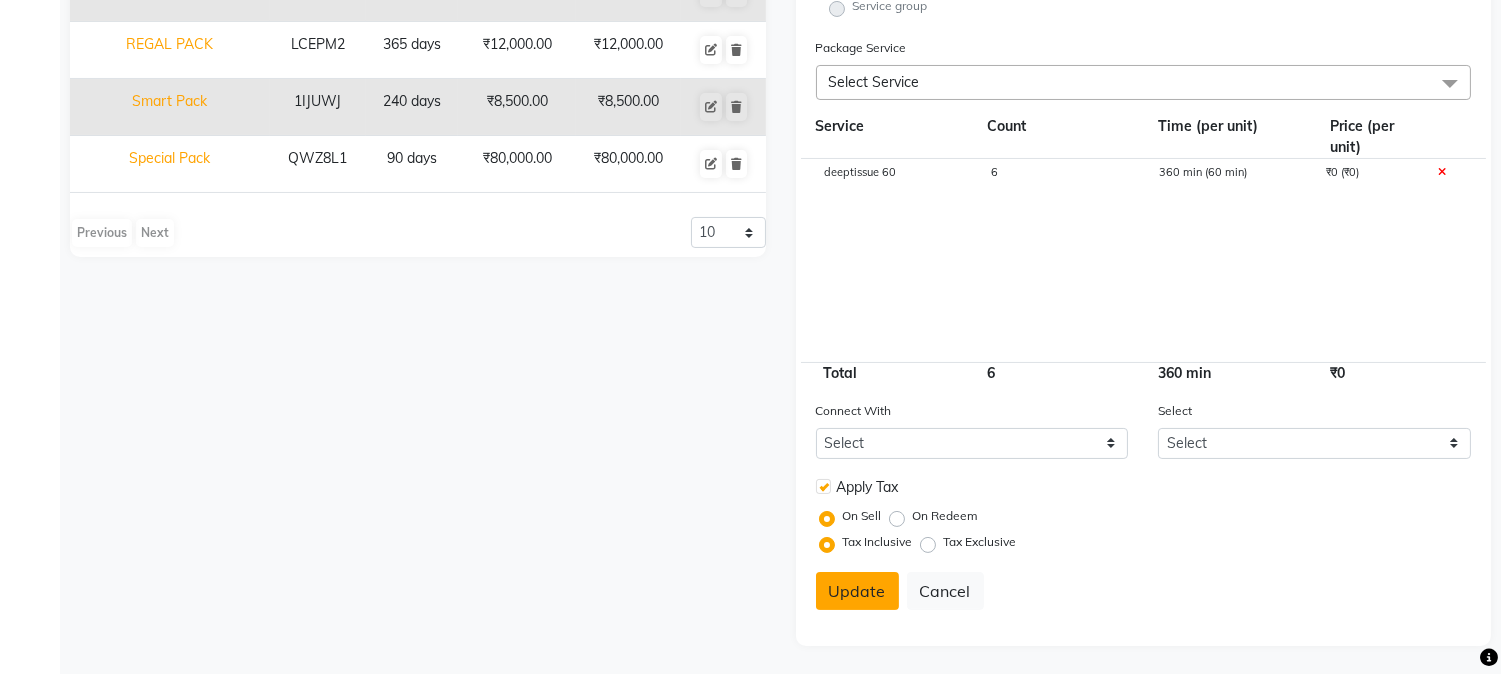 click on "Update" 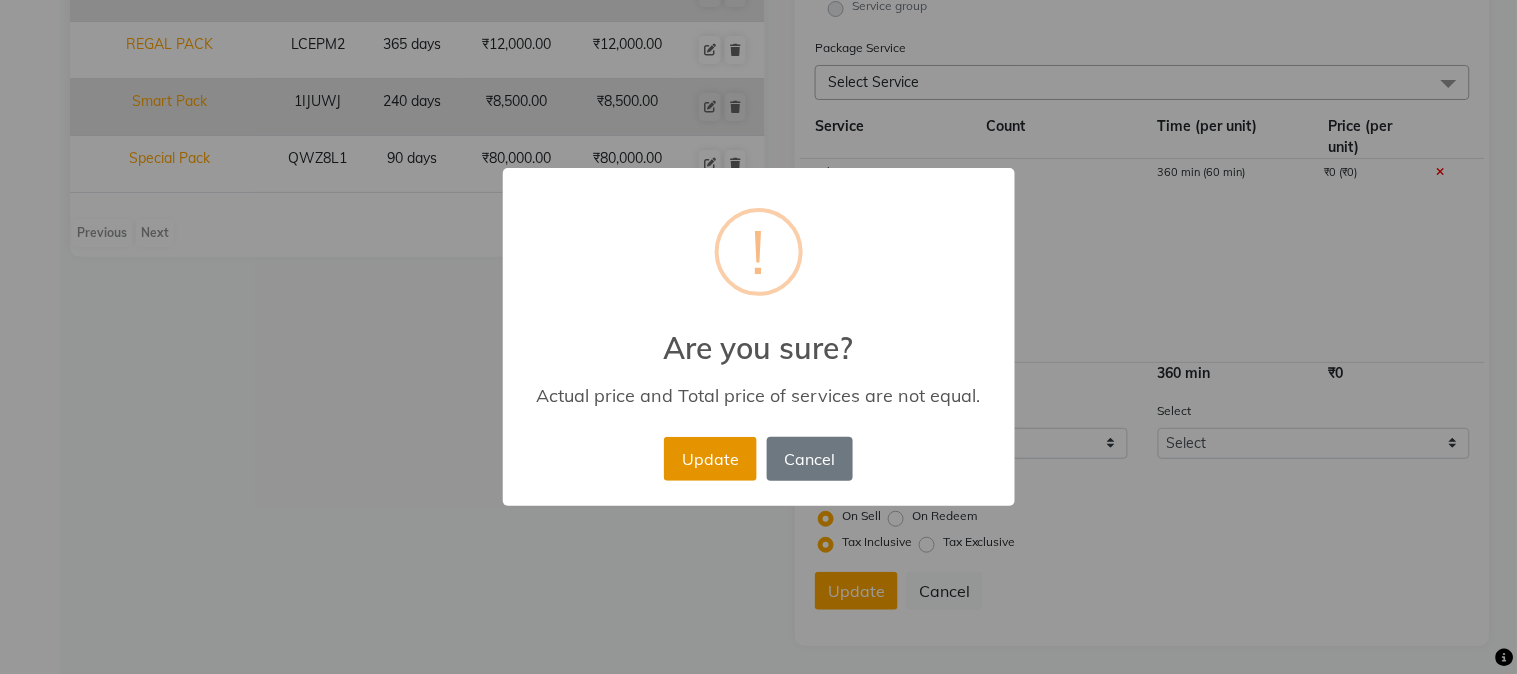 click on "Update" at bounding box center (710, 459) 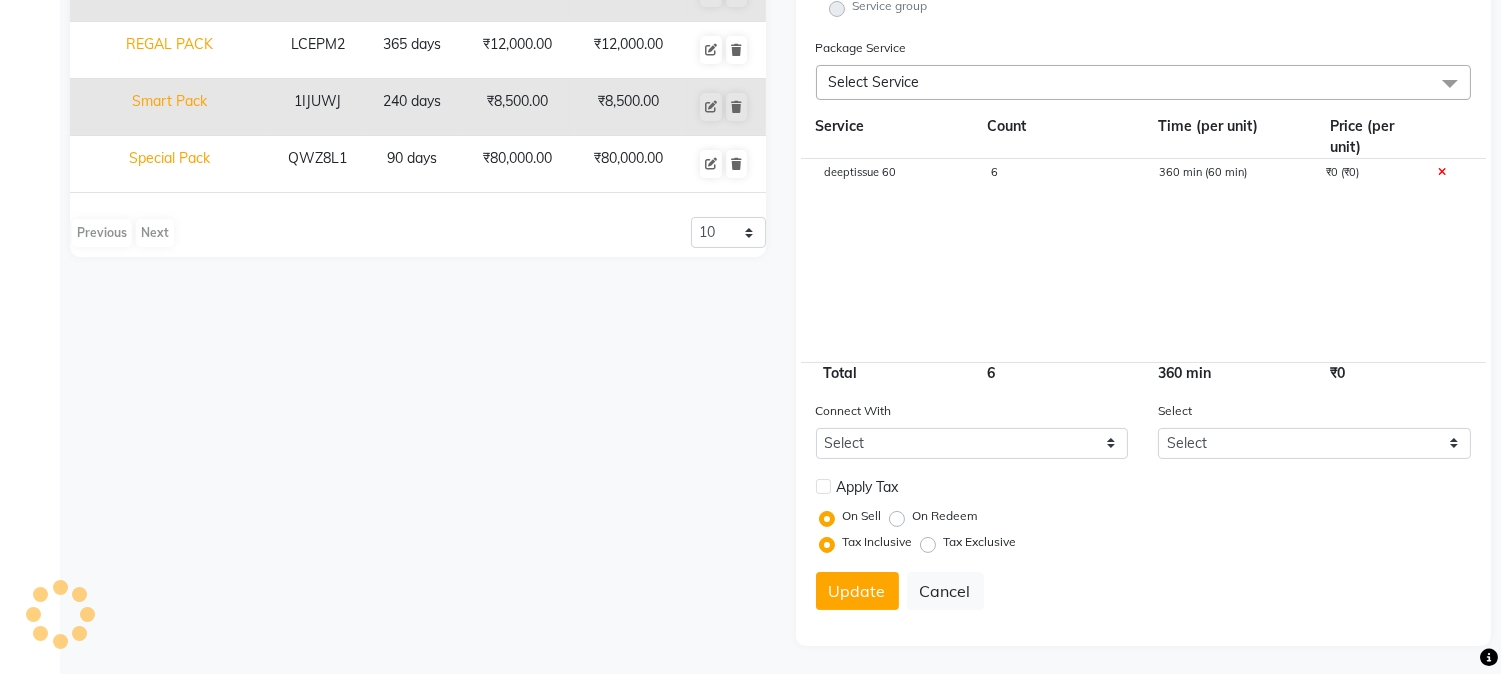 type 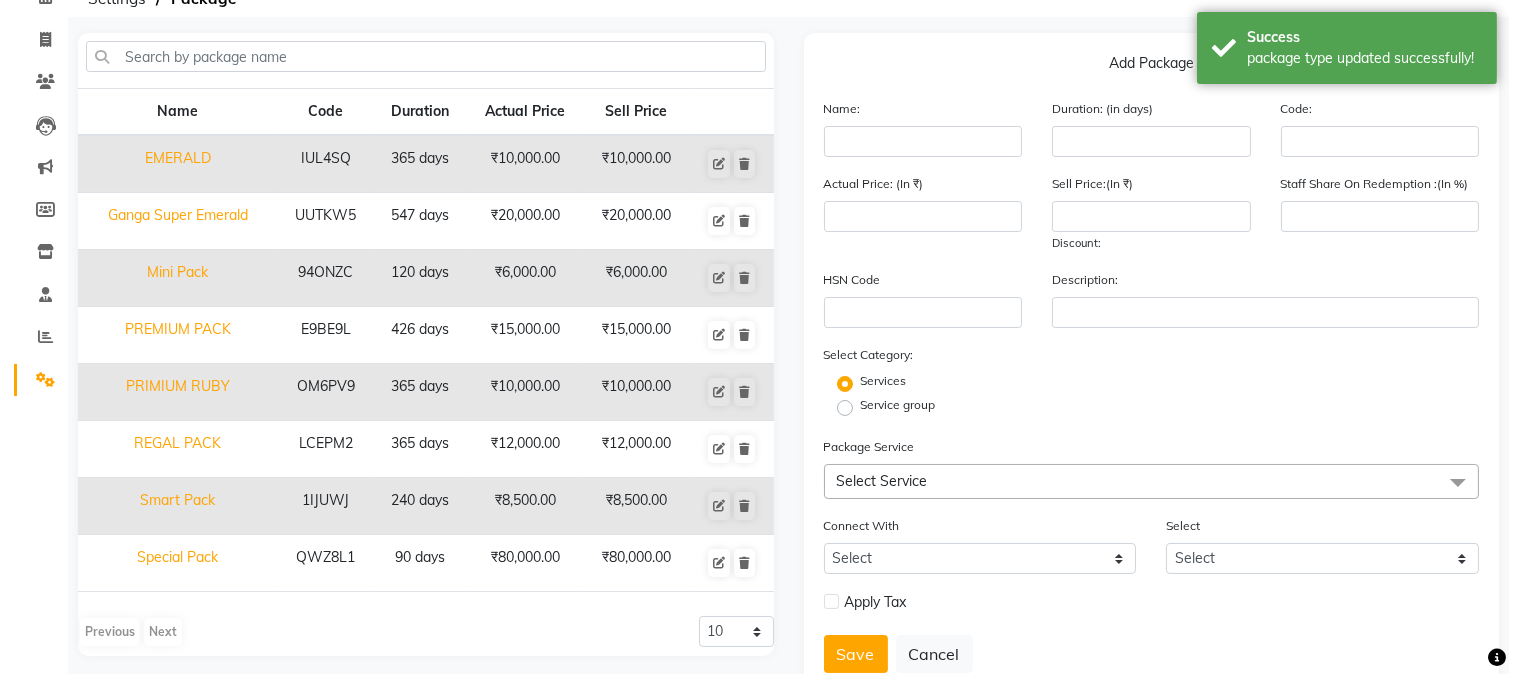 scroll, scrollTop: 0, scrollLeft: 0, axis: both 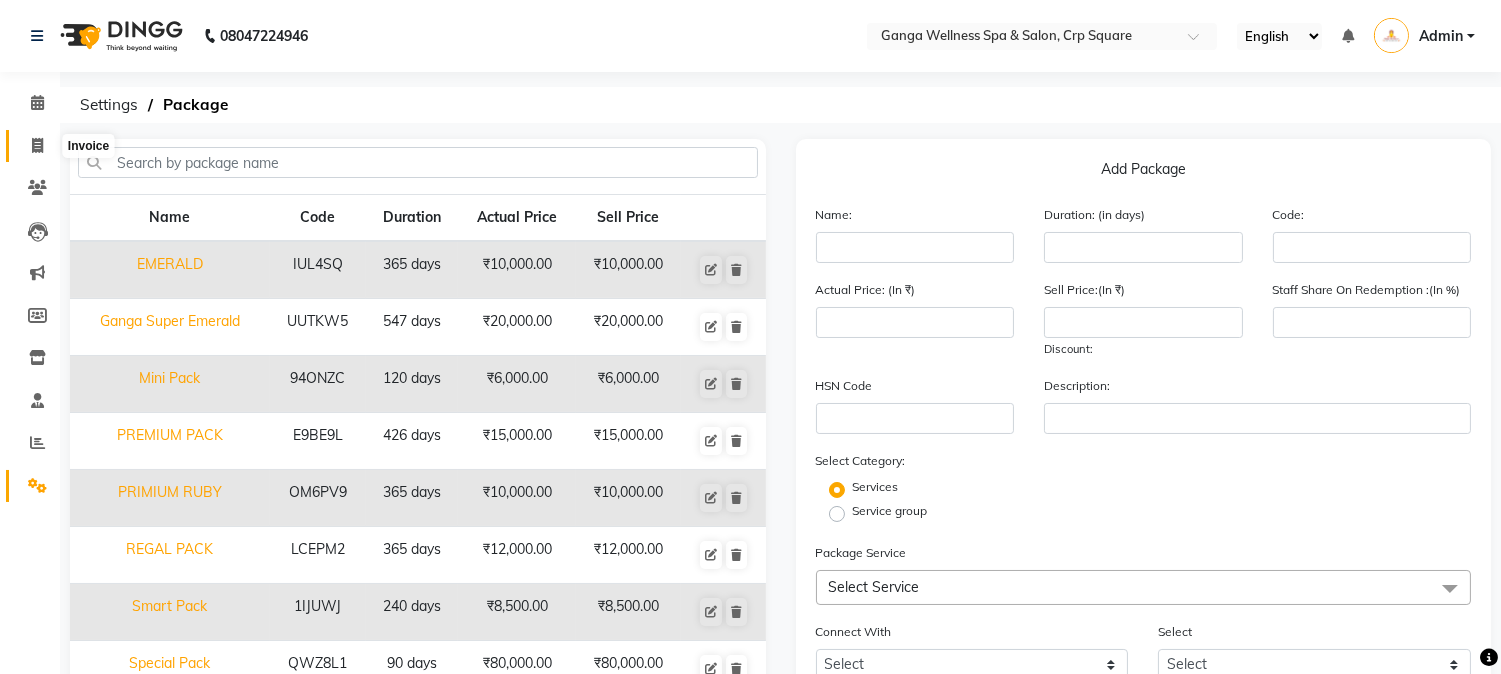 click 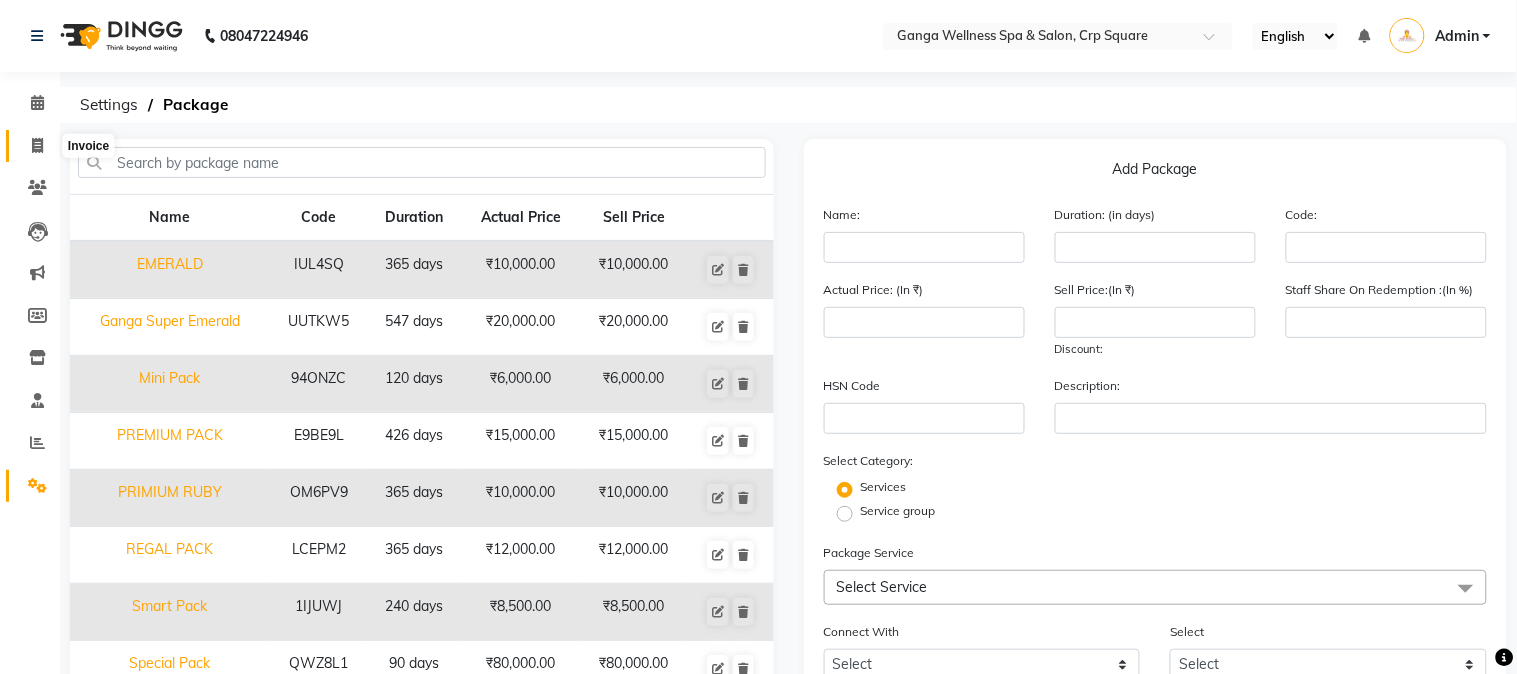 select on "service" 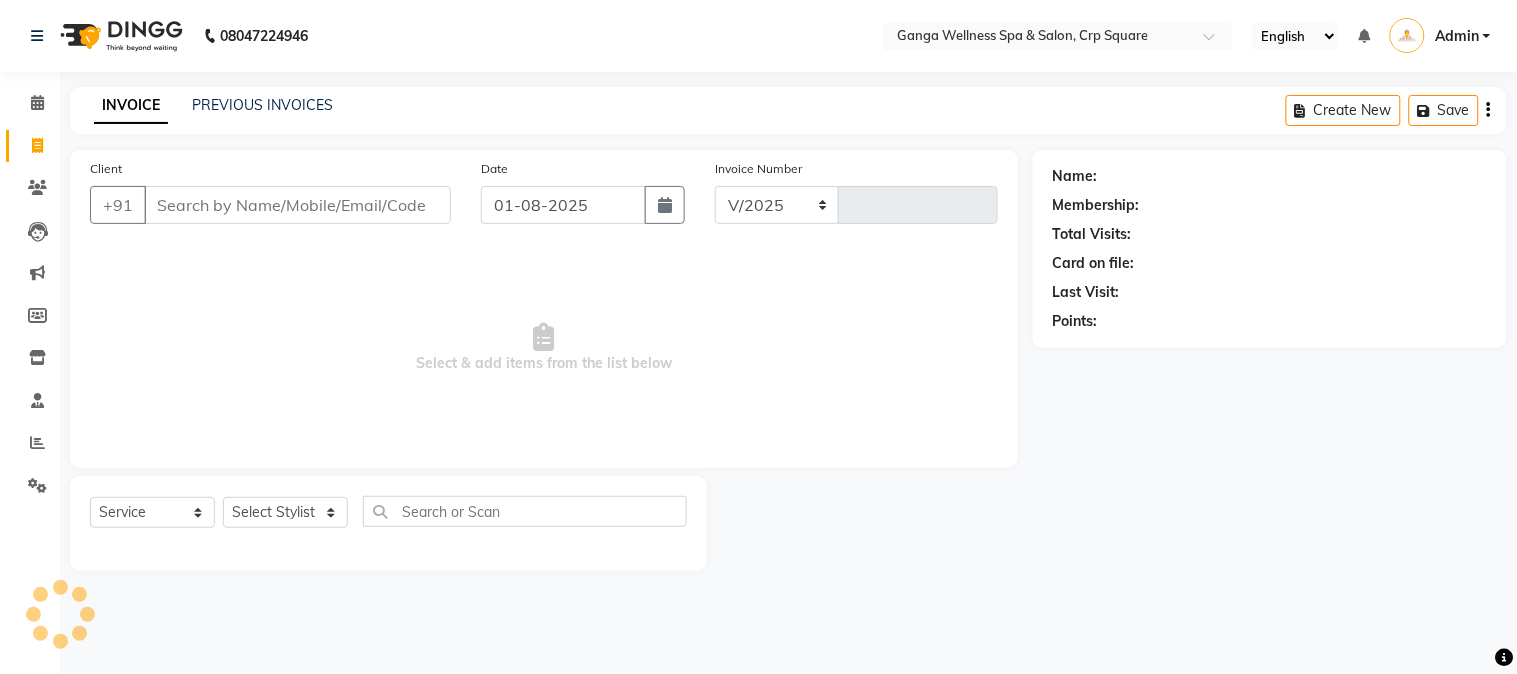 select on "715" 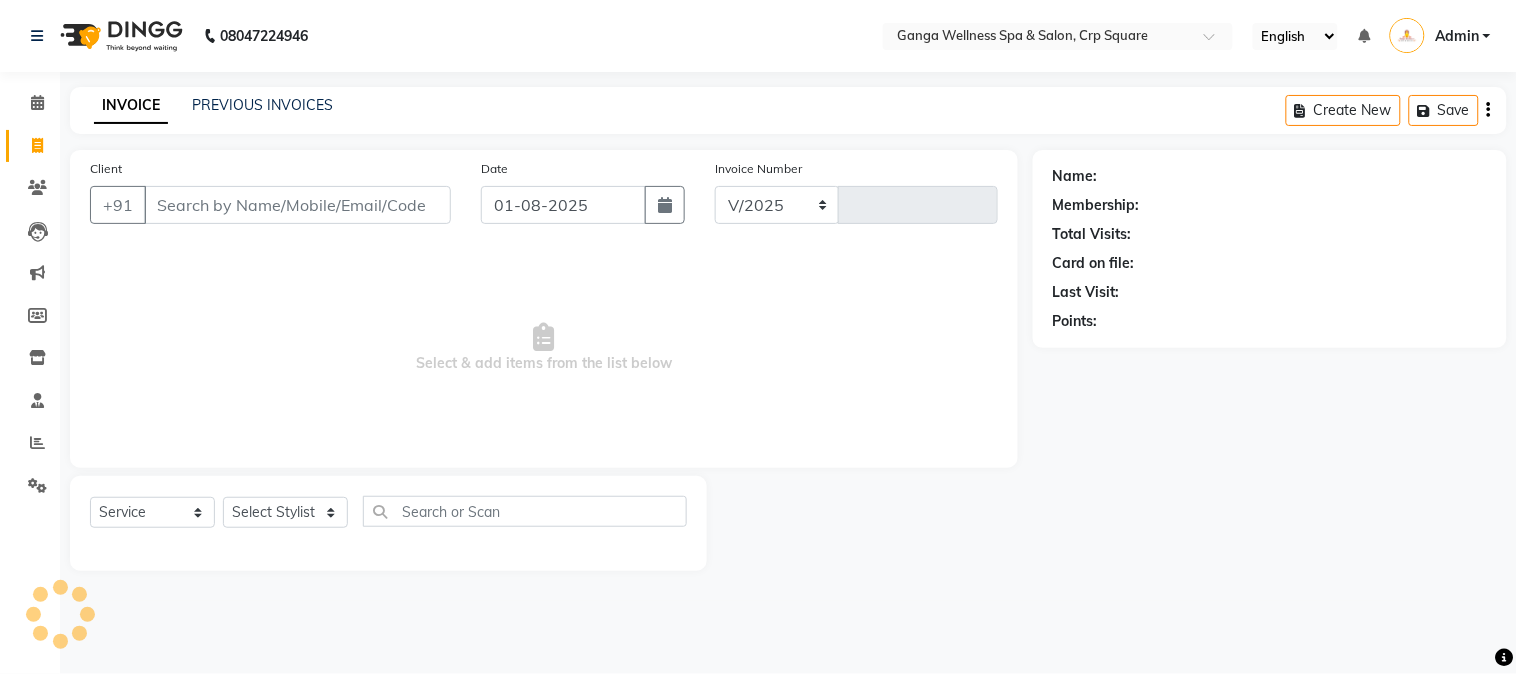 type on "1881" 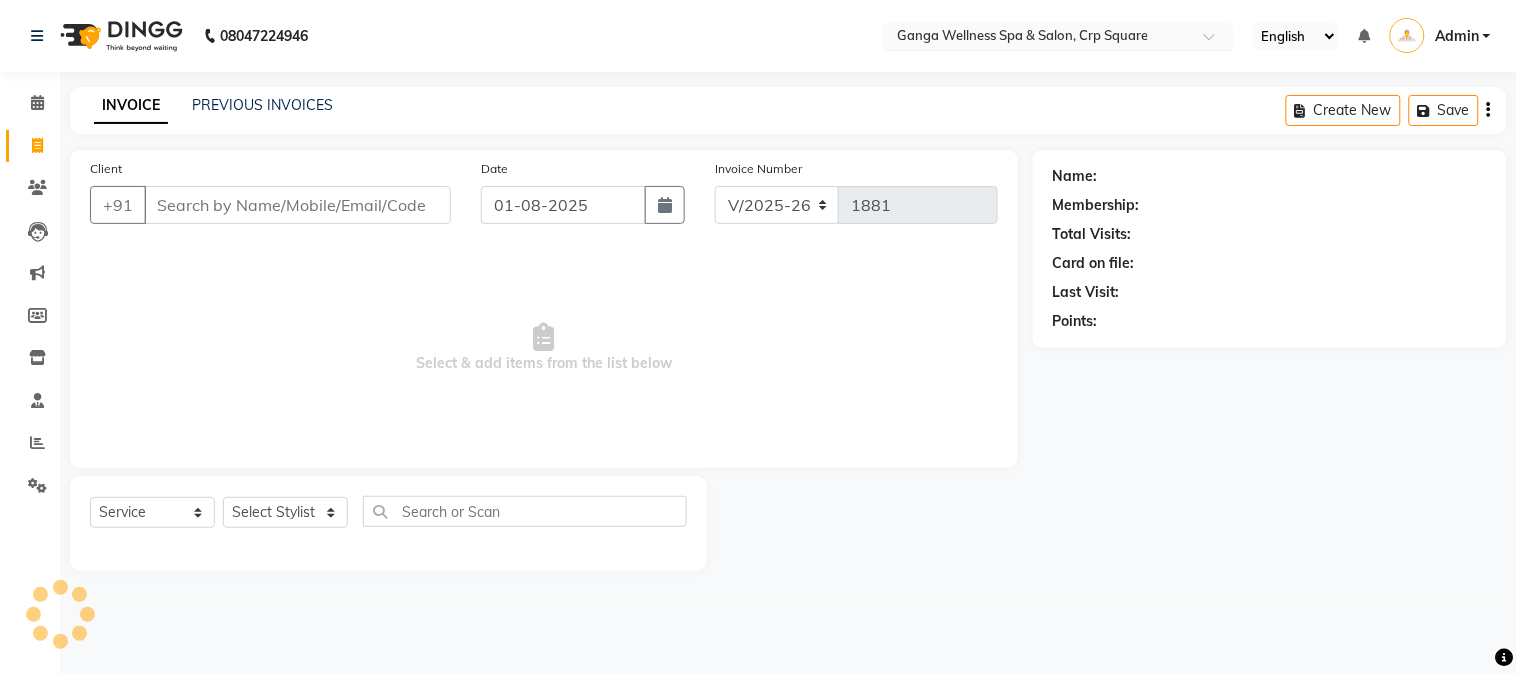 click at bounding box center [1038, 38] 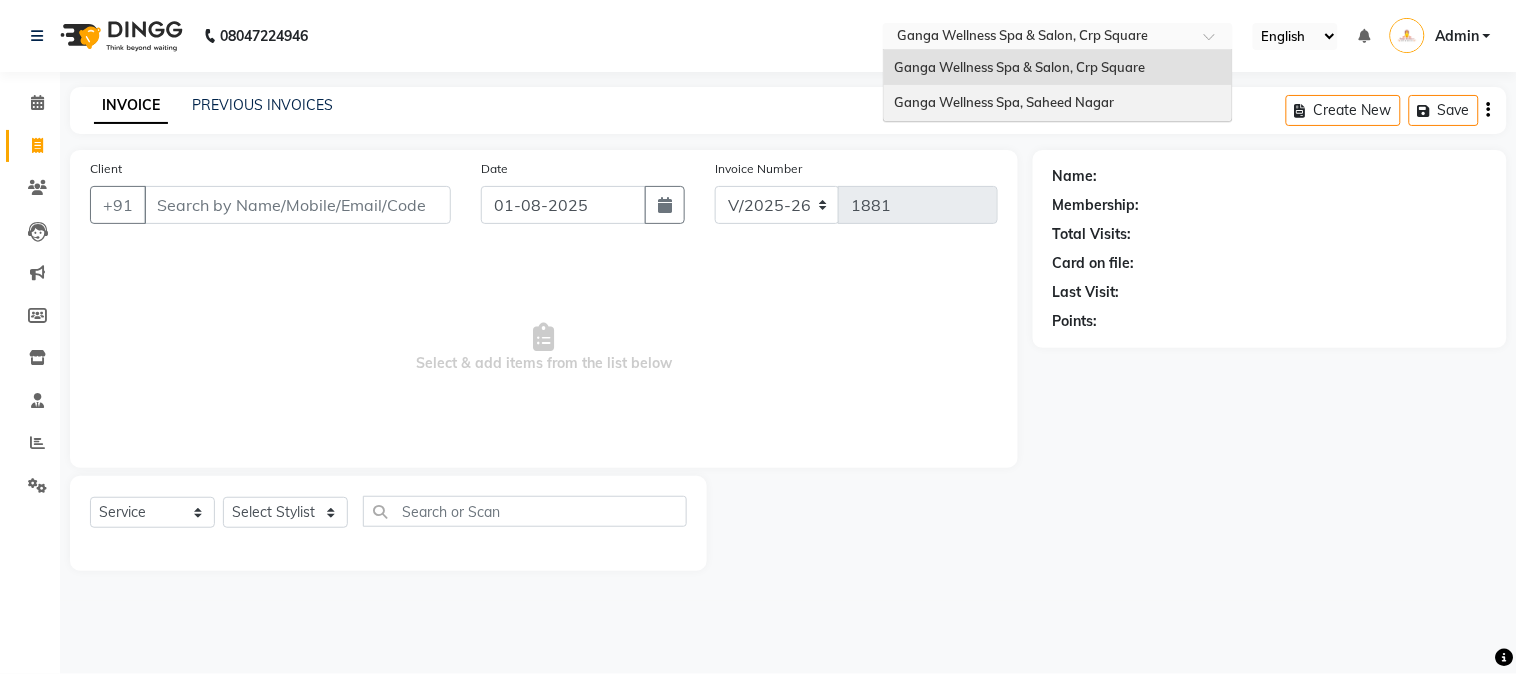 click on "Ganga Wellness Spa, Saheed Nagar" at bounding box center [1004, 102] 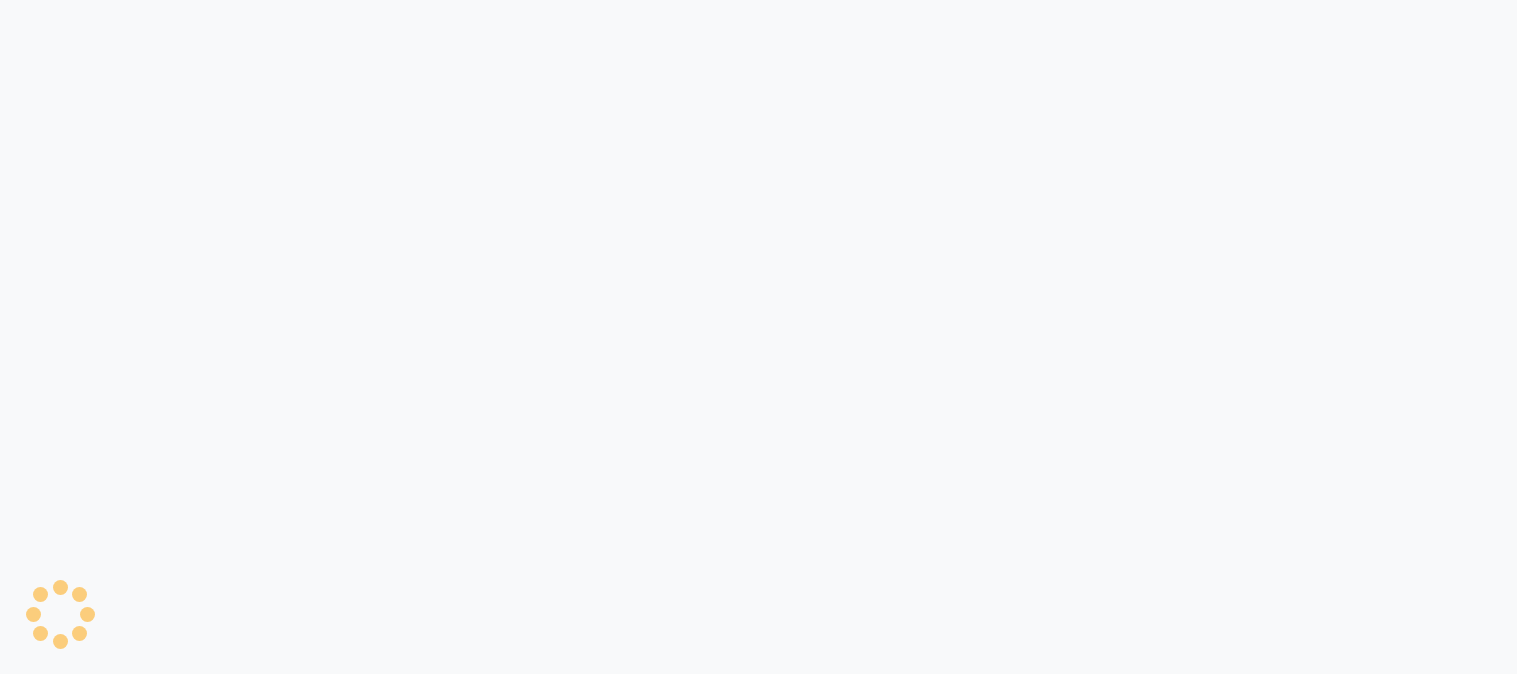 scroll, scrollTop: 0, scrollLeft: 0, axis: both 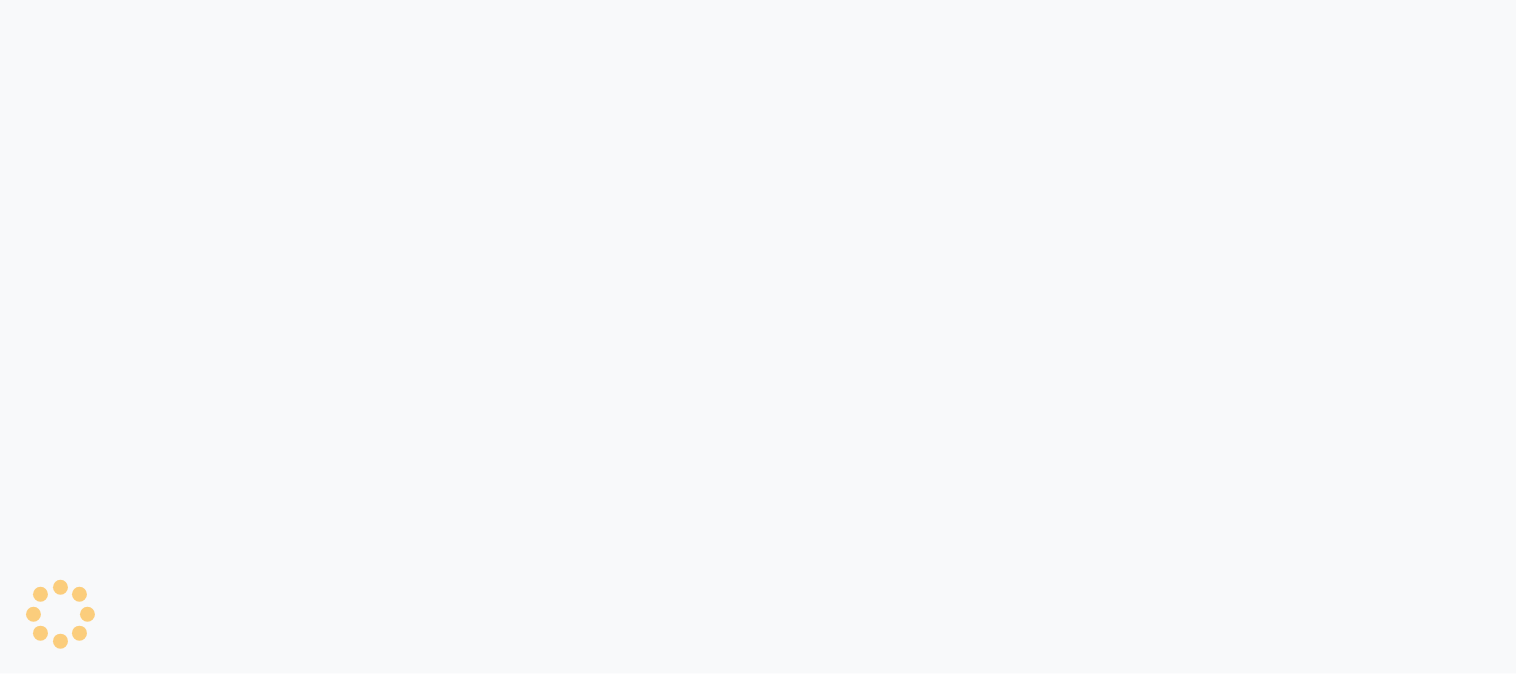 select on "service" 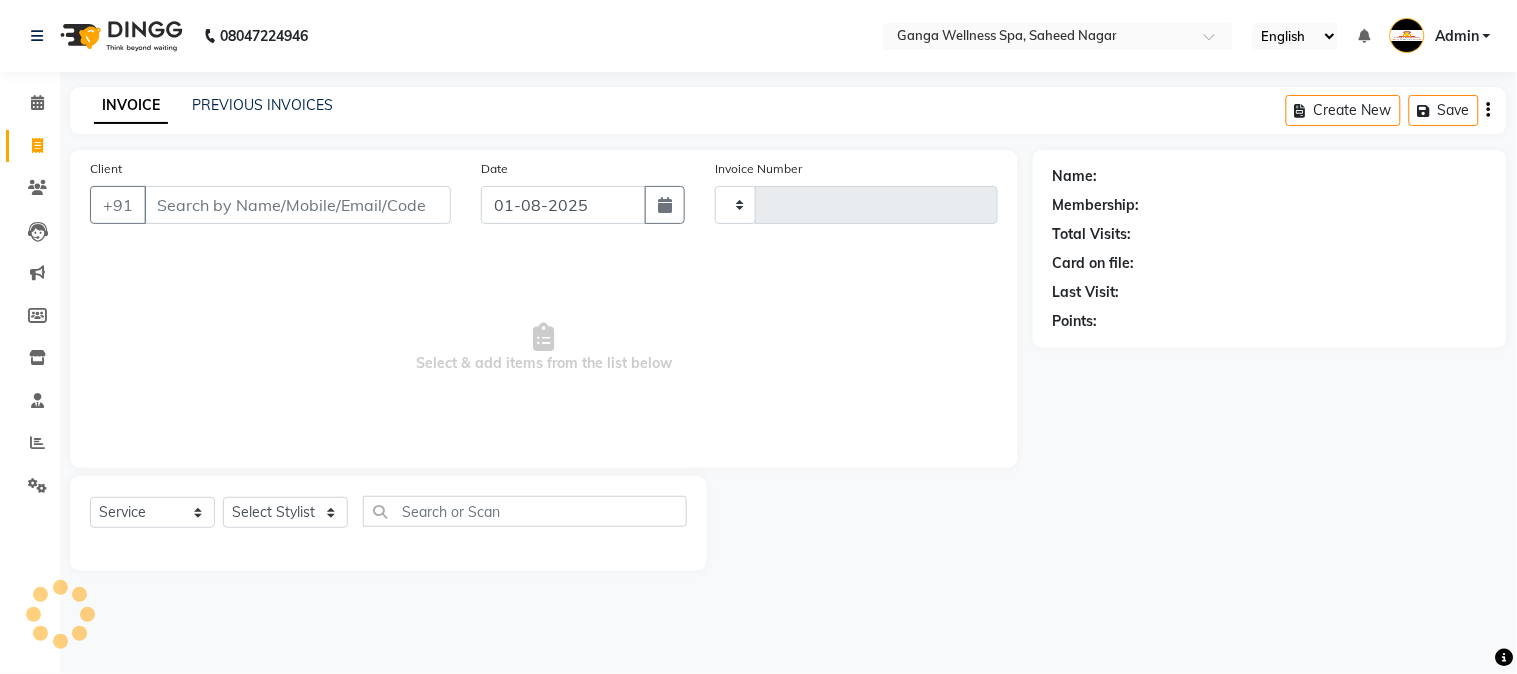 select on "en" 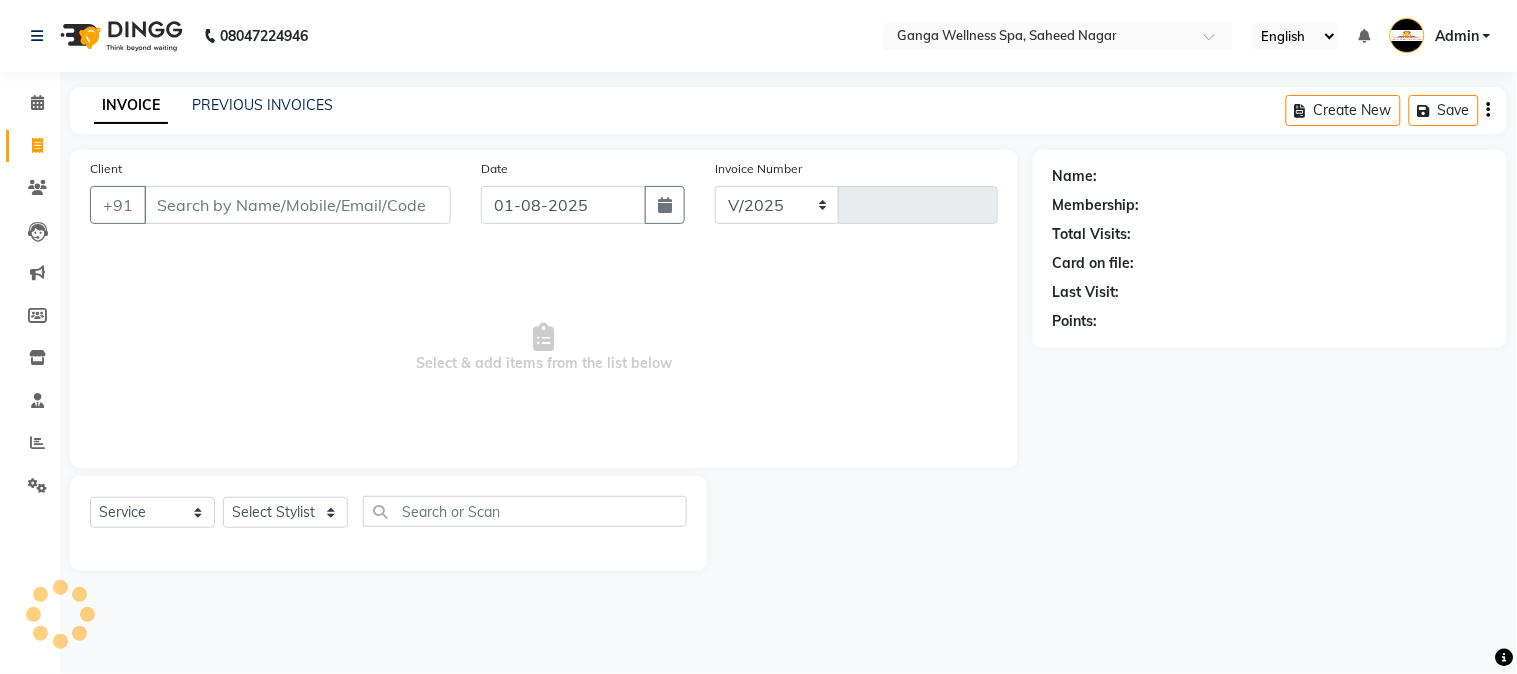 select on "762" 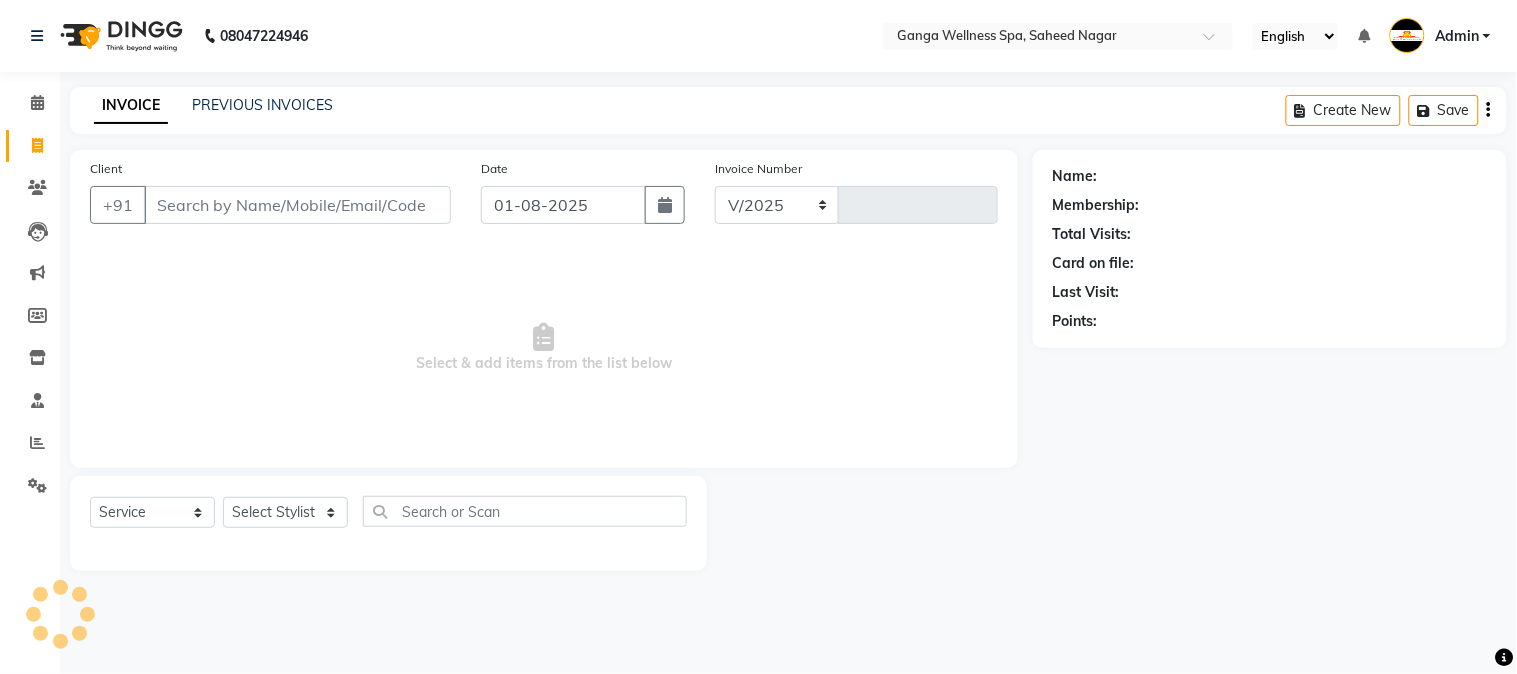 type on "2272" 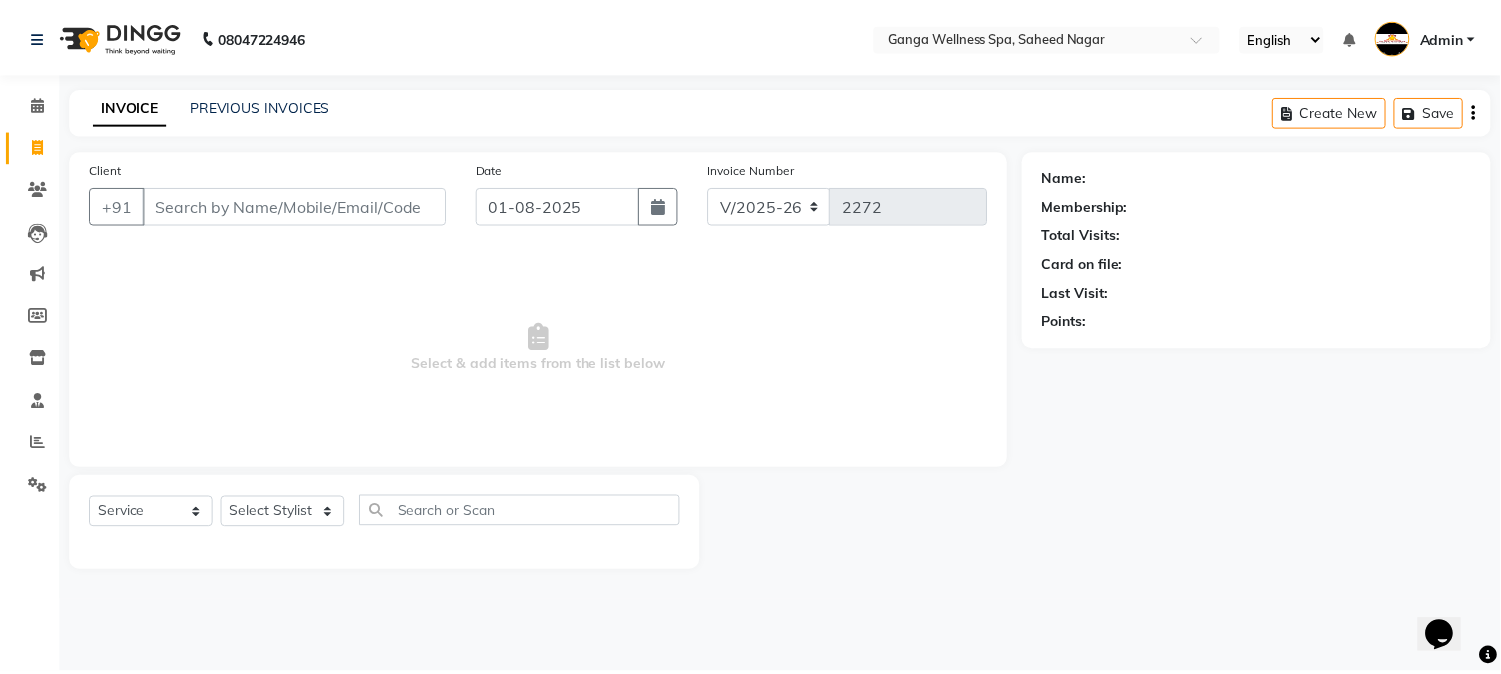 scroll, scrollTop: 0, scrollLeft: 0, axis: both 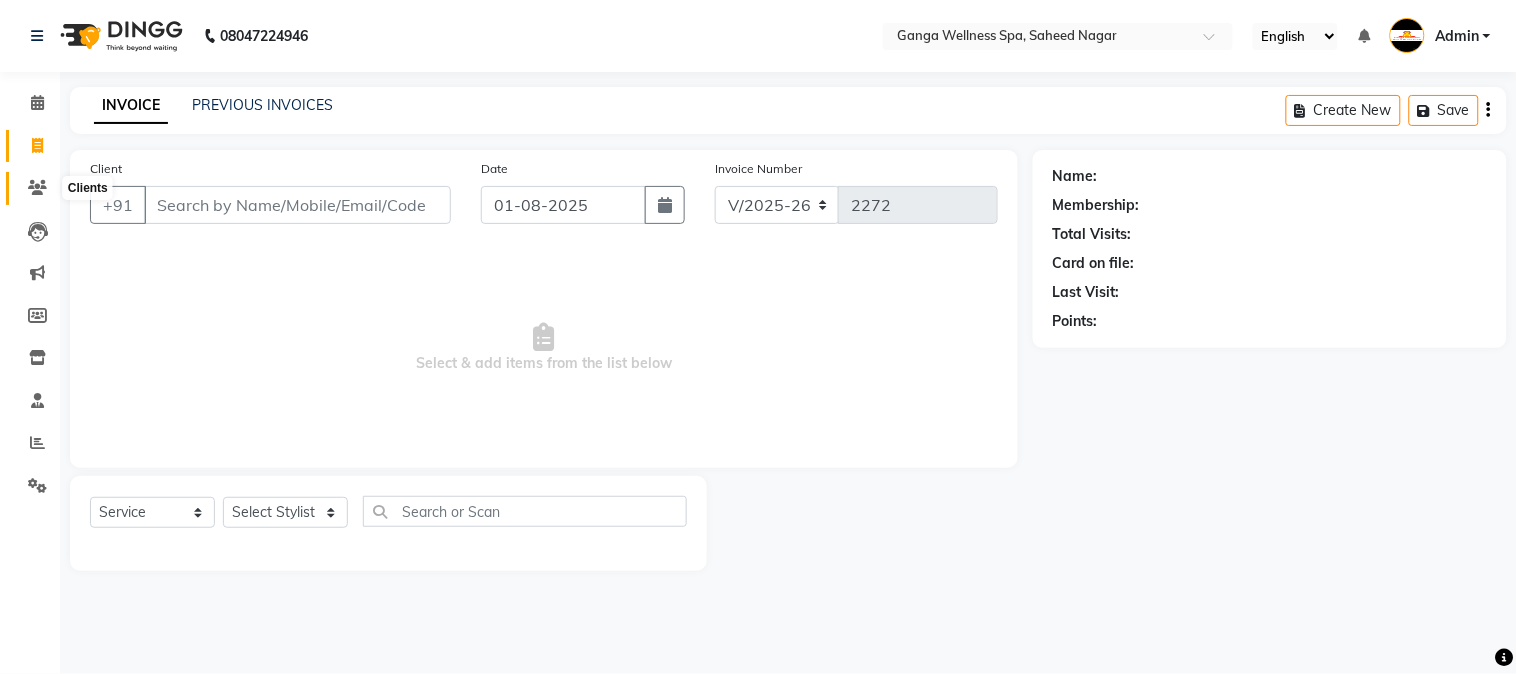 click 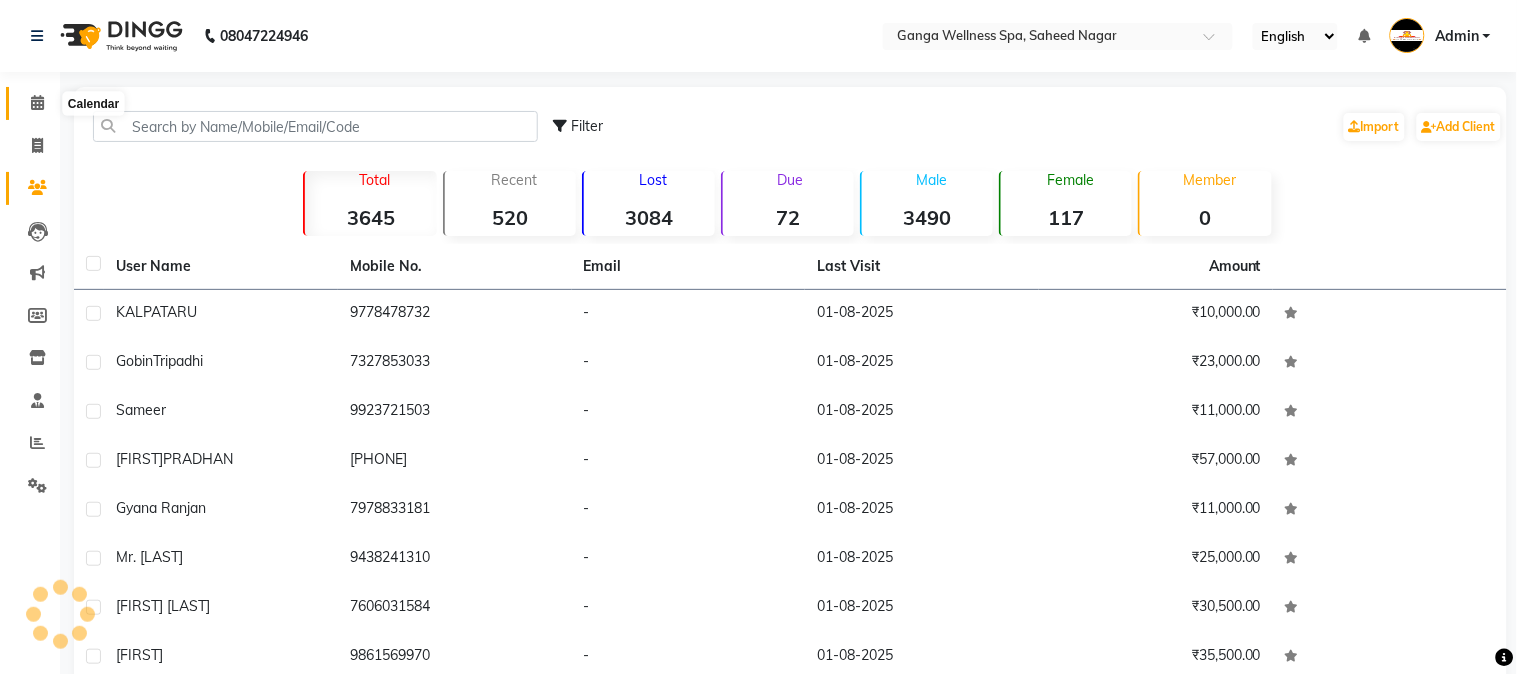 click 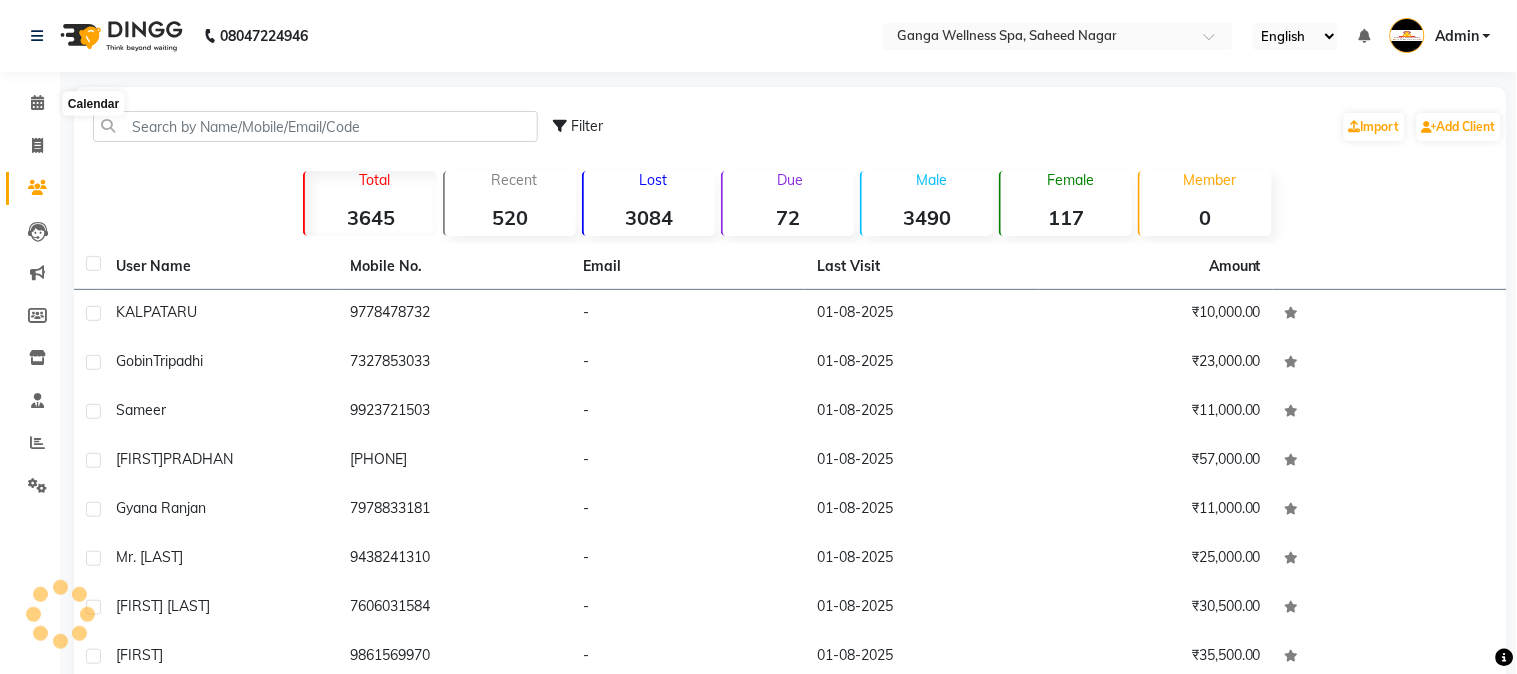 click 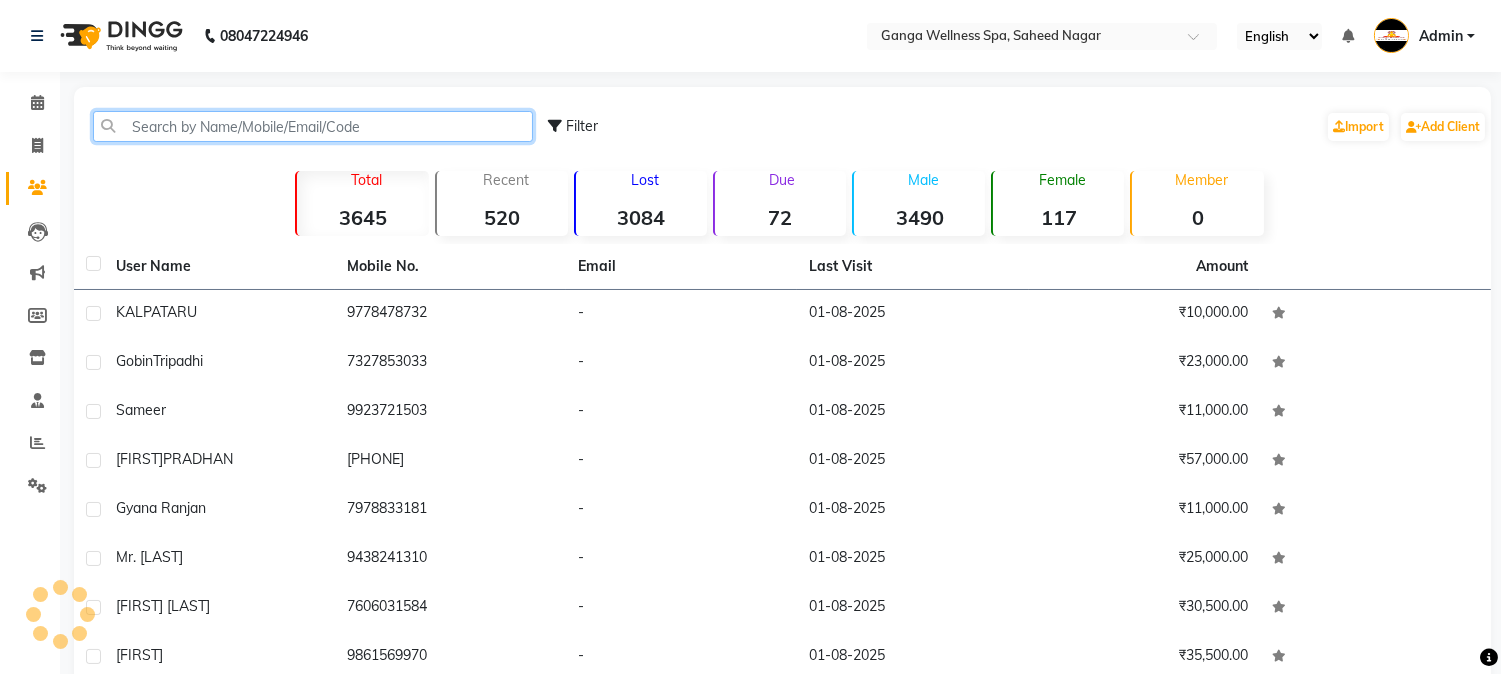 click 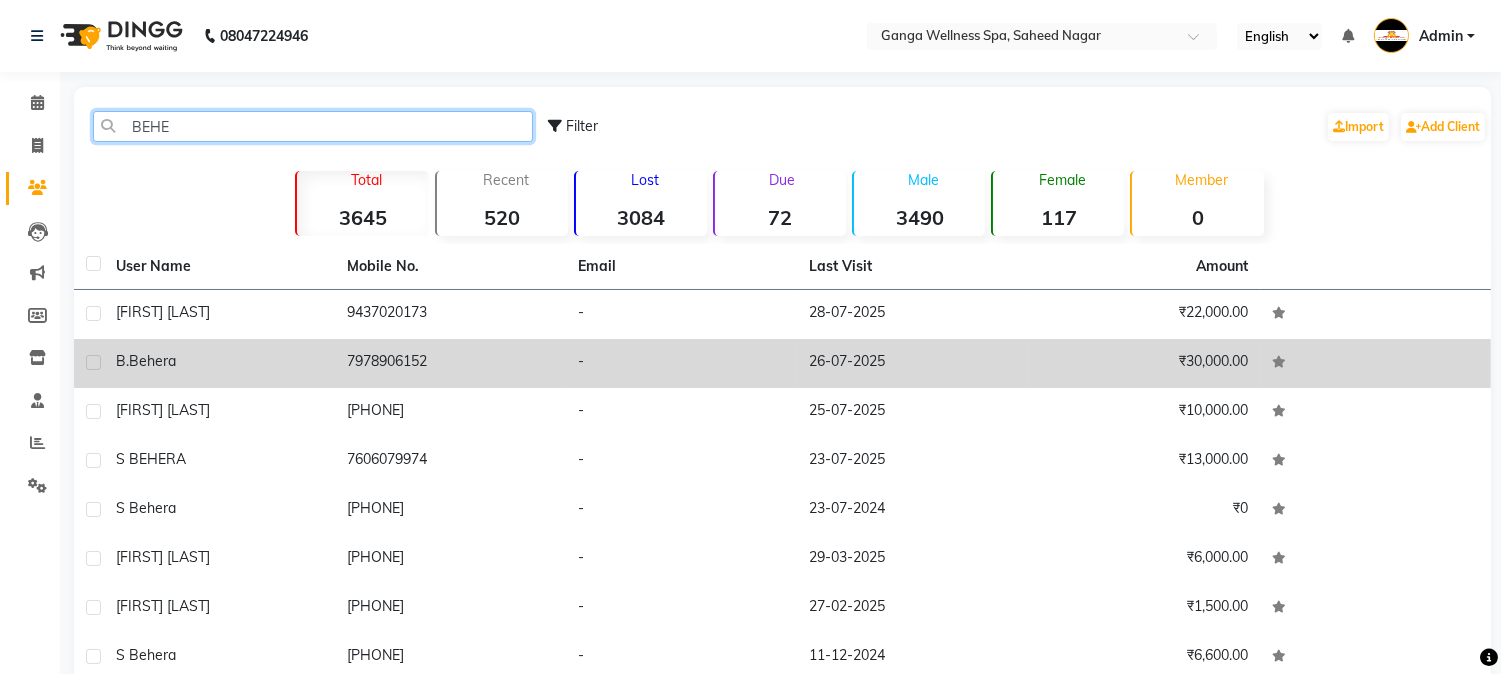 type on "BEHE" 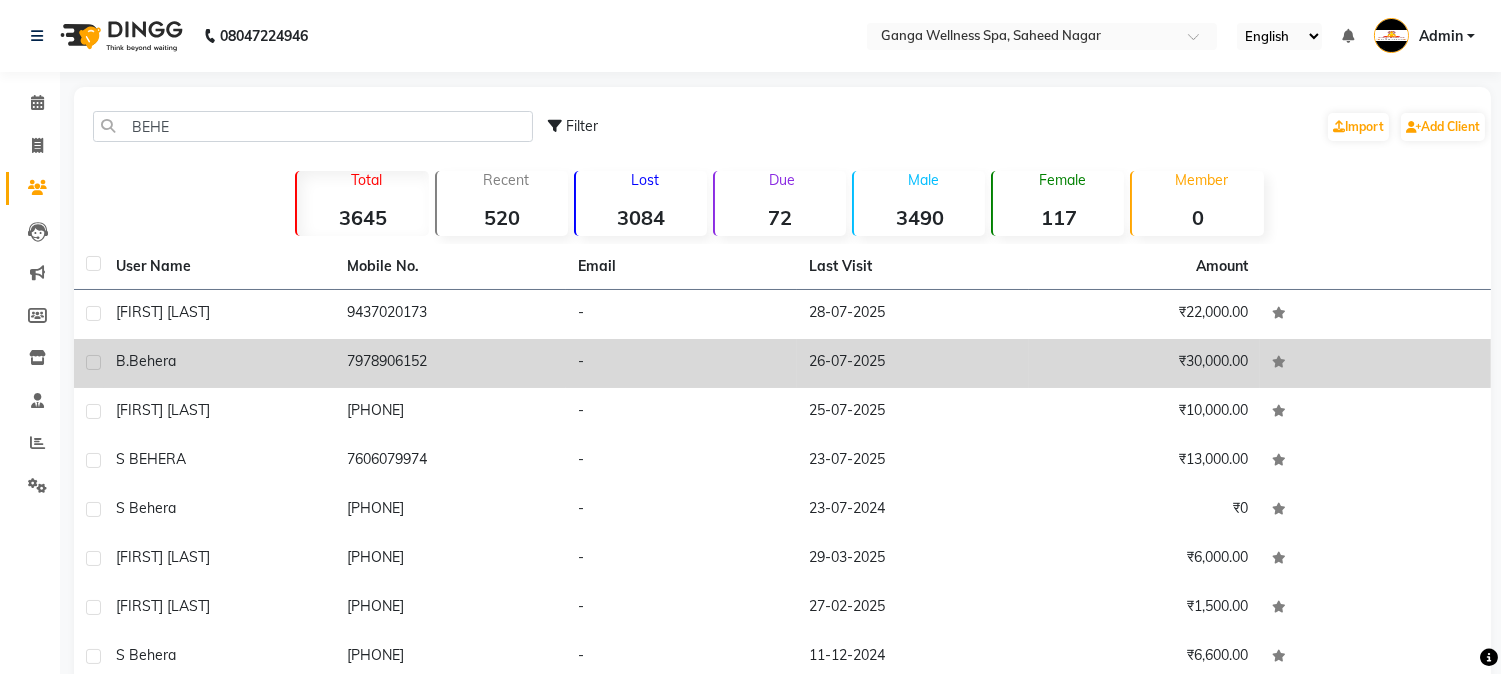 click on "7978906152" 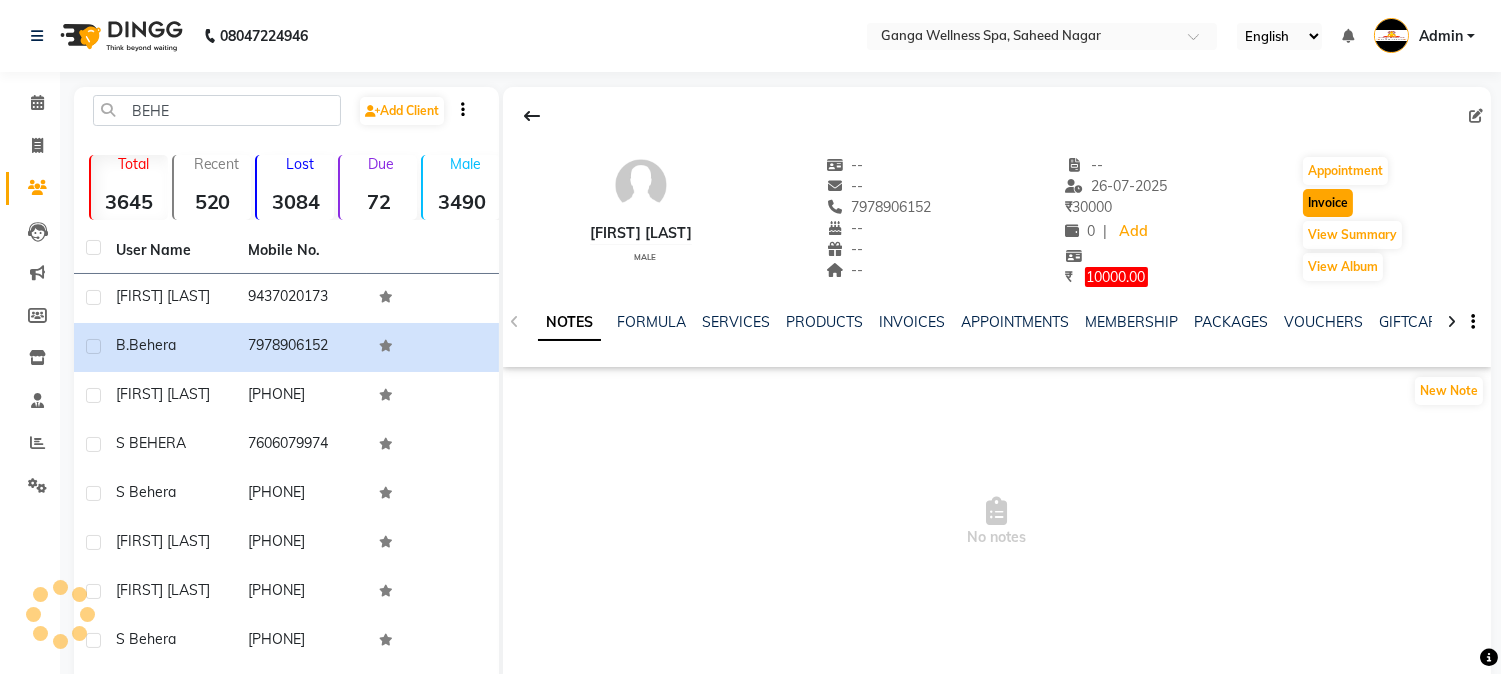 click on "Invoice" 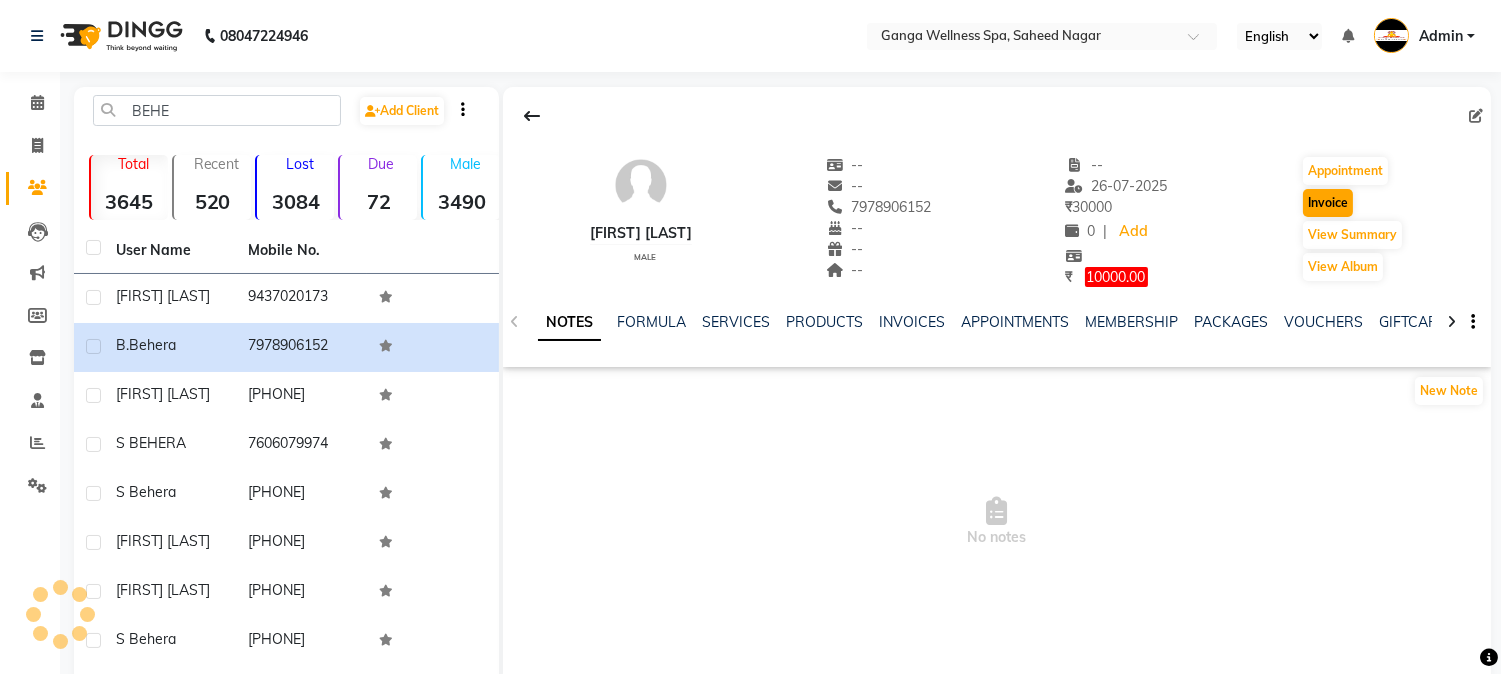 select on "service" 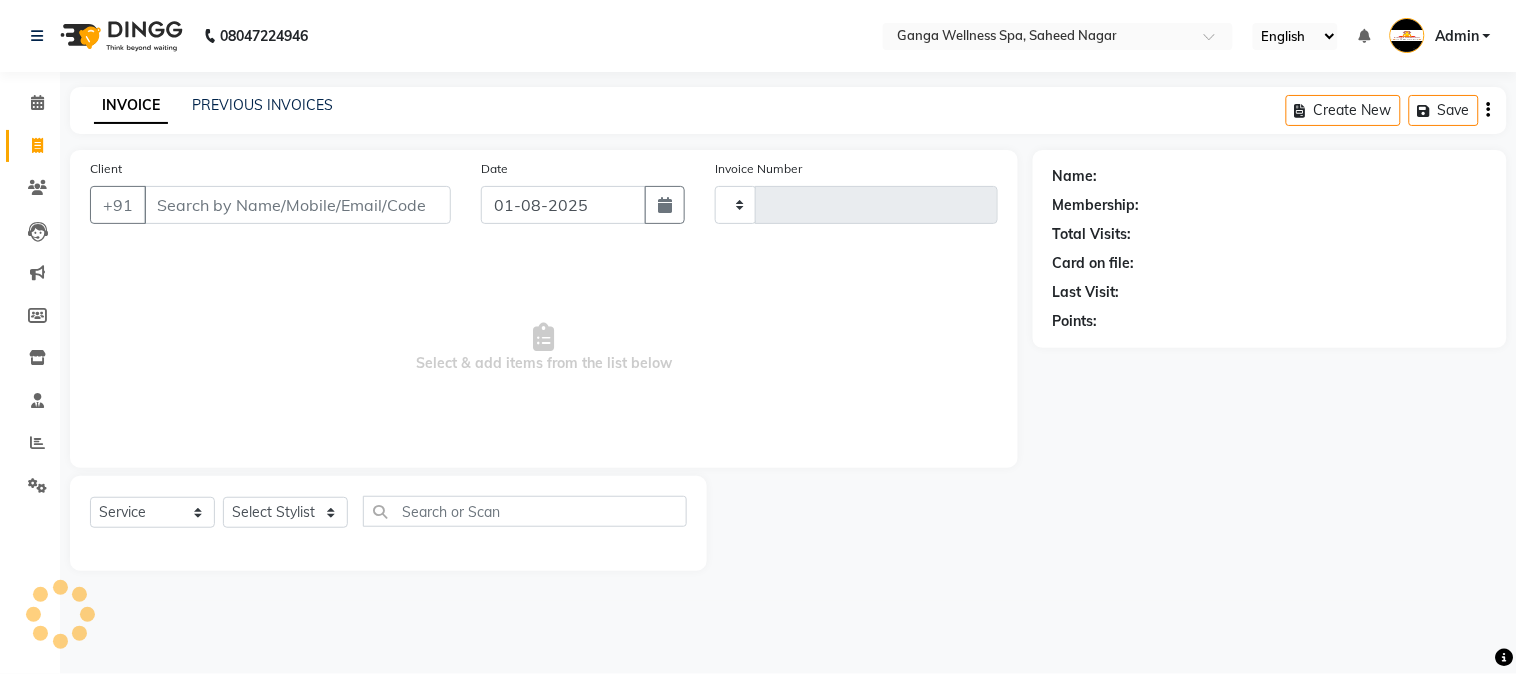 type on "2272" 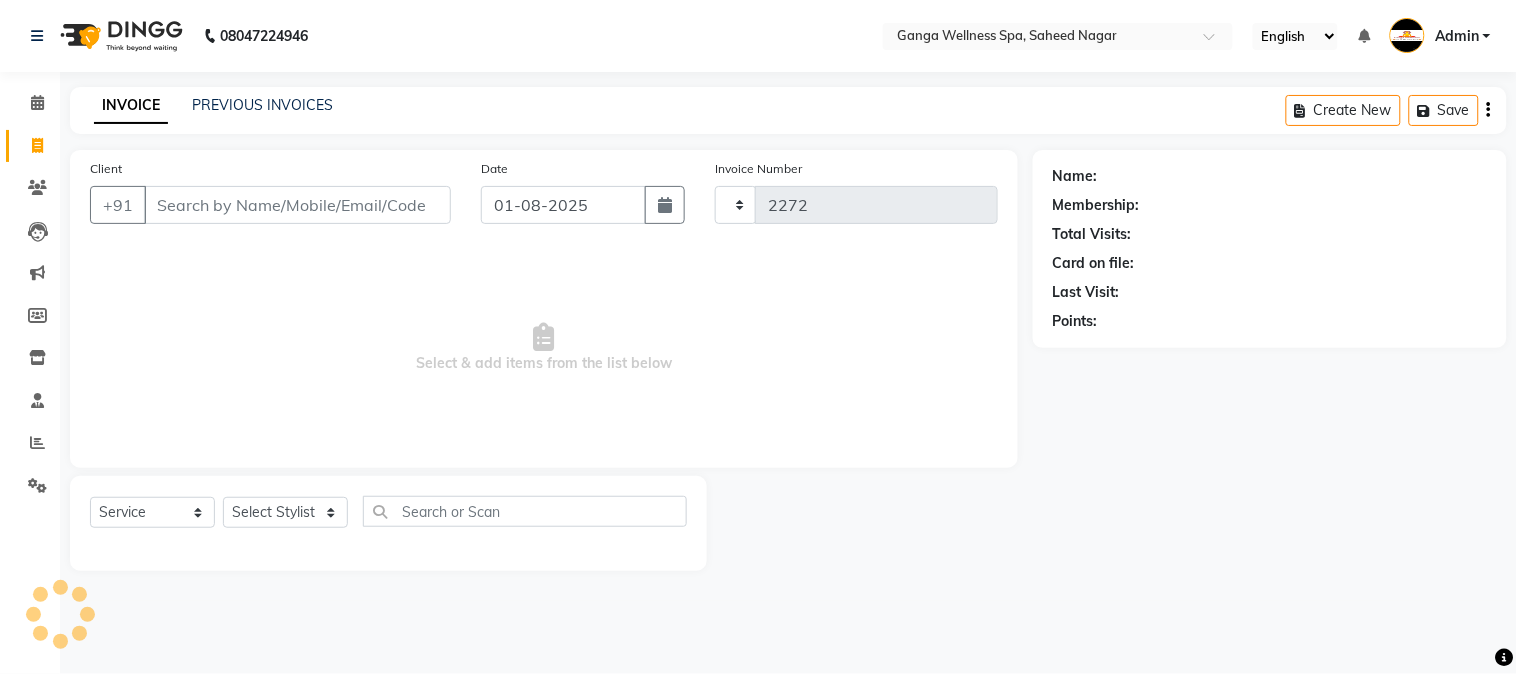 select on "762" 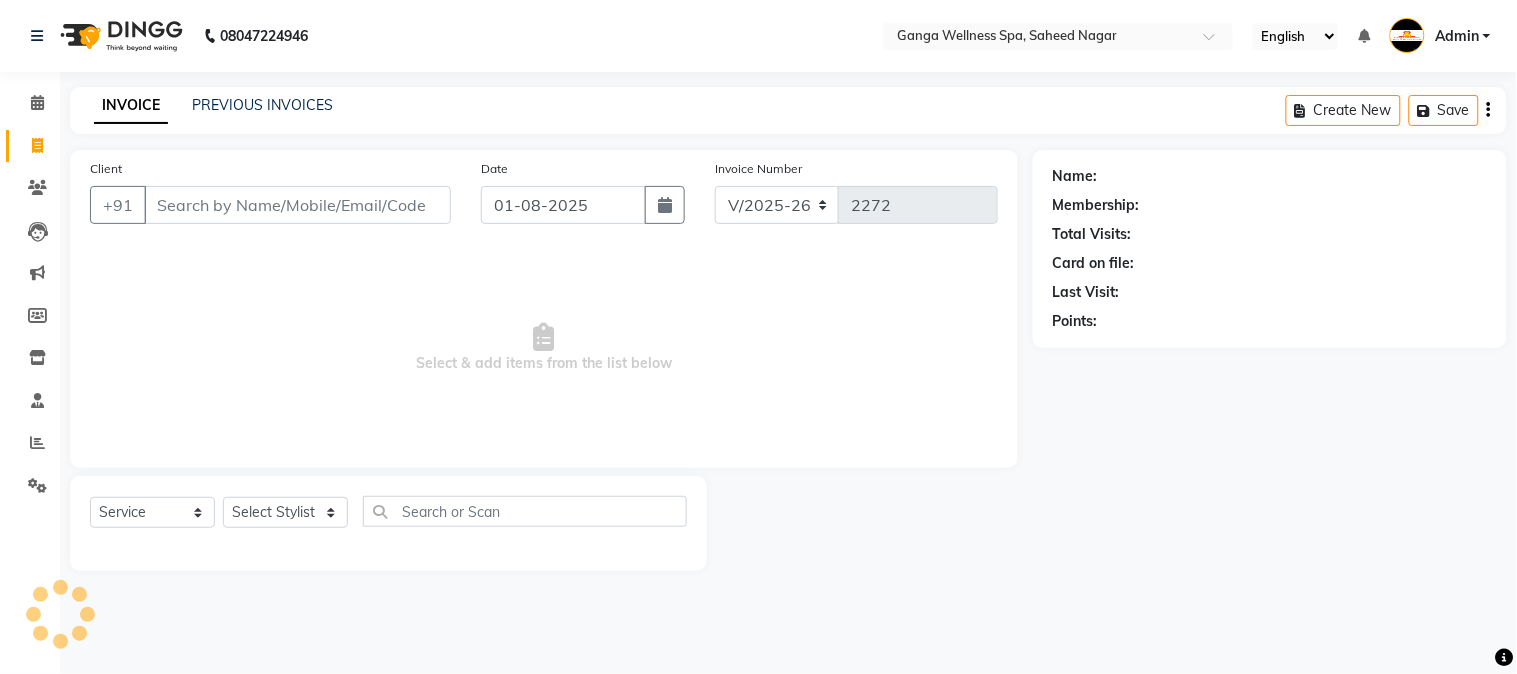 type on "7978906152" 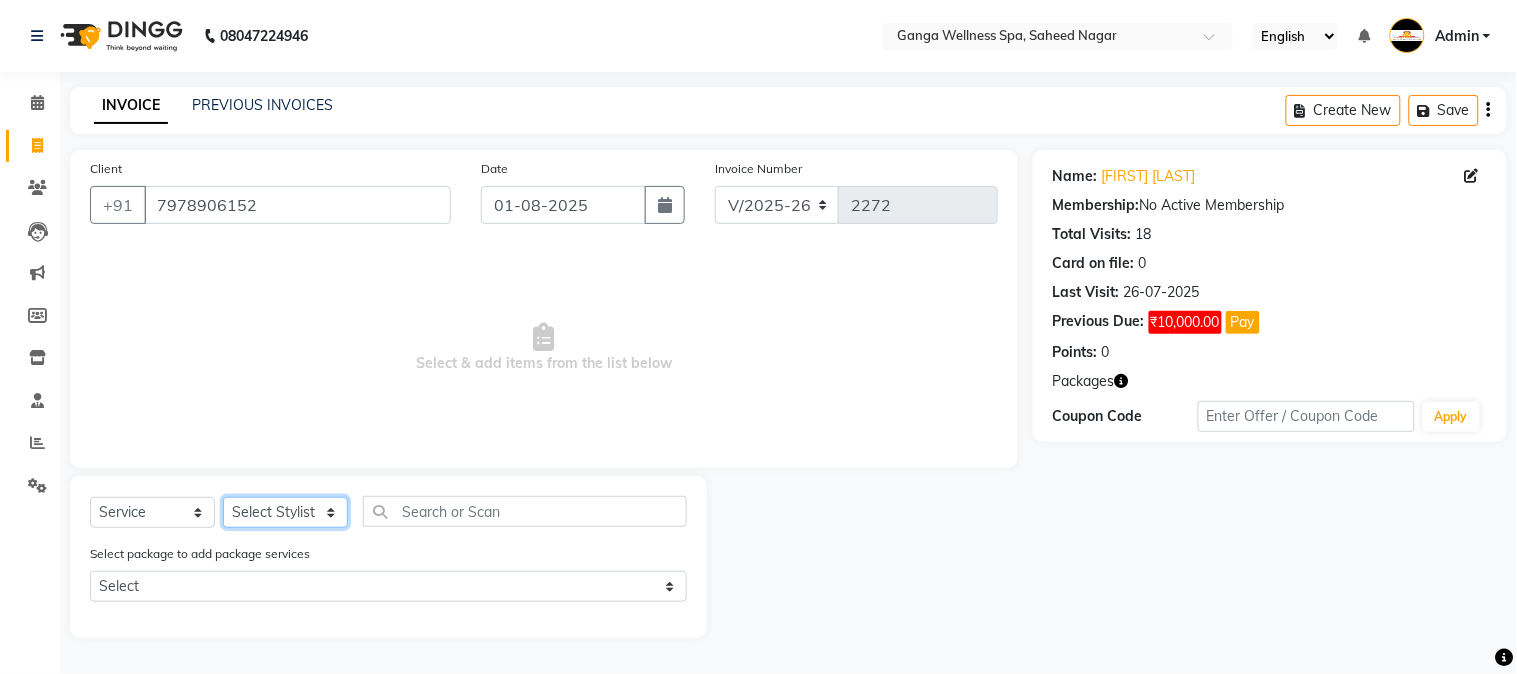 click on "Select Stylist Abhi akhil Alexa AMMY AMMY Annie anya APPI Arohi  Ayen BANCHI Bina Bina CJ CRP 1 Daina ELINA ferjana G1 G1 ONE PLUS  G1 Salon G2 Helen JEENY Jhanka Jojo Kana KEMPI KEMPI Kim krishna KTI Lili Rout Lily LINDA LIZA Martha  MELODY MERRY  minu Moon nancy Noiny pinkey Pradeep Prity  Riya ROOZ  Sony steffy SUCHI  Surren Sir Sushree Swapna Umpi upashana Zouli" 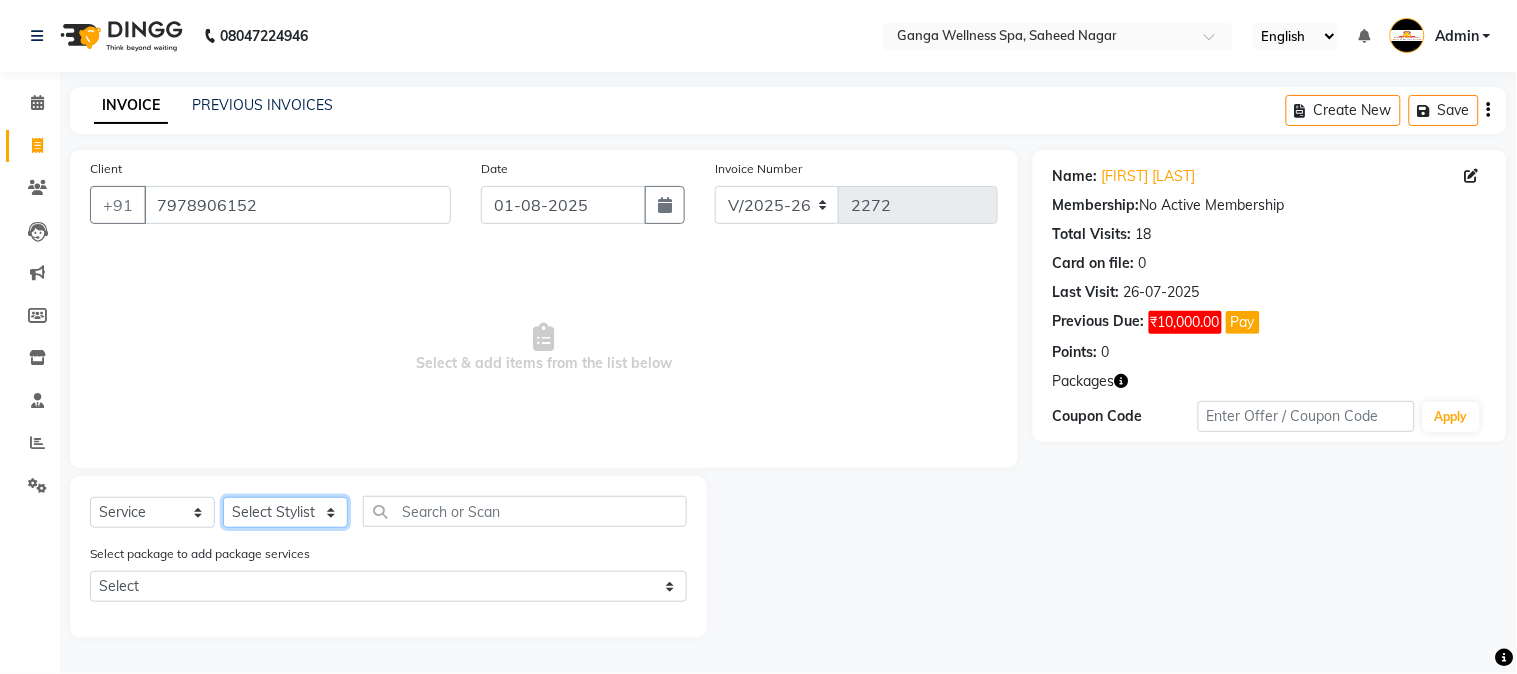 select on "41421" 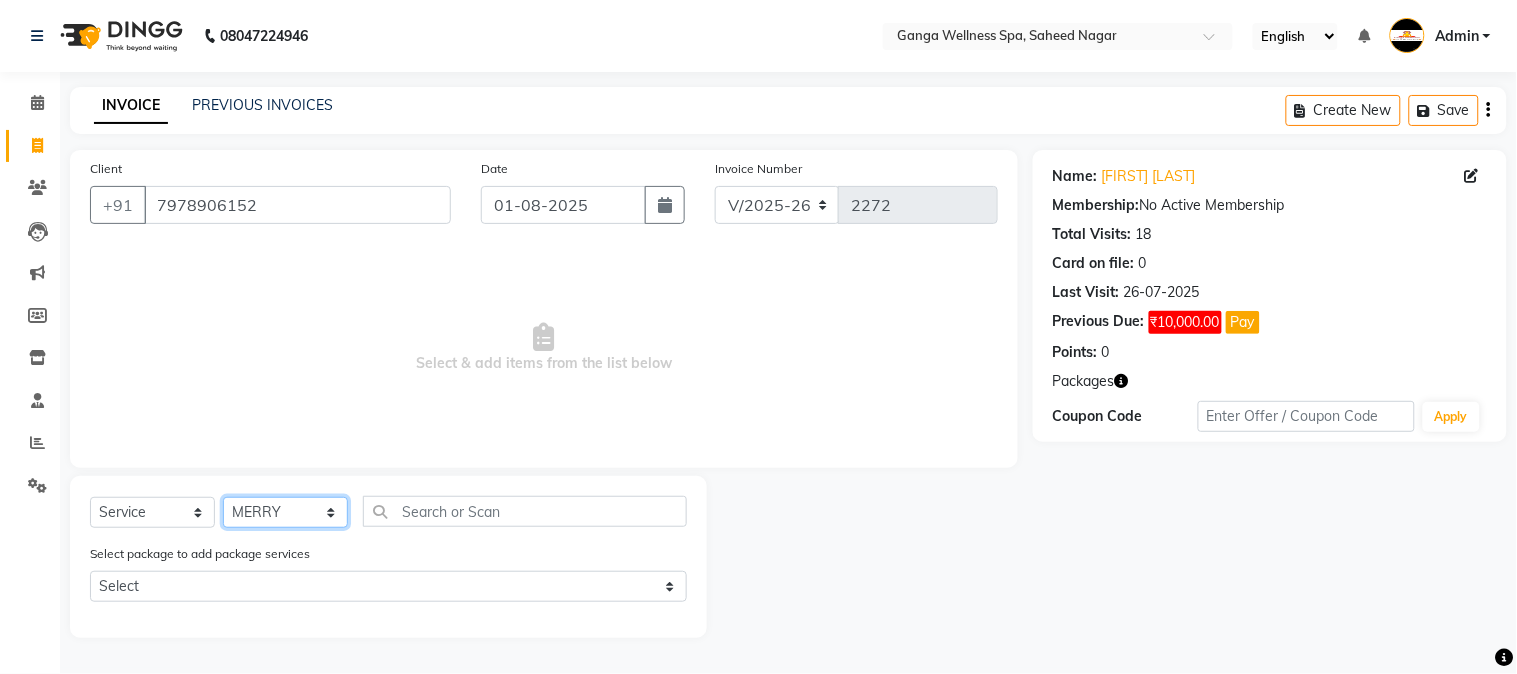 click on "Select Stylist Abhi akhil Alexa AMMY AMMY Annie anya APPI Arohi  Ayen BANCHI Bina Bina CJ CRP 1 Daina ELINA ferjana G1 G1 ONE PLUS  G1 Salon G2 Helen JEENY Jhanka Jojo Kana KEMPI KEMPI Kim krishna KTI Lili Rout Lily LINDA LIZA Martha  MELODY MERRY  minu Moon nancy Noiny pinkey Pradeep Prity  Riya ROOZ  Sony steffy SUCHI  Surren Sir Sushree Swapna Umpi upashana Zouli" 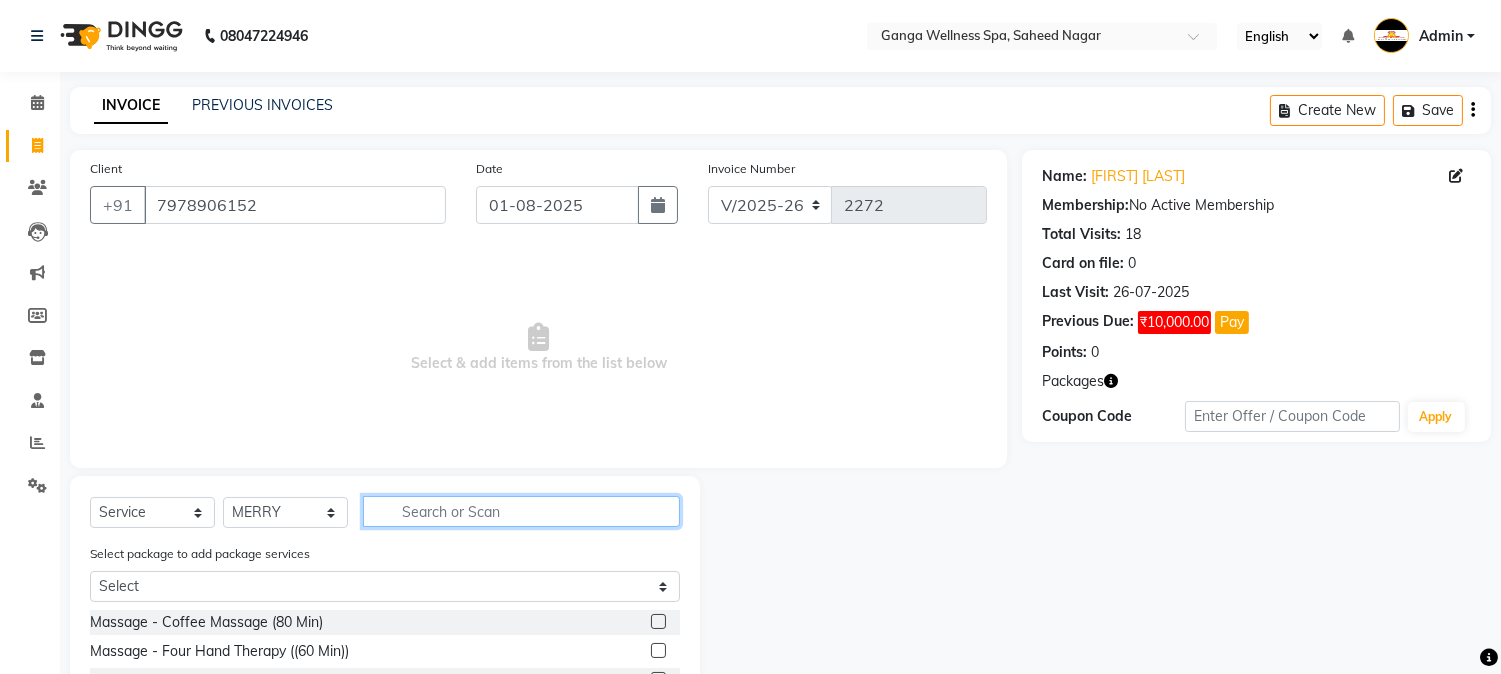click 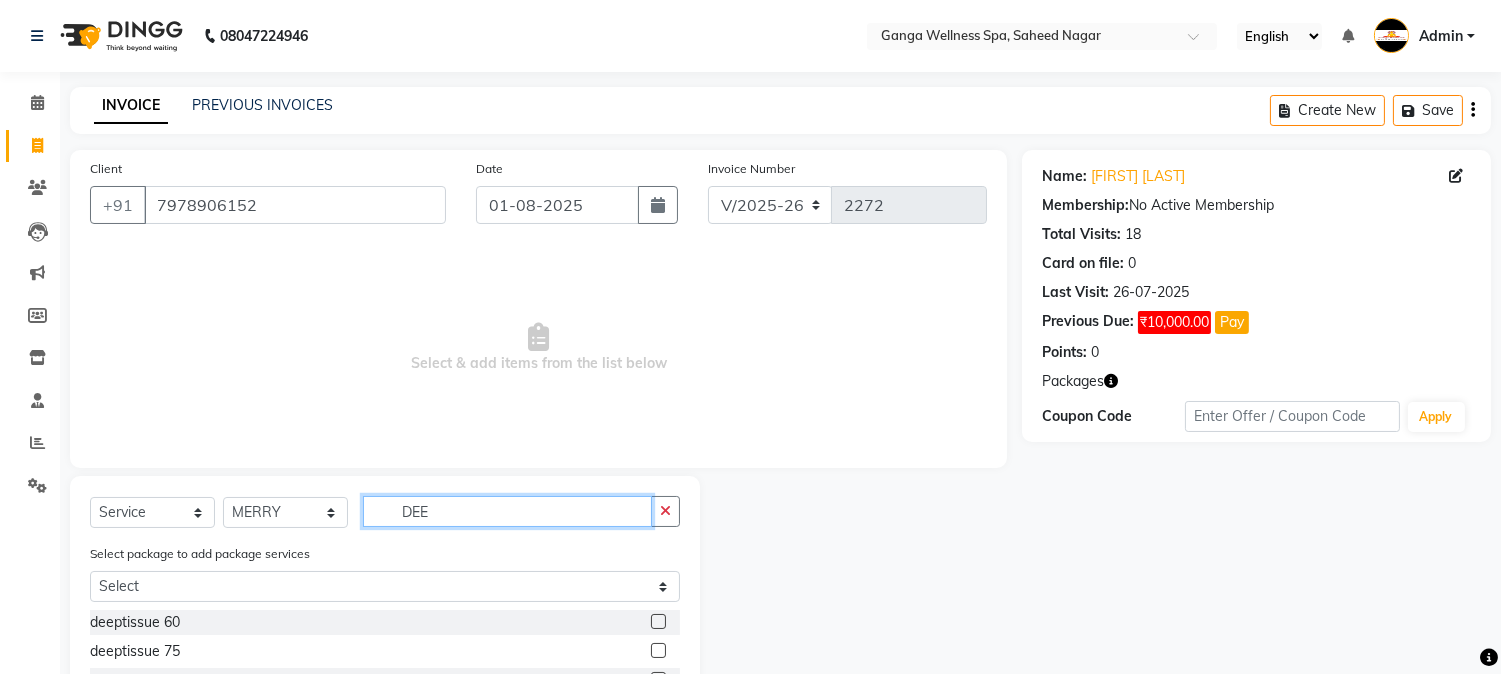 type on "DEE" 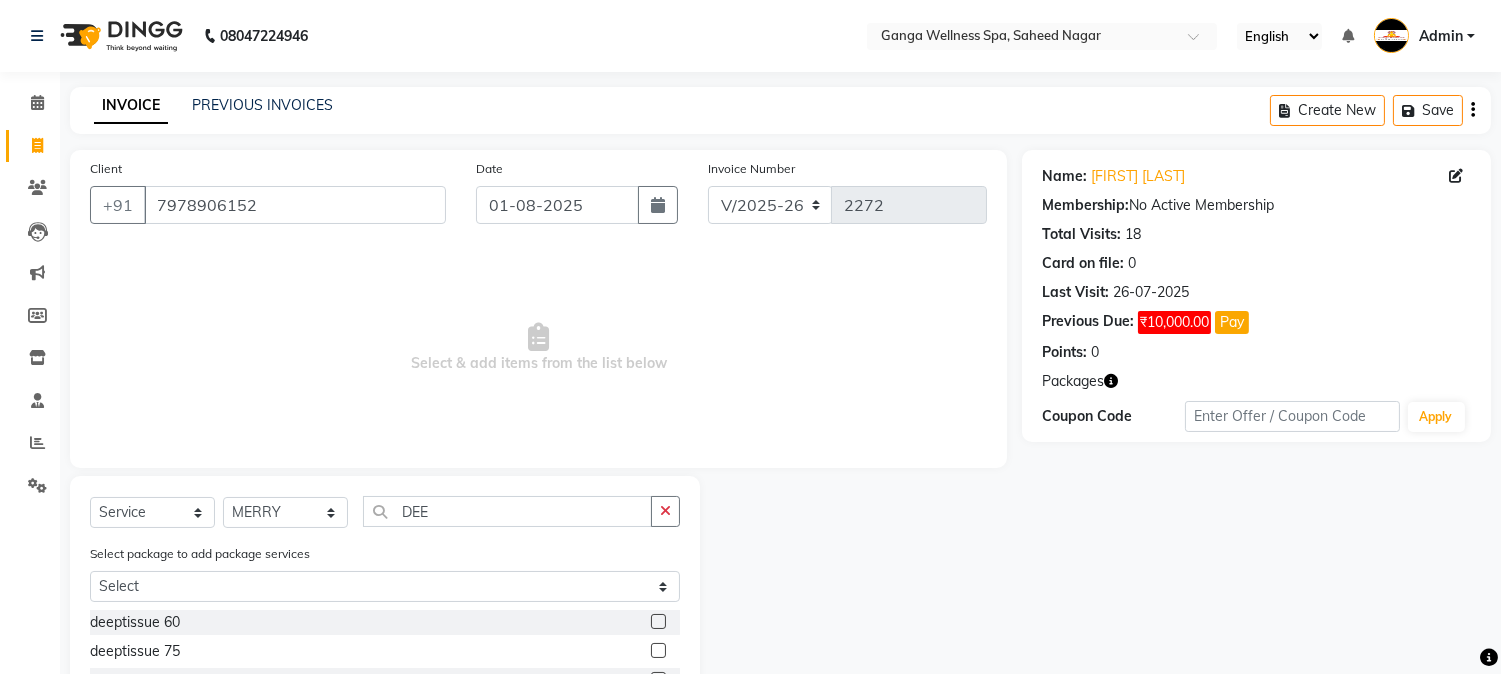 click 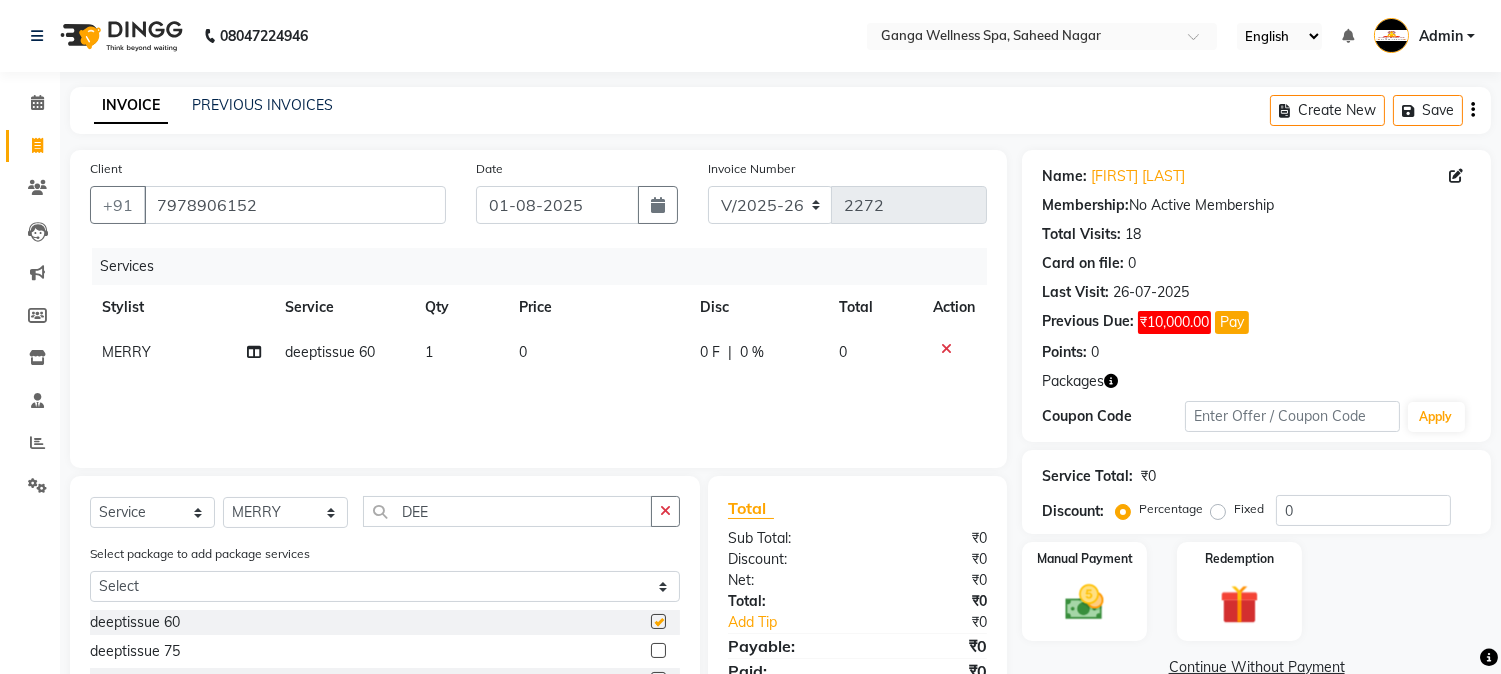 checkbox on "false" 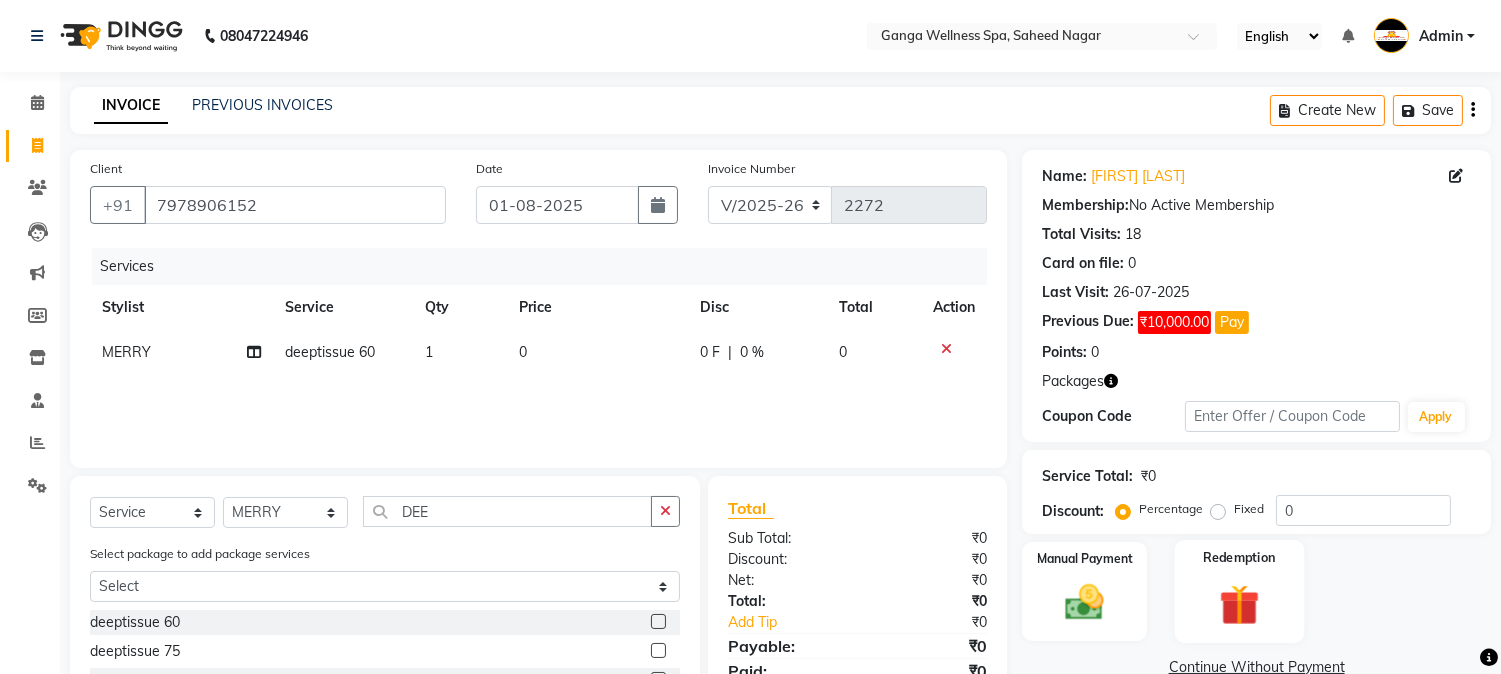 click 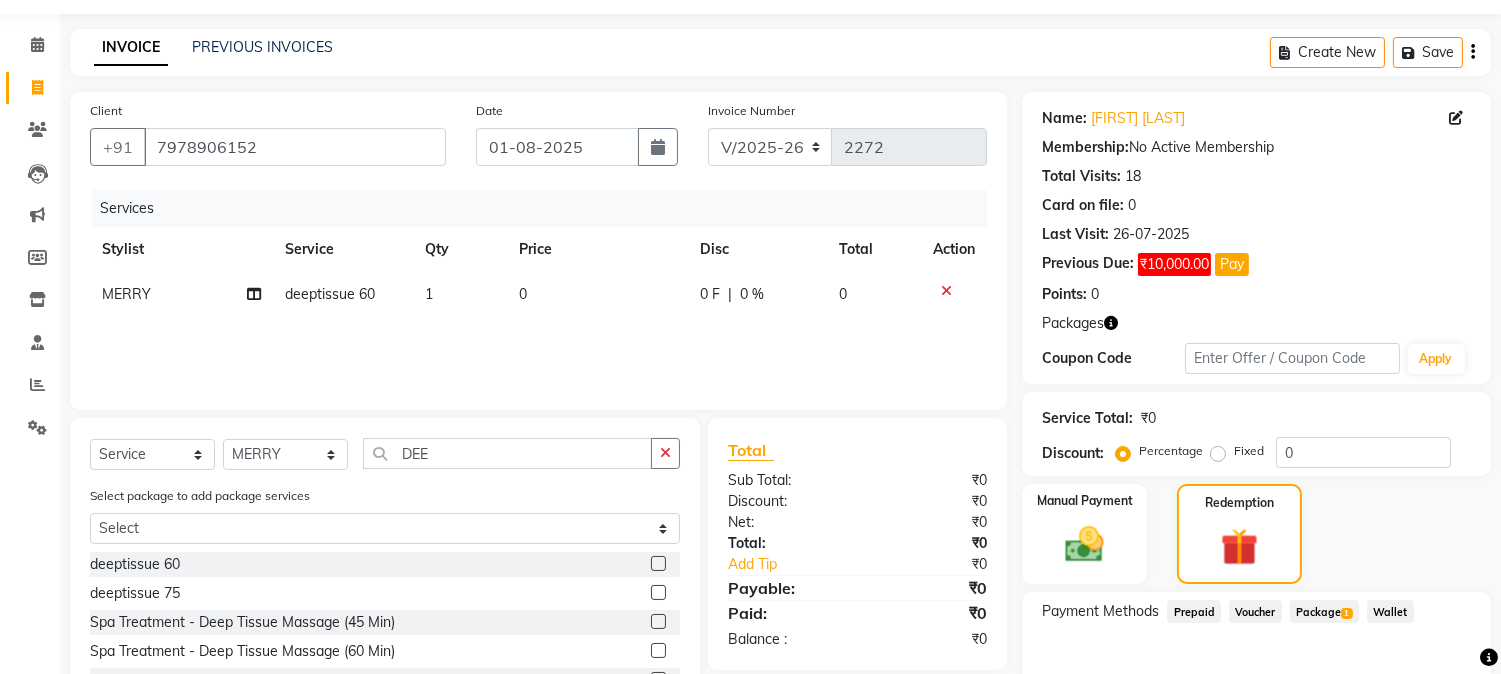 scroll, scrollTop: 167, scrollLeft: 0, axis: vertical 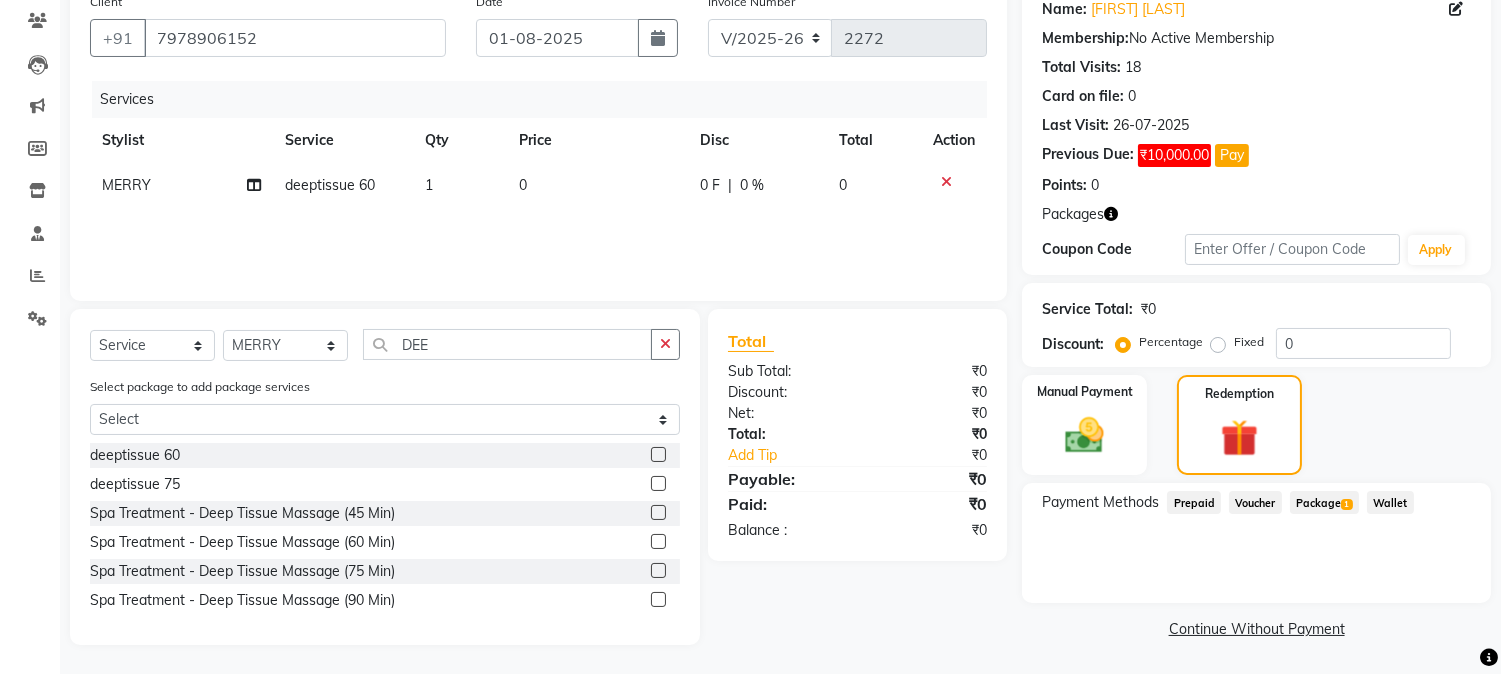 click on "Package  1" 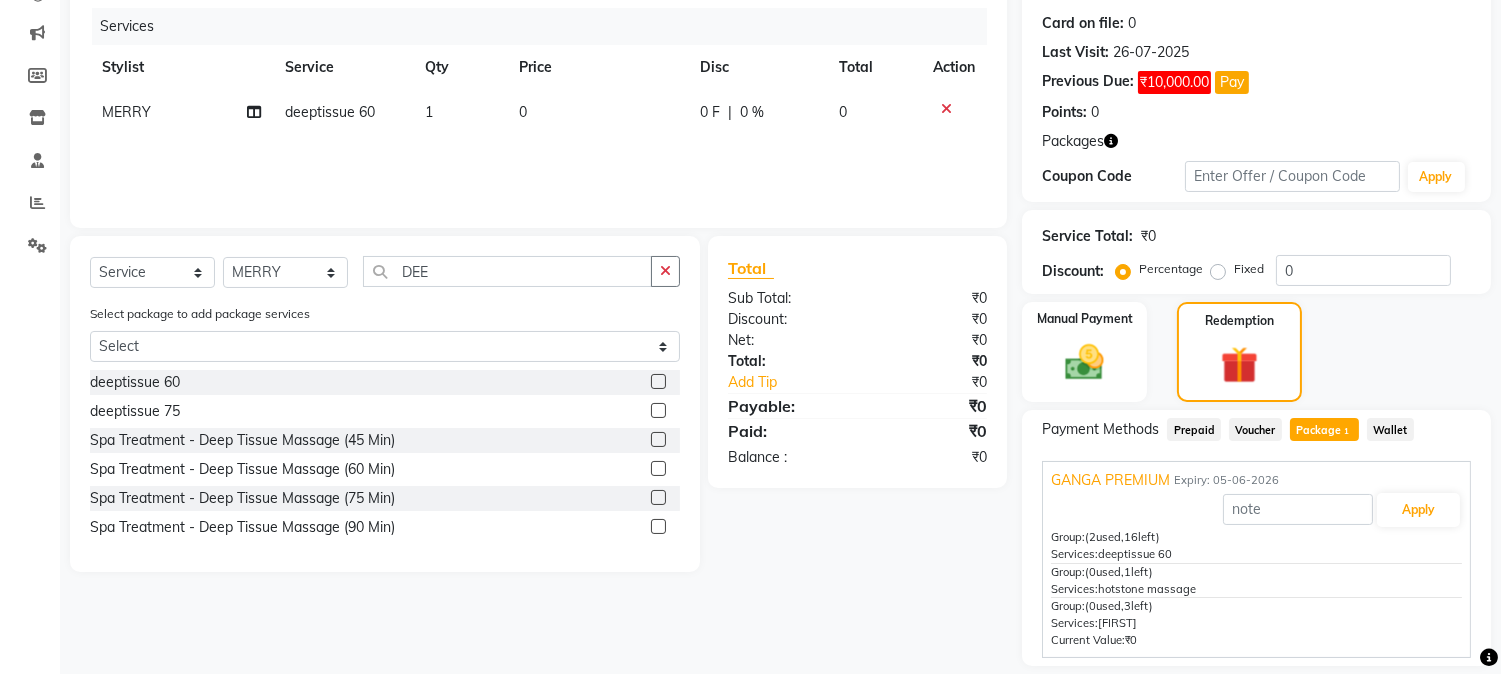 scroll, scrollTop: 278, scrollLeft: 0, axis: vertical 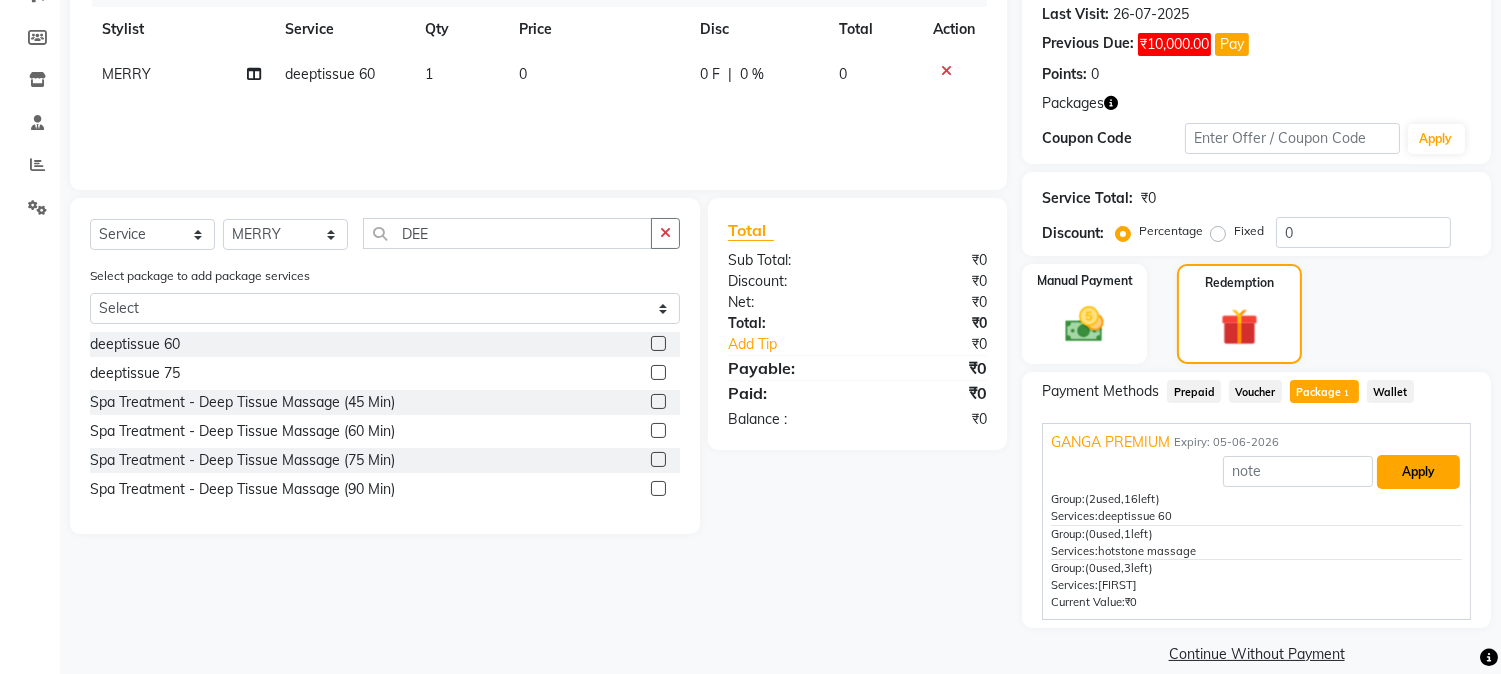 click on "Apply" at bounding box center (1418, 472) 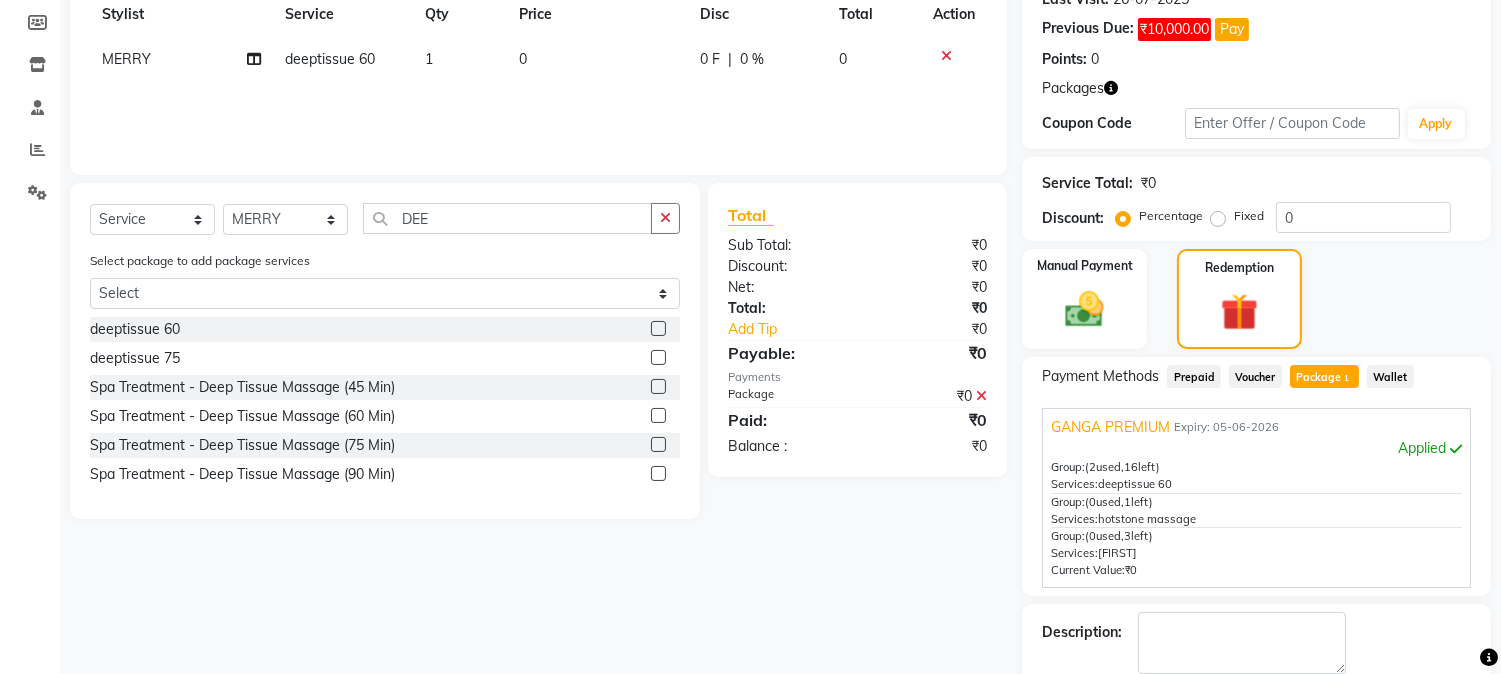 scroll, scrollTop: 397, scrollLeft: 0, axis: vertical 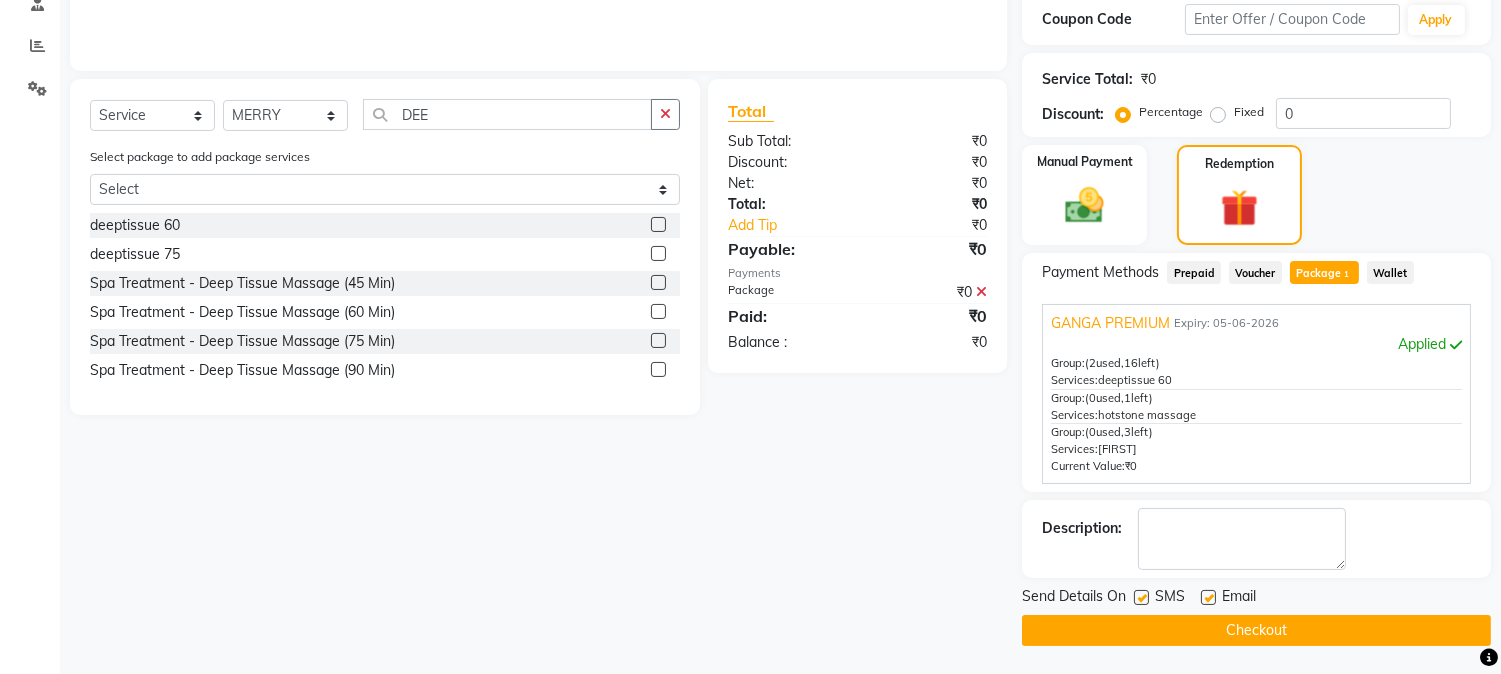 click on "Checkout" 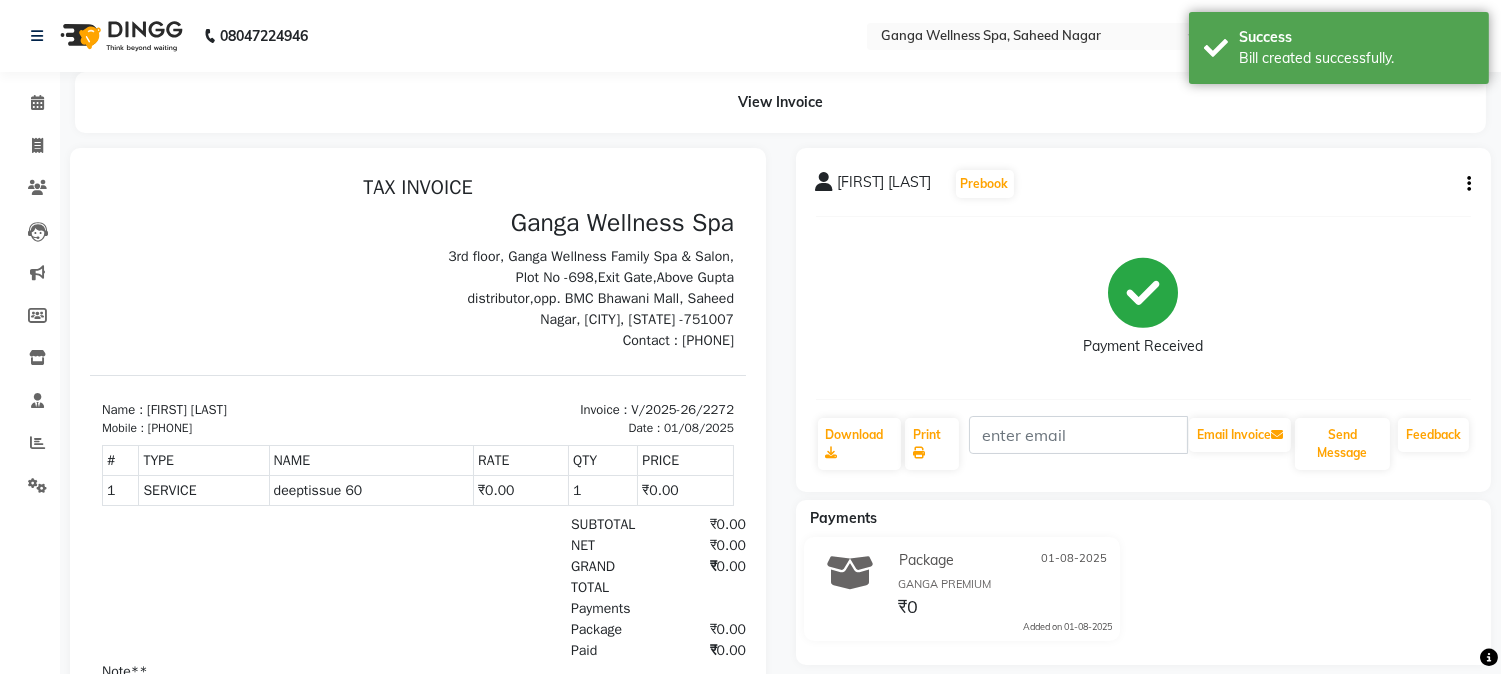 scroll, scrollTop: 111, scrollLeft: 0, axis: vertical 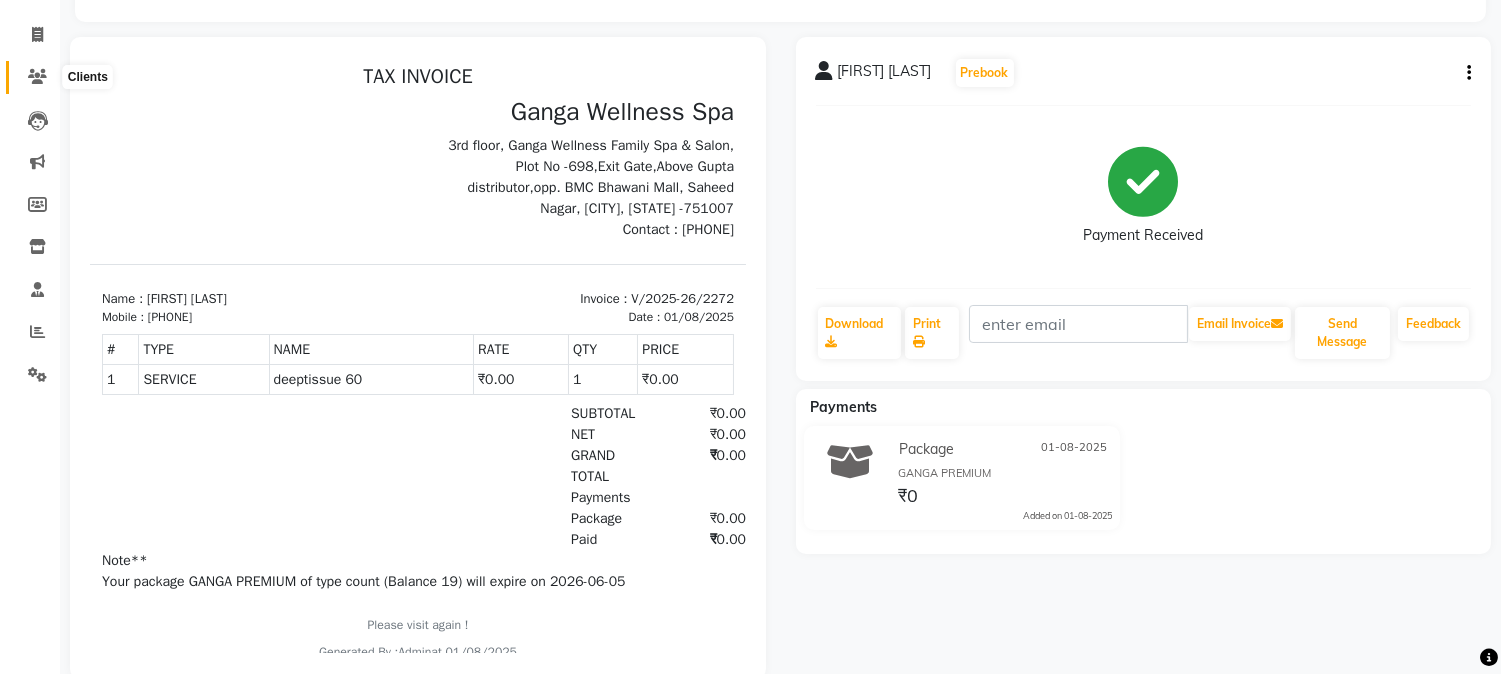 click 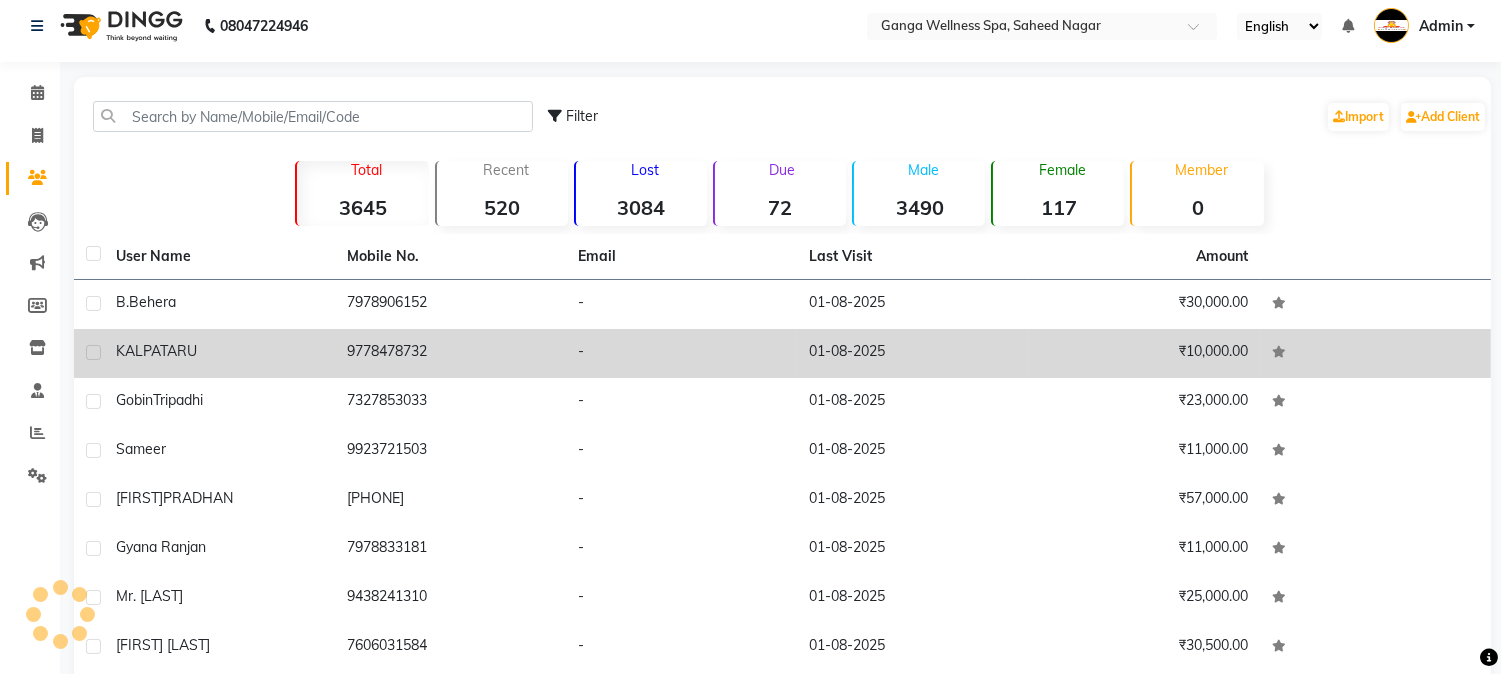 scroll, scrollTop: 0, scrollLeft: 0, axis: both 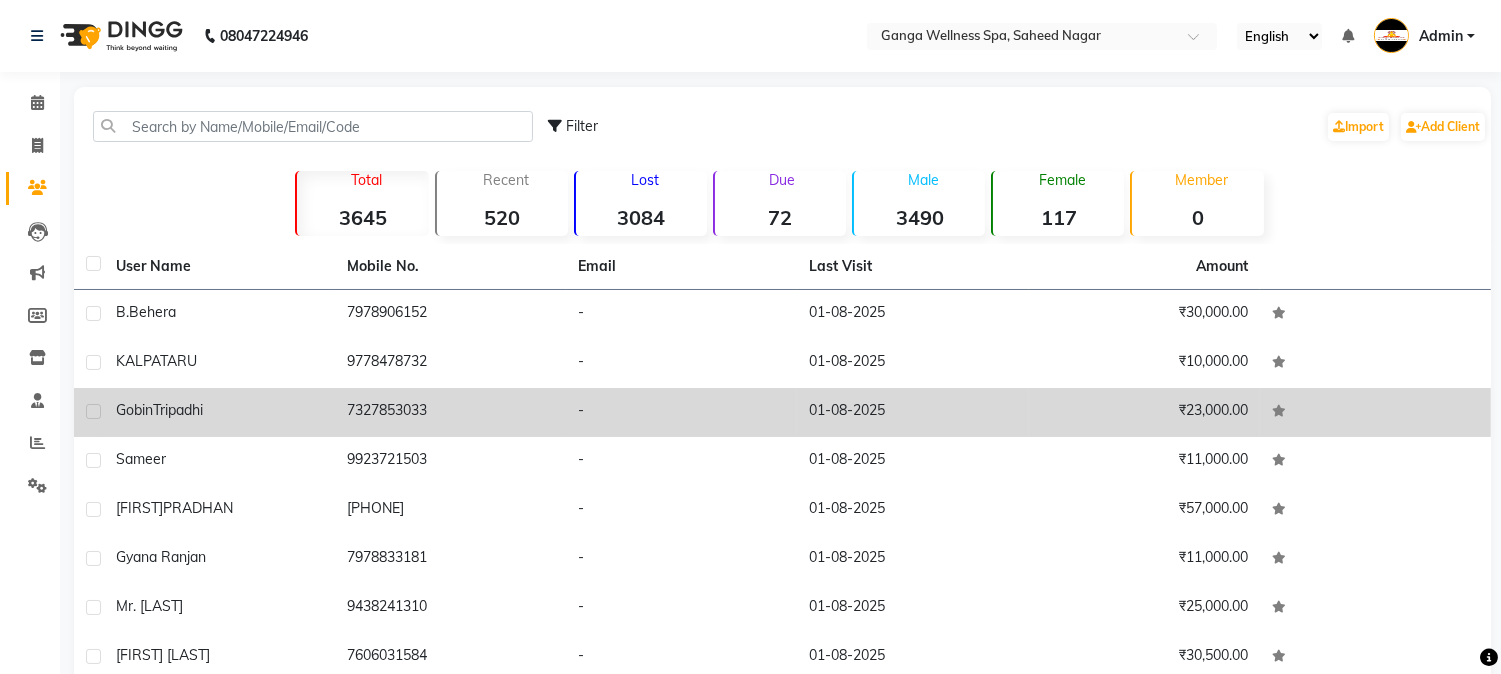 click on "[FIRST] [LAST]" 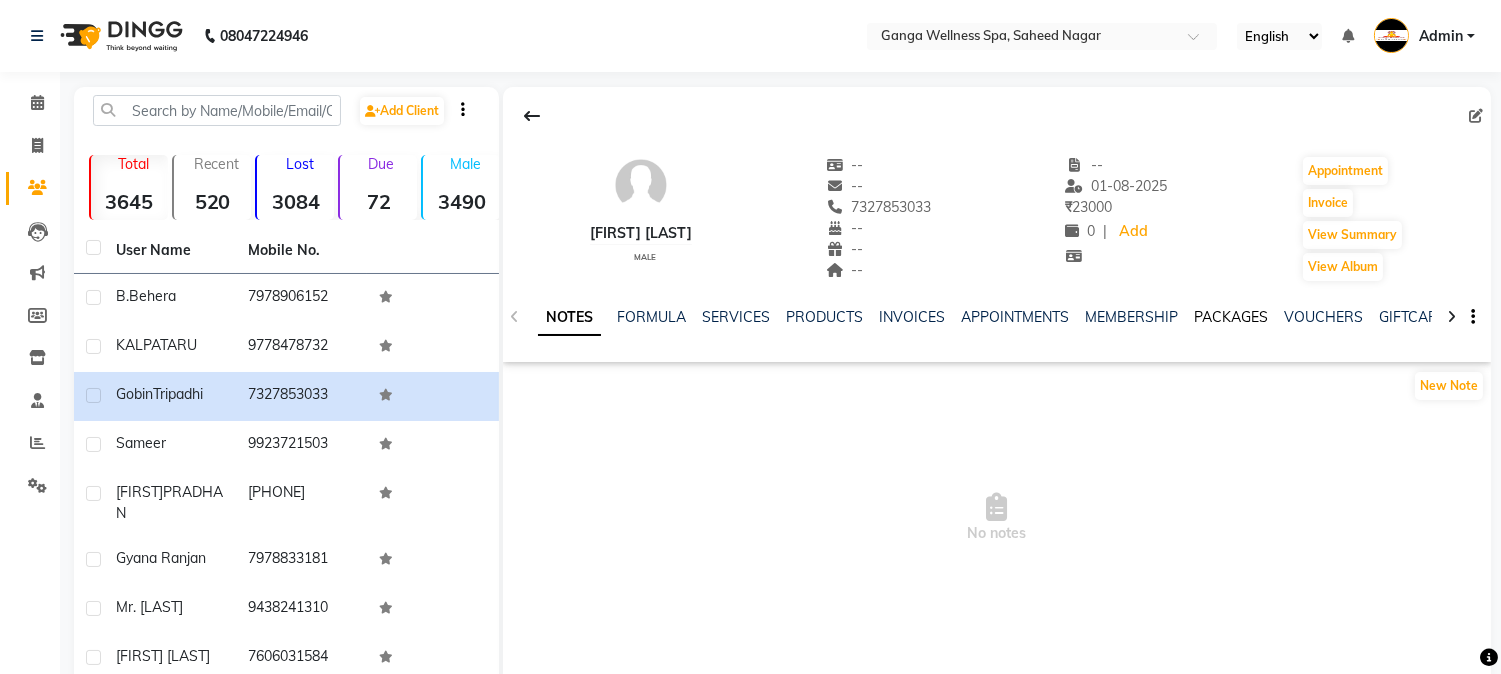 click on "PACKAGES" 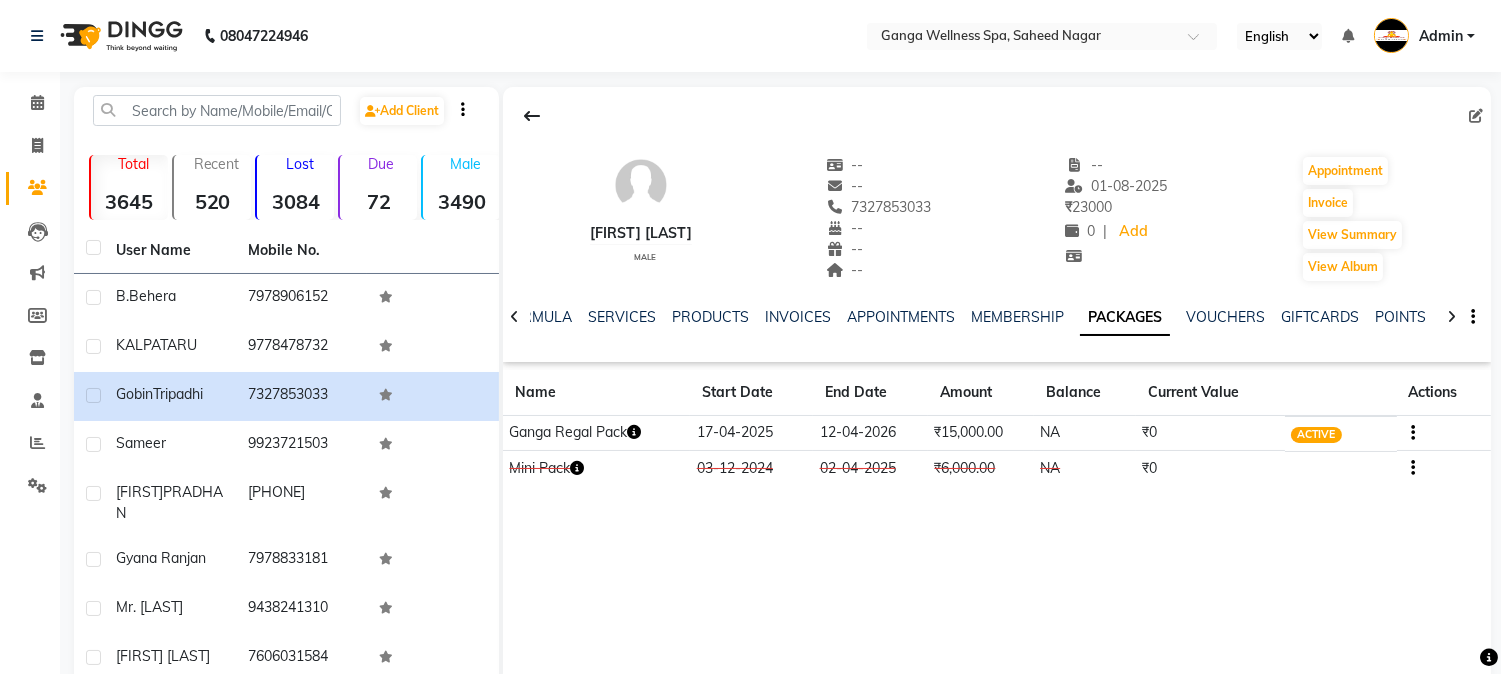click 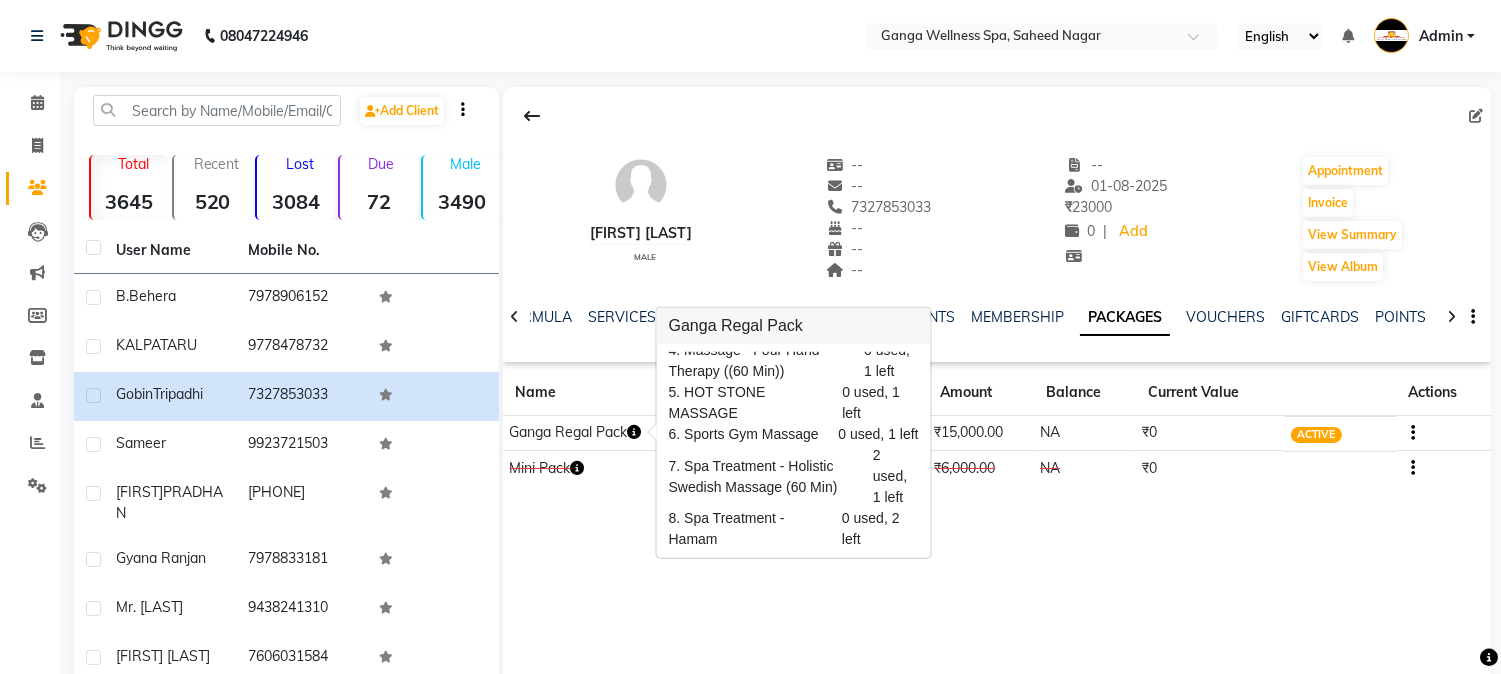 scroll, scrollTop: 68, scrollLeft: 0, axis: vertical 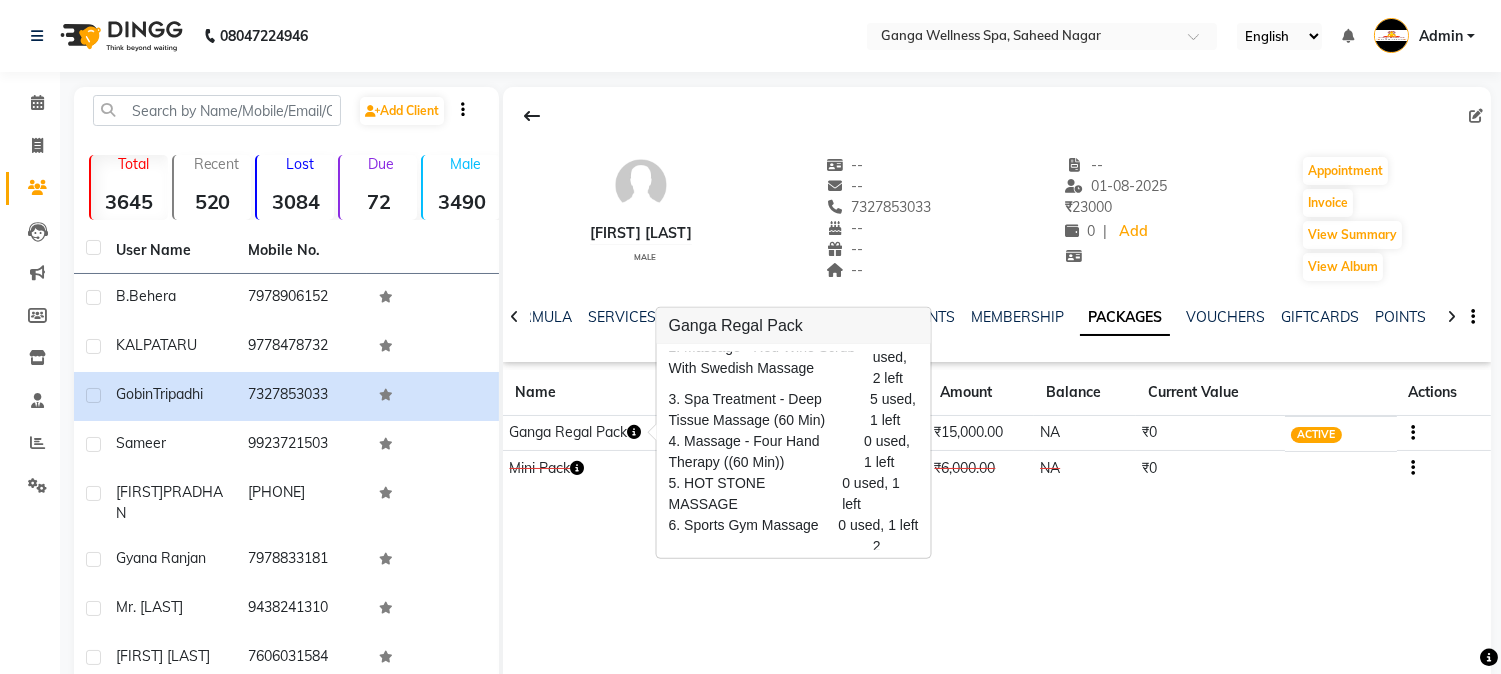 click on "[FIRST] [LAST]   male  --   --   [PHONE]  --  --  --  -- 01-08-2025 ₹    23000 0 |  Add   Appointment   Invoice  View Summary  View Album  NOTES FORMULA SERVICES PRODUCTS INVOICES APPOINTMENTS MEMBERSHIP PACKAGES VOUCHERS GIFTCARDS POINTS FORMS FAMILY CARDS WALLET Name Start Date End Date Amount Balance Current Value Actions  Ganga Regal Pack  17-04-2025 12-04-2026  ₹15,000.00   NA  ₹0 ACTIVE  Mini Pack  03-12-2024 02-04-2025  ₹6,000.00   NA  ₹0 CONSUMED" 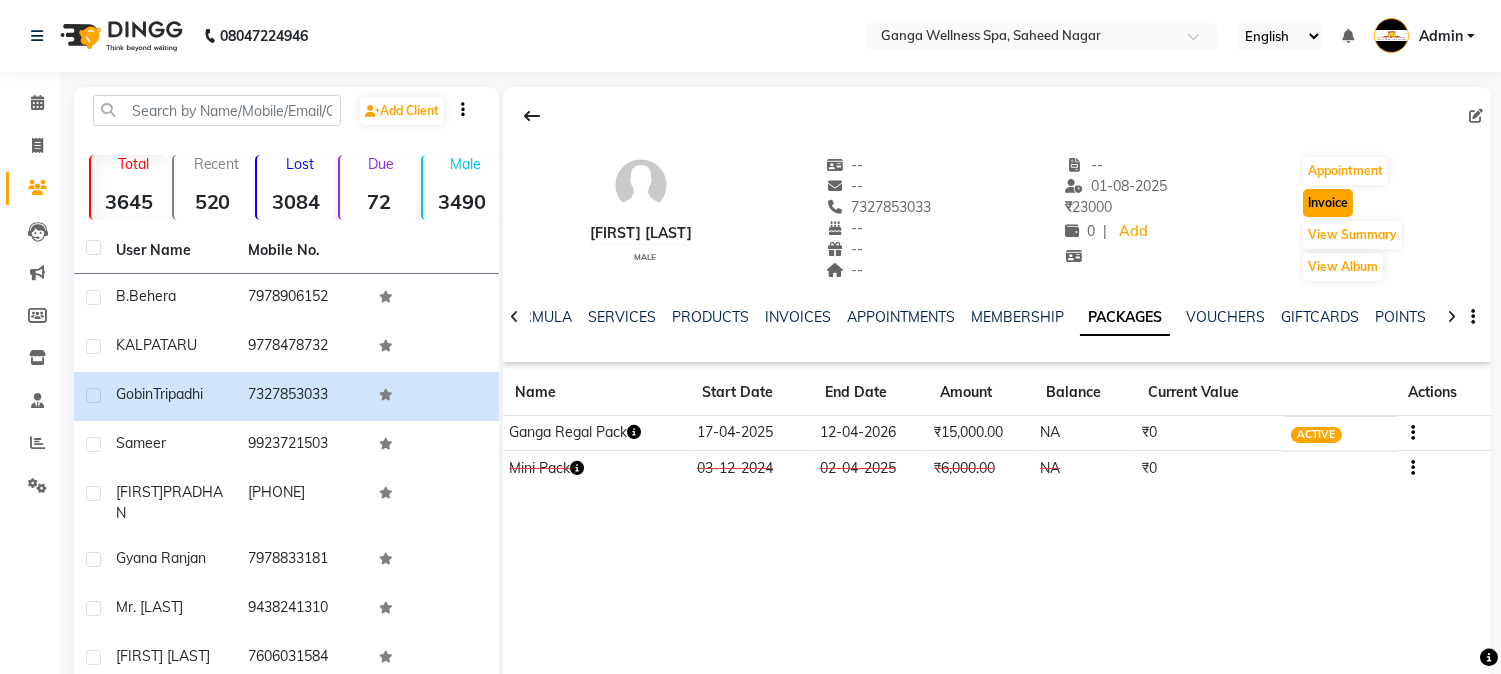 click on "Invoice" 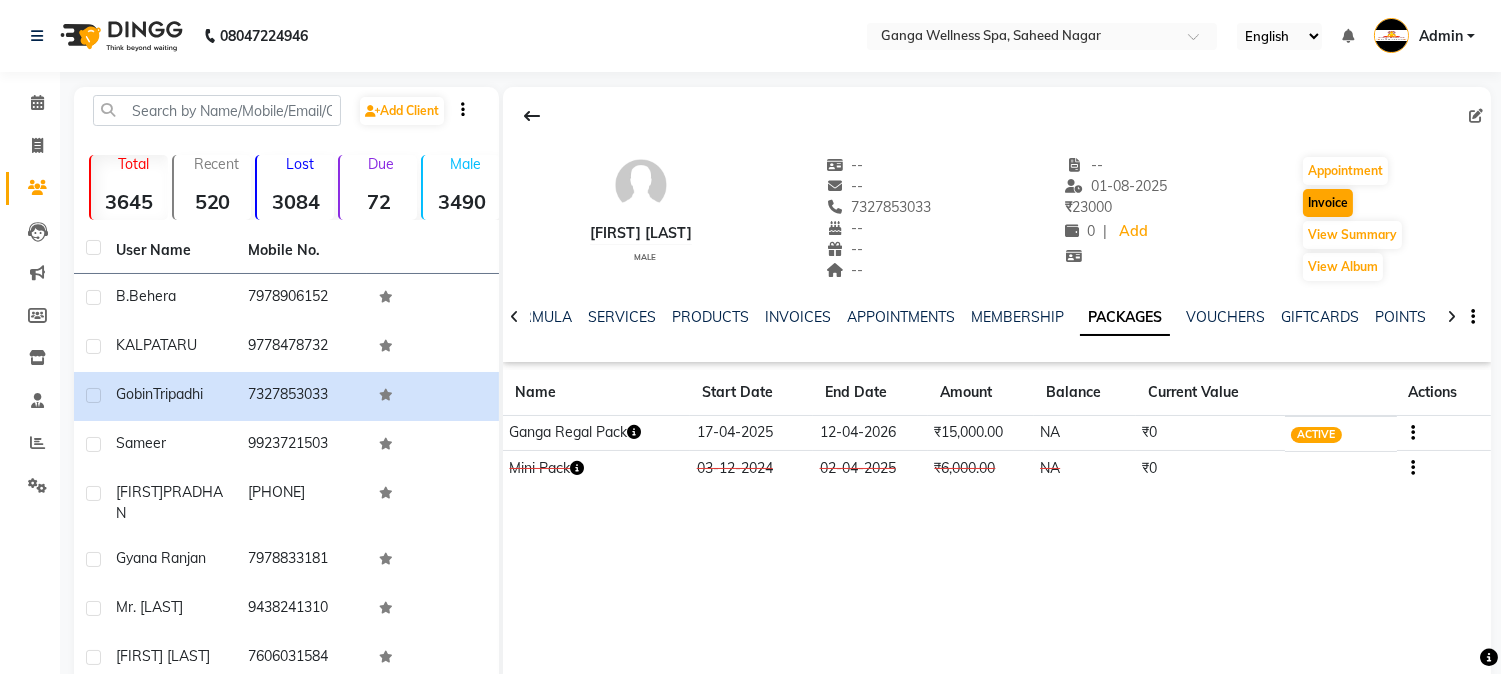 select on "service" 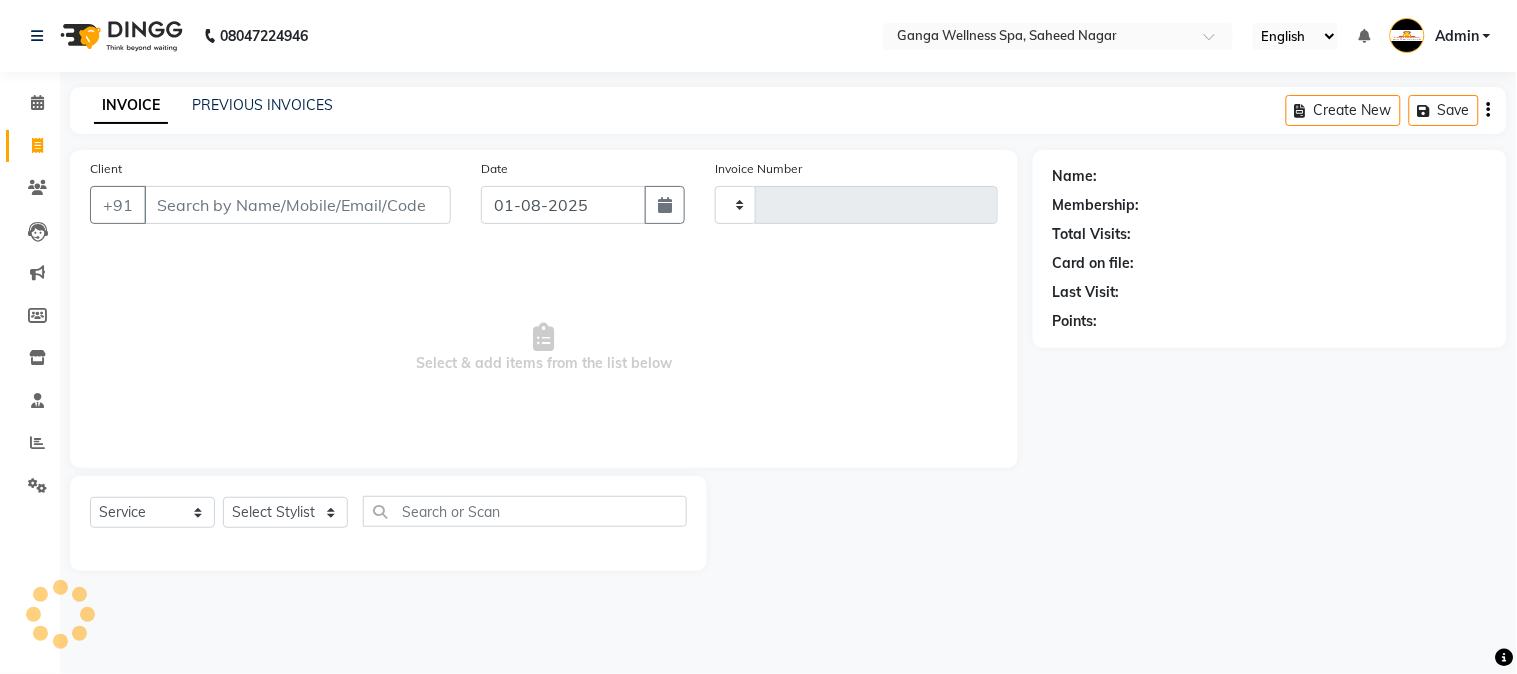 type on "2273" 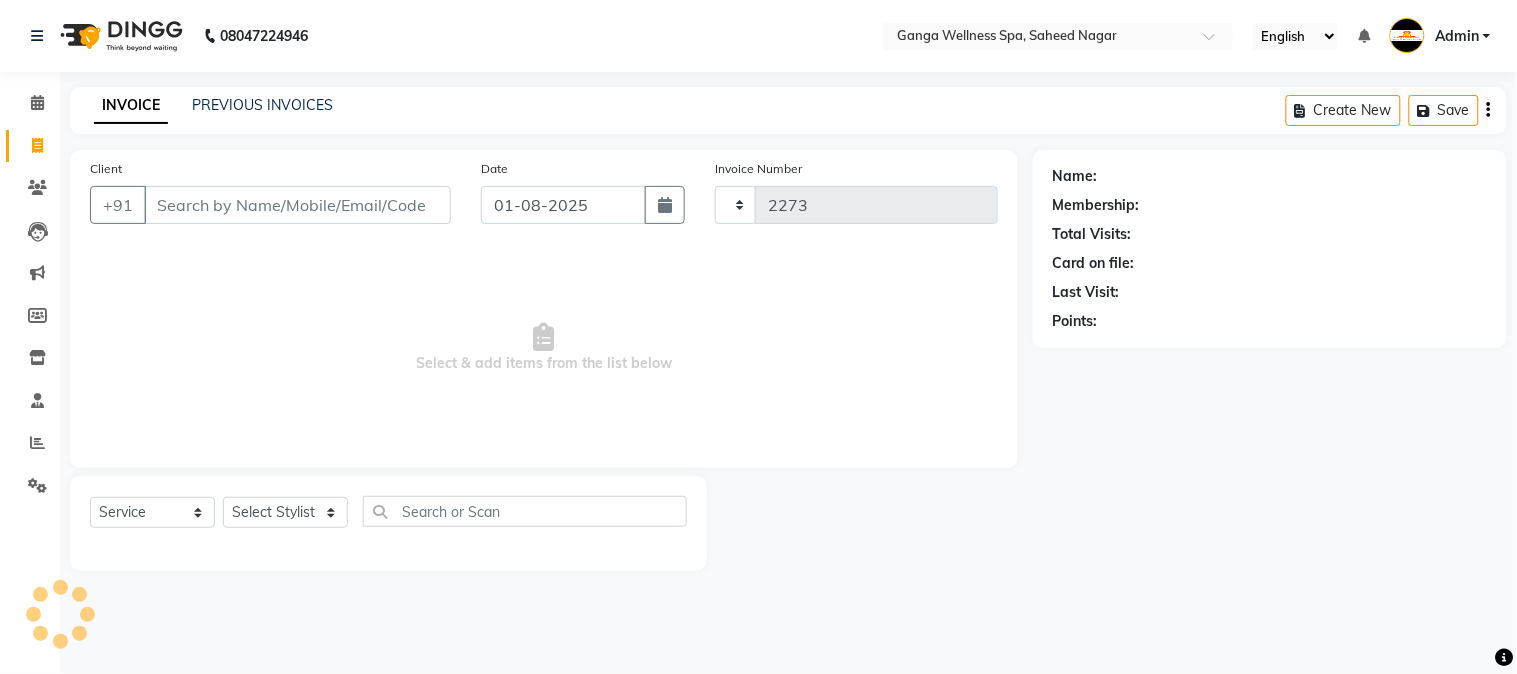 select on "762" 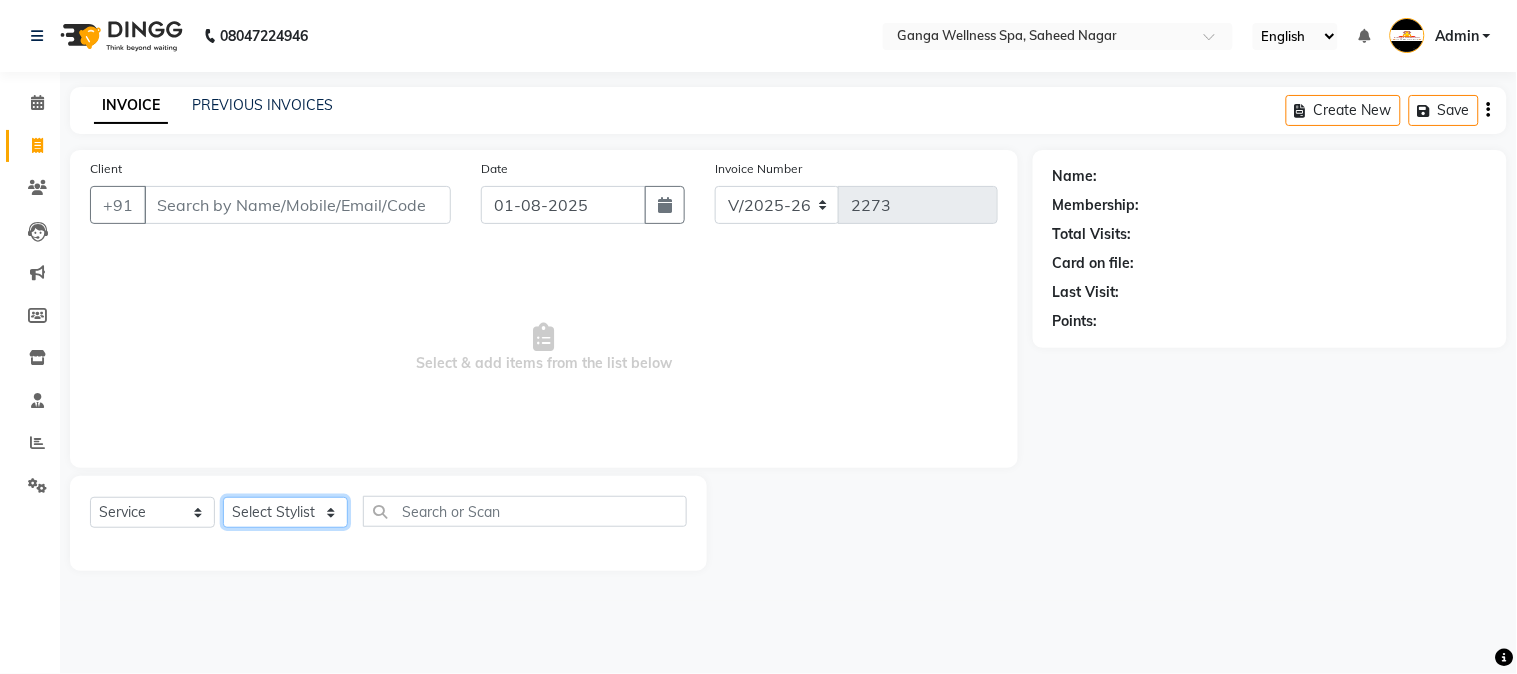 click on "Select Stylist" 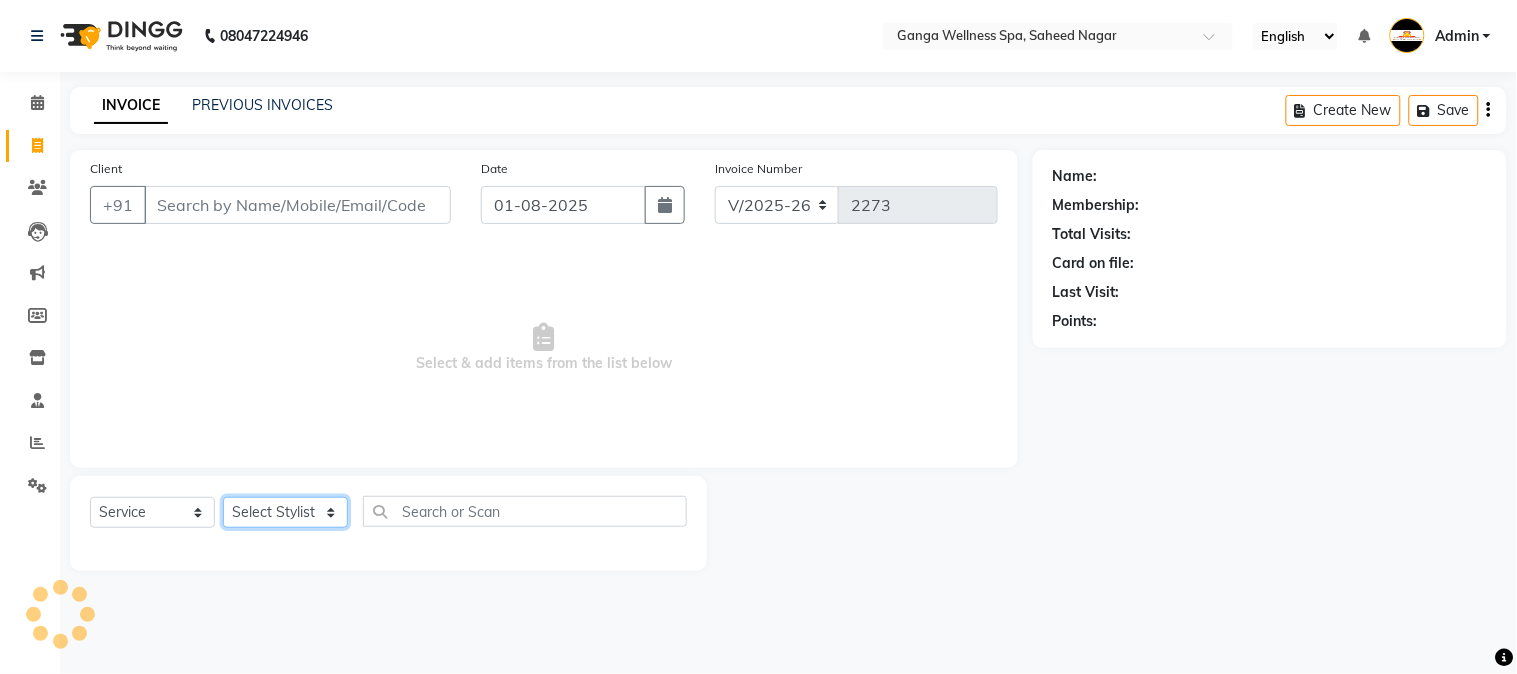 type on "7327853033" 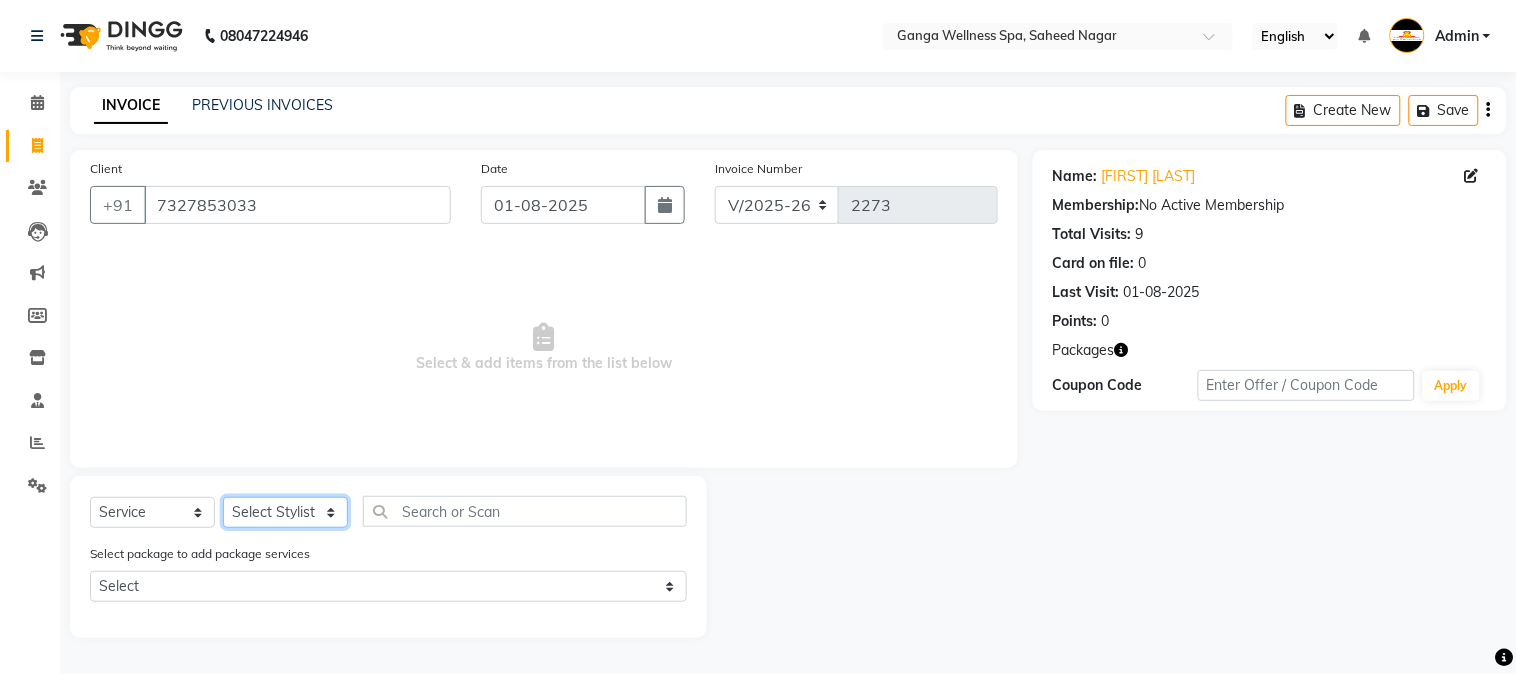 select on "18373" 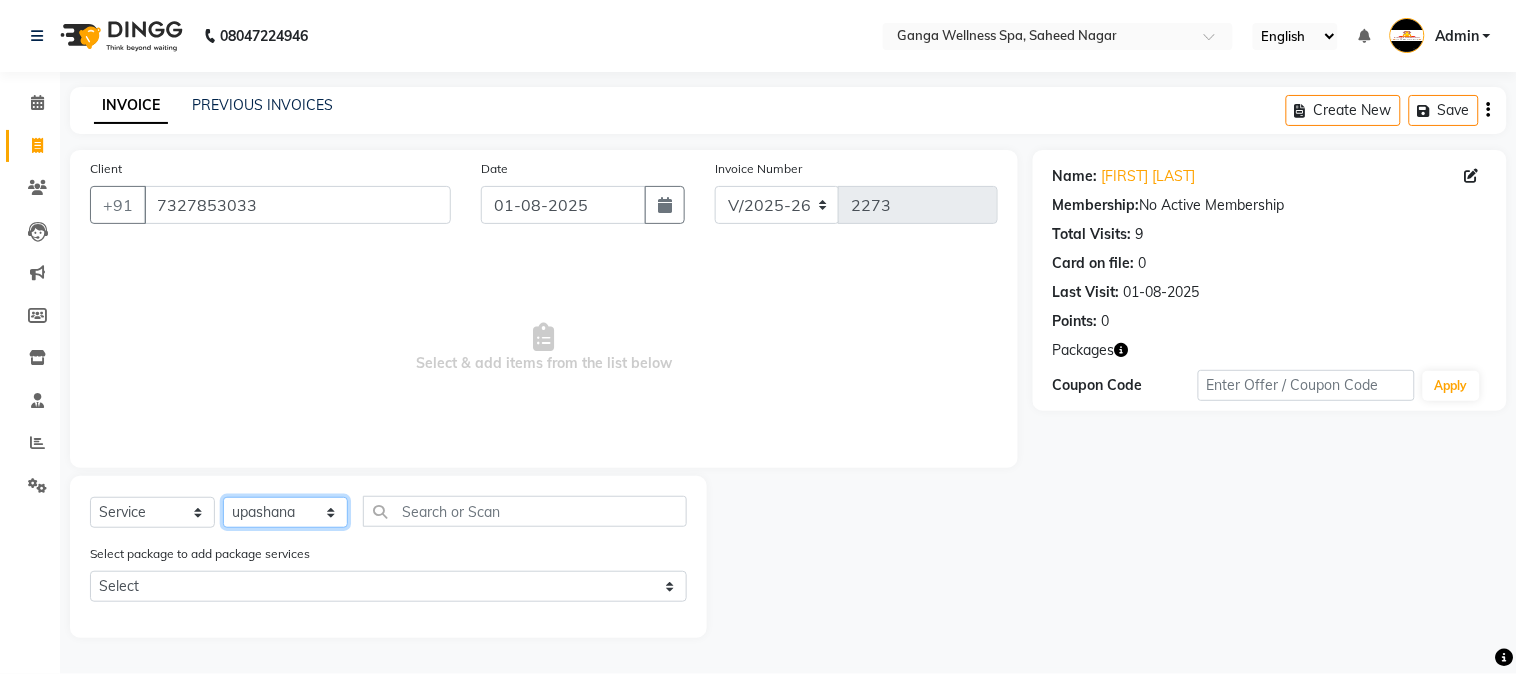 click on "Select Stylist Abhi akhil Alexa AMMY AMMY Annie anya APPI Arohi  Ayen BANCHI Bina Bina CJ CRP 1 Daina ELINA ferjana G1 G1 ONE PLUS  G1 Salon G2 Helen JEENY Jhanka Jojo Kana KEMPI KEMPI Kim krishna KTI Lili Rout Lily LINDA LIZA Martha  MELODY MERRY  minu Moon nancy Noiny pinkey Pradeep Prity  Riya ROOZ  Sony steffy SUCHI  Surren Sir Sushree Swapna Umpi upashana Zouli" 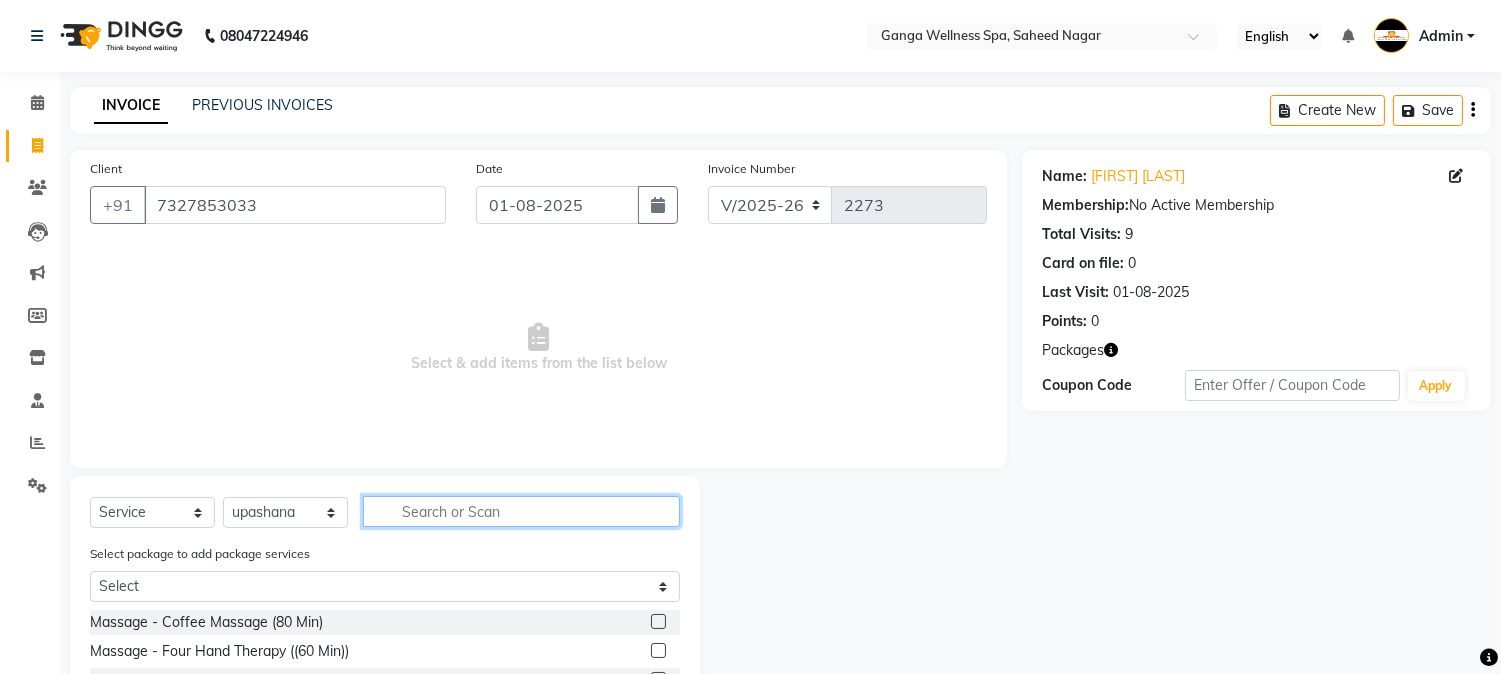 click 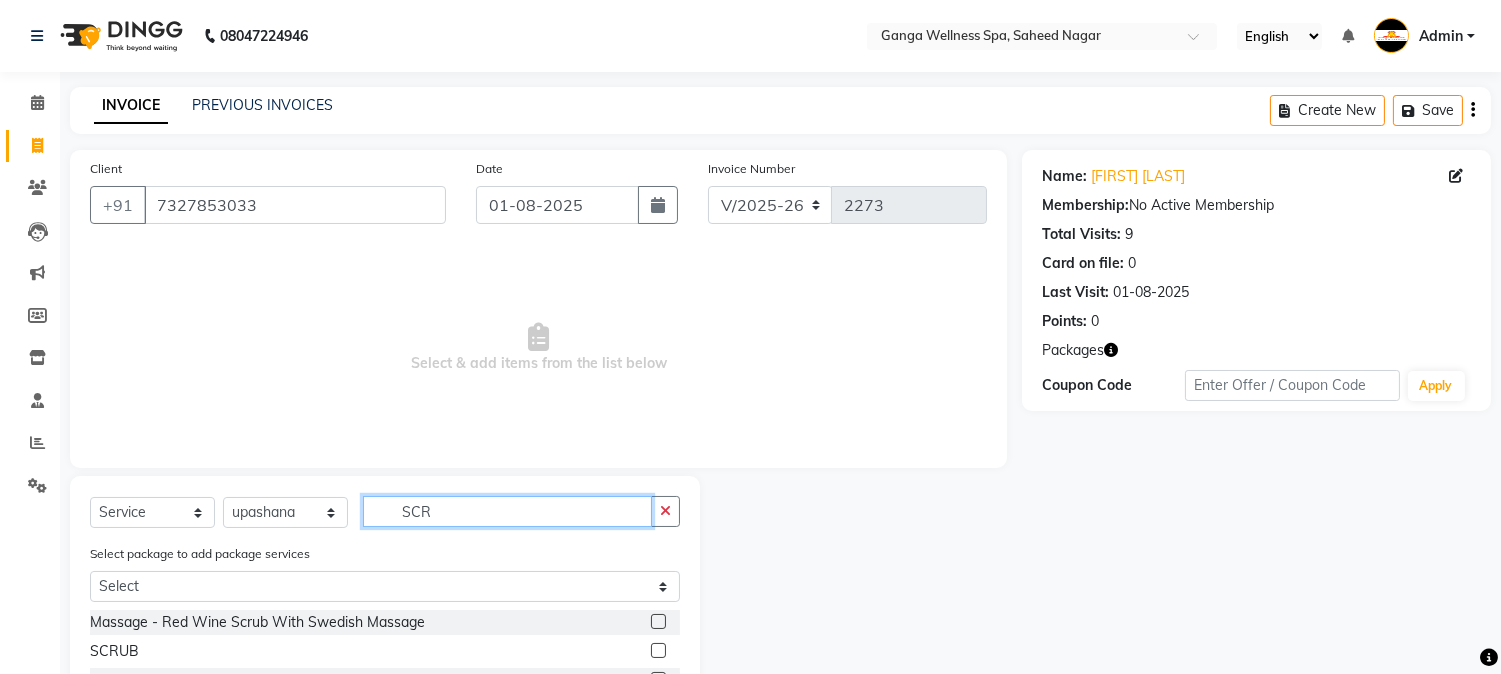 type on "SCR" 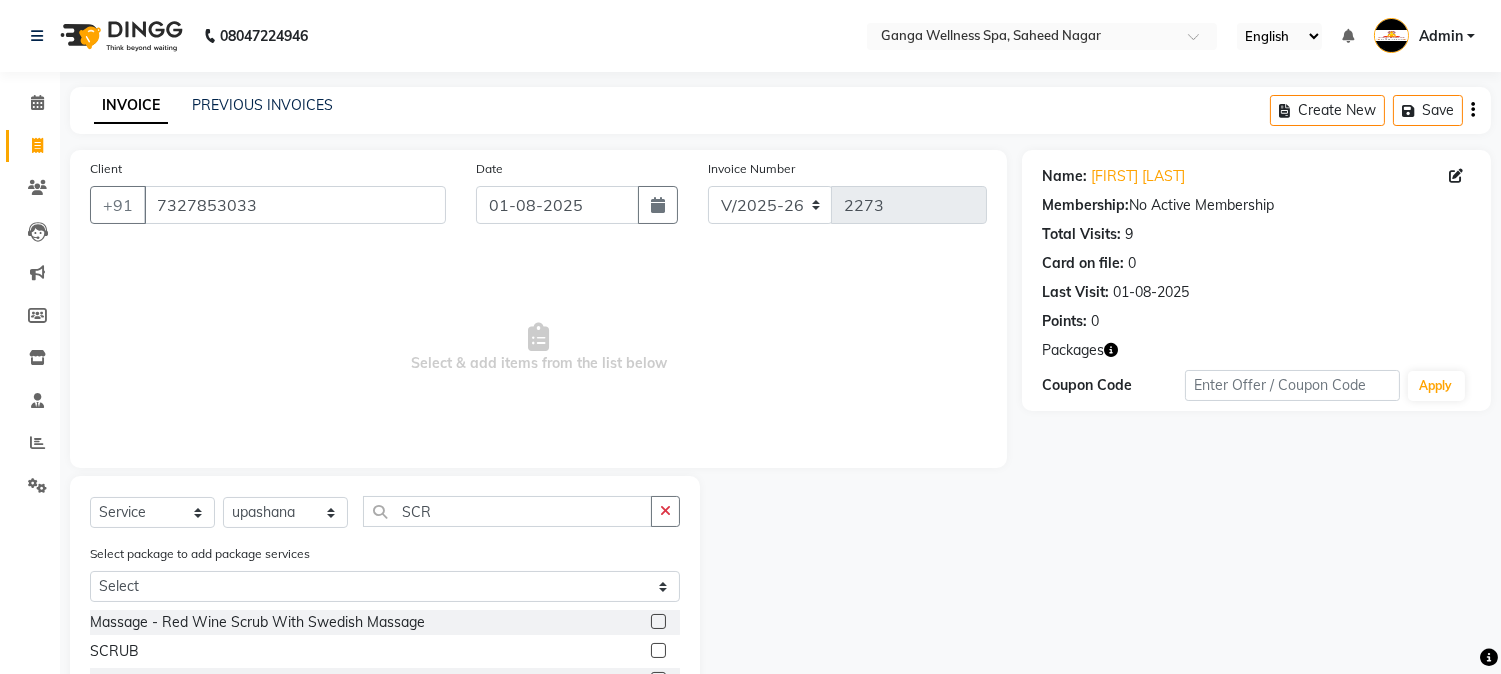 click 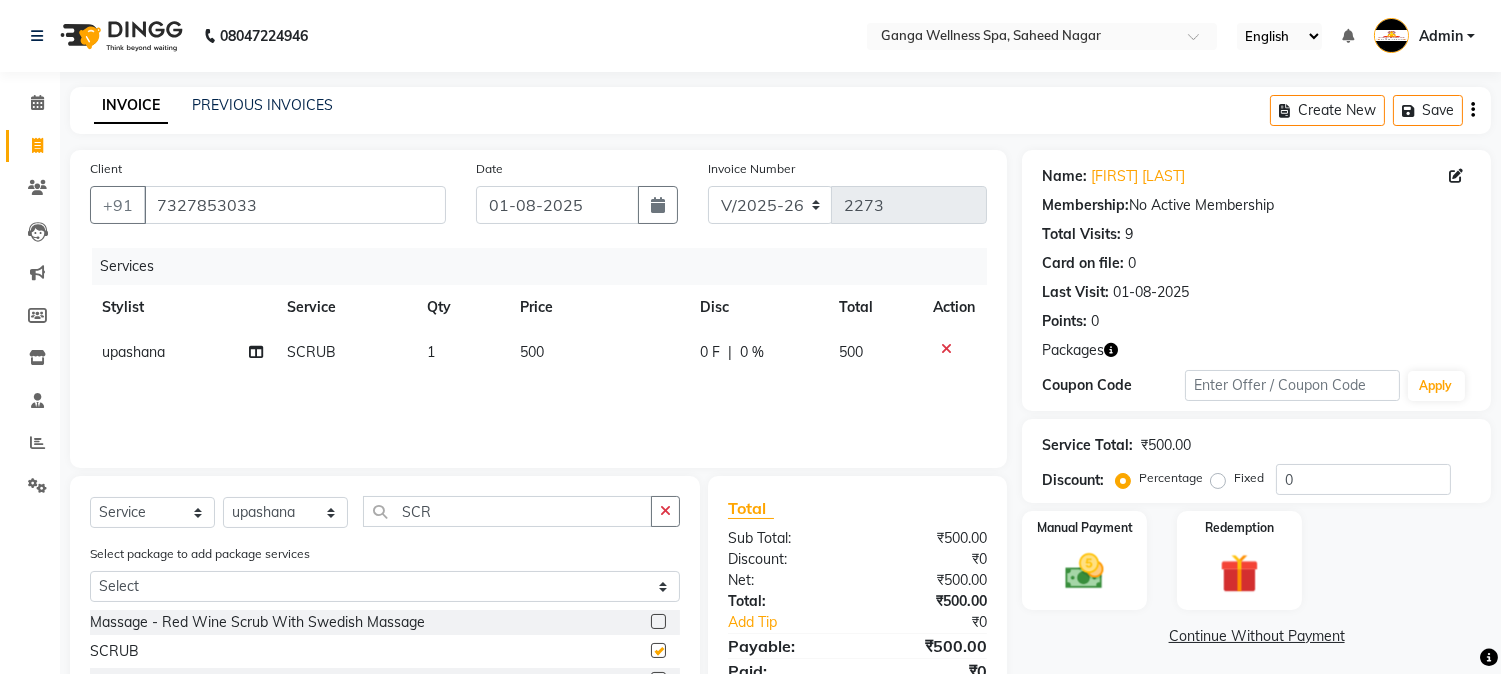 checkbox on "false" 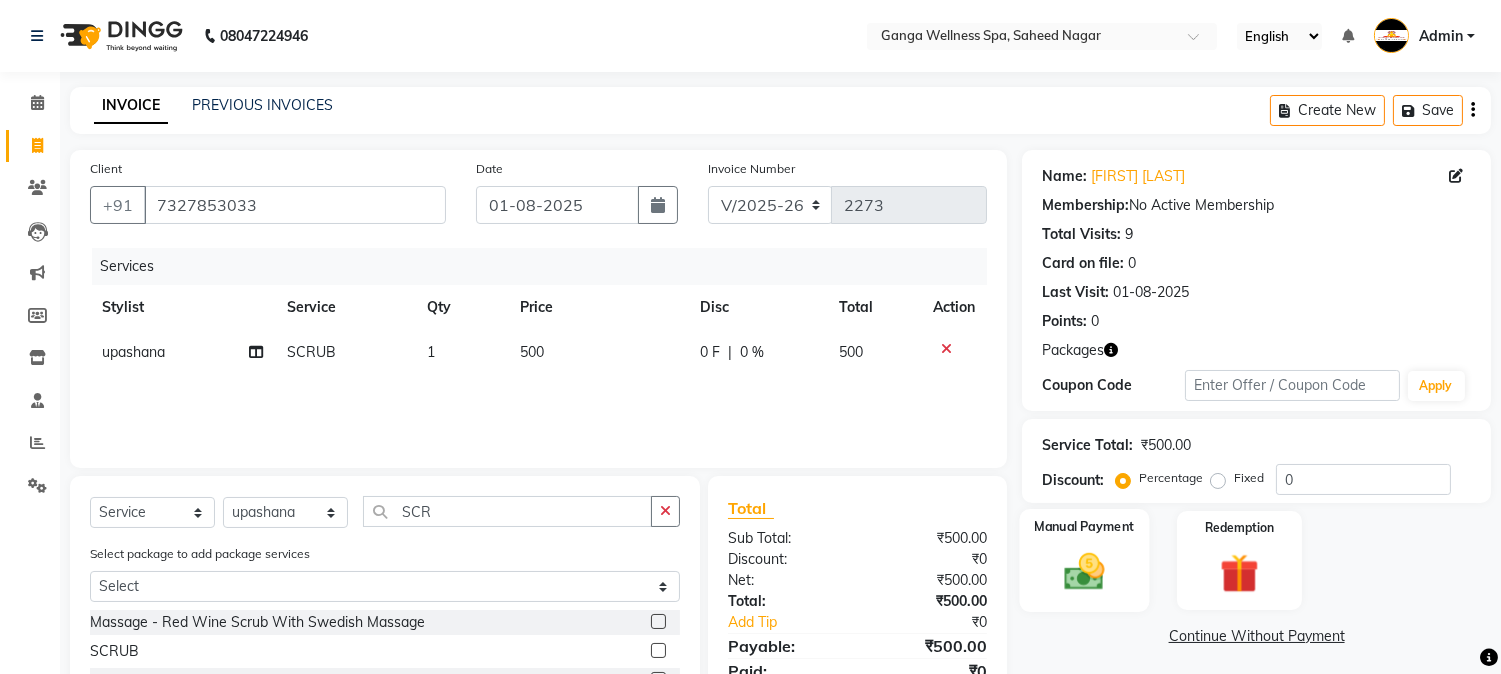 click 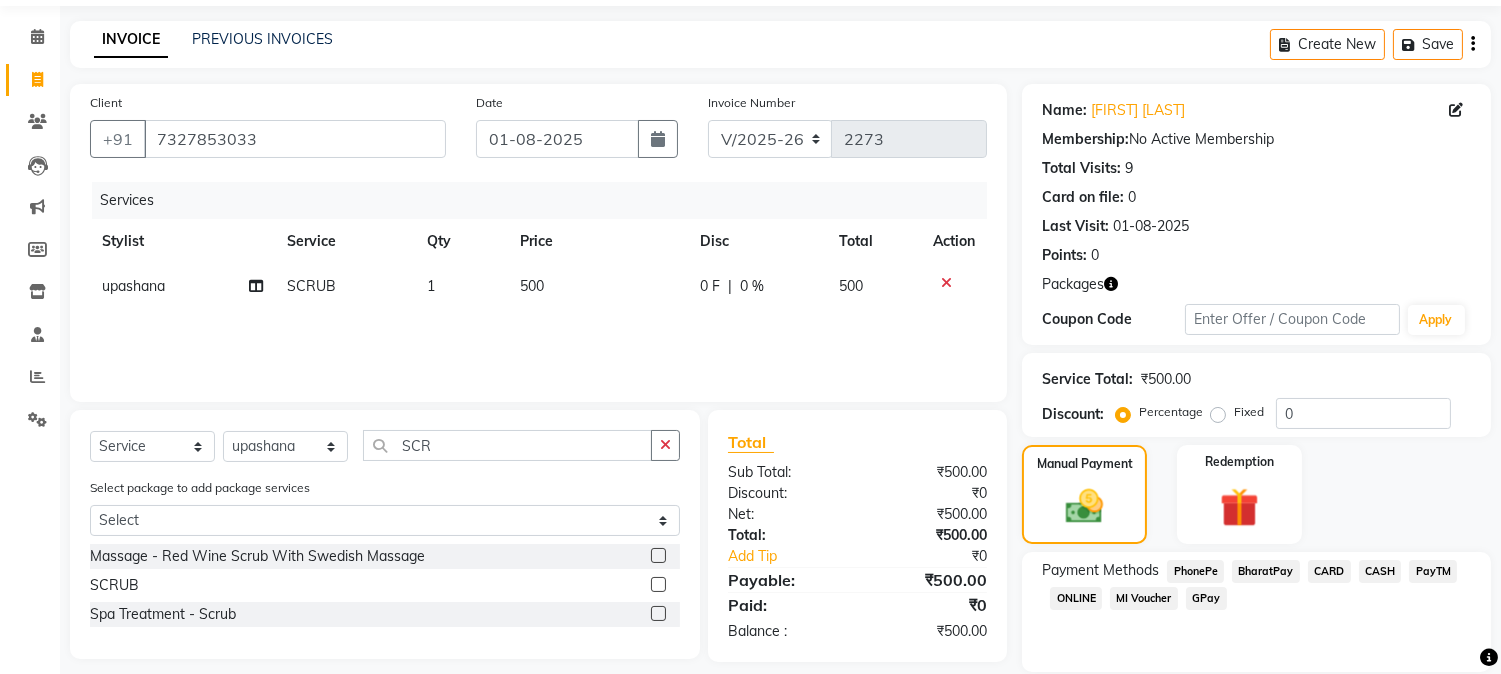 scroll, scrollTop: 133, scrollLeft: 0, axis: vertical 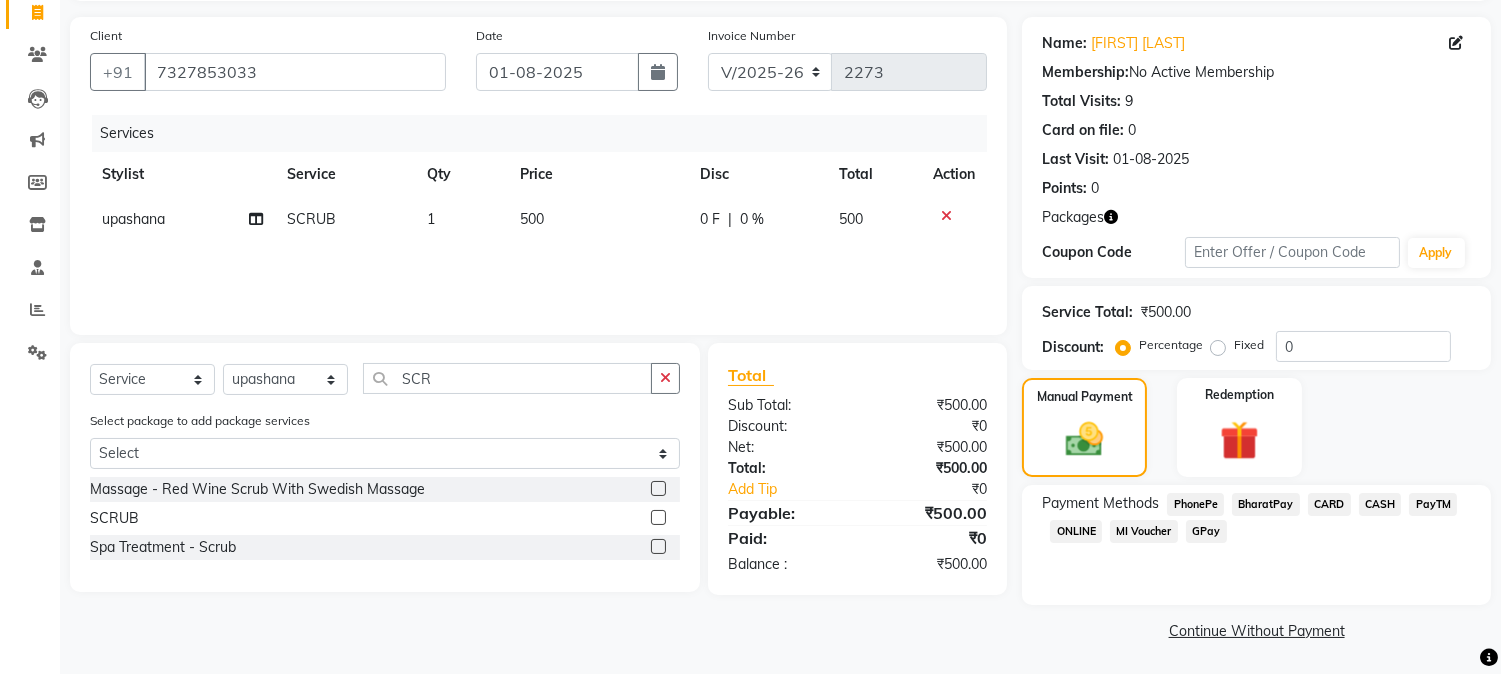 click on "PhonePe" 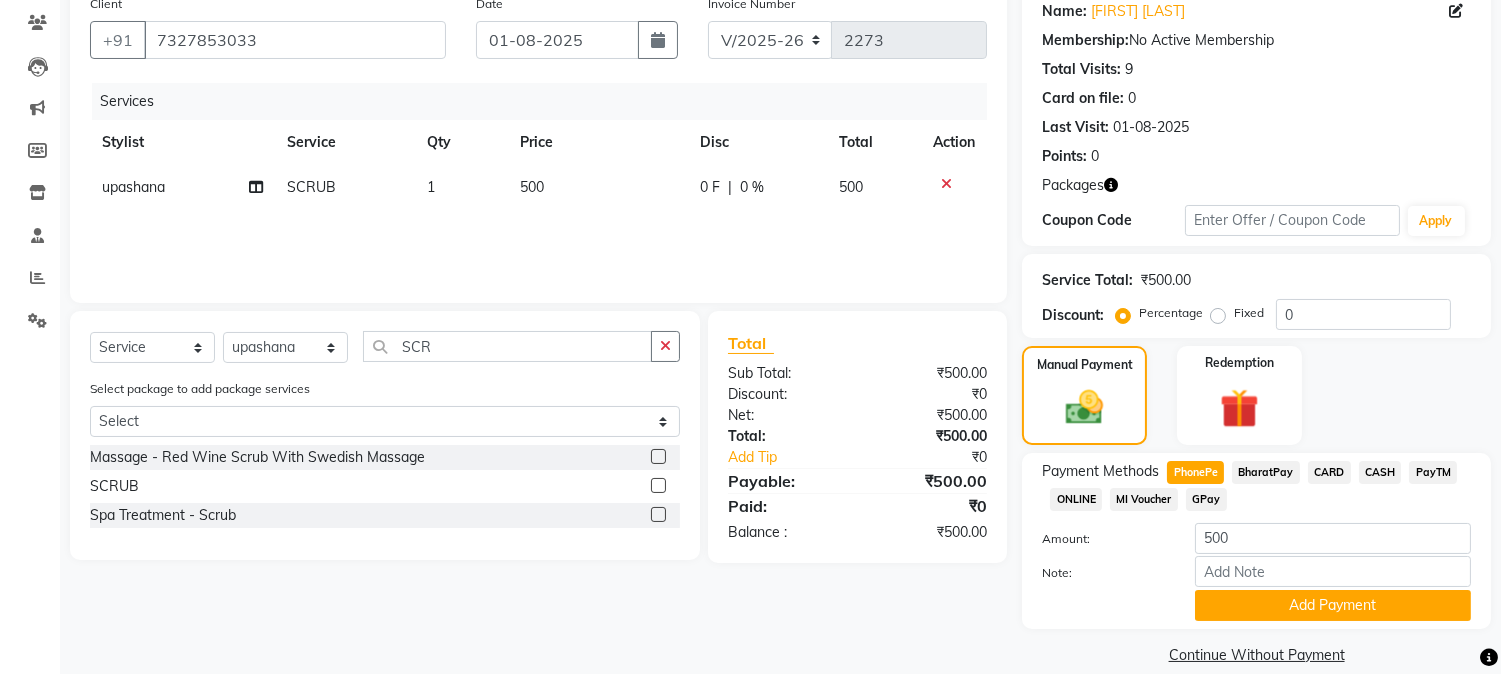 scroll, scrollTop: 191, scrollLeft: 0, axis: vertical 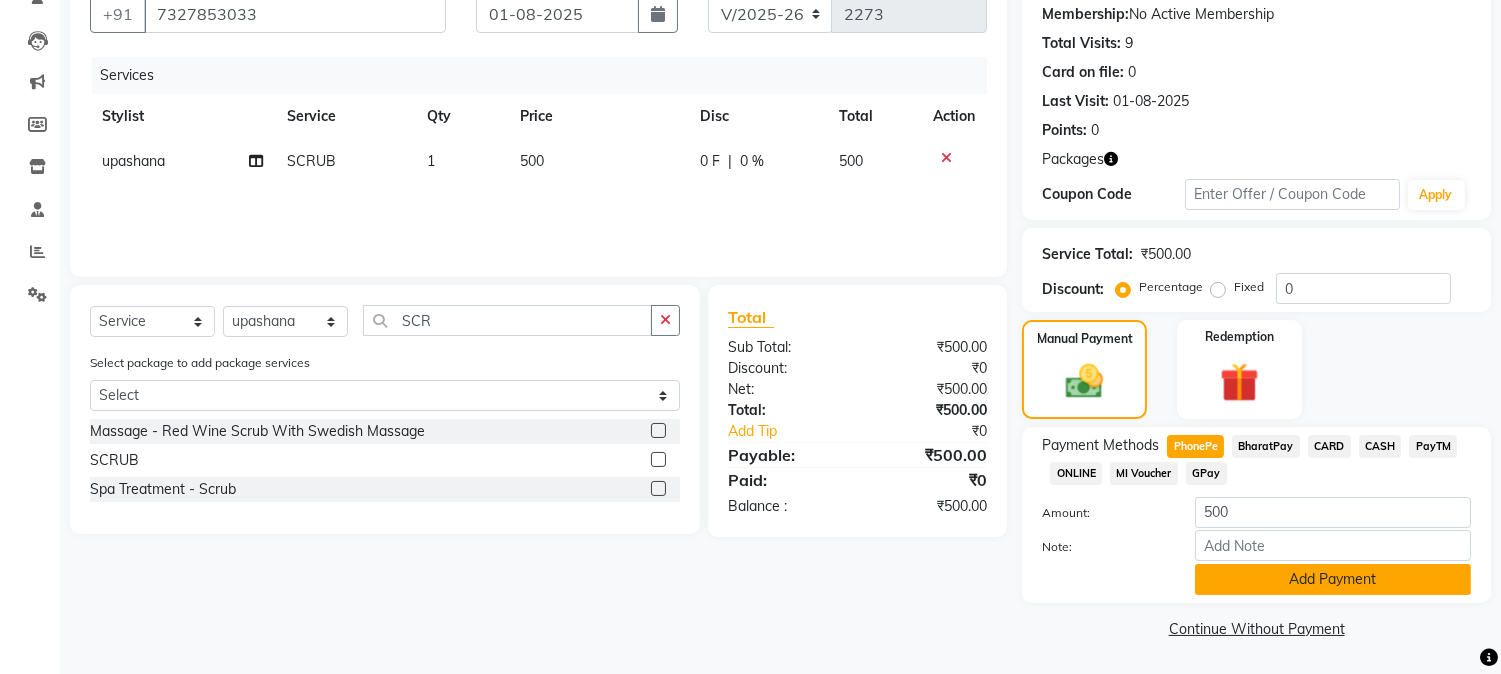 click on "Add Payment" 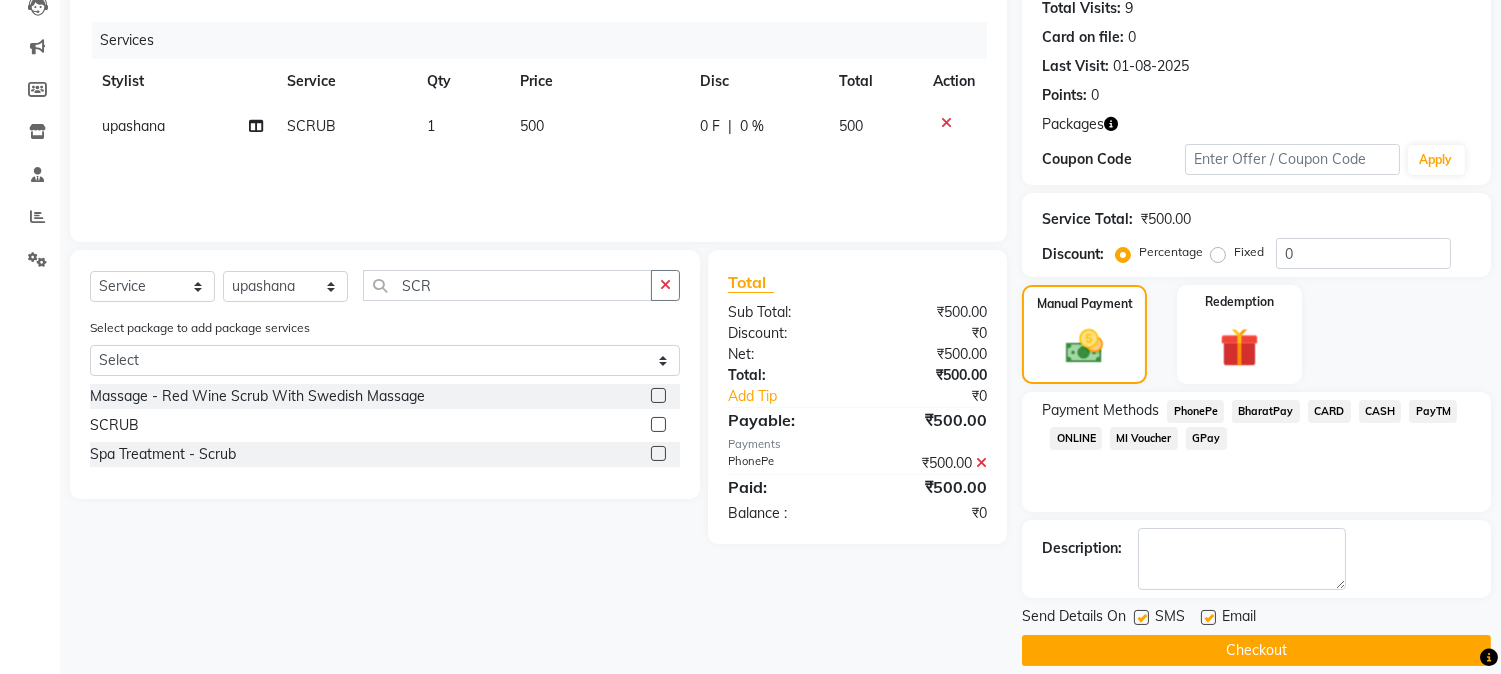 scroll, scrollTop: 246, scrollLeft: 0, axis: vertical 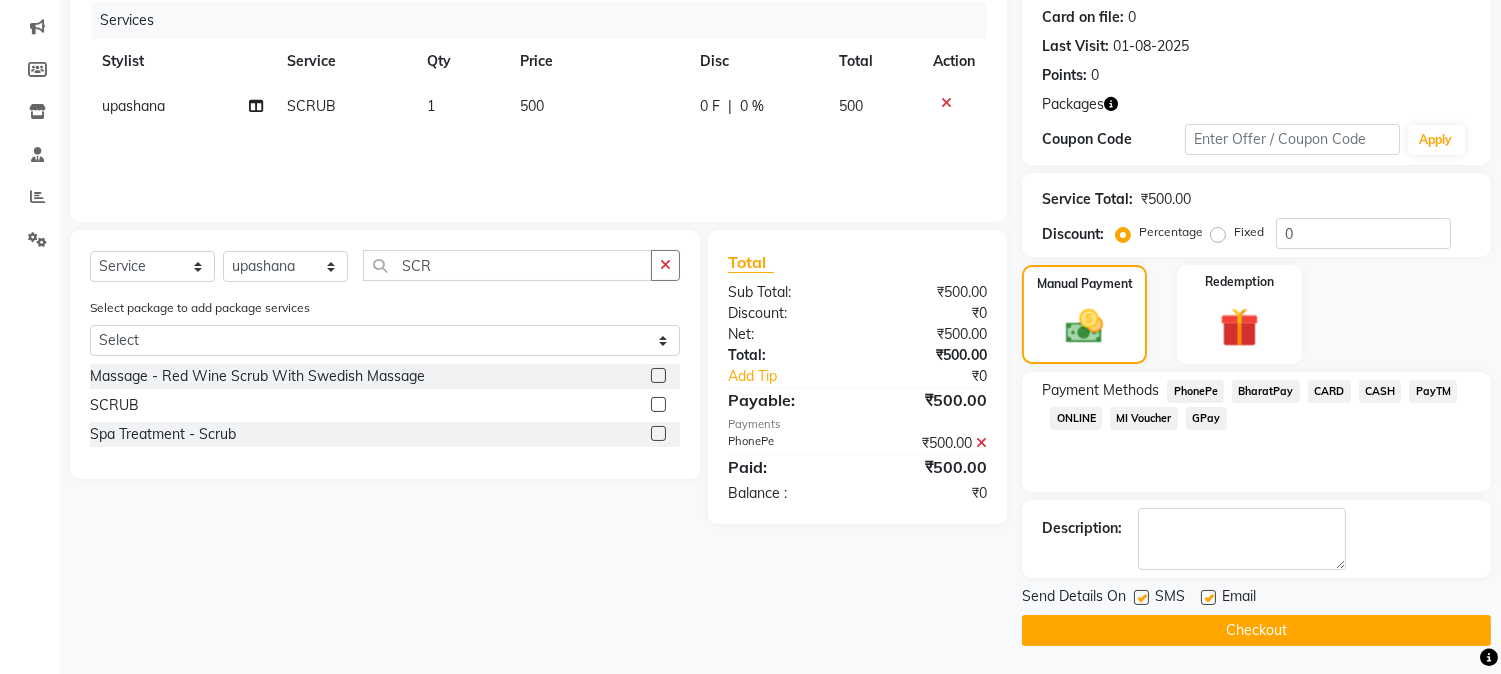 click 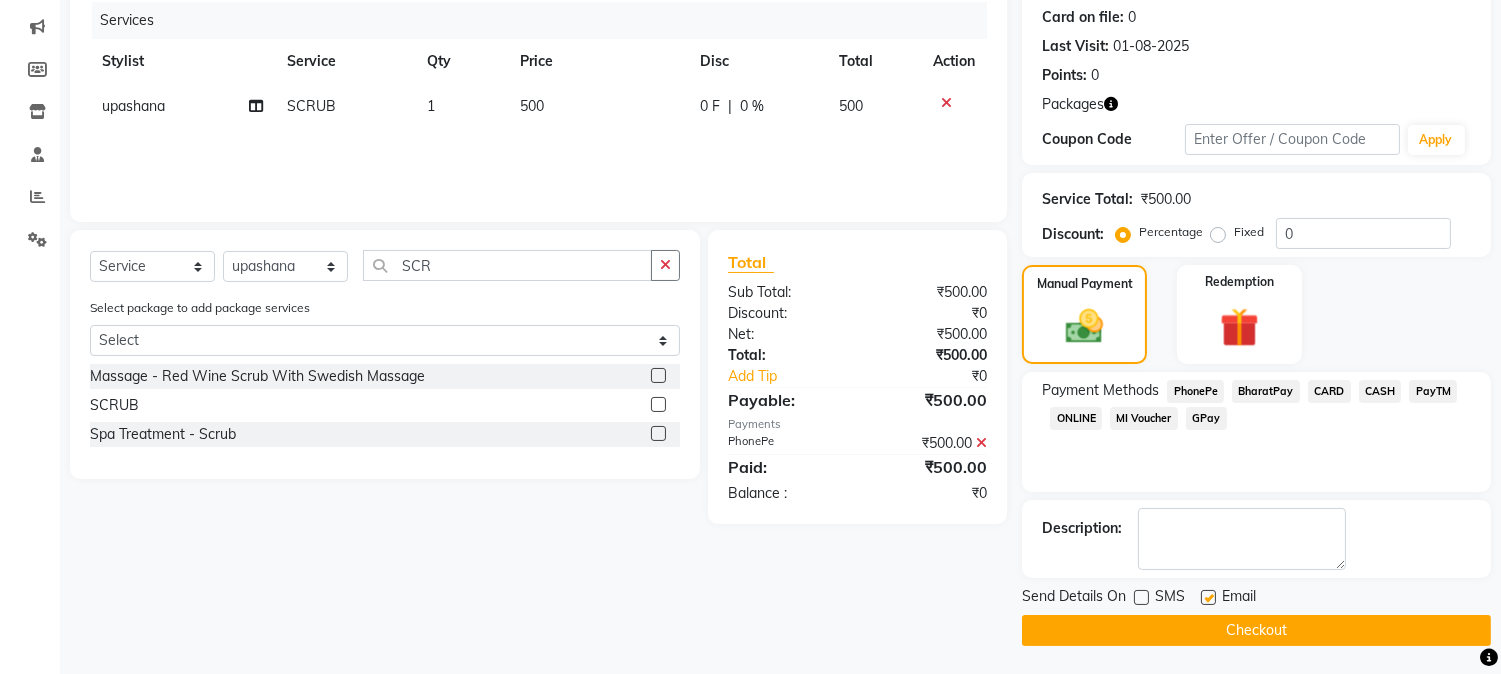 click on "Checkout" 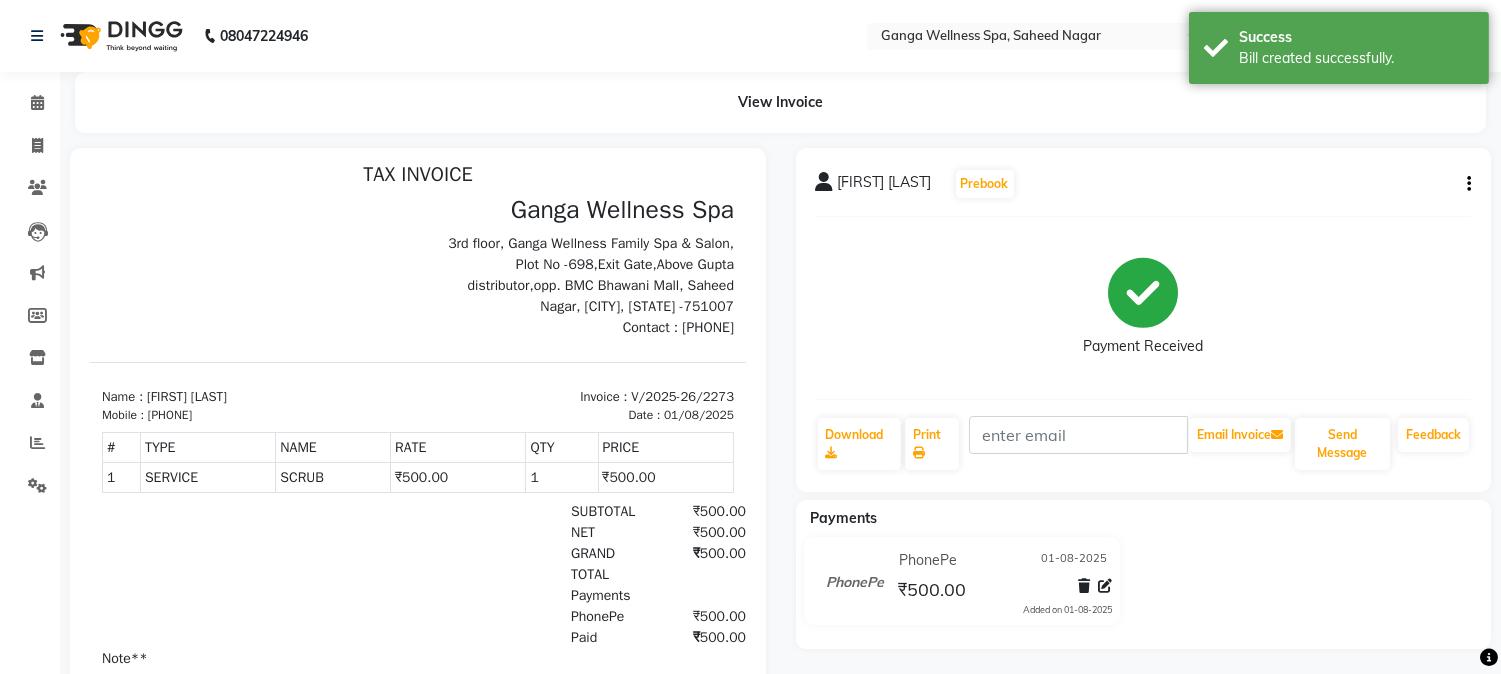 scroll, scrollTop: 16, scrollLeft: 0, axis: vertical 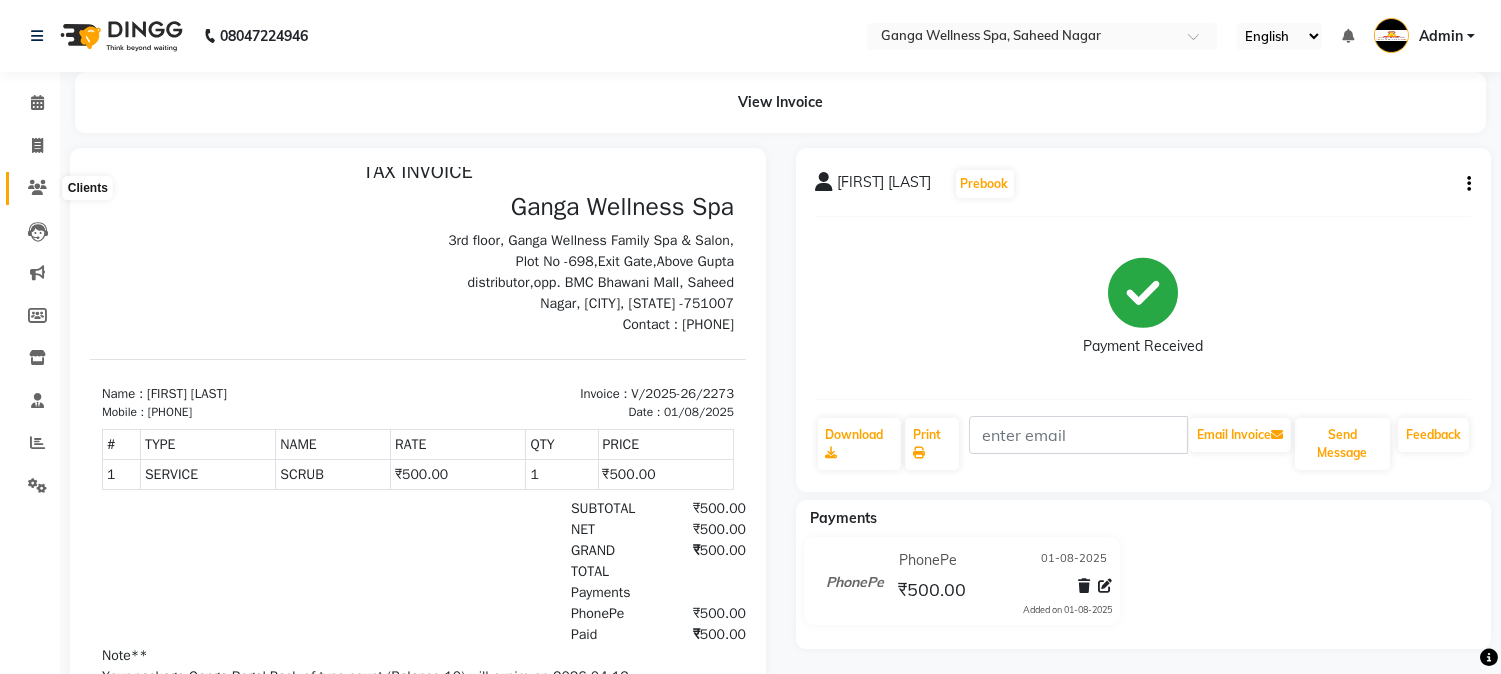 click 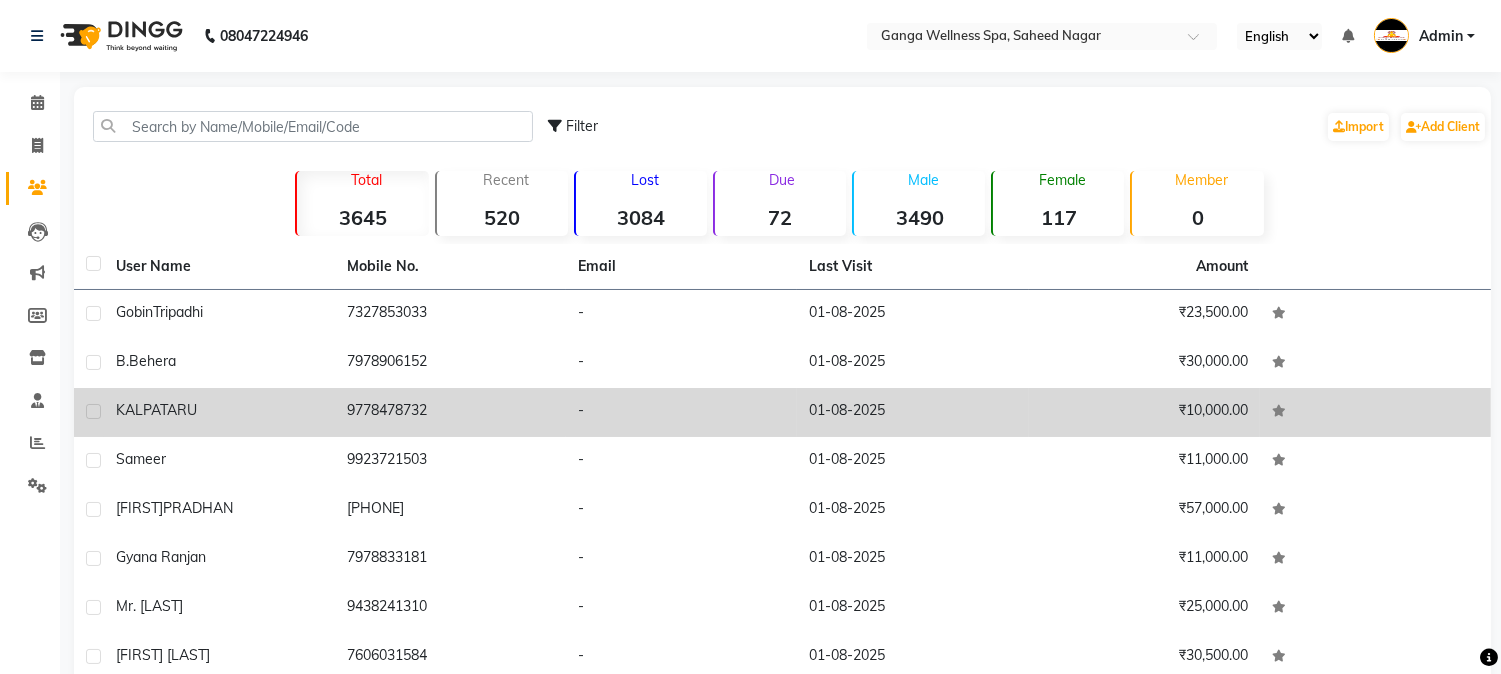 click on "KALPATARU" 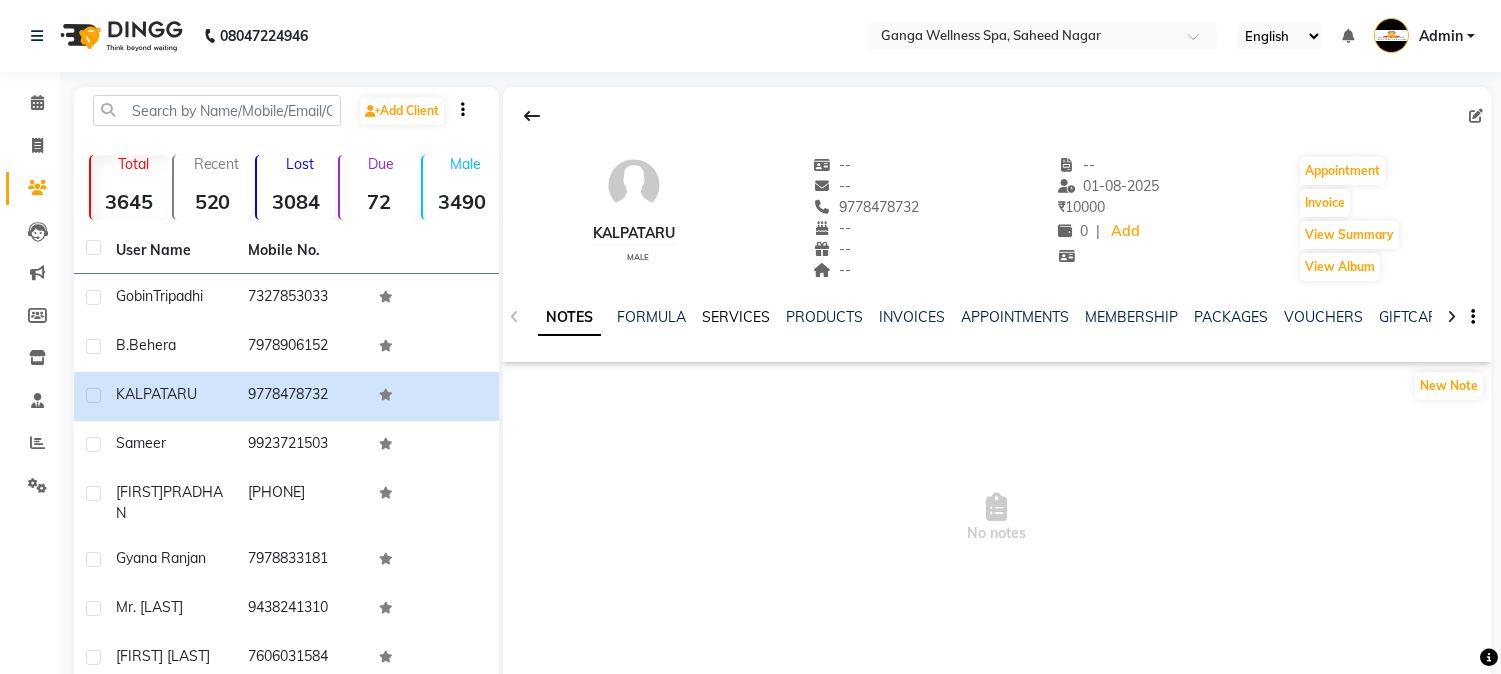 click on "SERVICES" 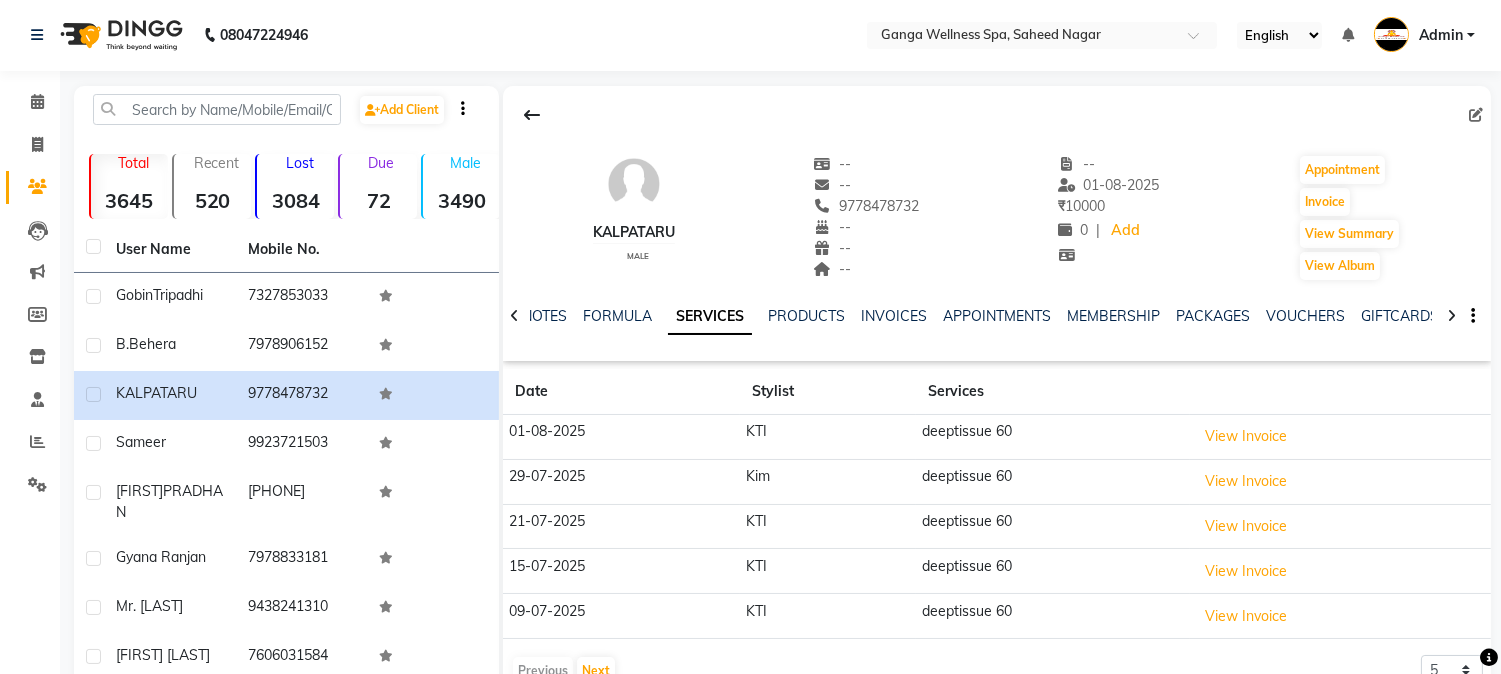scroll, scrollTop: 0, scrollLeft: 0, axis: both 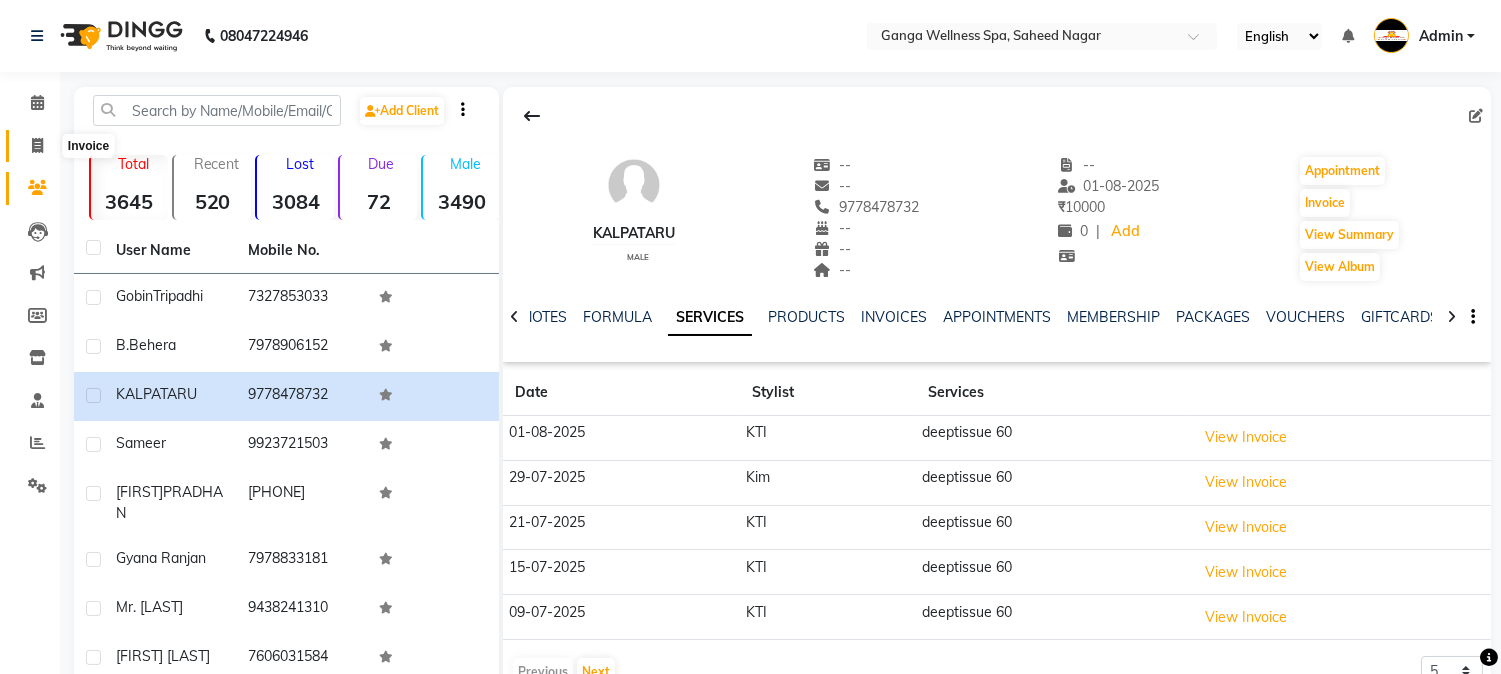 click 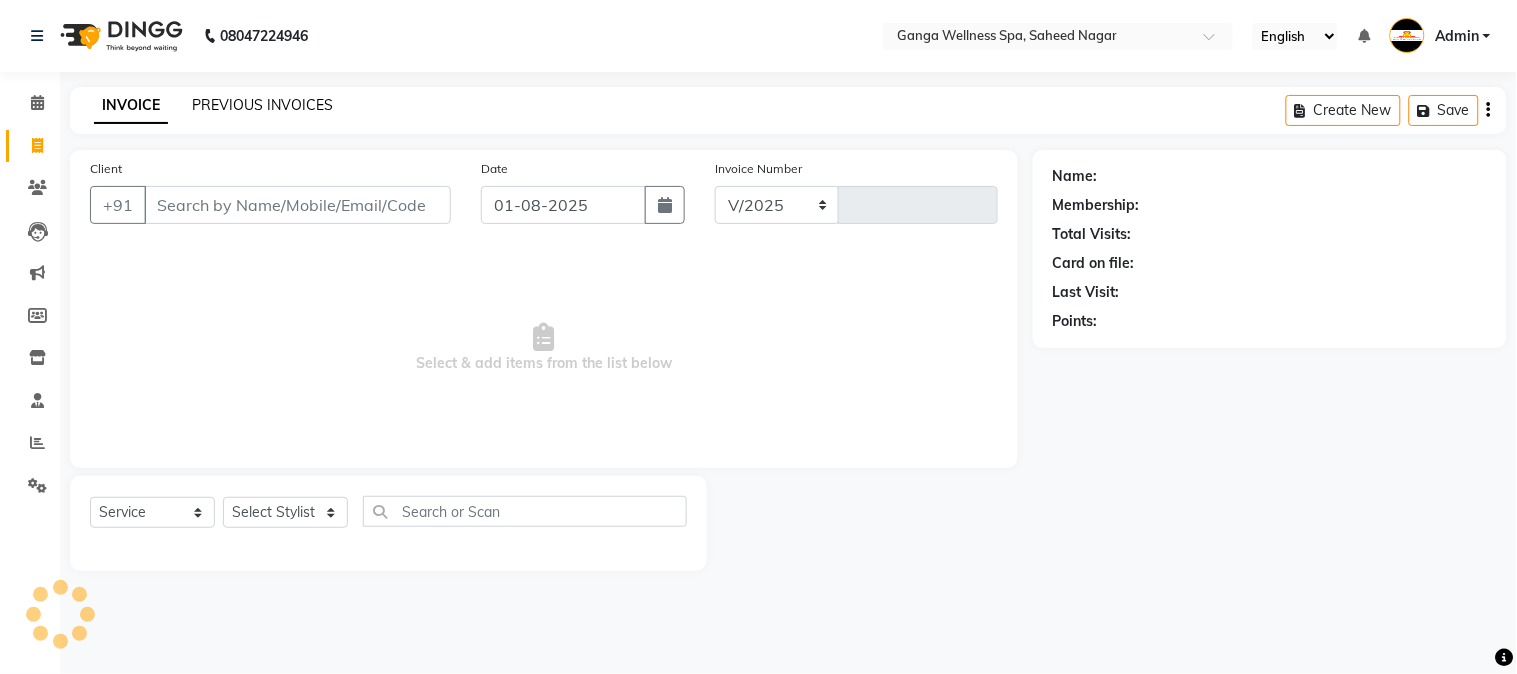 select on "762" 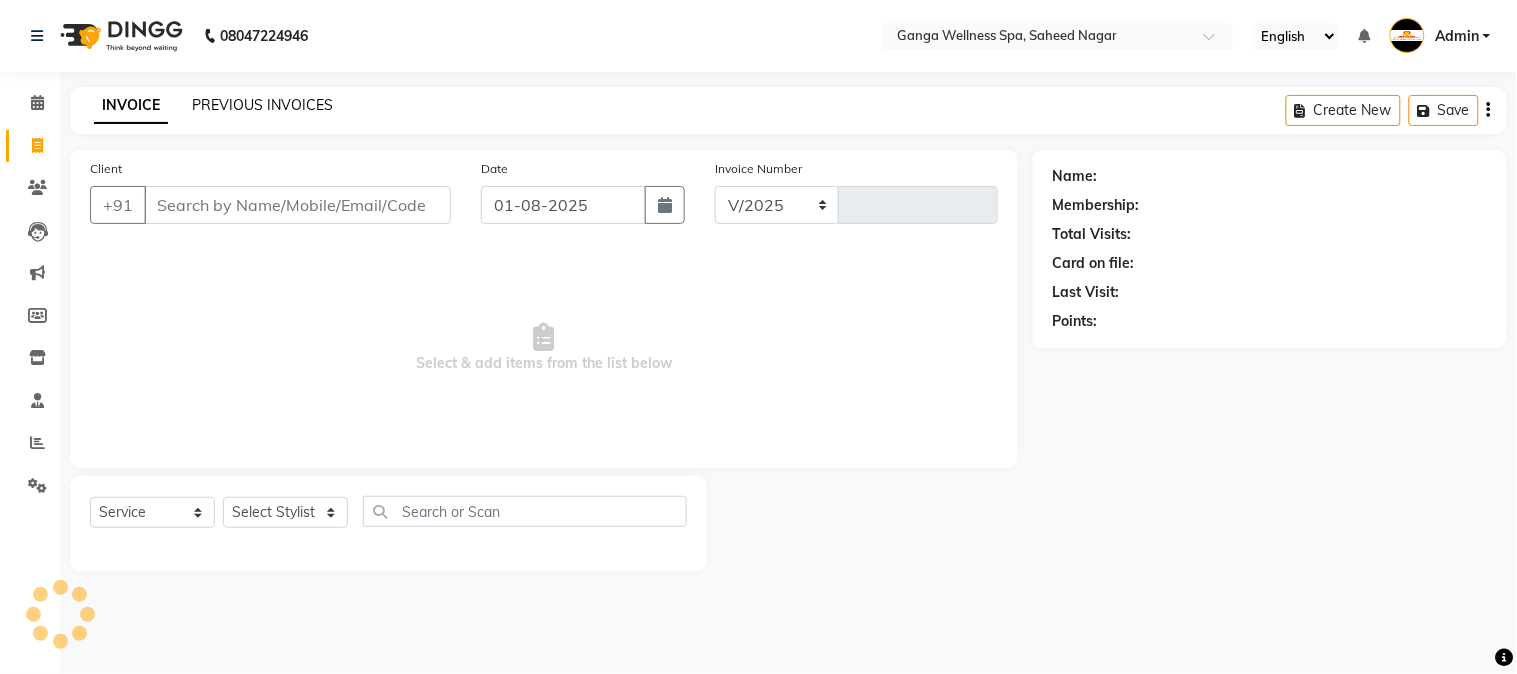 type on "2274" 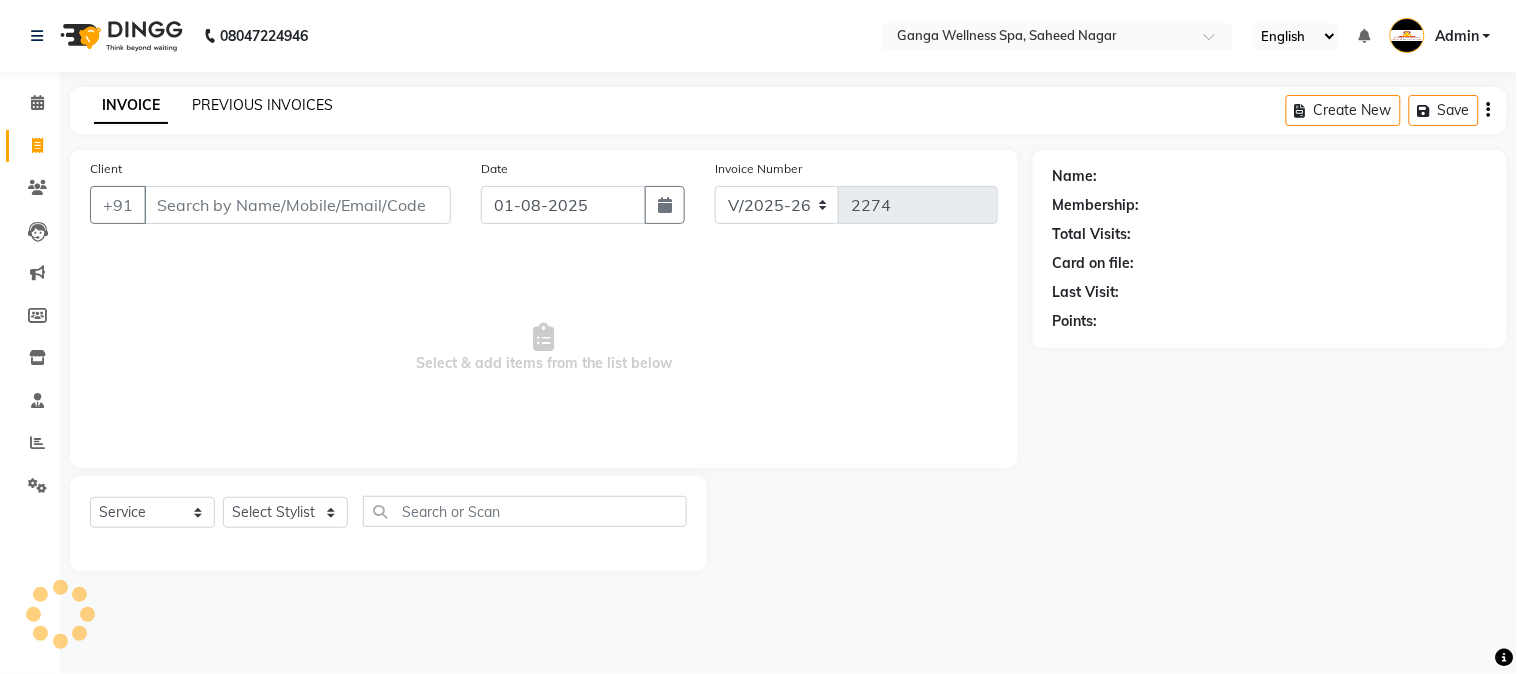 click on "PREVIOUS INVOICES" 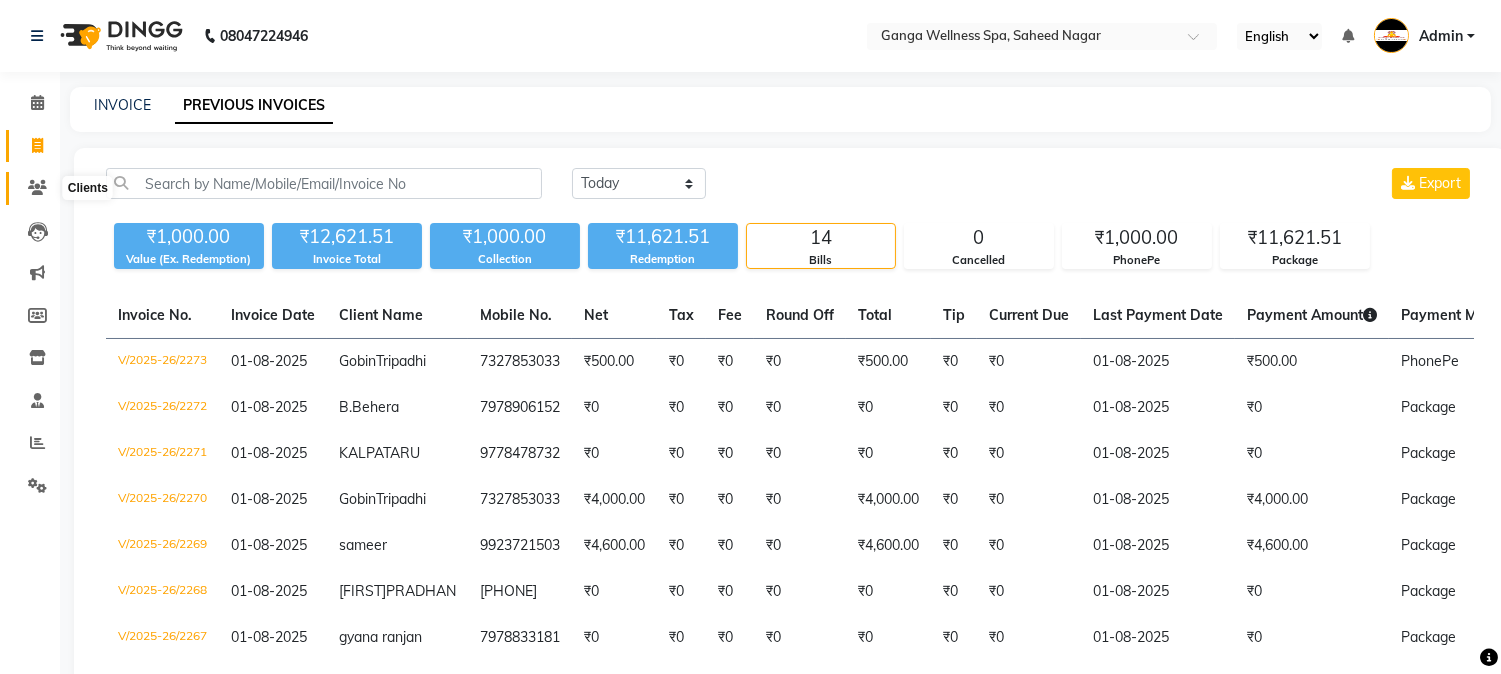 click 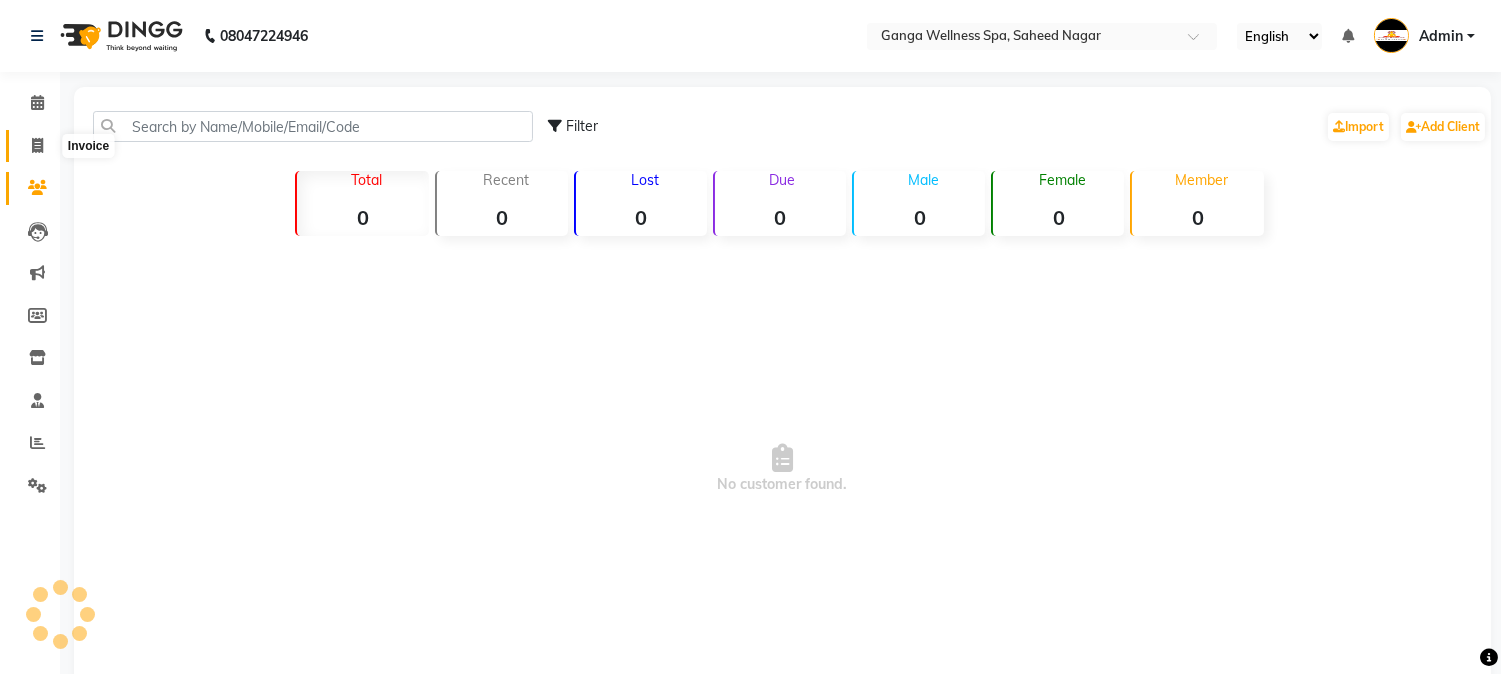 click 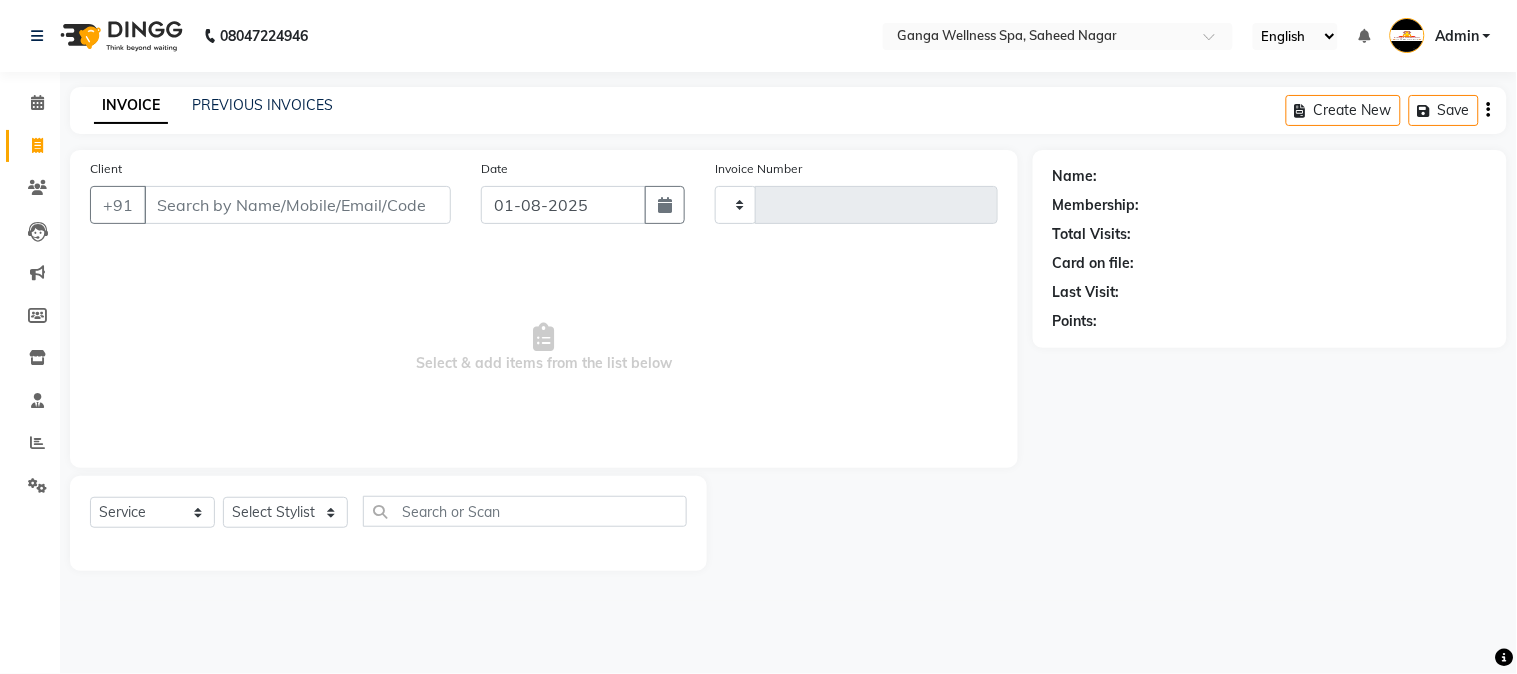 type on "2274" 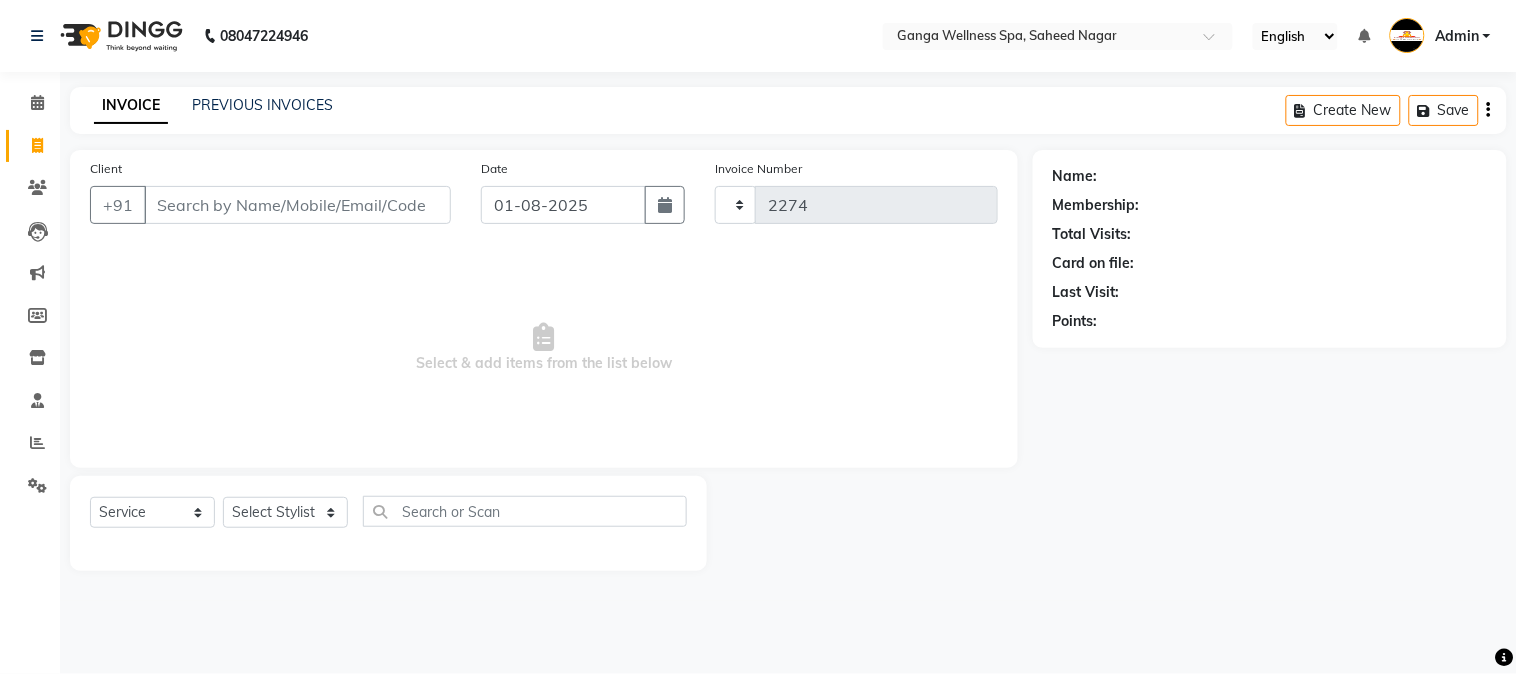 select on "762" 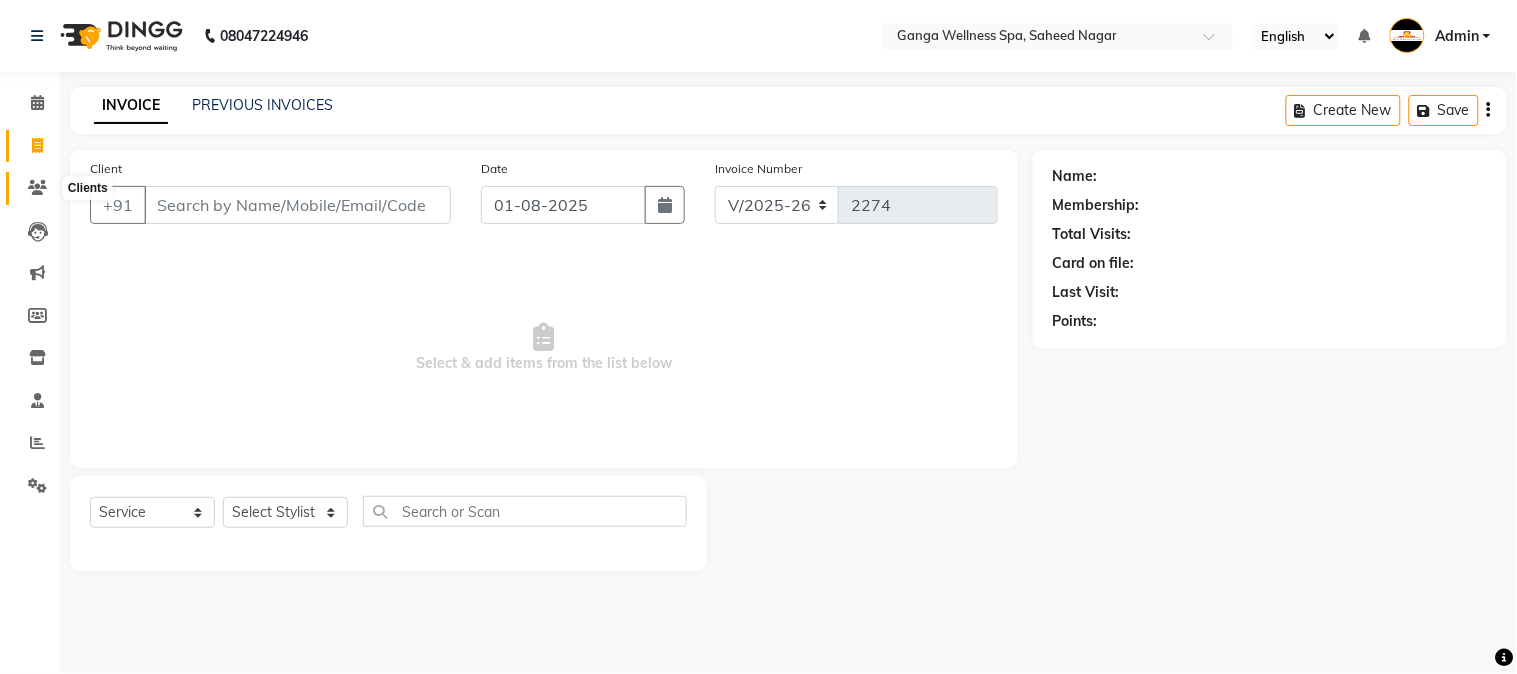 click 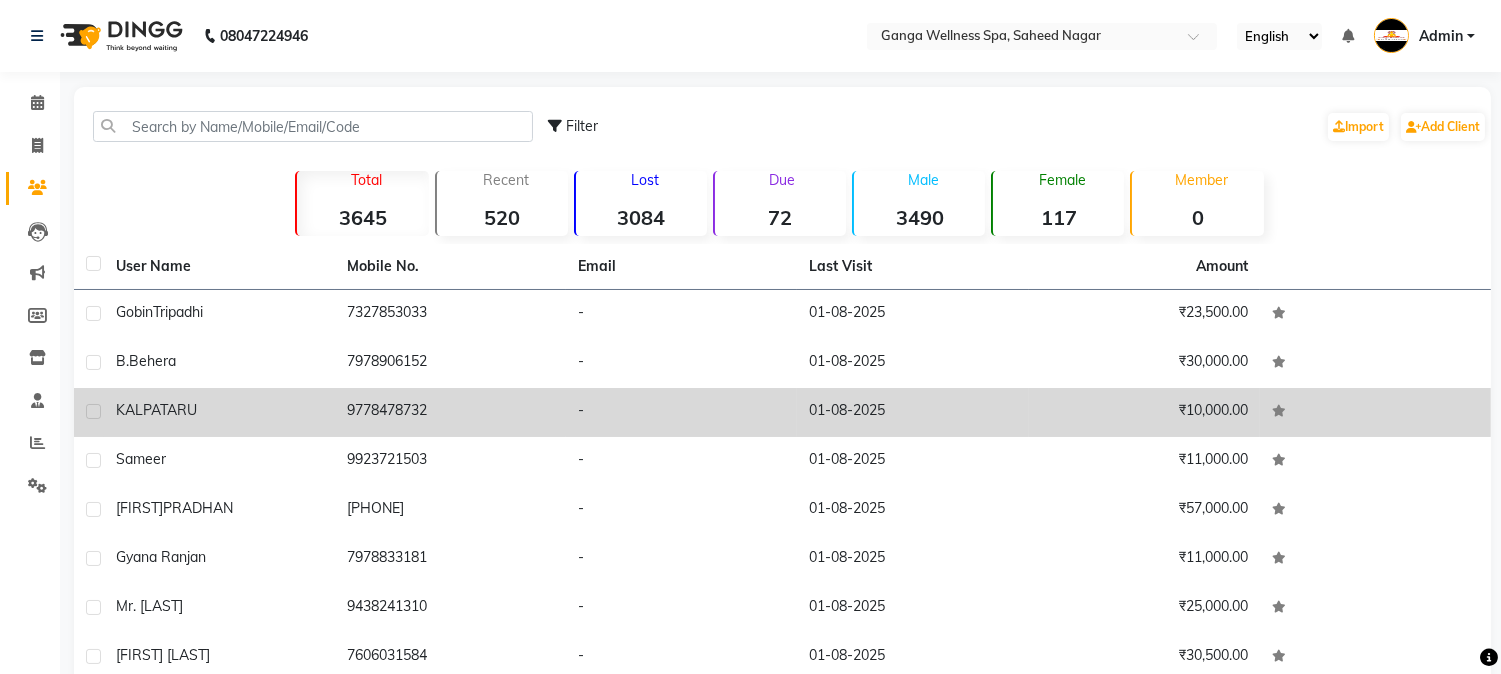 click on "9778478732" 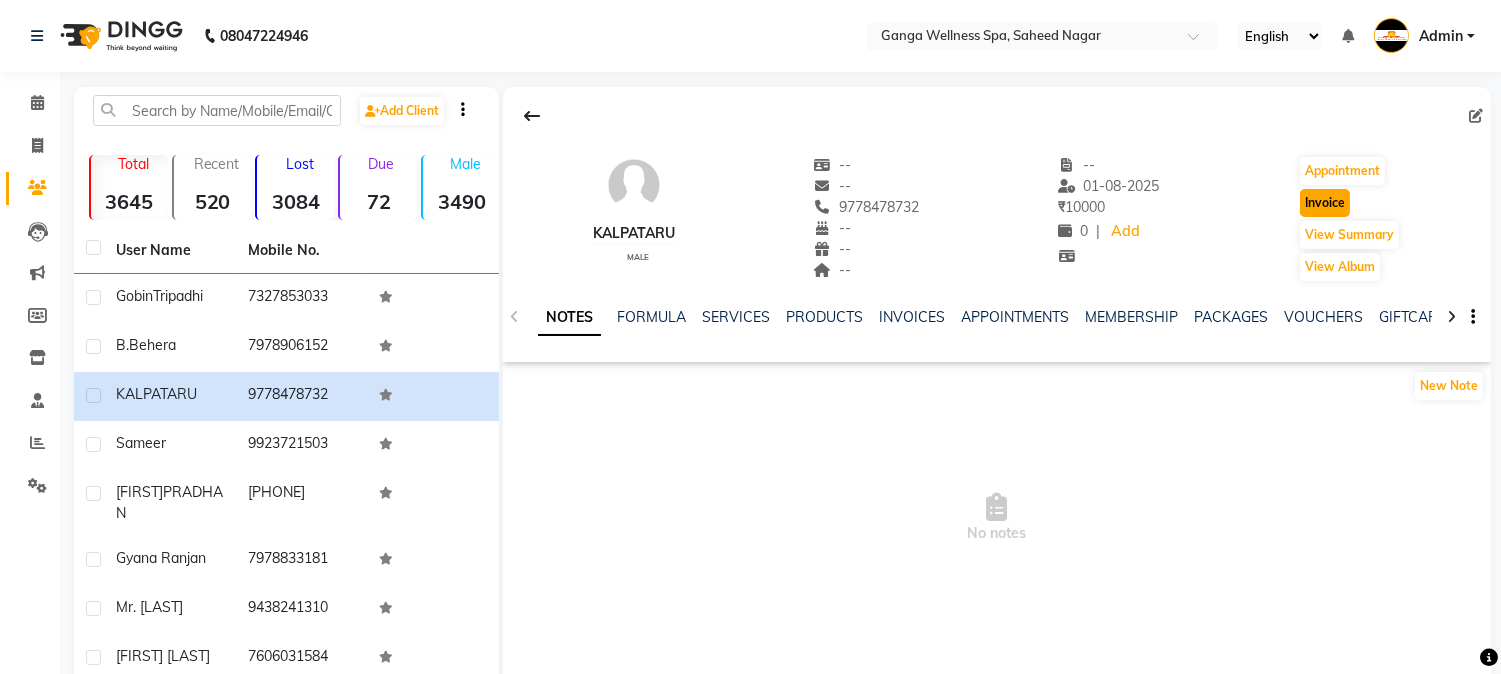 click on "Invoice" 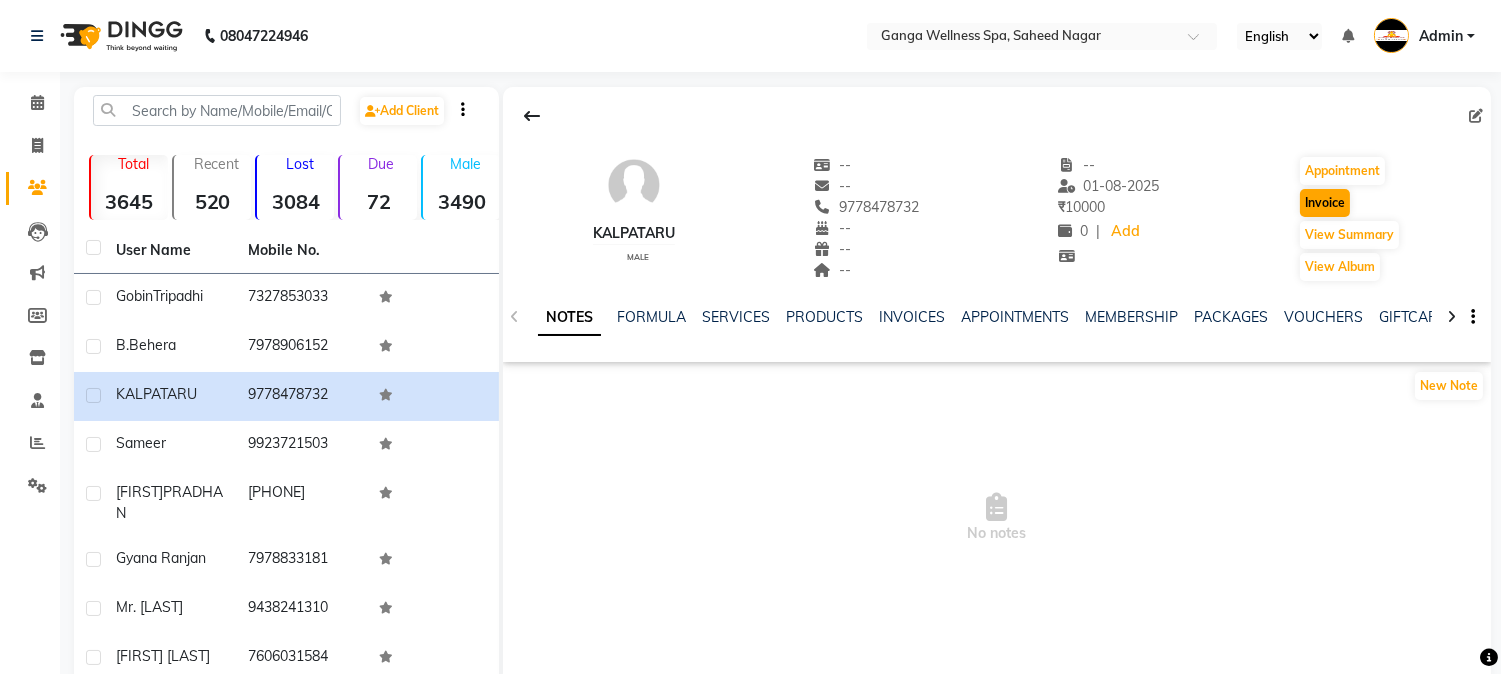 select on "service" 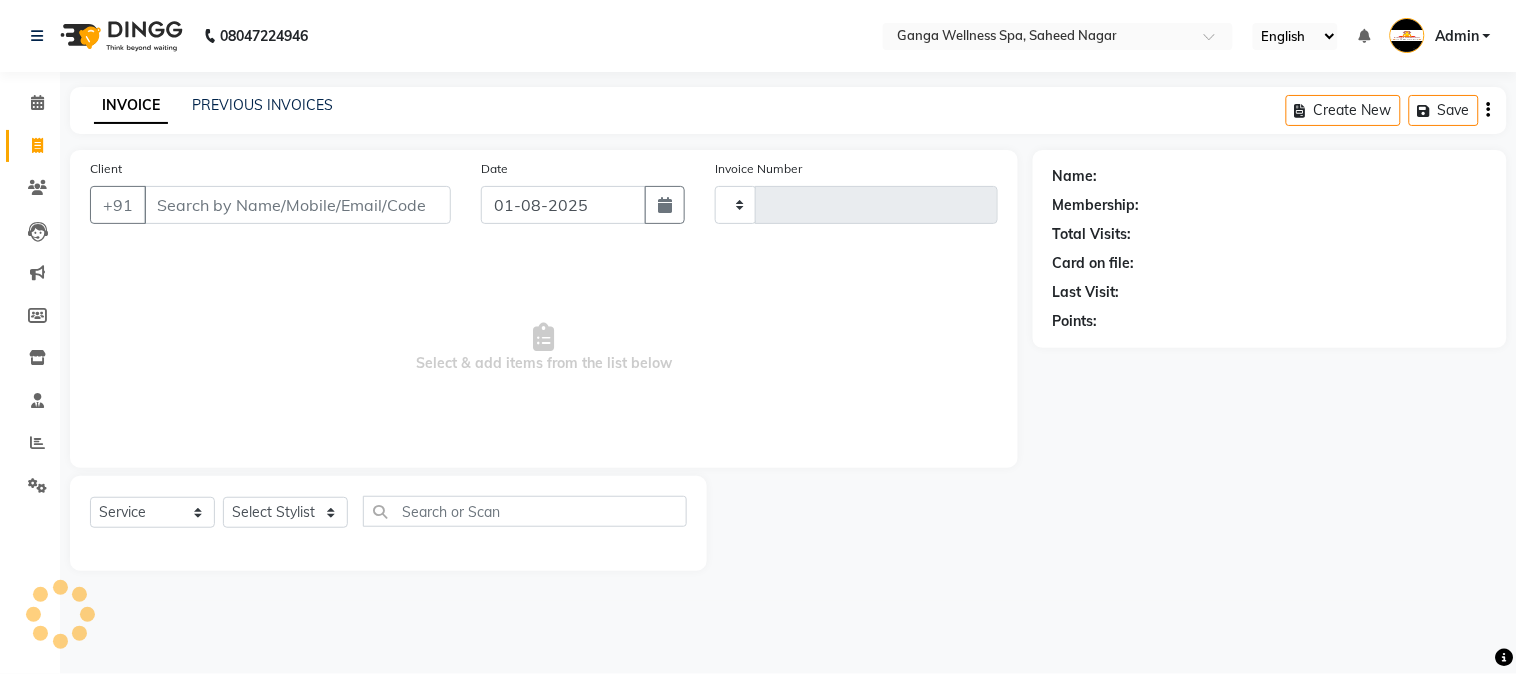 type on "2274" 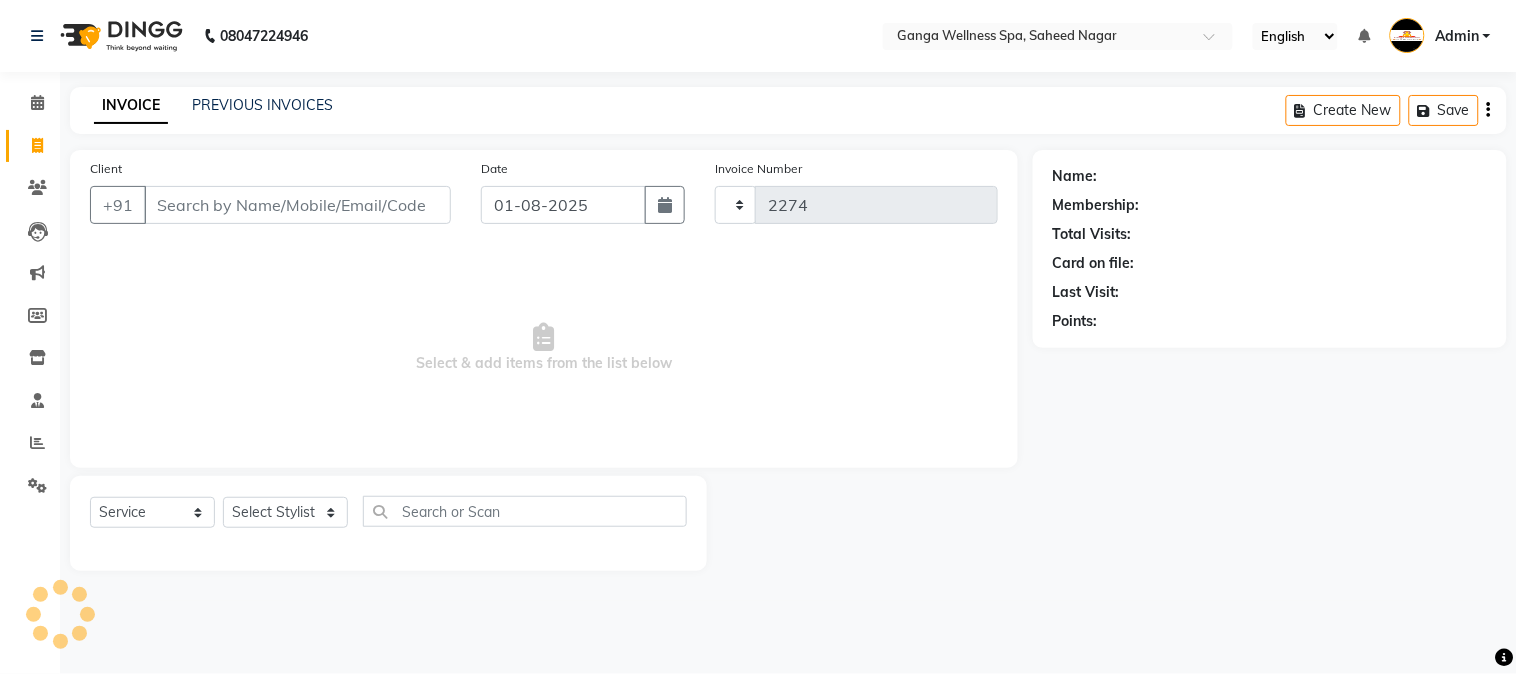 select on "762" 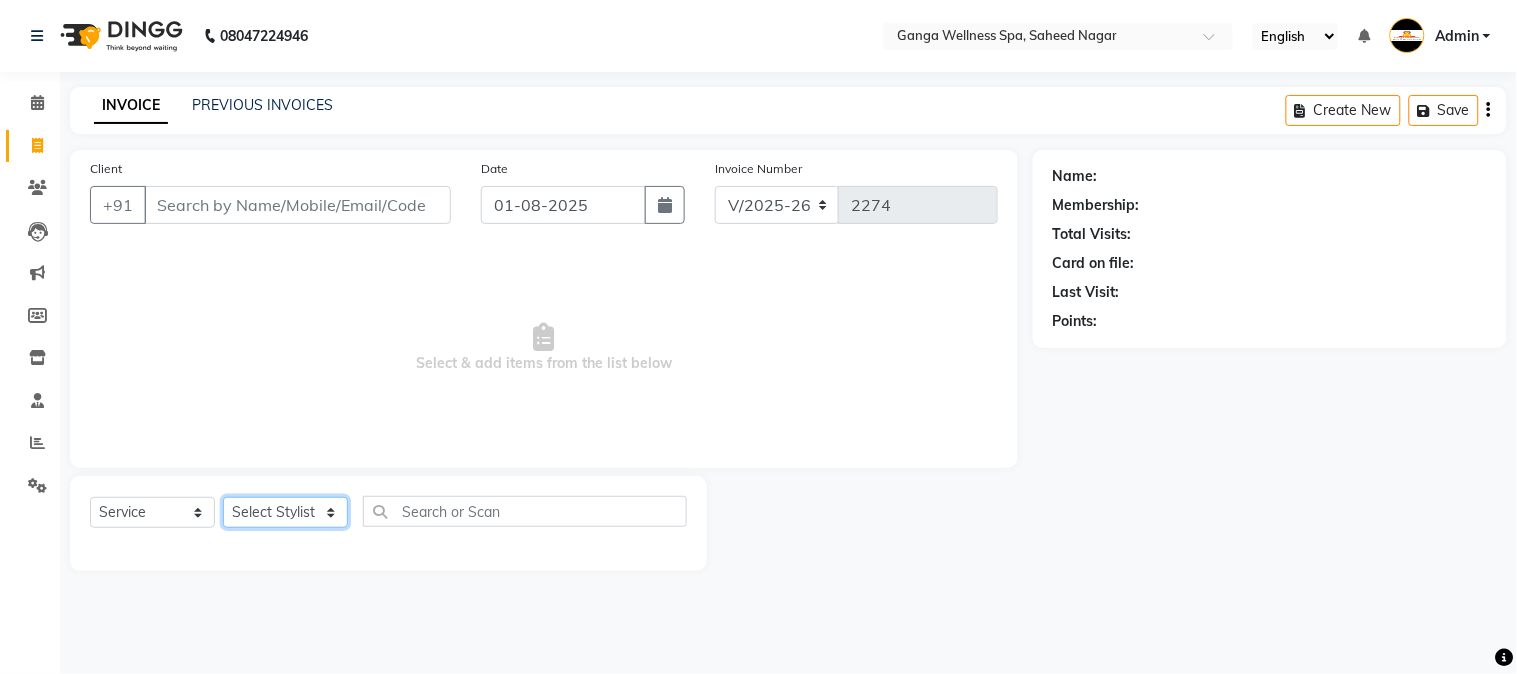click on "Select Stylist" 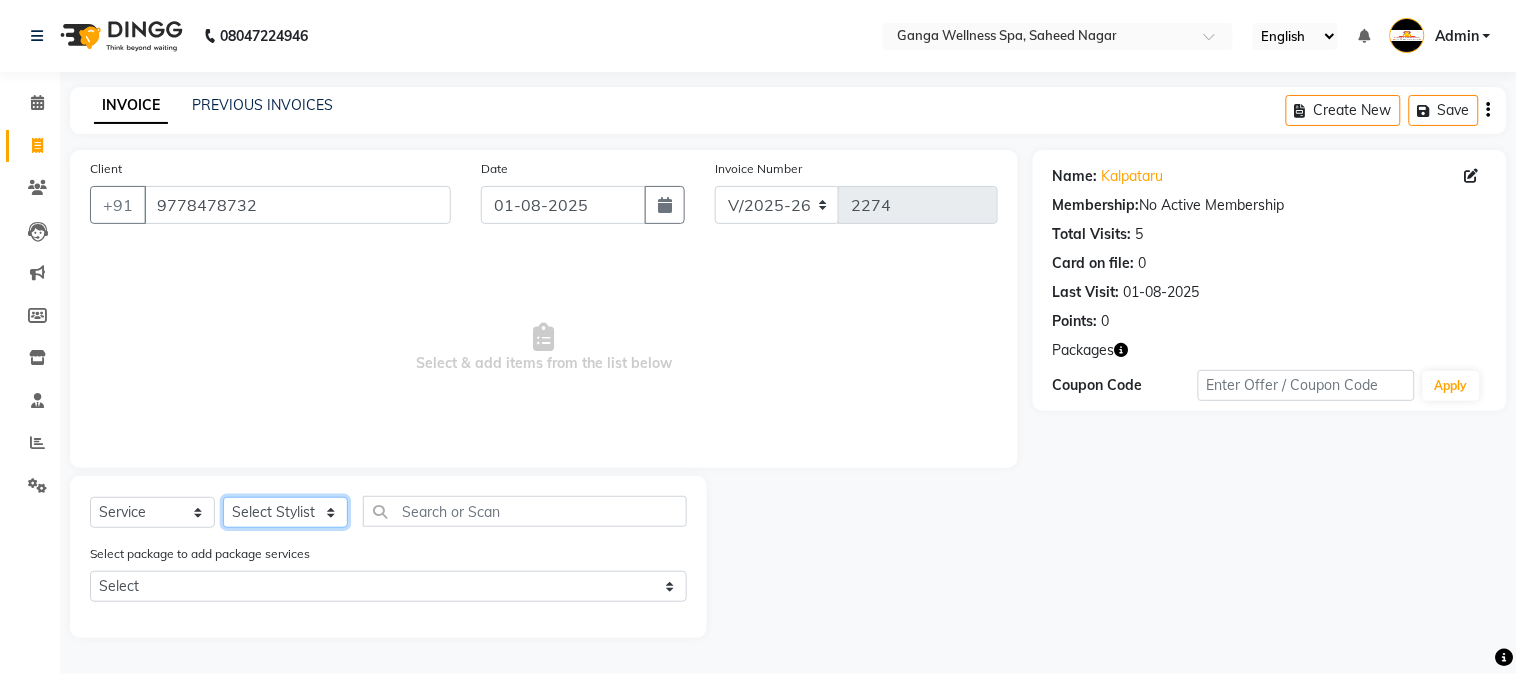 select on "79105" 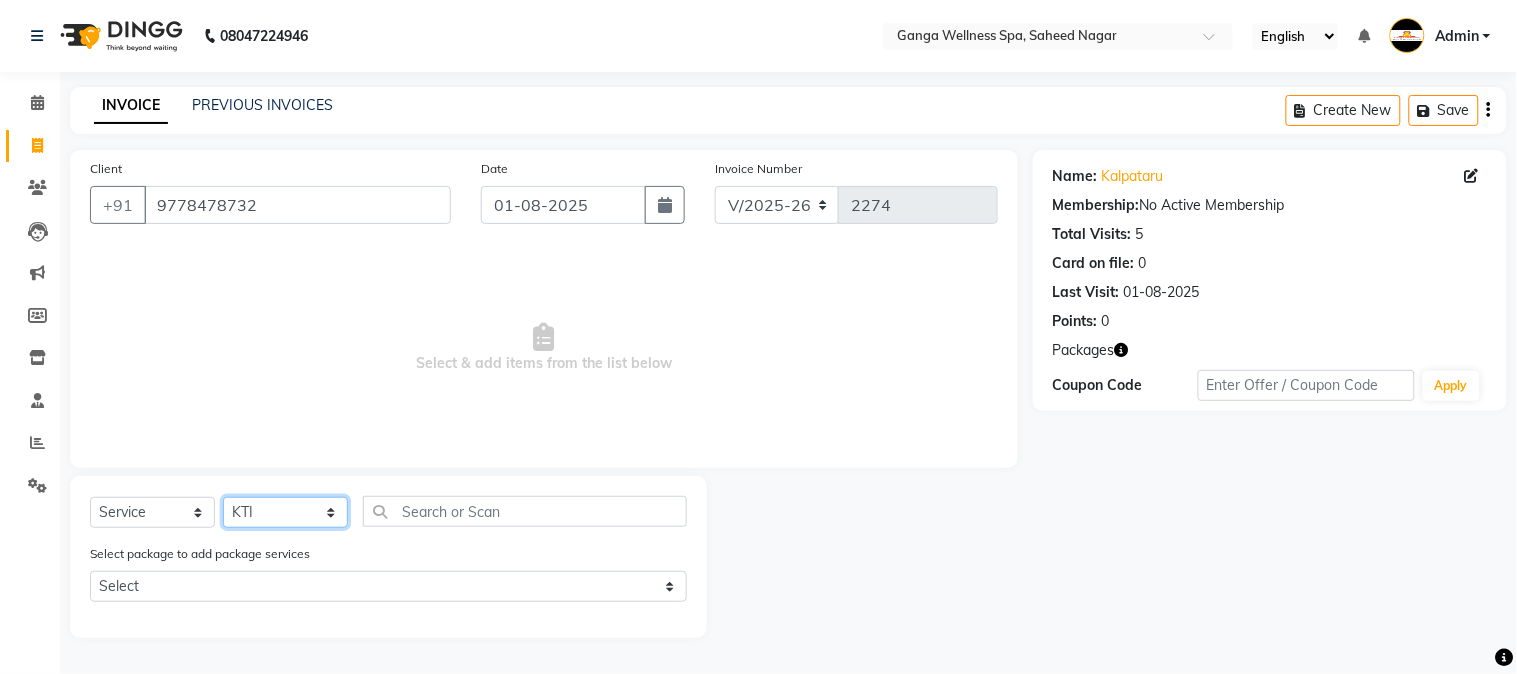 click on "Select Stylist Abhi akhil Alexa AMMY AMMY Annie anya APPI Arohi  Ayen BANCHI Bina Bina CJ CRP 1 Daina ELINA ferjana G1 G1 ONE PLUS  G1 Salon G2 Helen JEENY Jhanka Jojo Kana KEMPI KEMPI Kim krishna KTI Lili Rout Lily LINDA LIZA Martha  MELODY MERRY  minu Moon nancy Noiny pinkey Pradeep Prity  Riya ROOZ  Sony steffy SUCHI  Surren Sir Sushree Swapna Umpi upashana Zouli" 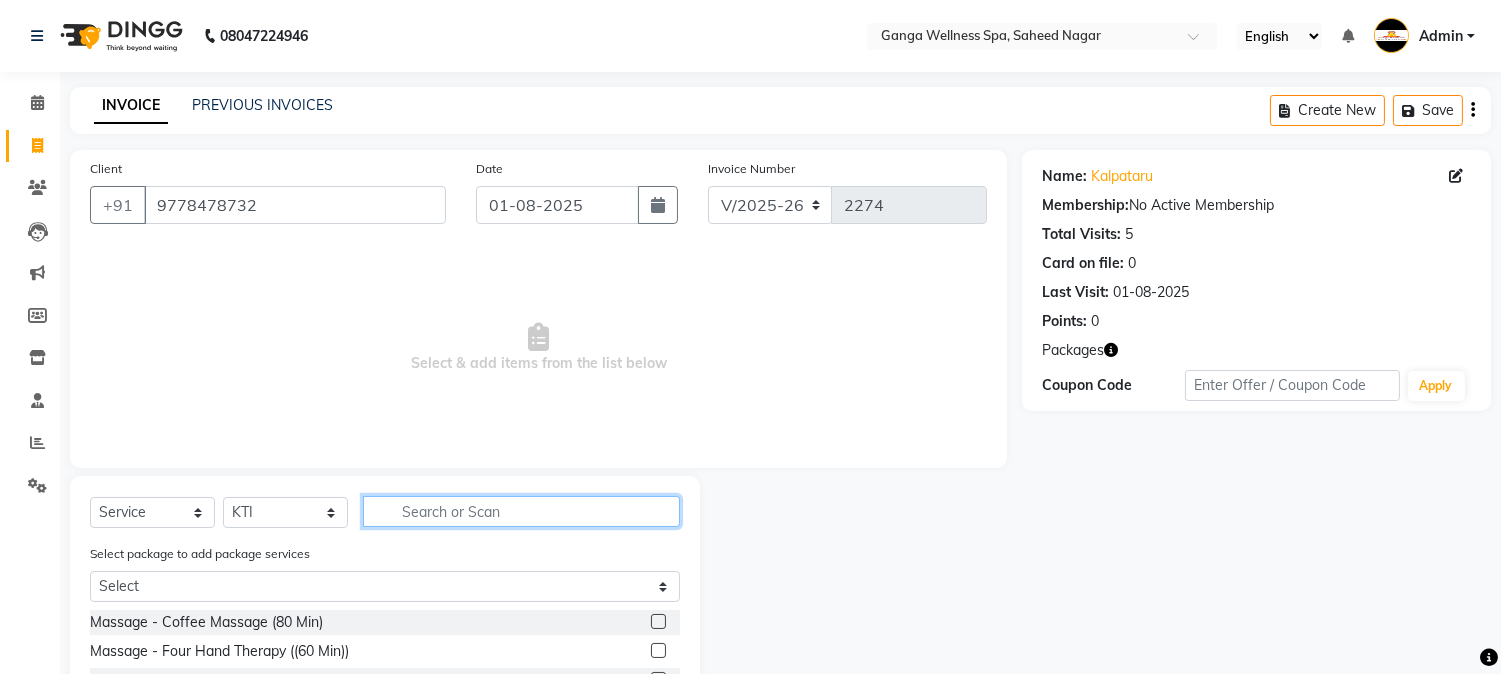 click 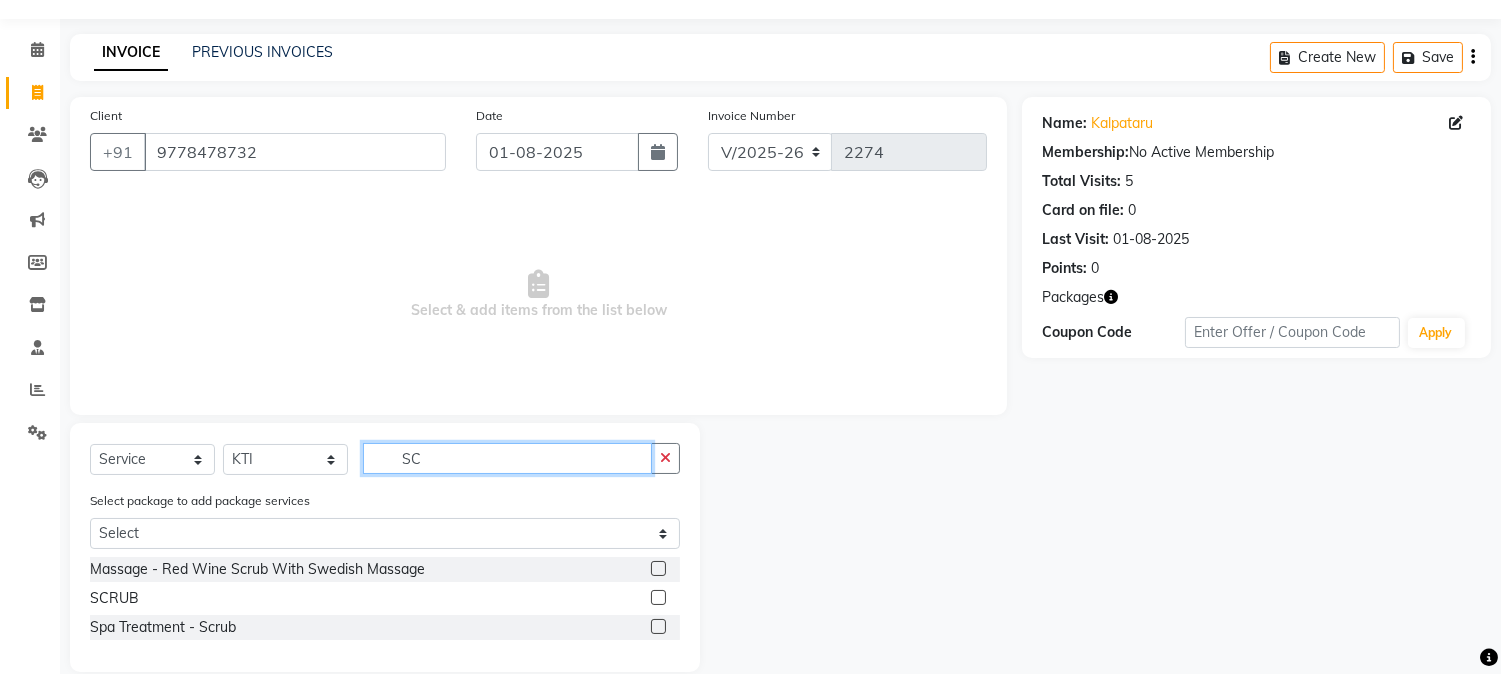 scroll, scrollTop: 81, scrollLeft: 0, axis: vertical 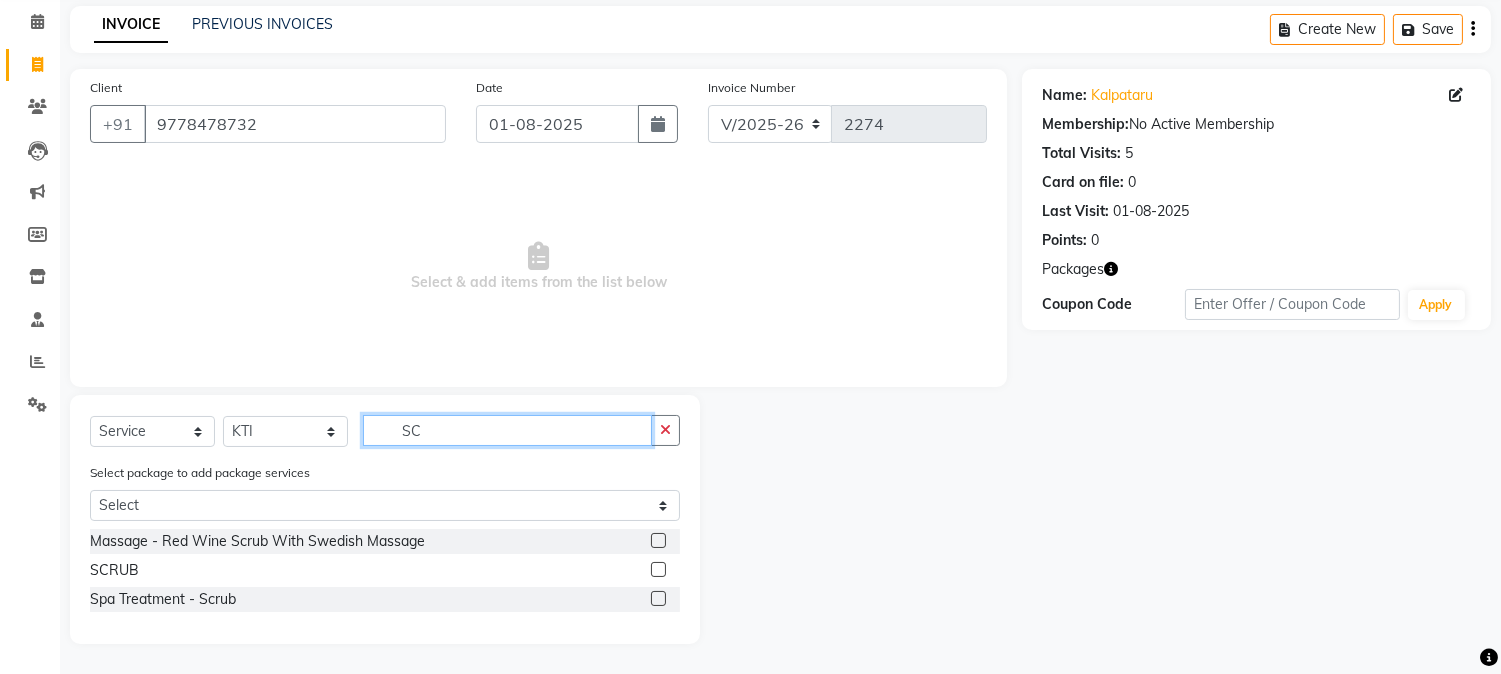 type on "SC" 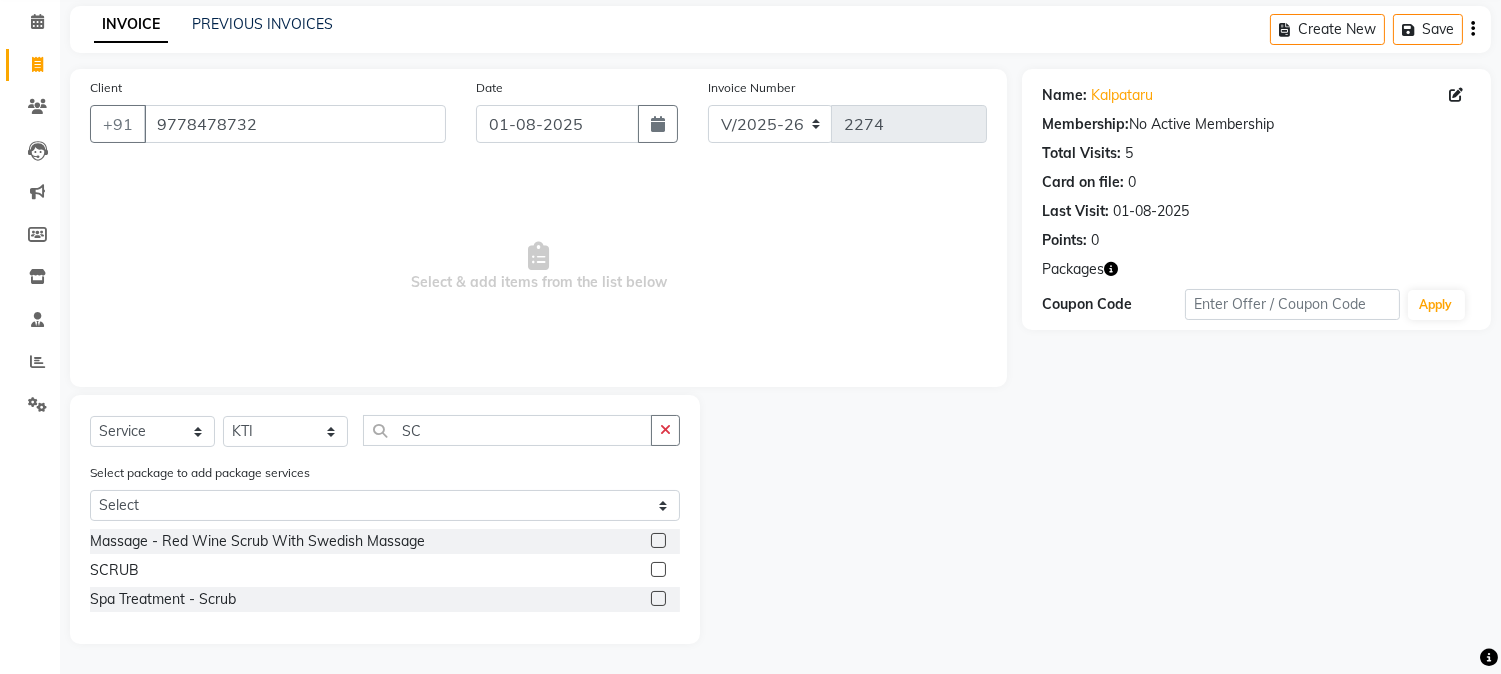 click 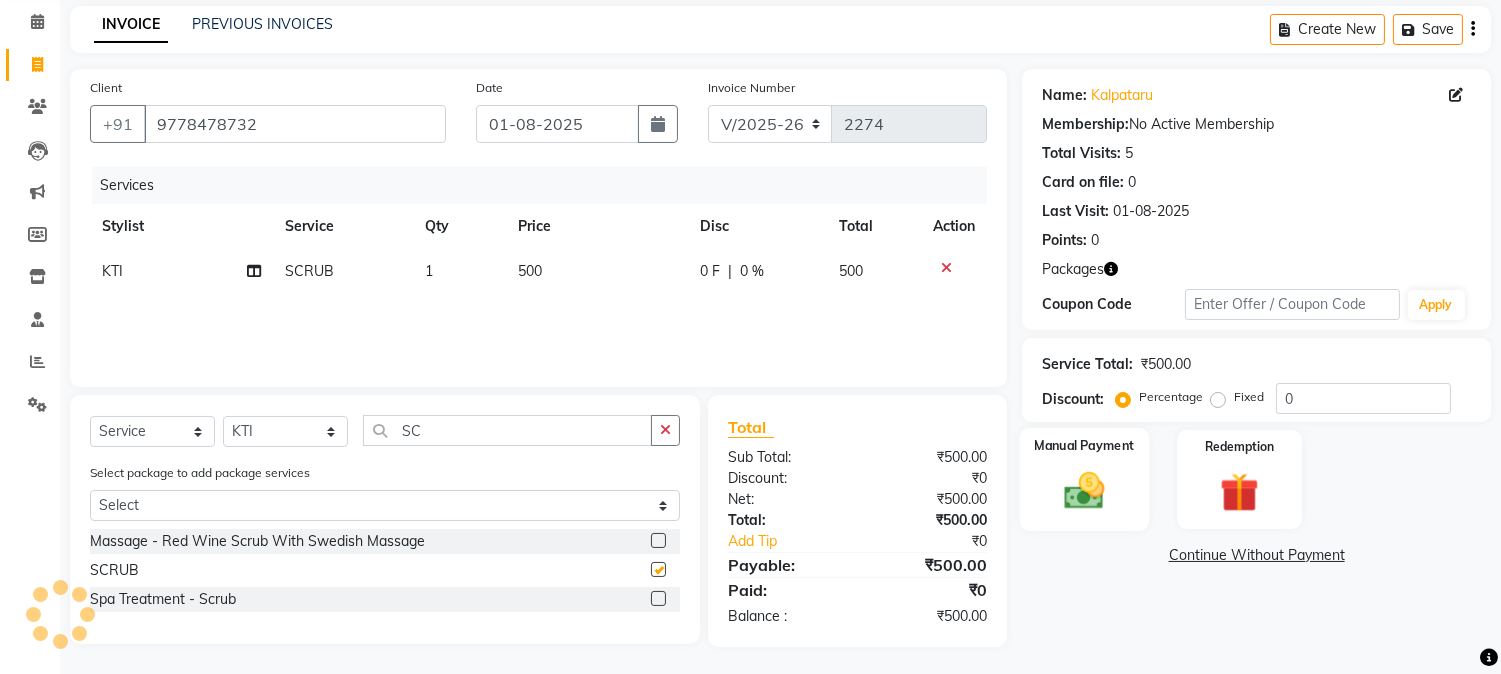 checkbox on "false" 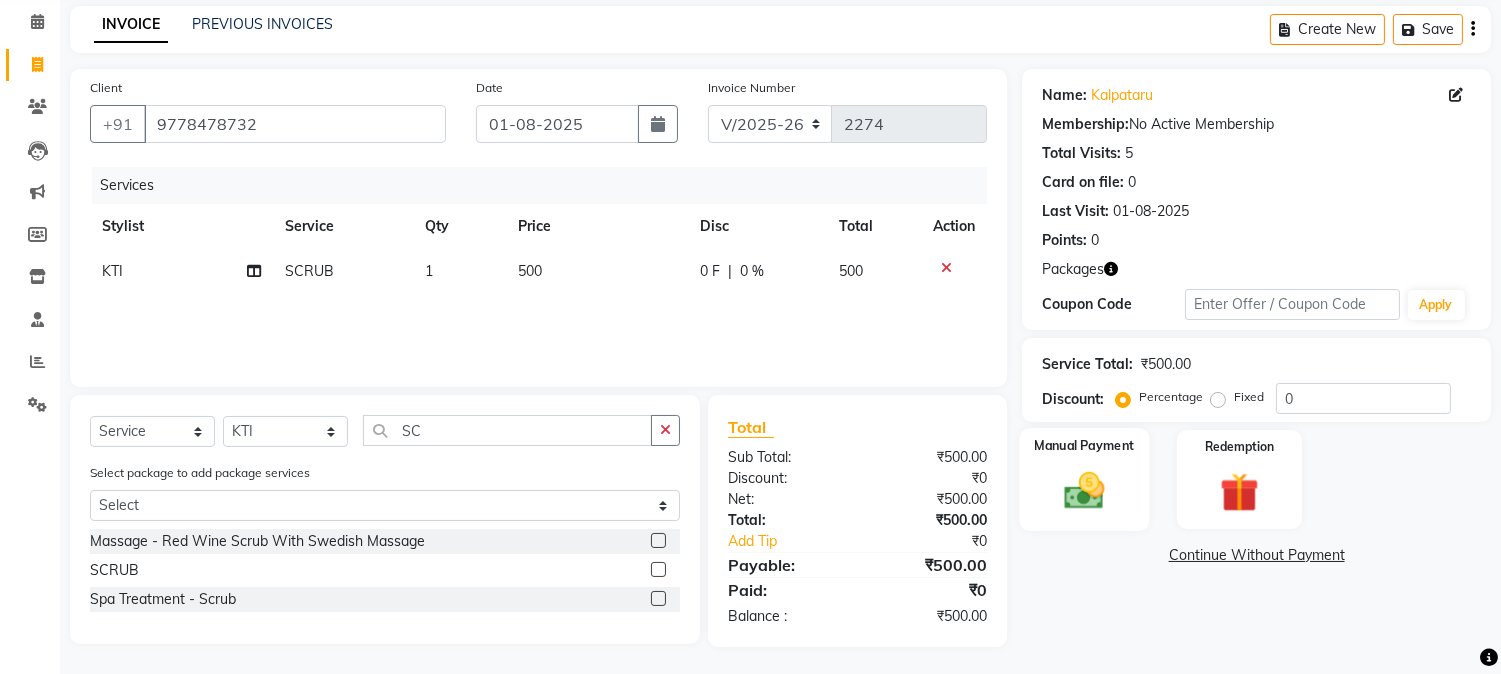 click 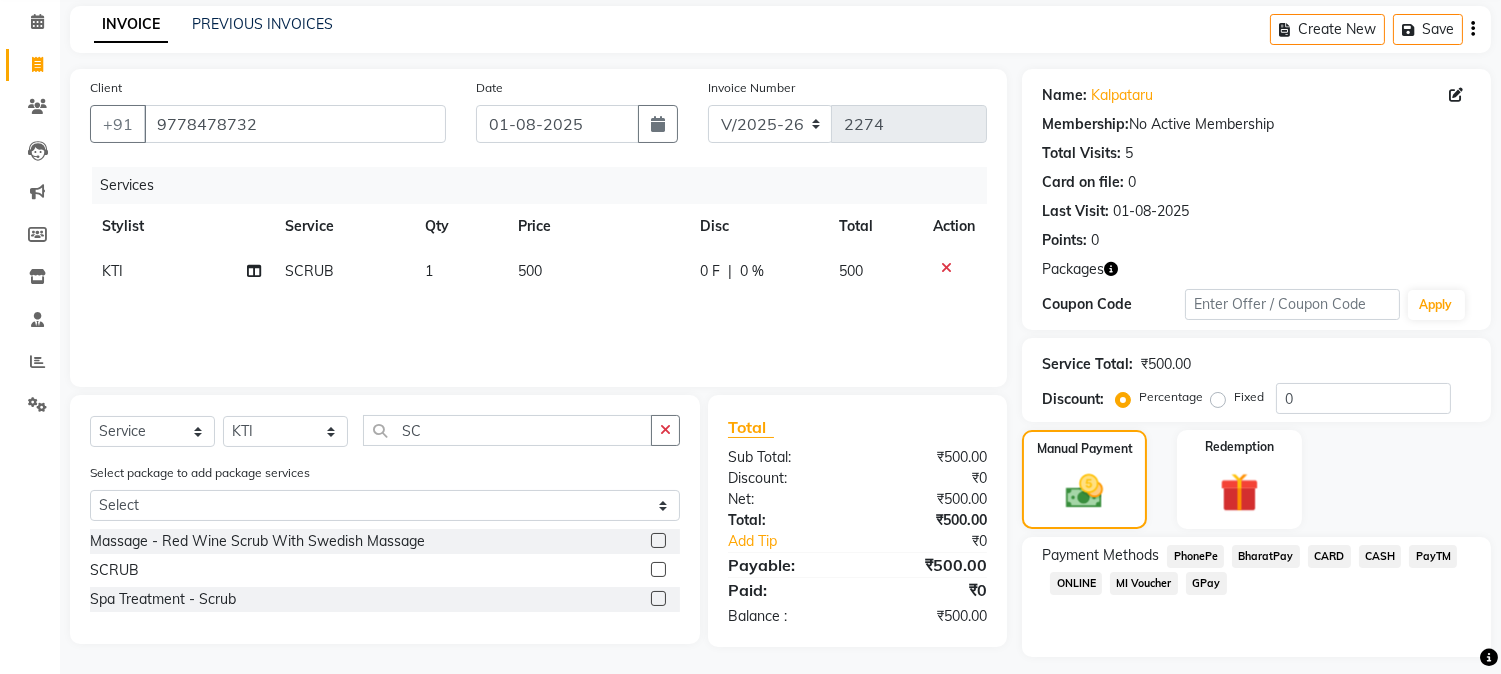 click on "PhonePe" 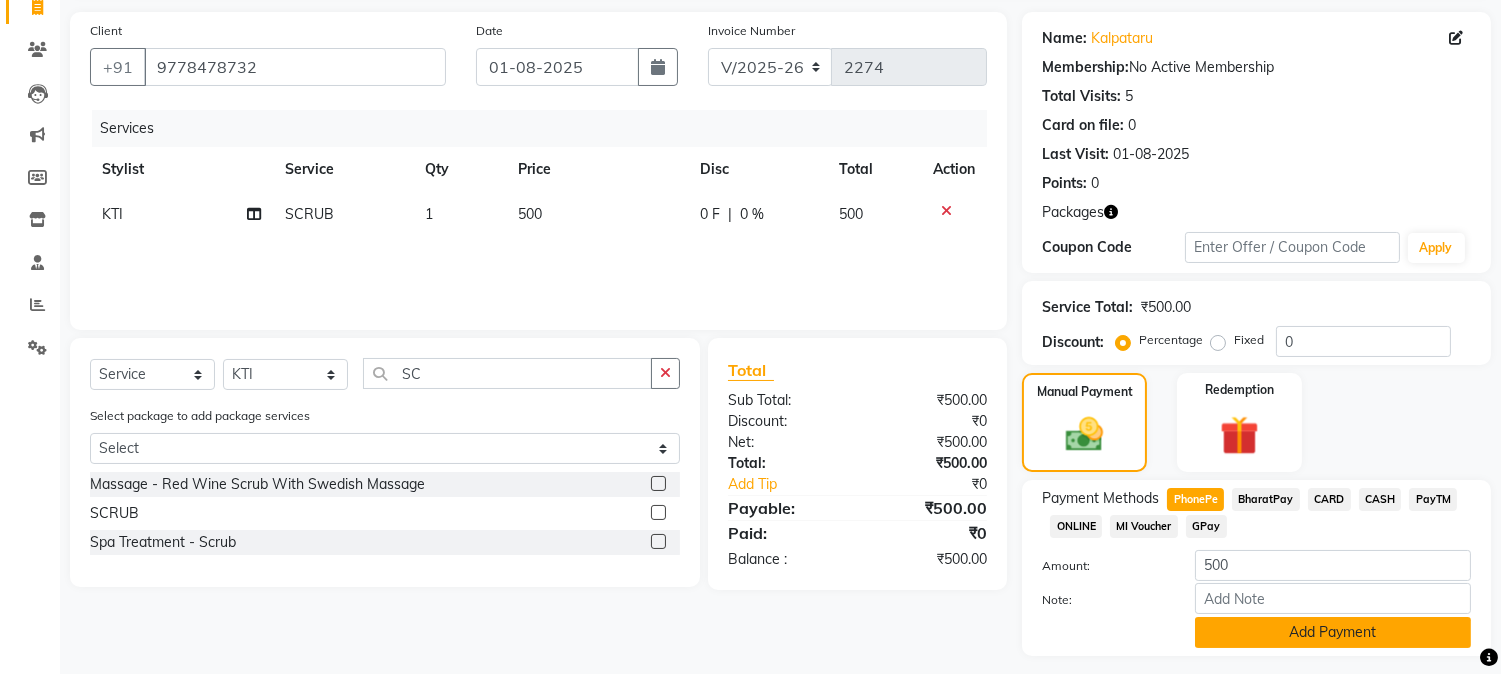 scroll, scrollTop: 191, scrollLeft: 0, axis: vertical 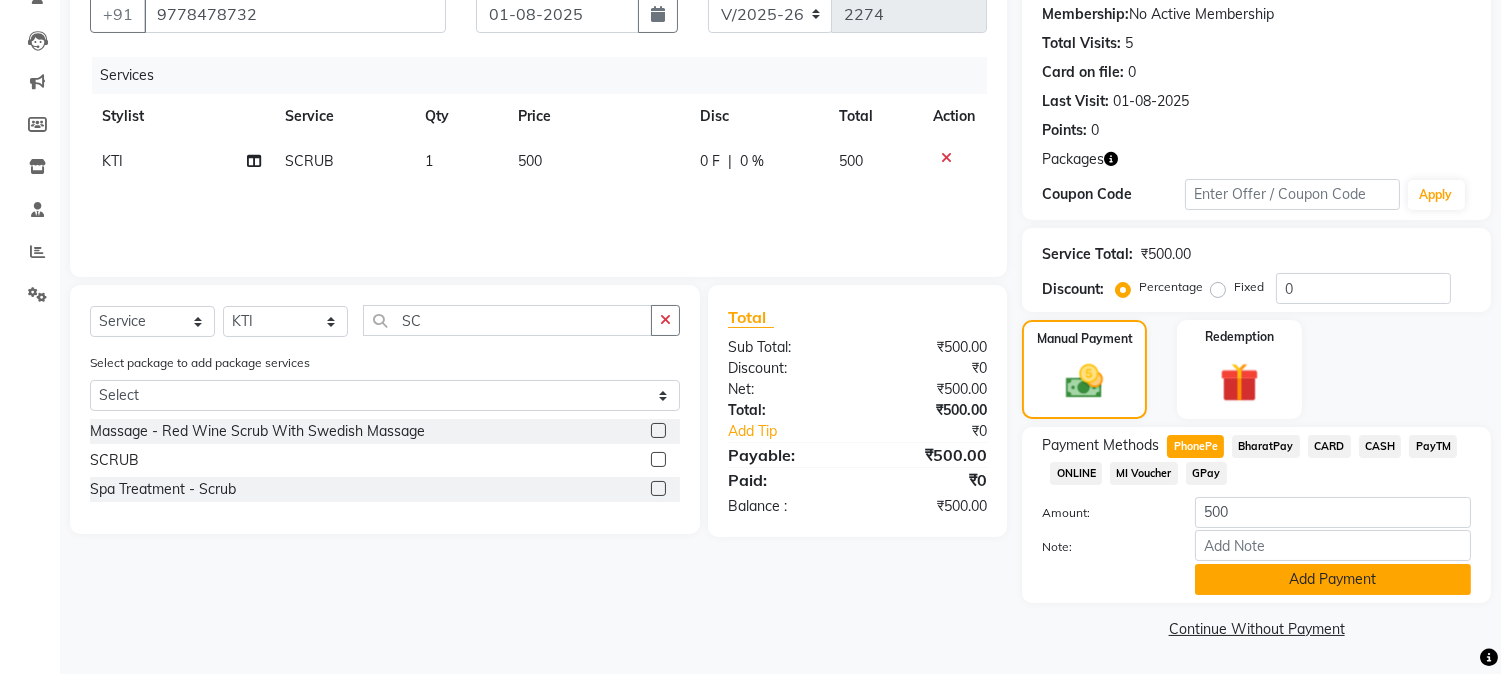 click on "Add Payment" 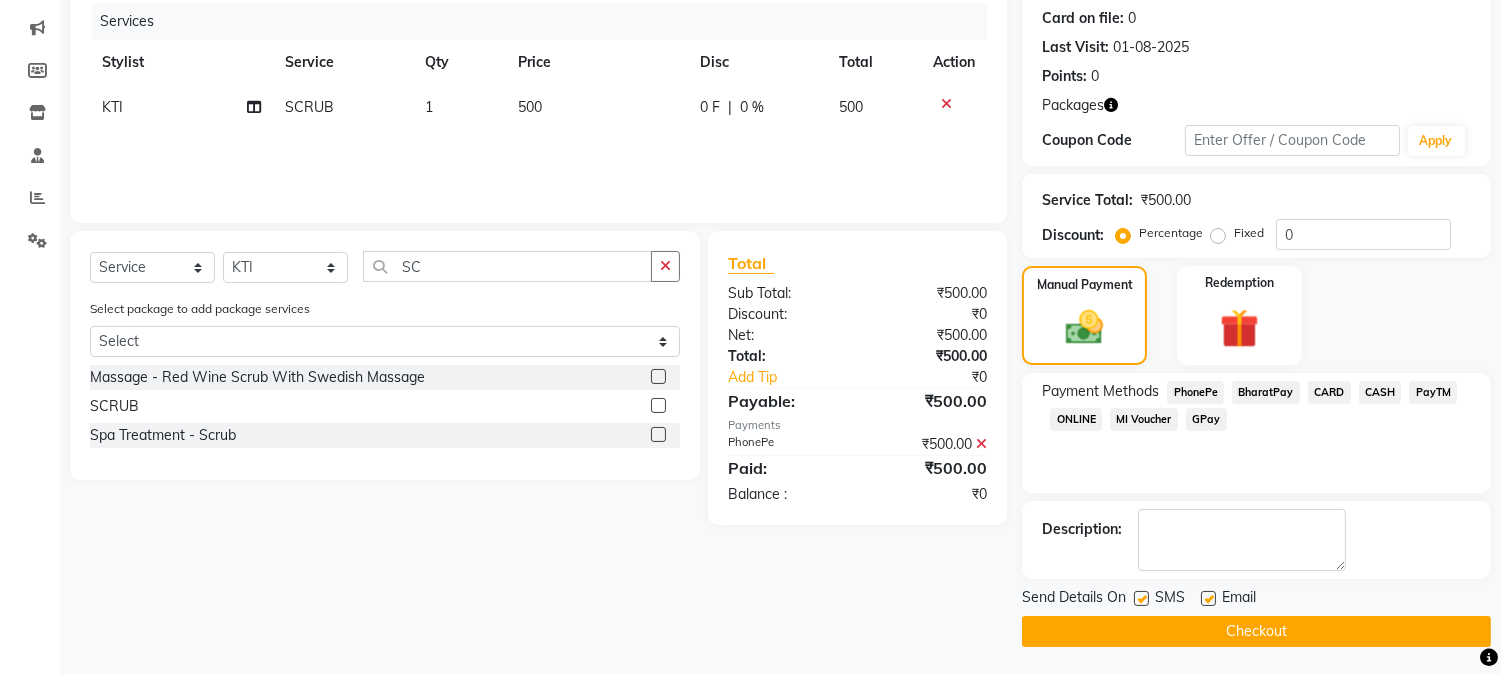 scroll, scrollTop: 246, scrollLeft: 0, axis: vertical 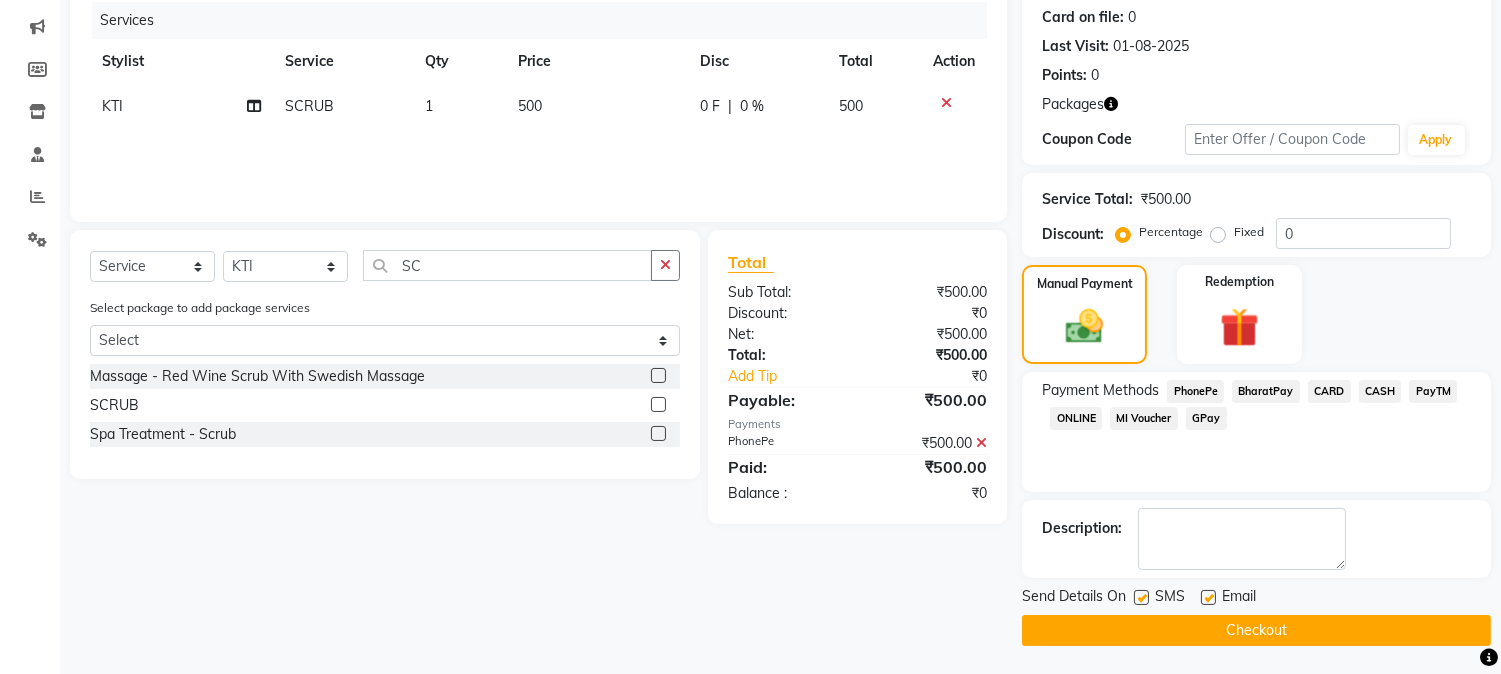 click on "Checkout" 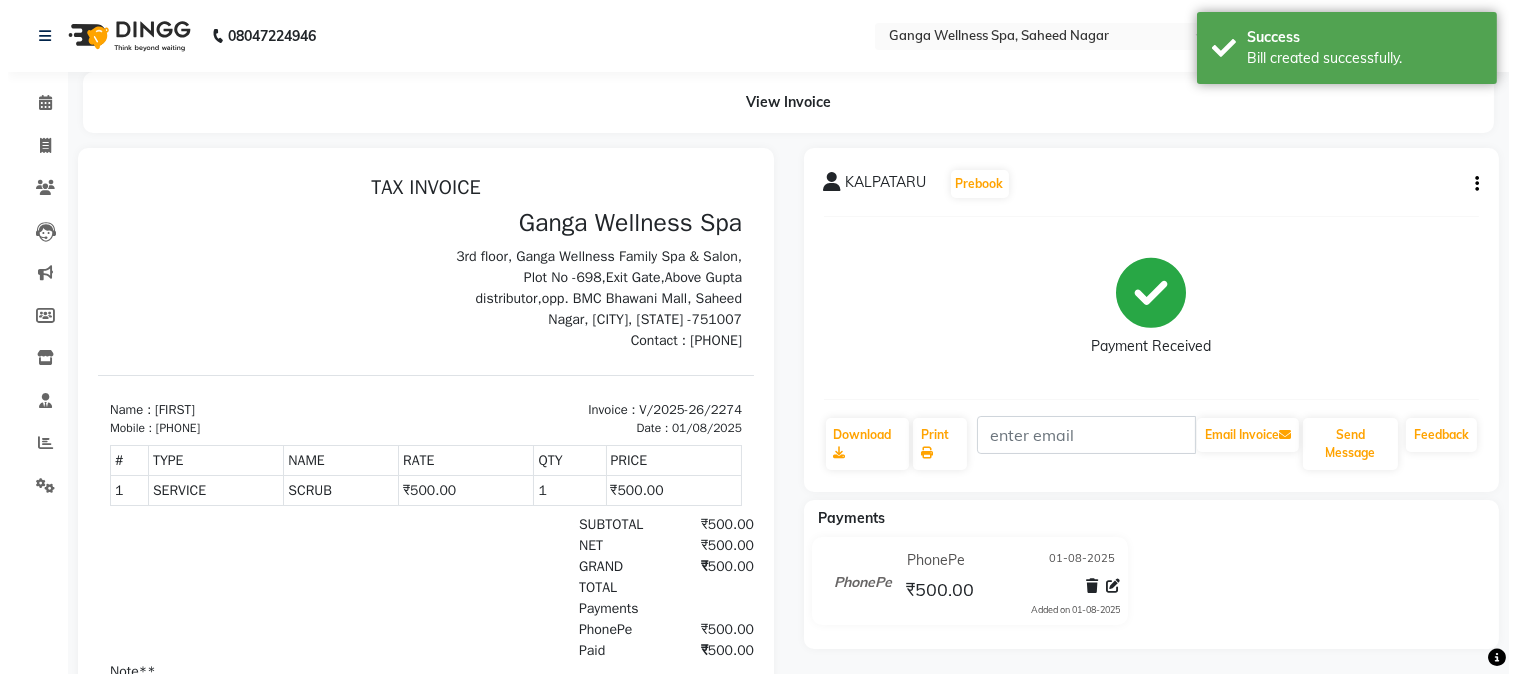scroll, scrollTop: 0, scrollLeft: 0, axis: both 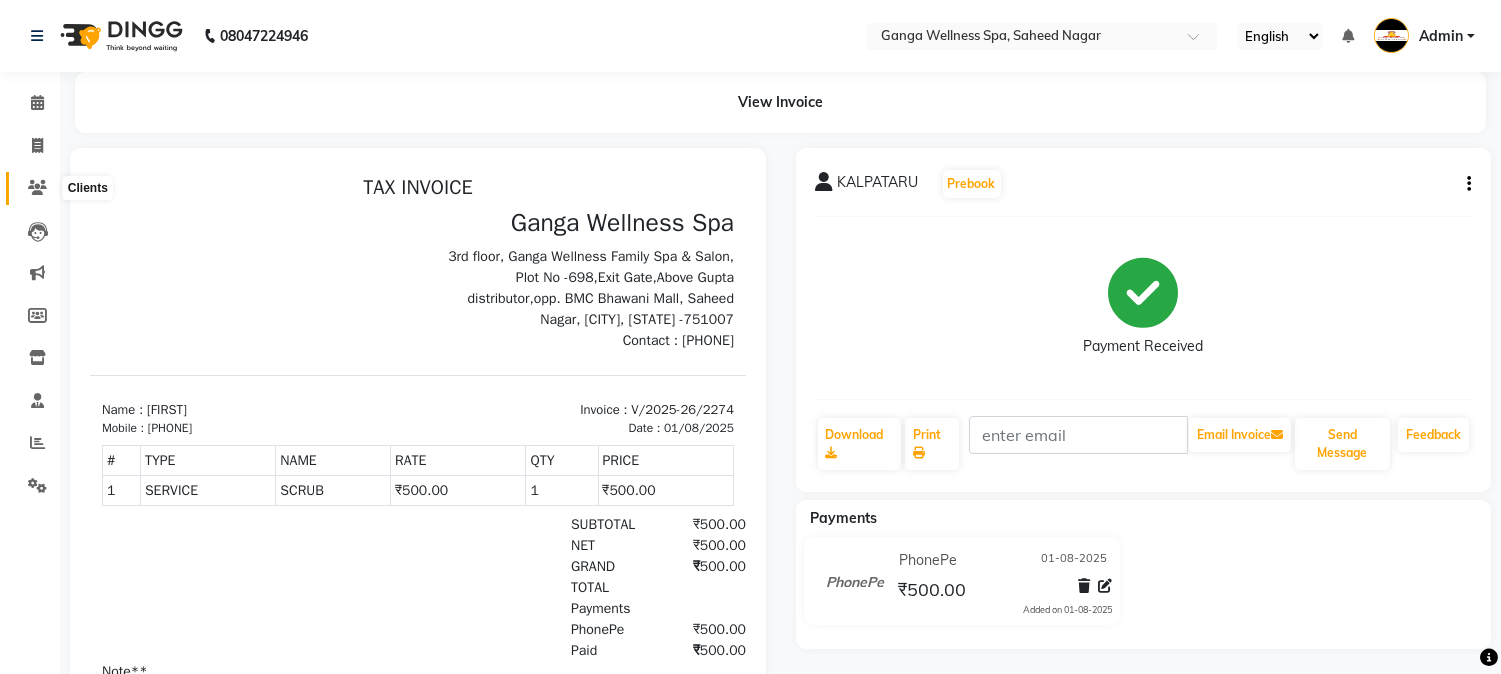 click 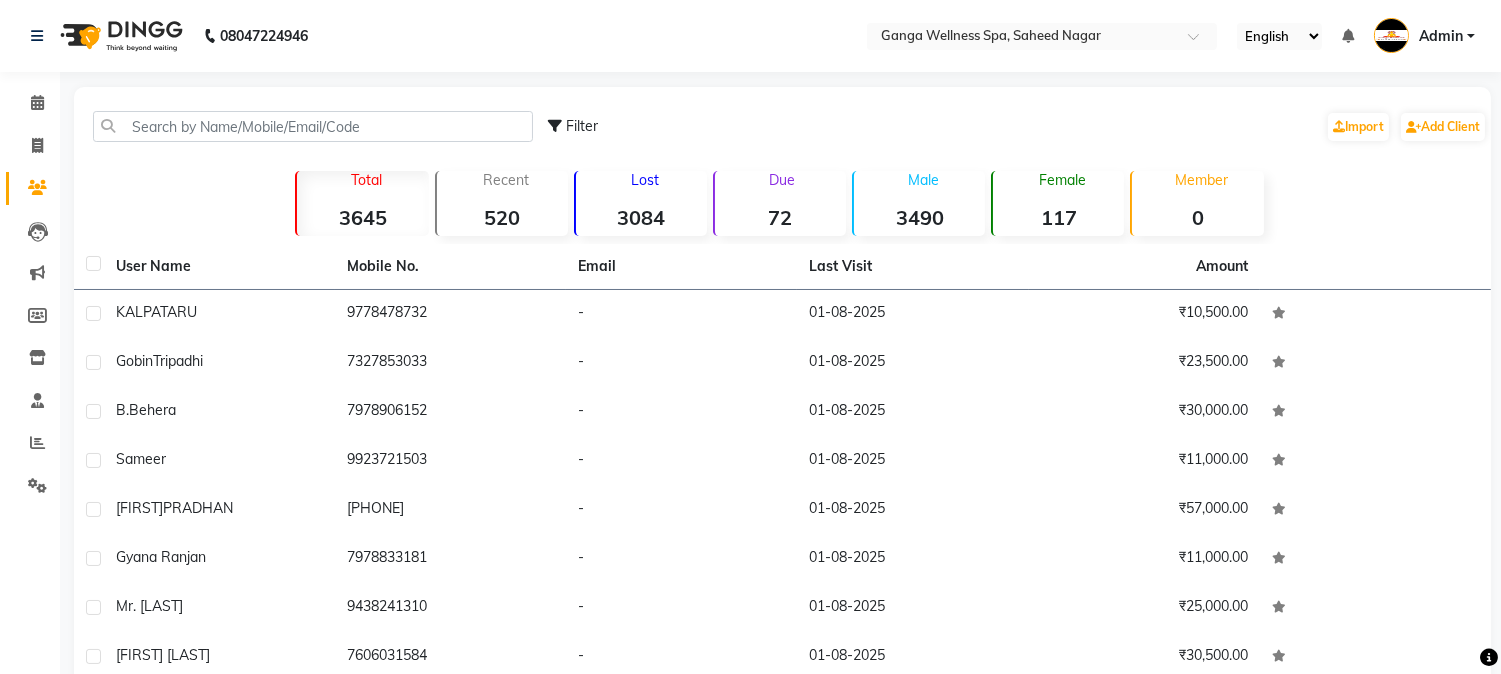 click on "Filter  Import   Add Client" 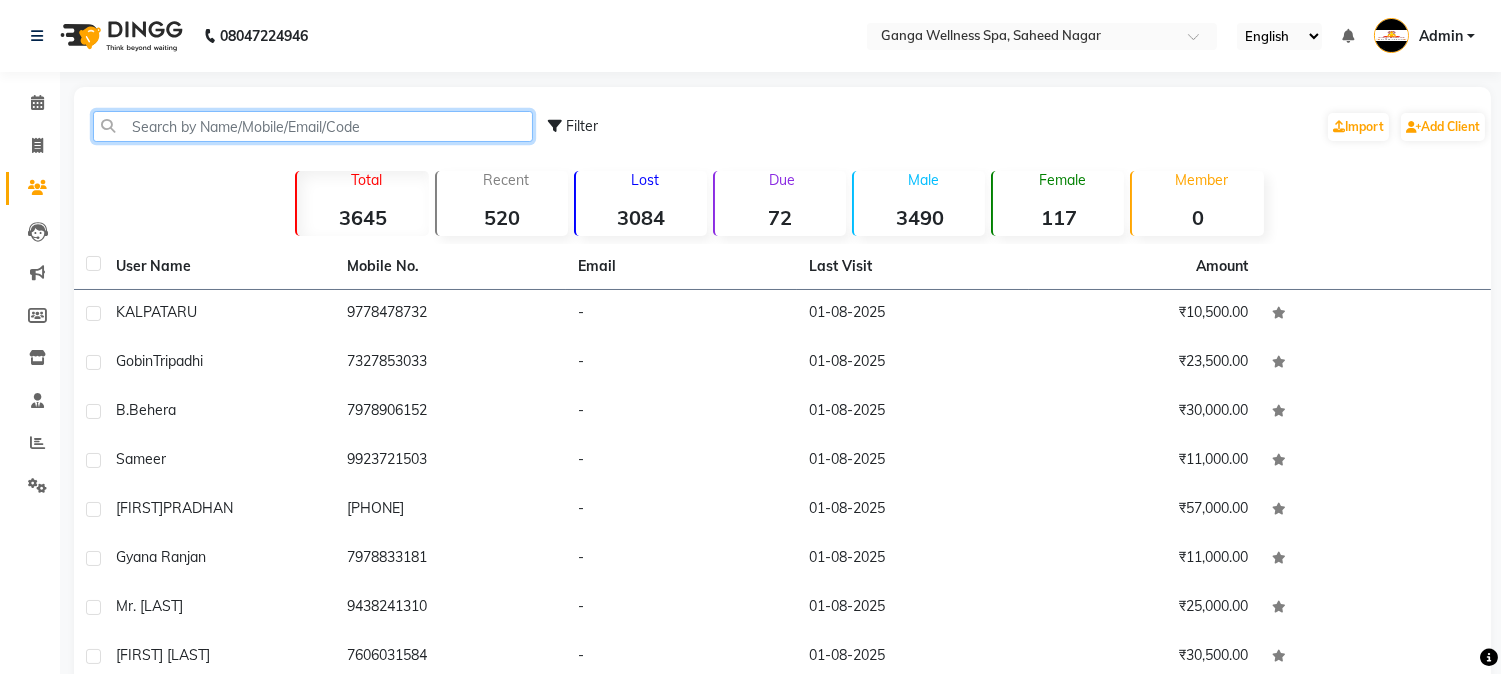 click 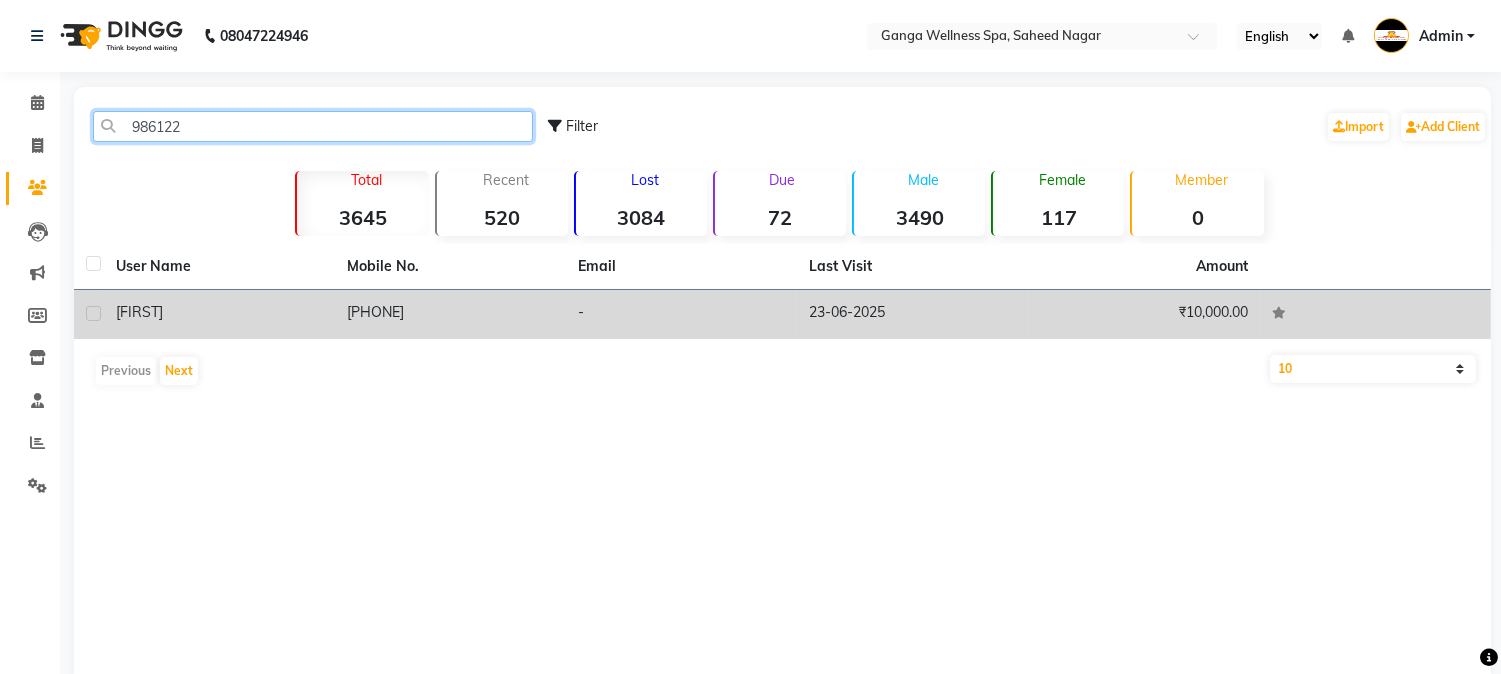 type on "986122" 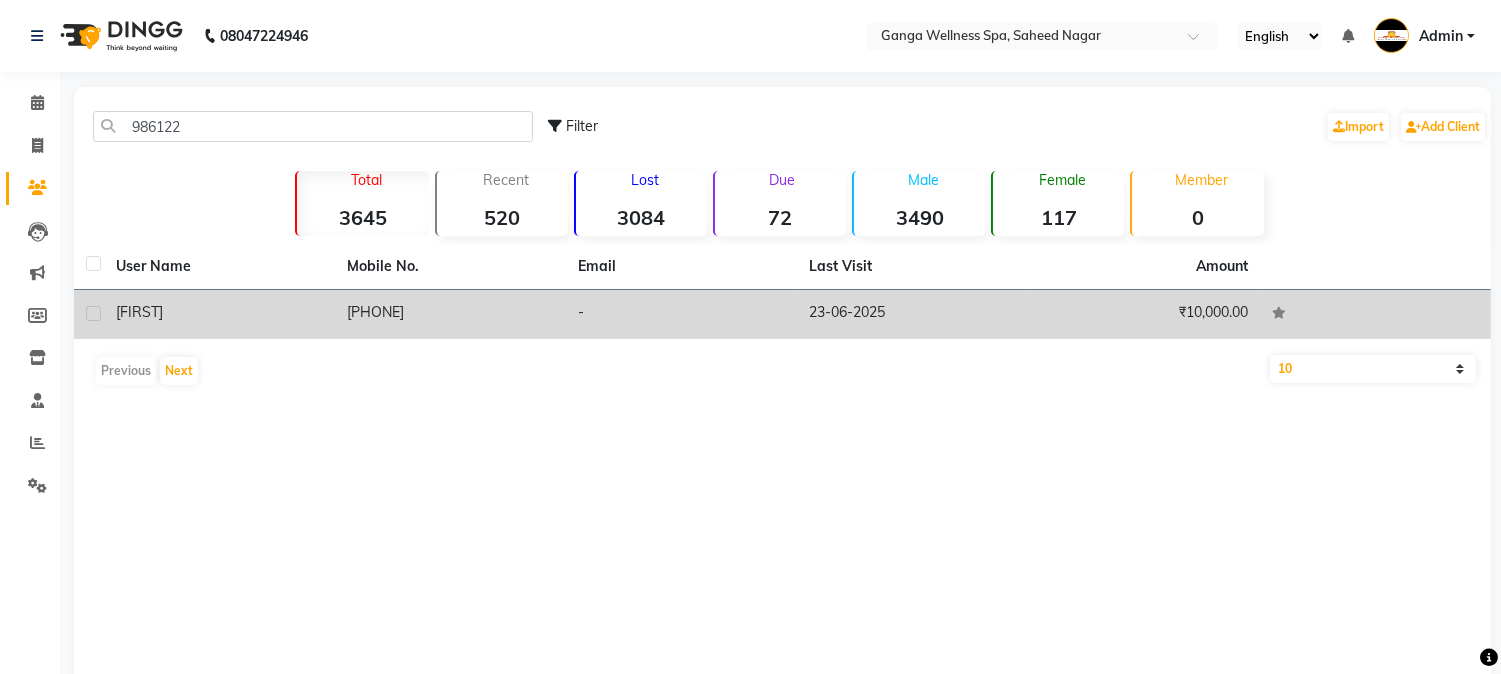 click on "-" 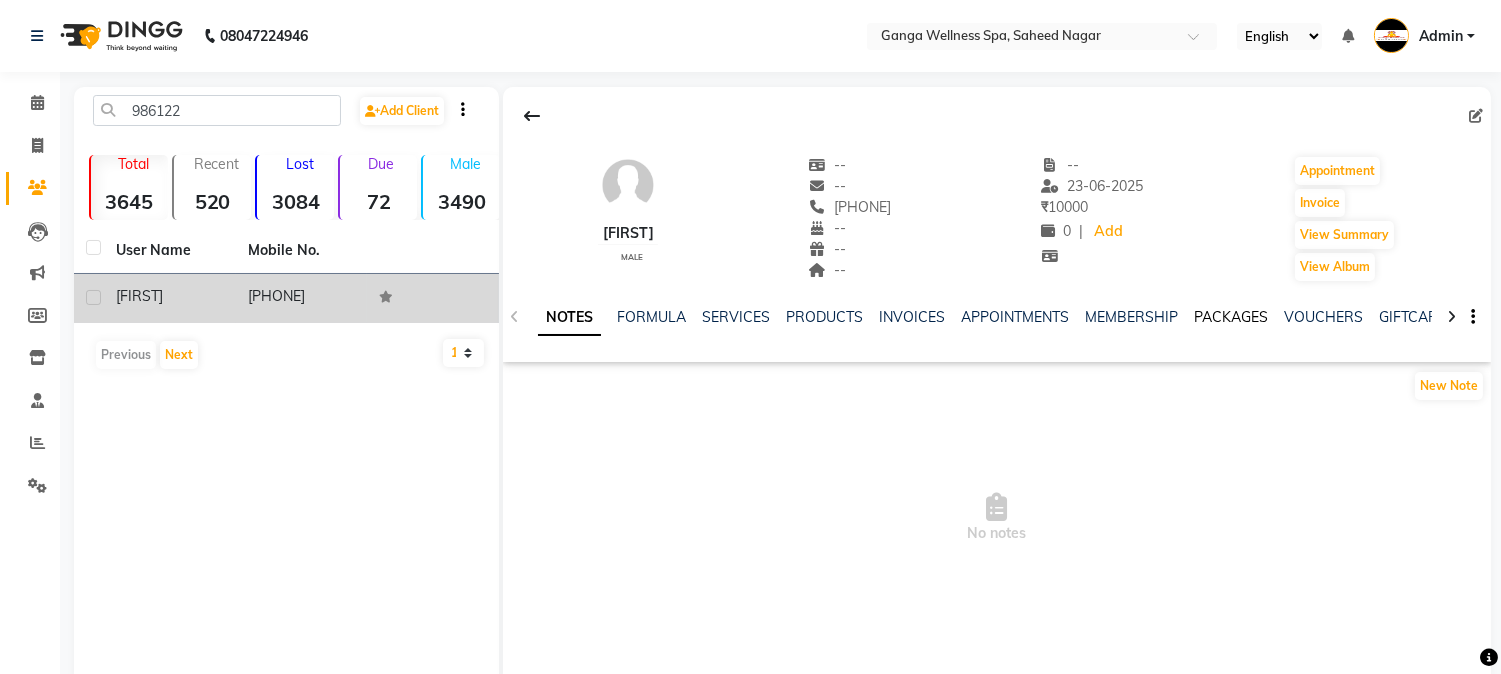 click on "PACKAGES" 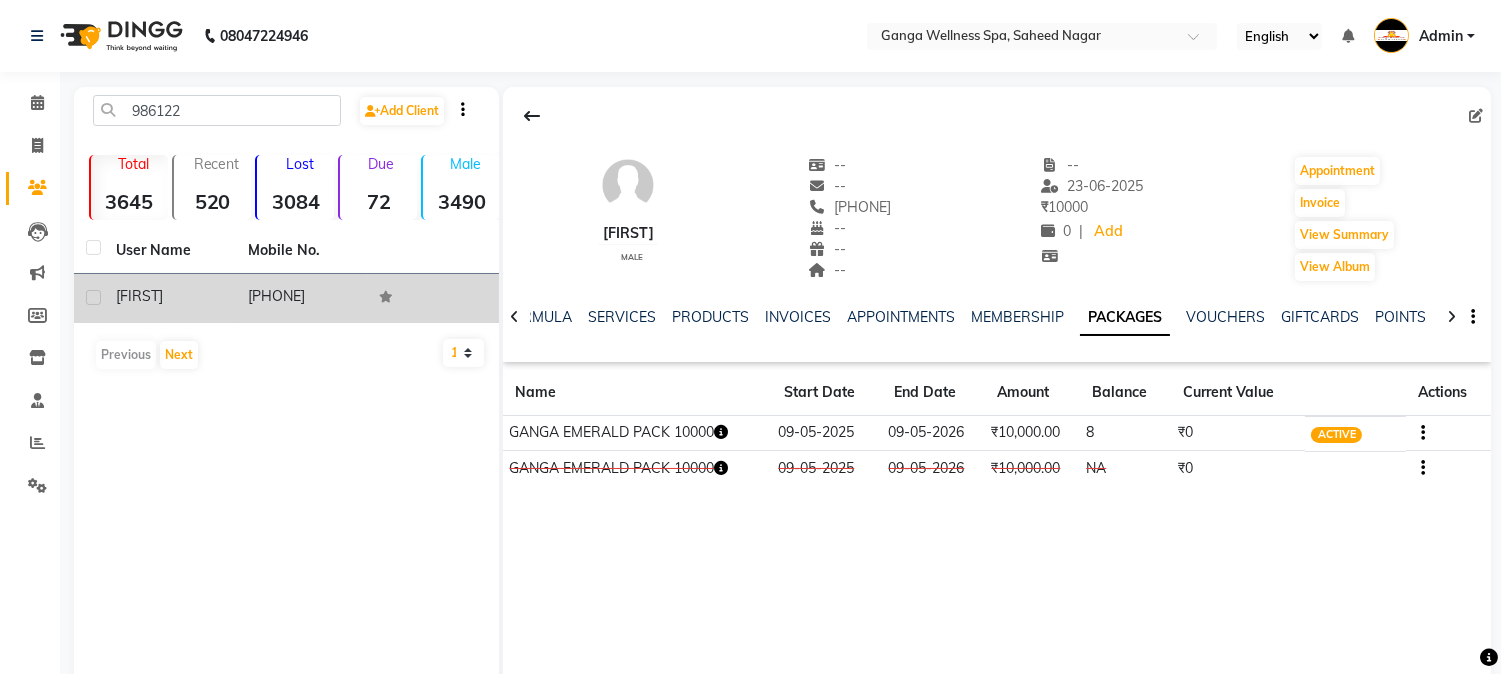 click 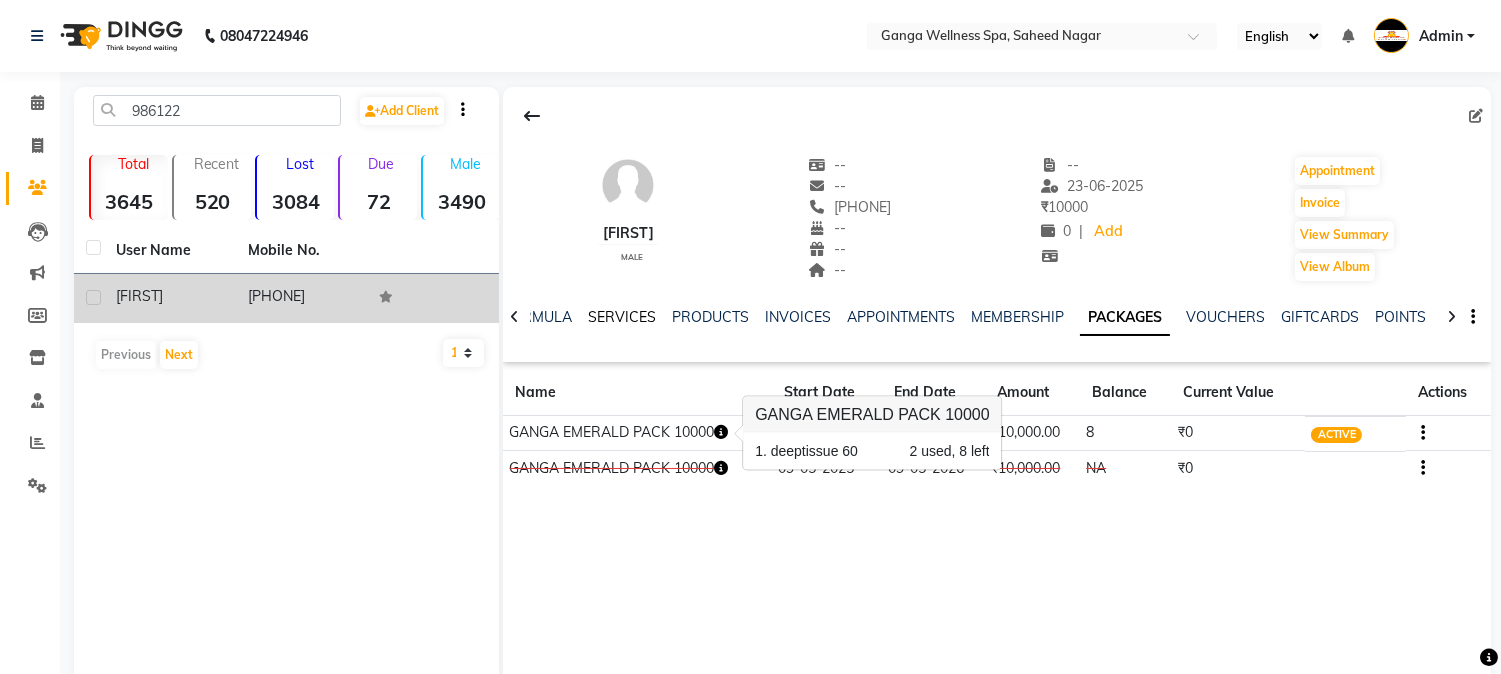 click on "SERVICES" 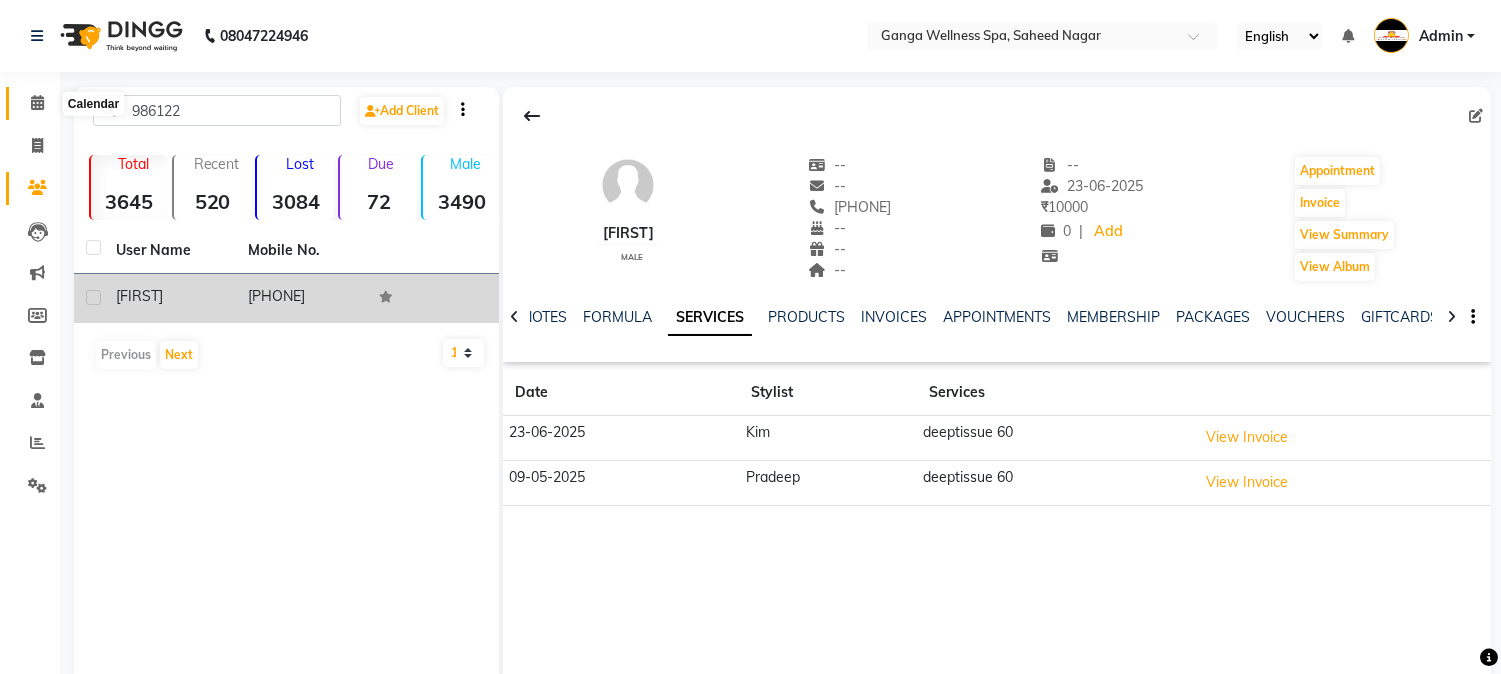 click 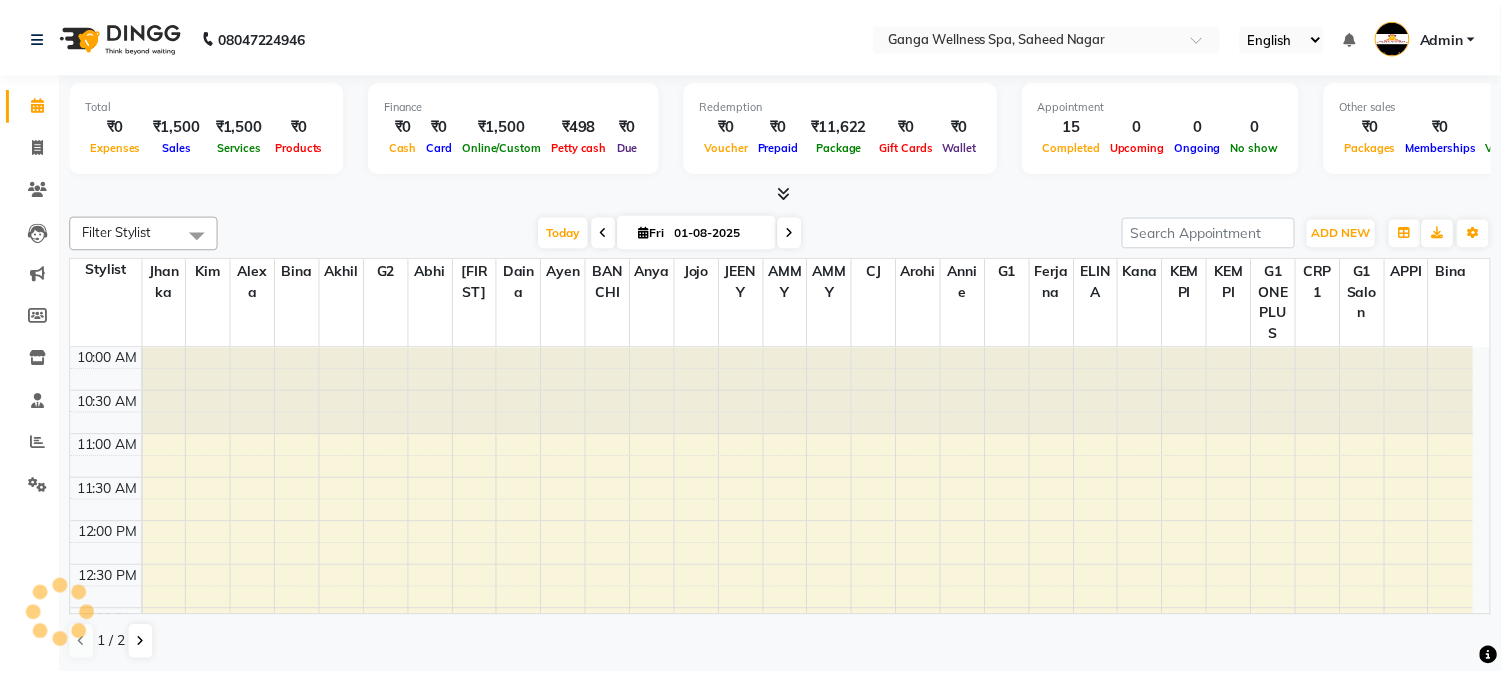 scroll, scrollTop: 753, scrollLeft: 0, axis: vertical 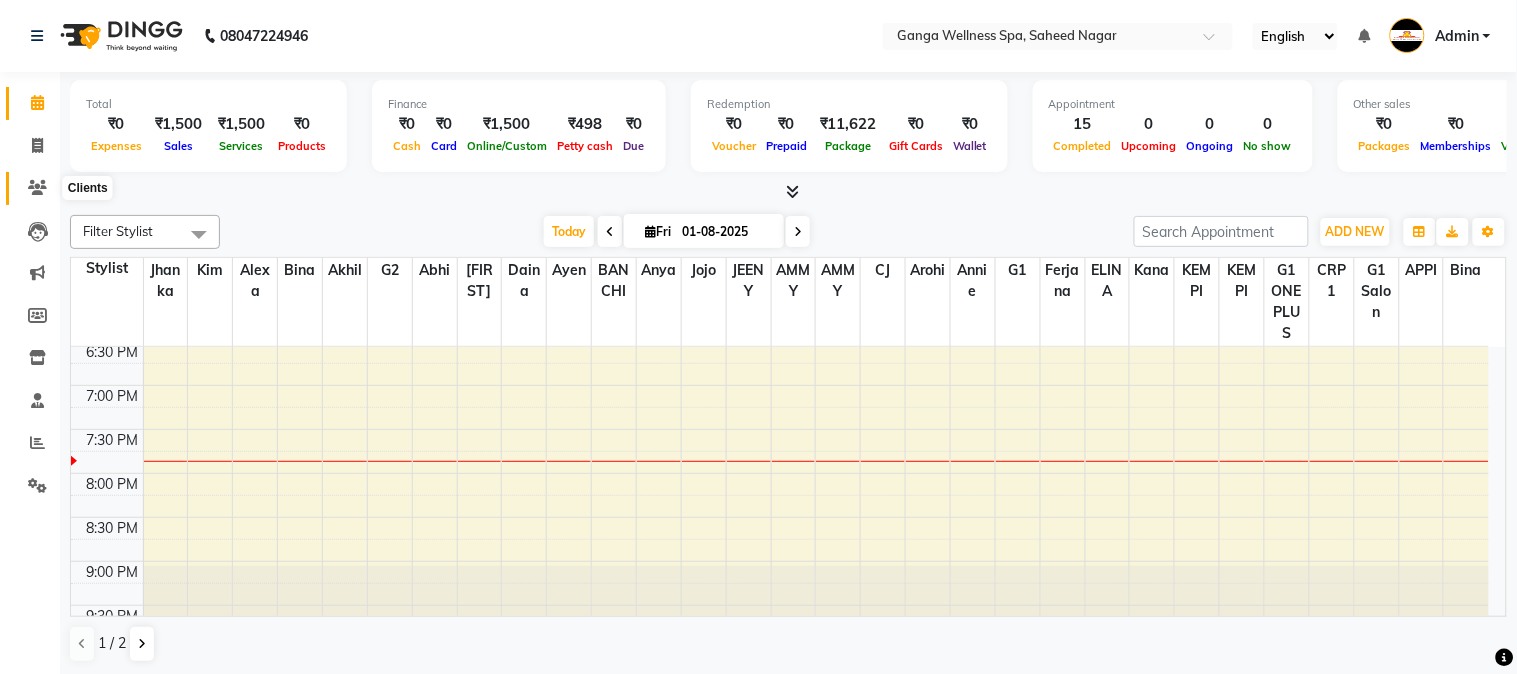 click 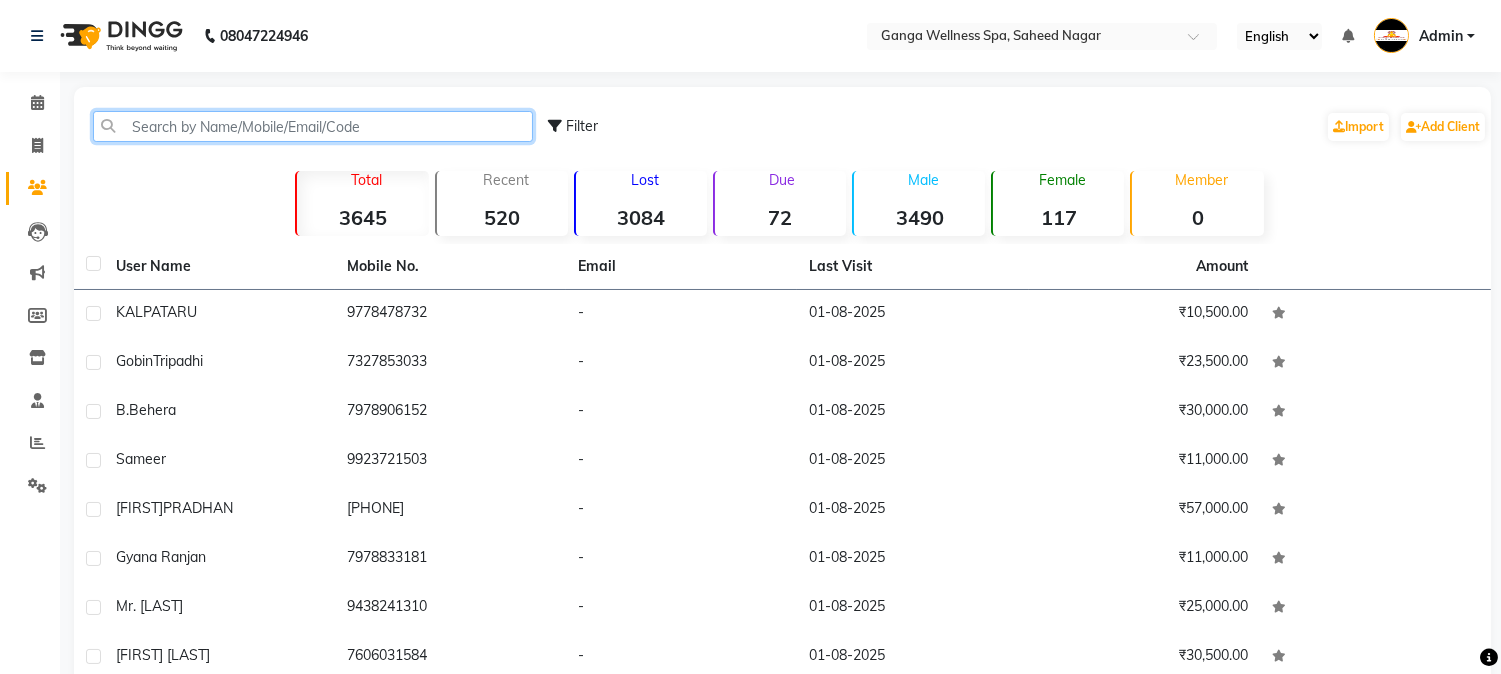 click 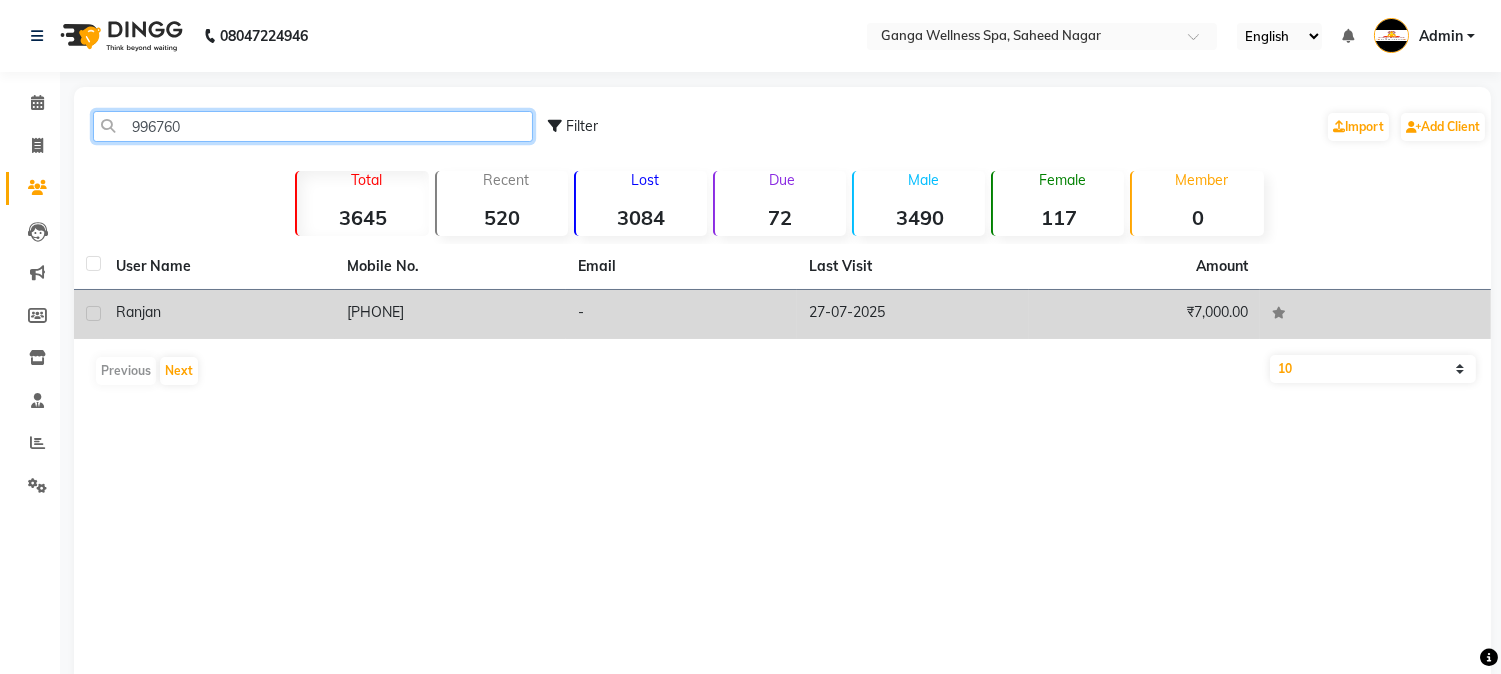 type on "996760" 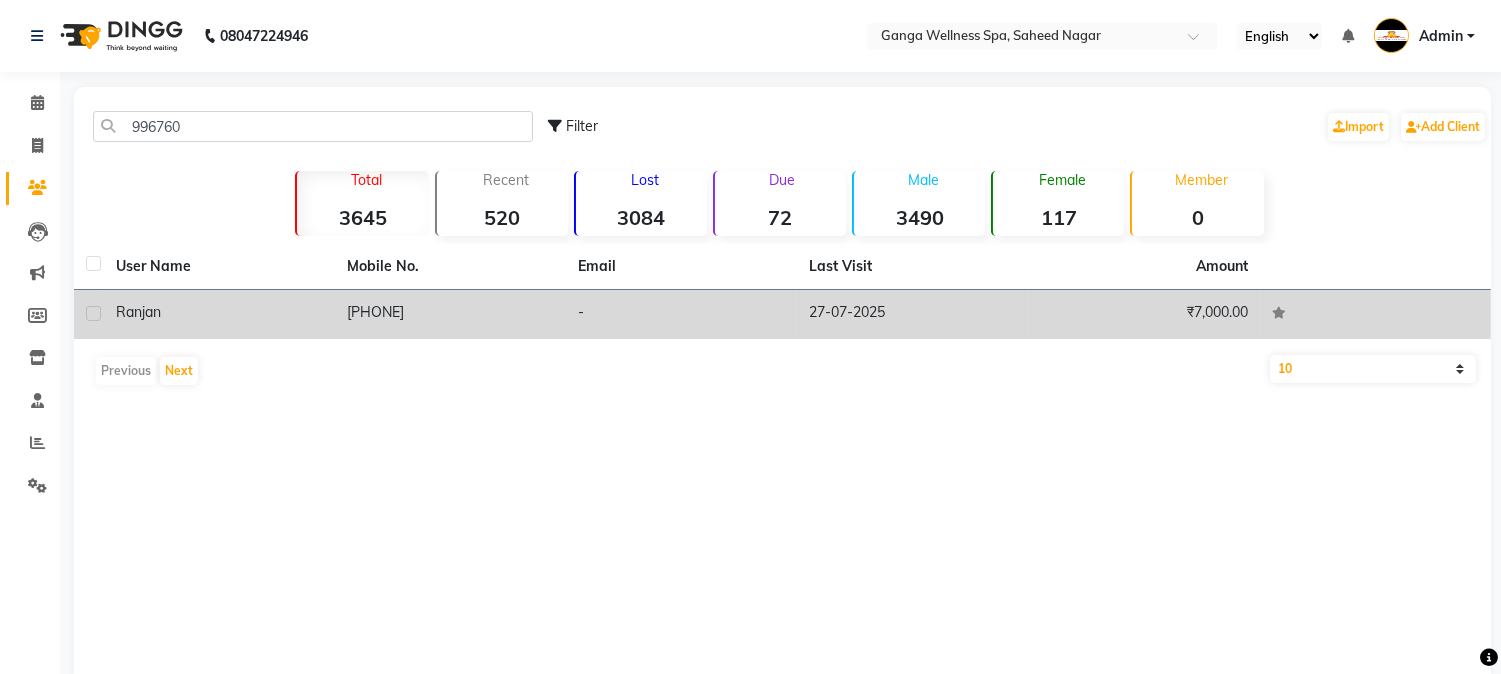 click on "[PHONE]" 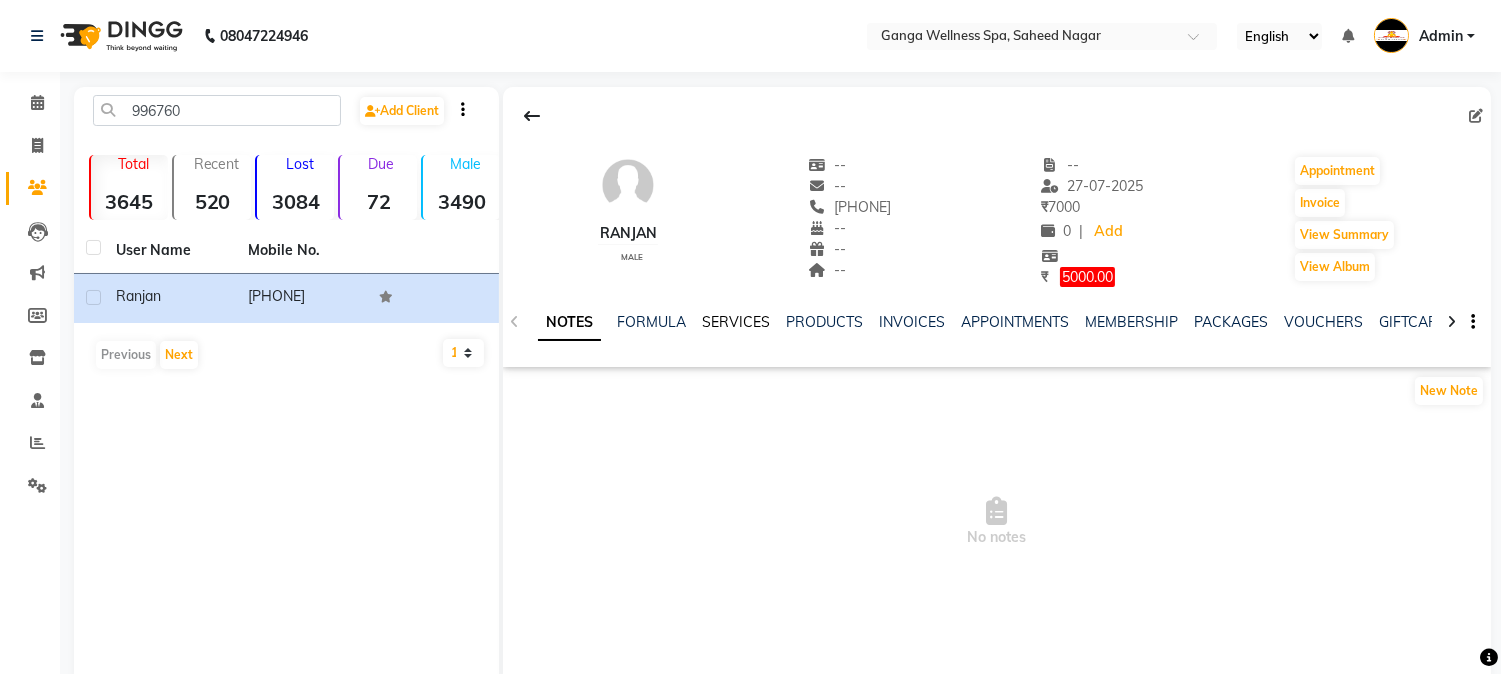click on "SERVICES" 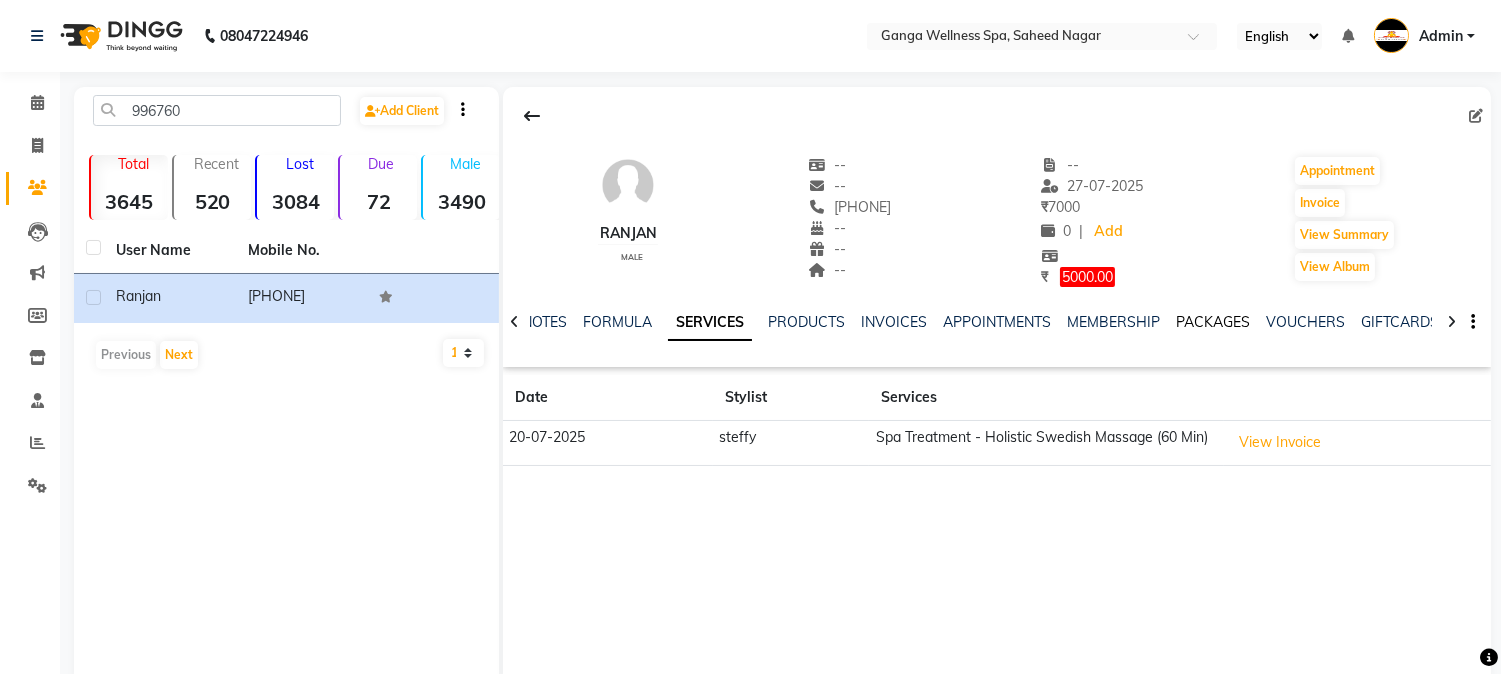 click on "PACKAGES" 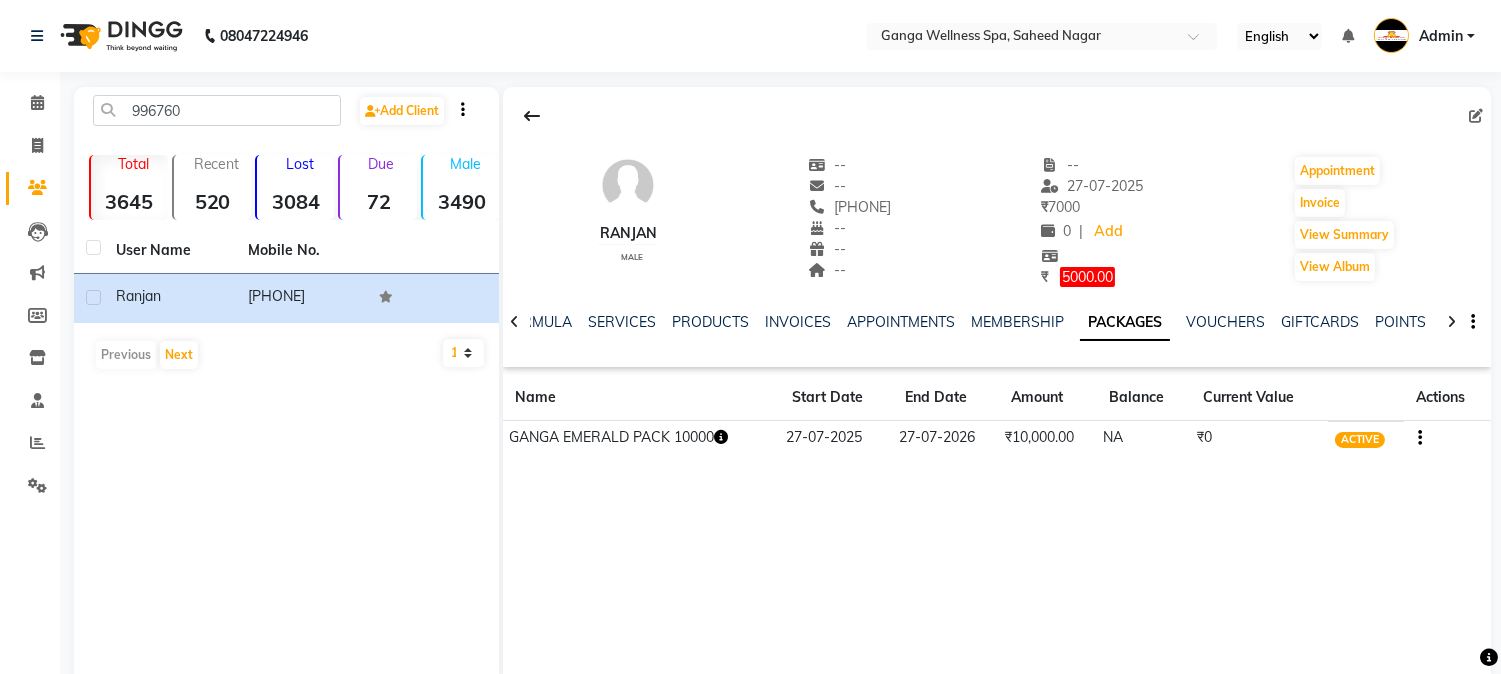 click 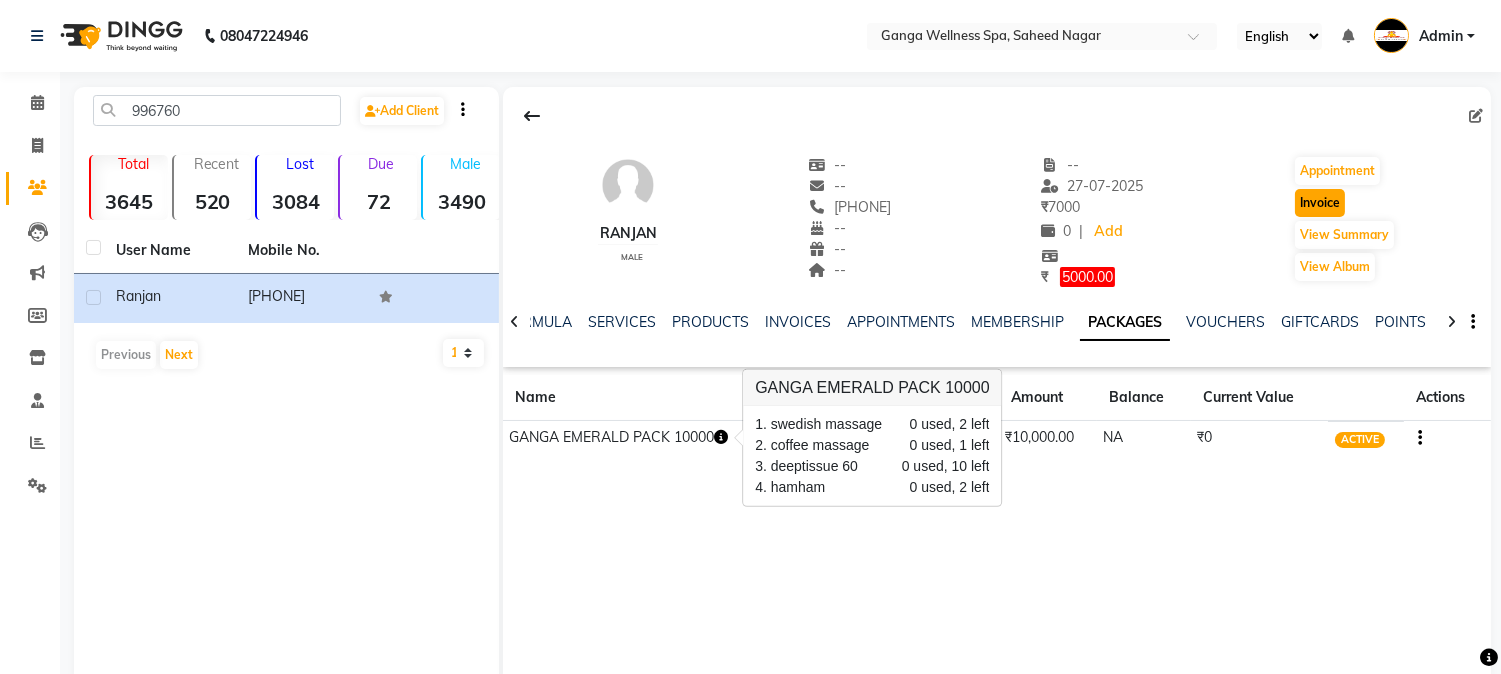 click on "Invoice" 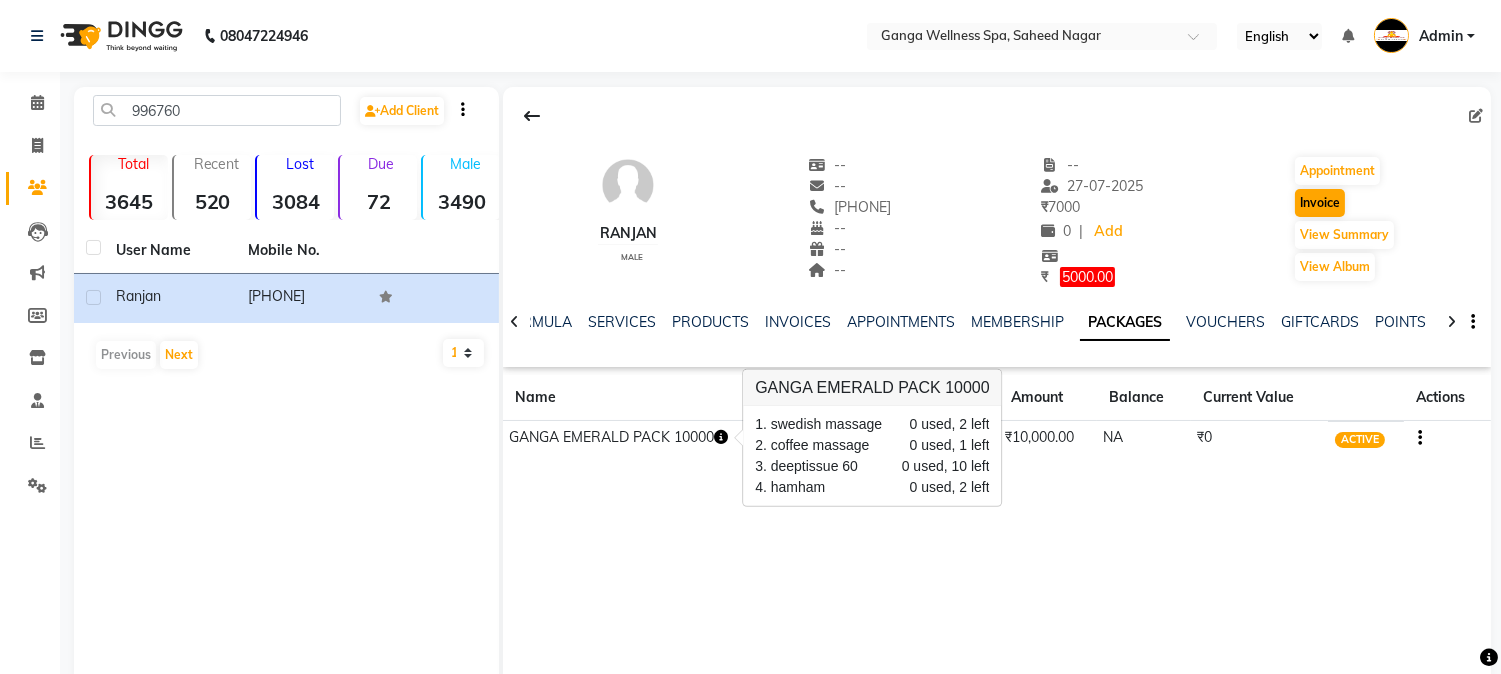 select on "service" 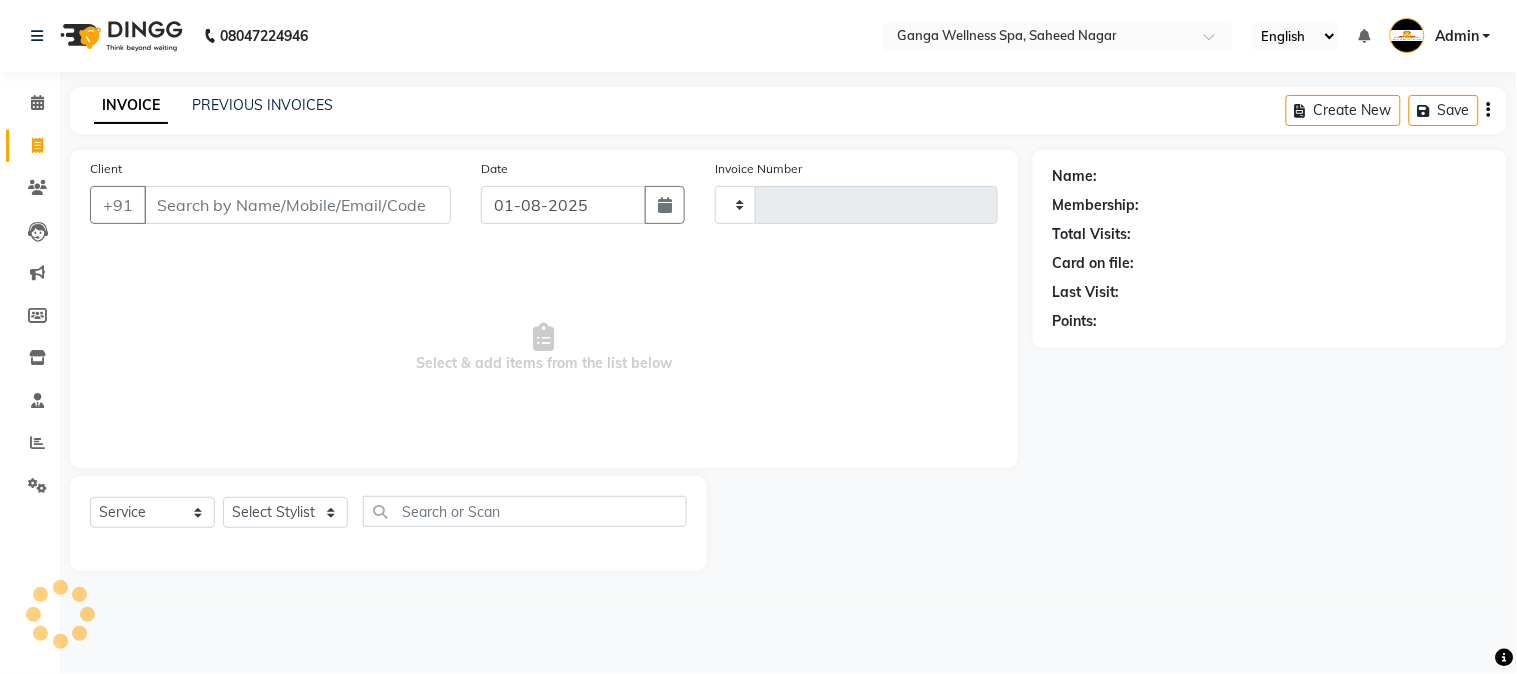 type on "2275" 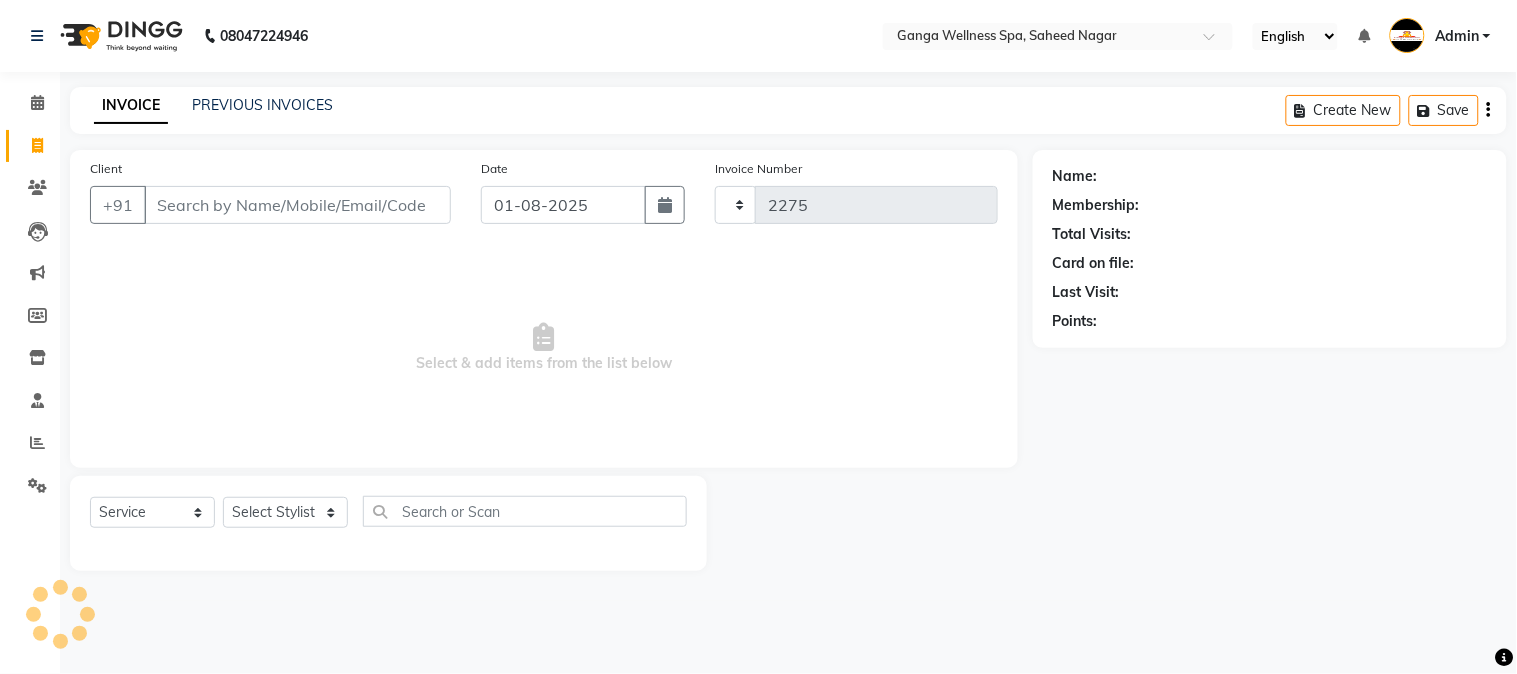 select on "762" 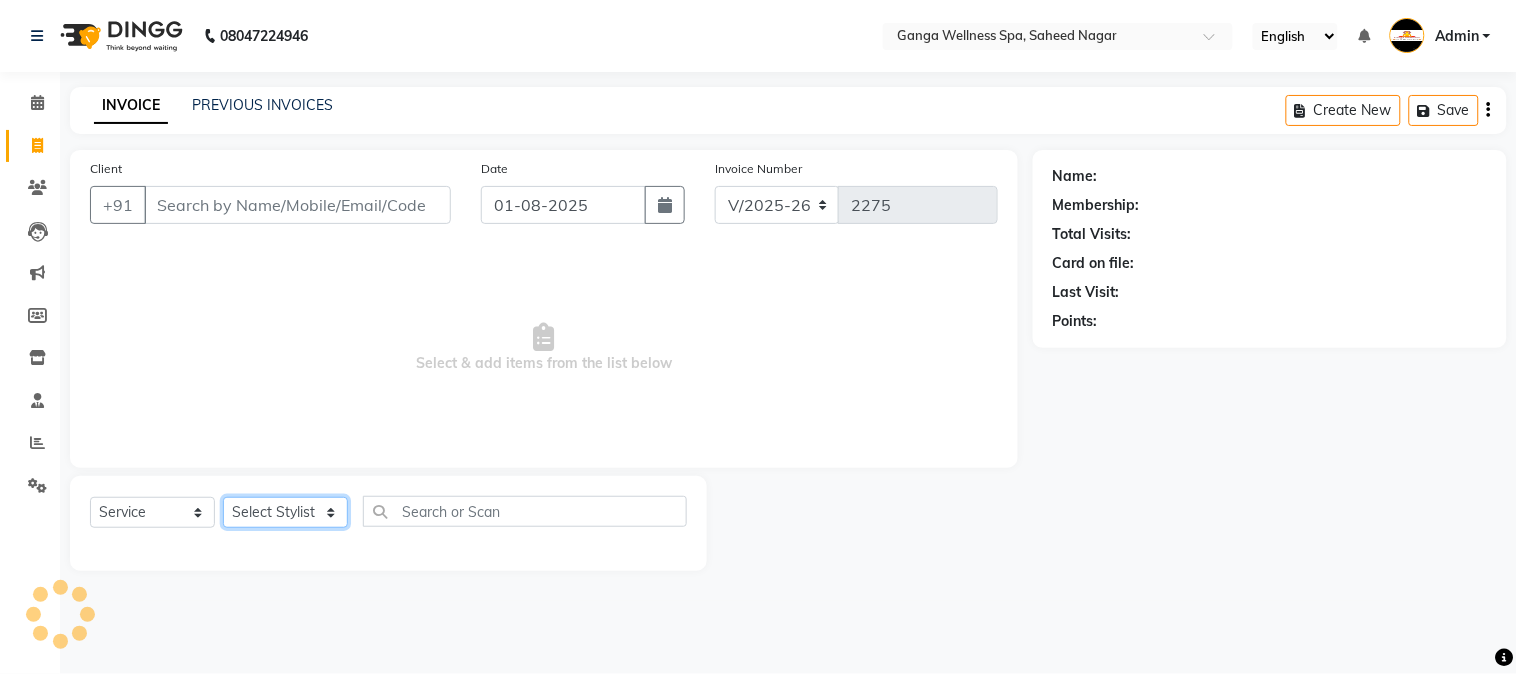 click on "Select Stylist" 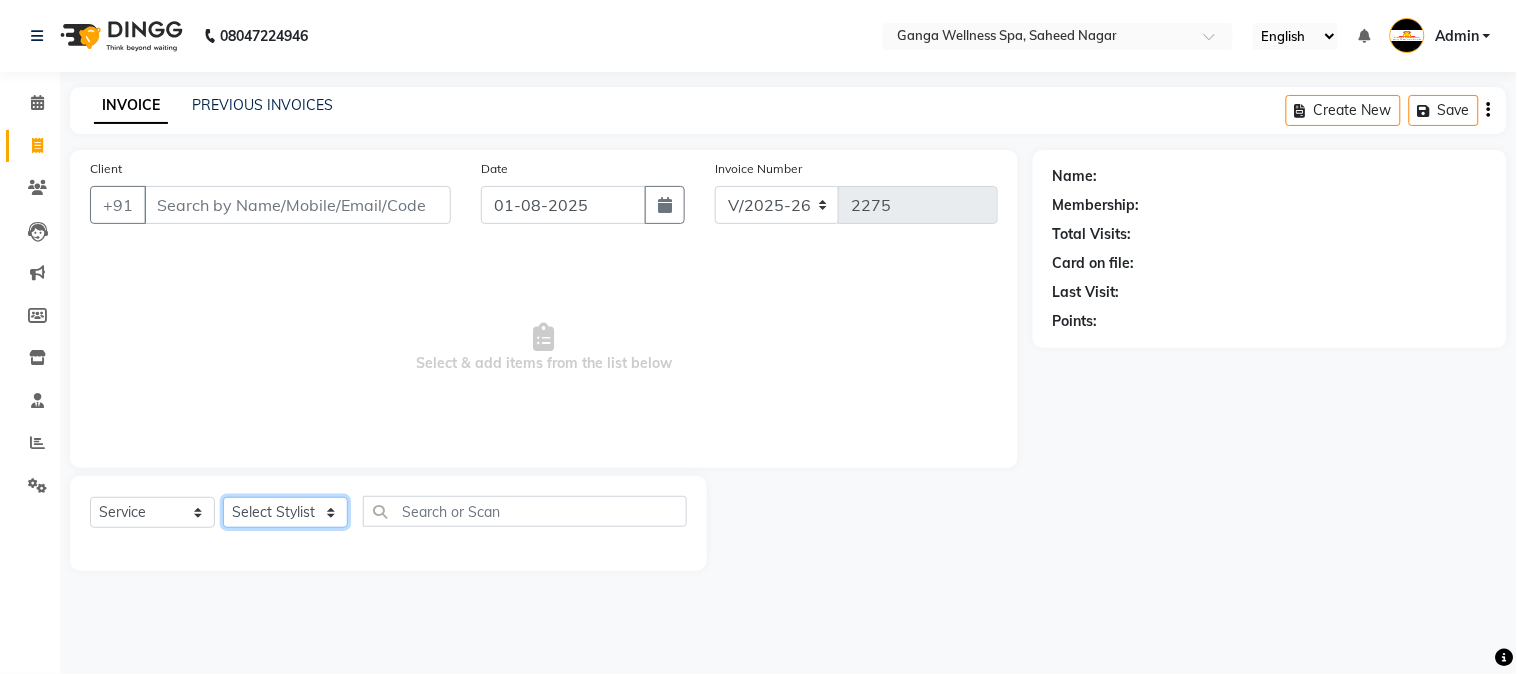 type on "[PHONE]" 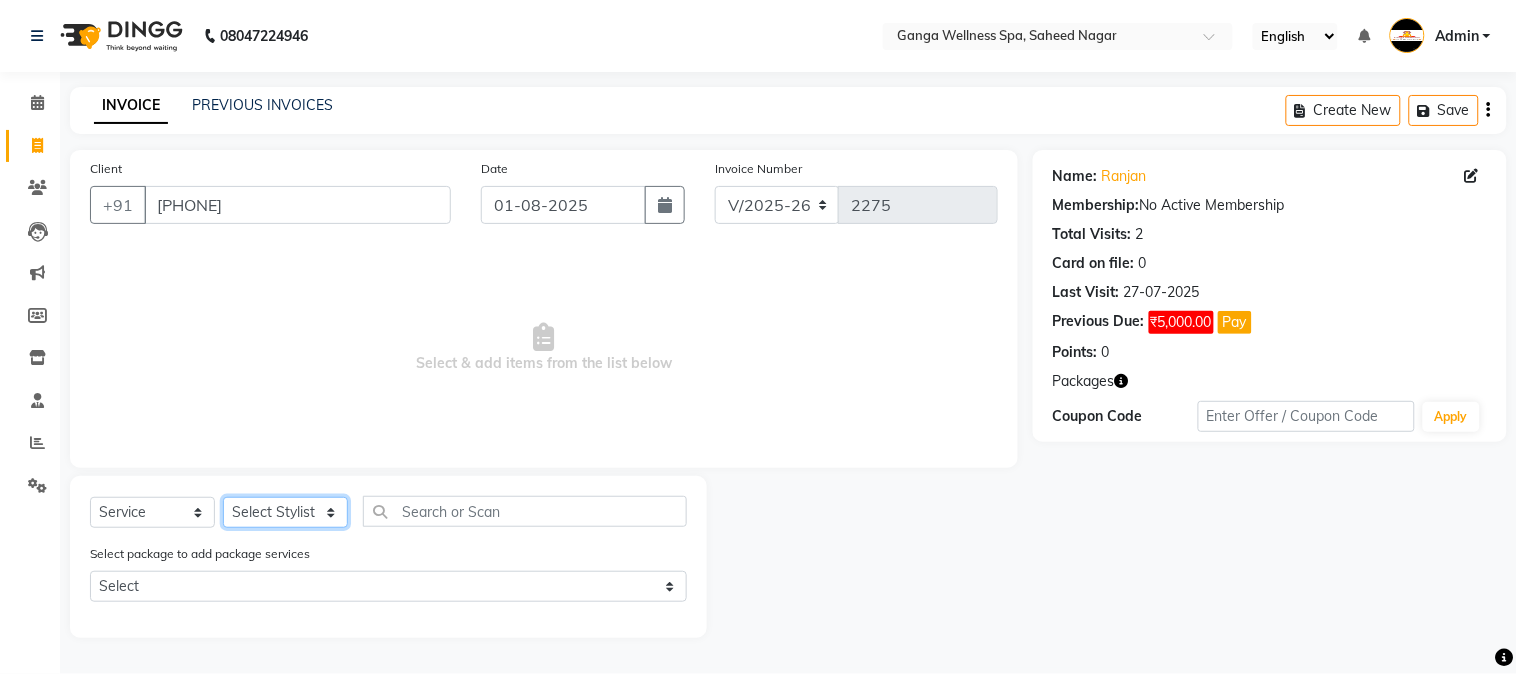 click on "Select Stylist Abhi akhil Alexa AMMY AMMY Annie anya APPI Arohi  Ayen BANCHI Bina Bina CJ CRP 1 Daina ELINA ferjana G1 G1 ONE PLUS  G1 Salon G2 Helen JEENY Jhanka Jojo Kana KEMPI KEMPI Kim krishna KTI Lili Rout Lily LINDA LIZA Martha  MELODY MERRY  minu Moon nancy Noiny pinkey Pradeep Prity  Riya ROOZ  Sony steffy SUCHI  Surren Sir Sushree Swapna Umpi upashana Zouli" 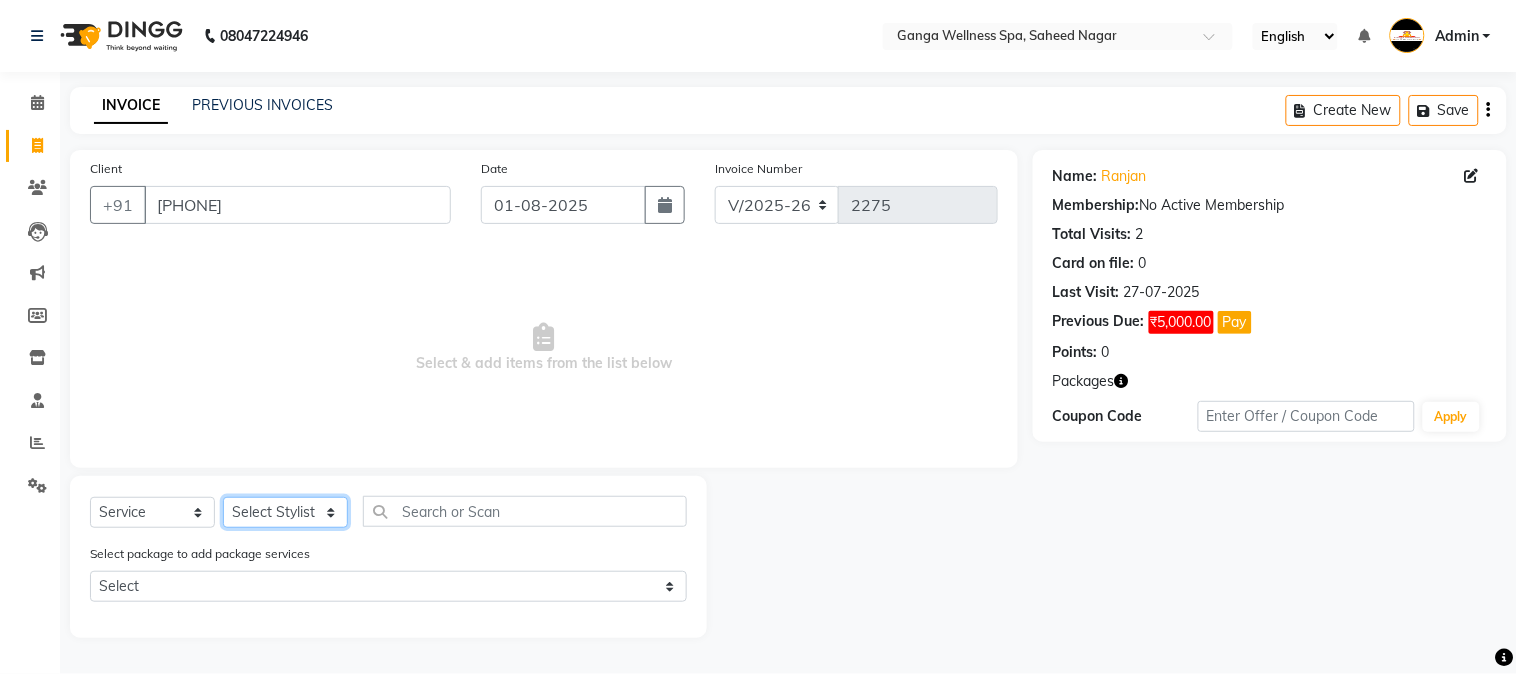 select on "70875" 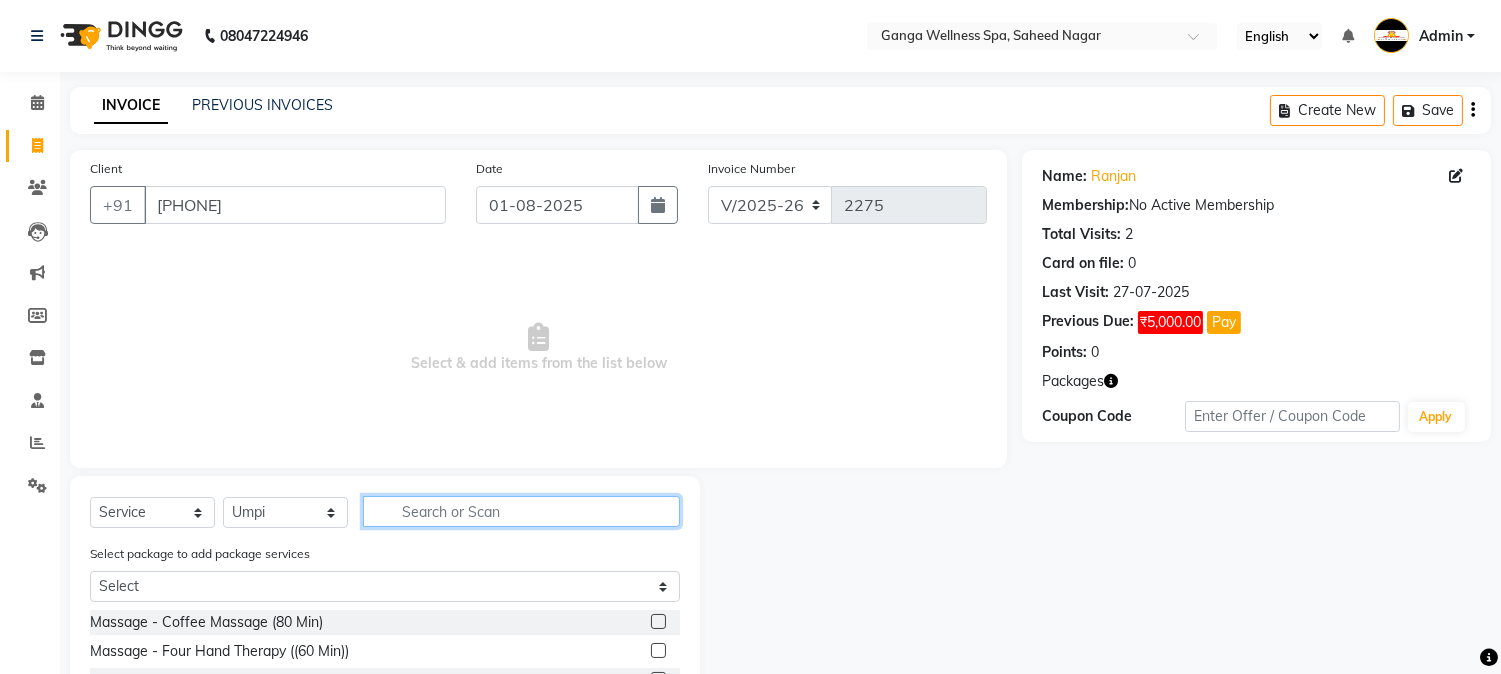 click 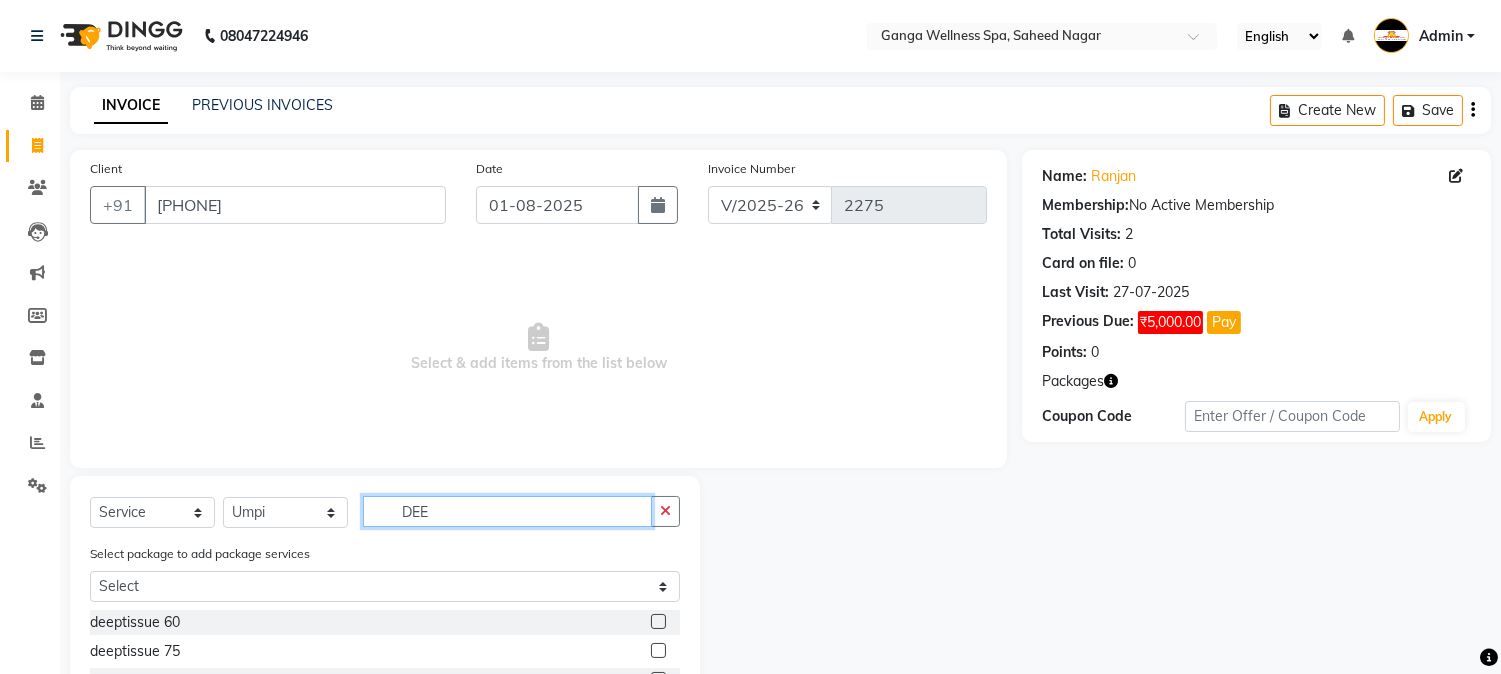 scroll, scrollTop: 167, scrollLeft: 0, axis: vertical 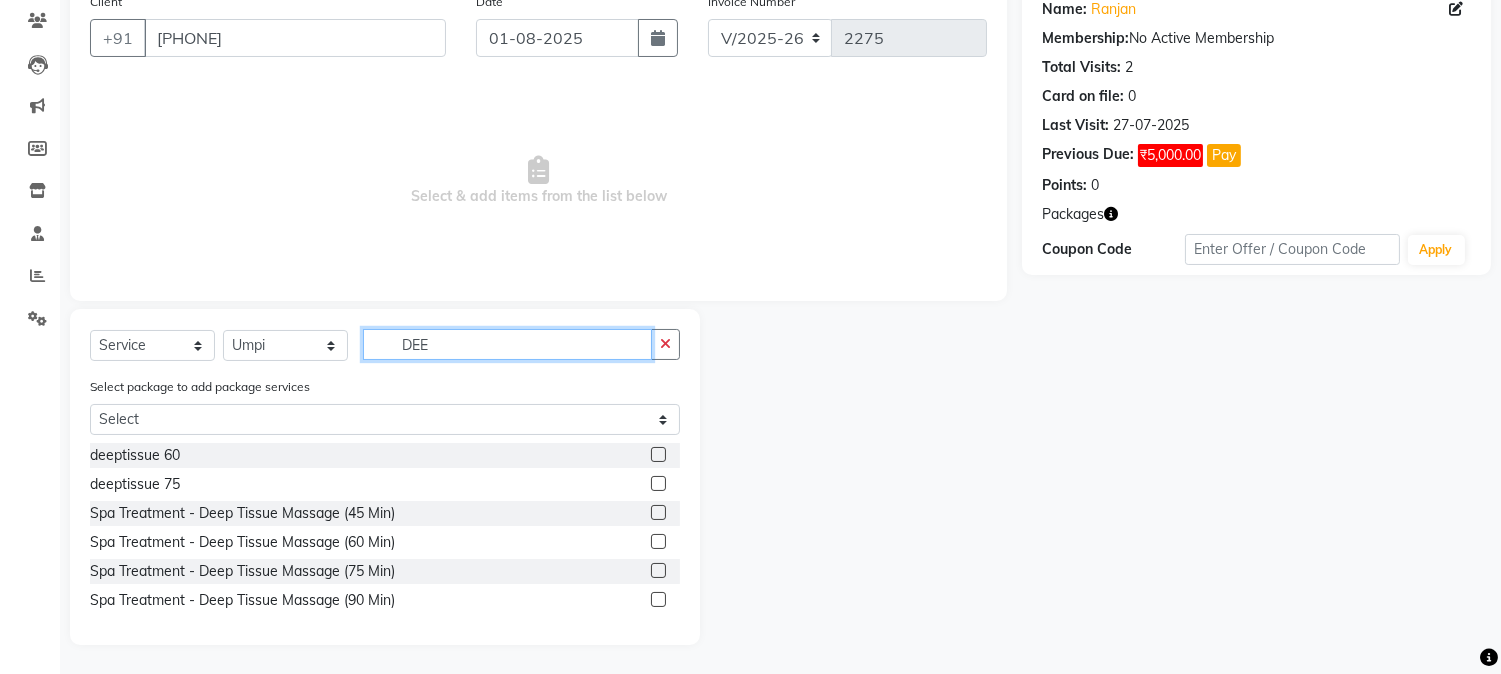 type on "DEE" 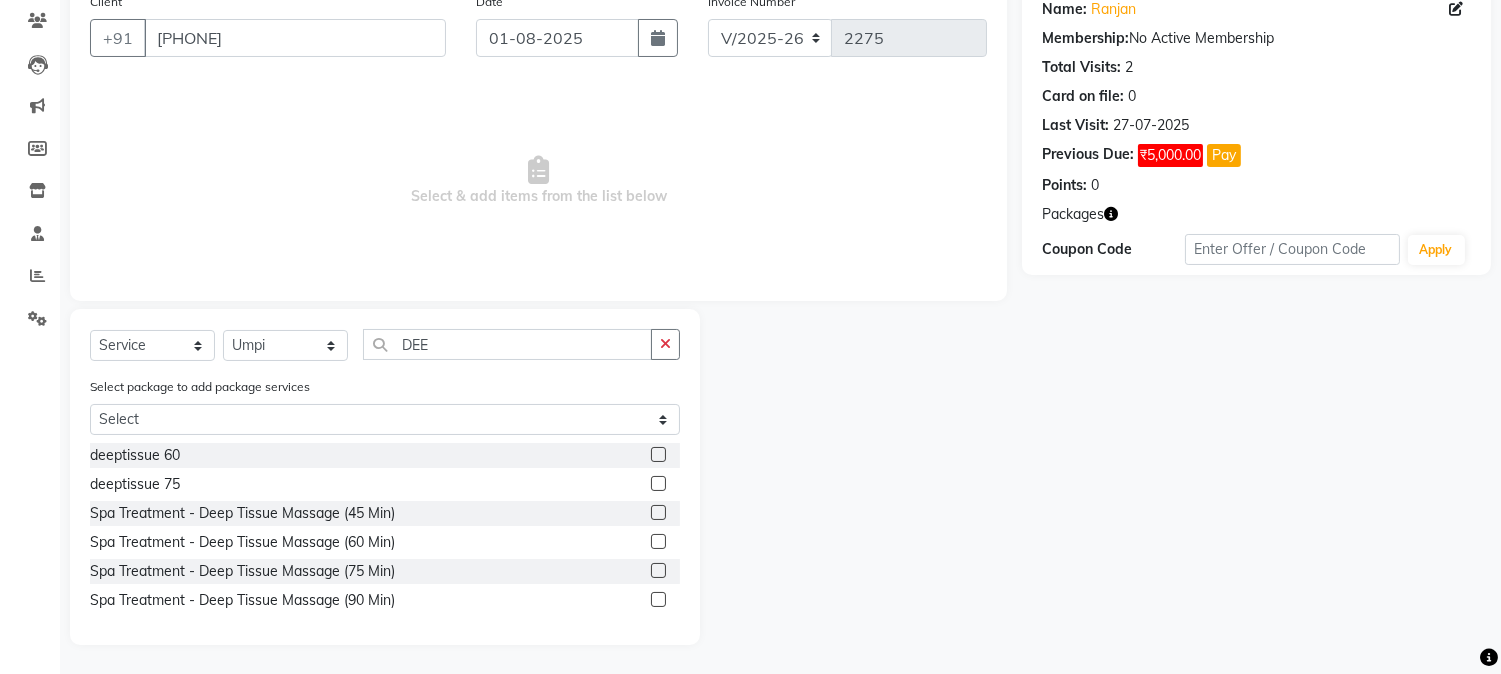 click 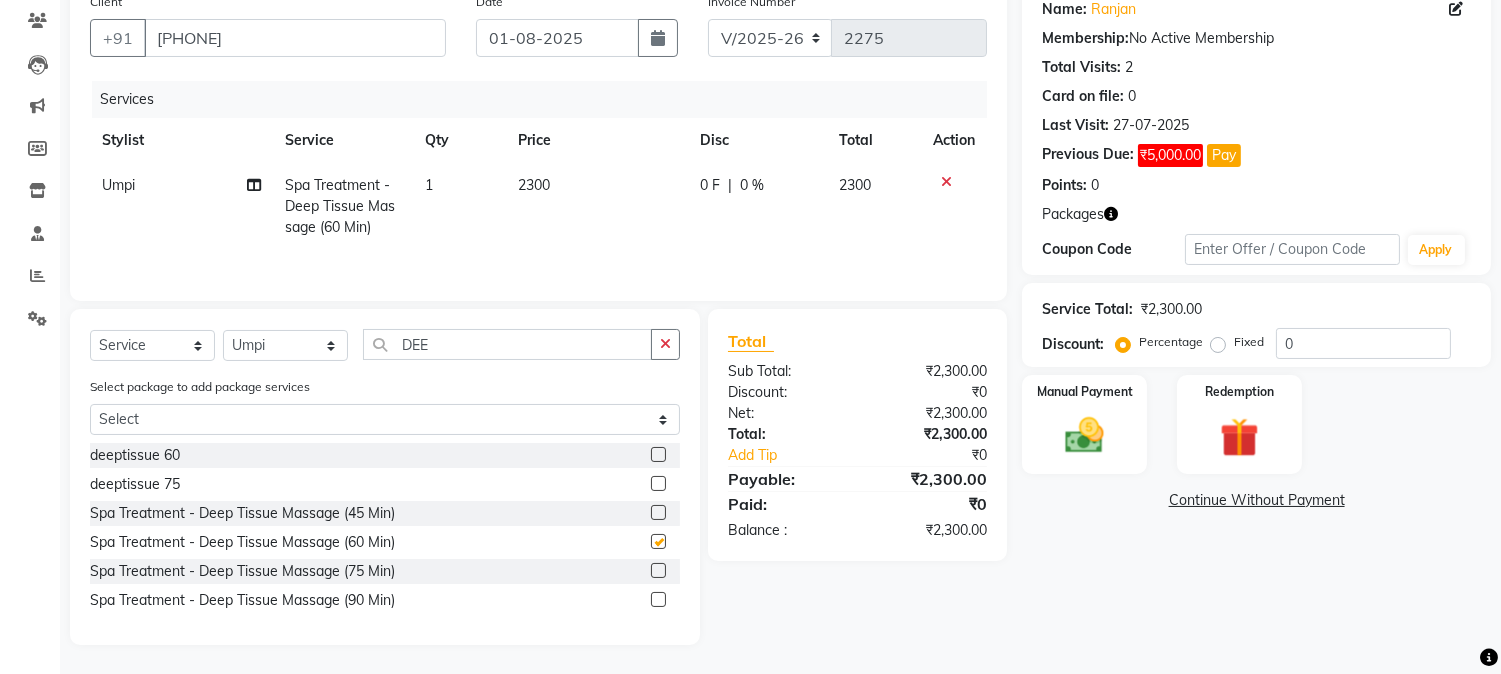 checkbox on "false" 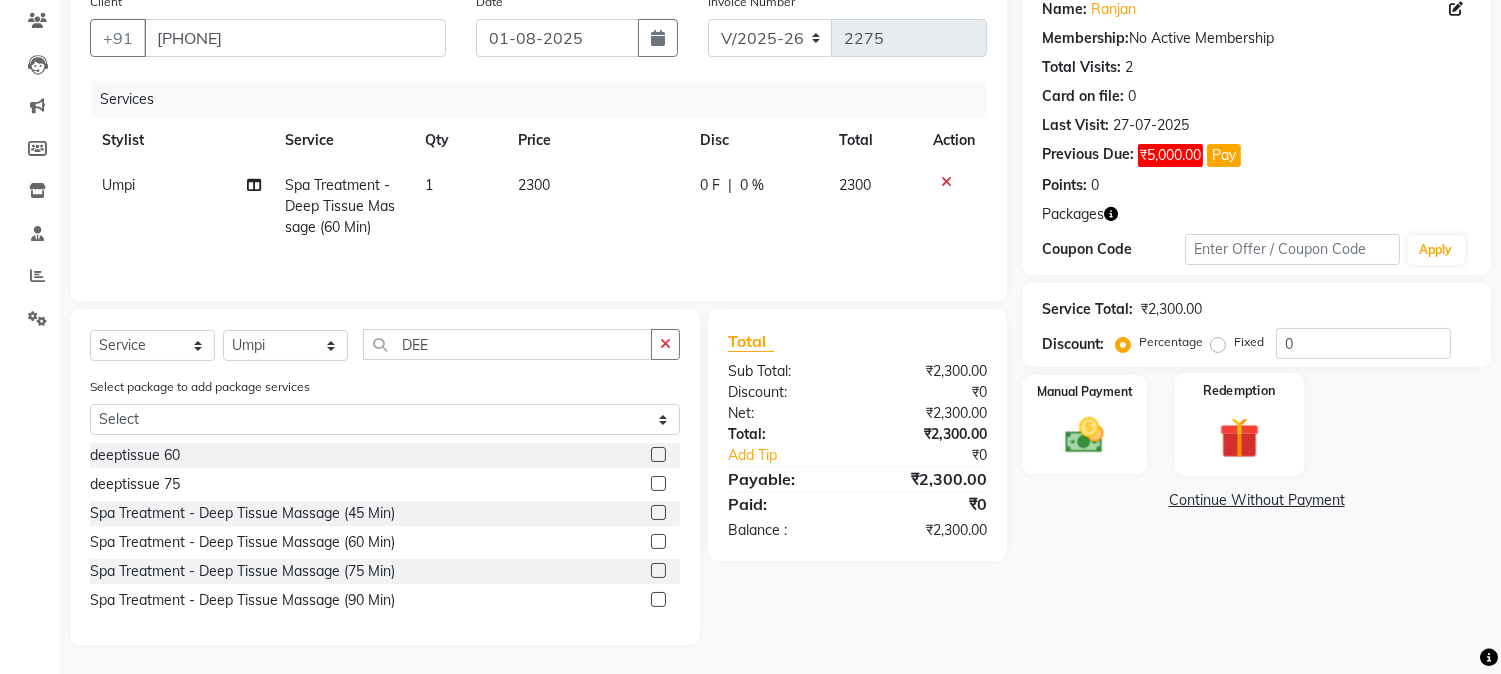click on "Redemption" 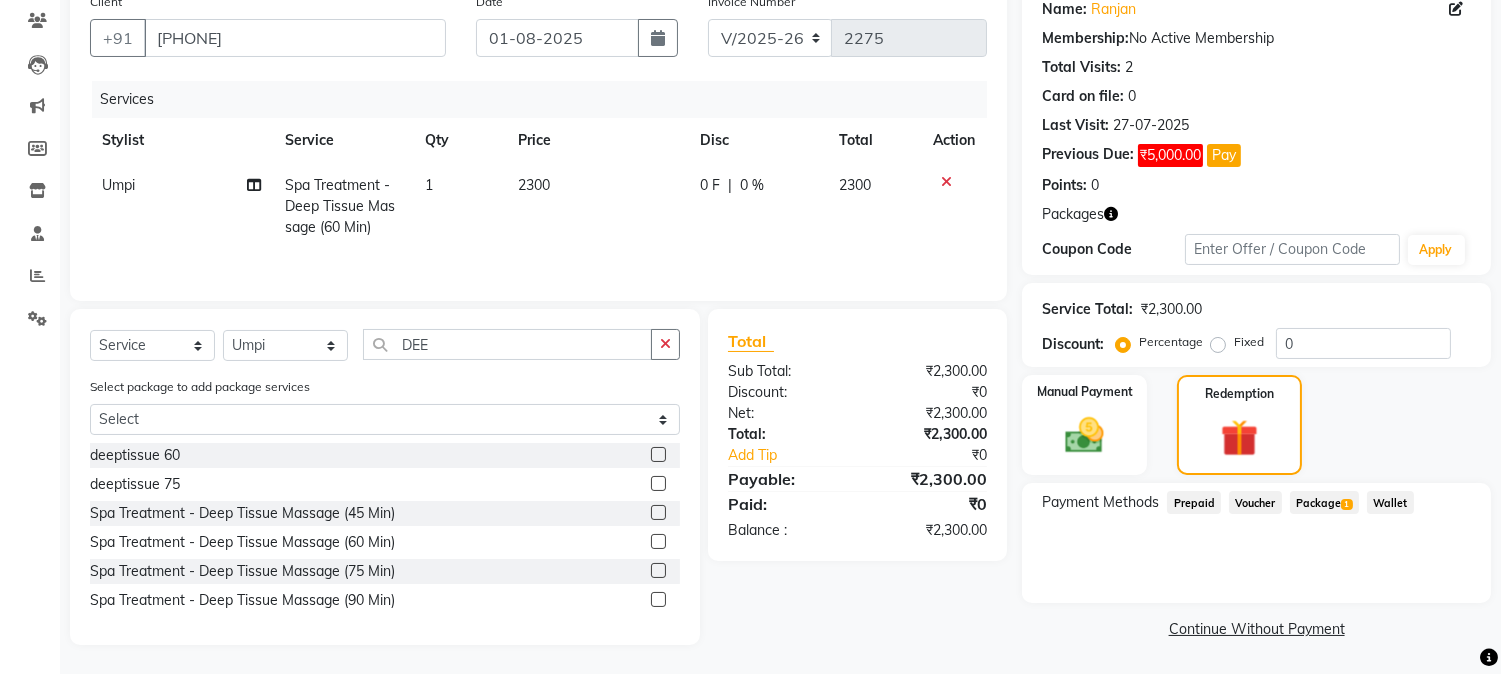 click on "Package  1" 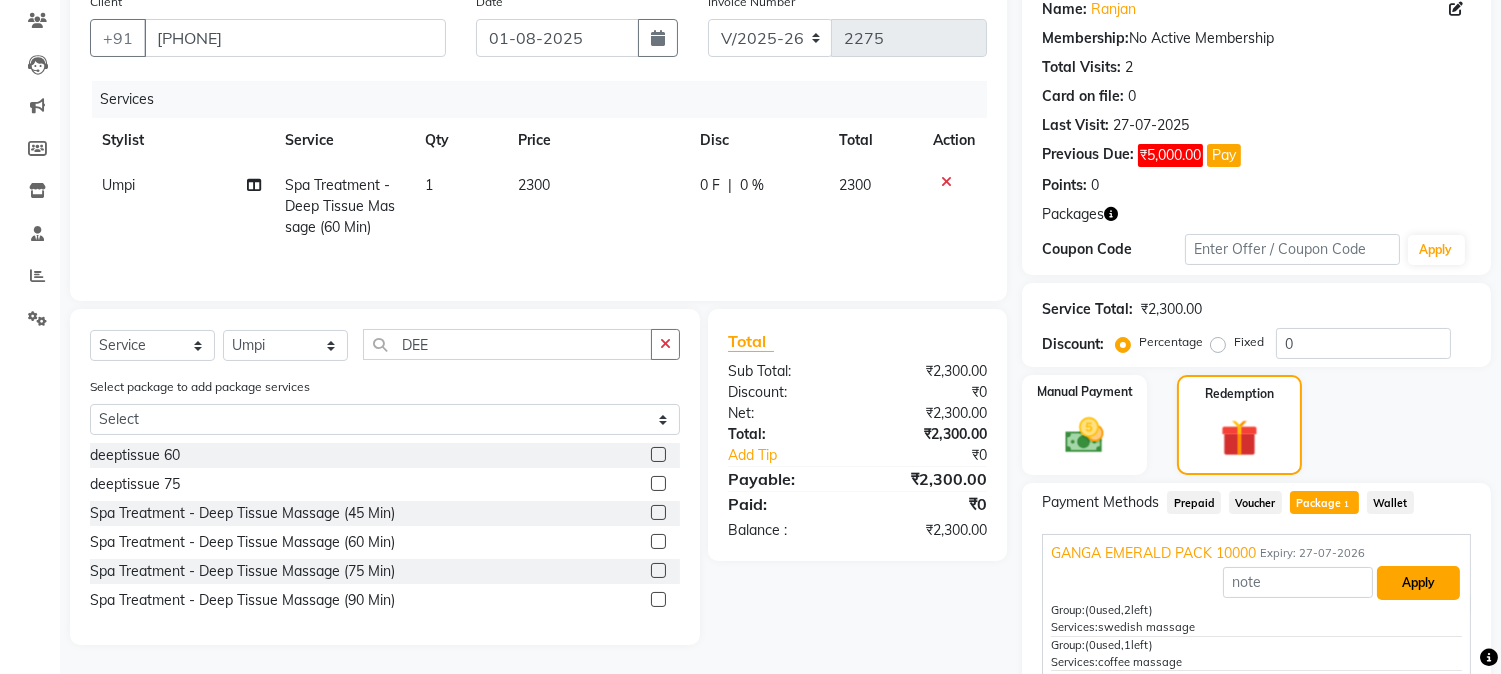 click on "Apply" at bounding box center (1418, 583) 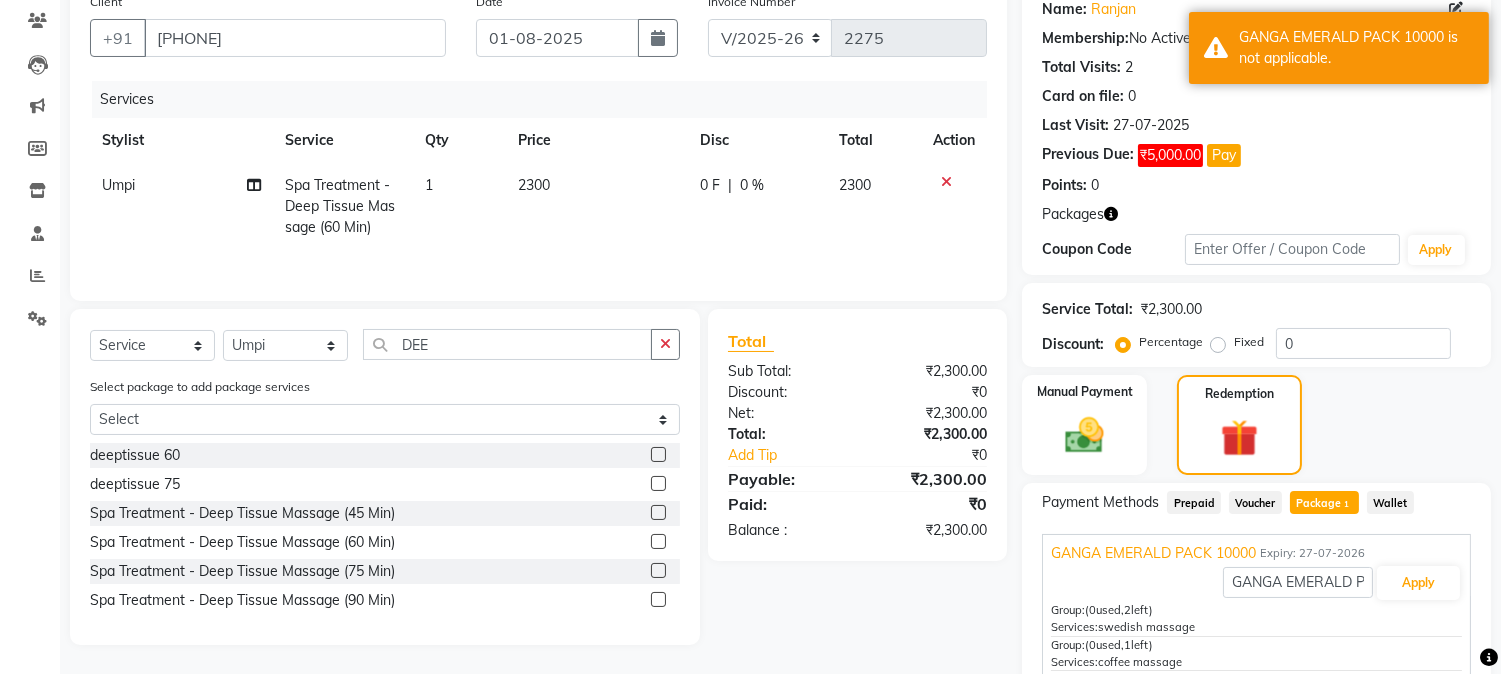 click 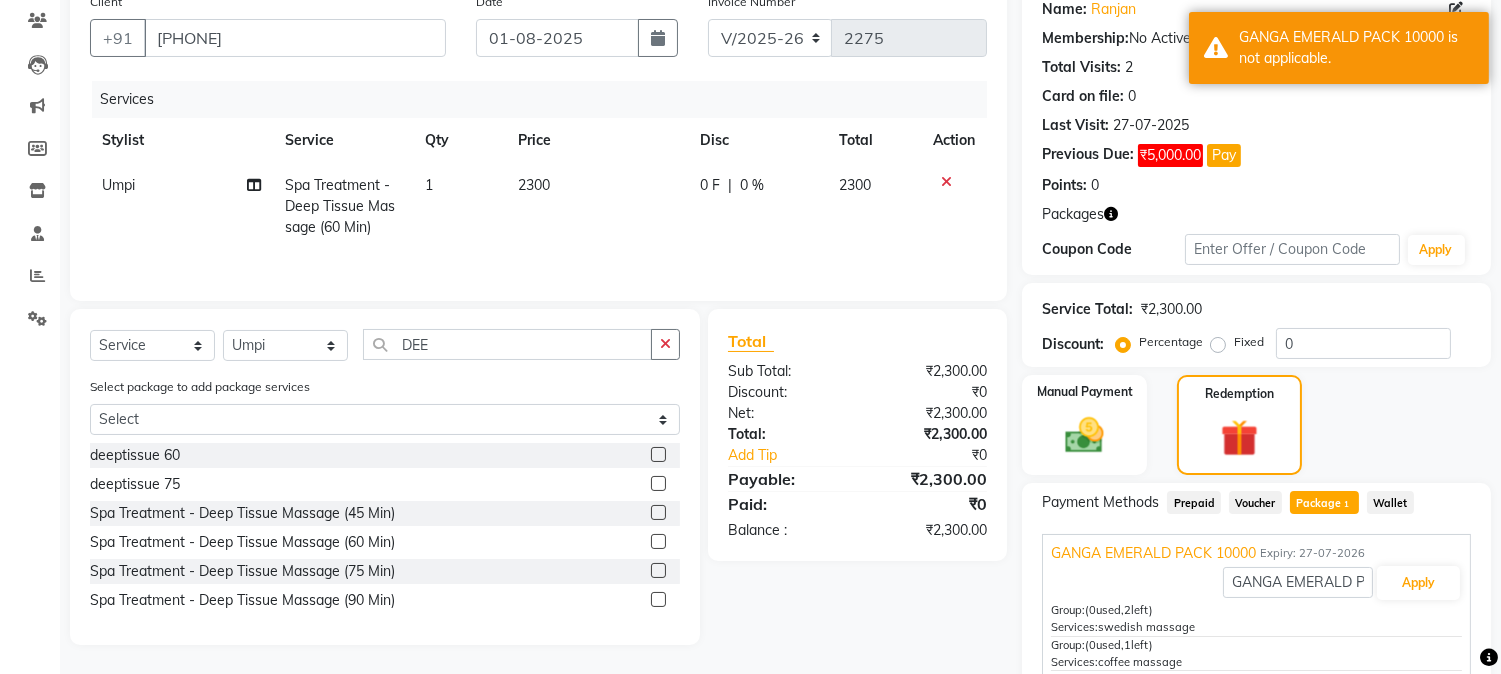 click 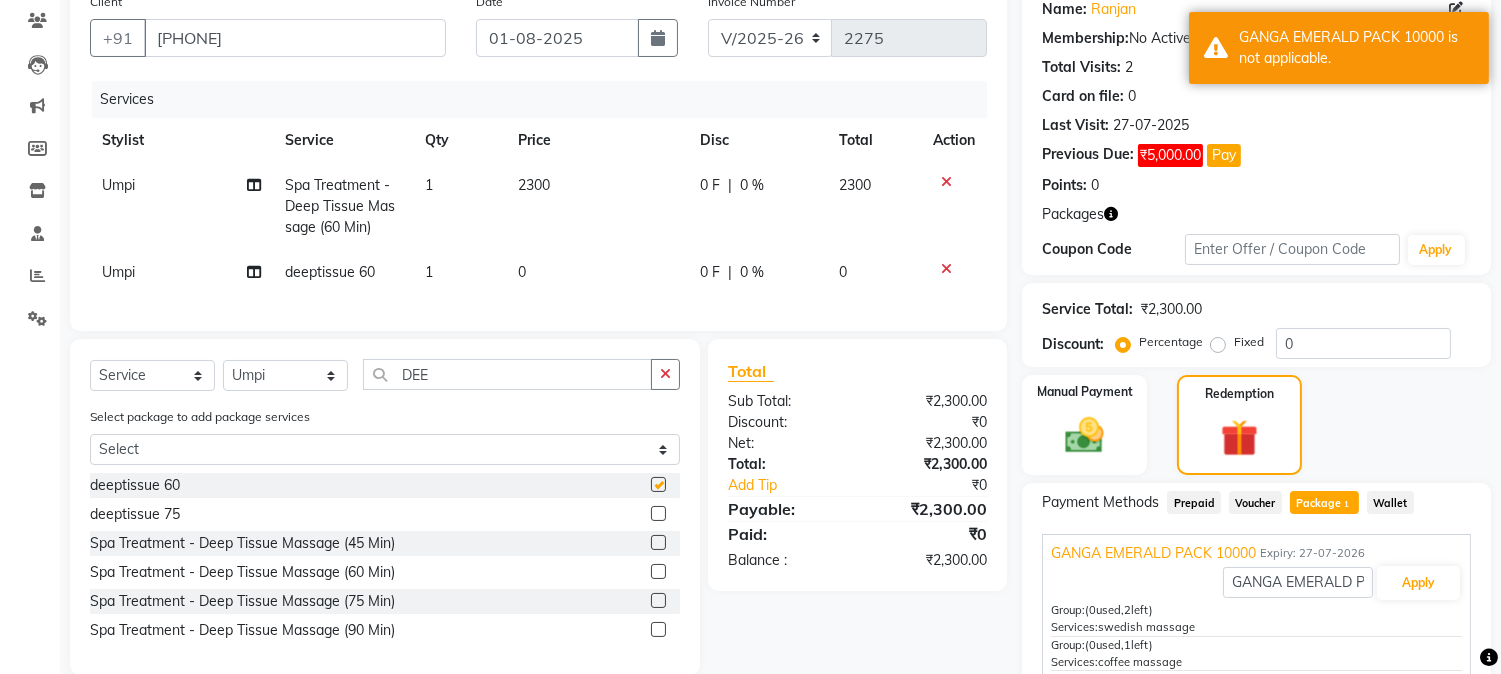 checkbox on "false" 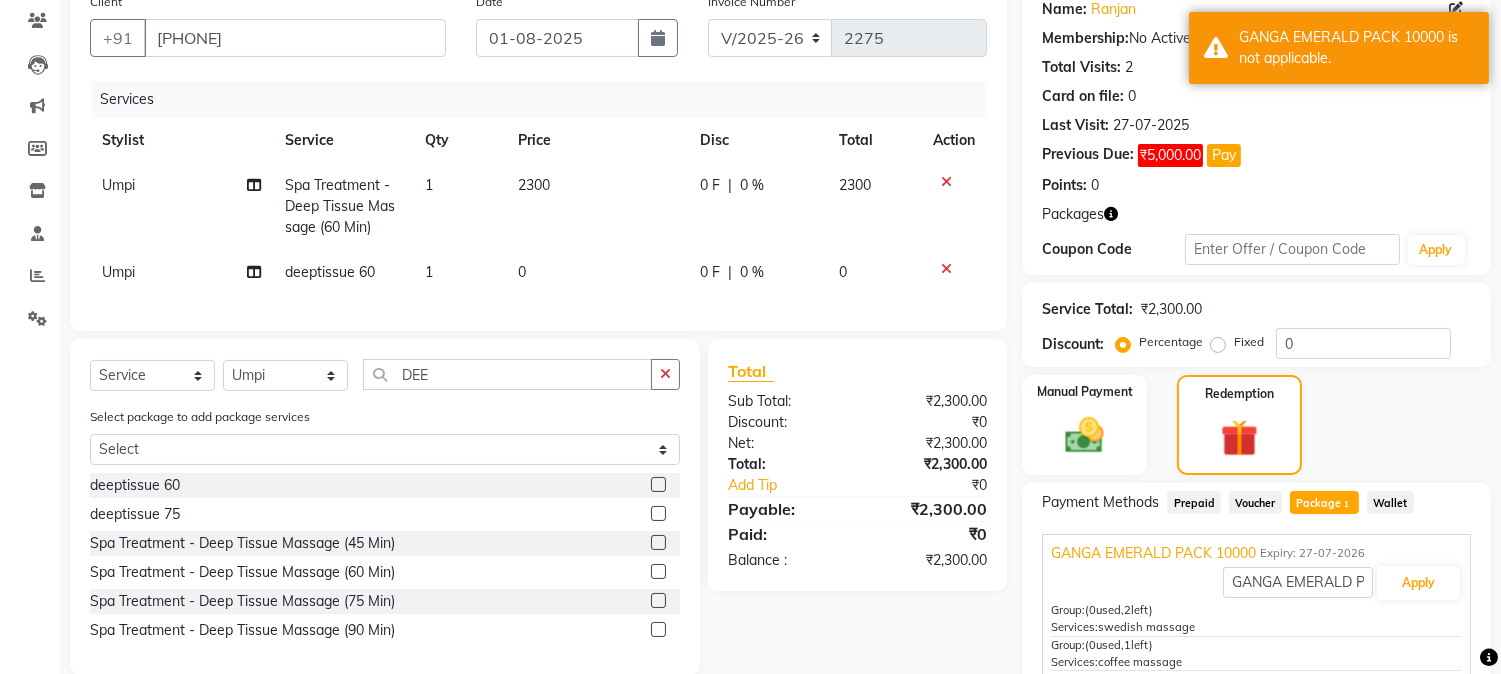 click on "Package  1" 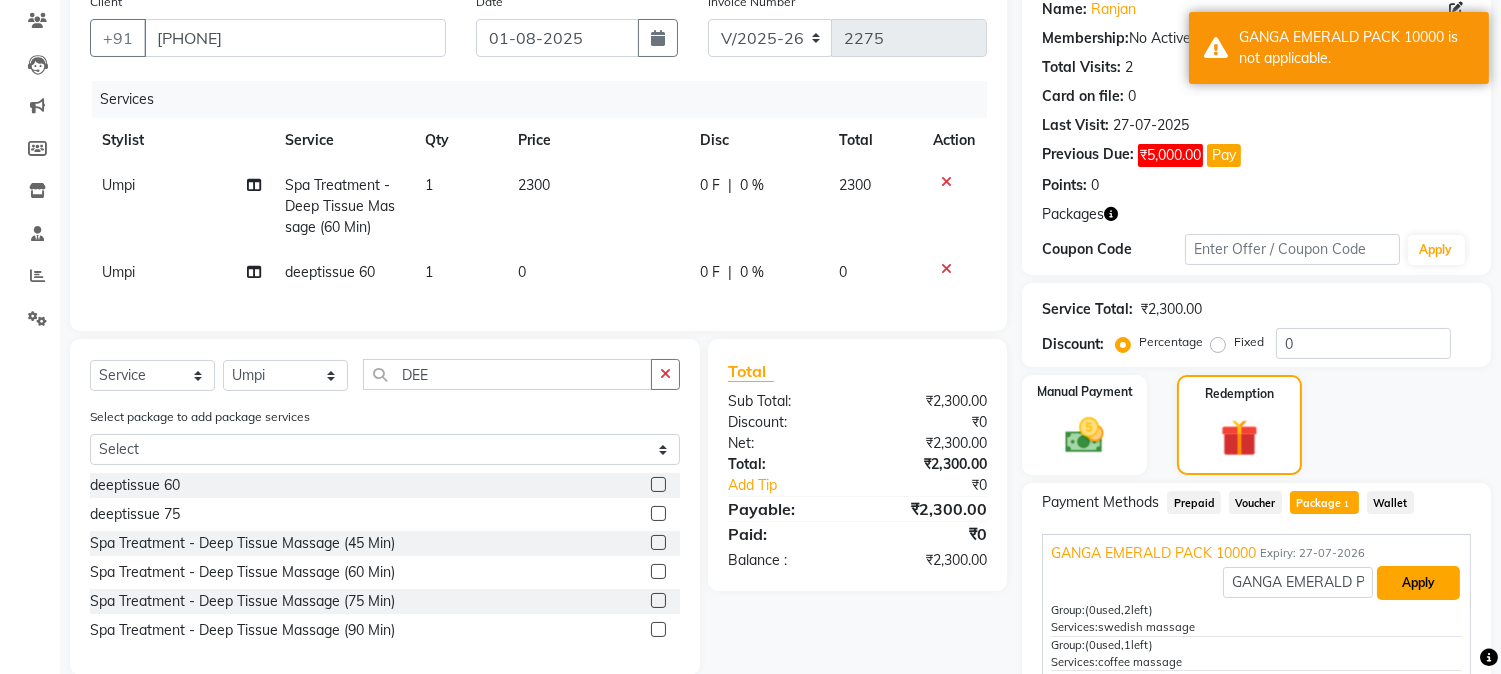 click on "Apply" at bounding box center [1418, 583] 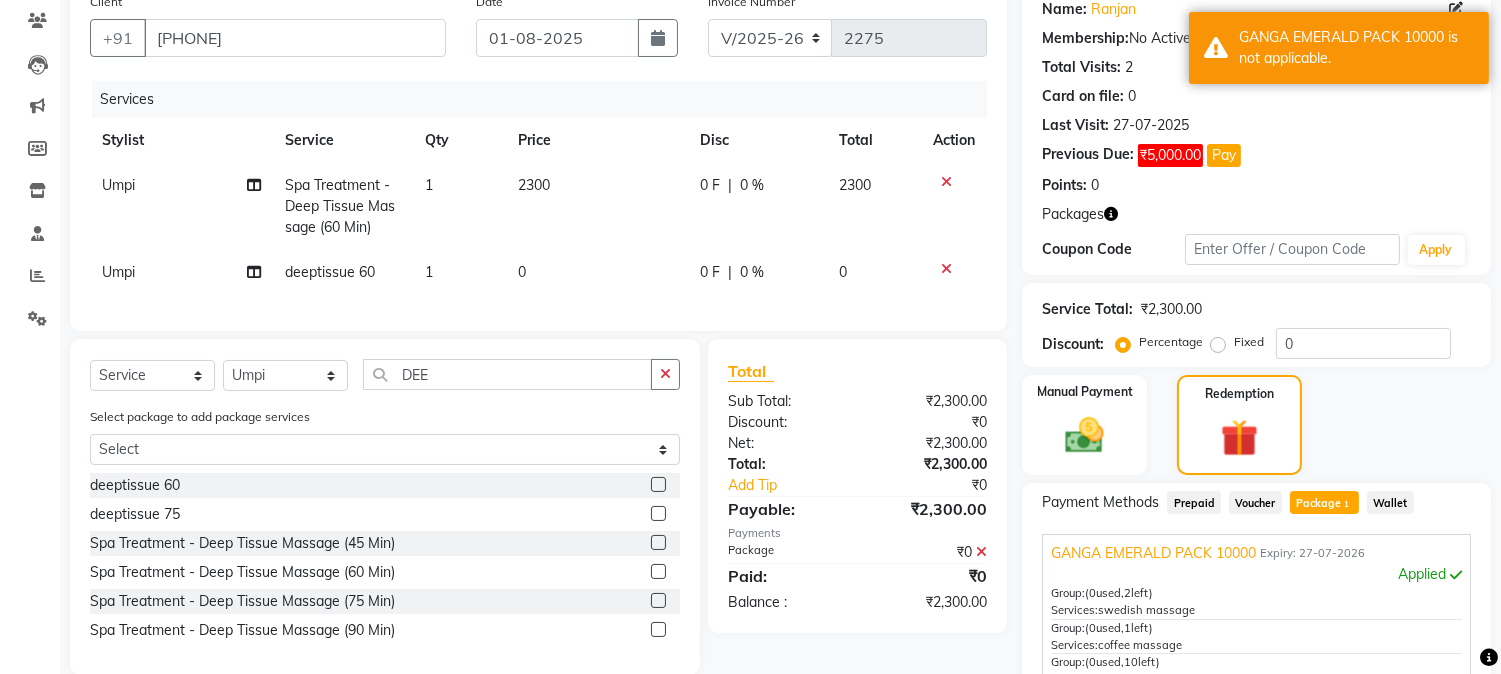 scroll, scrollTop: 433, scrollLeft: 0, axis: vertical 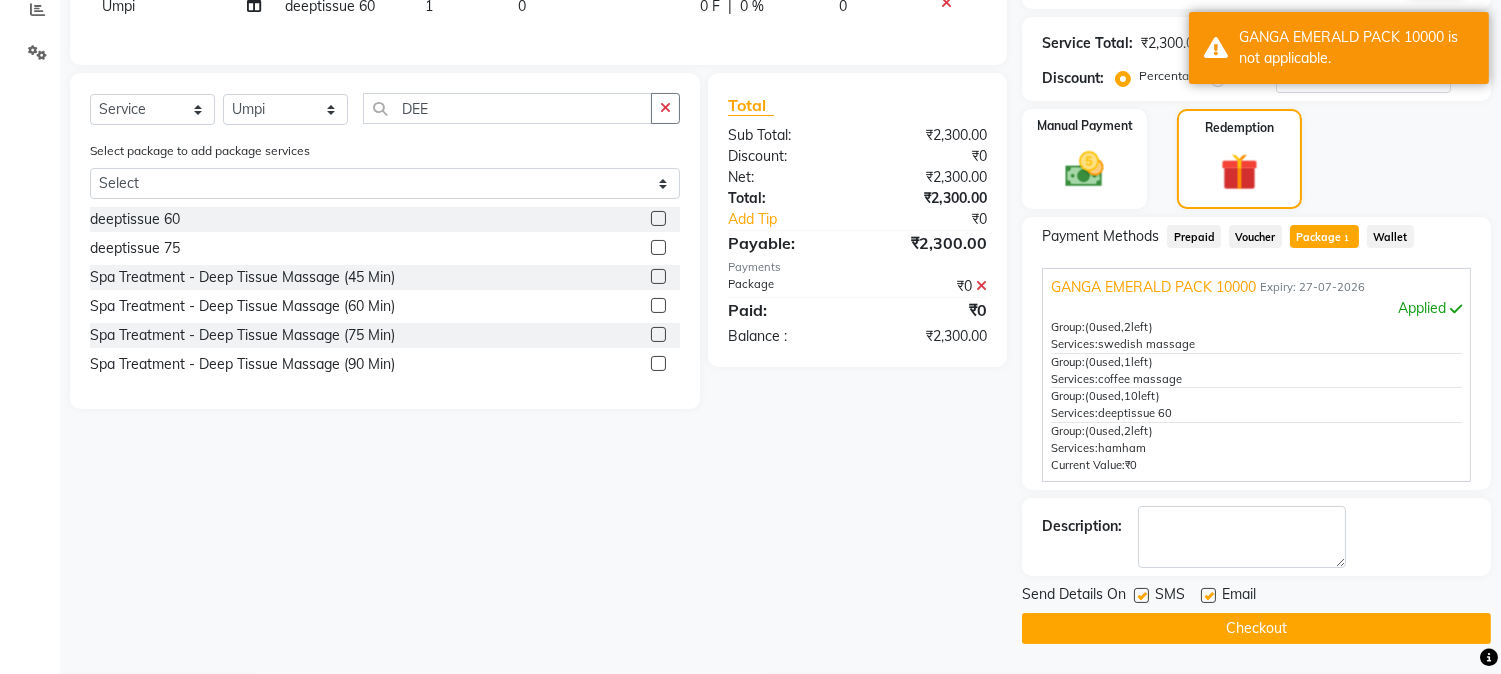 click on "Checkout" 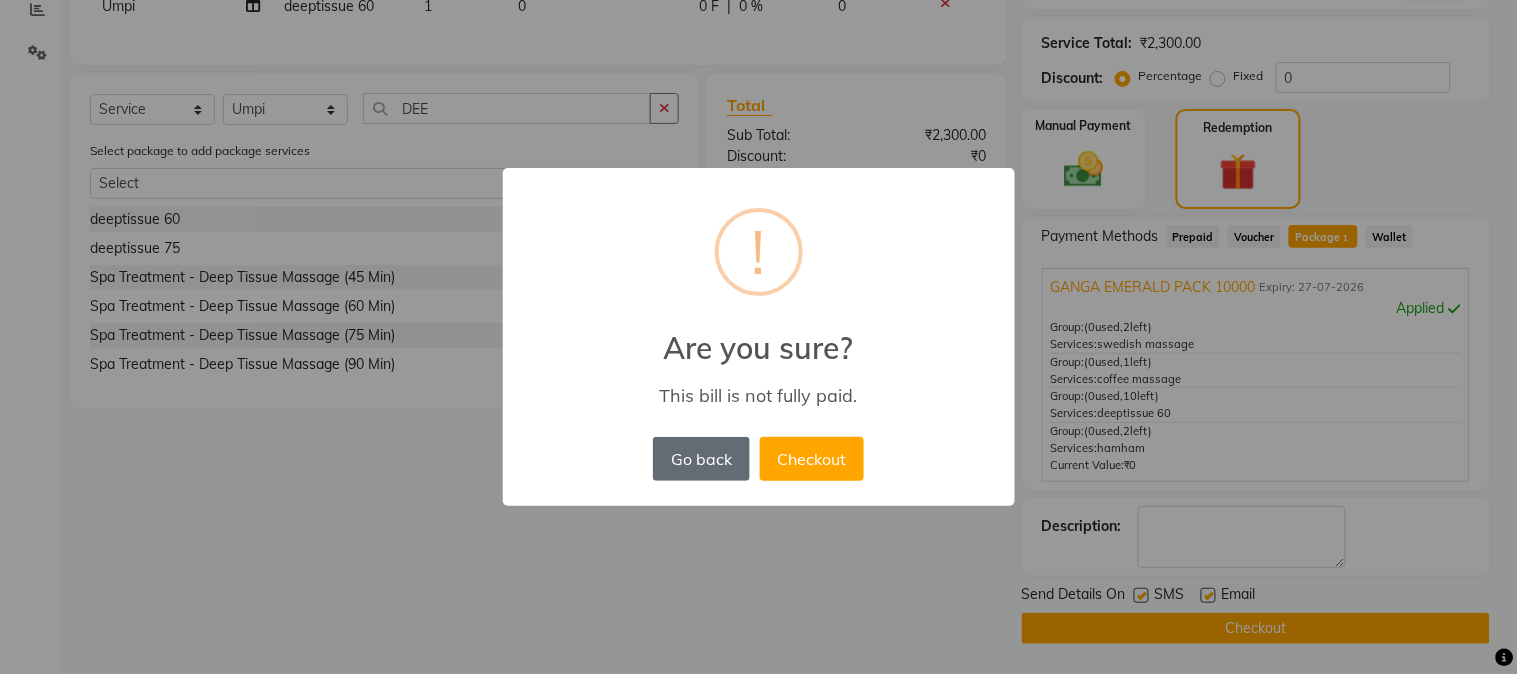 click on "Go back" at bounding box center [701, 459] 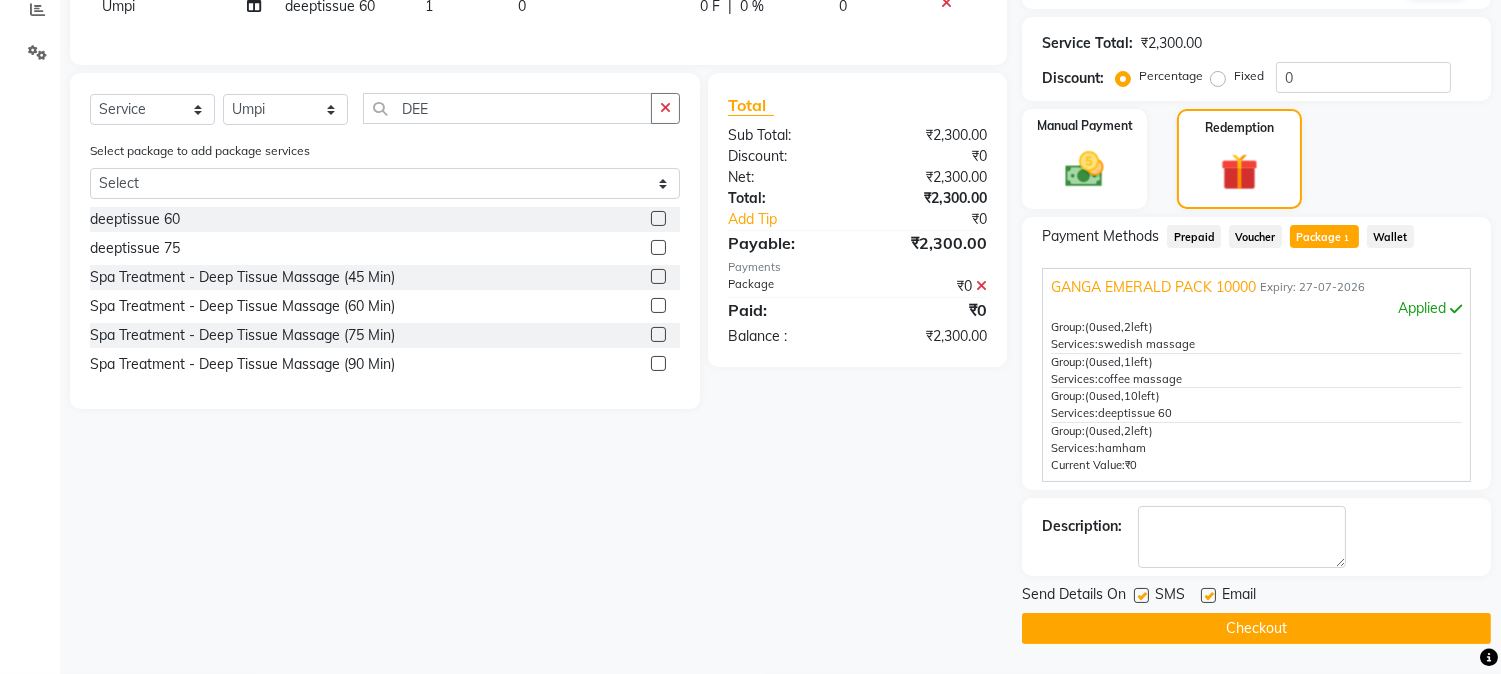 scroll, scrollTop: 0, scrollLeft: 0, axis: both 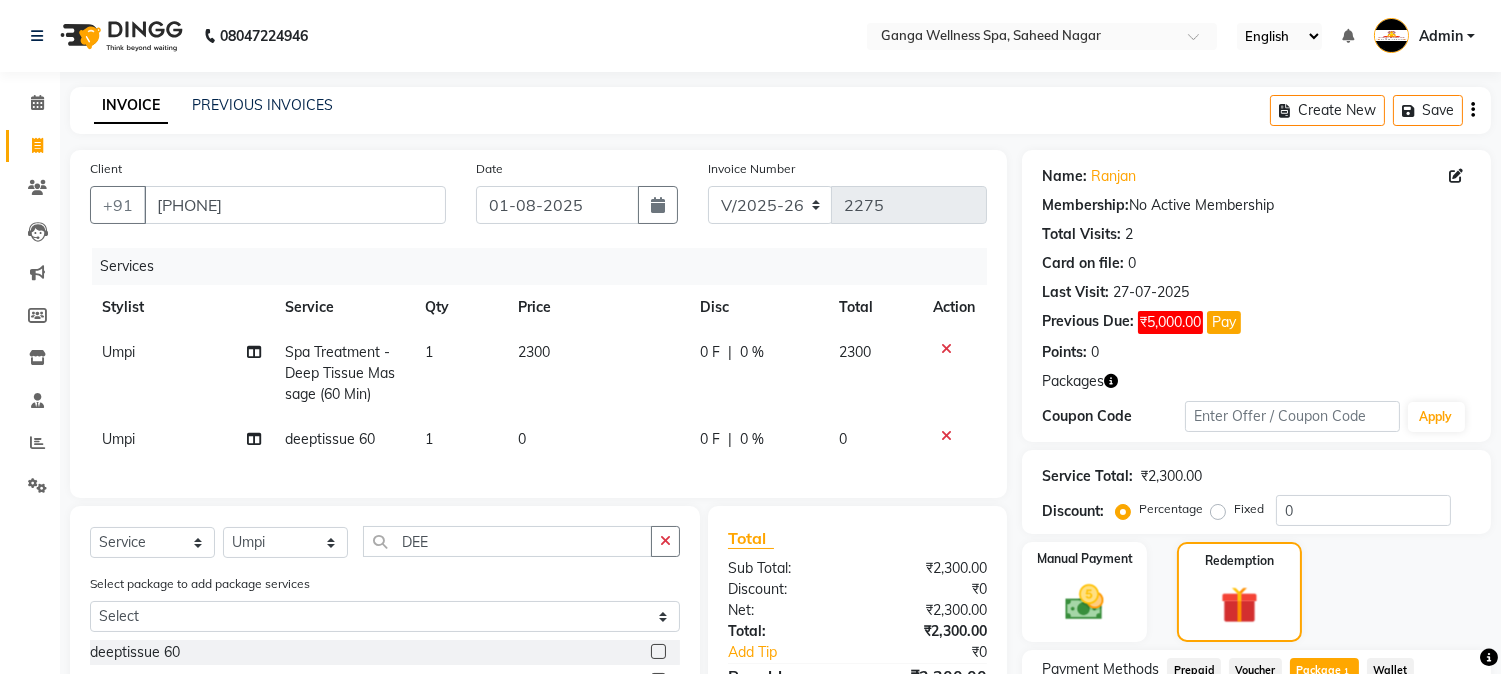 click 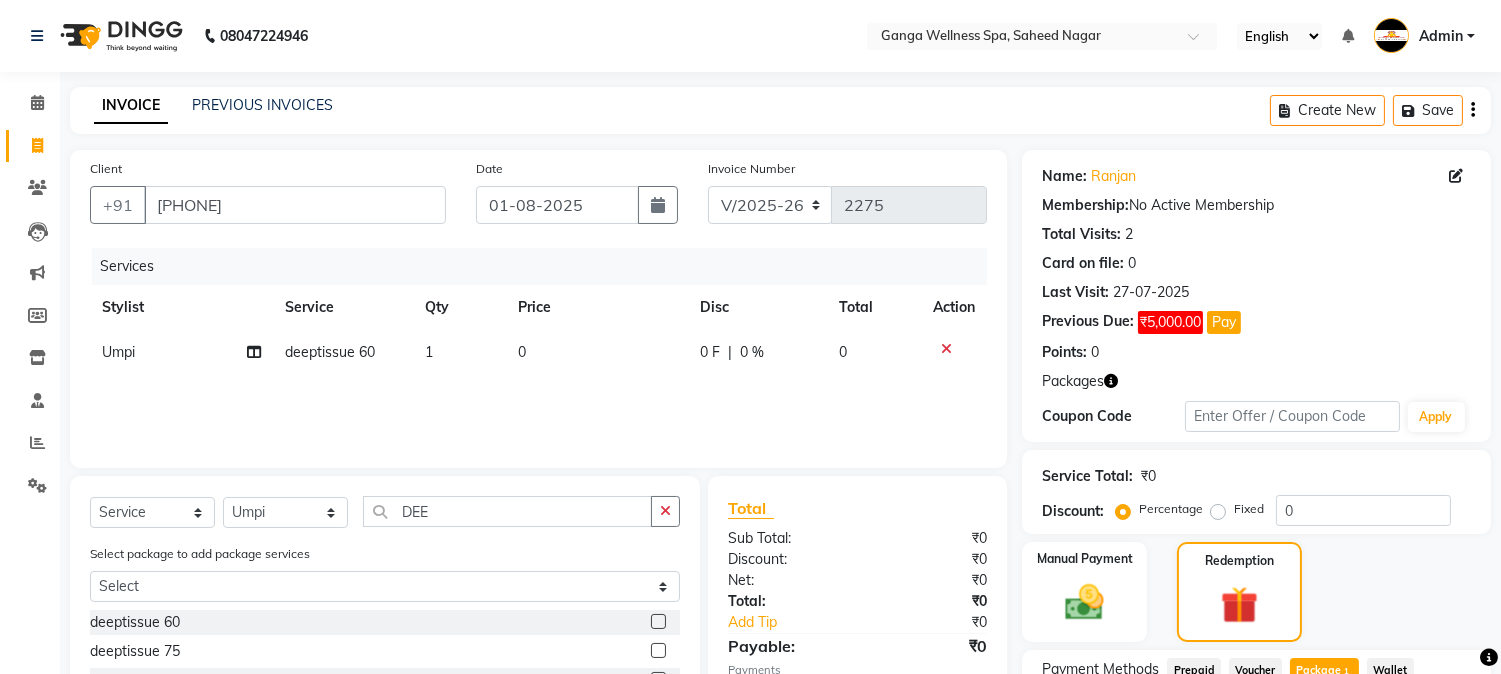 scroll, scrollTop: 433, scrollLeft: 0, axis: vertical 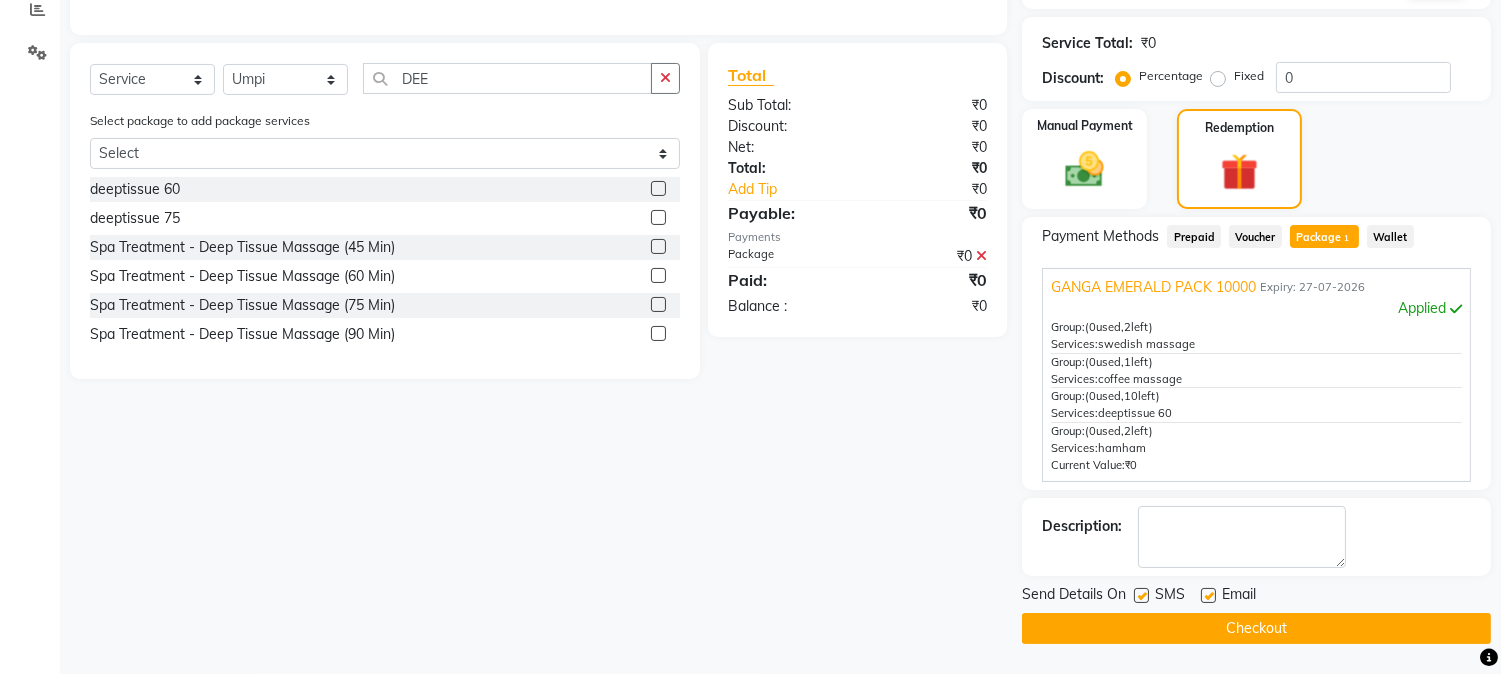 click on "Checkout" 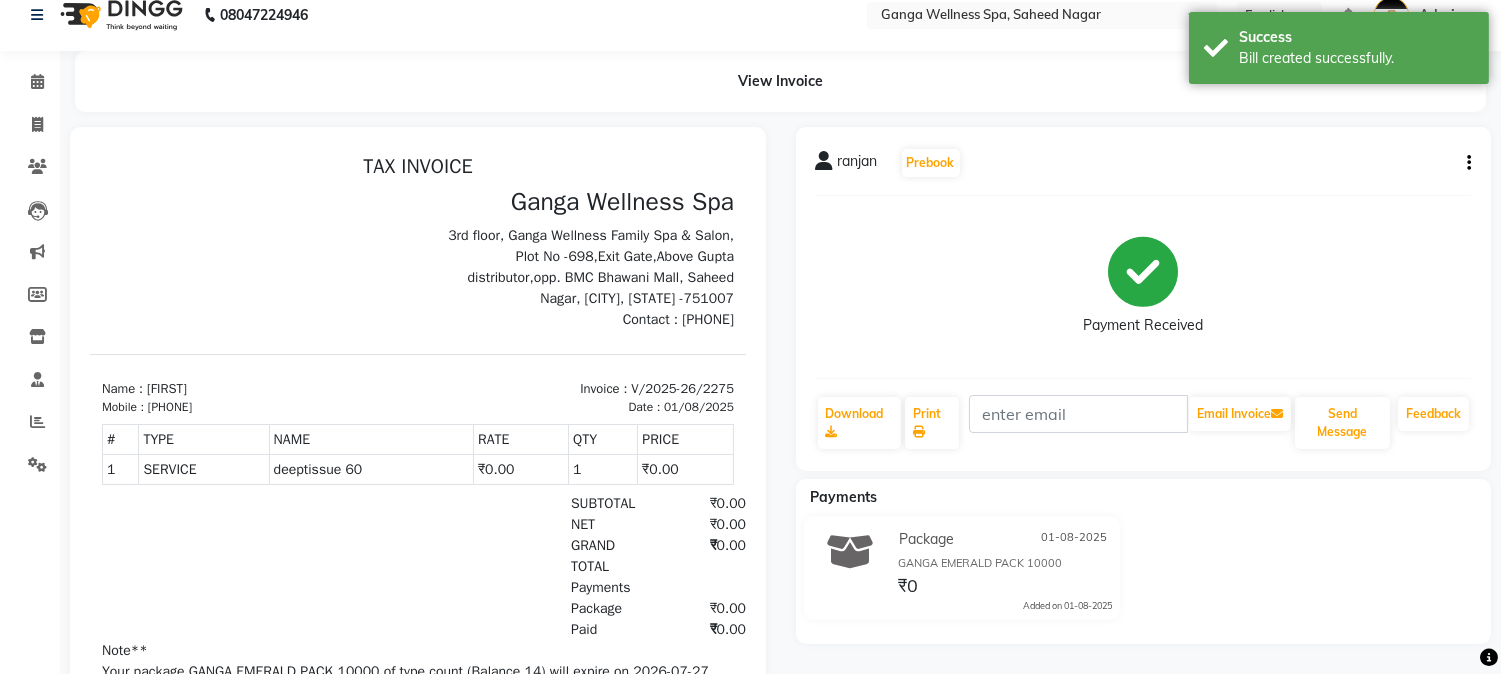 scroll, scrollTop: 132, scrollLeft: 0, axis: vertical 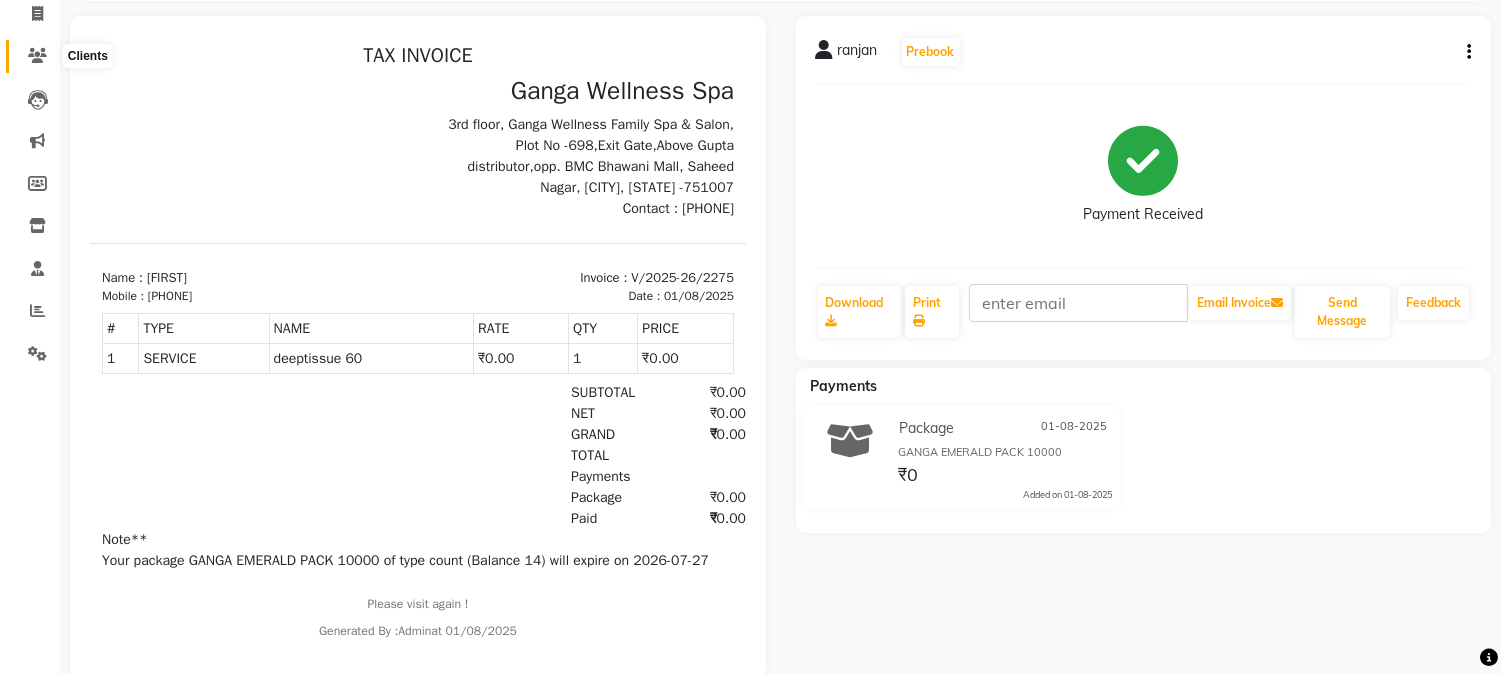 click 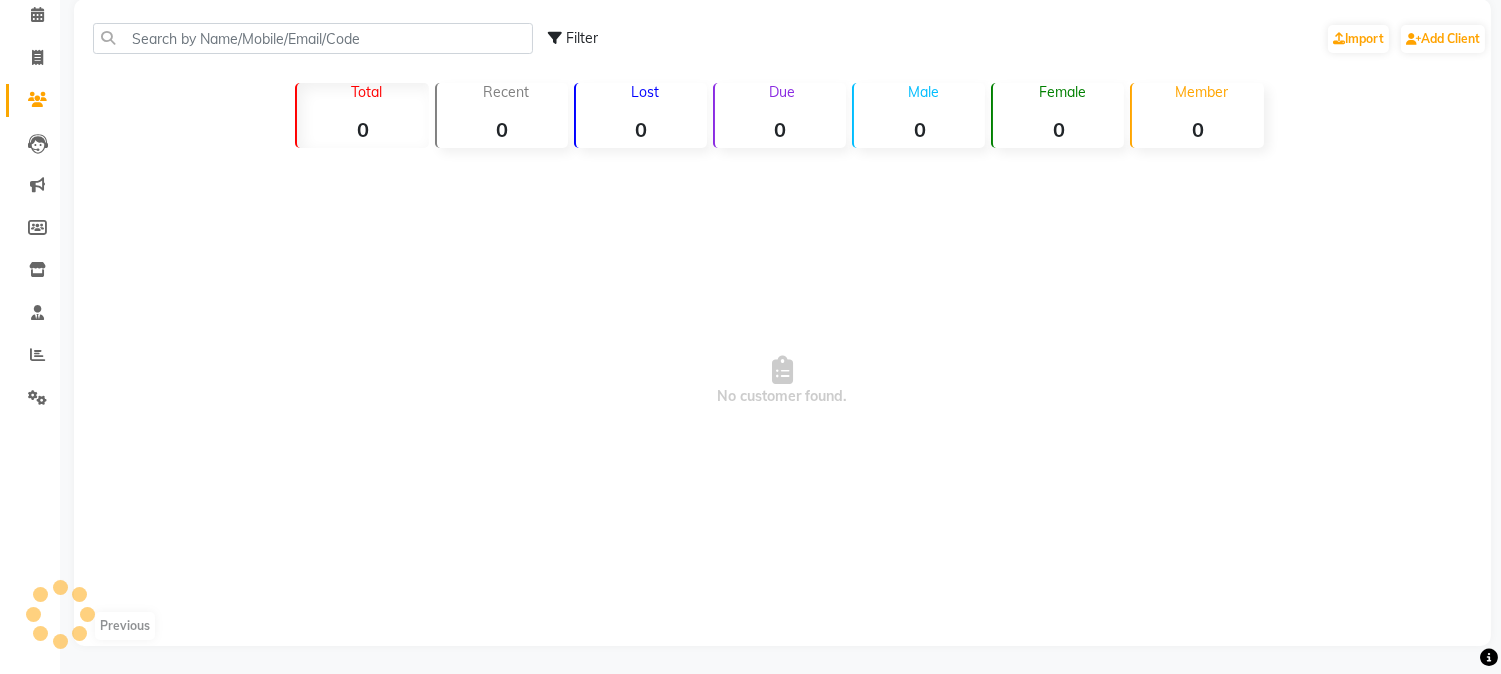 scroll, scrollTop: 132, scrollLeft: 0, axis: vertical 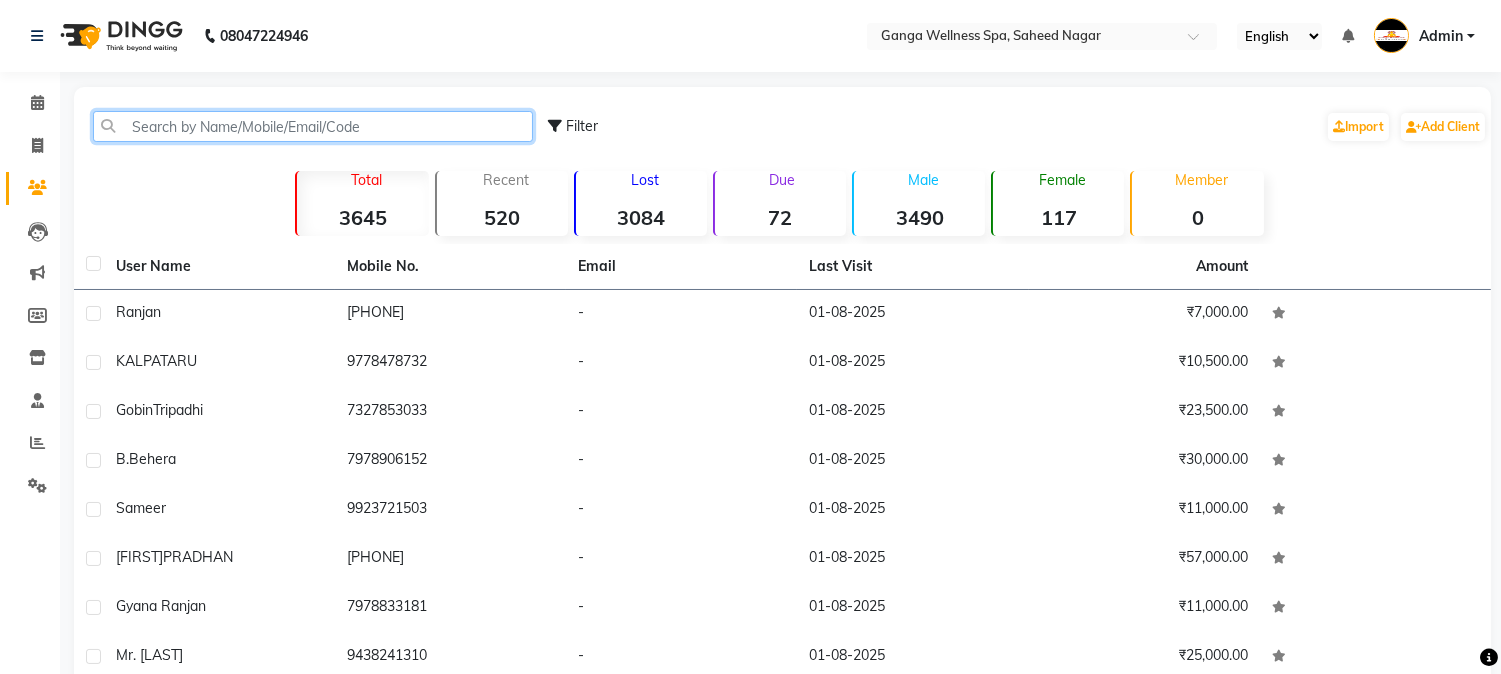 click 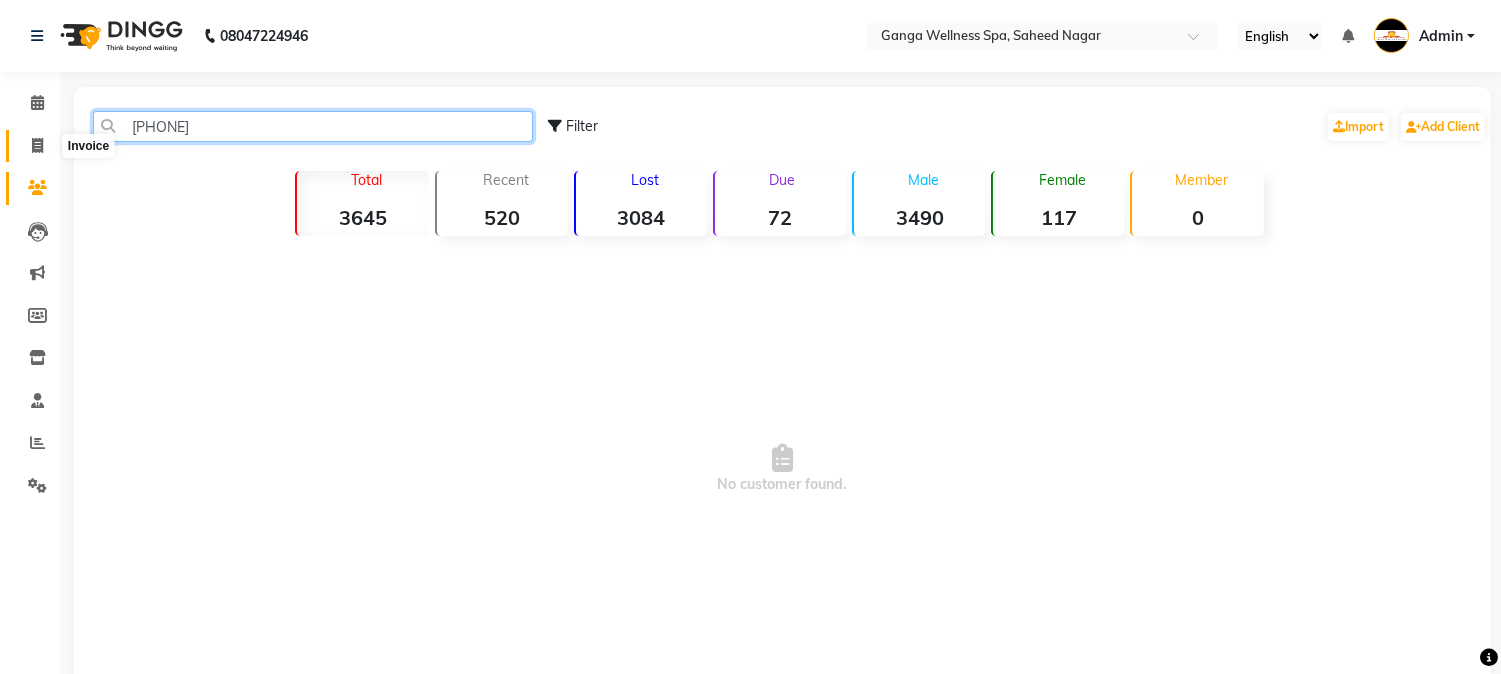 type on "[PHONE]" 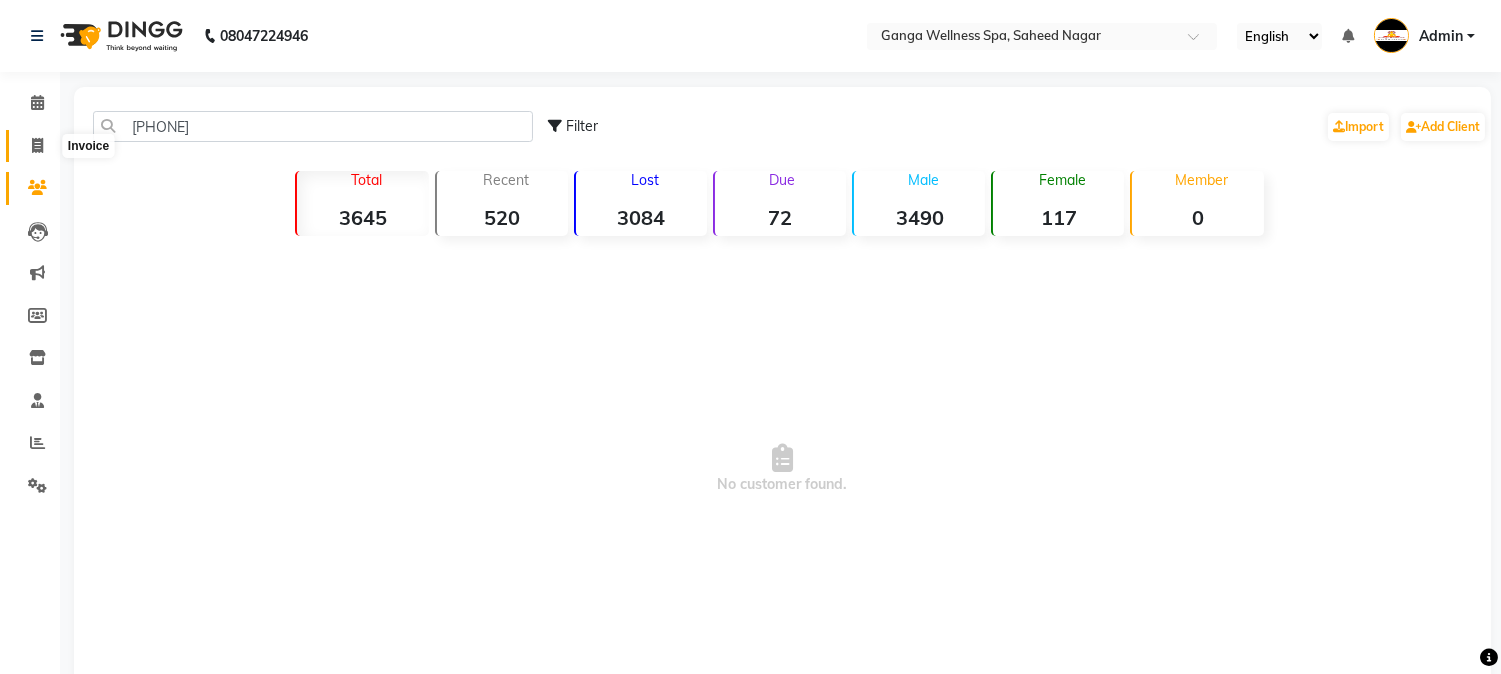 click 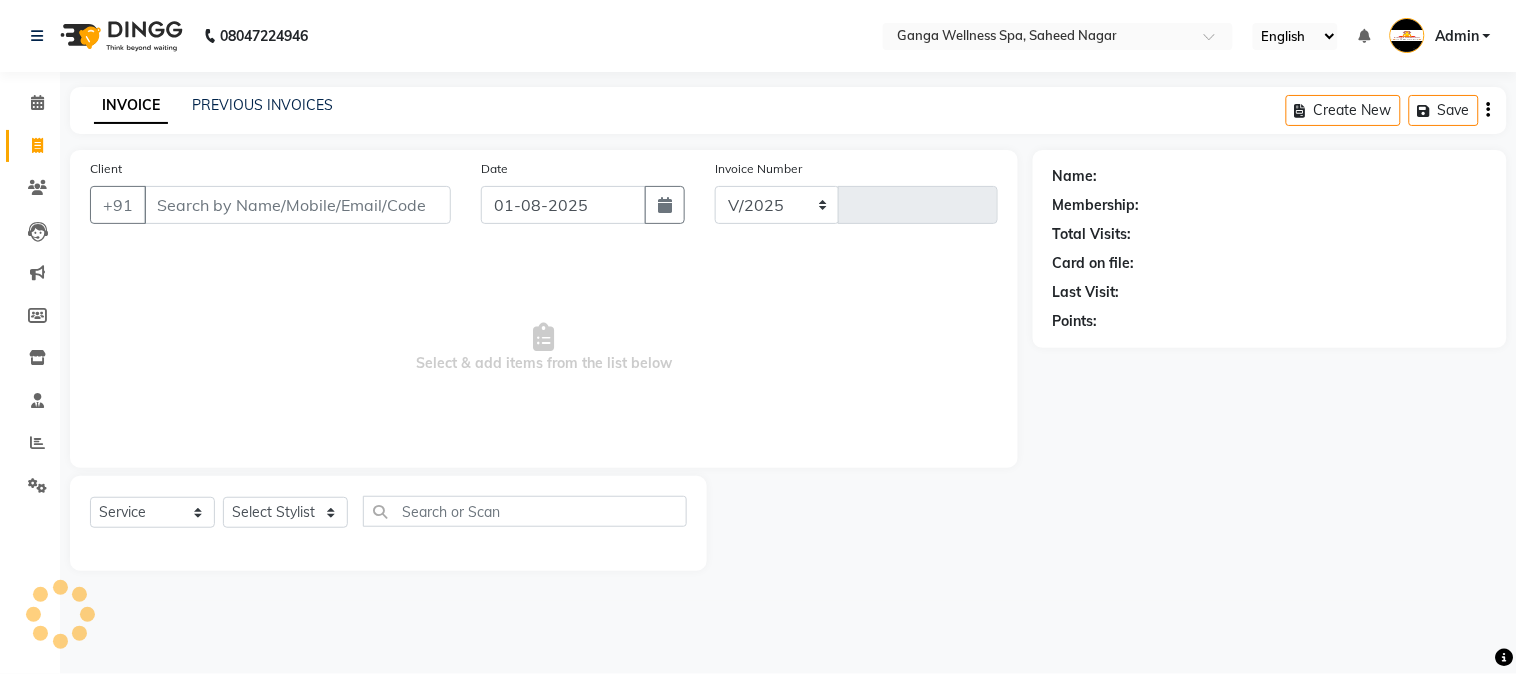 select on "762" 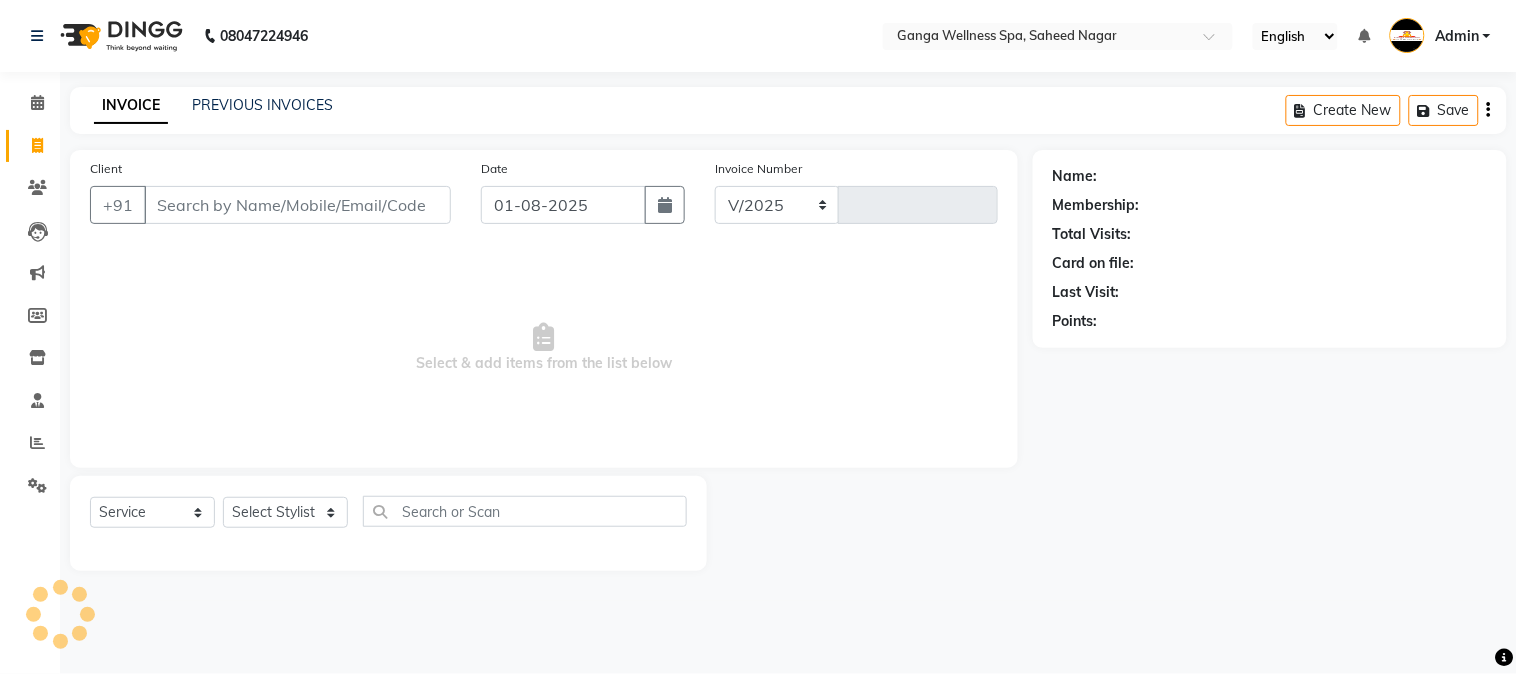 type on "2276" 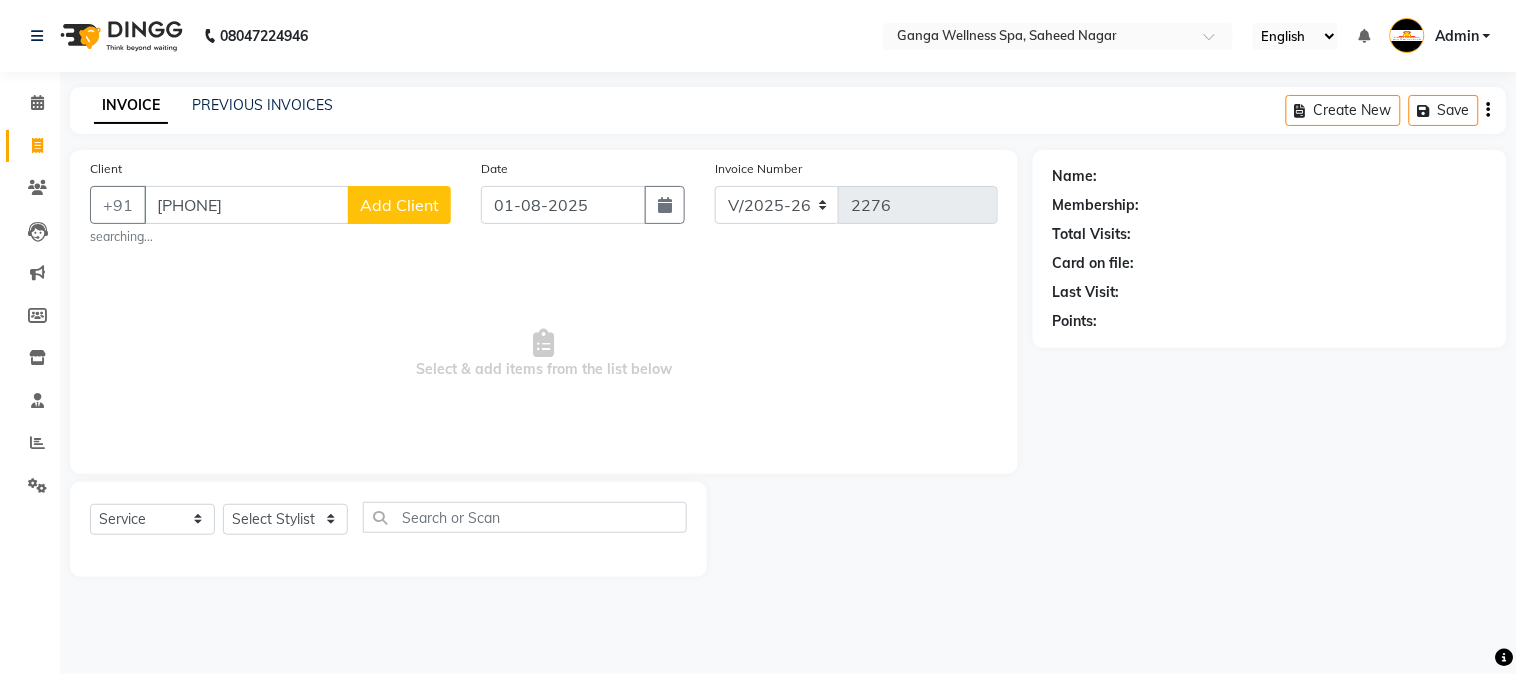 type on "[PHONE]" 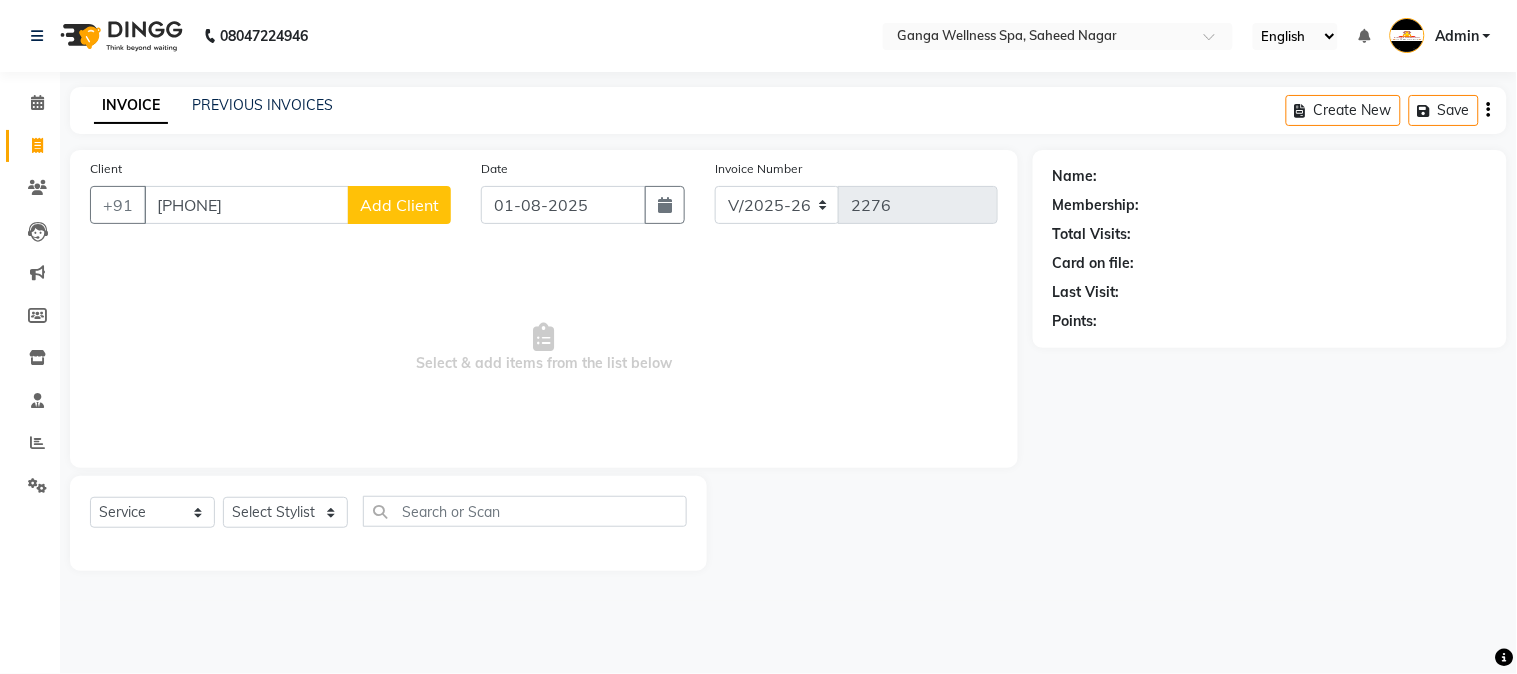 click on "Add Client" 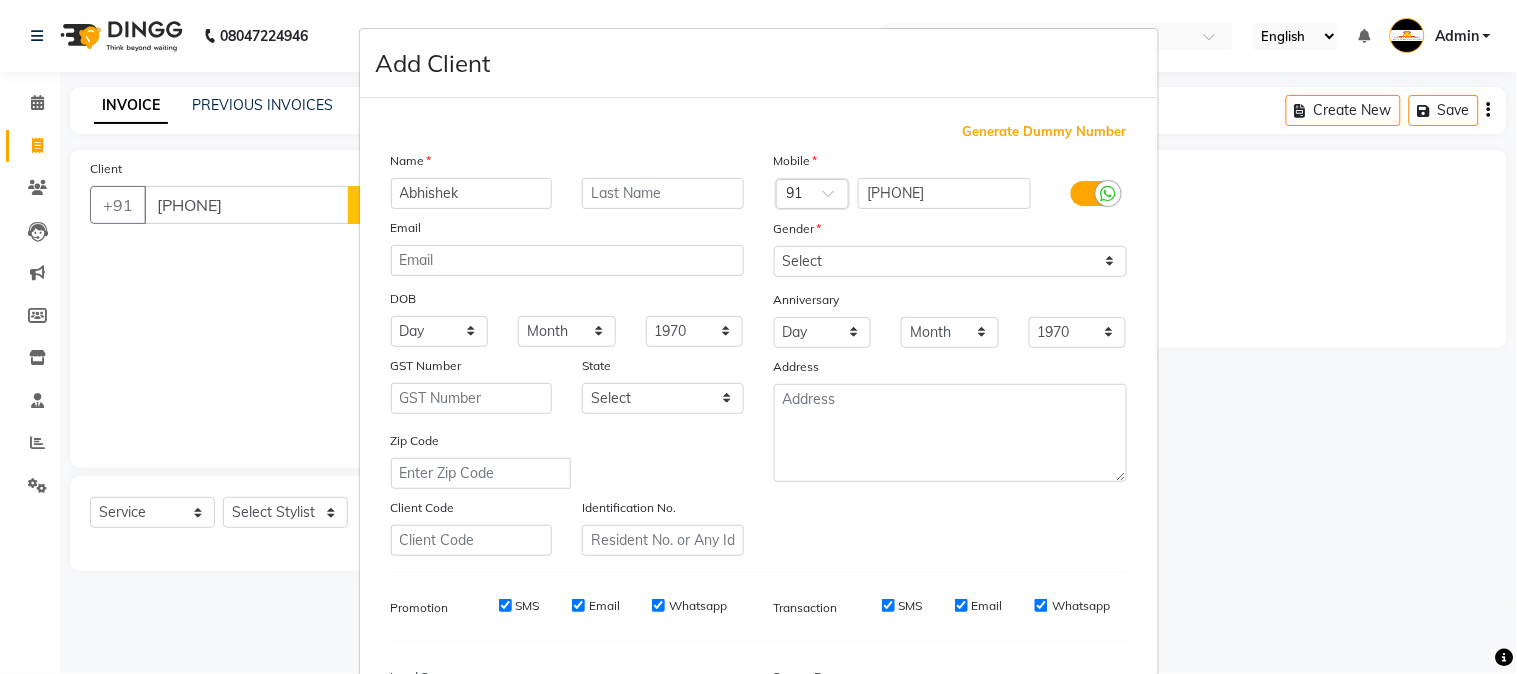 type on "Abhishek" 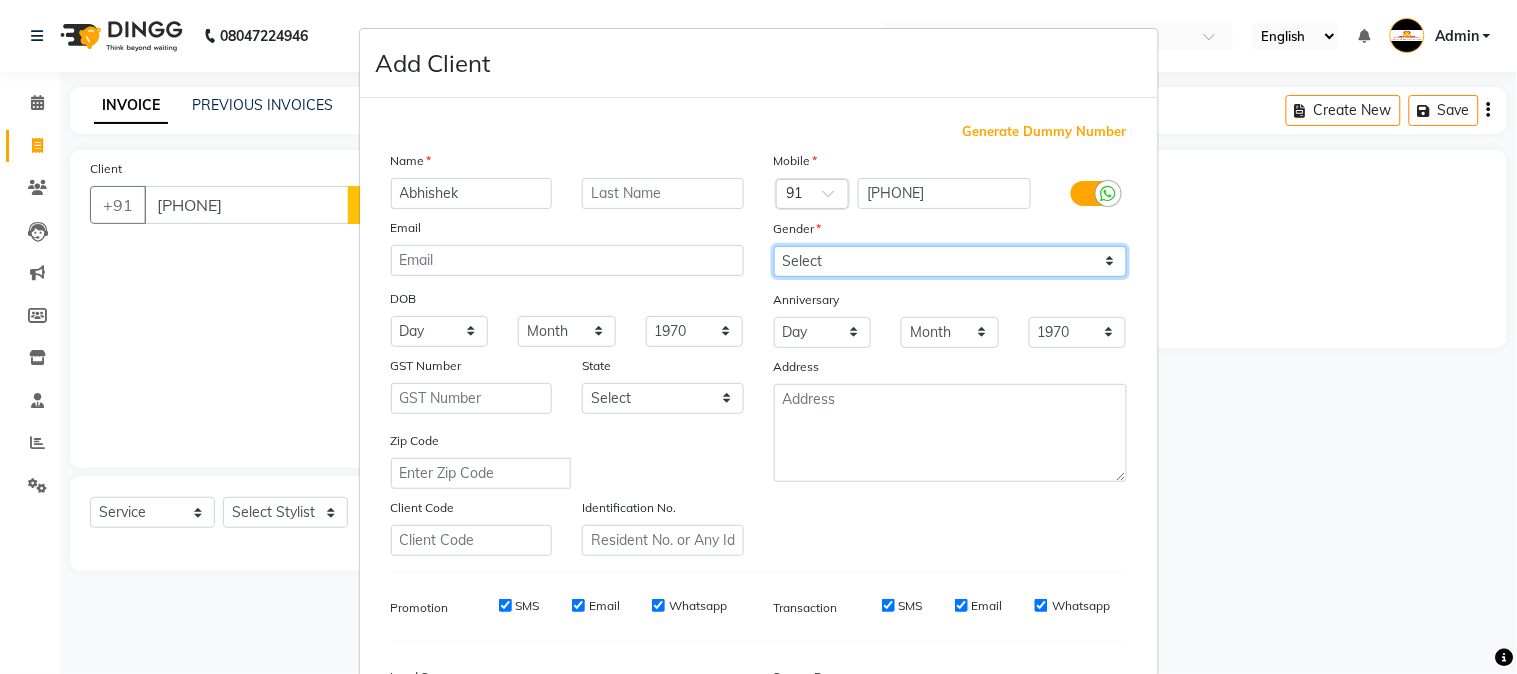 click on "Select Male Female Other Prefer Not To Say" at bounding box center (950, 261) 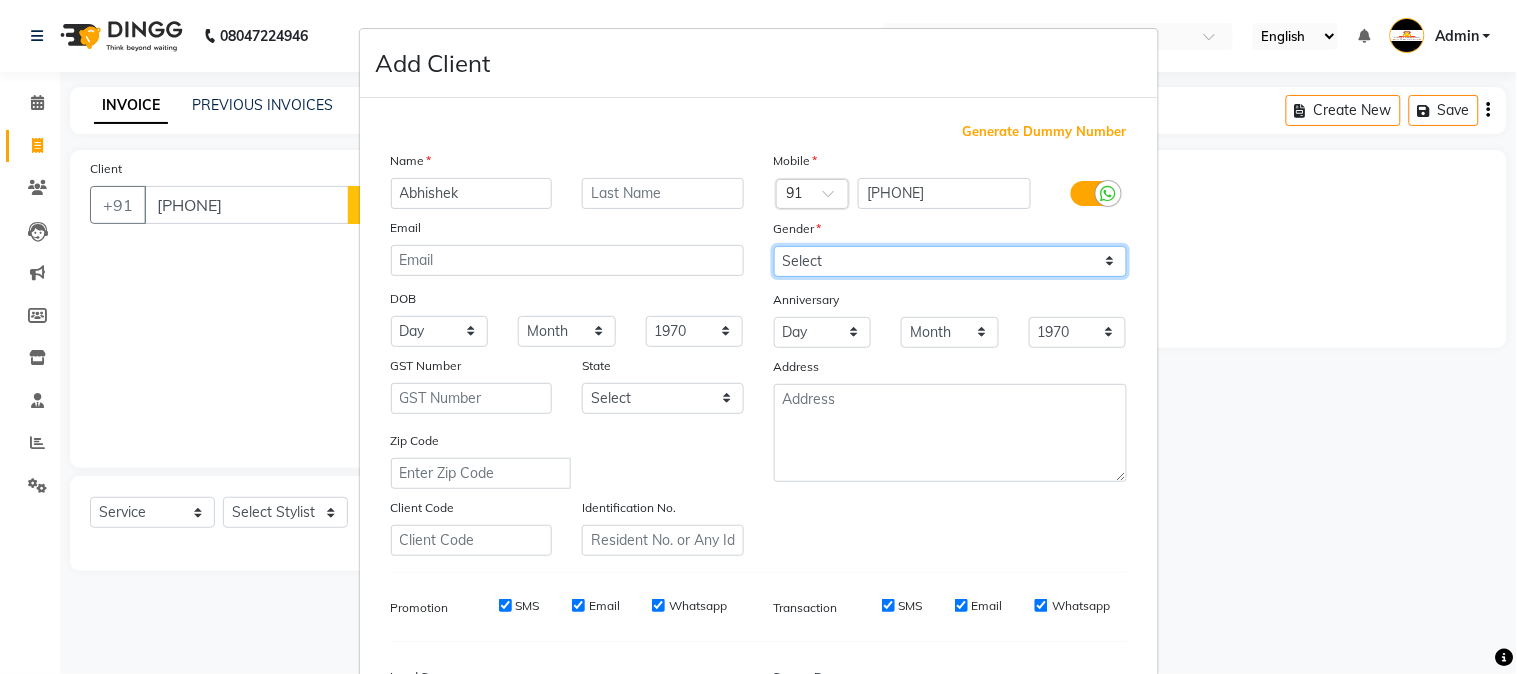 select on "male" 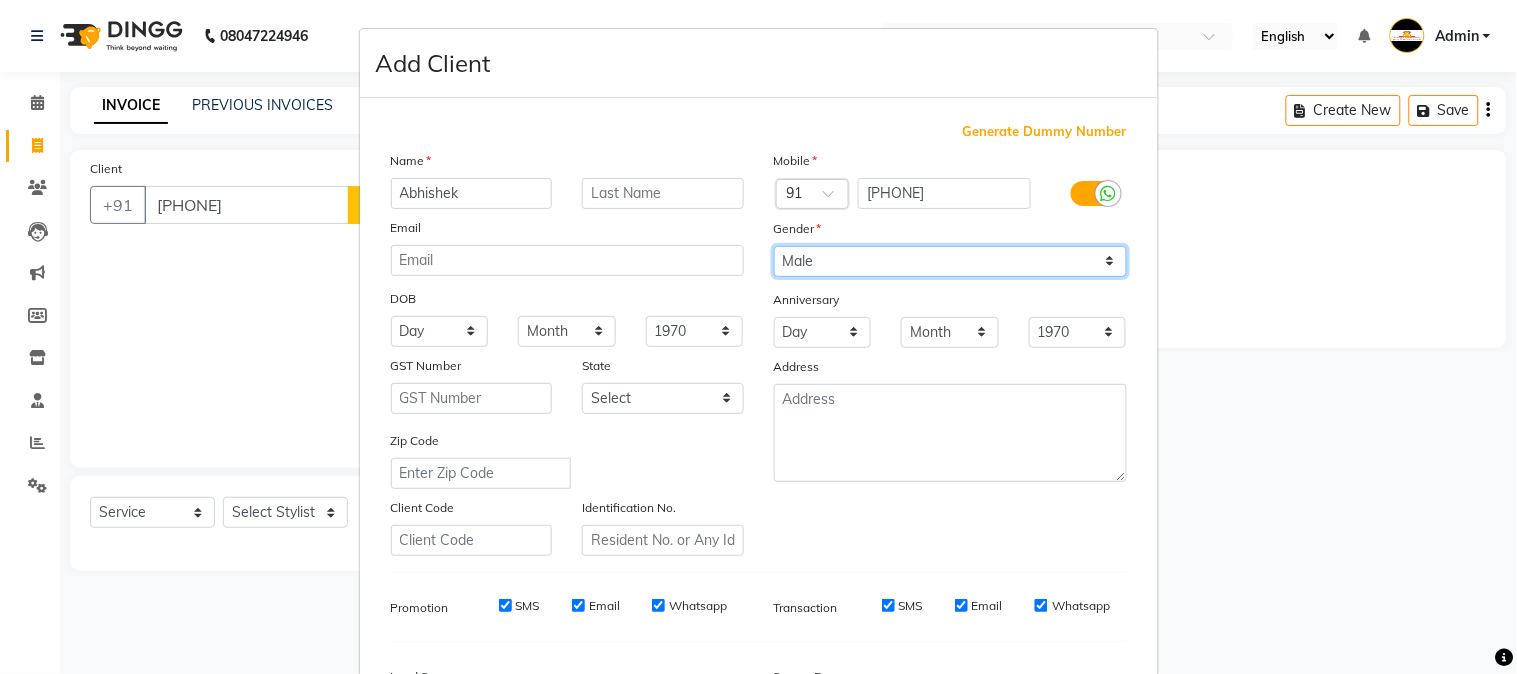 click on "Select Male Female Other Prefer Not To Say" at bounding box center [950, 261] 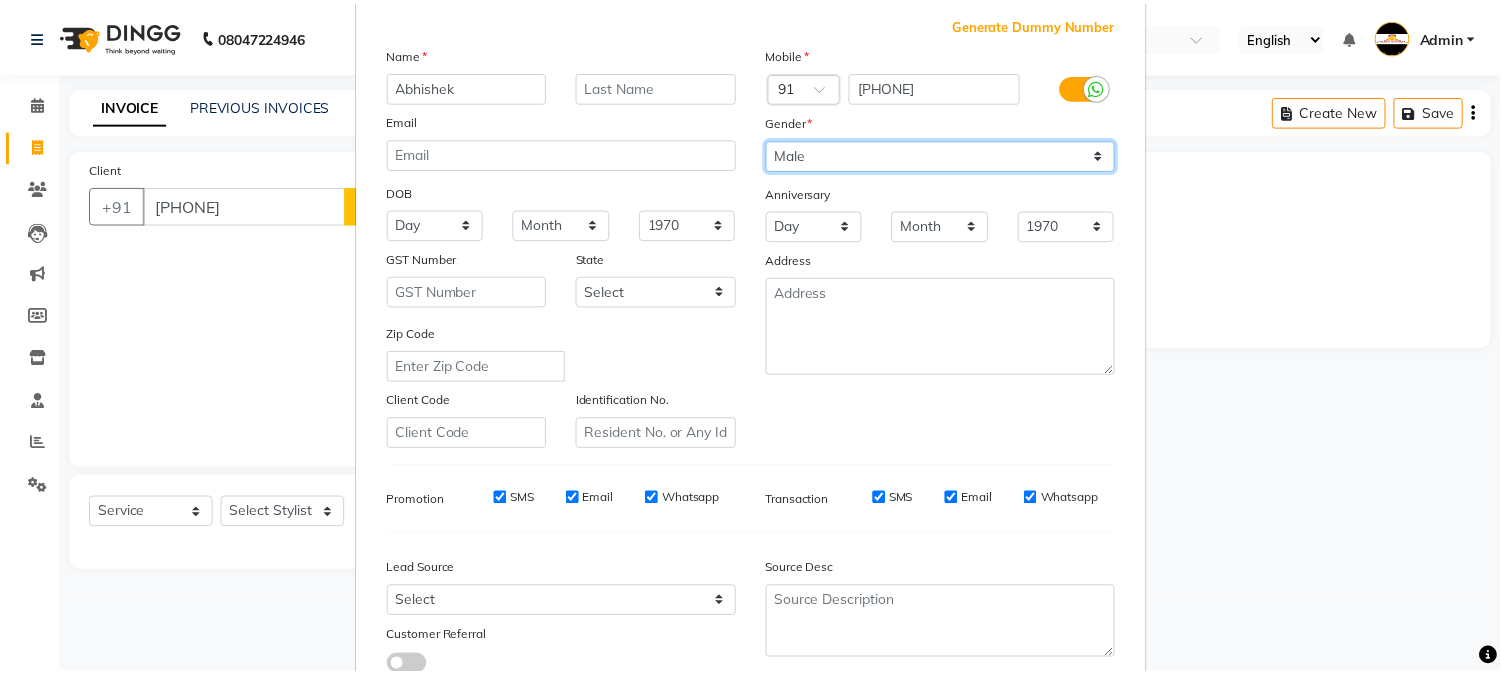scroll, scrollTop: 250, scrollLeft: 0, axis: vertical 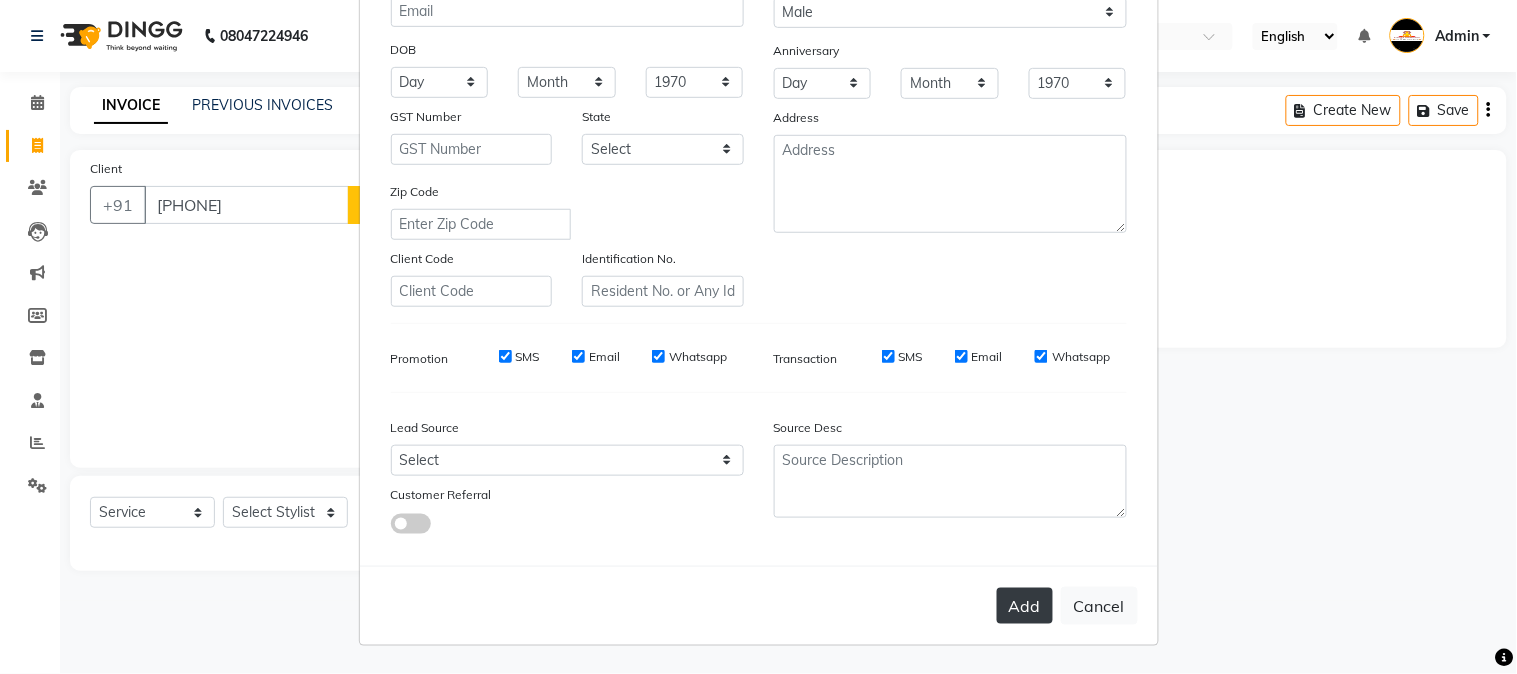 click on "Add" at bounding box center [1025, 606] 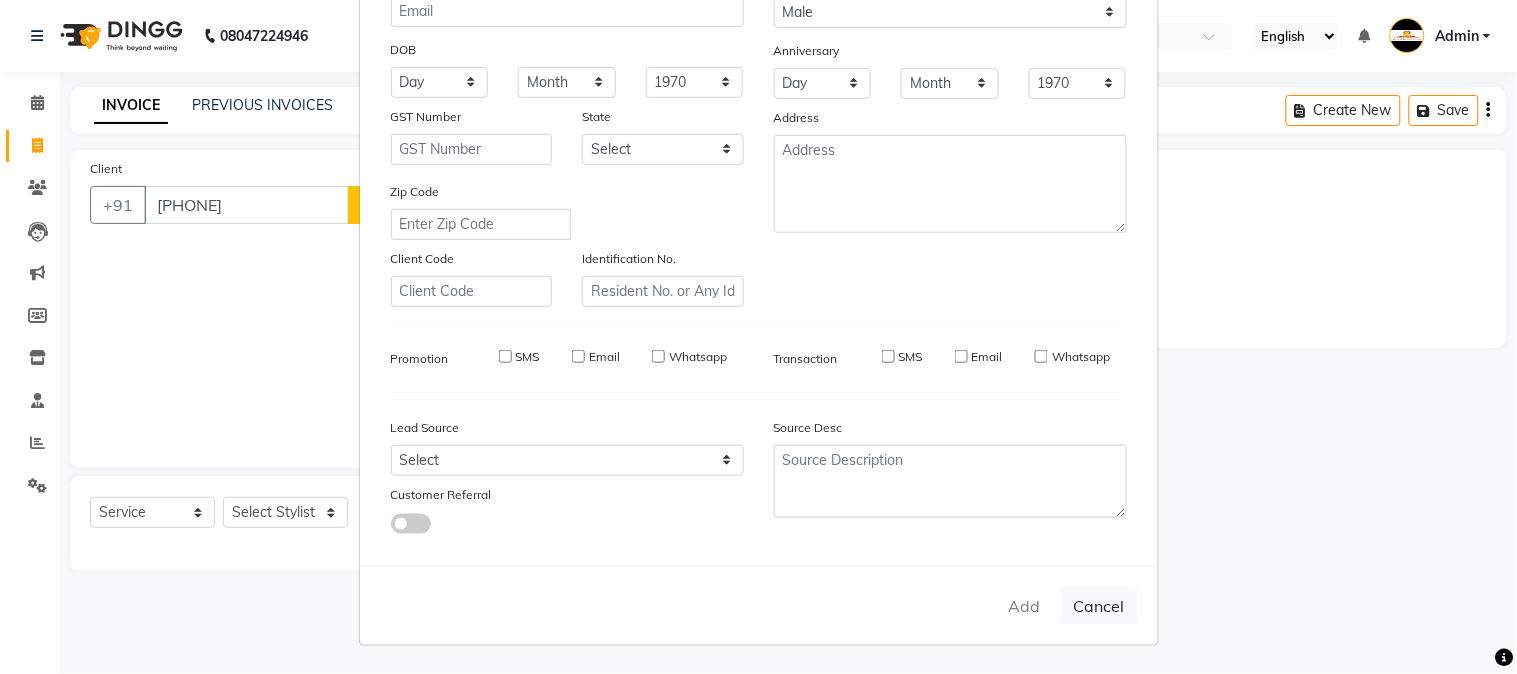 type 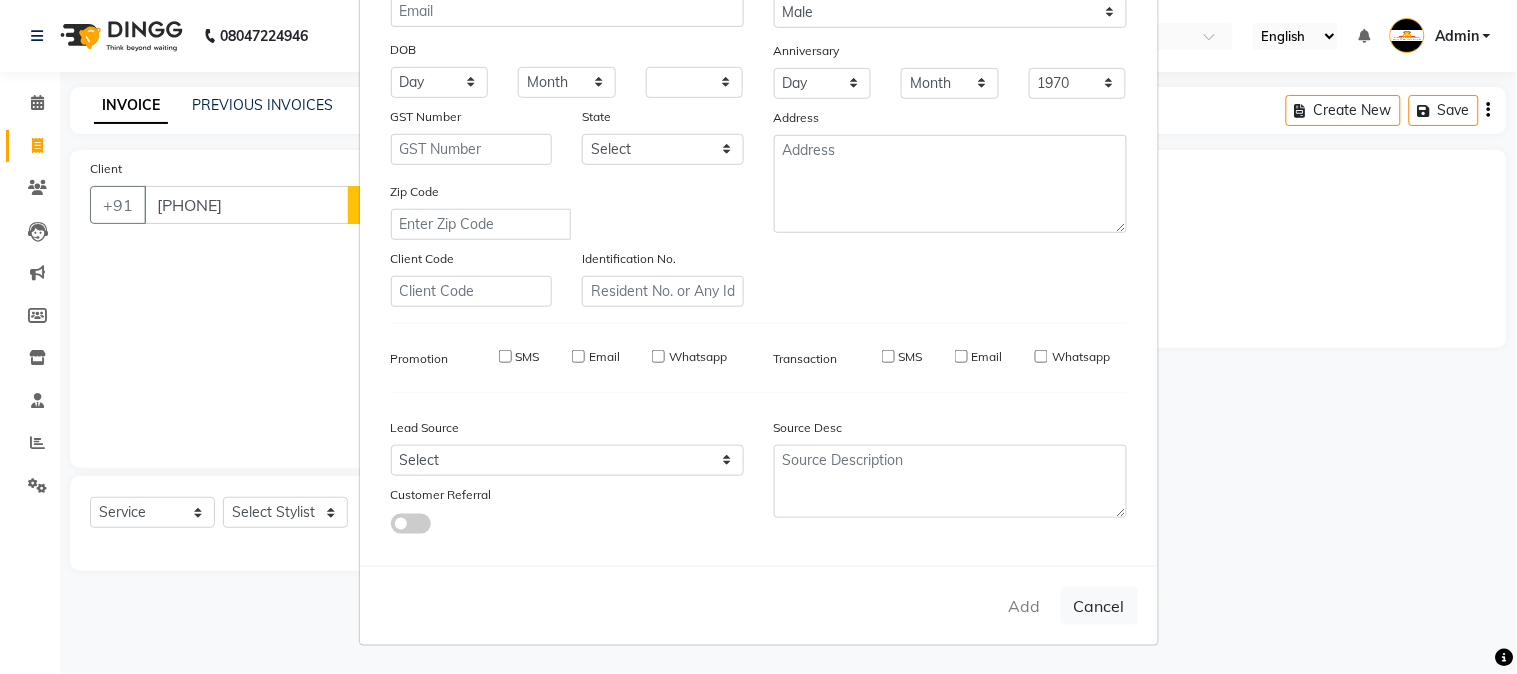 type 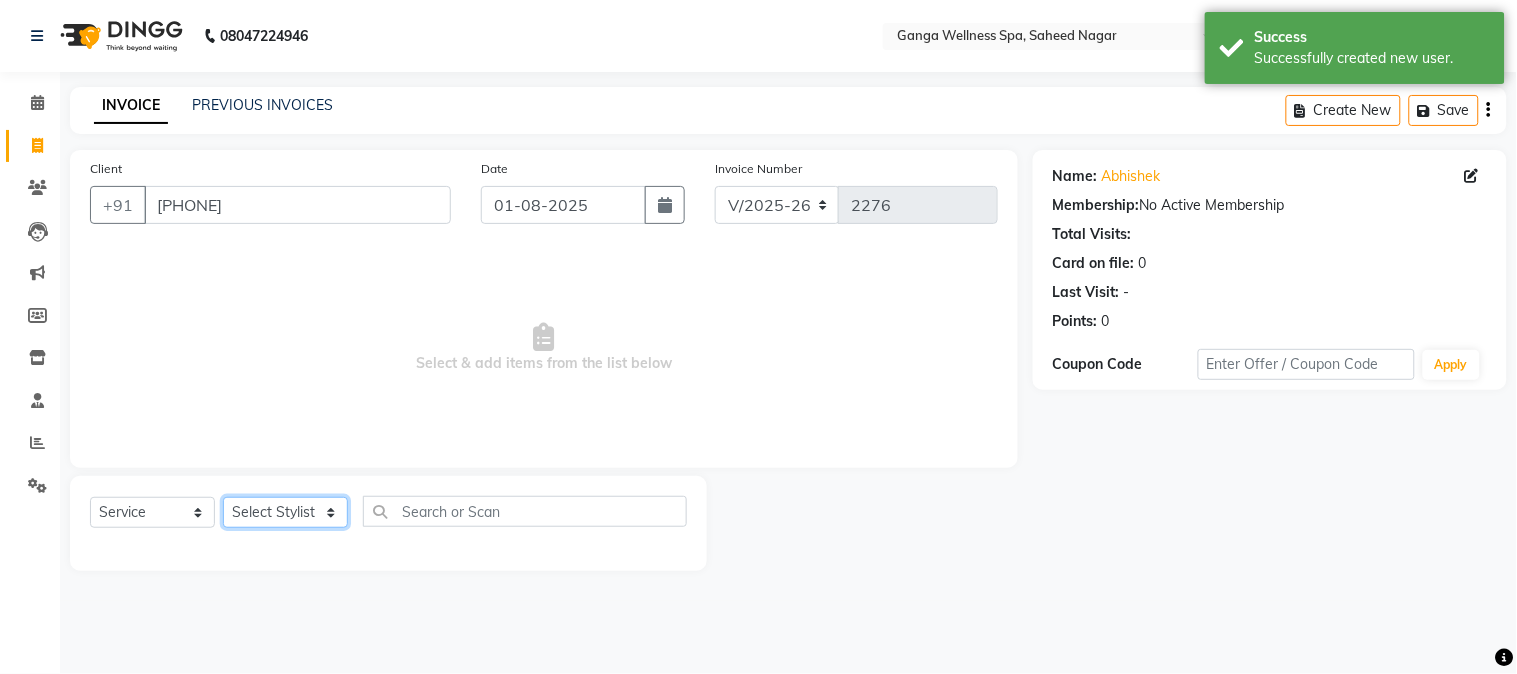 click on "Select Stylist Abhi akhil Alexa AMMY AMMY Annie anya APPI Arohi  Ayen BANCHI Bina Bina CJ CRP 1 Daina ELINA ferjana G1 G1 ONE PLUS  G1 Salon G2 Helen JEENY Jhanka Jojo Kana KEMPI KEMPI Kim krishna KTI Lili Rout Lily LINDA LIZA Martha  MELODY MERRY  minu Moon nancy Noiny pinkey Pradeep Prity  Riya ROOZ  Sony steffy SUCHI  Surren Sir Sushree Swapna Umpi upashana Zouli" 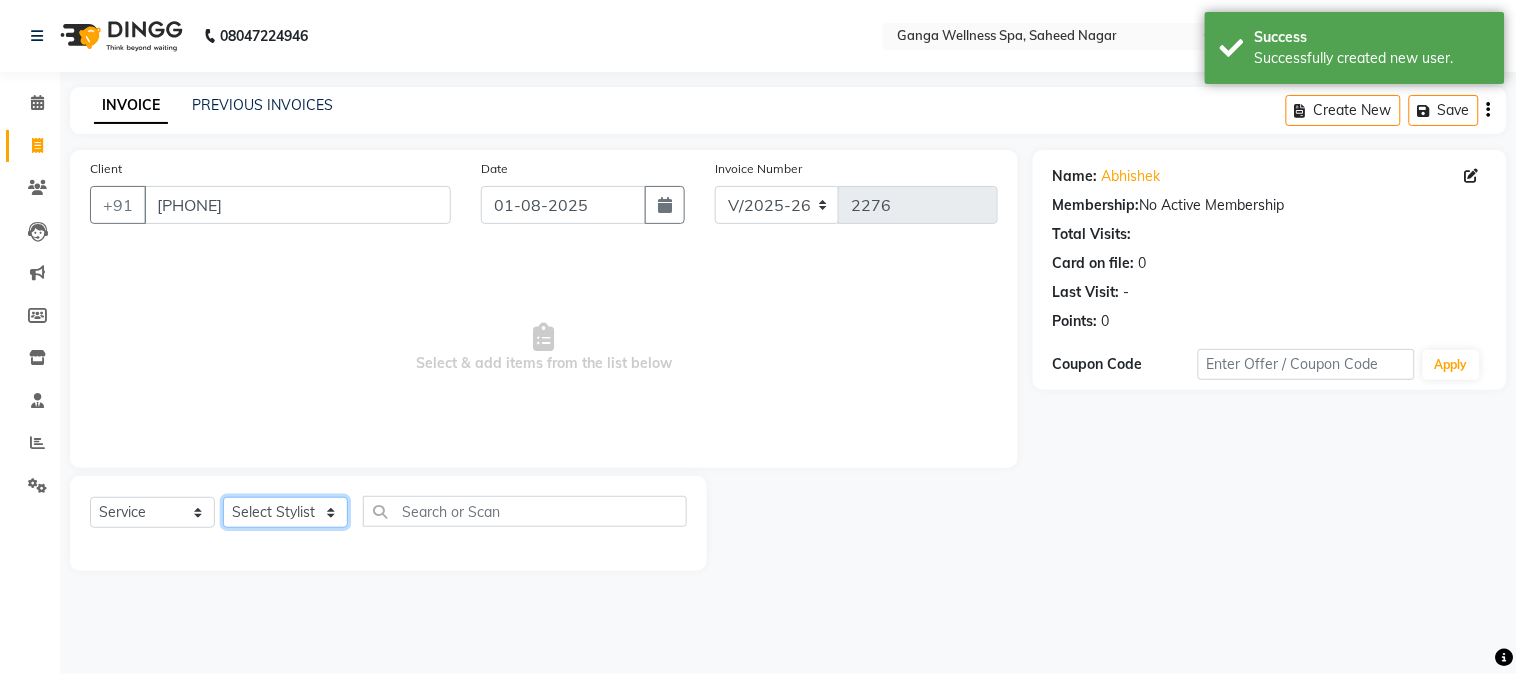 select on "40101" 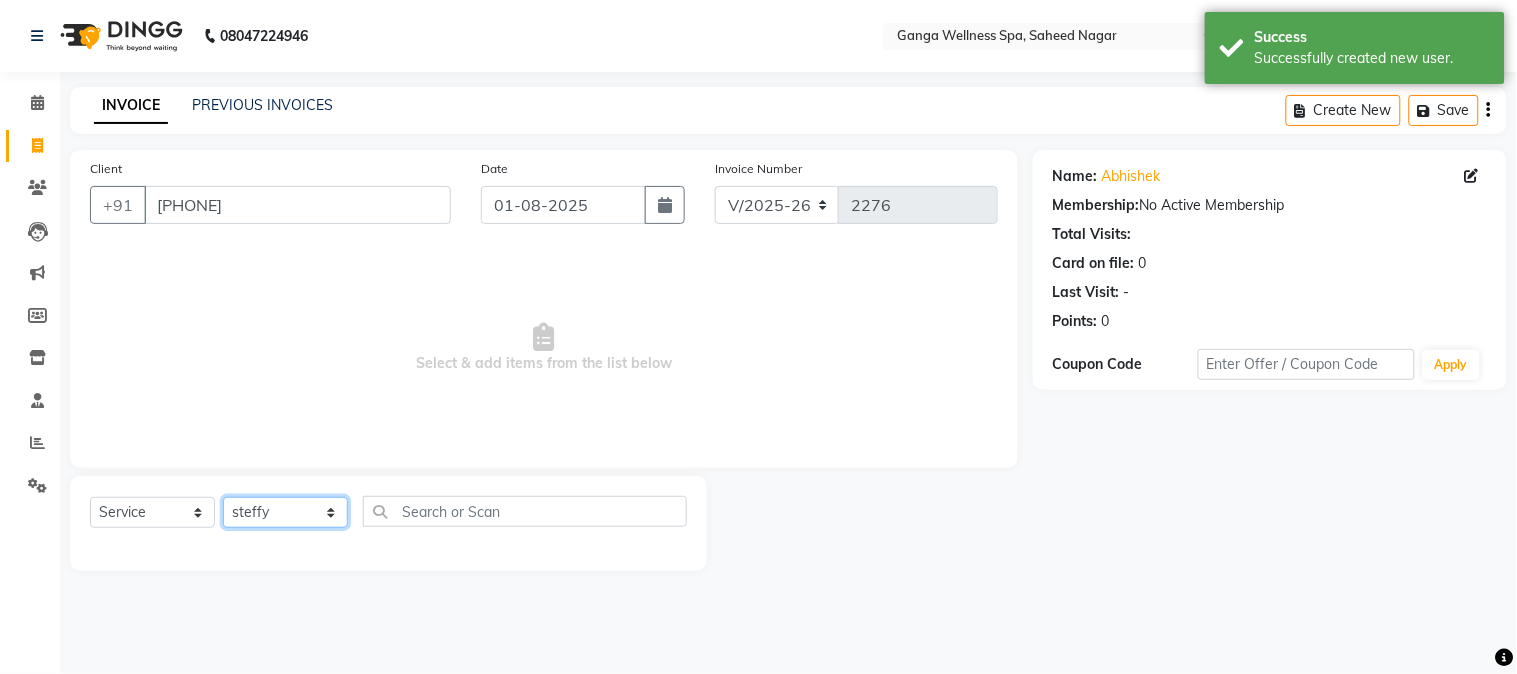 click on "Select Stylist Abhi akhil Alexa AMMY AMMY Annie anya APPI Arohi  Ayen BANCHI Bina Bina CJ CRP 1 Daina ELINA ferjana G1 G1 ONE PLUS  G1 Salon G2 Helen JEENY Jhanka Jojo Kana KEMPI KEMPI Kim krishna KTI Lili Rout Lily LINDA LIZA Martha  MELODY MERRY  minu Moon nancy Noiny pinkey Pradeep Prity  Riya ROOZ  Sony steffy SUCHI  Surren Sir Sushree Swapna Umpi upashana Zouli" 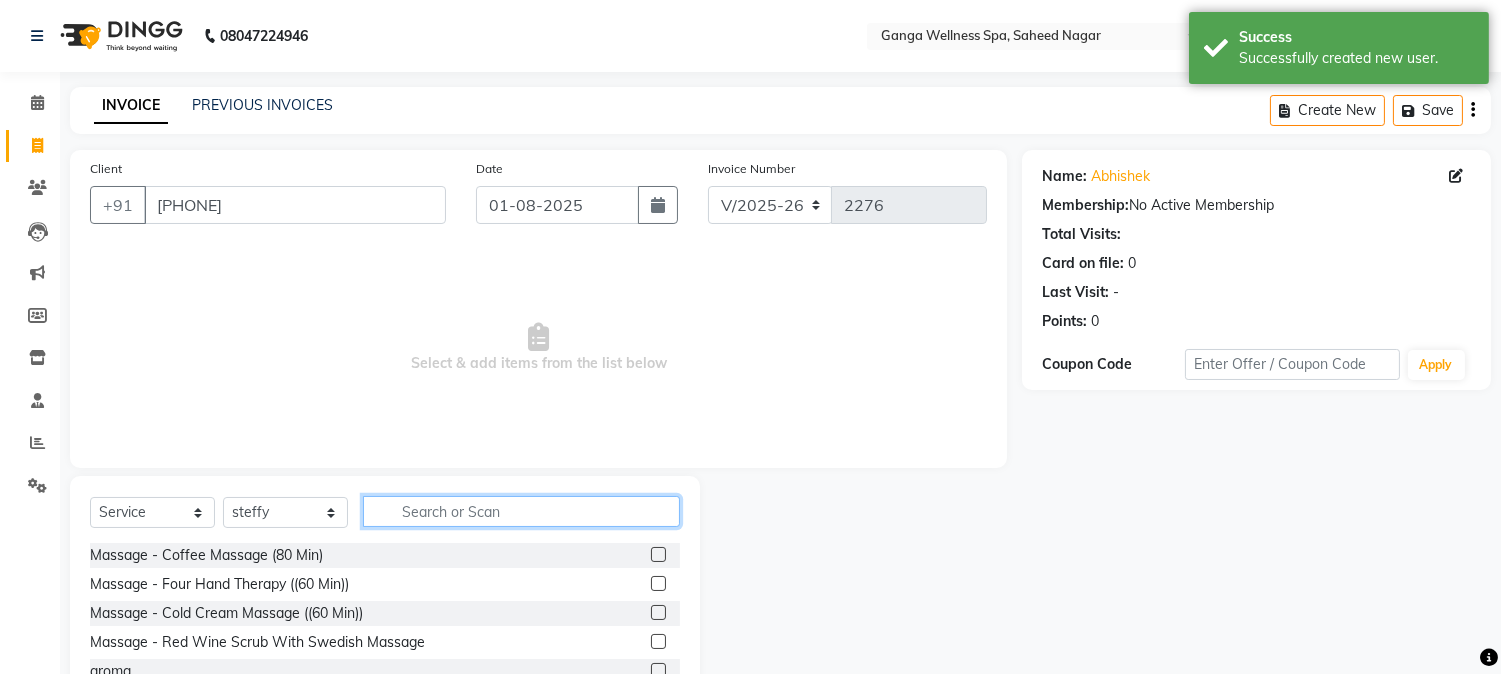 click 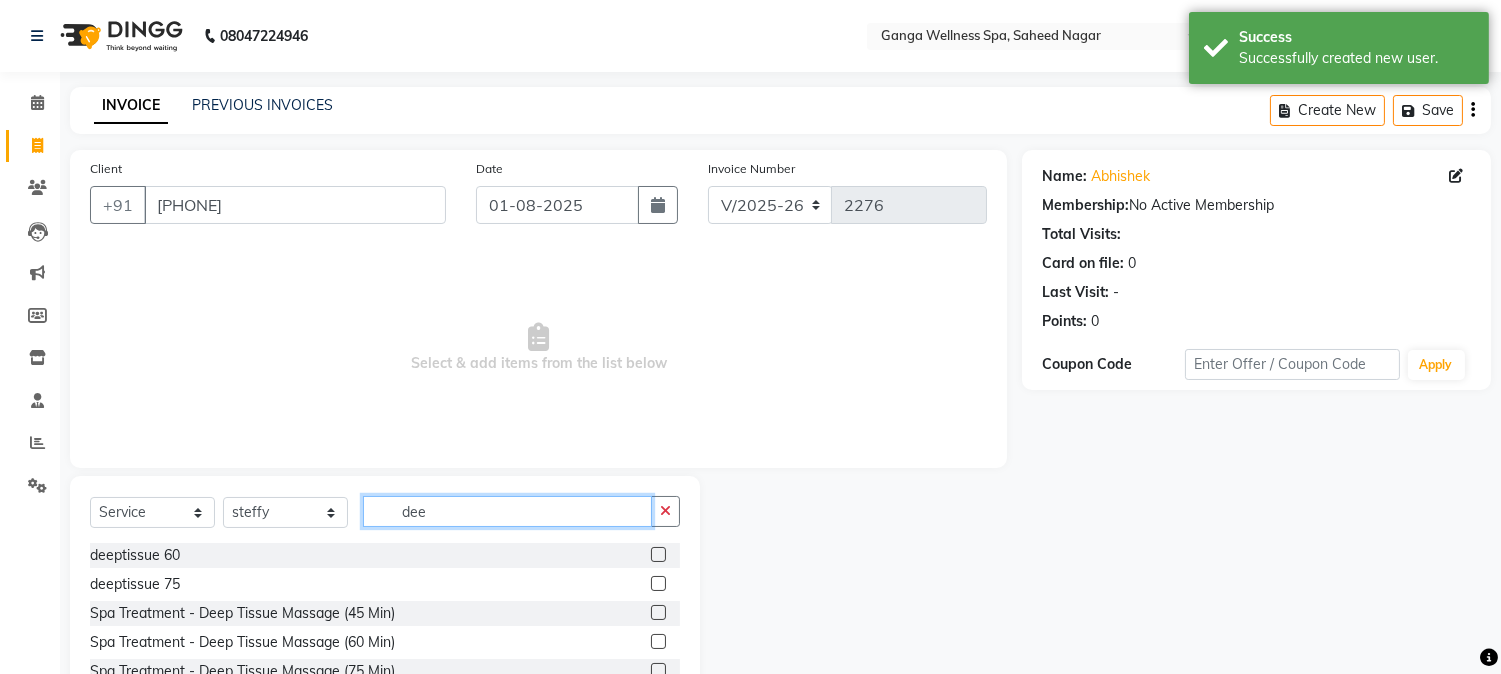 scroll, scrollTop: 101, scrollLeft: 0, axis: vertical 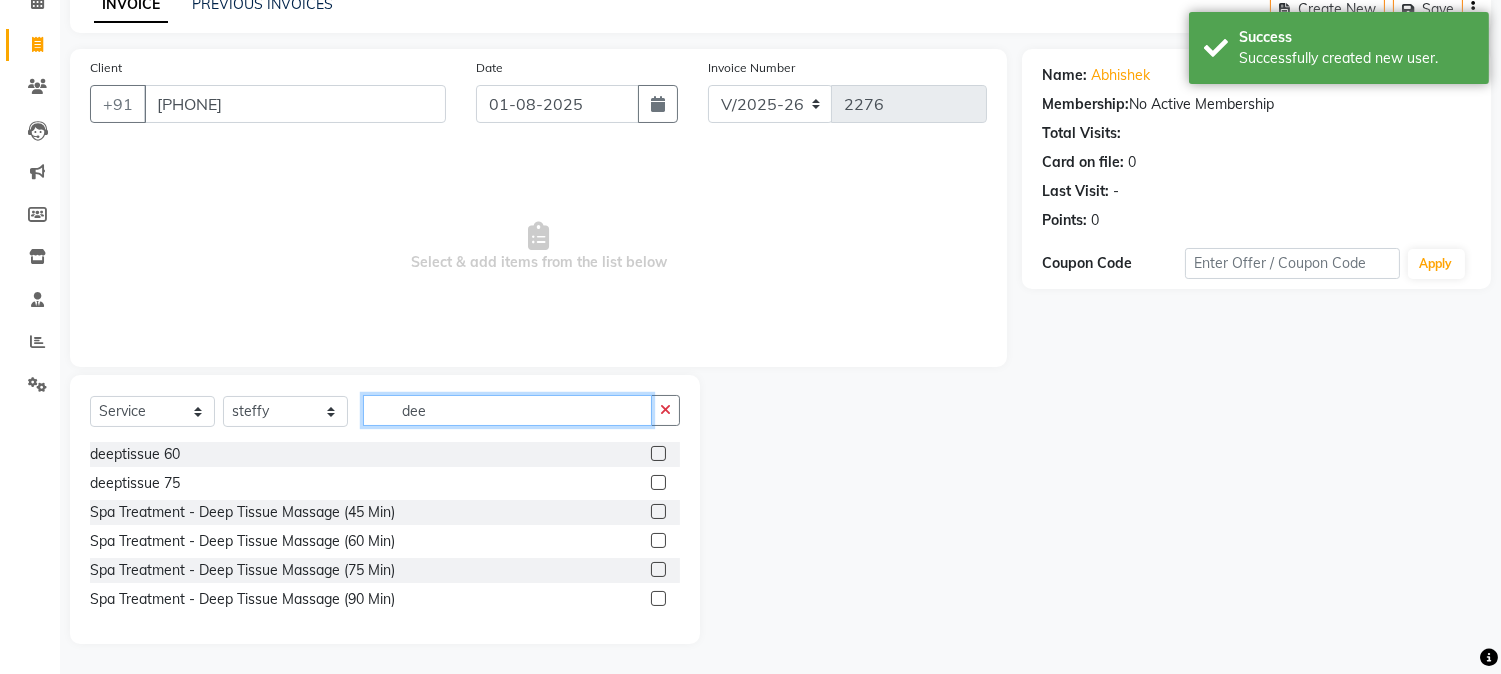 type on "dee" 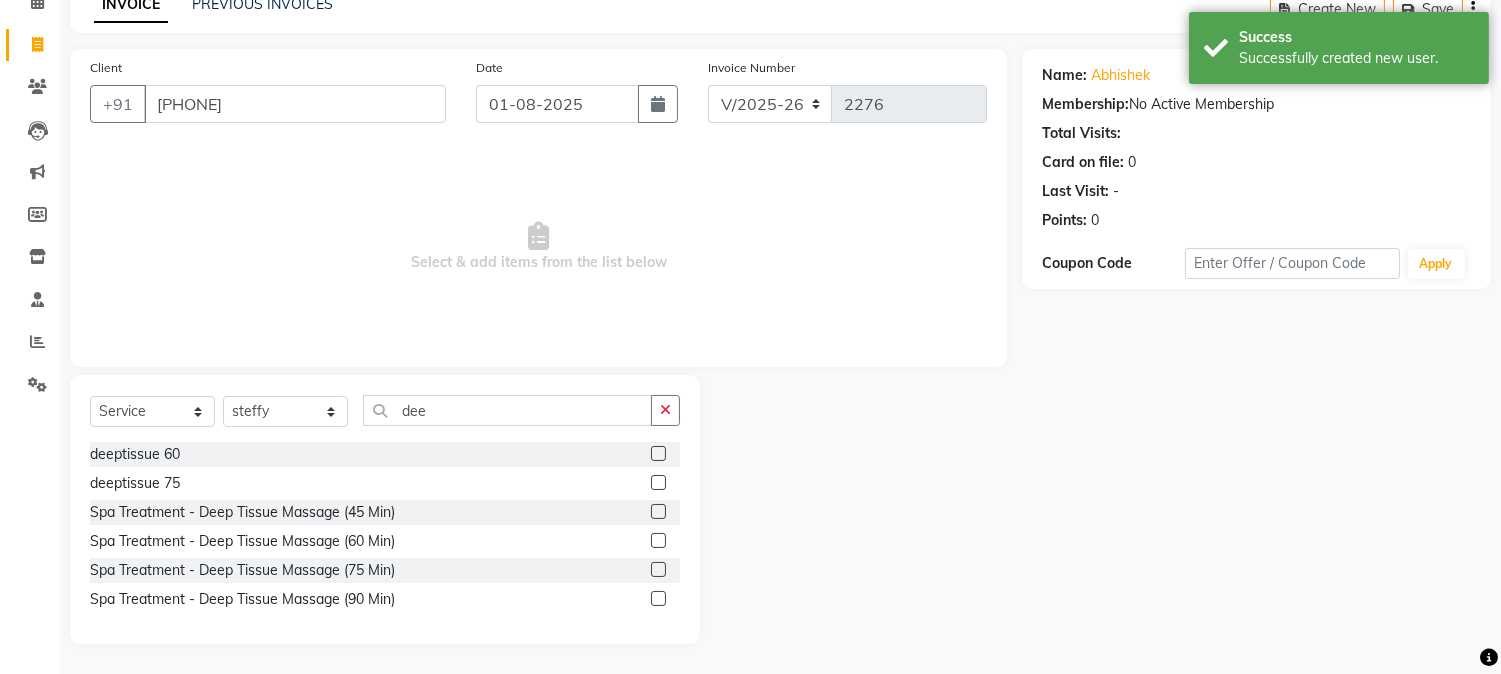 click 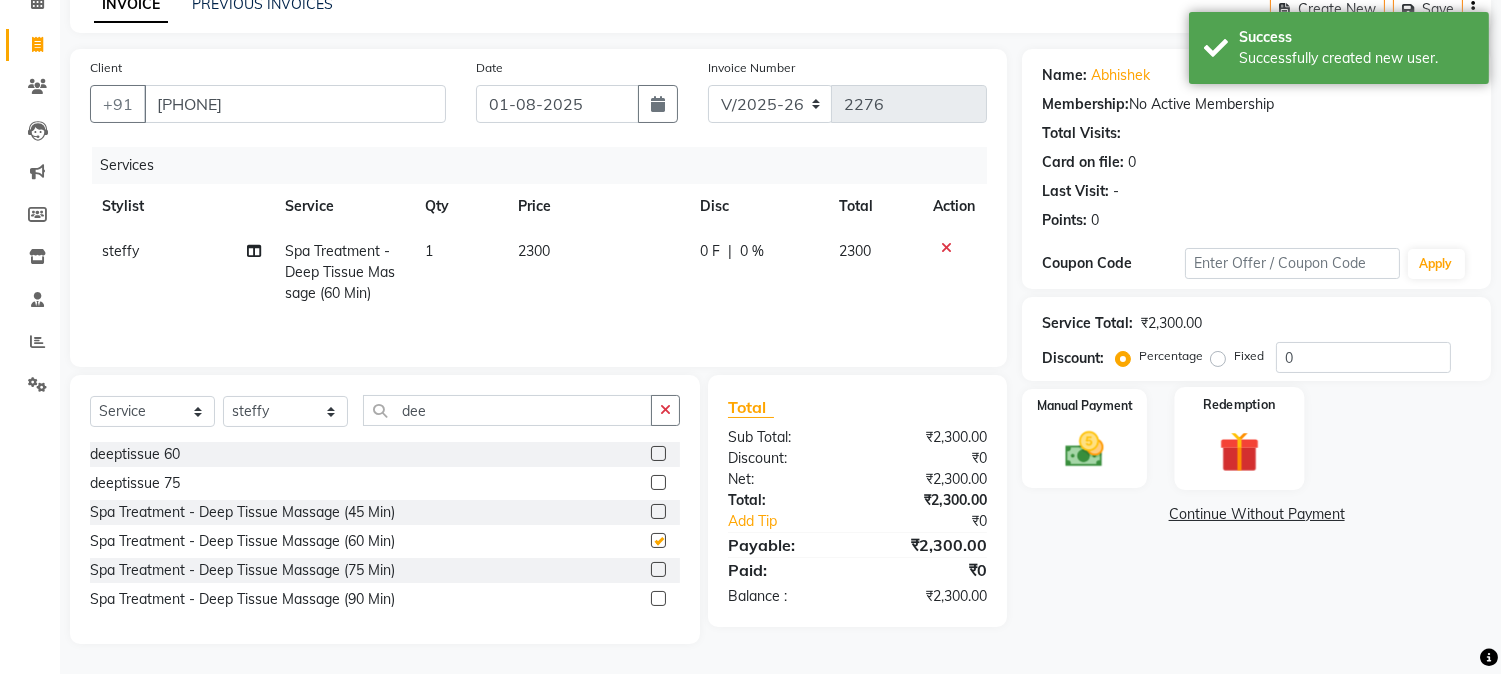 checkbox on "false" 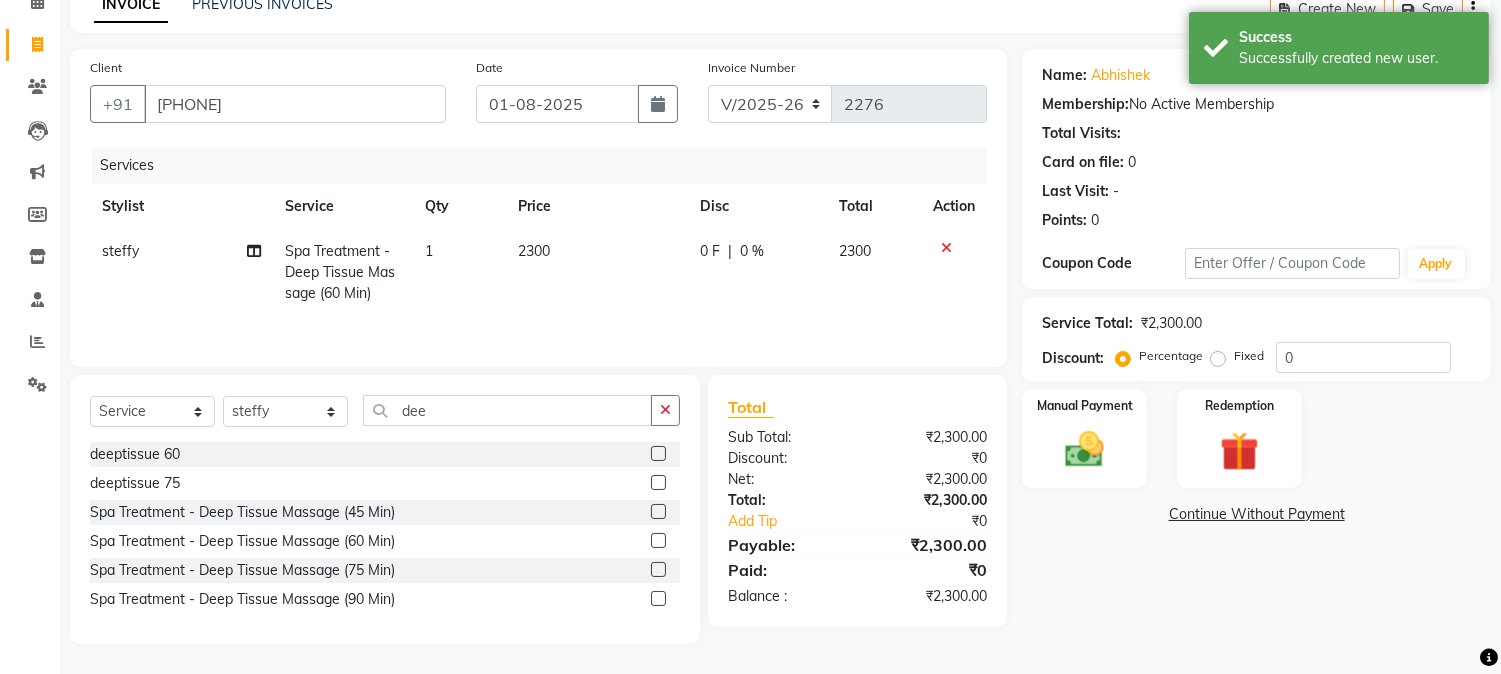 click on "Fixed" 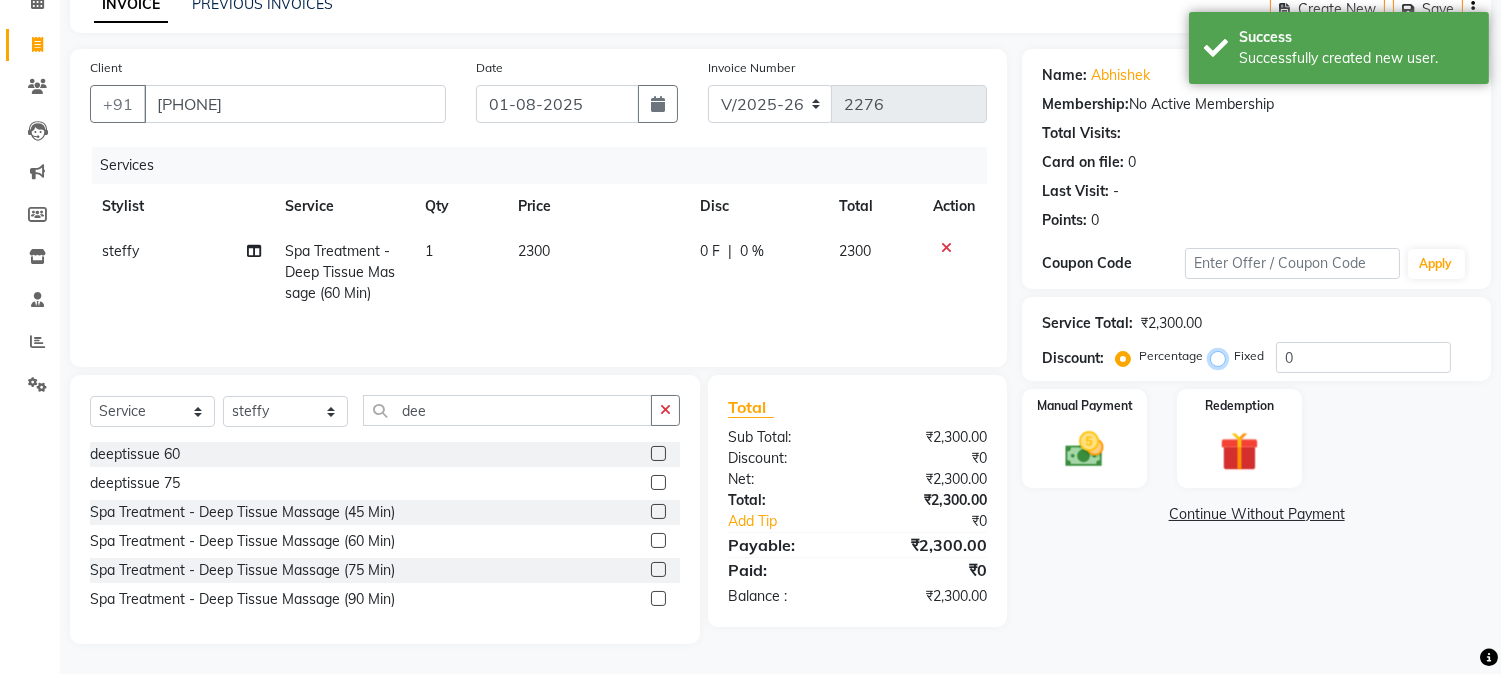 click on "Fixed" at bounding box center [1222, 356] 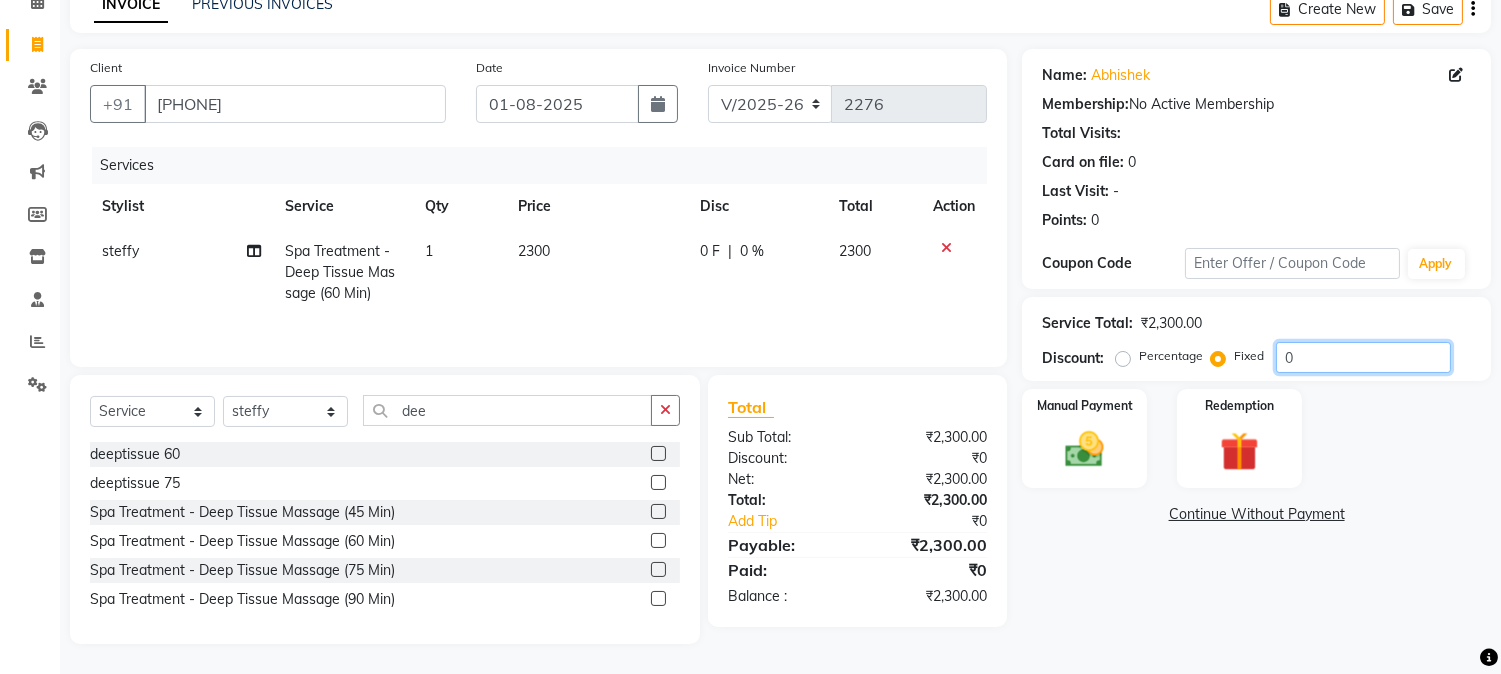 click on "0" 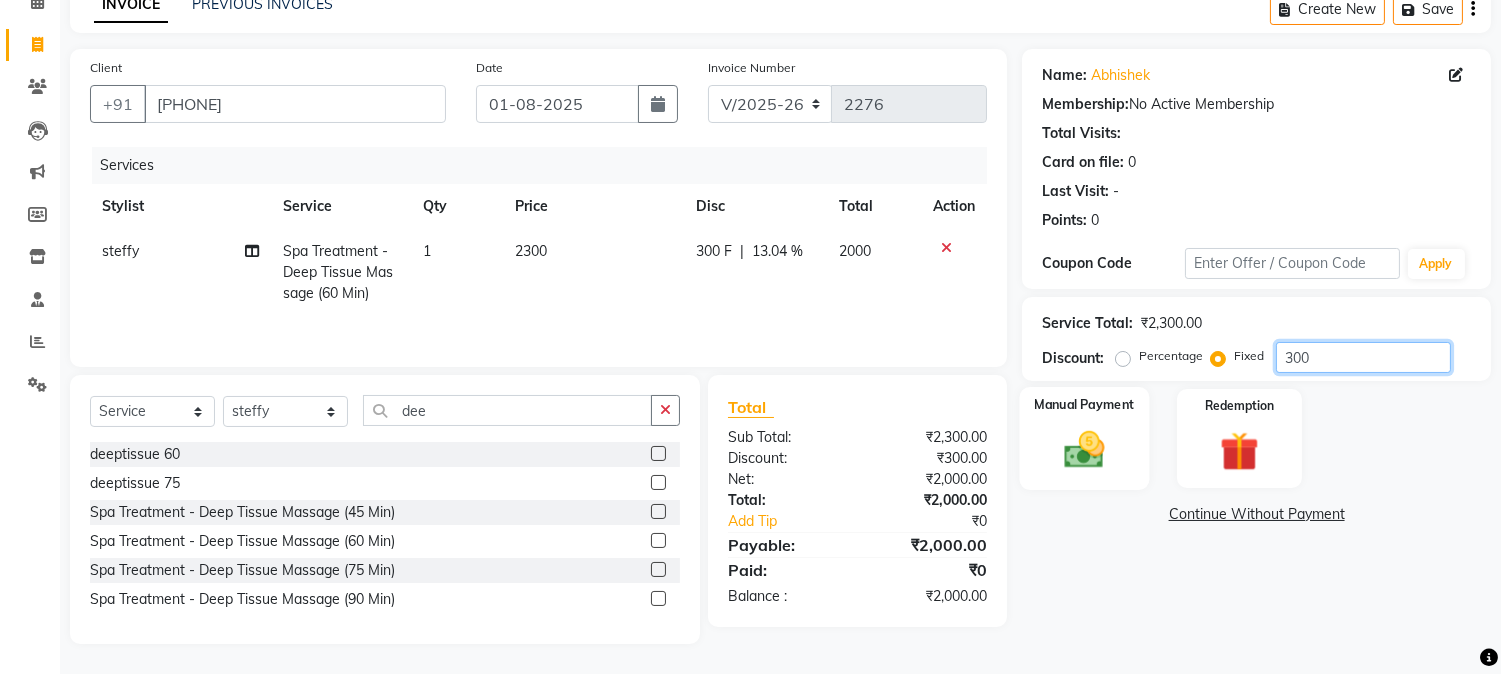 type on "300" 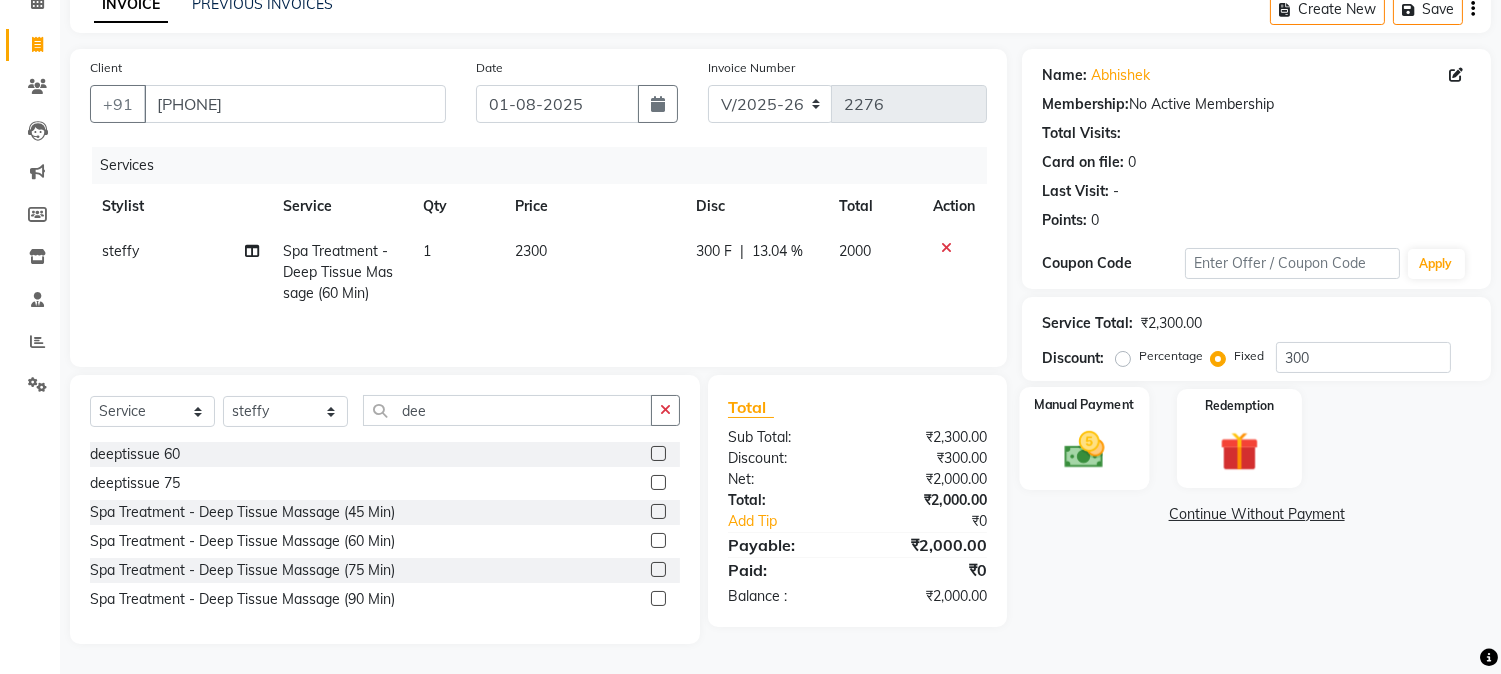click 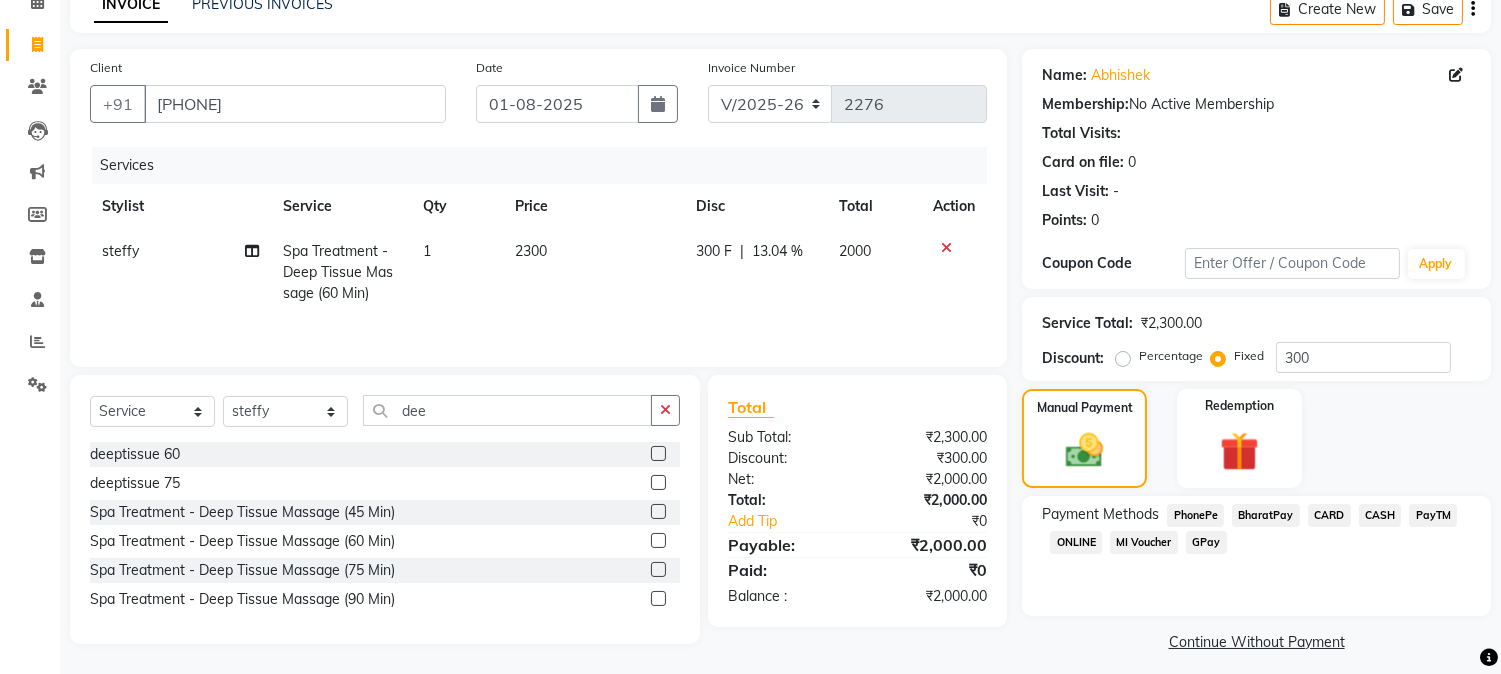 click on "PhonePe" 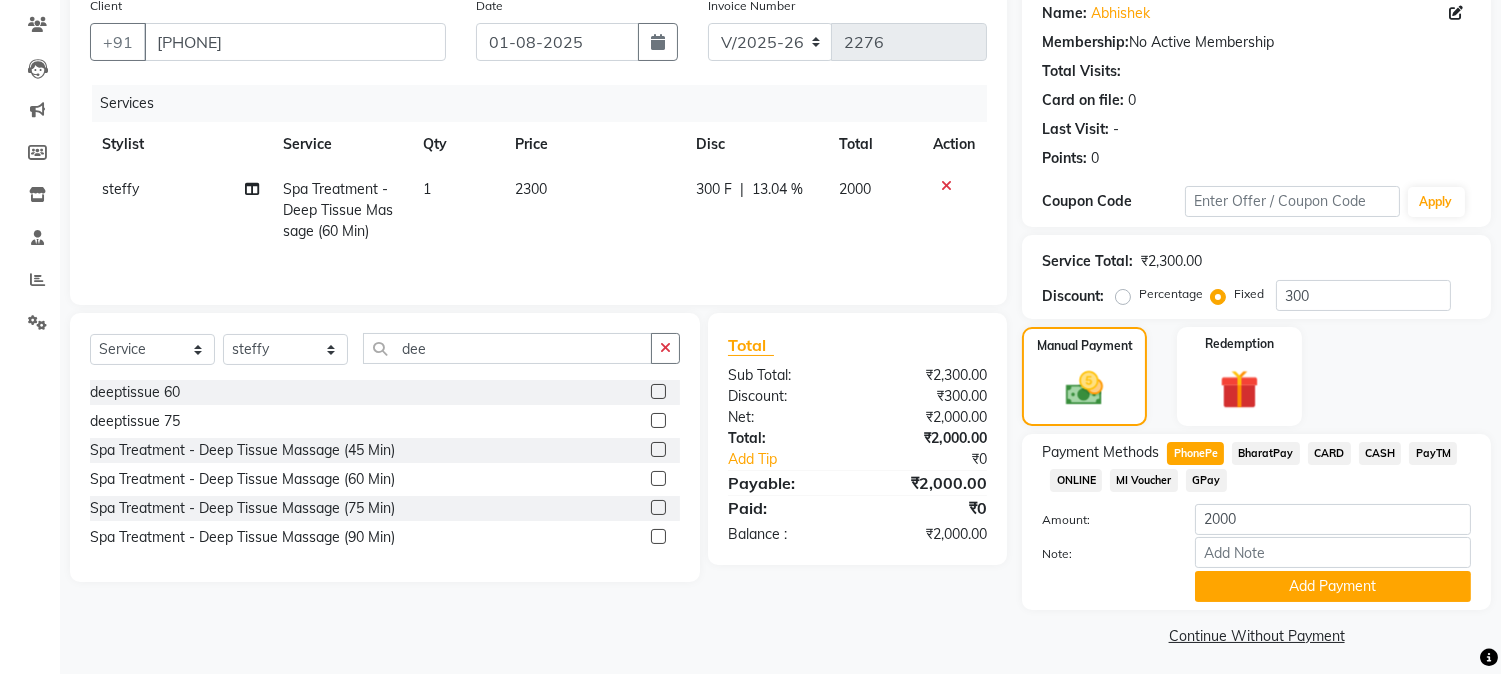 scroll, scrollTop: 170, scrollLeft: 0, axis: vertical 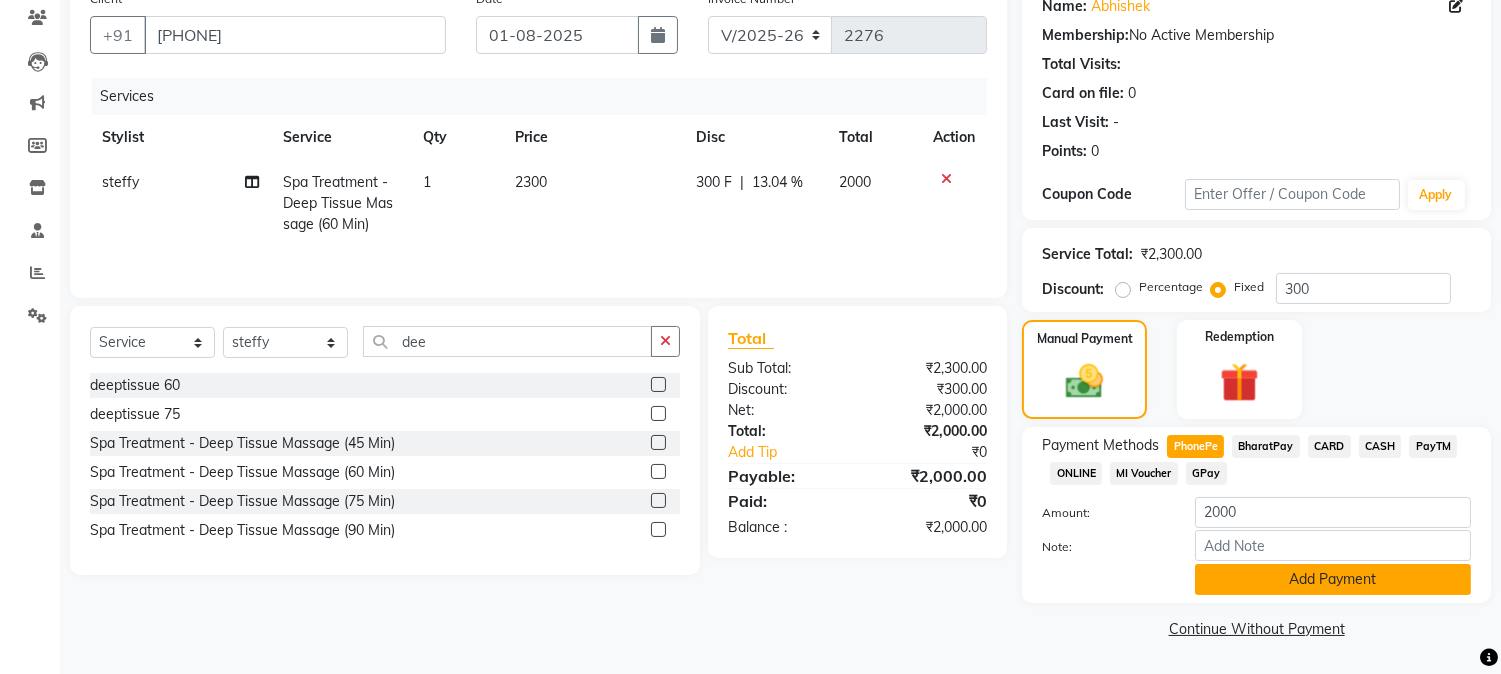 click on "Add Payment" 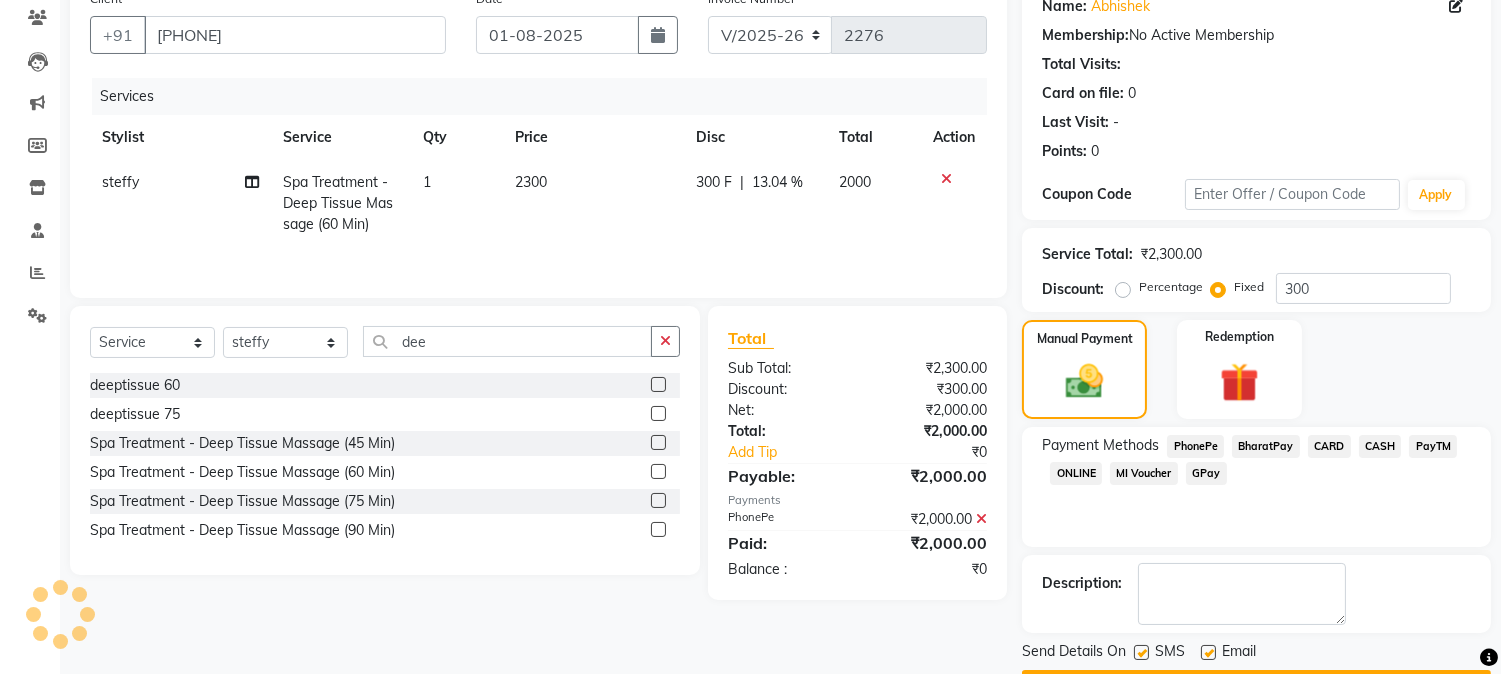 scroll, scrollTop: 225, scrollLeft: 0, axis: vertical 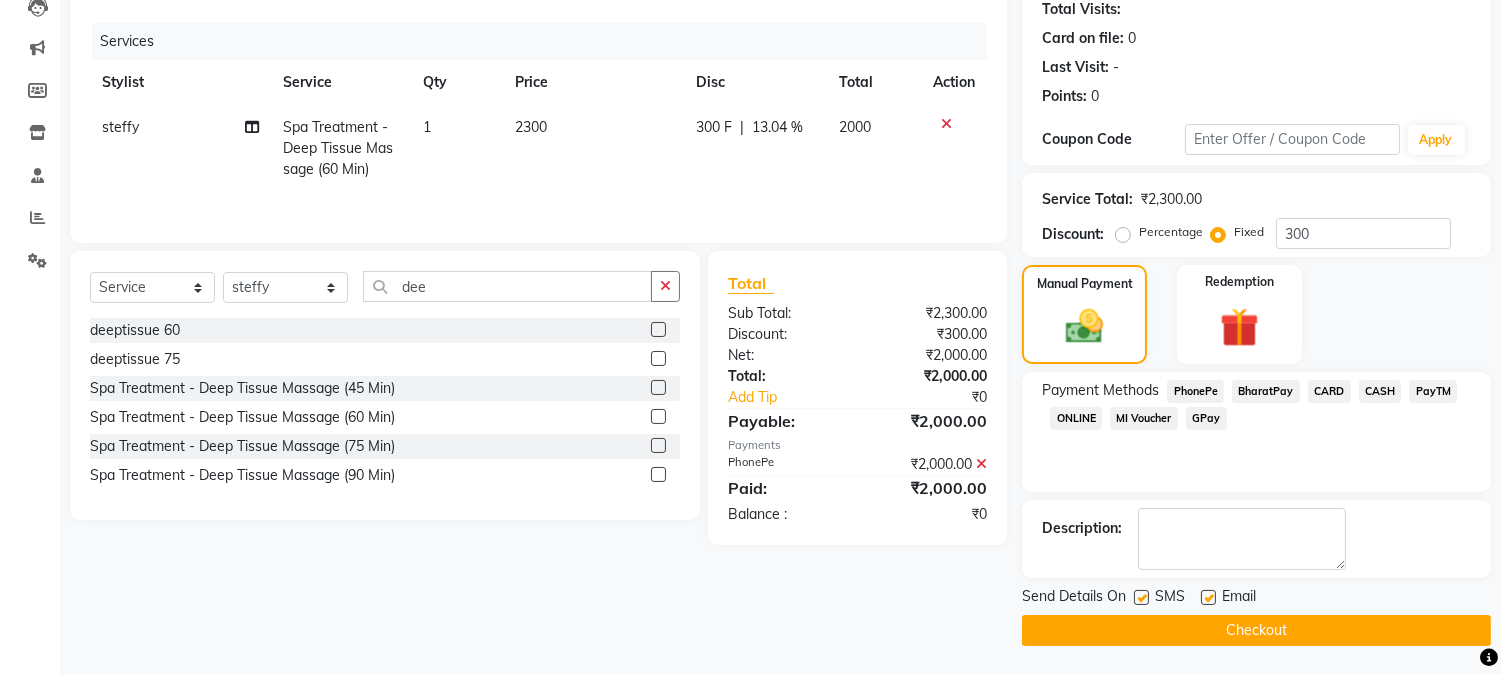 click on "Checkout" 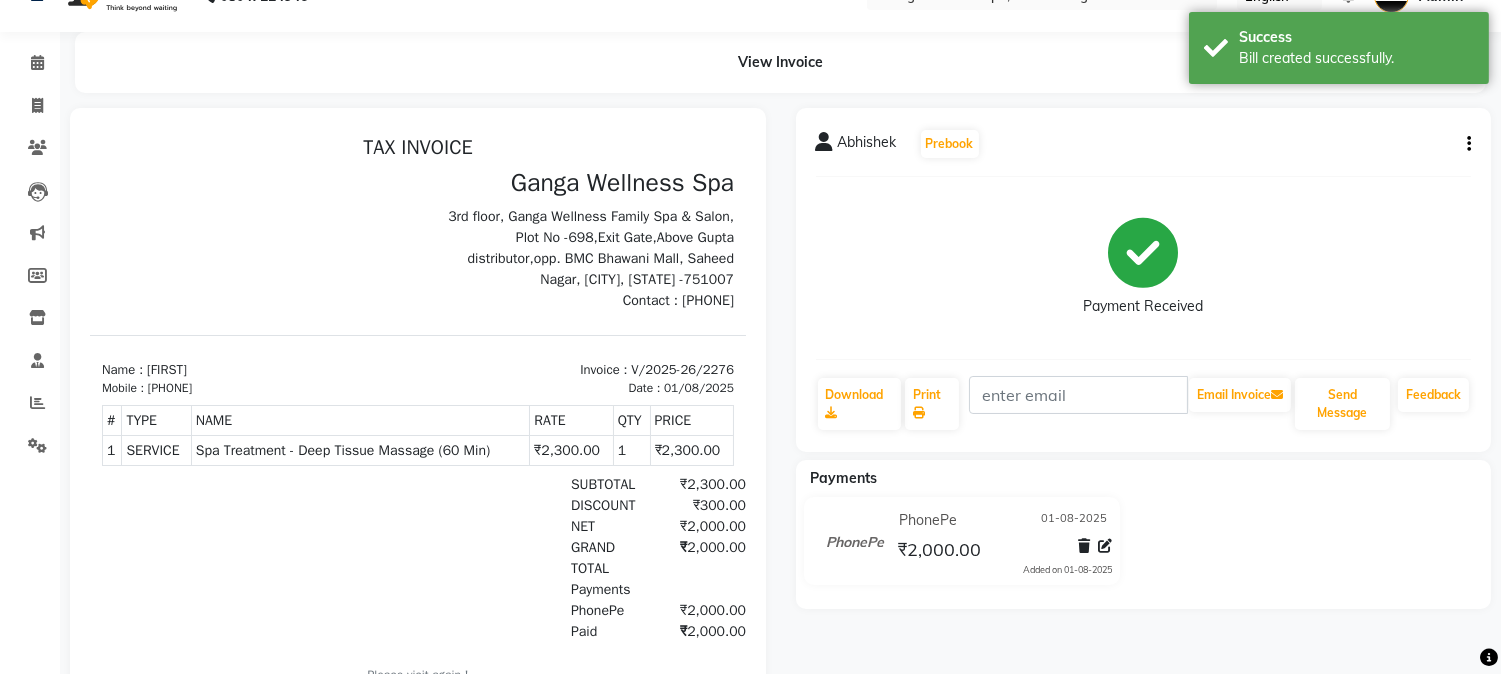 scroll, scrollTop: 111, scrollLeft: 0, axis: vertical 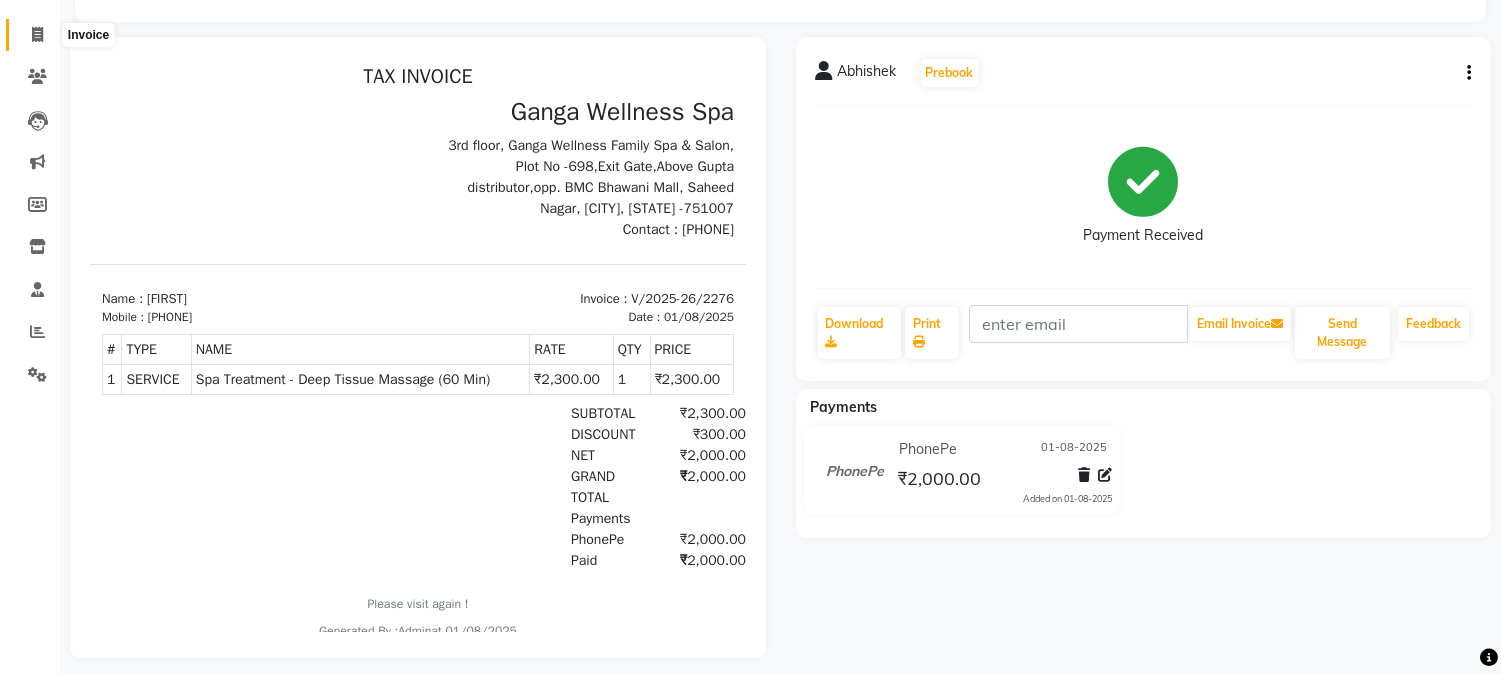 click 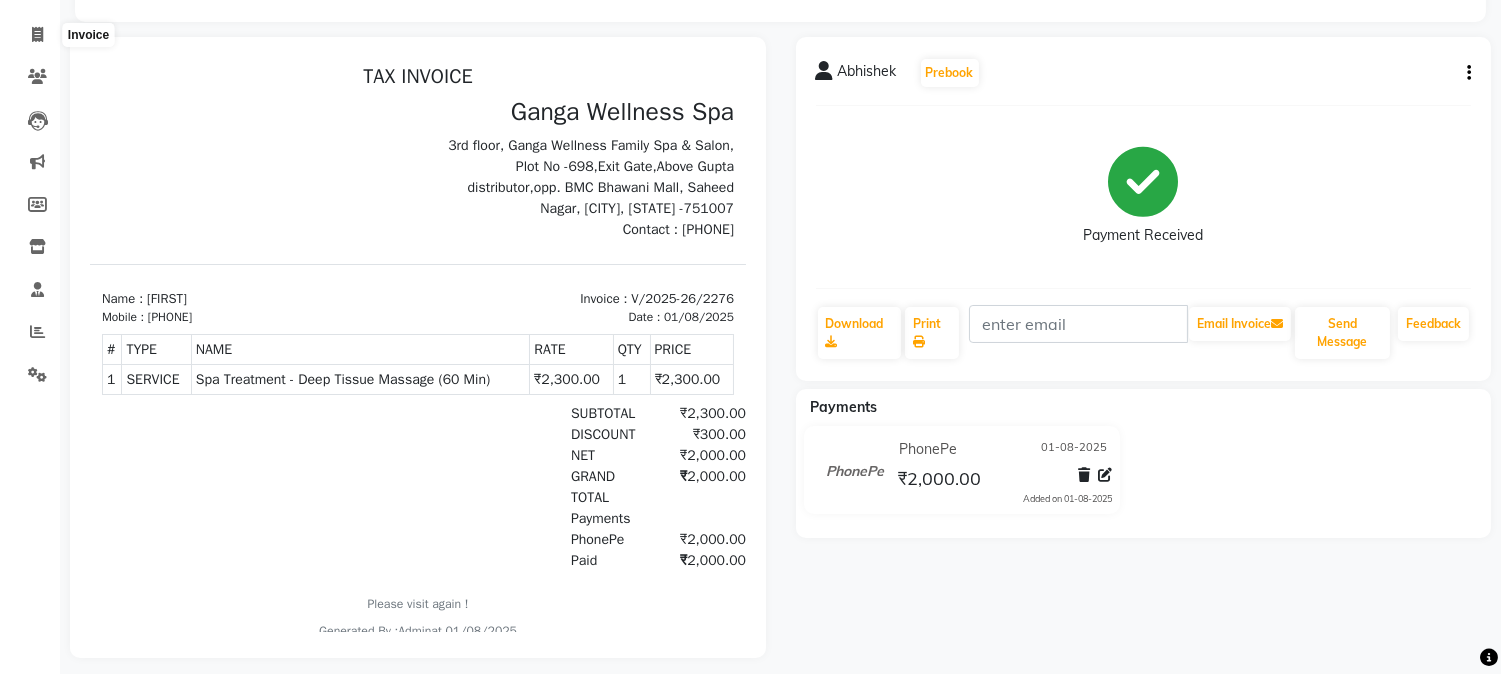 select on "service" 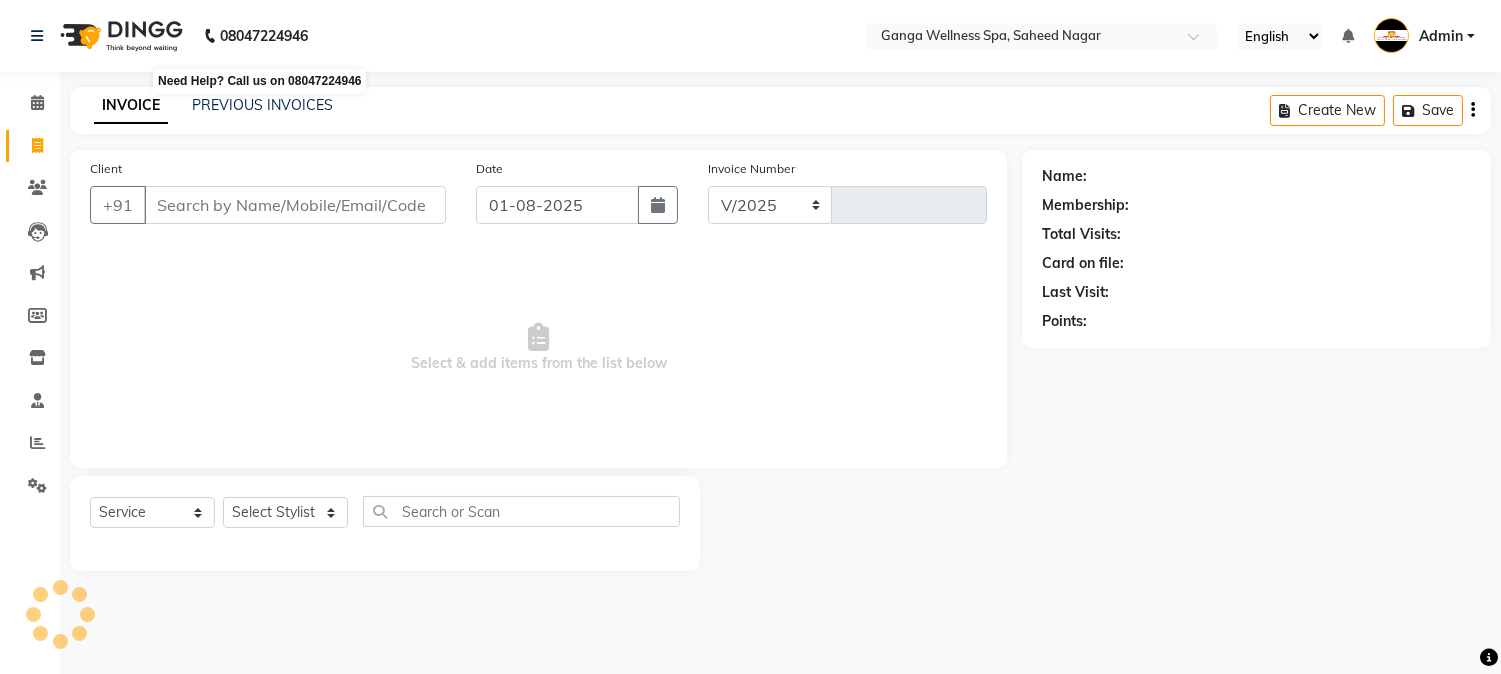 select on "762" 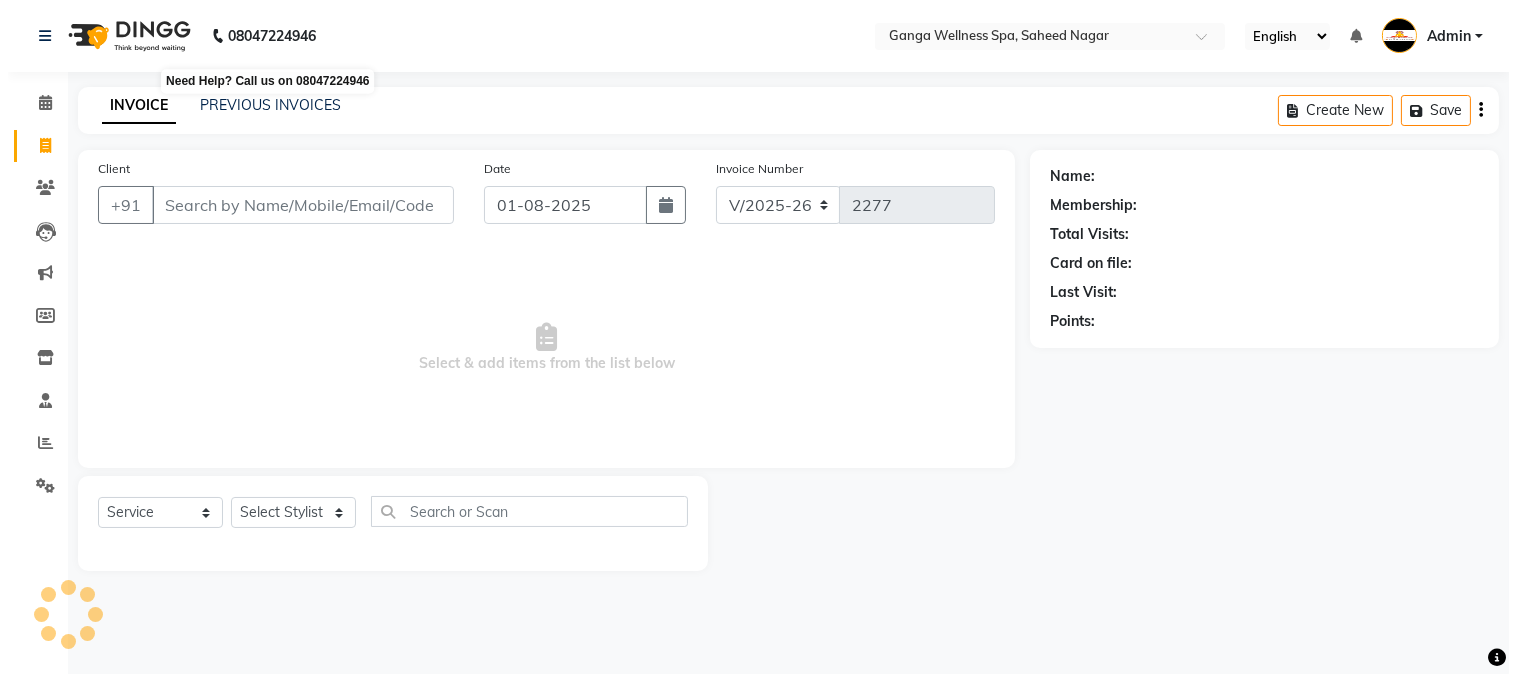 scroll, scrollTop: 0, scrollLeft: 0, axis: both 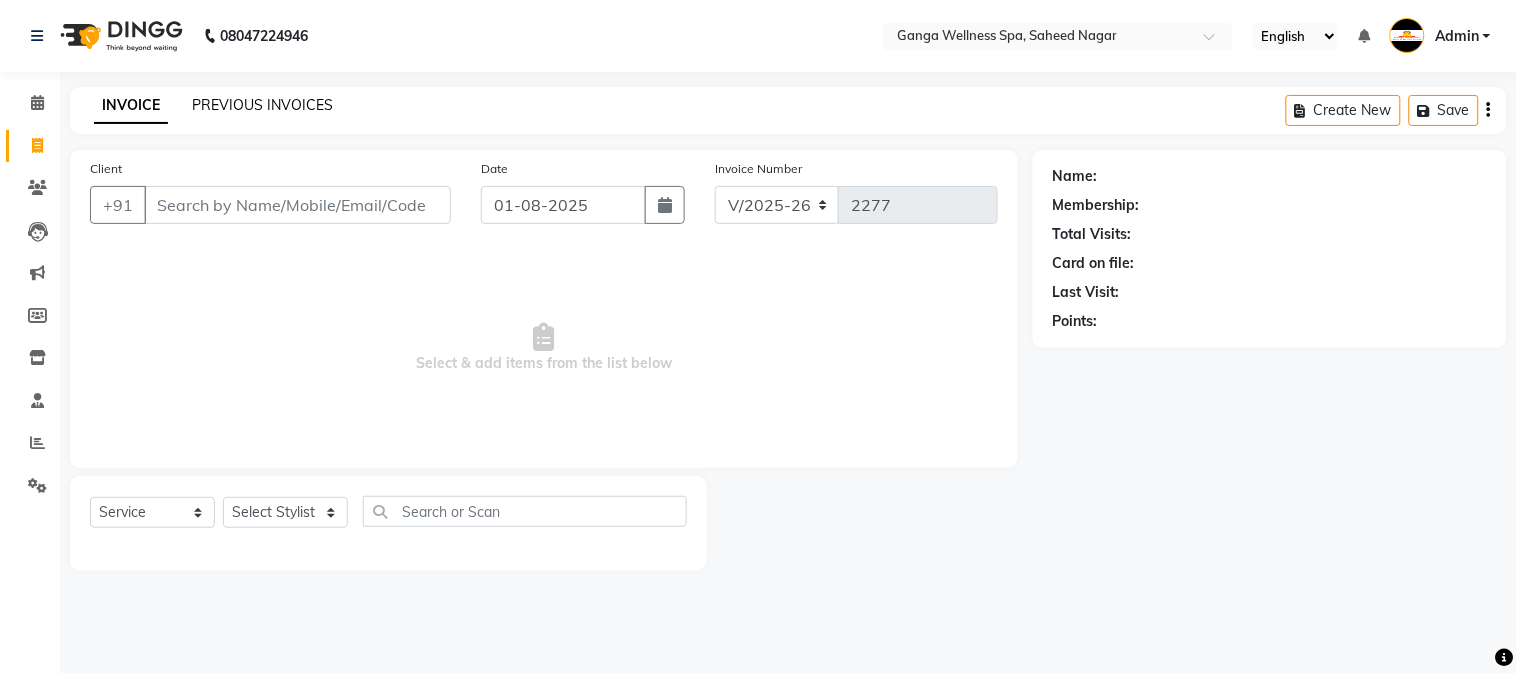 click on "PREVIOUS INVOICES" 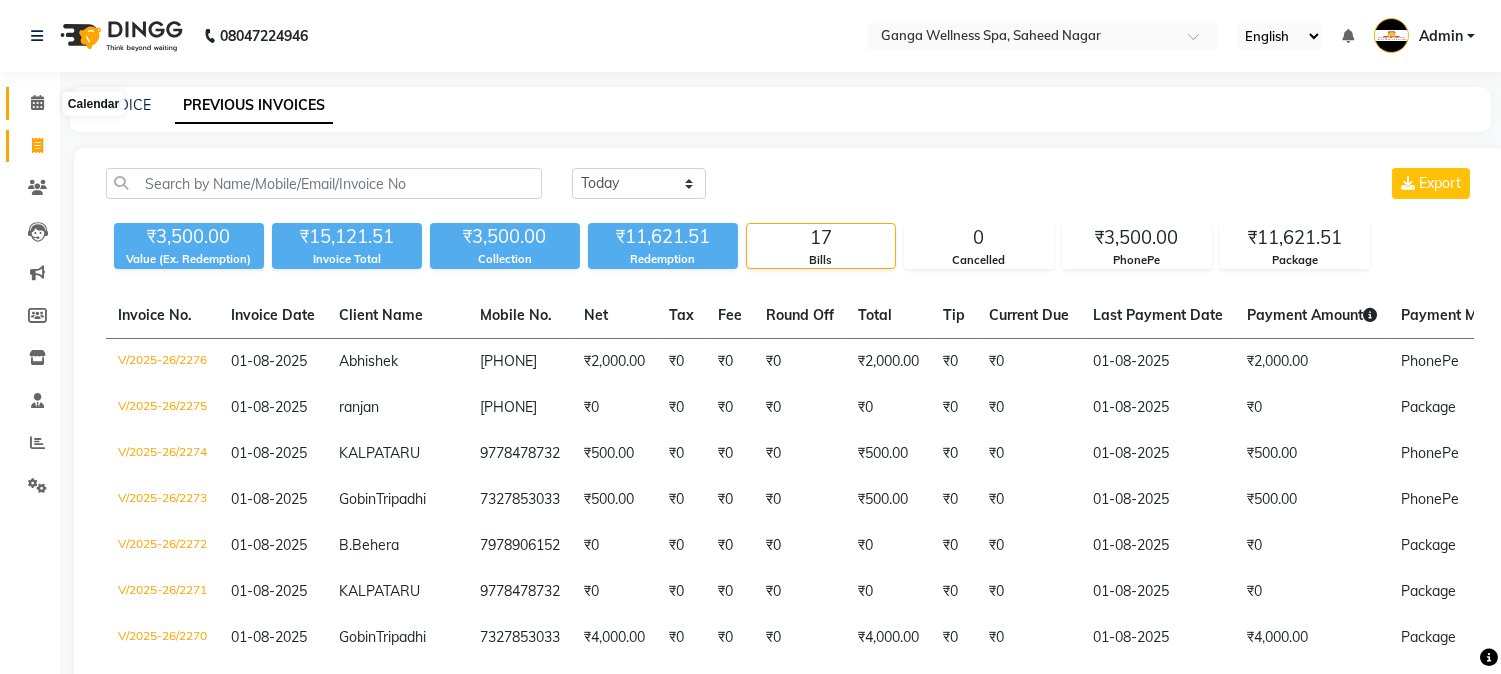 click 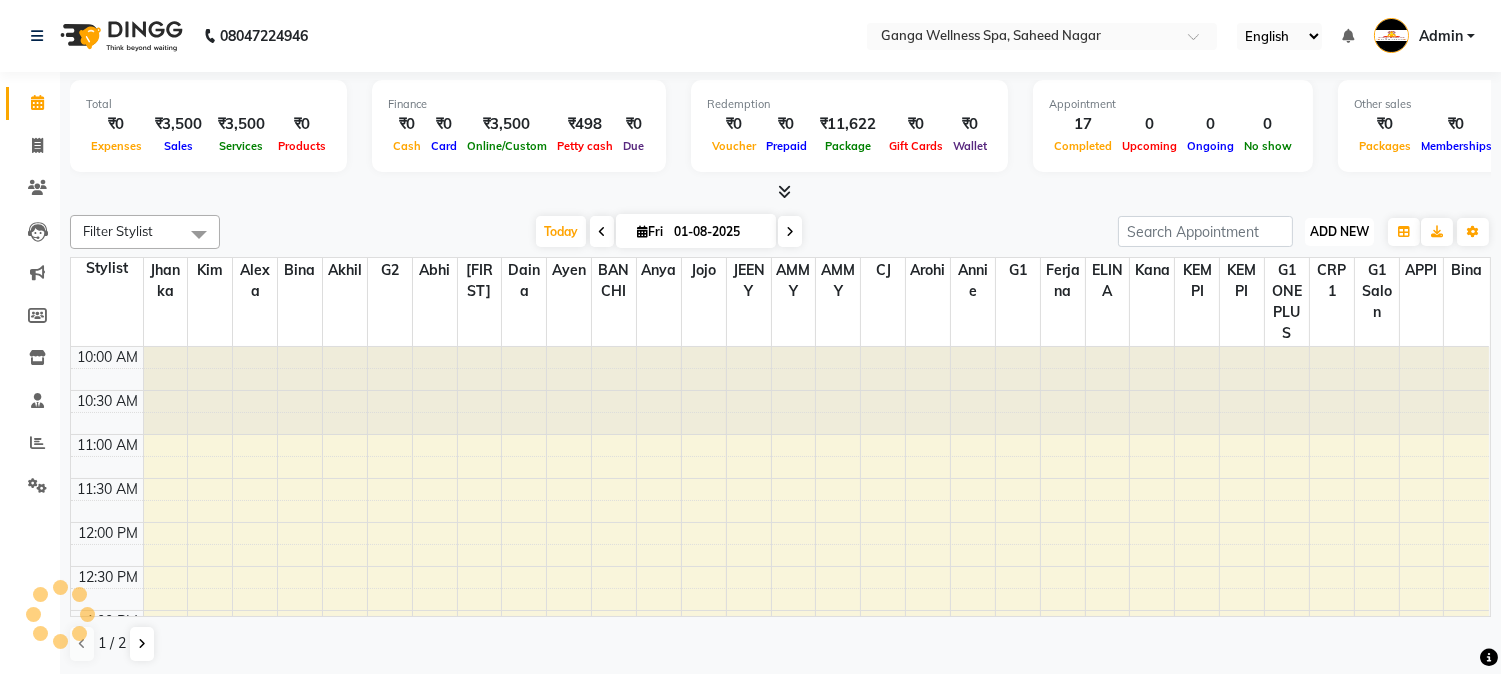 click on "ADD NEW Toggle Dropdown" at bounding box center (1339, 232) 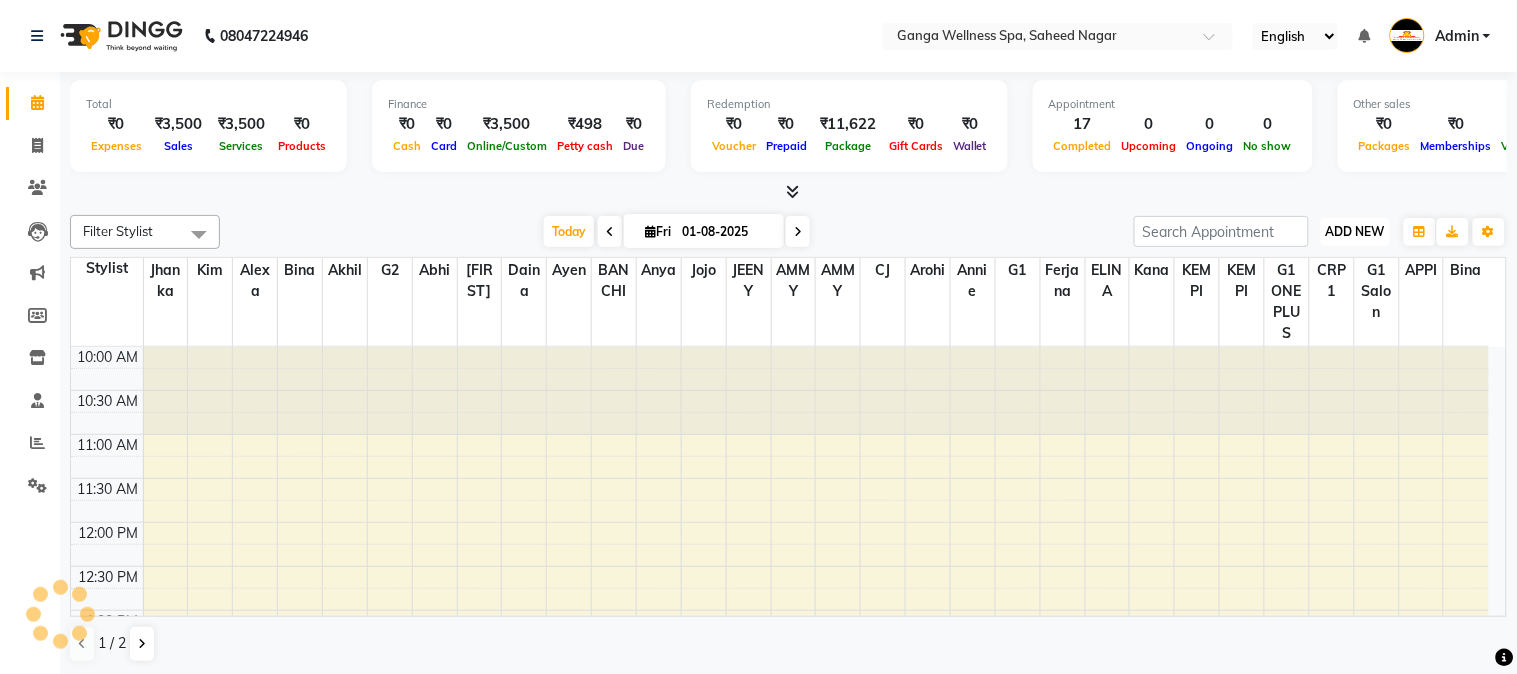 scroll, scrollTop: 0, scrollLeft: 0, axis: both 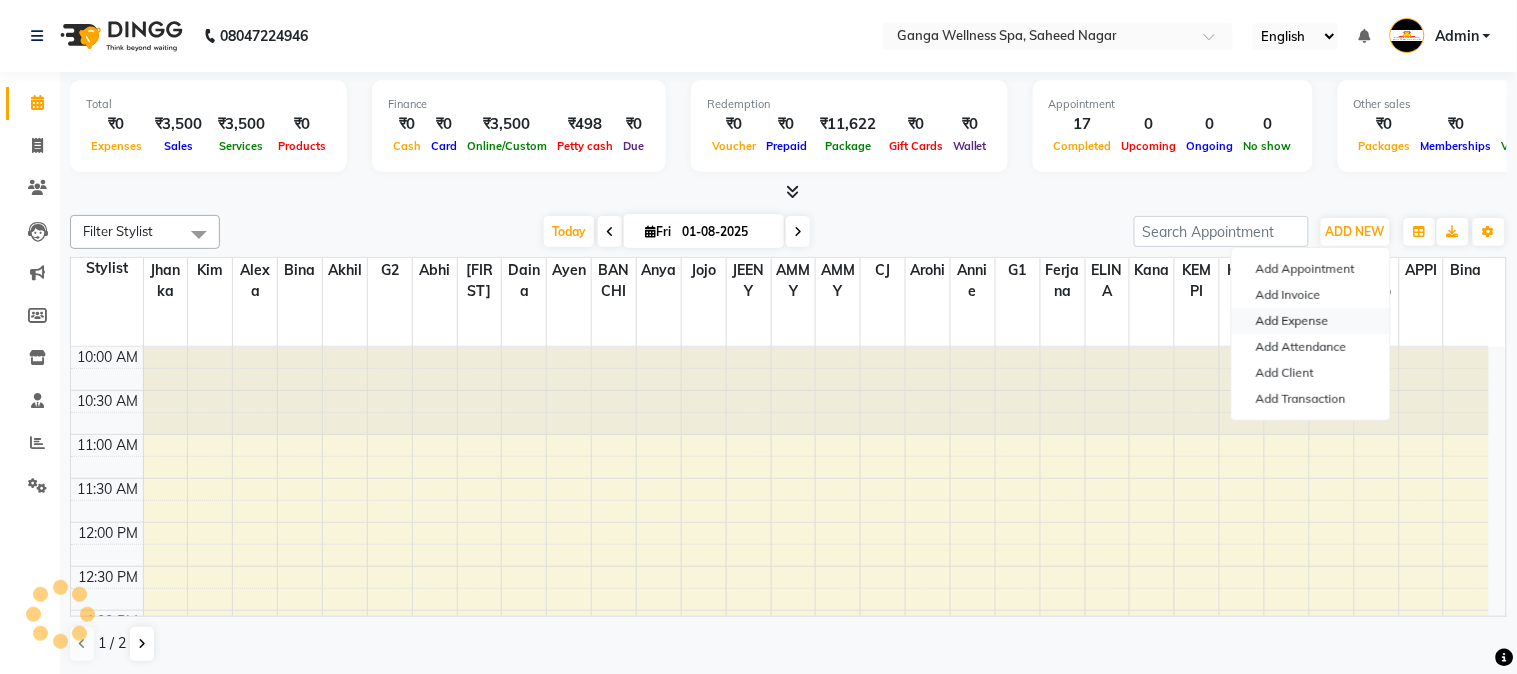 click on "Add Expense" at bounding box center (1311, 321) 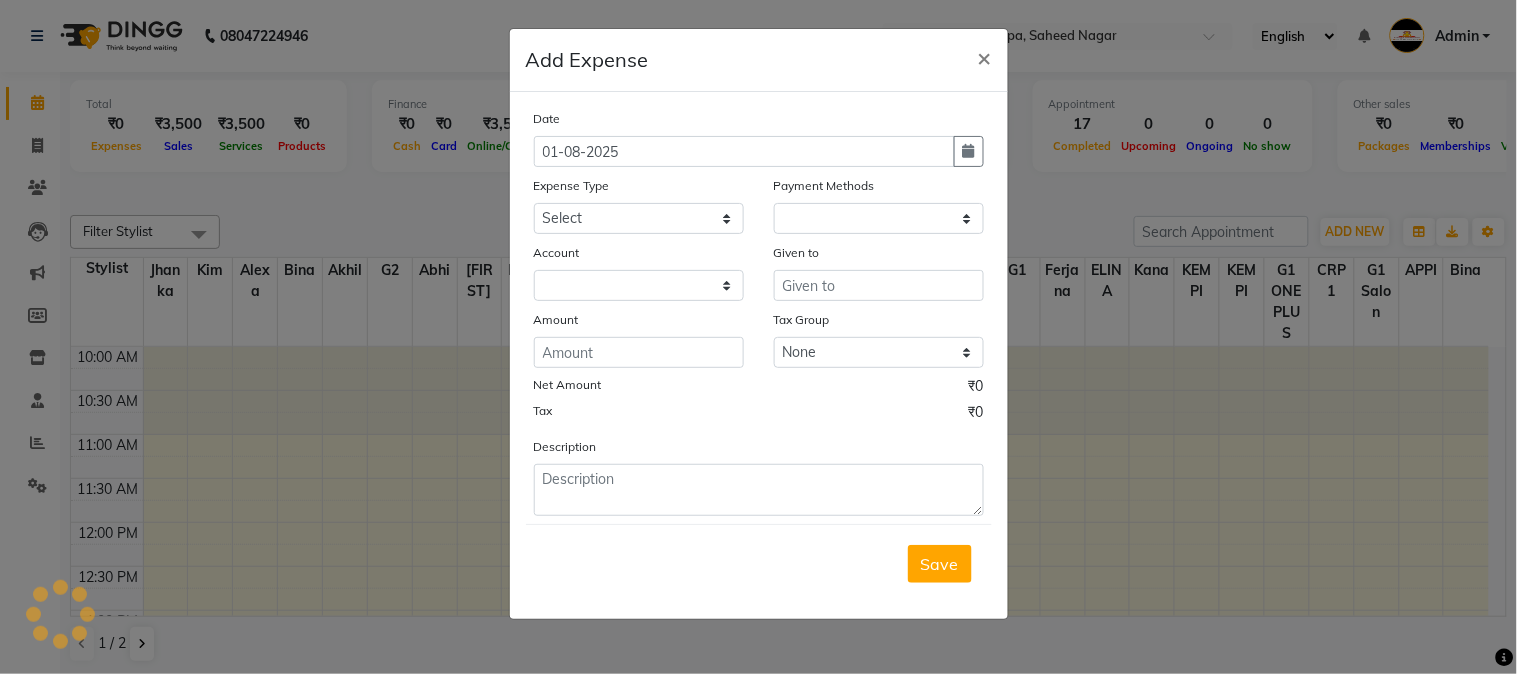 select on "1" 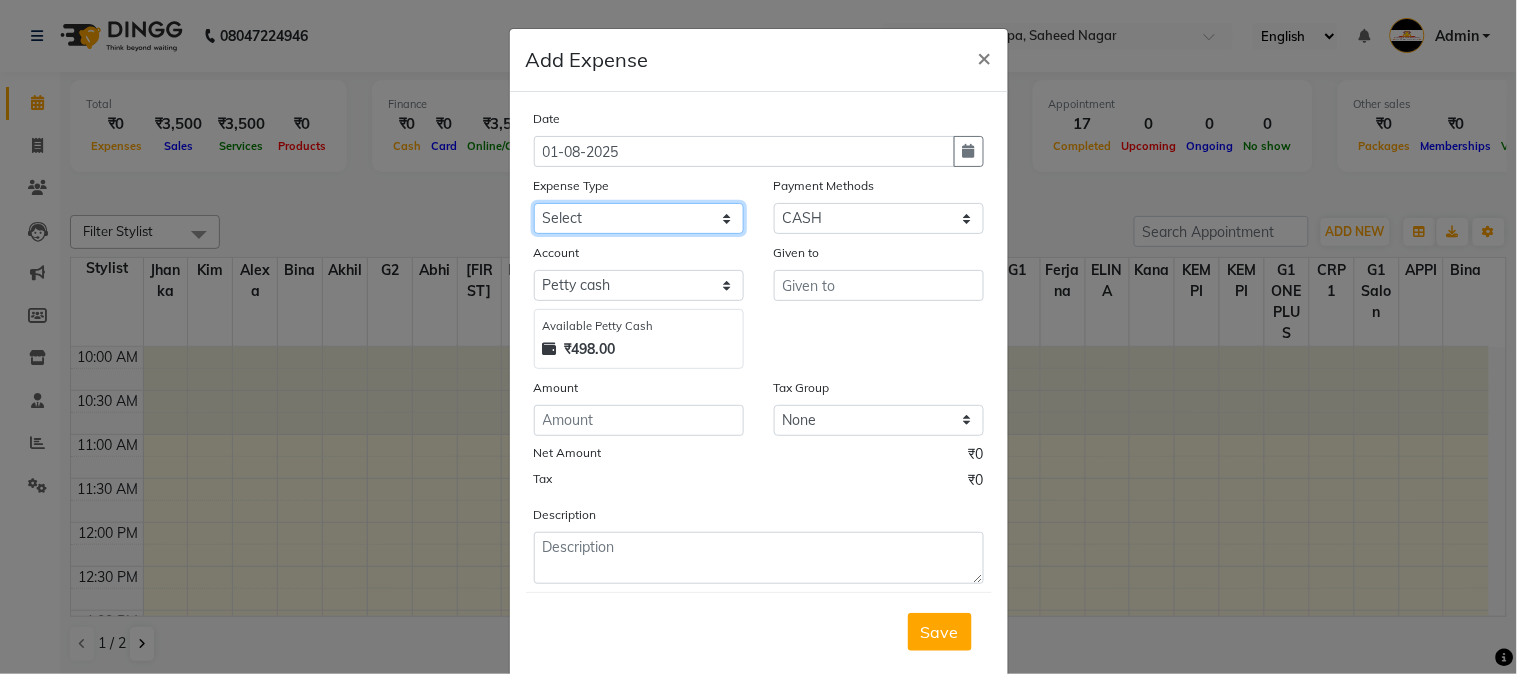 click on "Select Advance Salary Bank charges Car maintenance  Cash transfer to bank Cash transfer to hub Client Snacks Clinical charges Equipment Fuel Govt fee Incentive Insurance International purchase Loan Repayment Maintenance Marketing Miscellaneous MRA Other Pantry Product Rent Salary Staff Snacks Tax Tea & Refreshment Utilities" 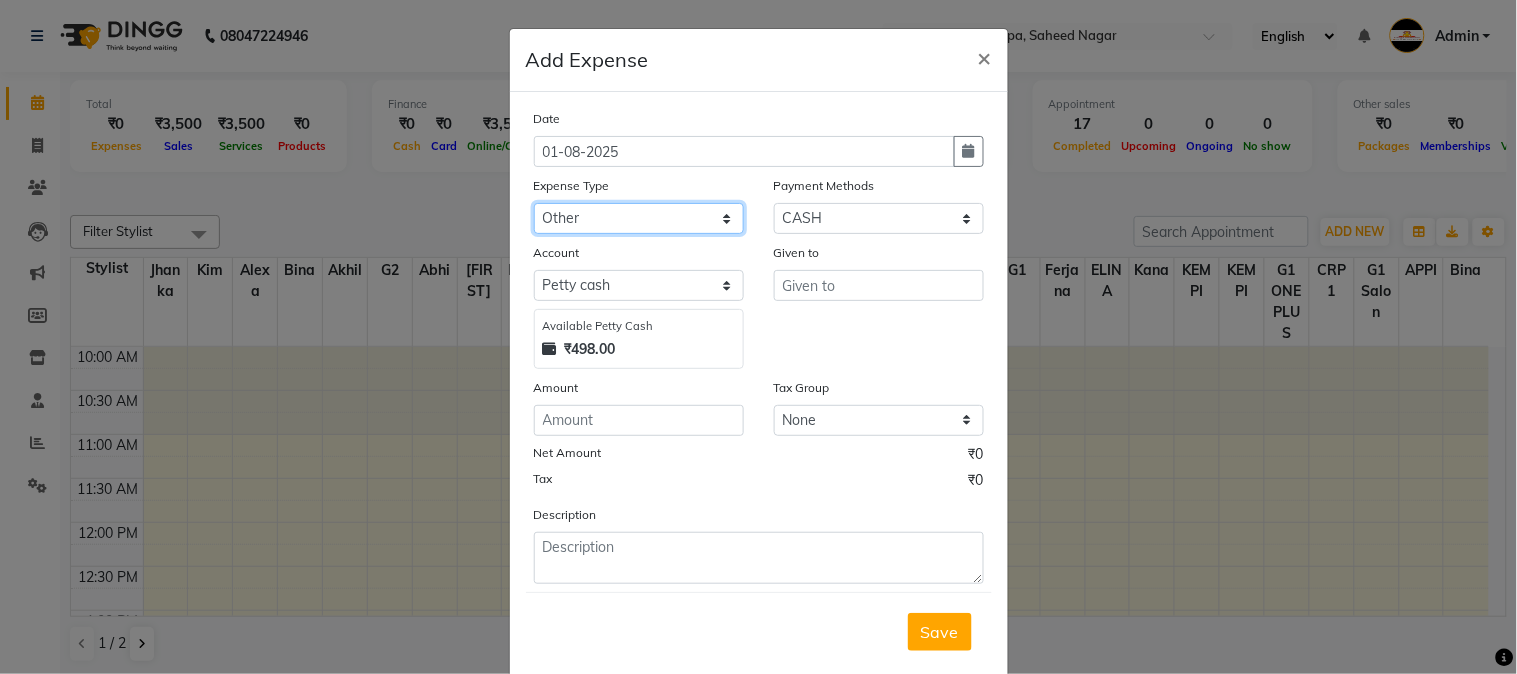 click on "Select Advance Salary Bank charges Car maintenance  Cash transfer to bank Cash transfer to hub Client Snacks Clinical charges Equipment Fuel Govt fee Incentive Insurance International purchase Loan Repayment Maintenance Marketing Miscellaneous MRA Other Pantry Product Rent Salary Staff Snacks Tax Tea & Refreshment Utilities" 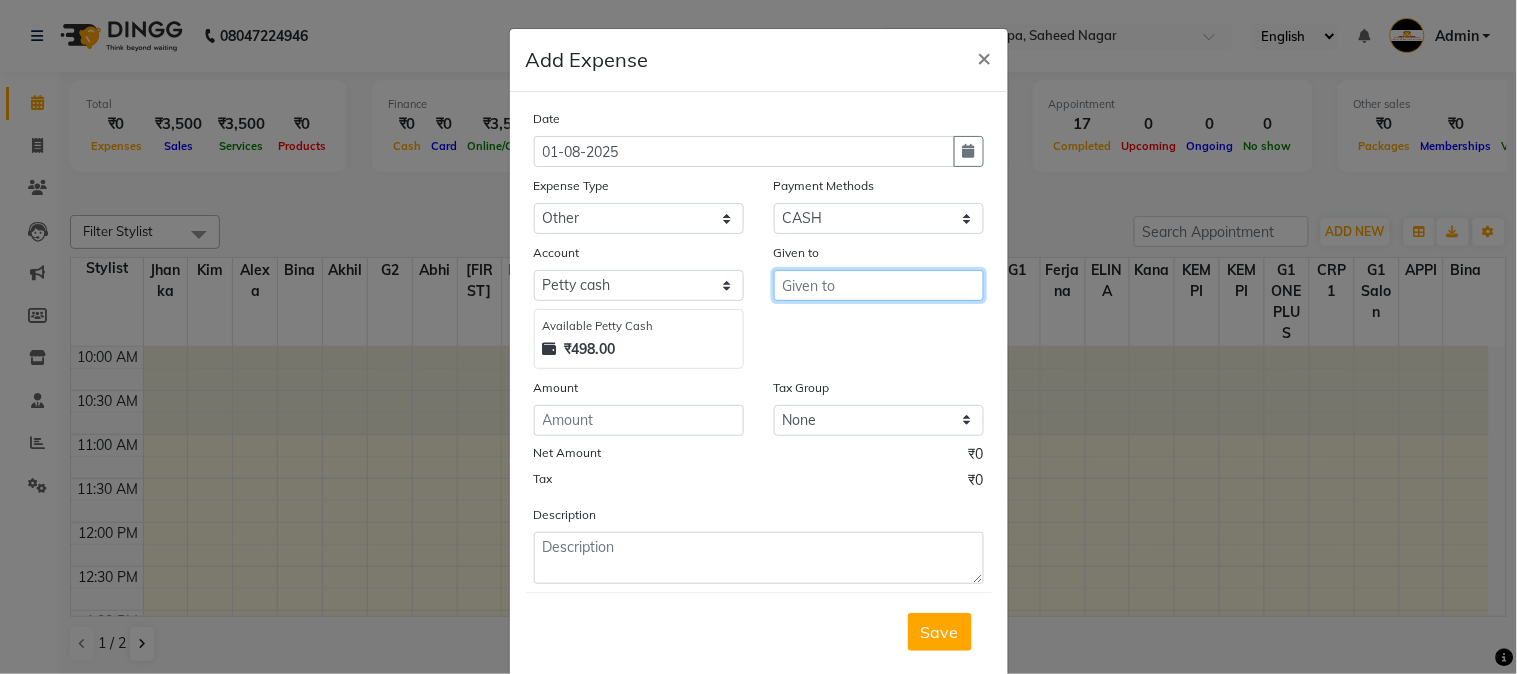click at bounding box center (879, 285) 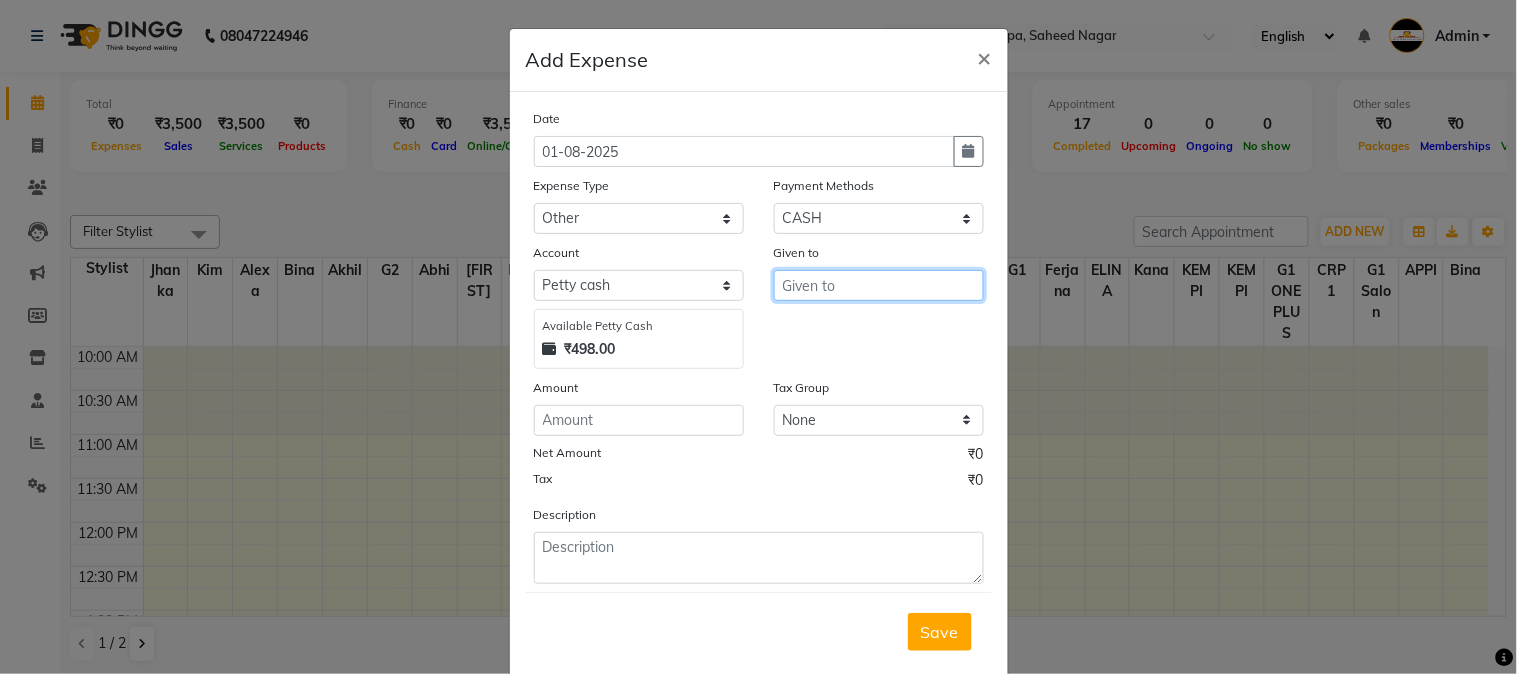 type on "p" 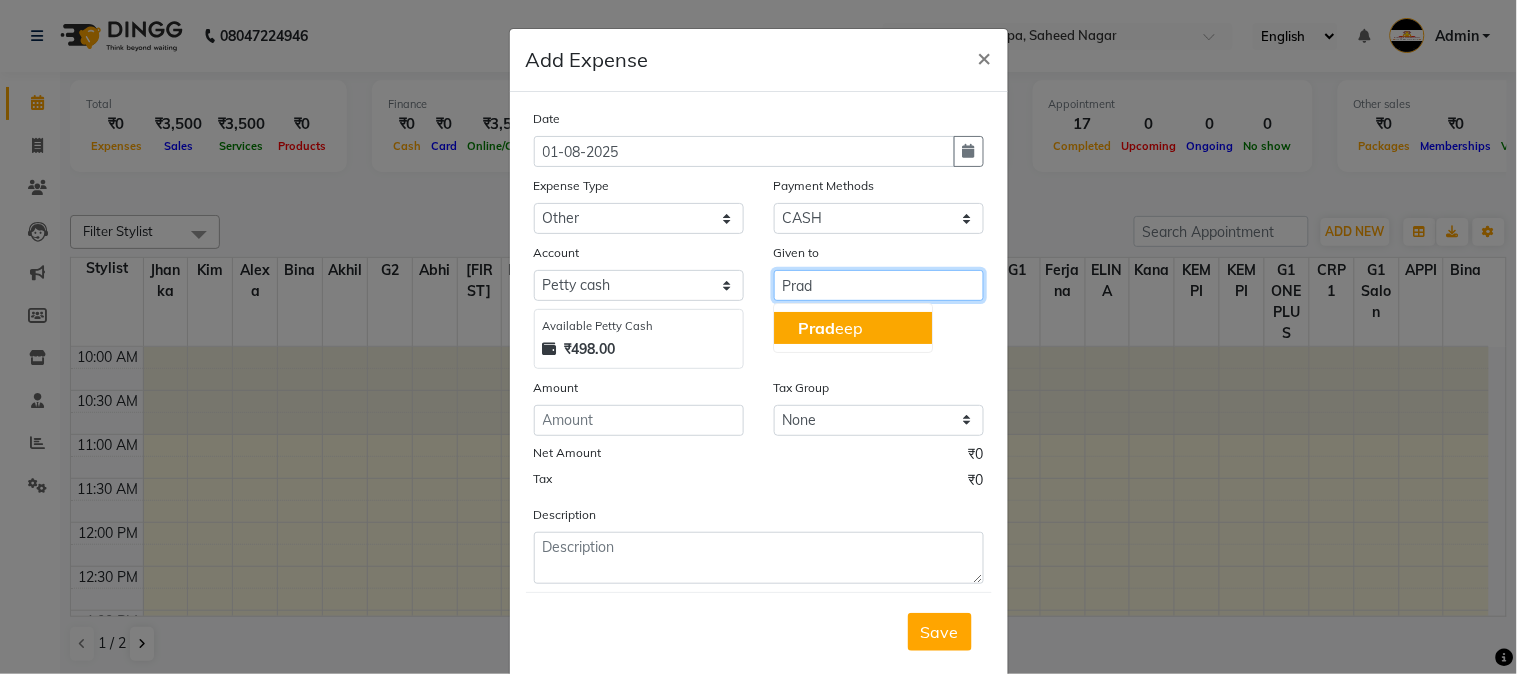 click on "Prad" 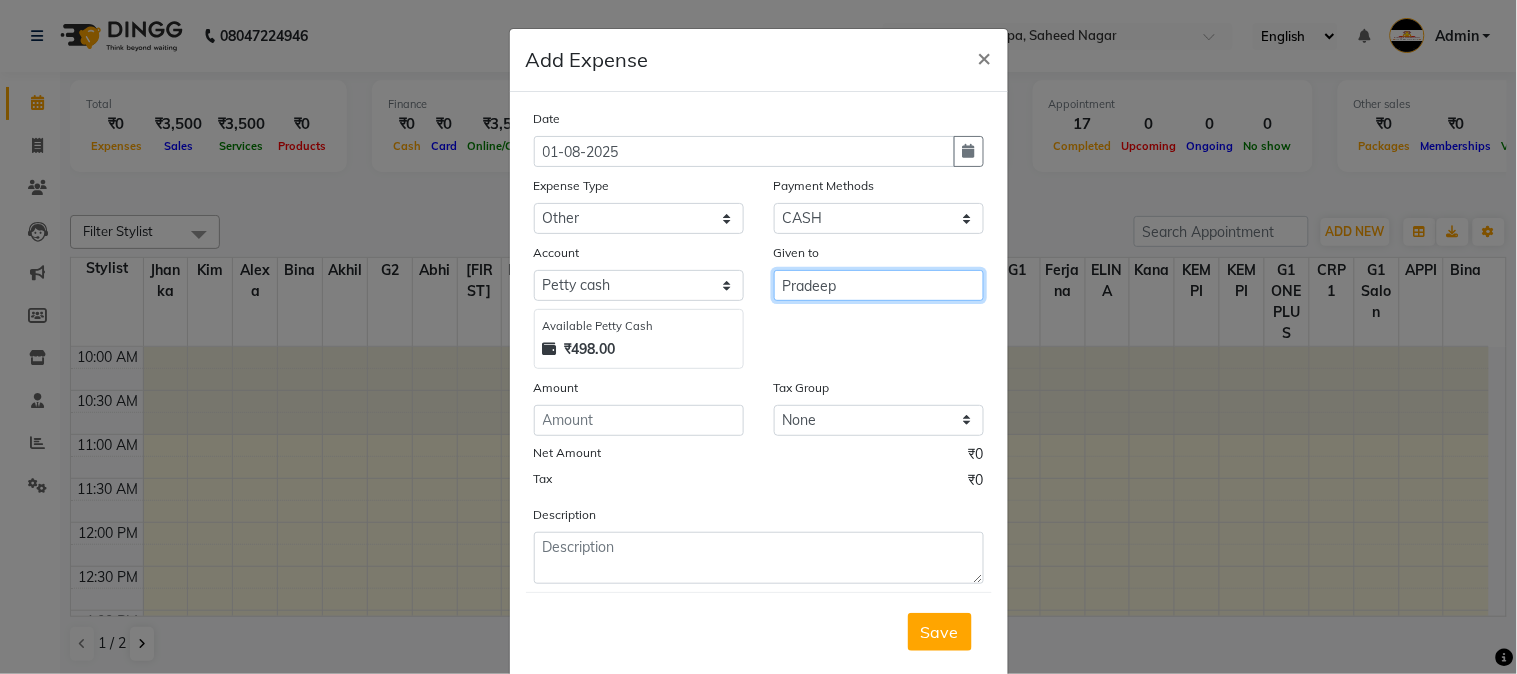 type on "Pradeep" 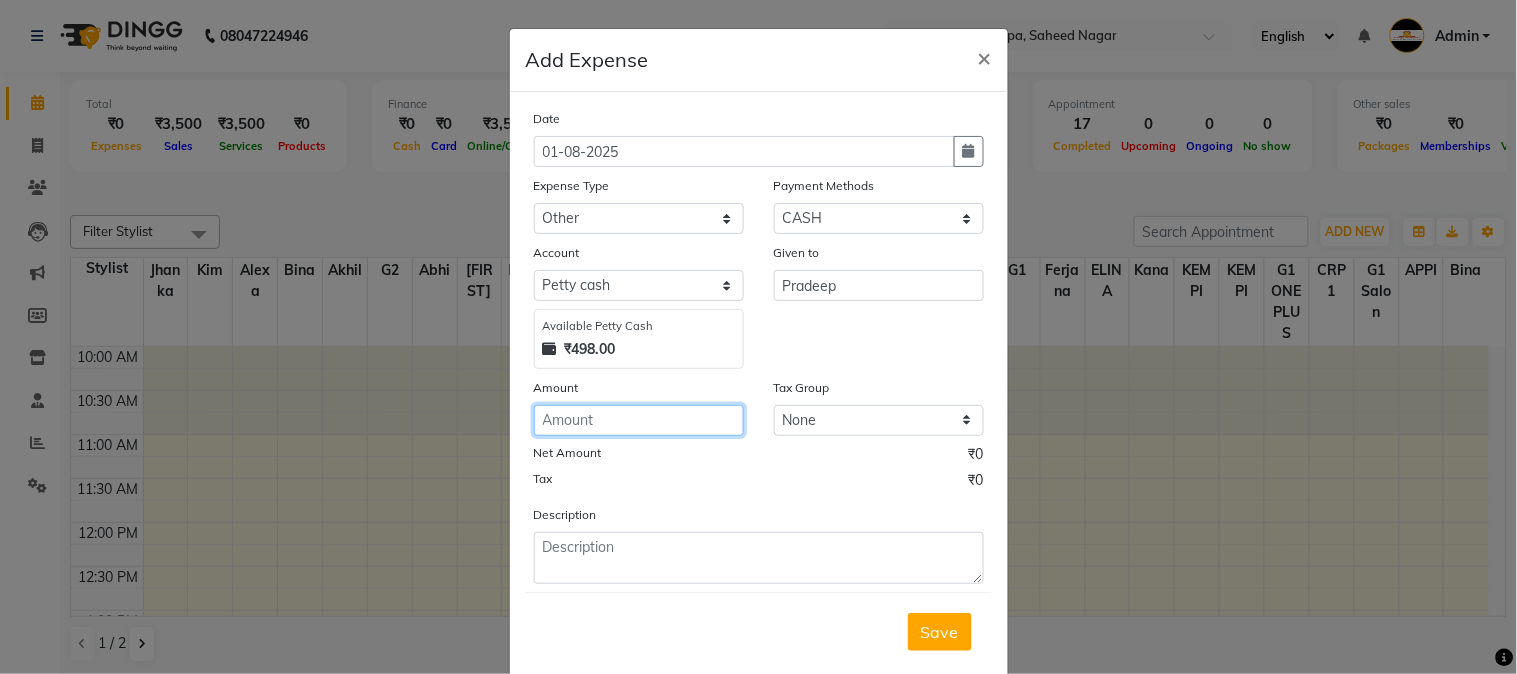 click 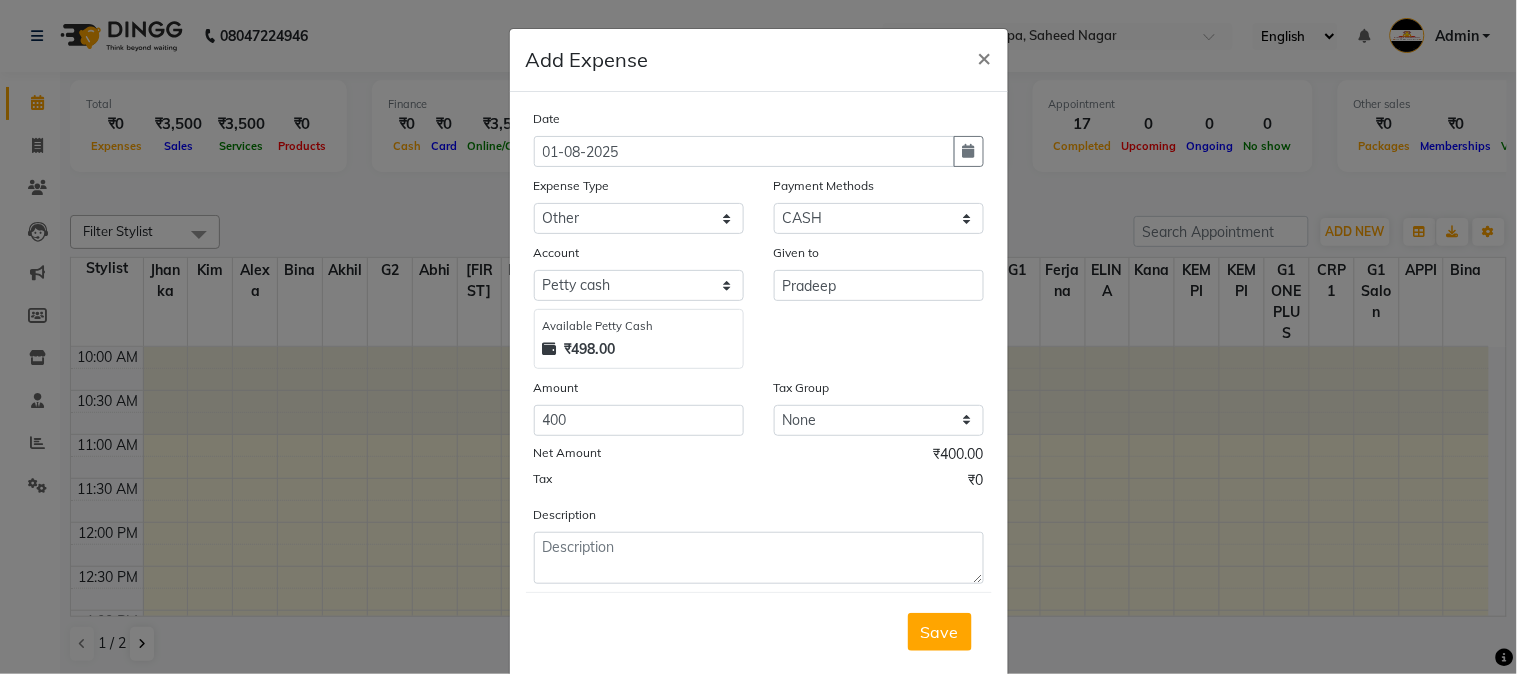 click on "Description" 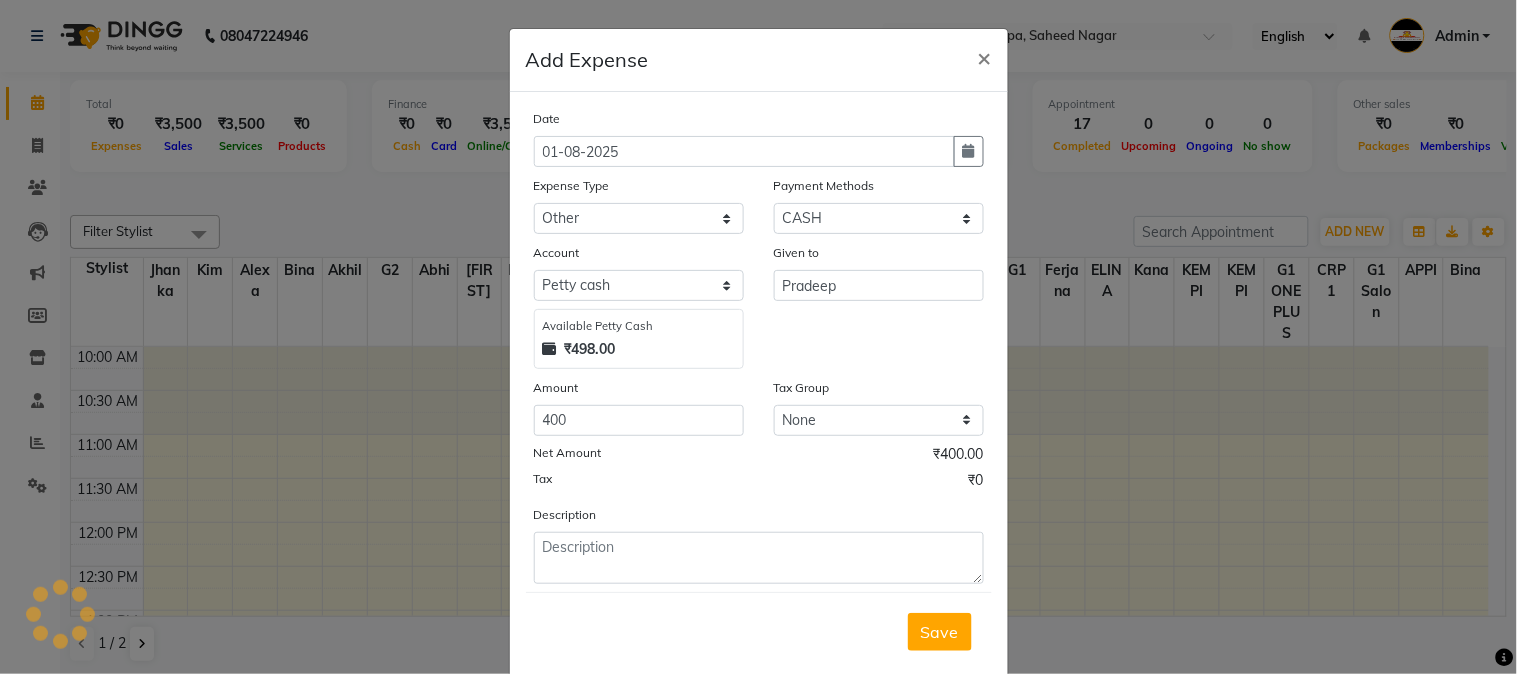 click on "Description" 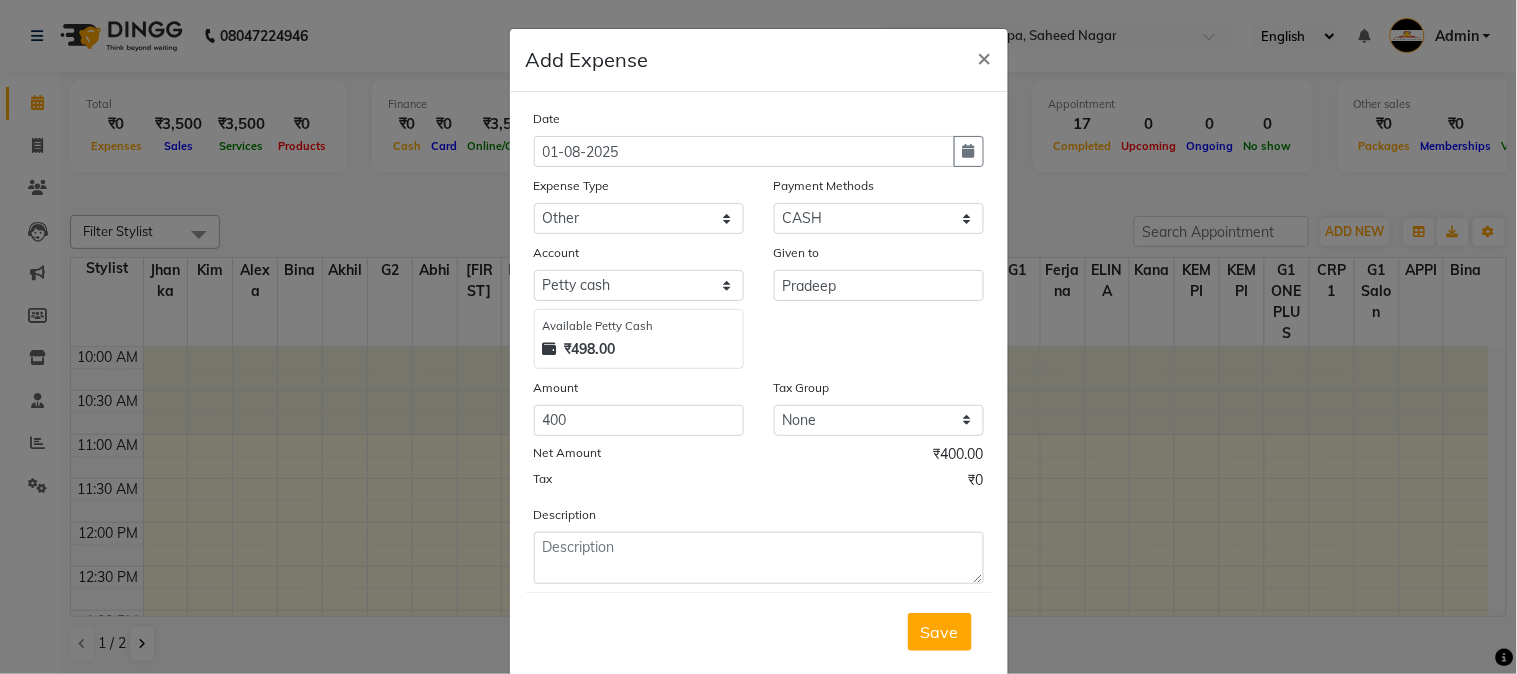 click on "Save" 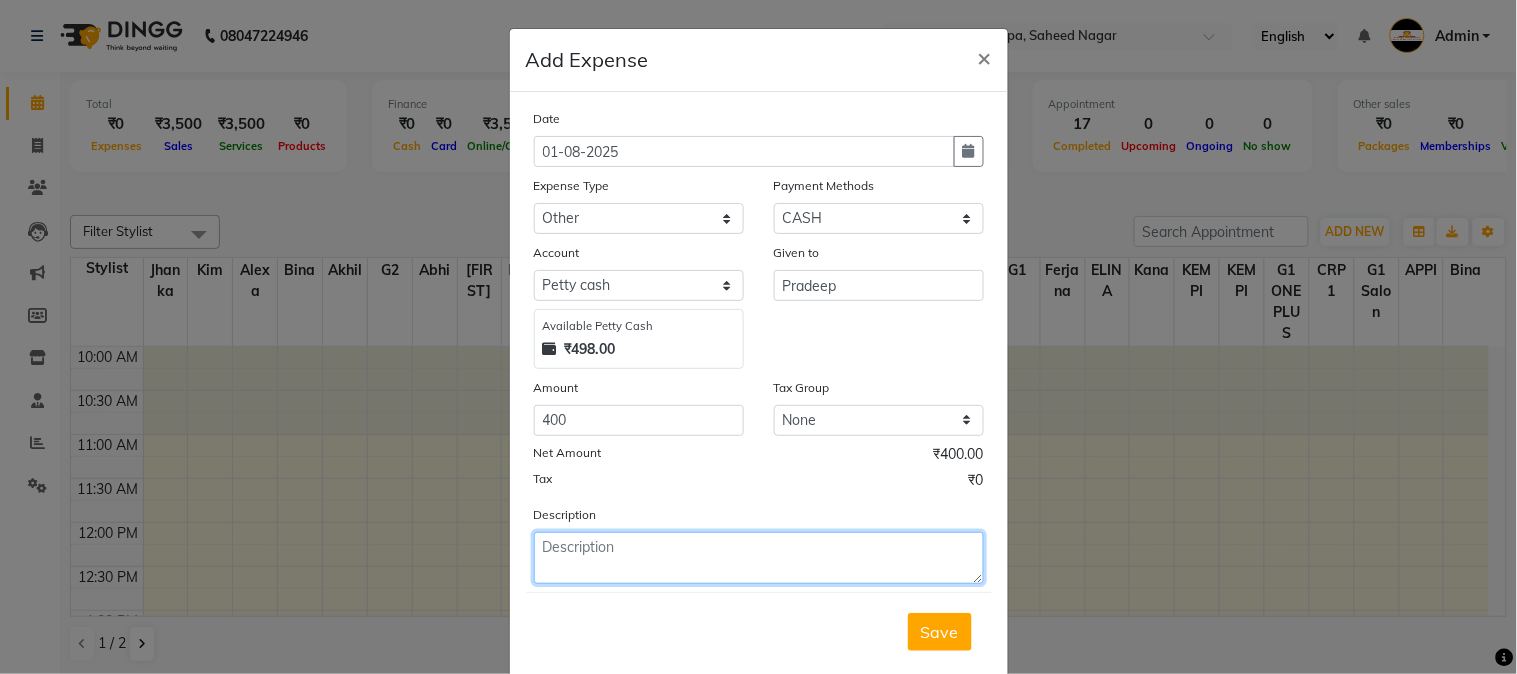 click 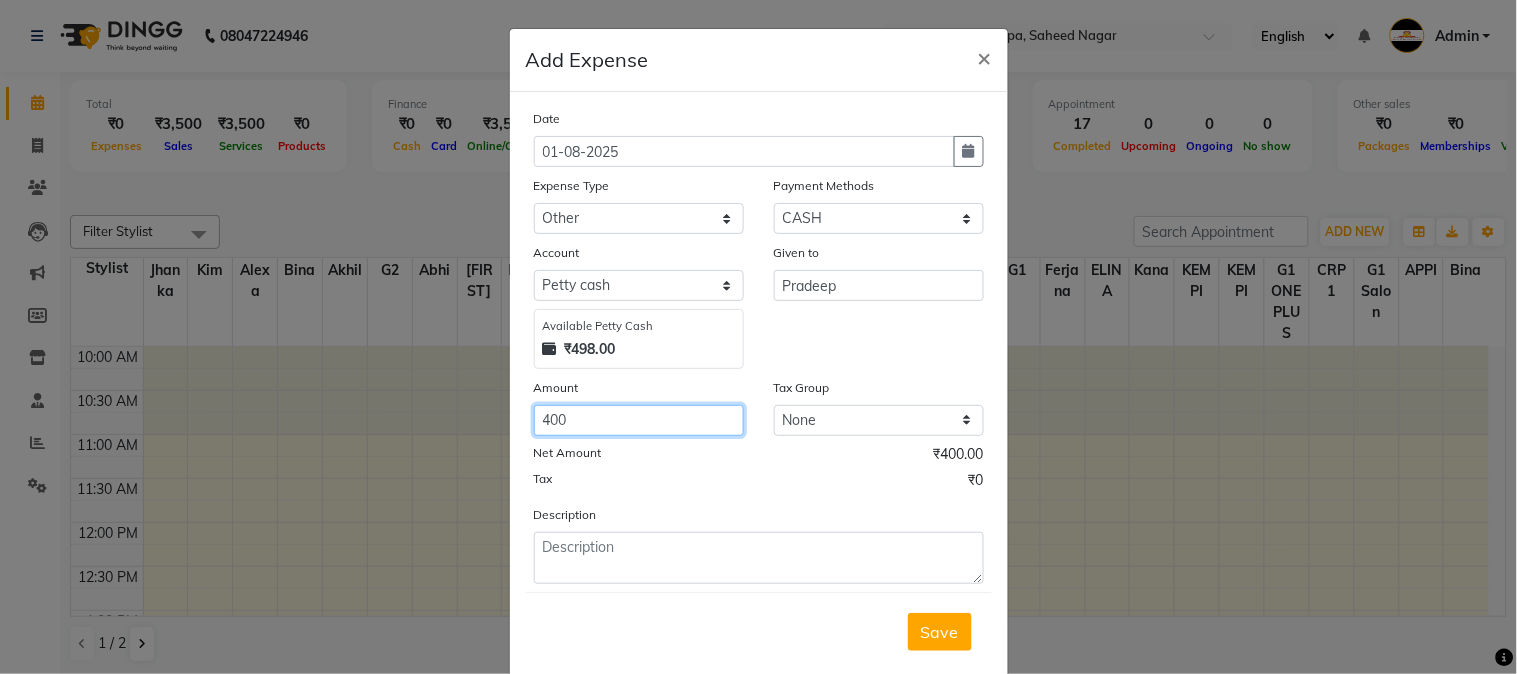 click on "400" 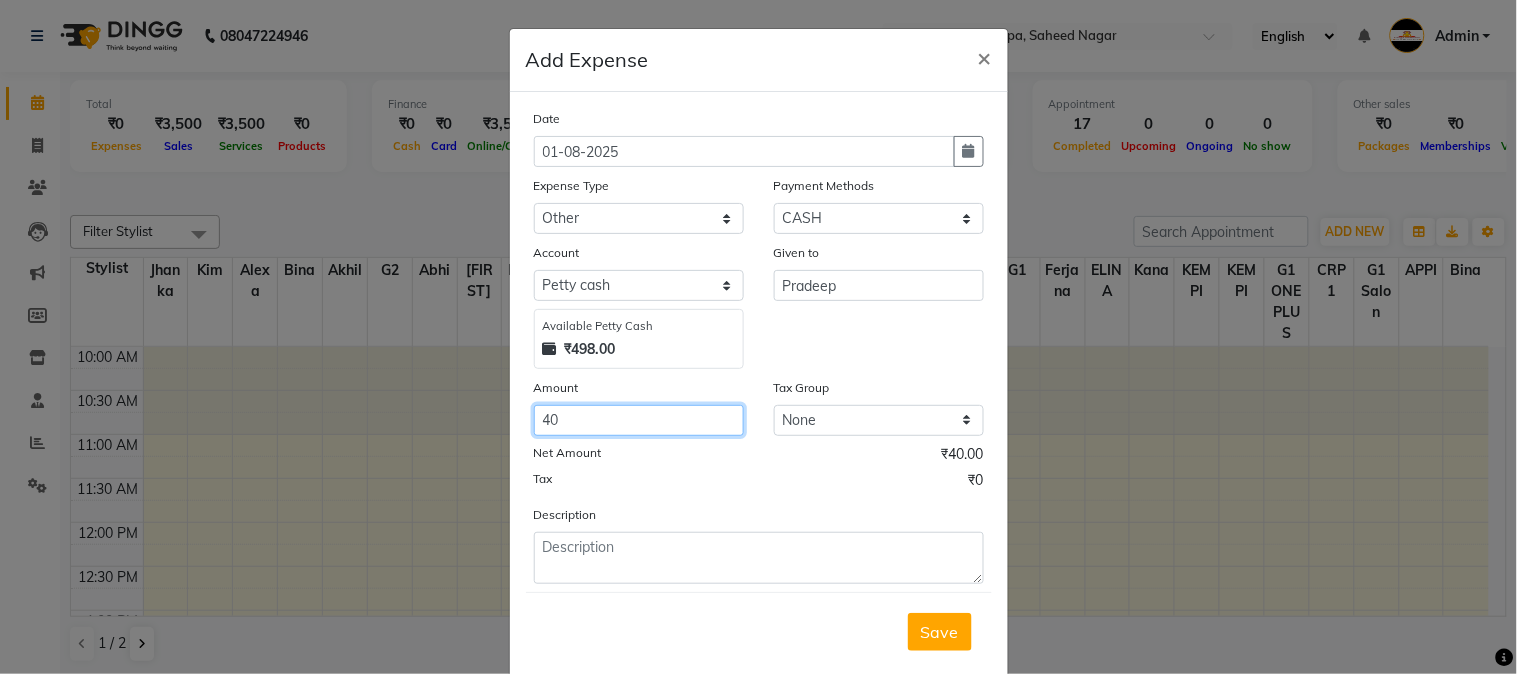 type on "4" 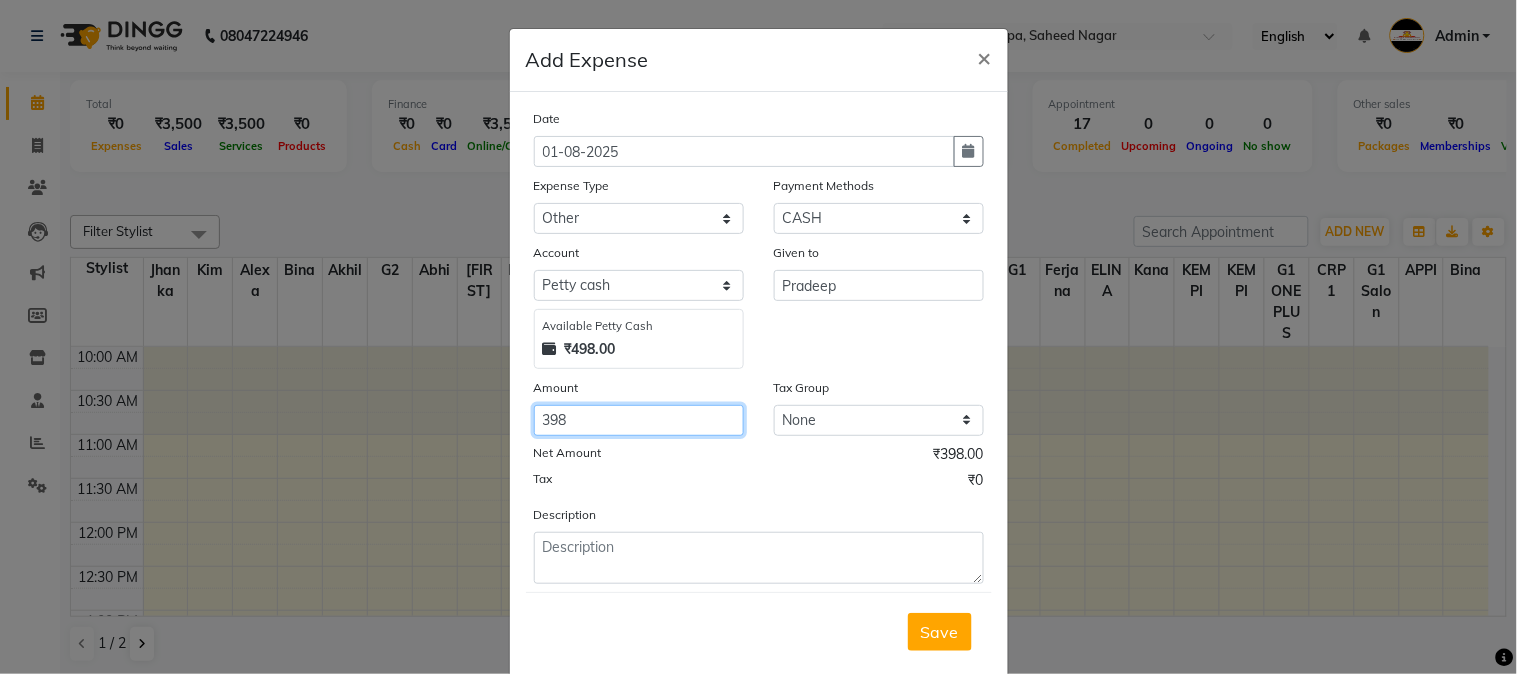 type on "398" 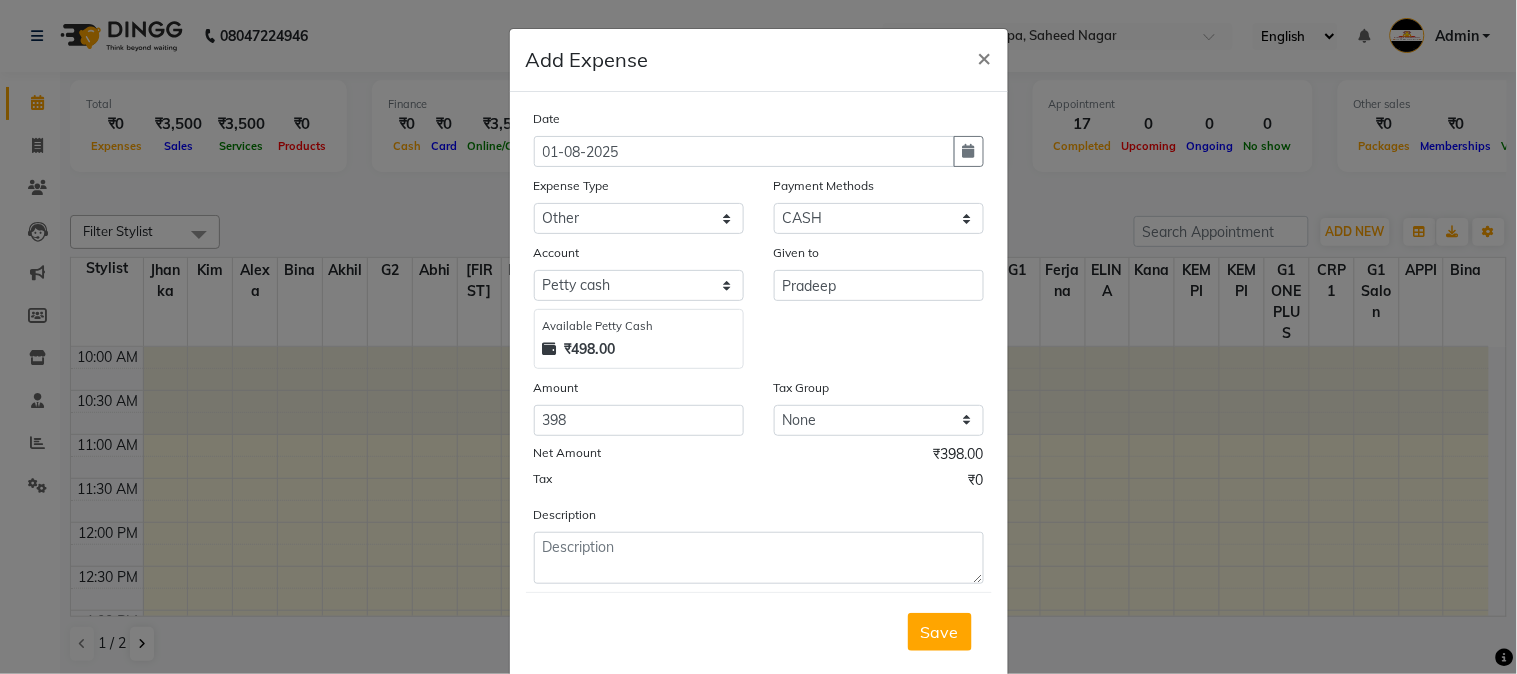 click on "Given to [NAME]" 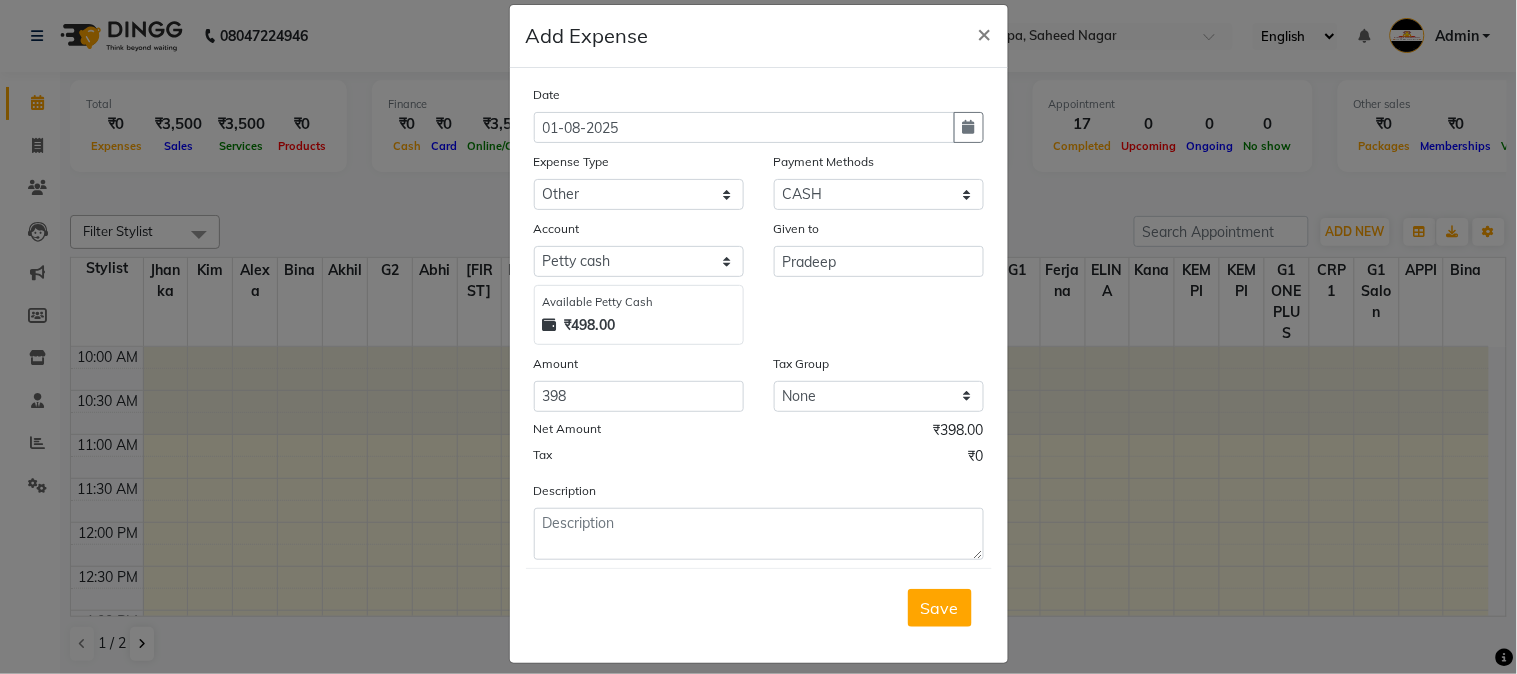 scroll, scrollTop: 43, scrollLeft: 0, axis: vertical 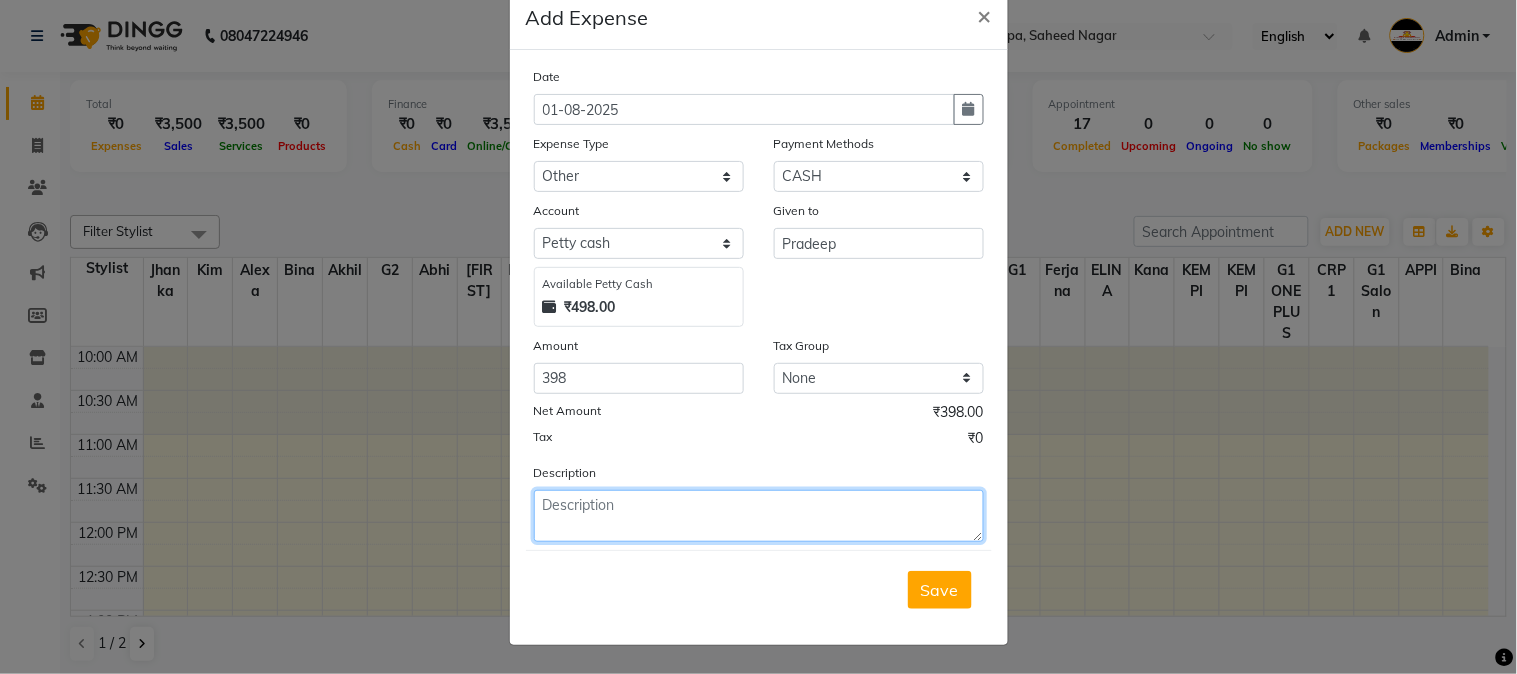 click 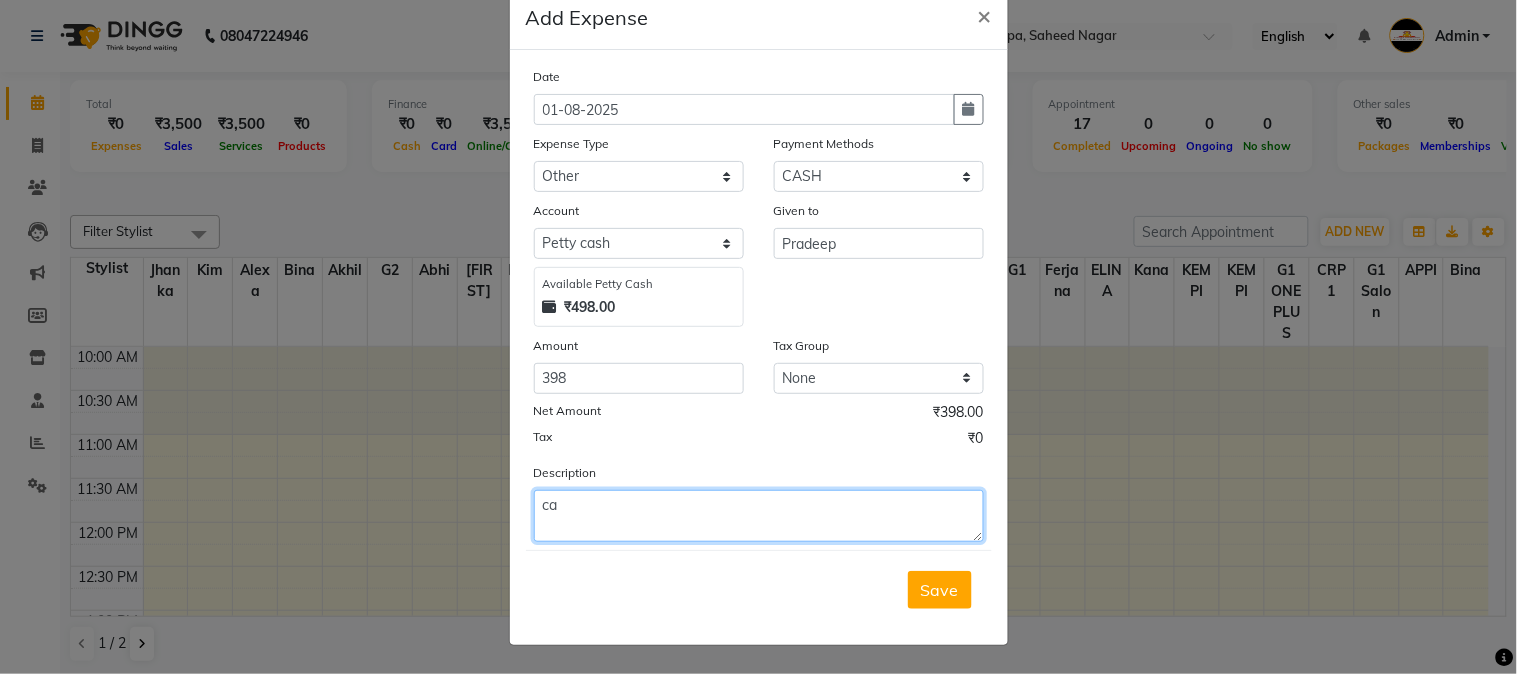 type on "c" 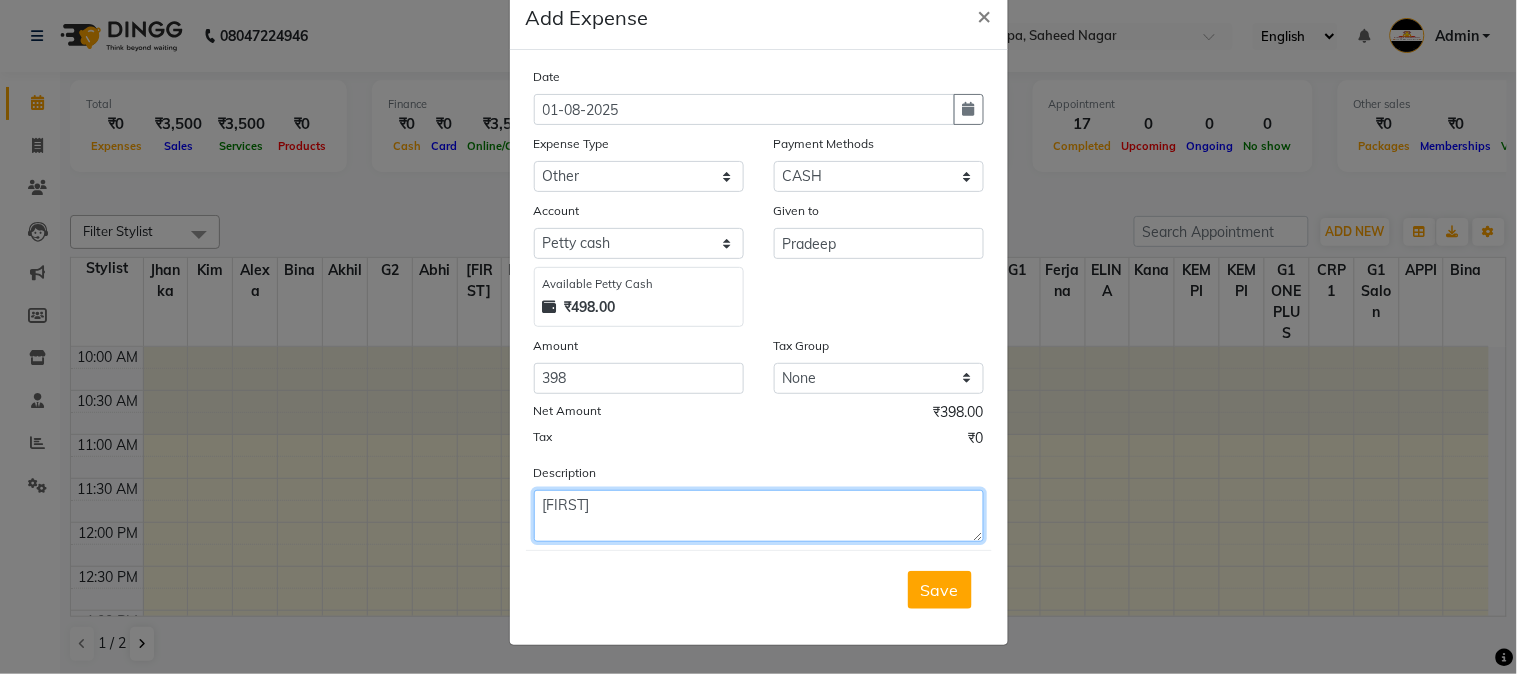 click on "[FIRST]" 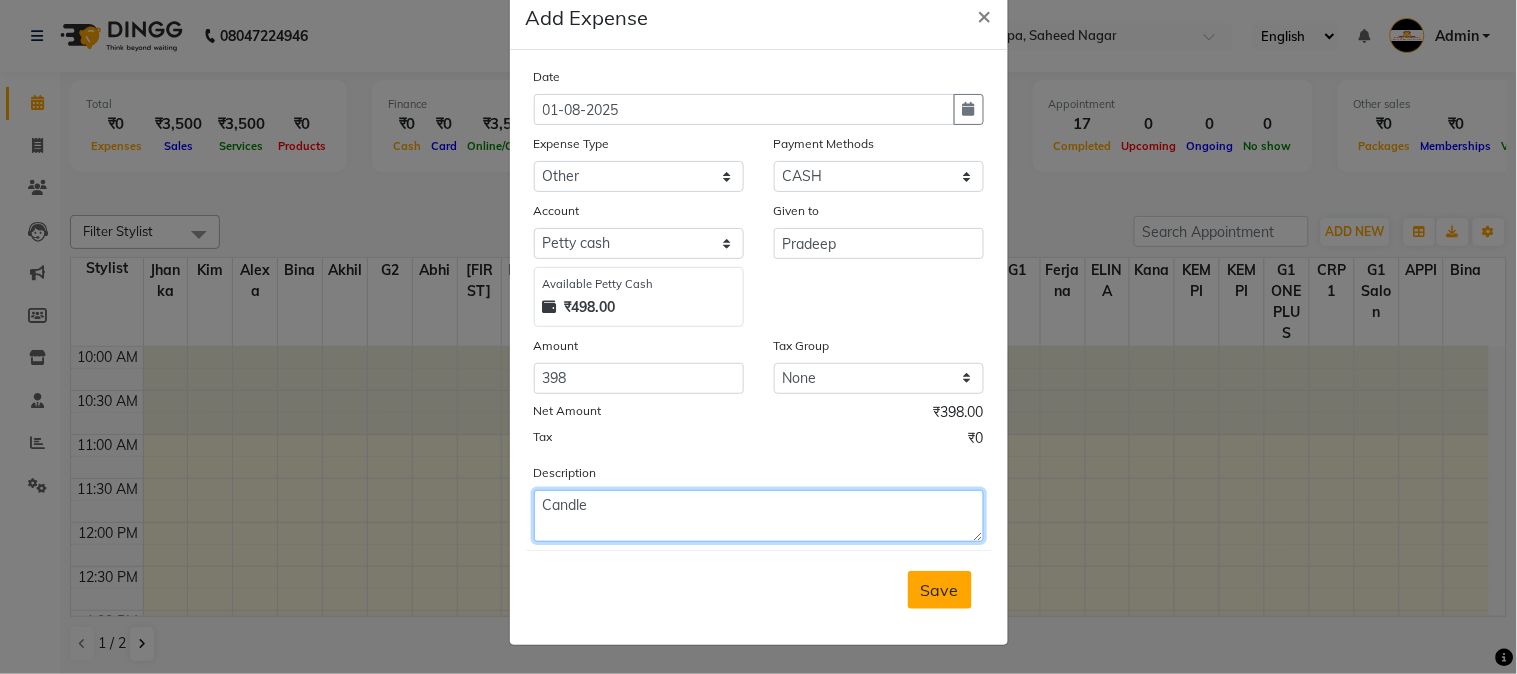 type on "Candle" 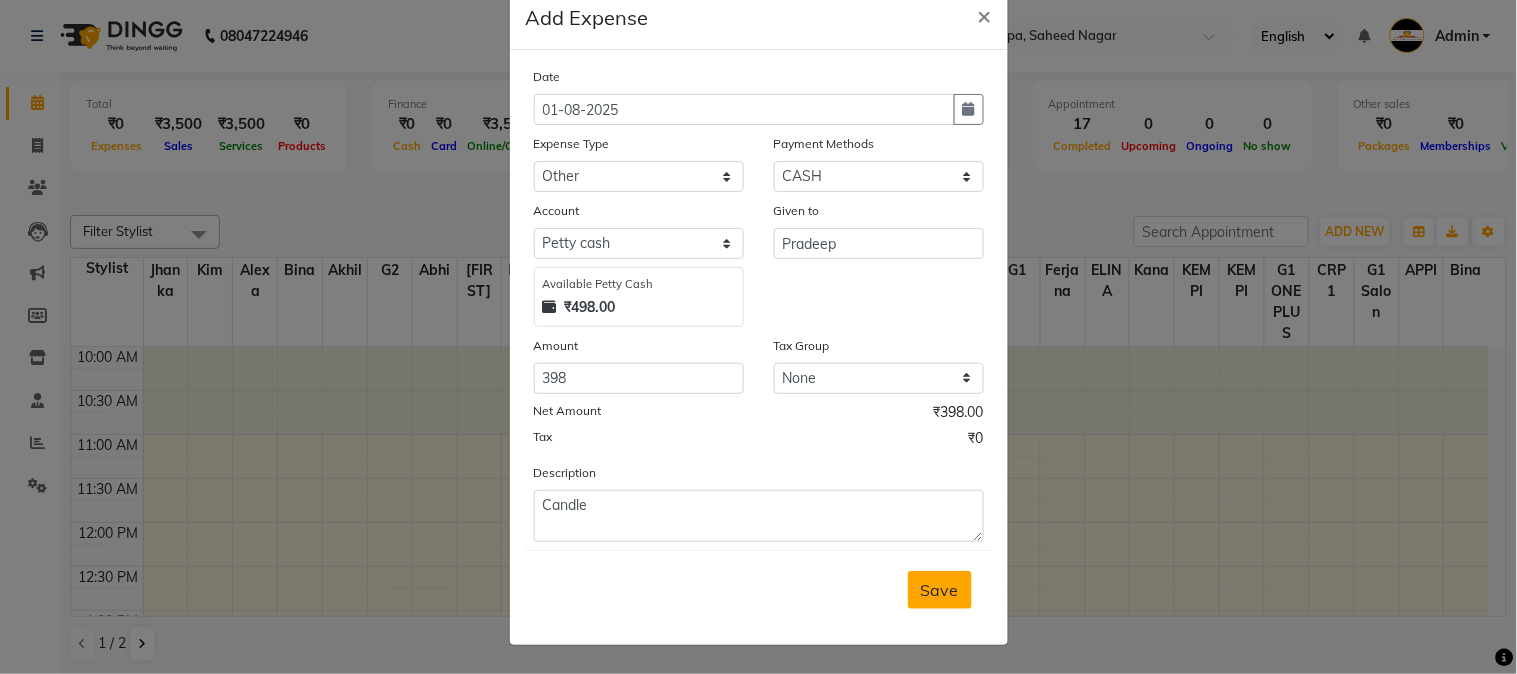 click on "Save" at bounding box center (940, 590) 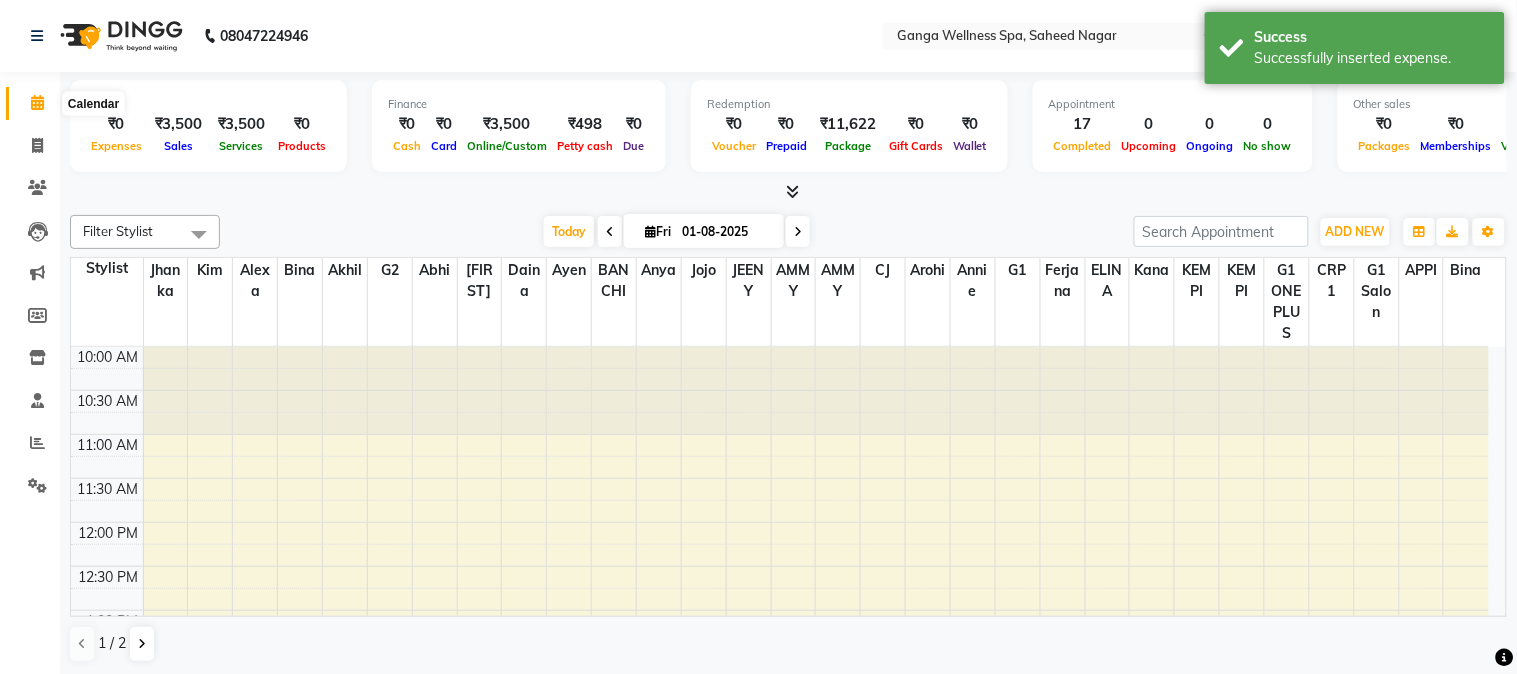 click 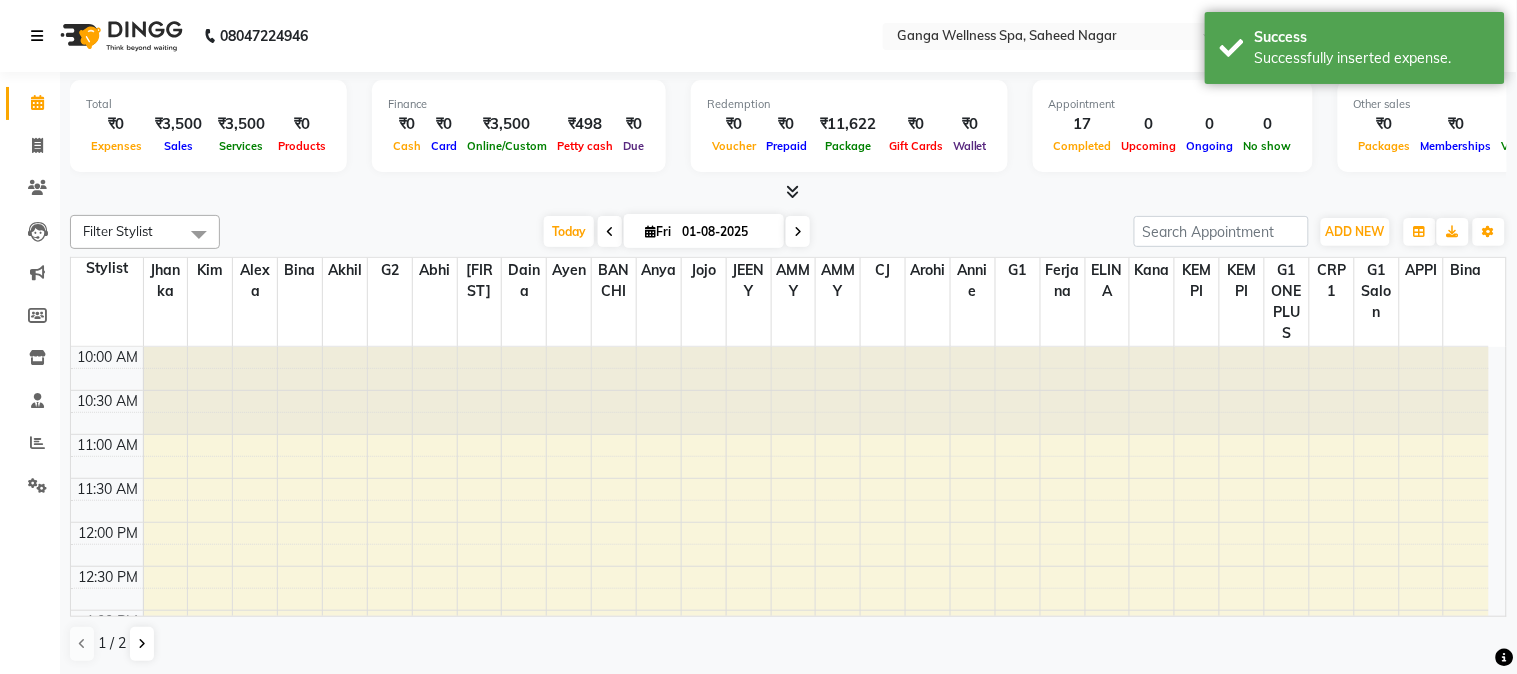 click at bounding box center [37, 36] 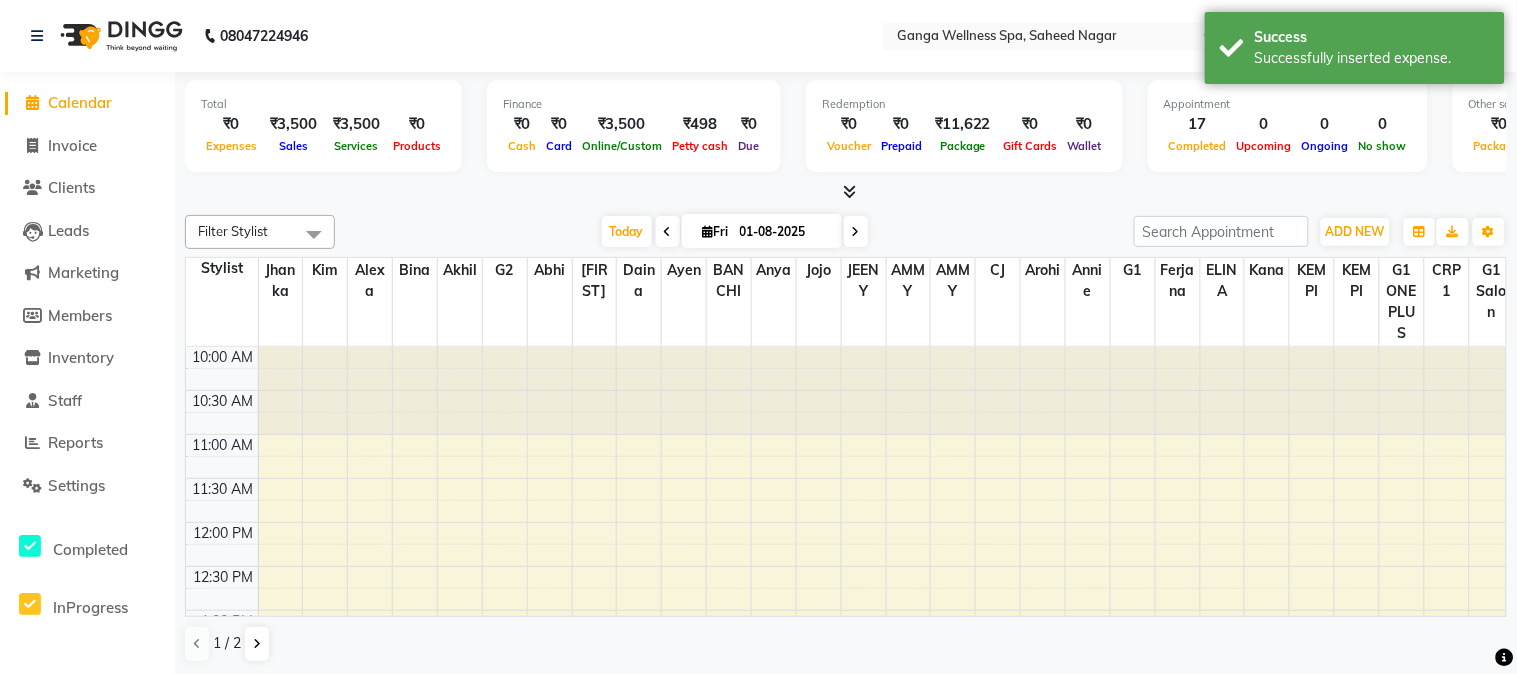 click 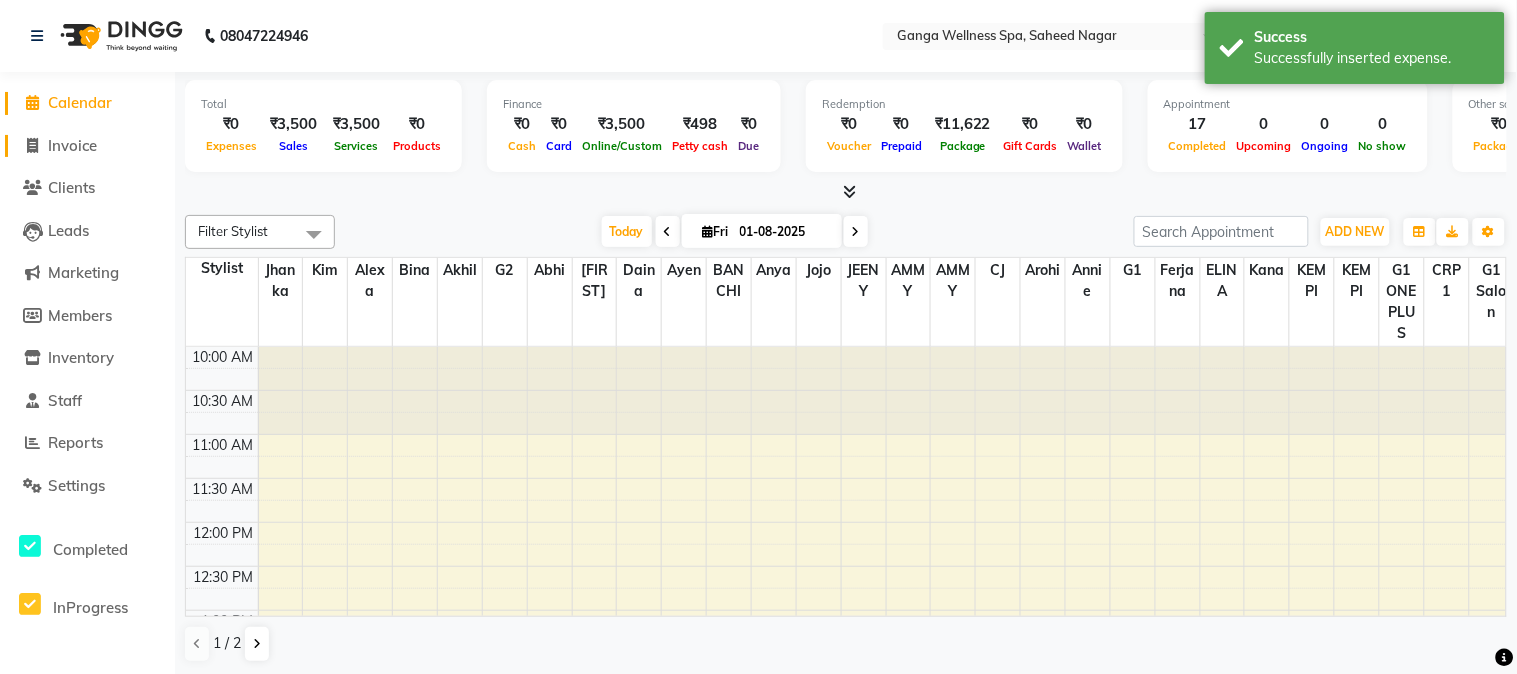 click 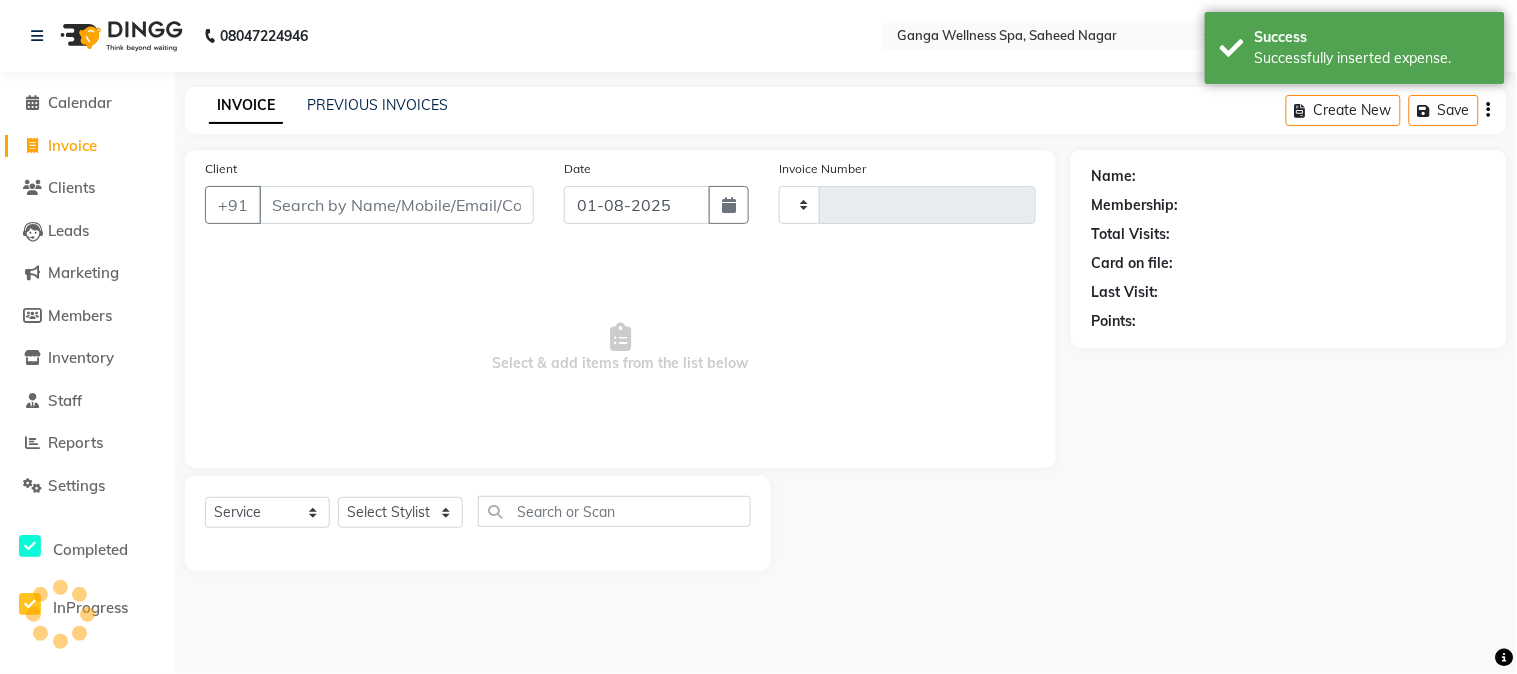 type on "2277" 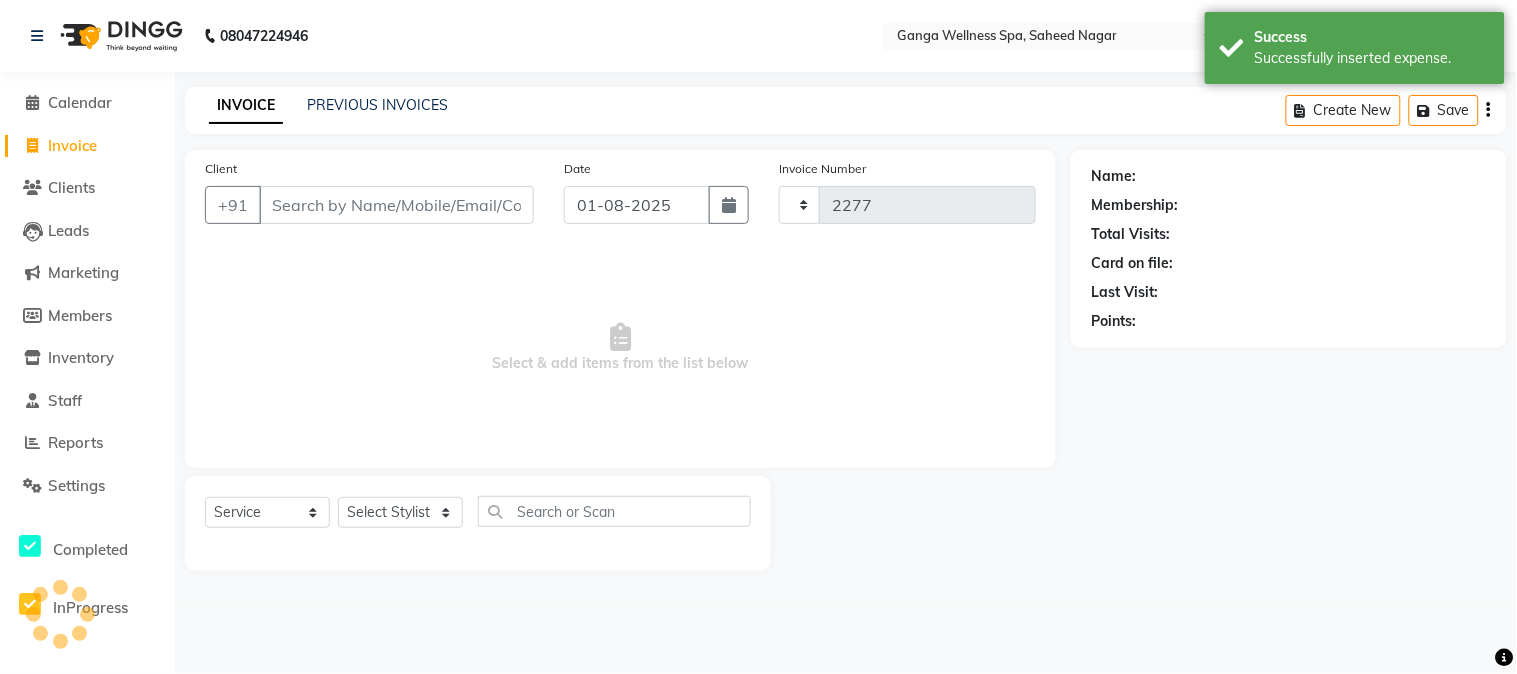 select on "762" 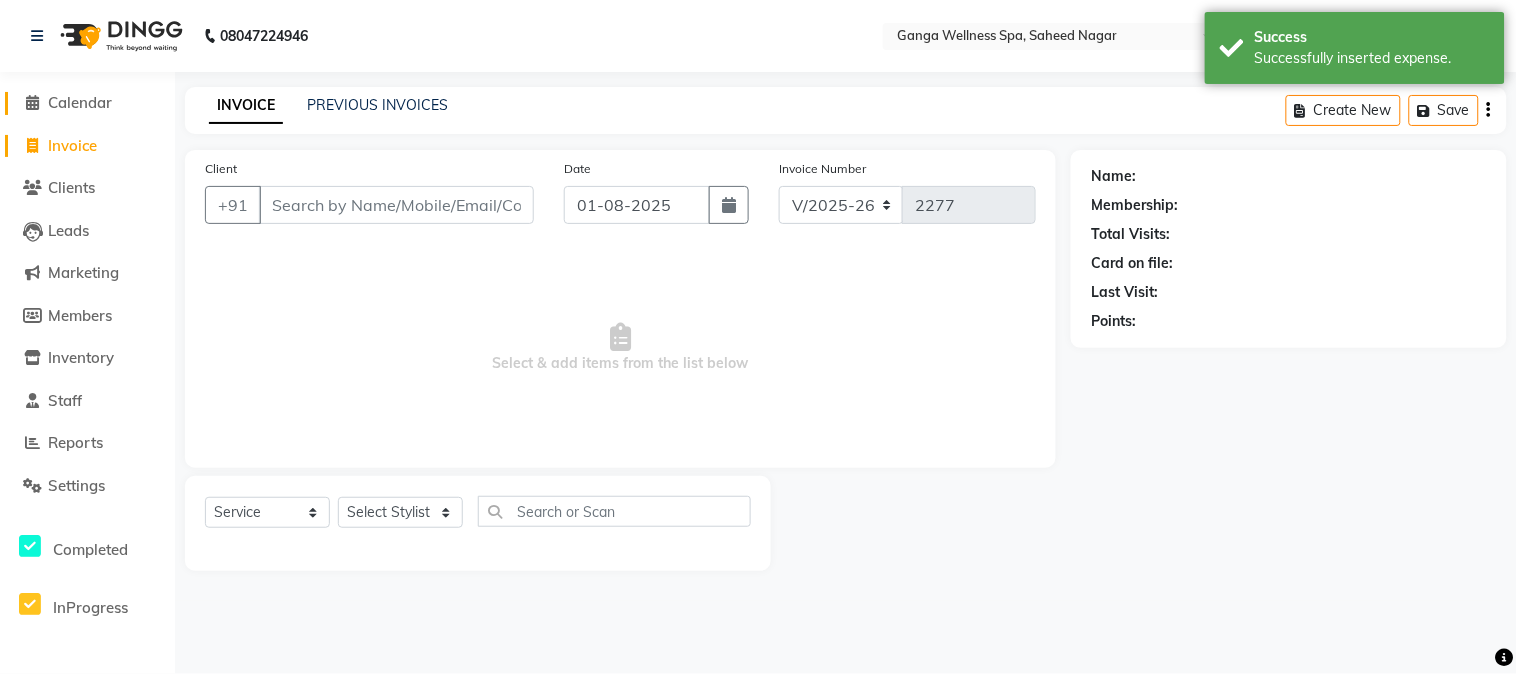 click 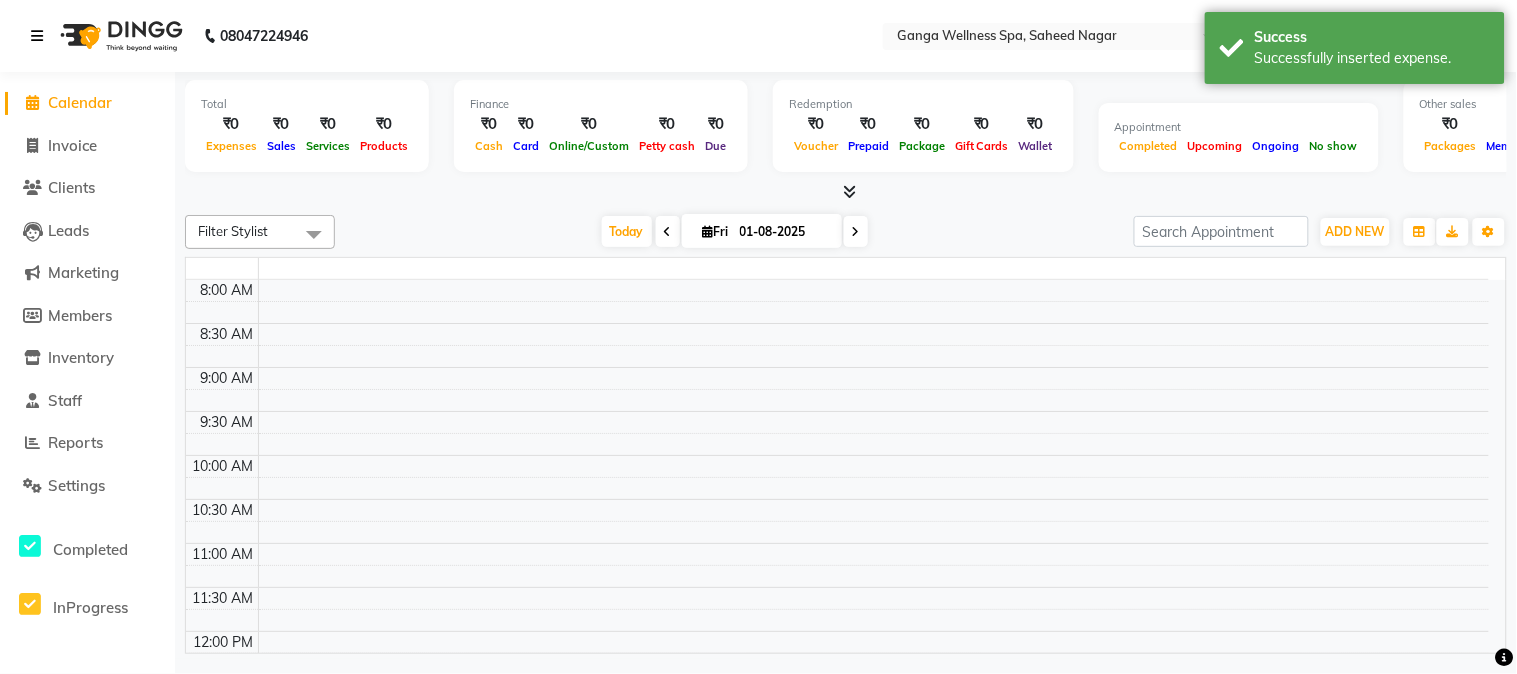click at bounding box center (37, 36) 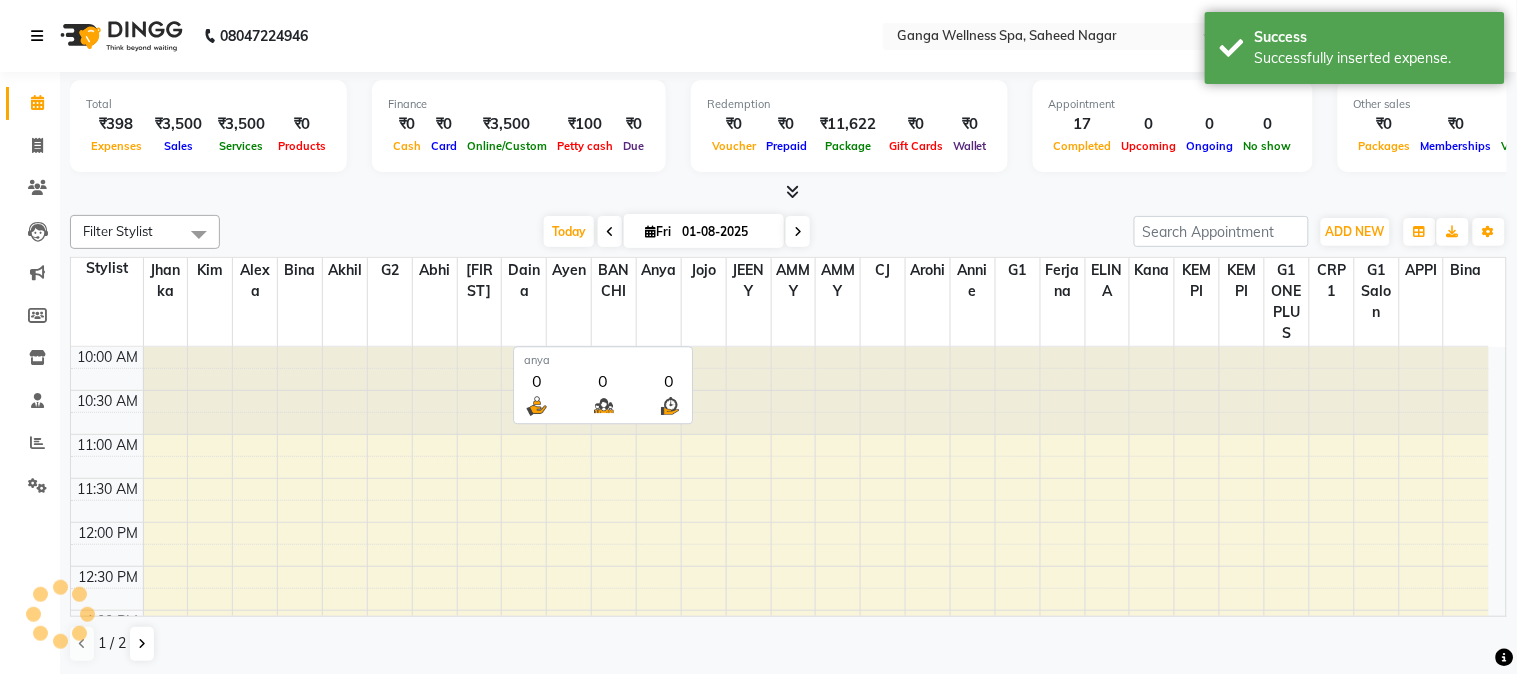 scroll, scrollTop: 753, scrollLeft: 0, axis: vertical 